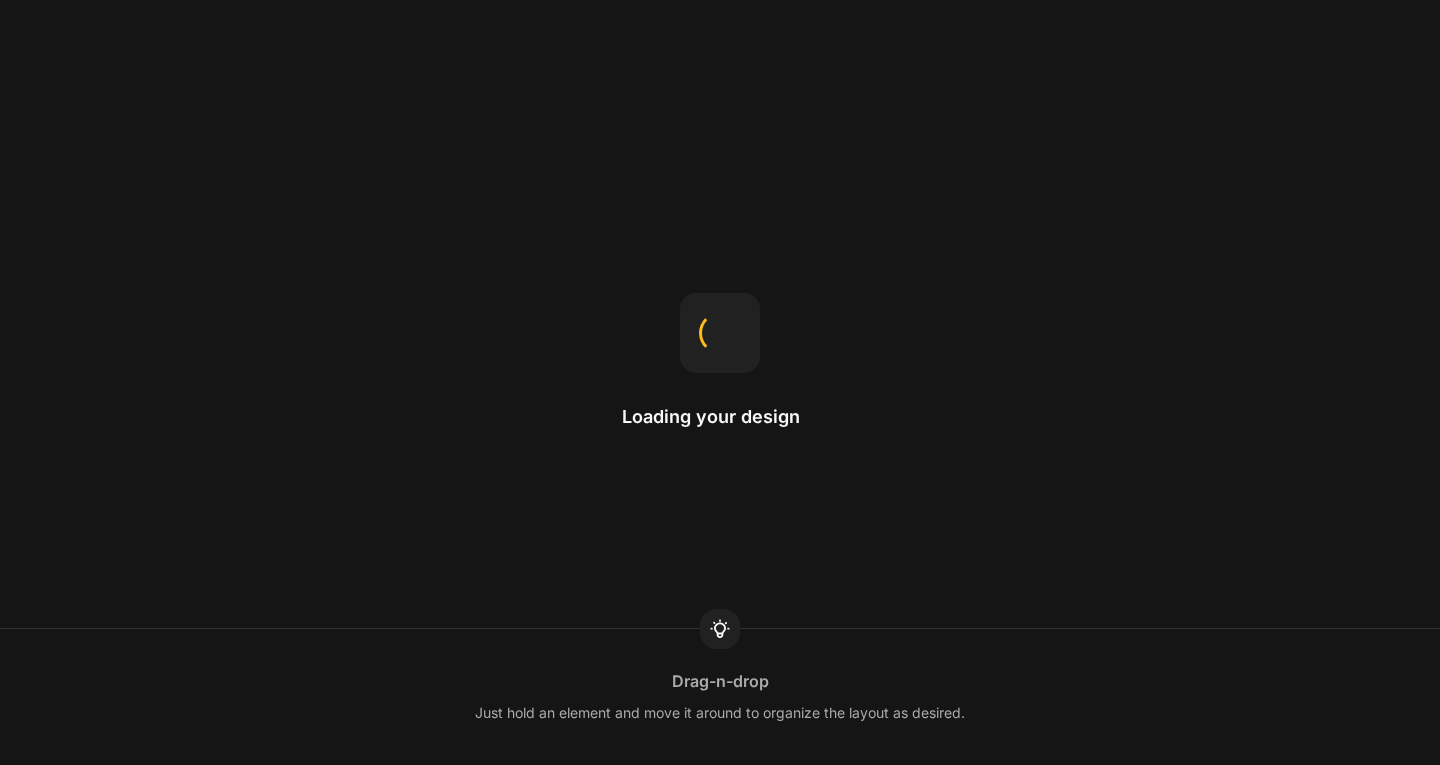 scroll, scrollTop: 0, scrollLeft: 0, axis: both 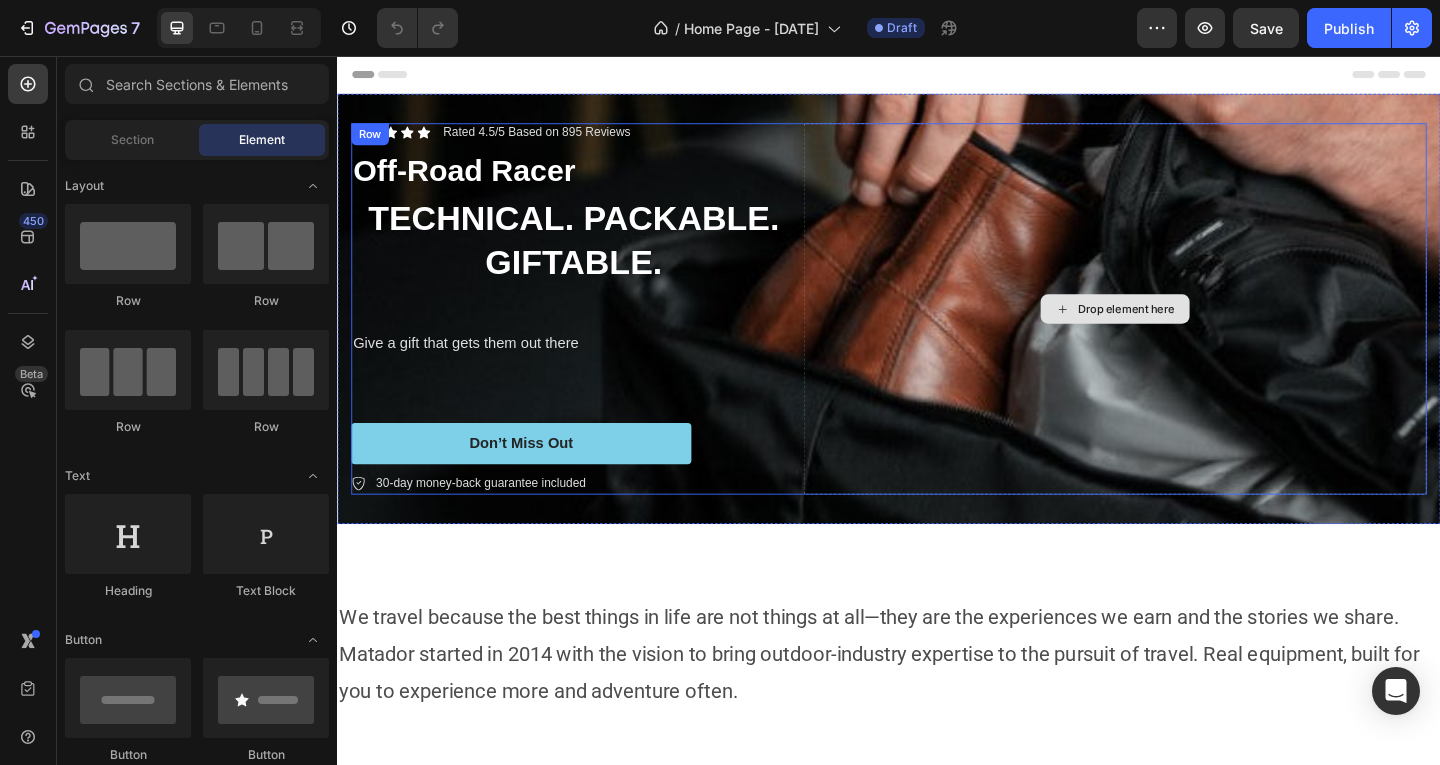 click on "Drop element here" at bounding box center [1183, 331] 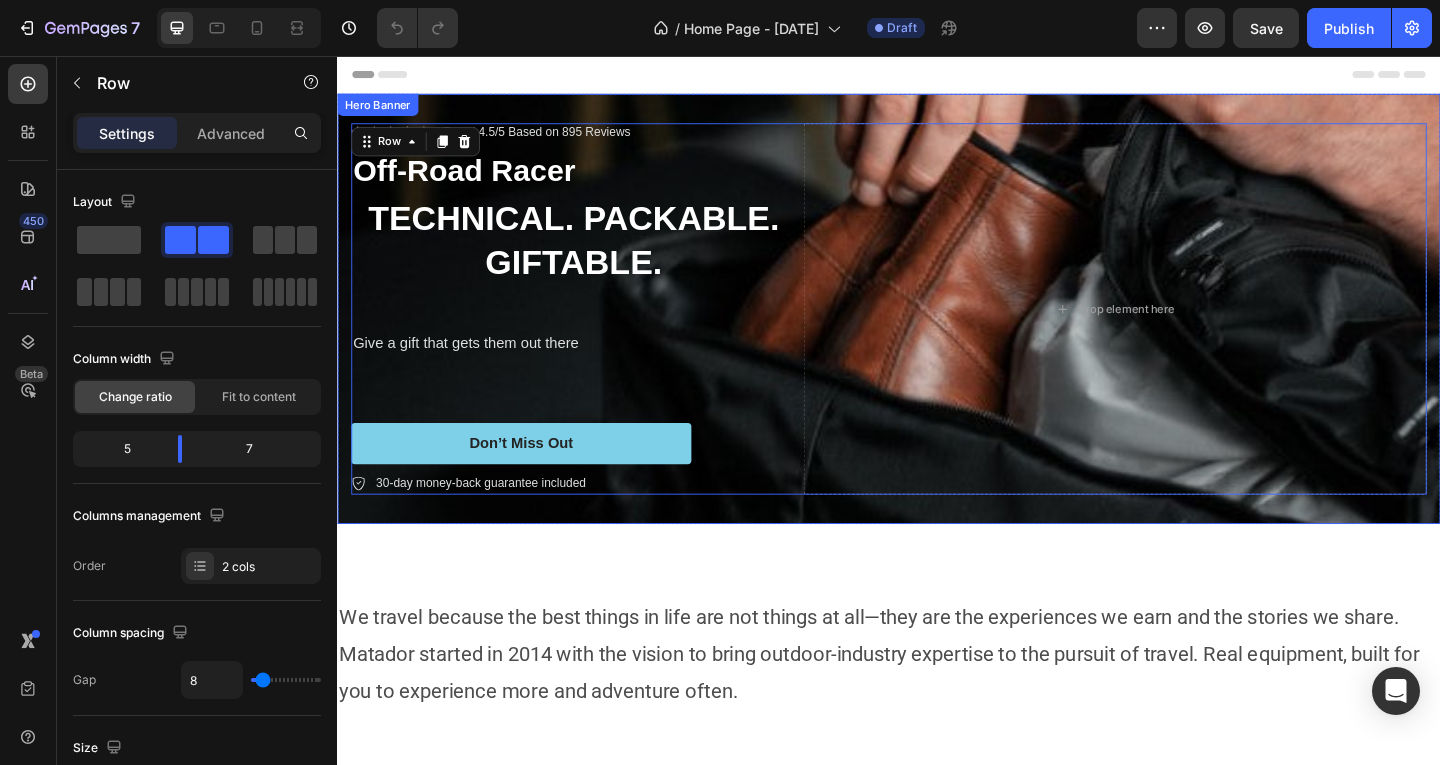 click on "Icon Icon Icon Icon Icon Icon List Rated 4.5/5 Based on 895 Reviews Text Block Row Off-Road Racer Text Block TECHNICAL. PACKABLE. GIFTABLE.   Heading Give a gift that gets them out there   Text Block Don’t Miss Out Button
30-day money-back guarantee included  Item List
Drop element here Row   0" at bounding box center [937, 331] 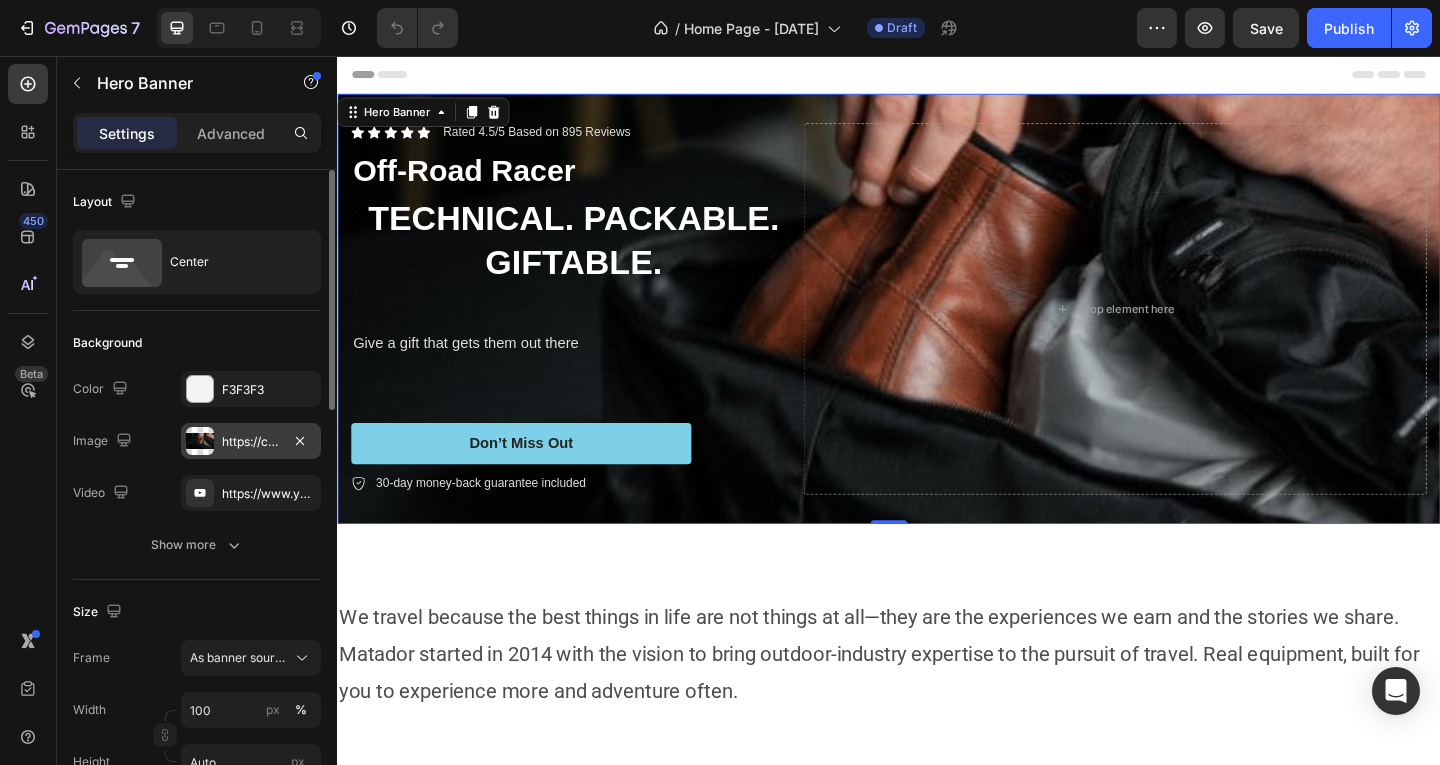 click on "https://cdn.shopify.com/s/files/1/0949/6615/3348/files/gempages_573827838717723490-4cbabf55-e8cf-4ce2-b6e9-e57c22f1552d.jpg" at bounding box center (251, 442) 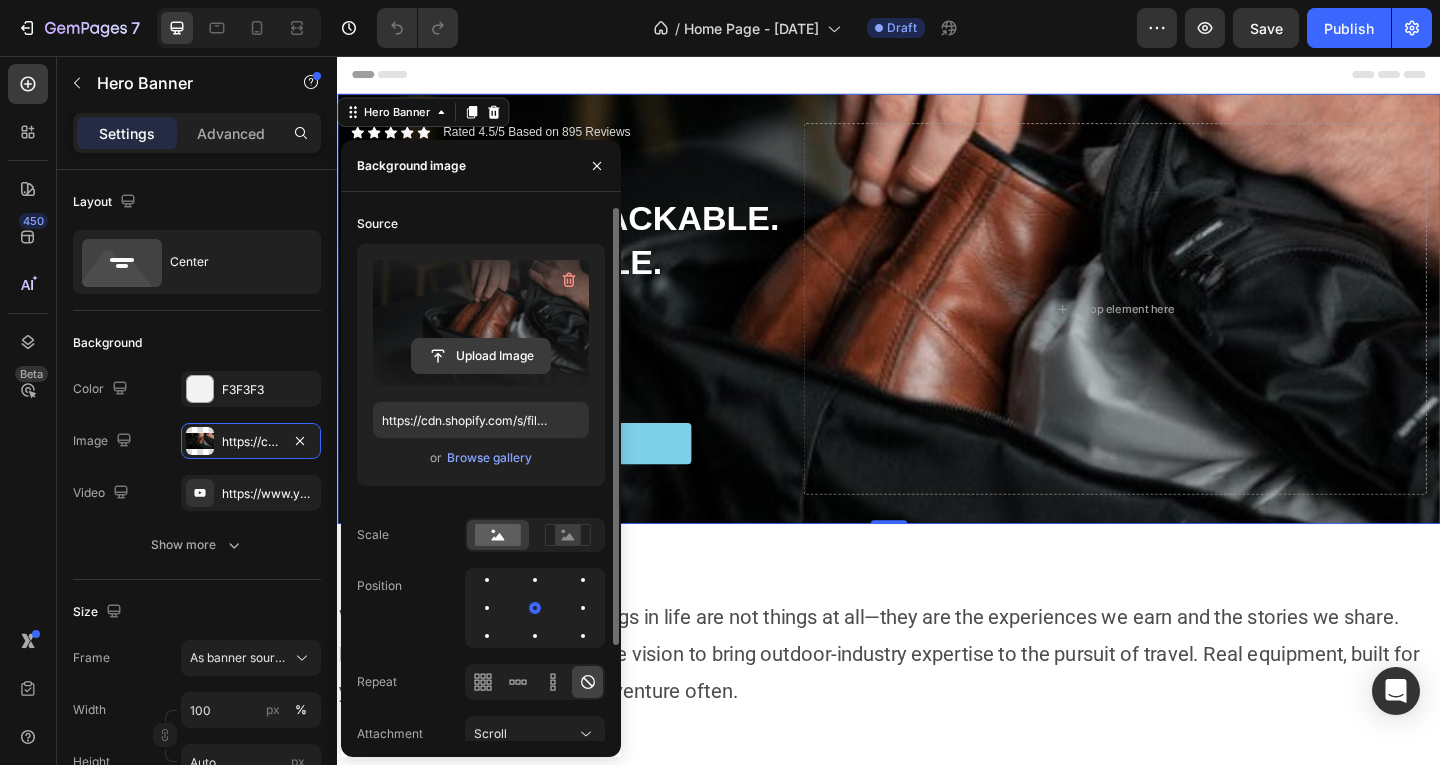 click 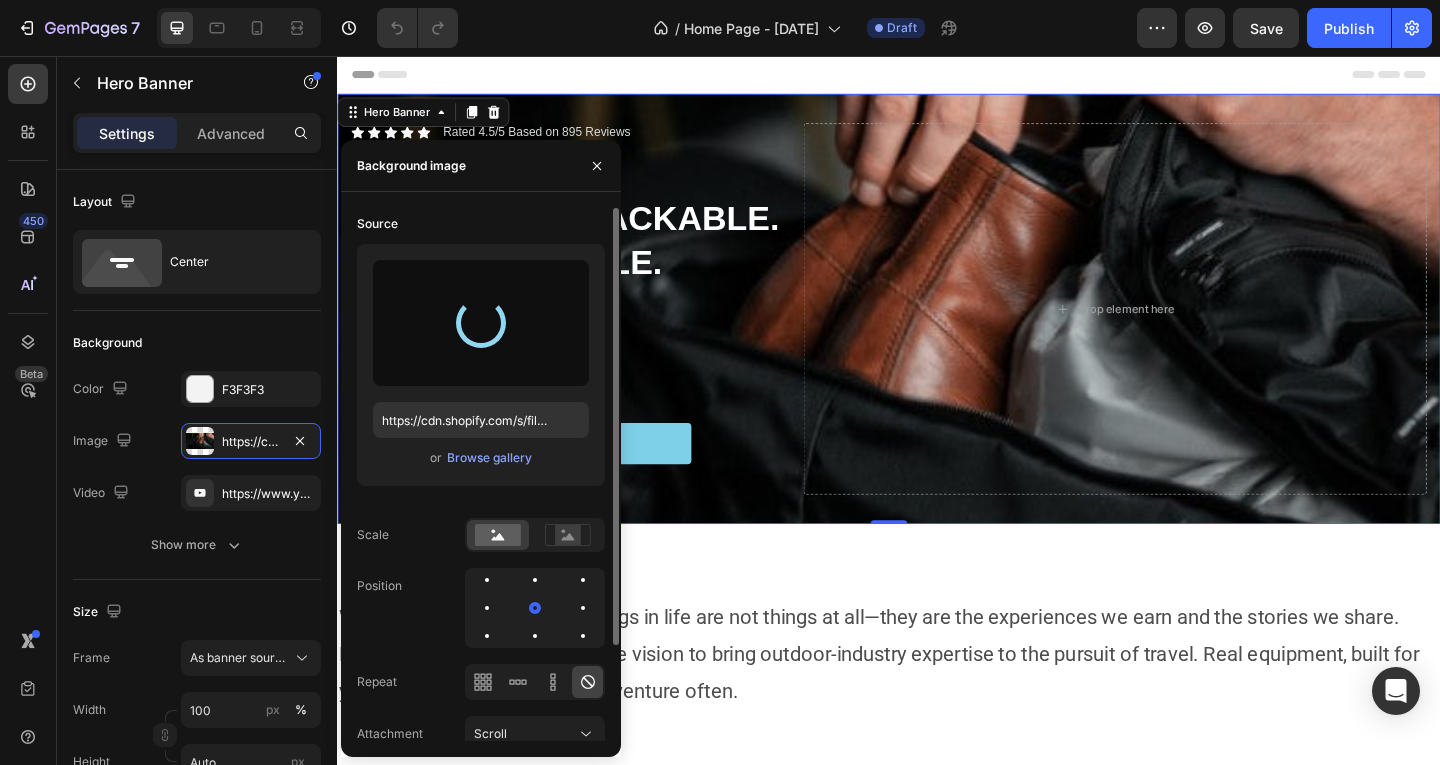type on "https://cdn.shopify.com/s/files/1/0949/6615/3348/files/gempages_573827838717723490-a8a522dd-69ff-49e9-90e4-9503189b7336.webp" 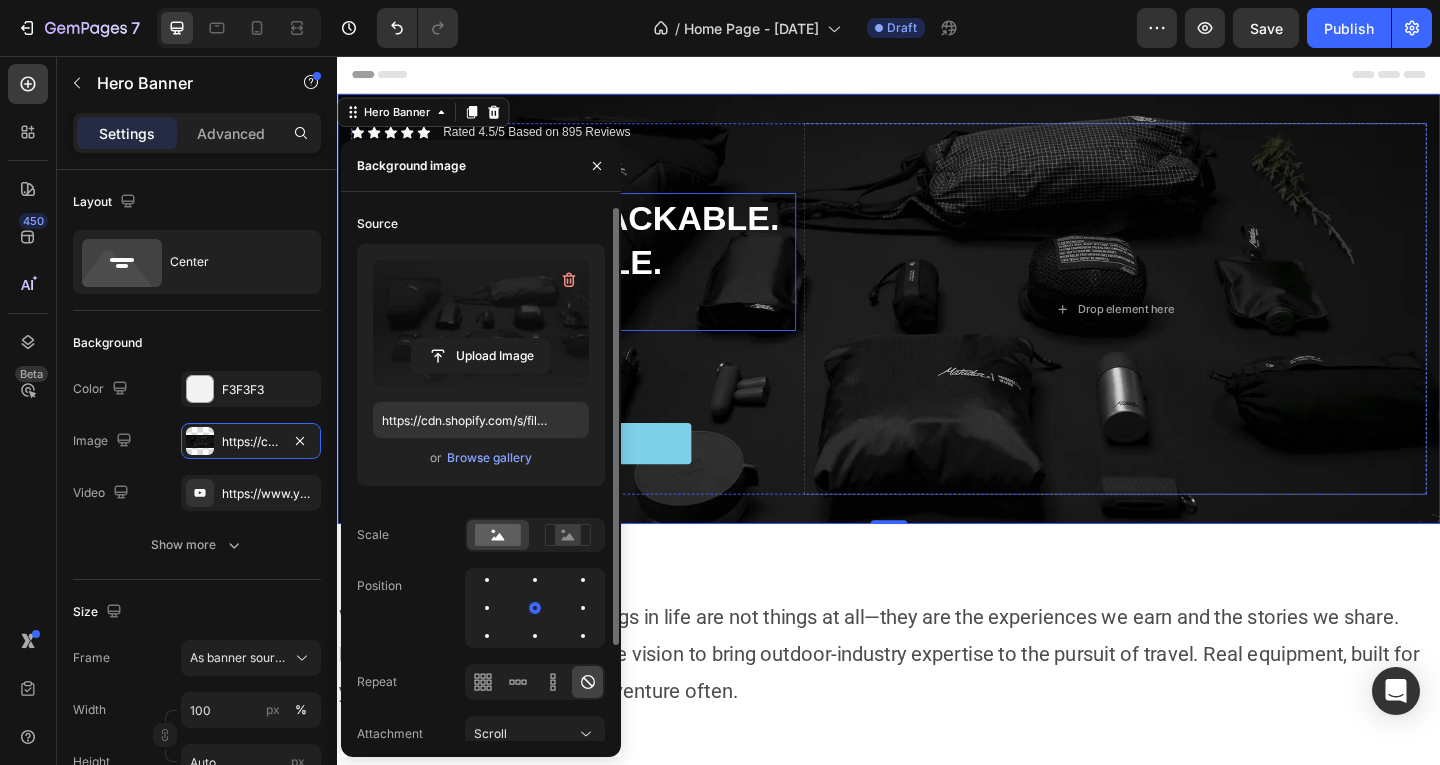 click on "TECHNICAL. PACKABLE. GIFTABLE." at bounding box center (594, 281) 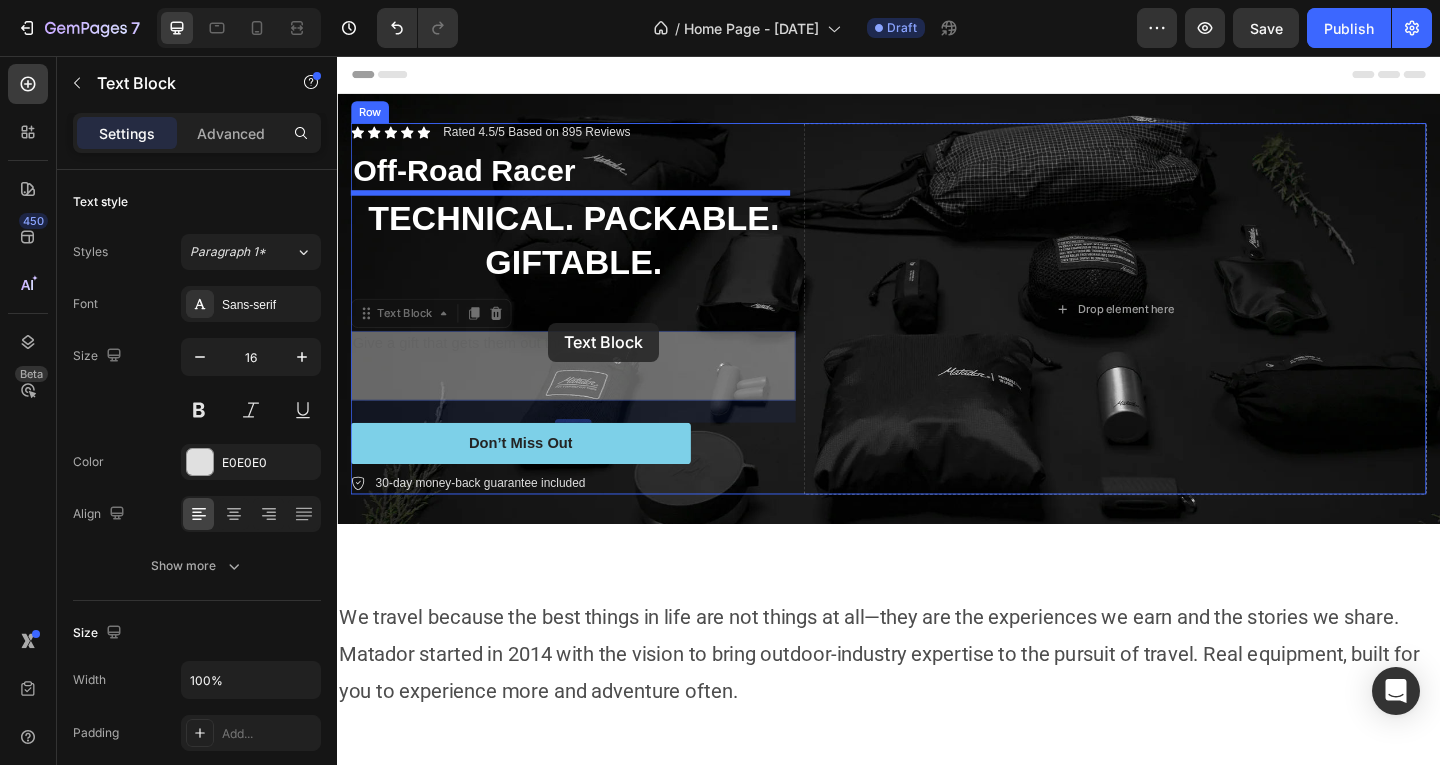 drag, startPoint x: 568, startPoint y: 374, endPoint x: 567, endPoint y: 346, distance: 28.01785 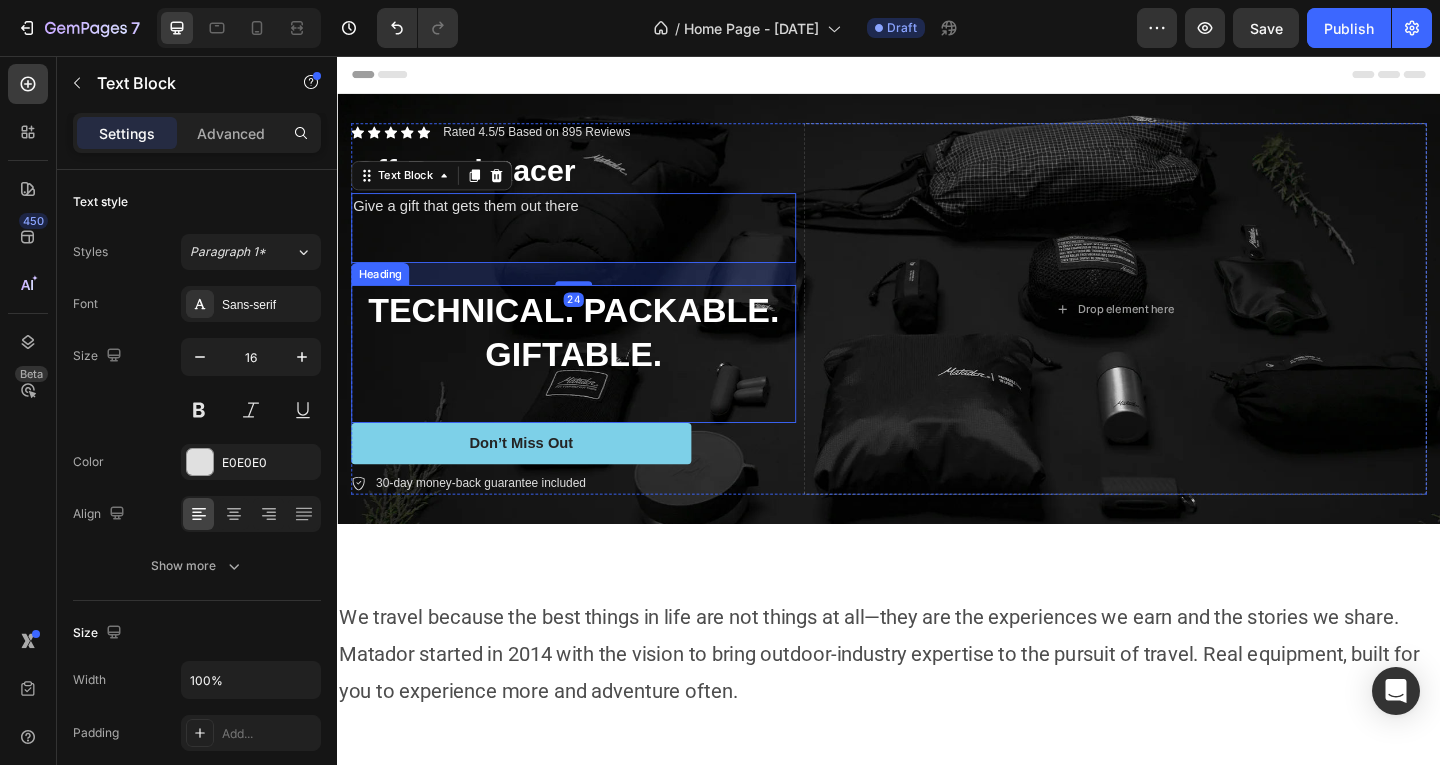 click on "TECHNICAL. PACKABLE. GIFTABLE." at bounding box center [593, 356] 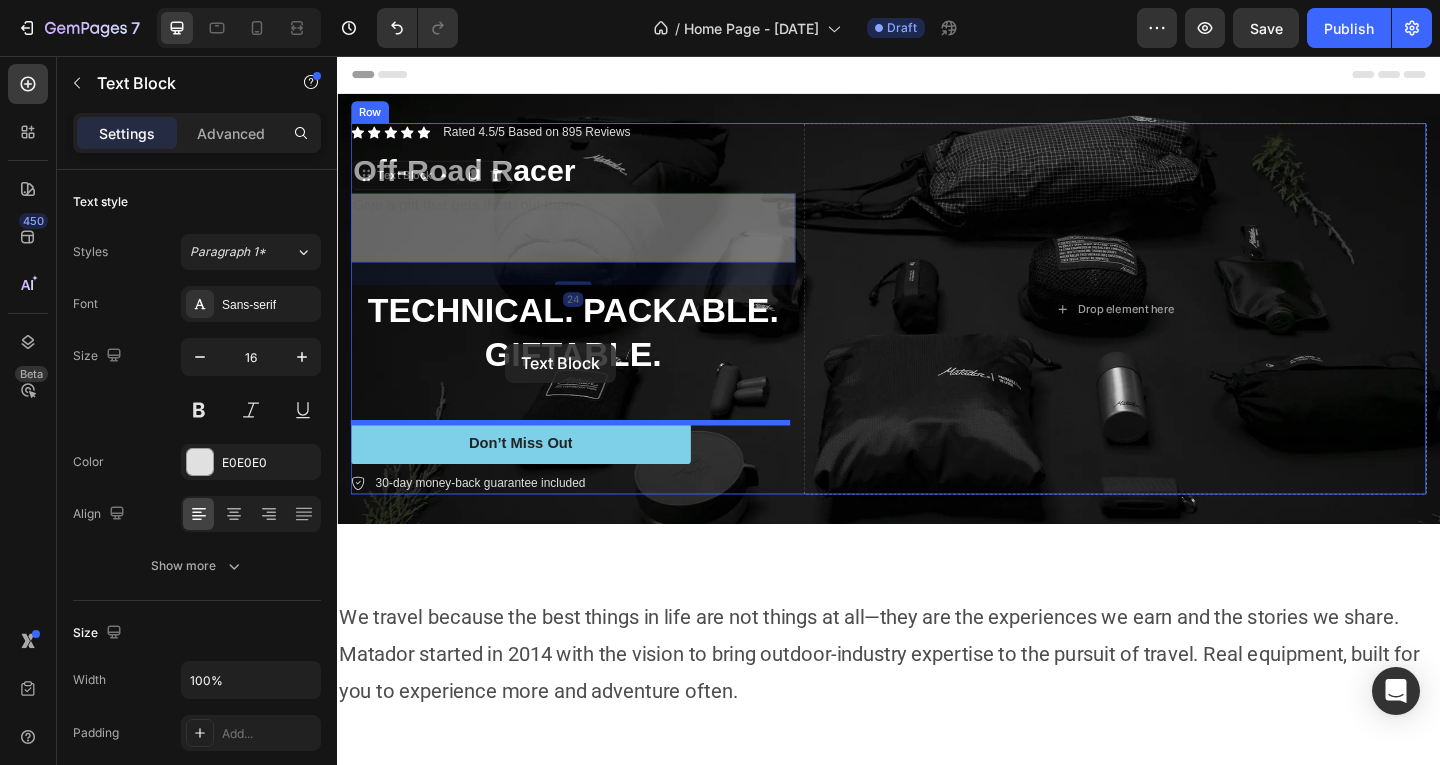 drag, startPoint x: 539, startPoint y: 207, endPoint x: 511, endPoint y: 363, distance: 158.4929 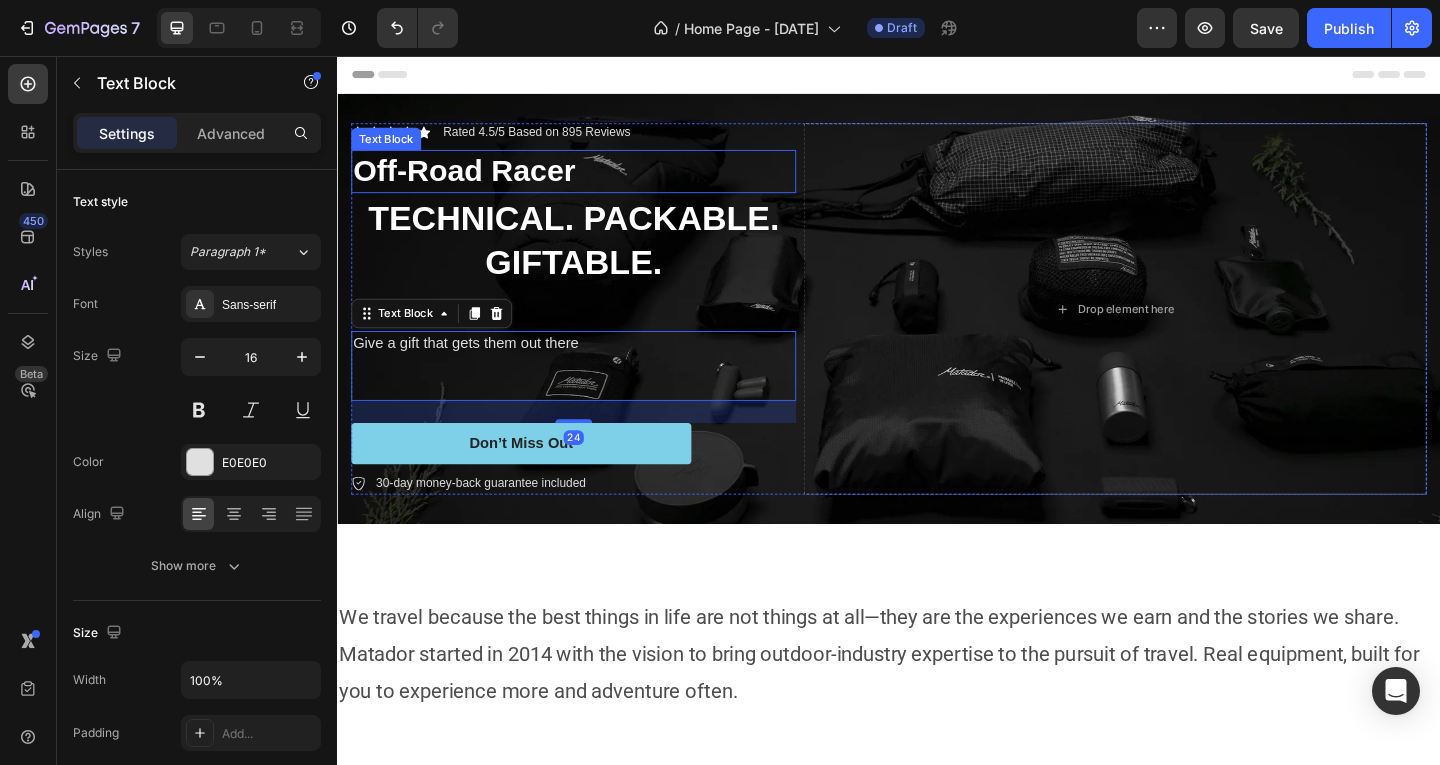 click on "Off-Road Racer" at bounding box center [594, 181] 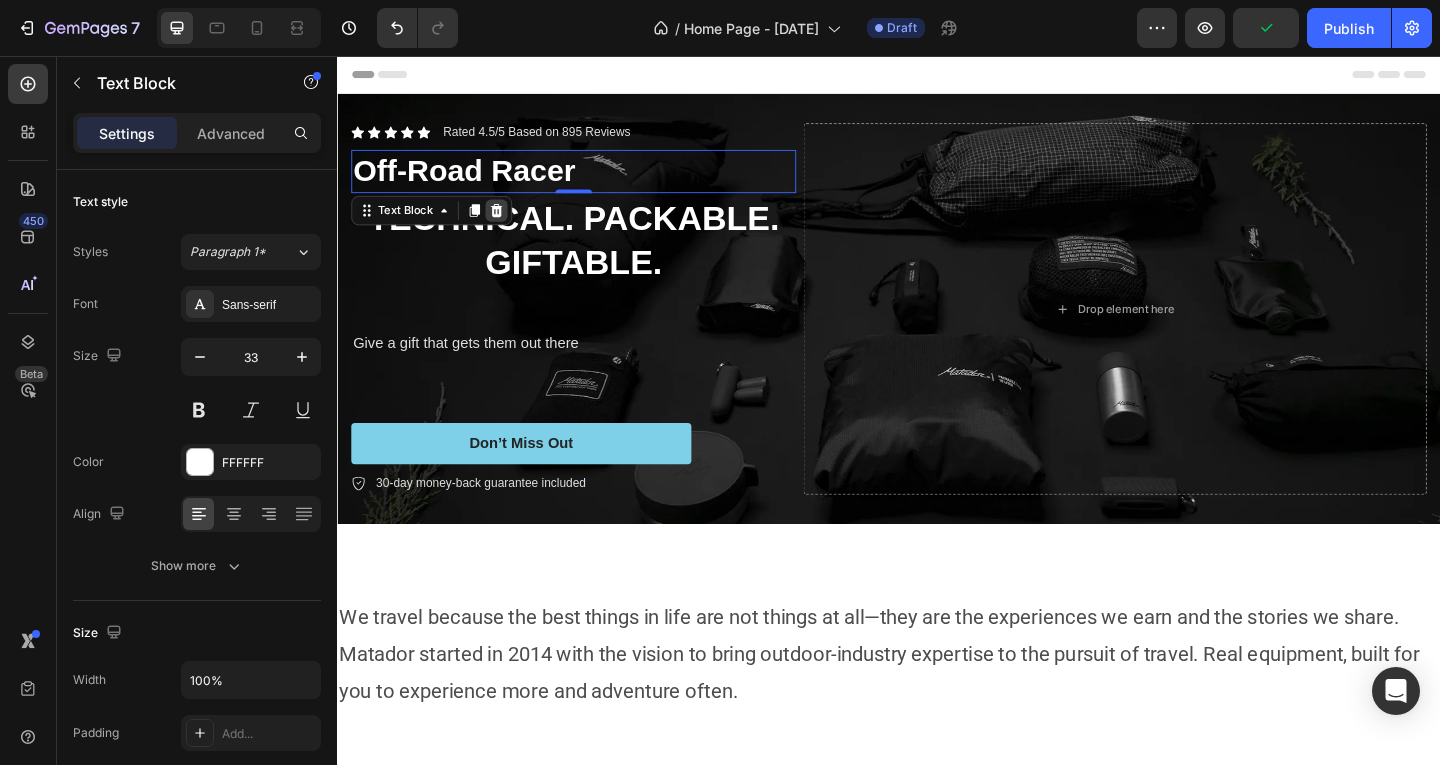 click 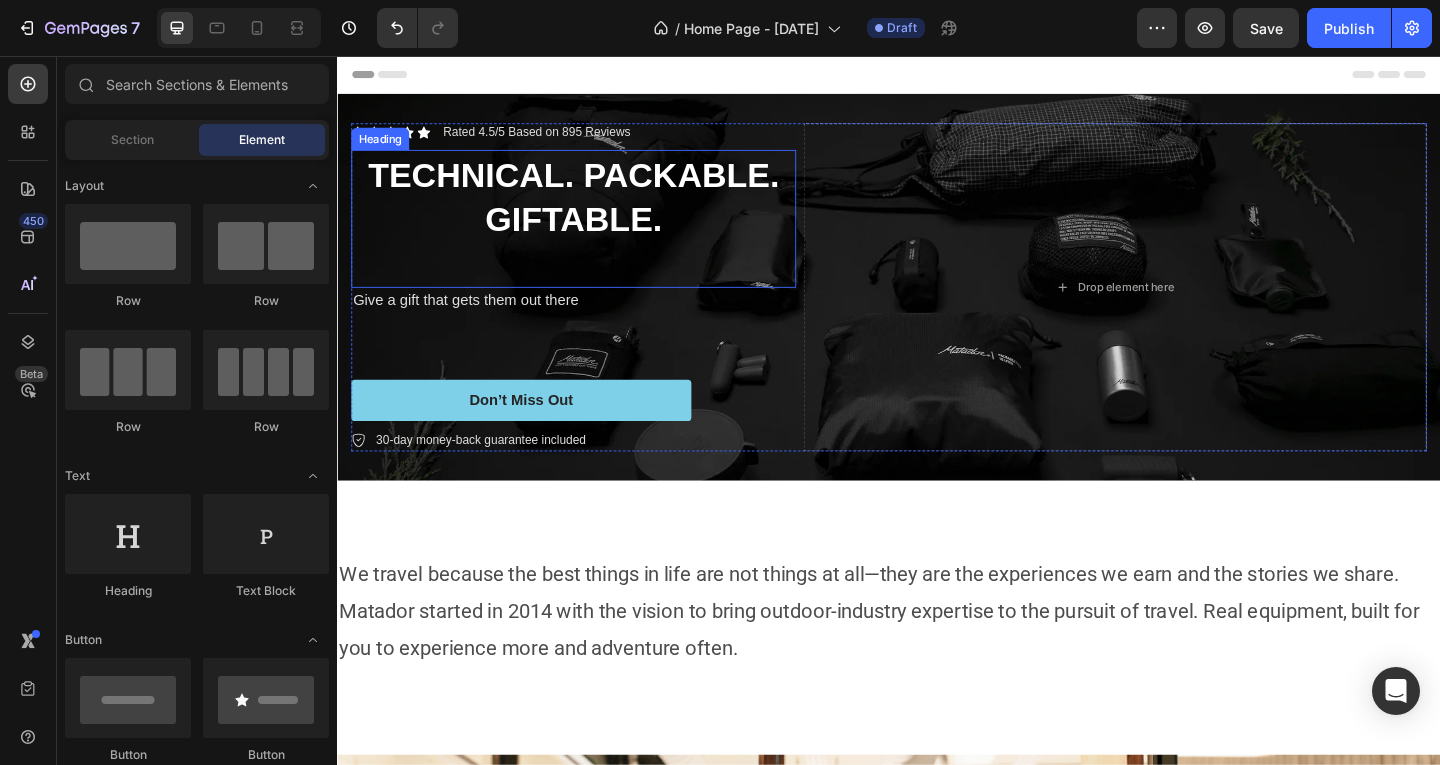 click on "TECHNICAL. PACKABLE. GIFTABLE." at bounding box center (593, 209) 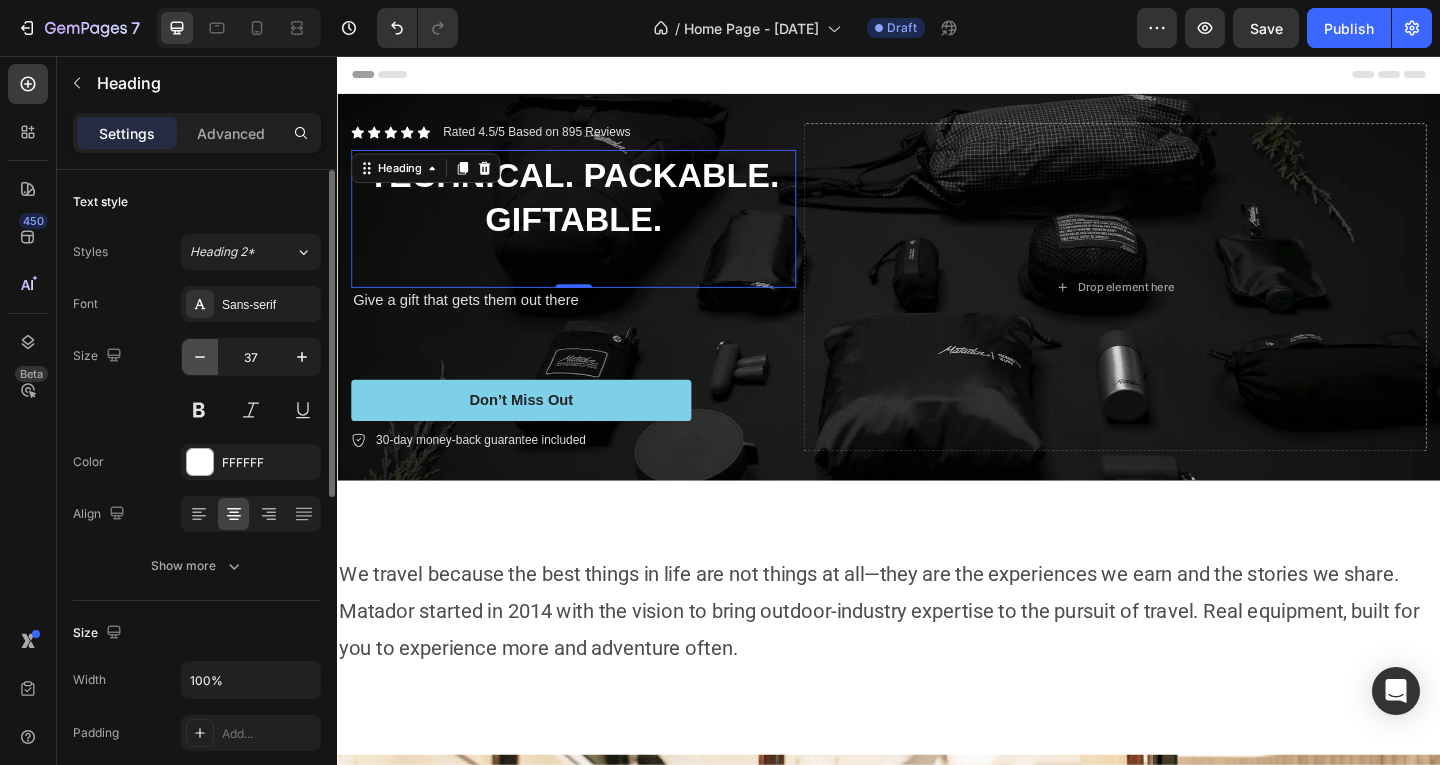 click 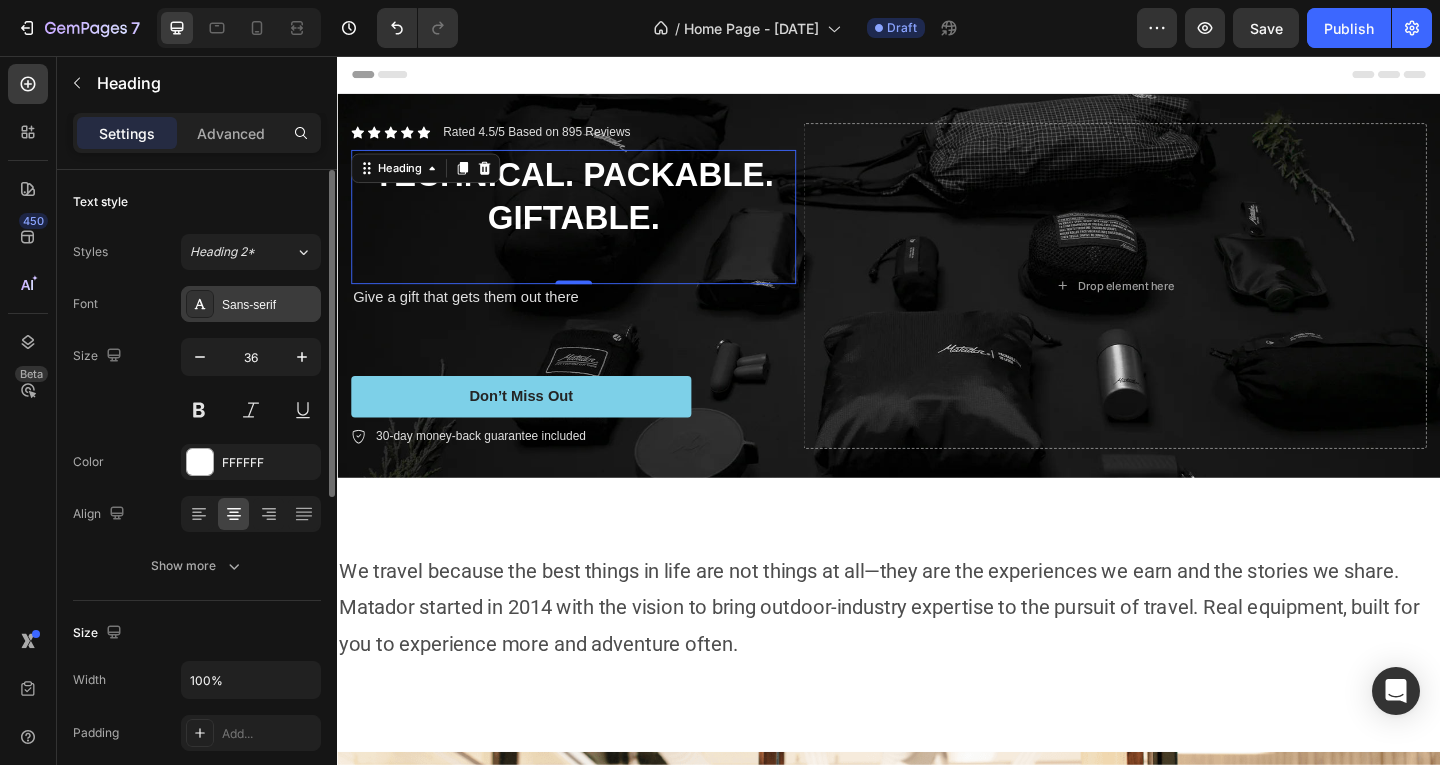 click on "Sans-serif" at bounding box center (269, 305) 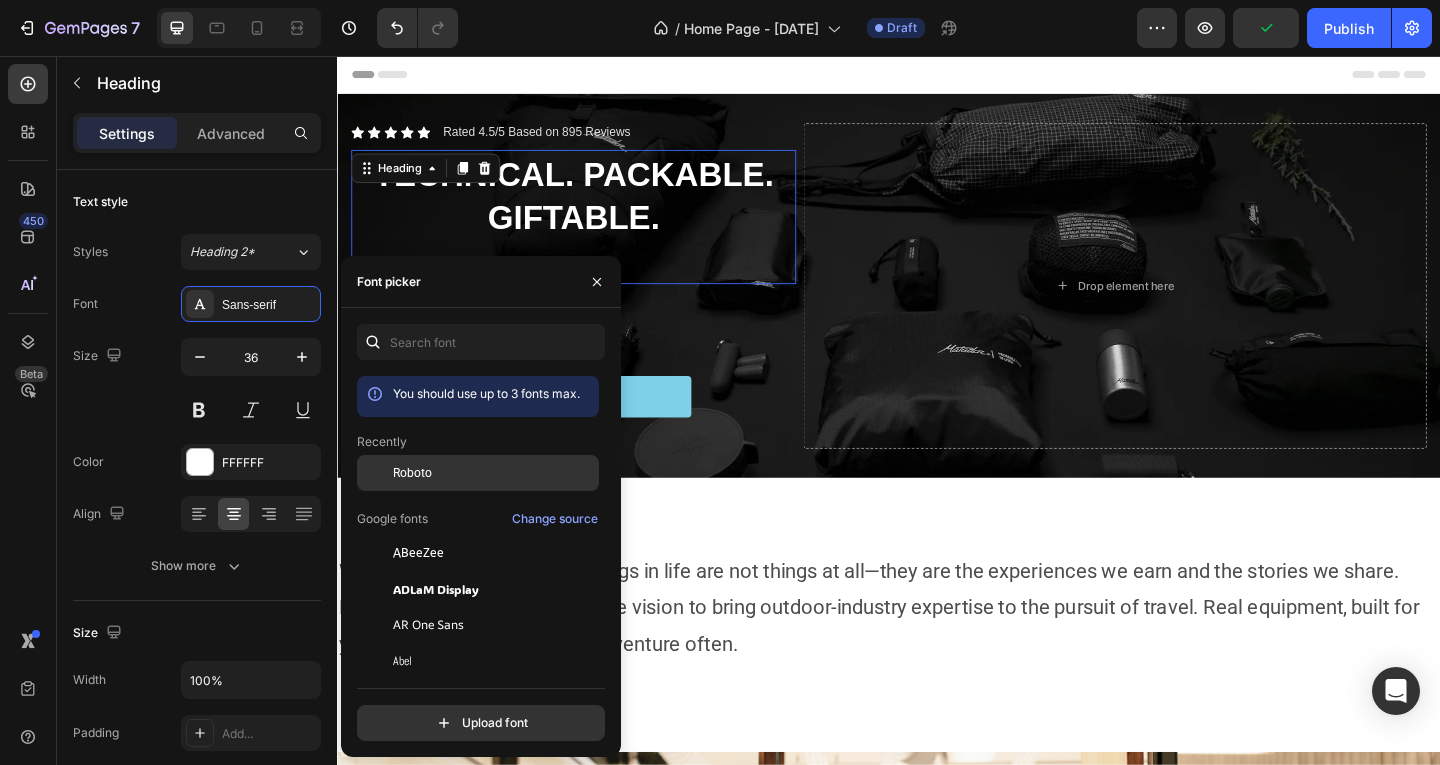 click on "Roboto" at bounding box center [412, 473] 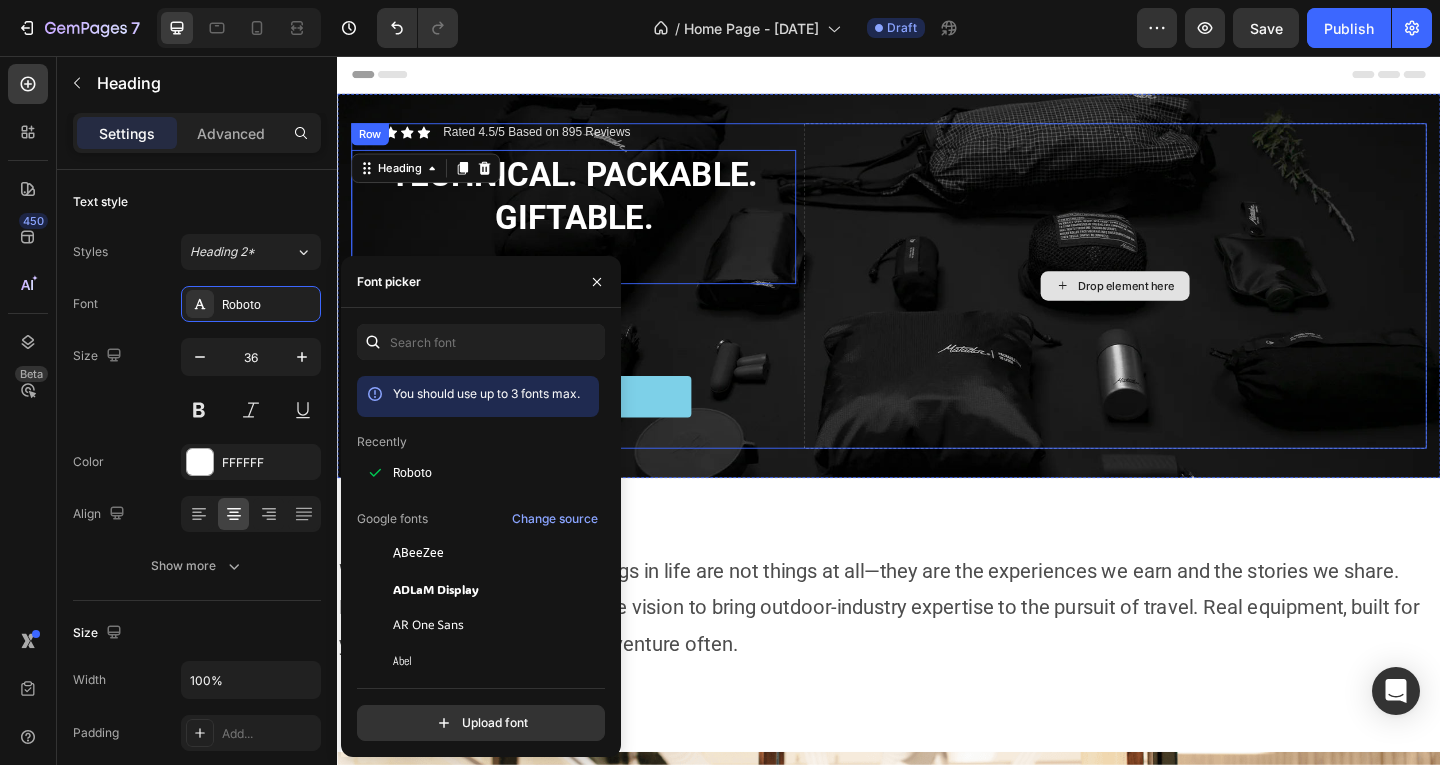 click on "Drop element here" at bounding box center (1183, 306) 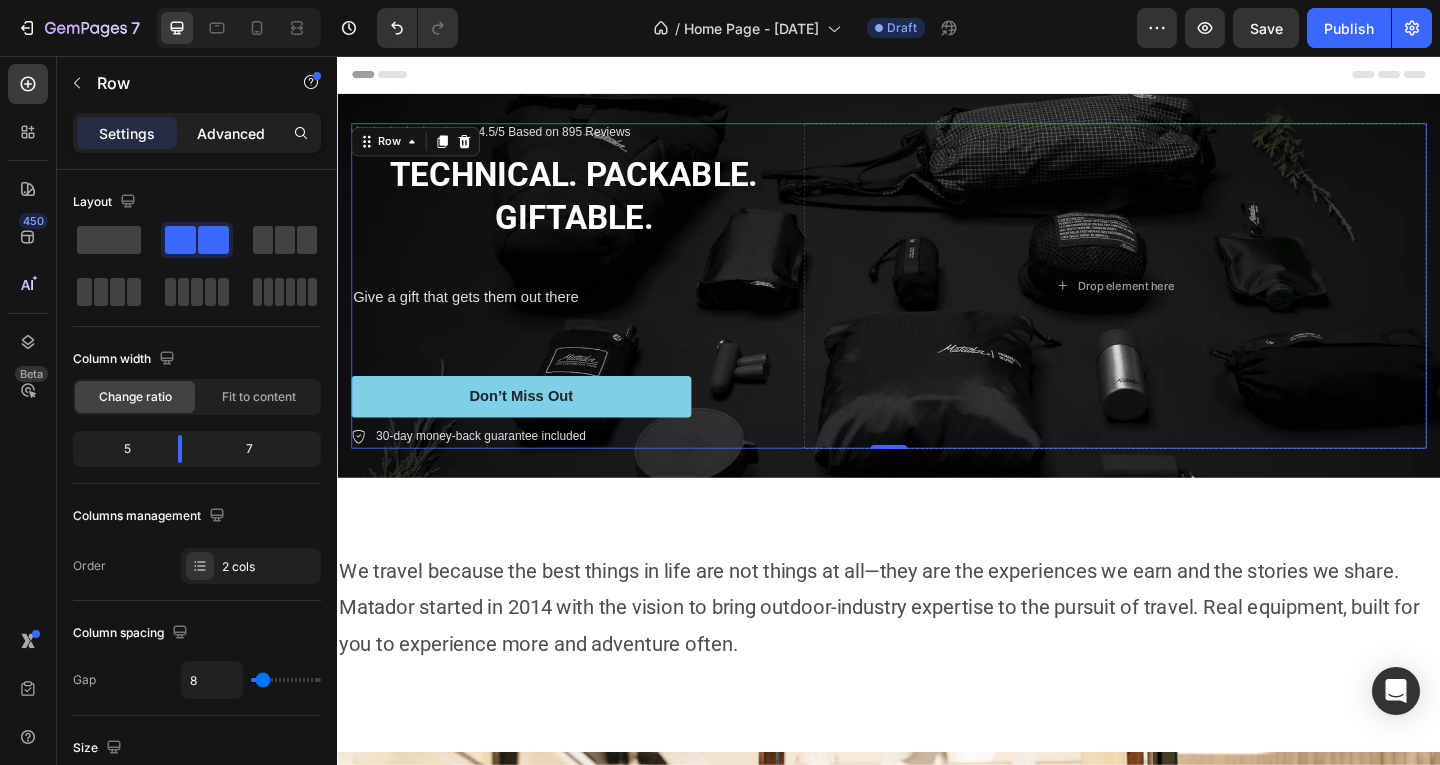 click on "Advanced" at bounding box center [231, 133] 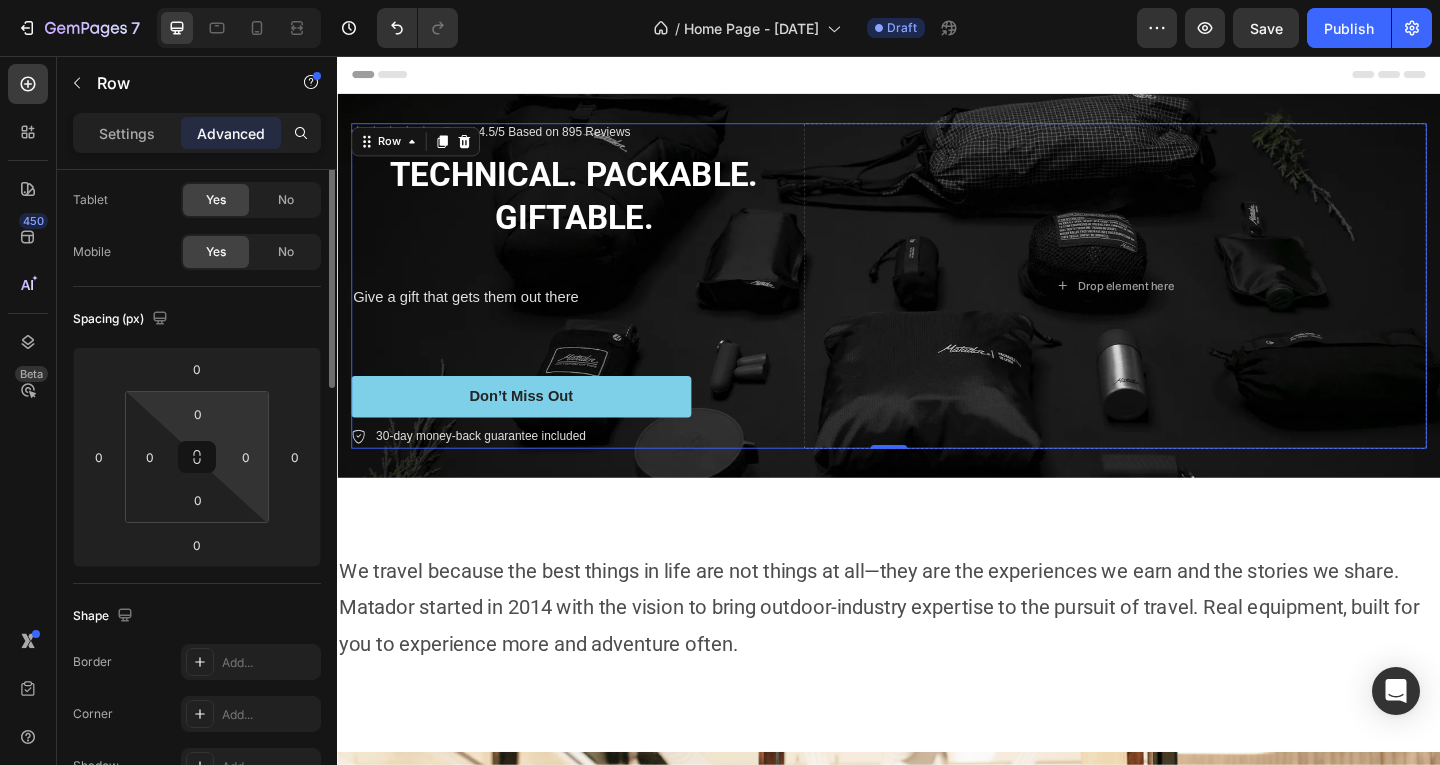 scroll, scrollTop: 0, scrollLeft: 0, axis: both 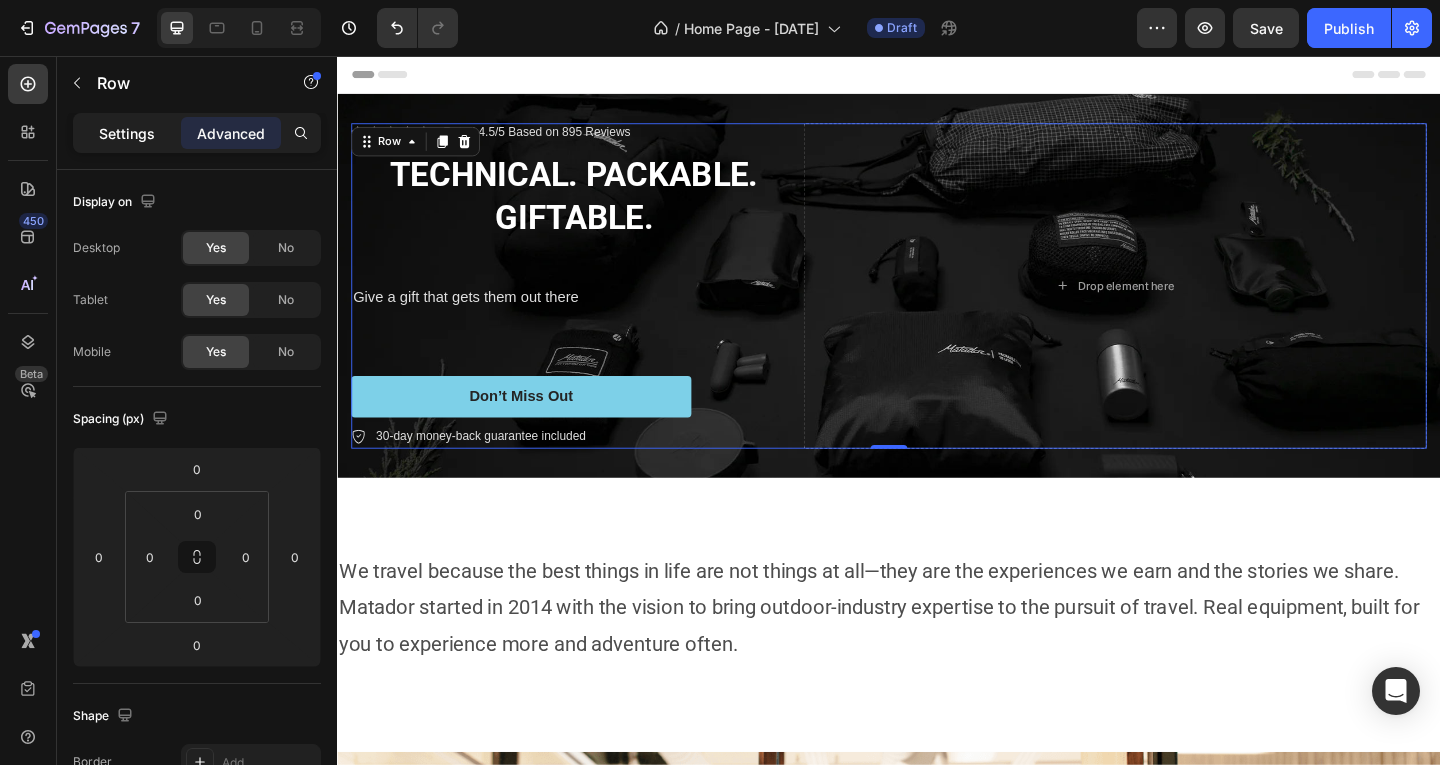 drag, startPoint x: 166, startPoint y: 303, endPoint x: 108, endPoint y: 136, distance: 176.78519 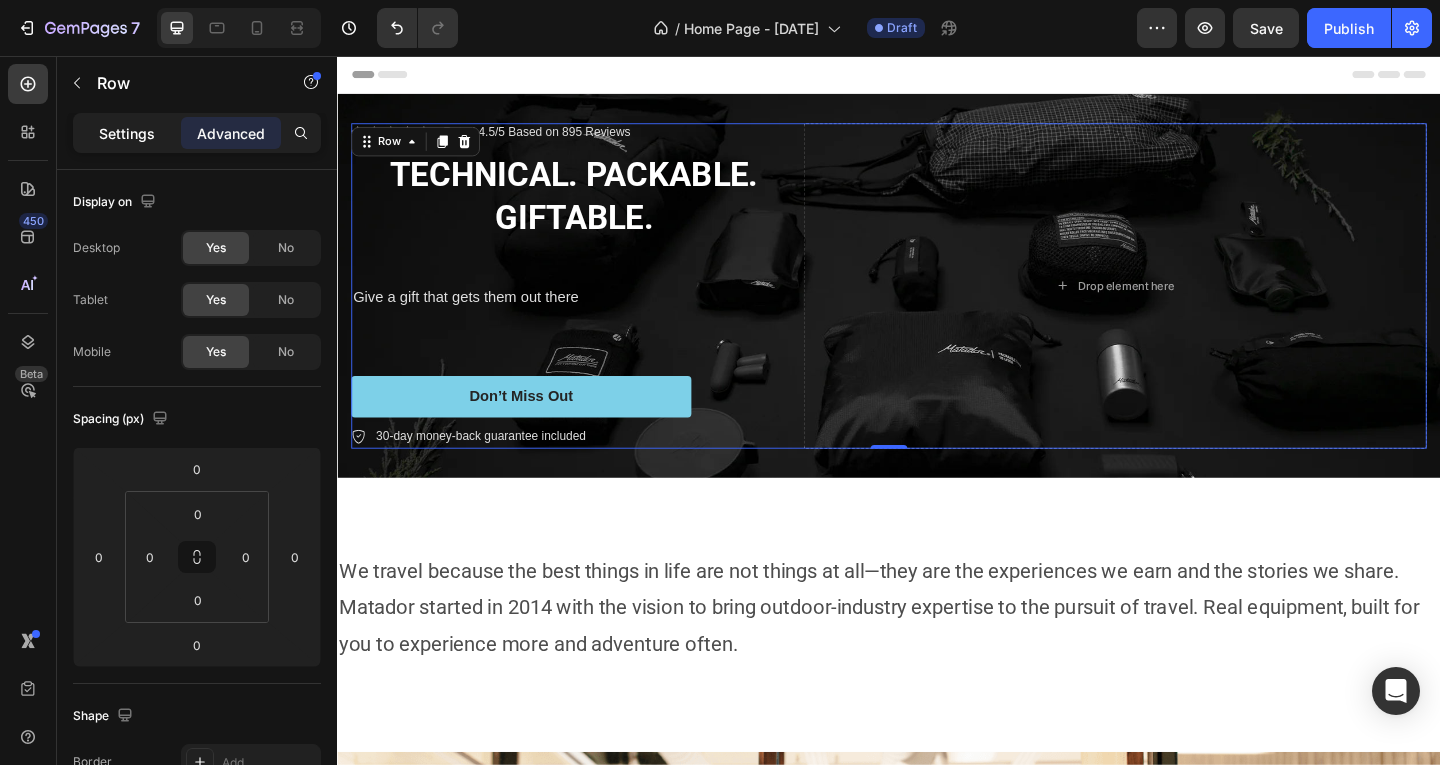 click on "Settings" at bounding box center (127, 133) 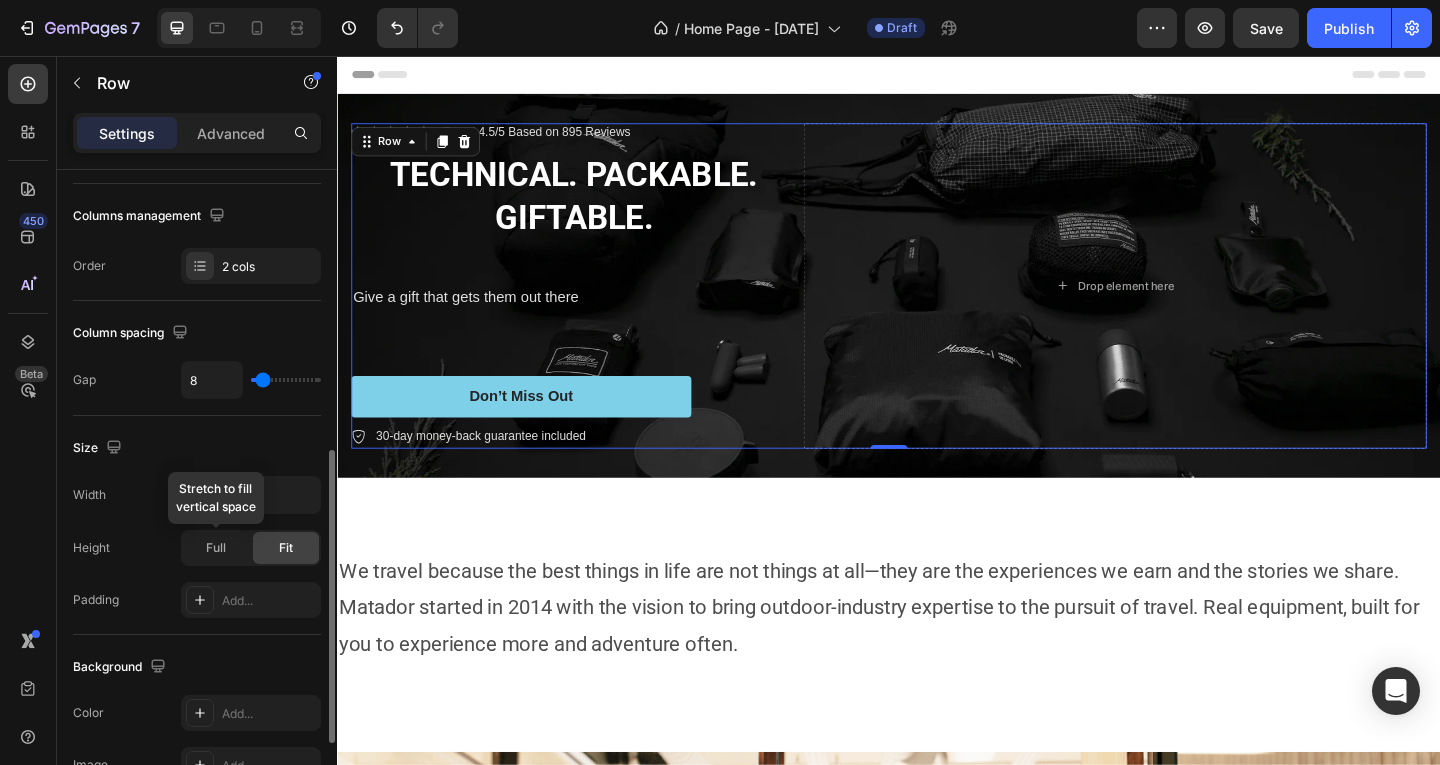 scroll, scrollTop: 500, scrollLeft: 0, axis: vertical 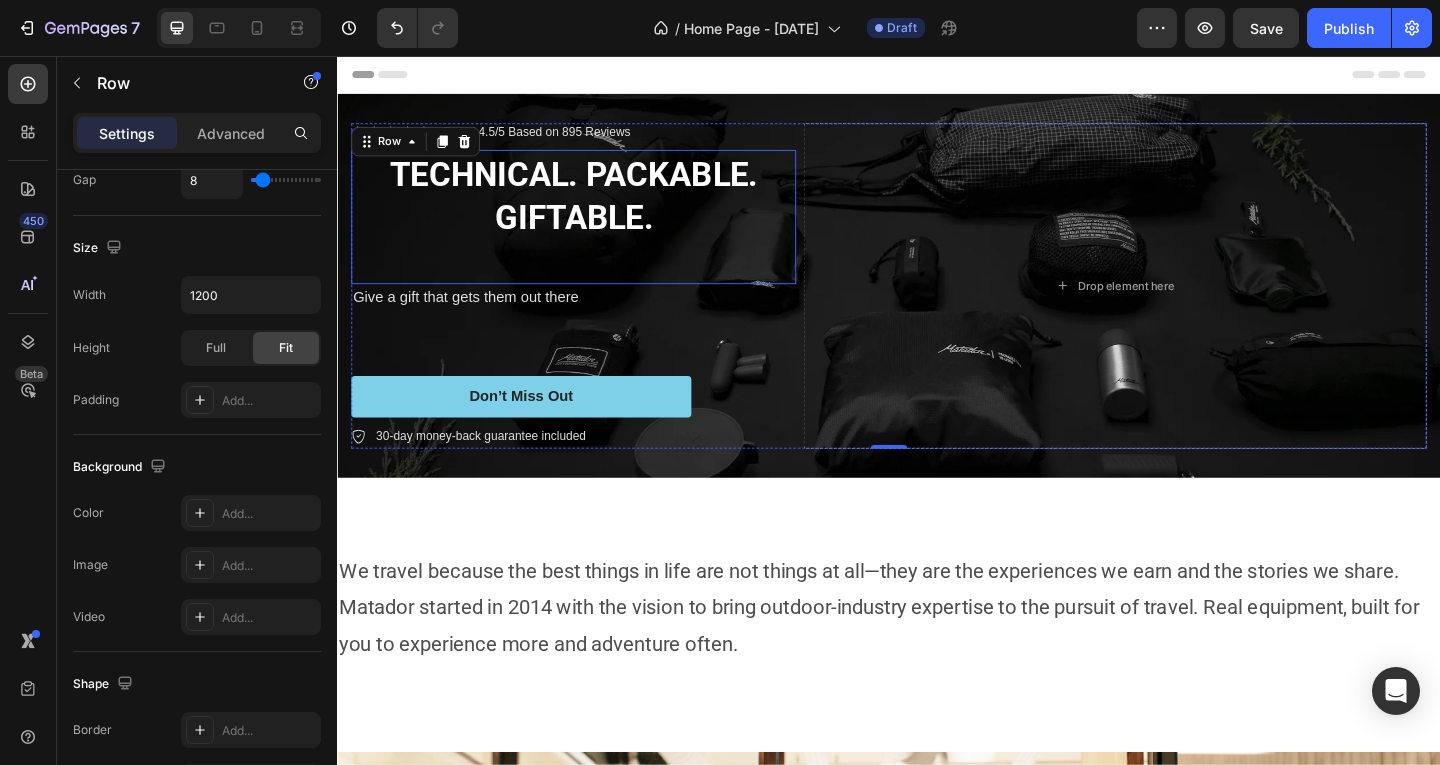 click on "TECHNICAL. PACKABLE. GIFTABLE." at bounding box center [594, 208] 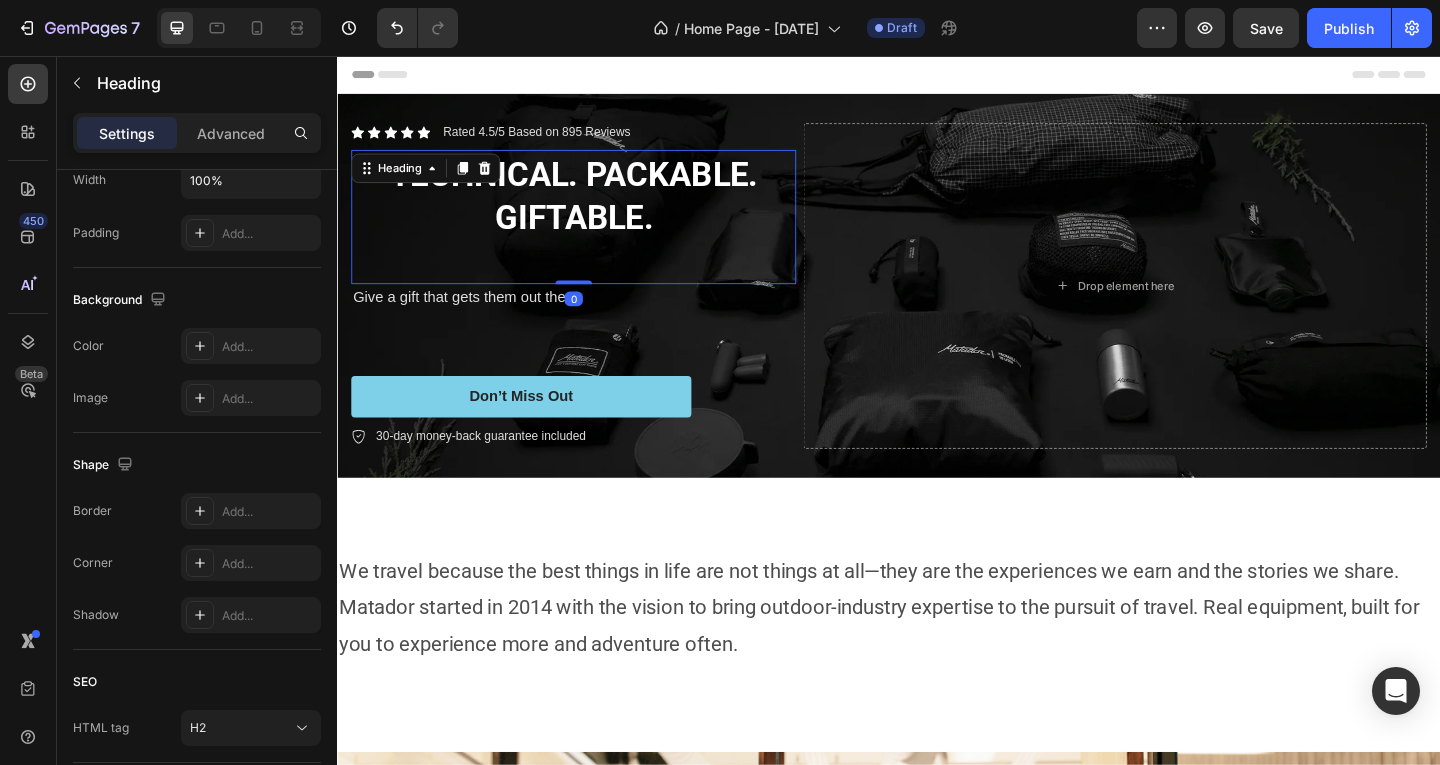 scroll, scrollTop: 0, scrollLeft: 0, axis: both 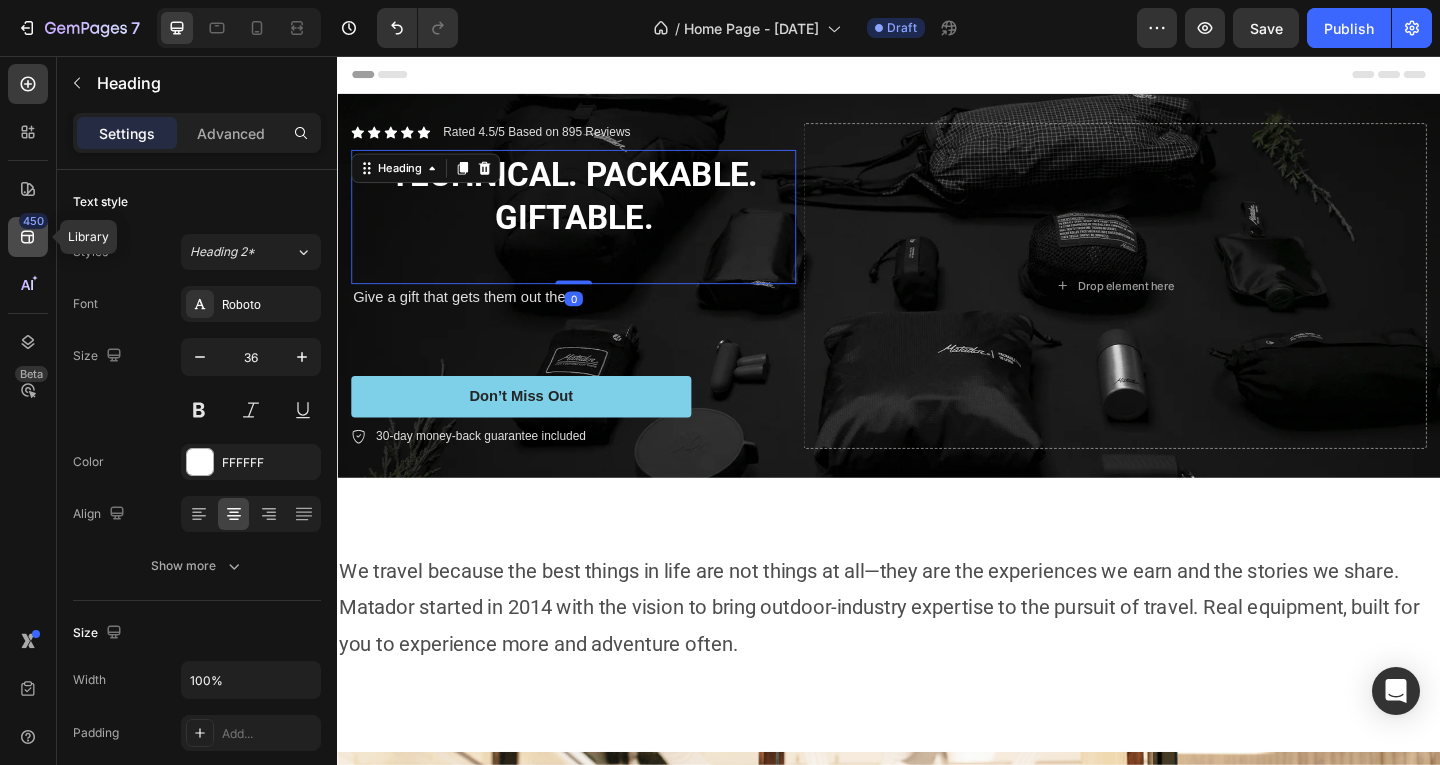 click 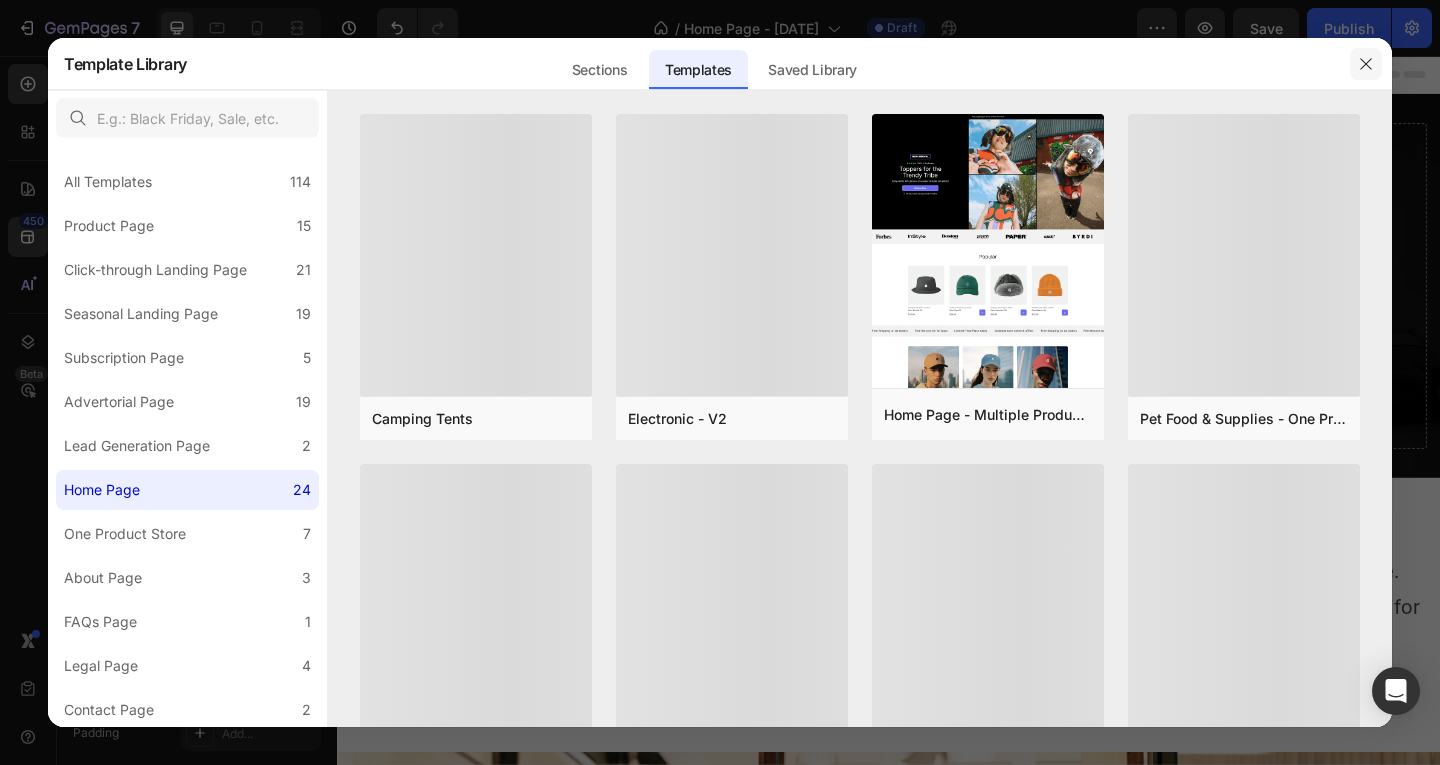 click 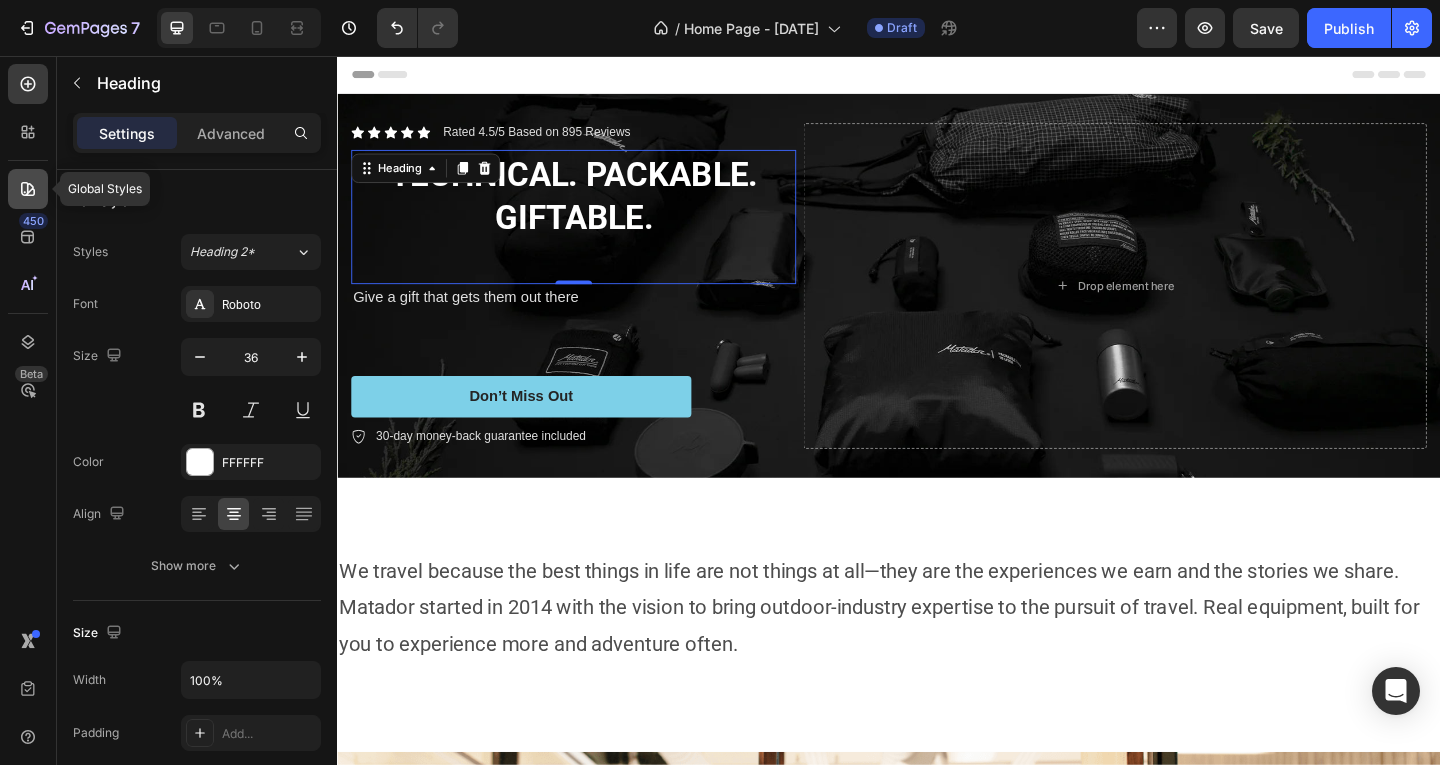 click 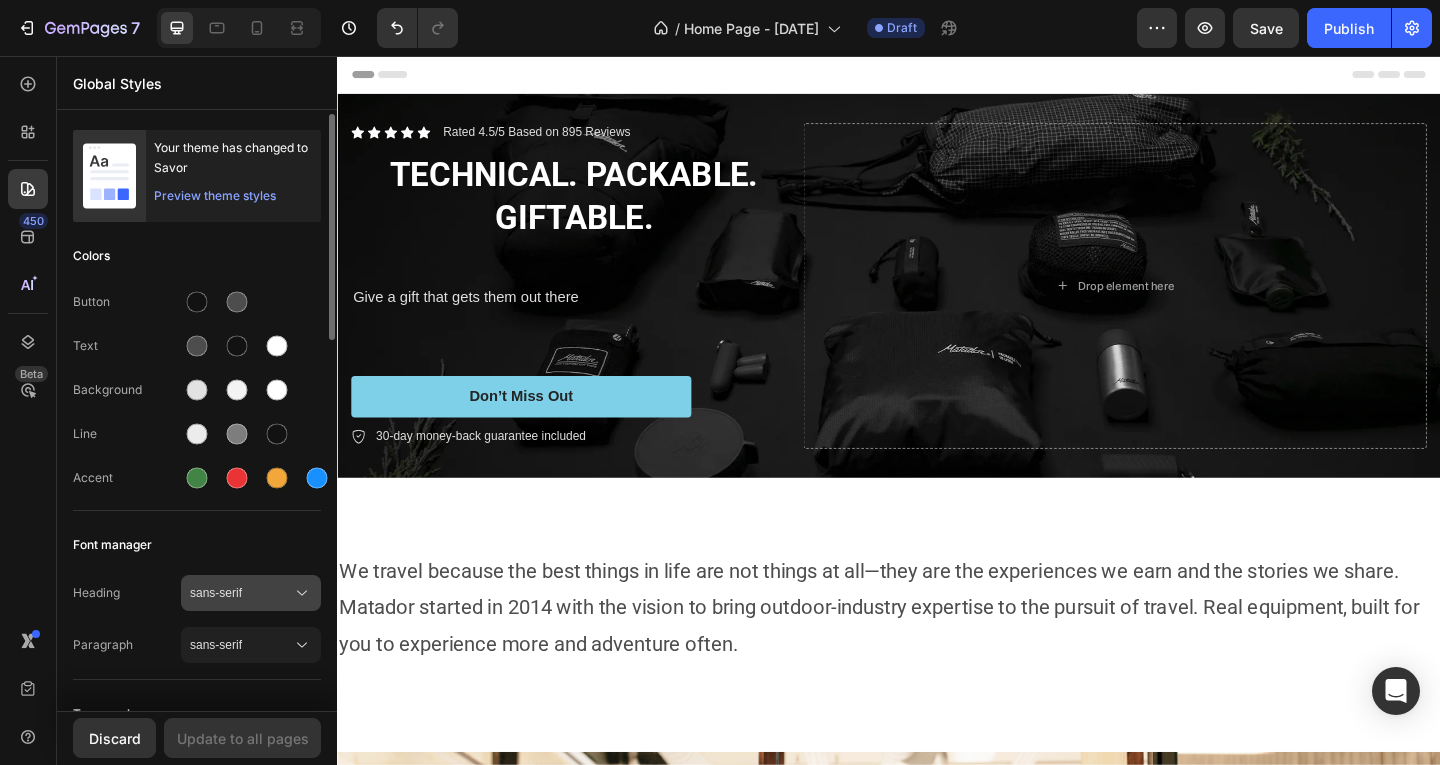 click on "sans-serif" at bounding box center [241, 593] 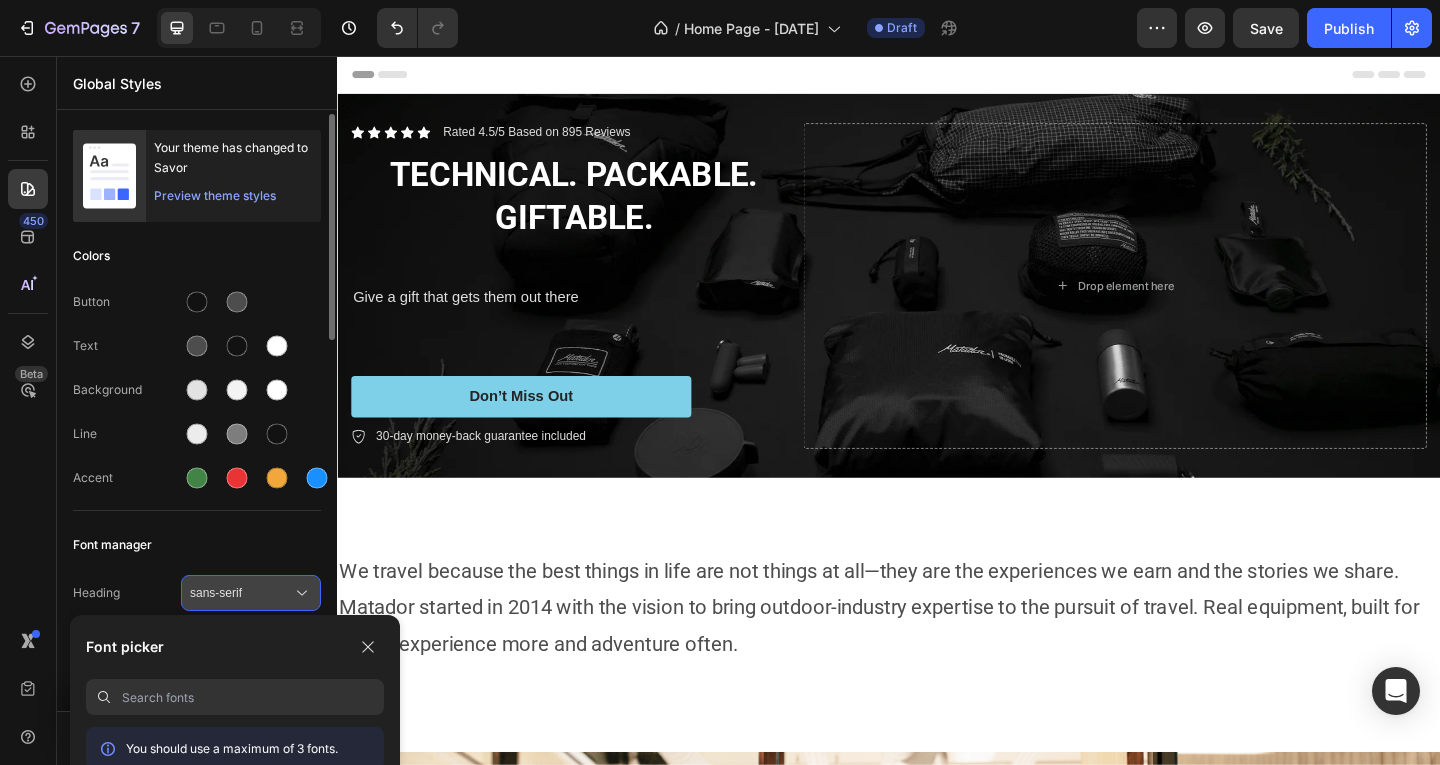 click on "sans-serif" at bounding box center [241, 593] 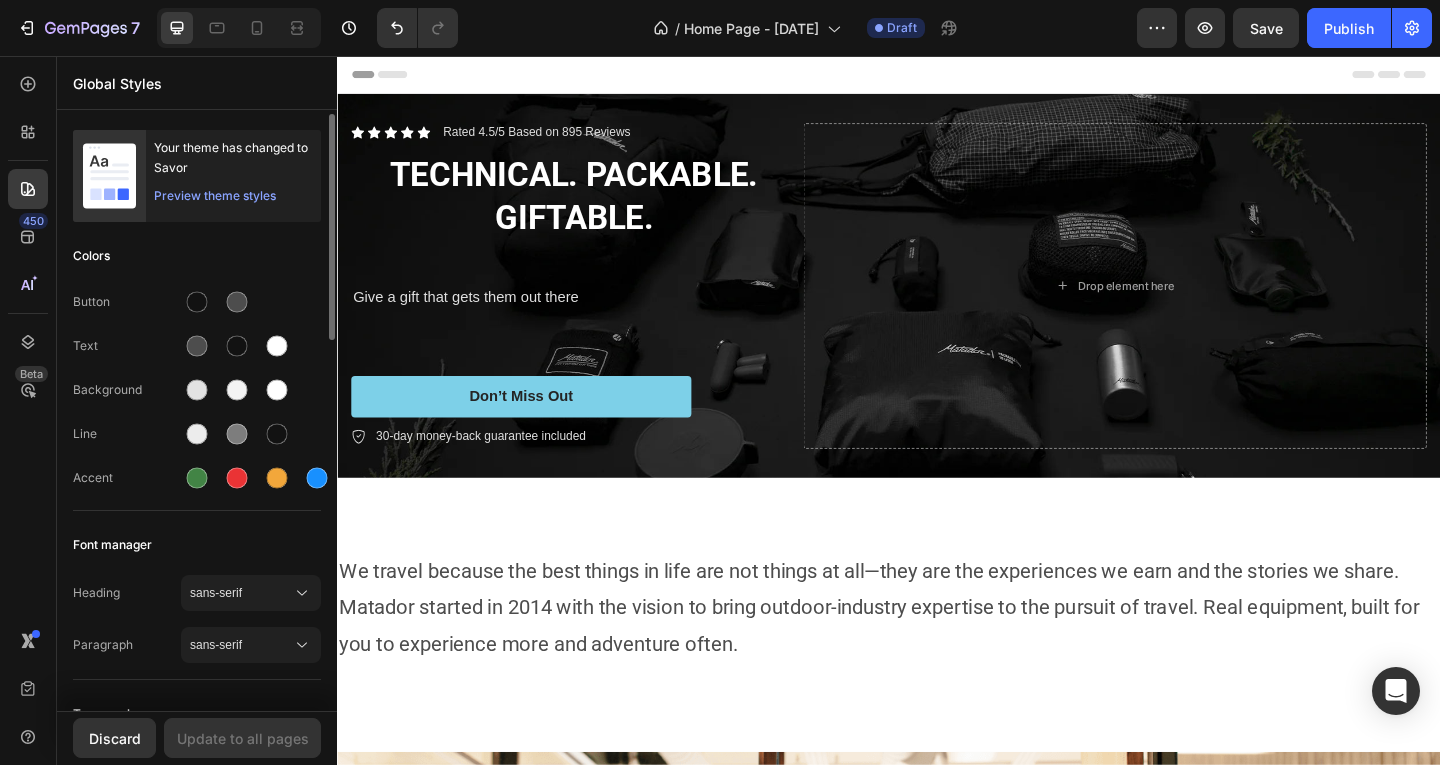 click on "Font manager" at bounding box center [197, 545] 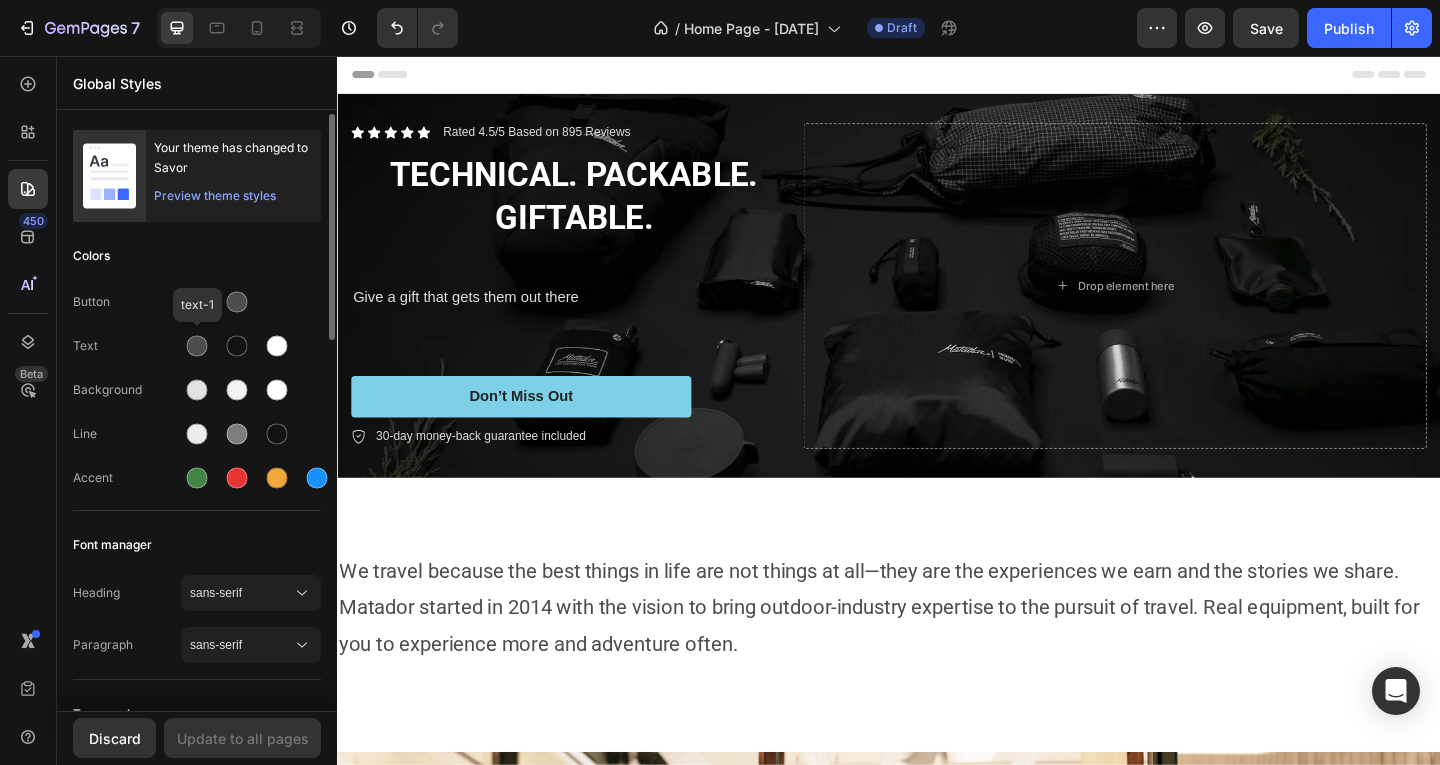 scroll, scrollTop: 200, scrollLeft: 0, axis: vertical 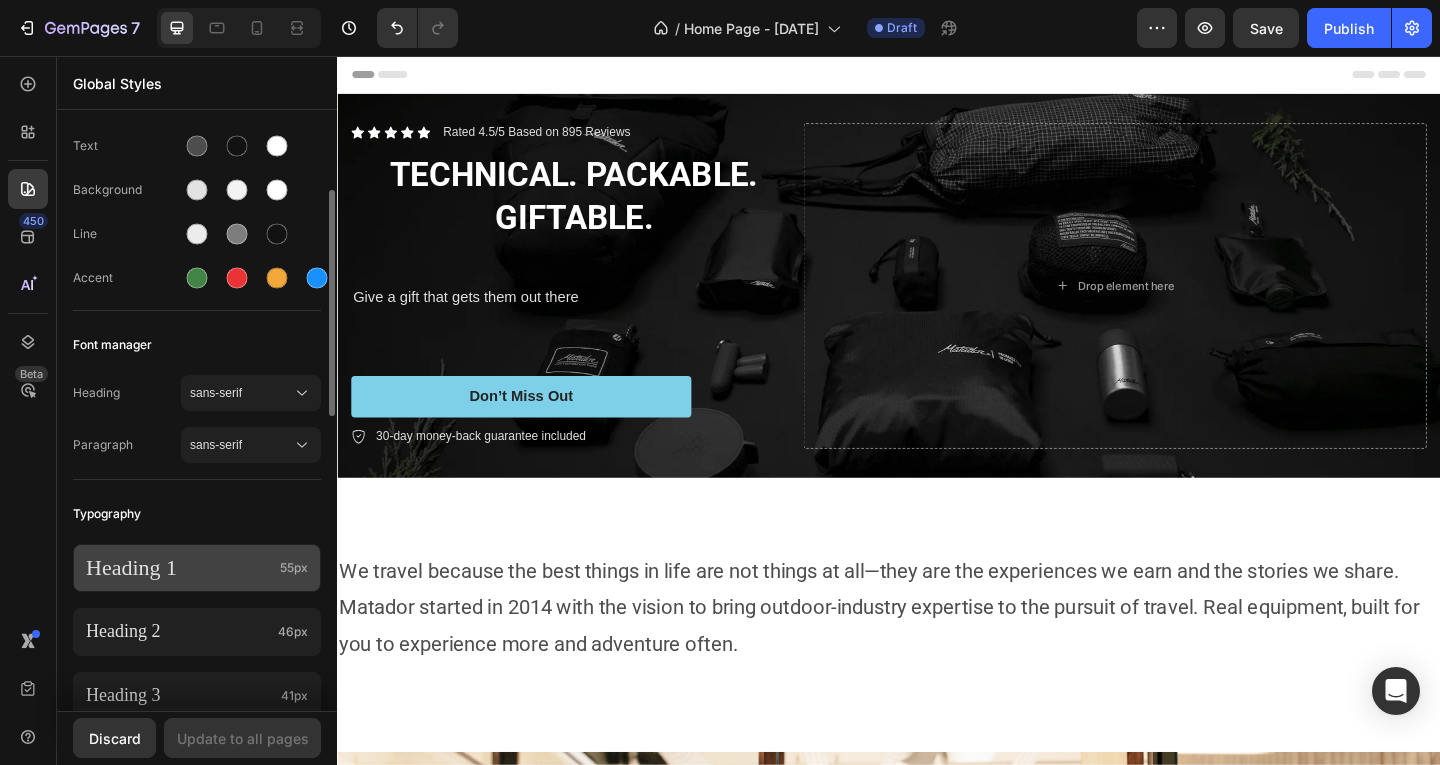 click on "Heading 1" at bounding box center (179, 568) 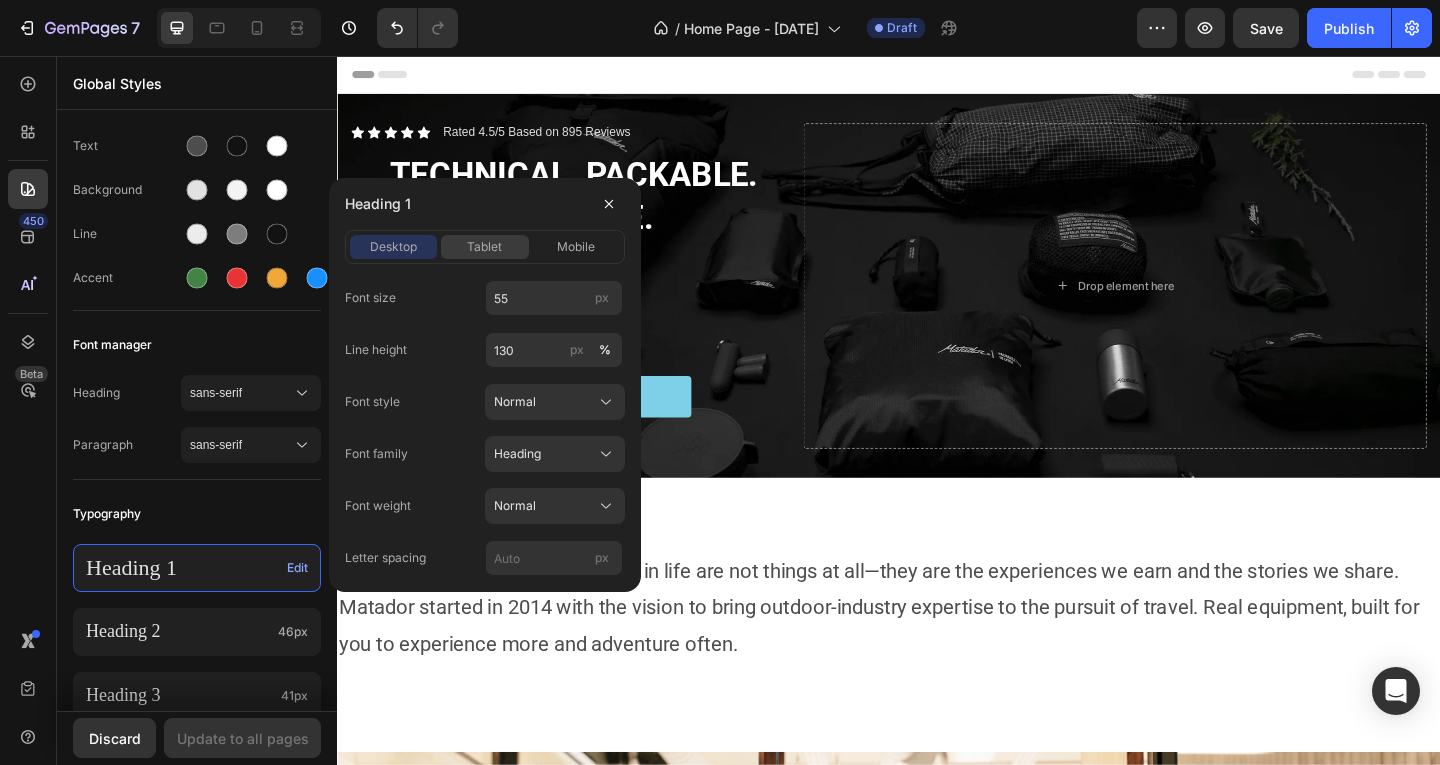 click on "tablet" at bounding box center [484, 247] 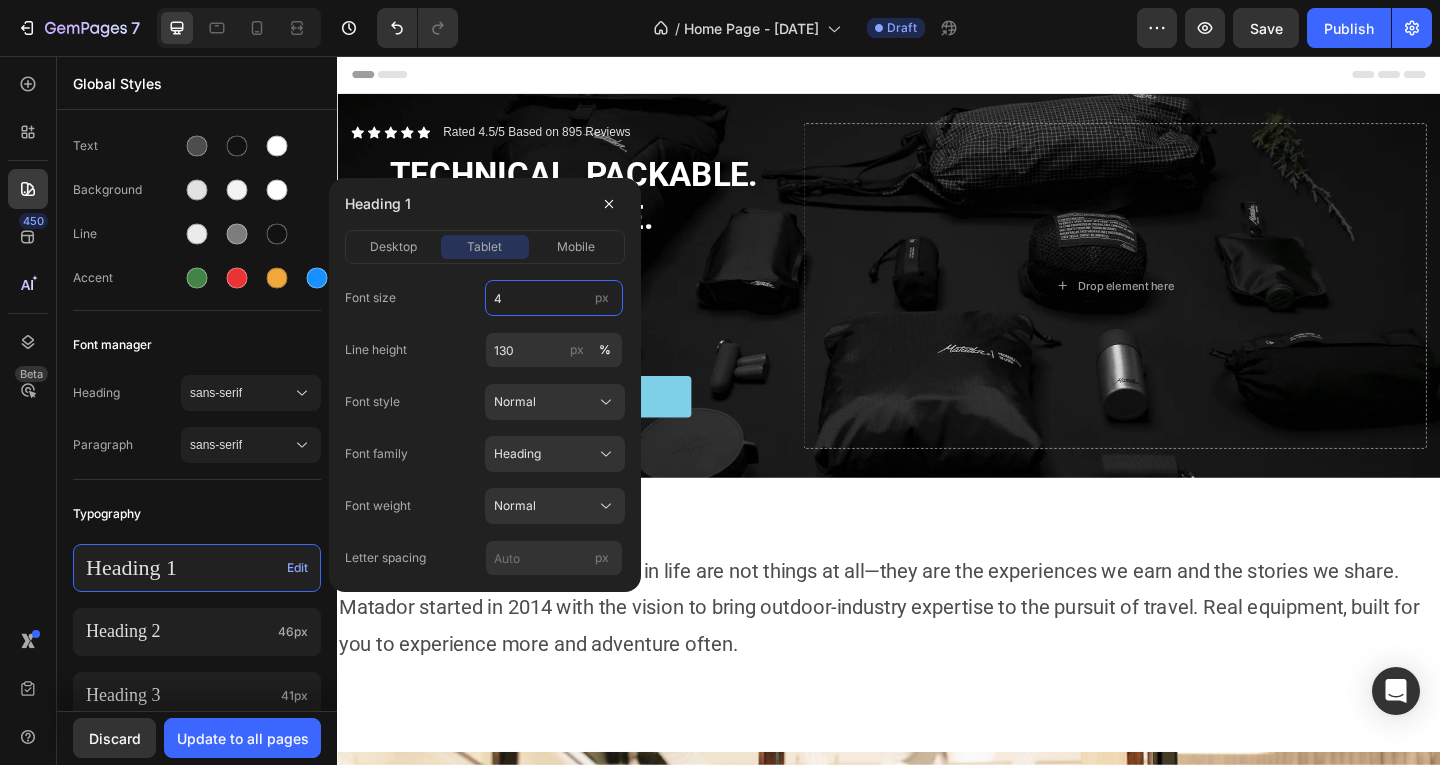type on "40" 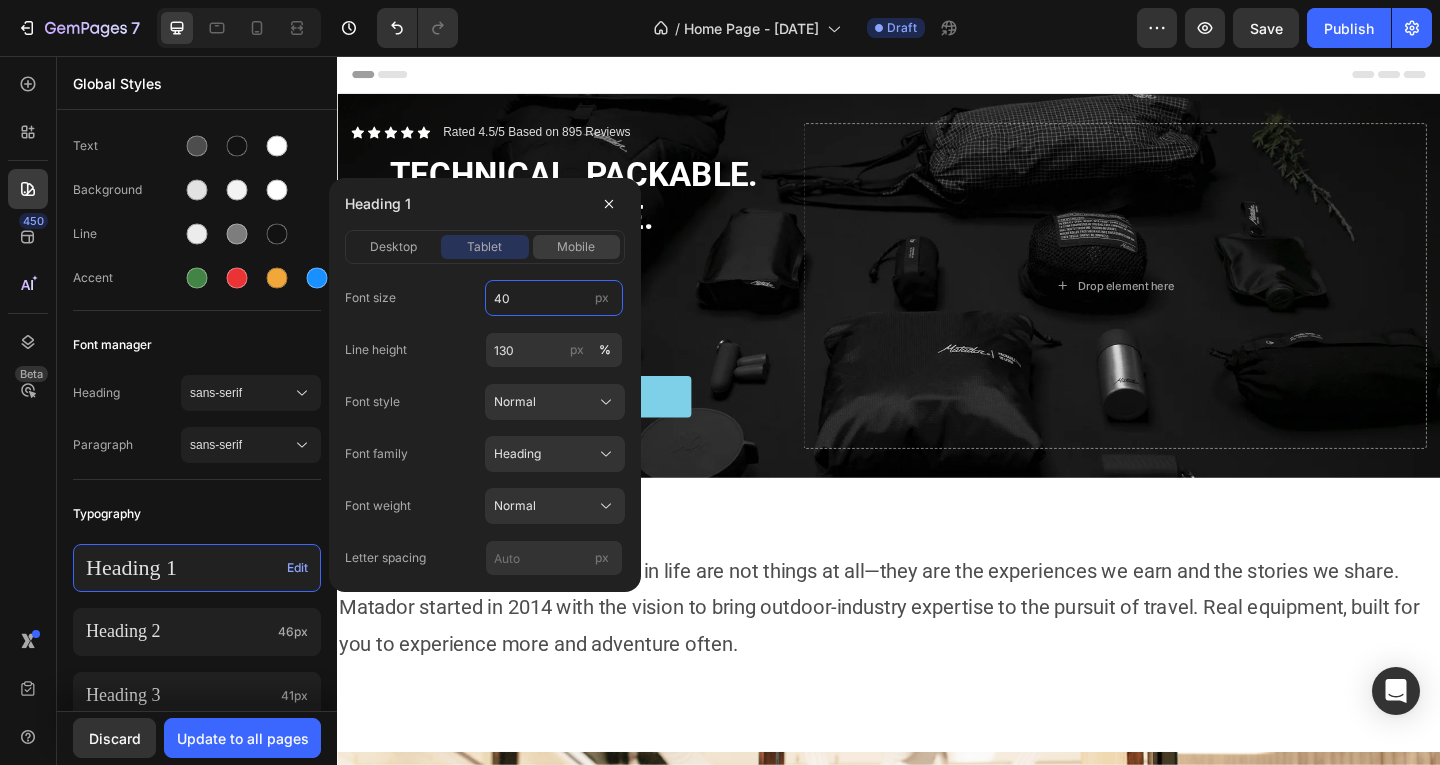 click on "mobile" 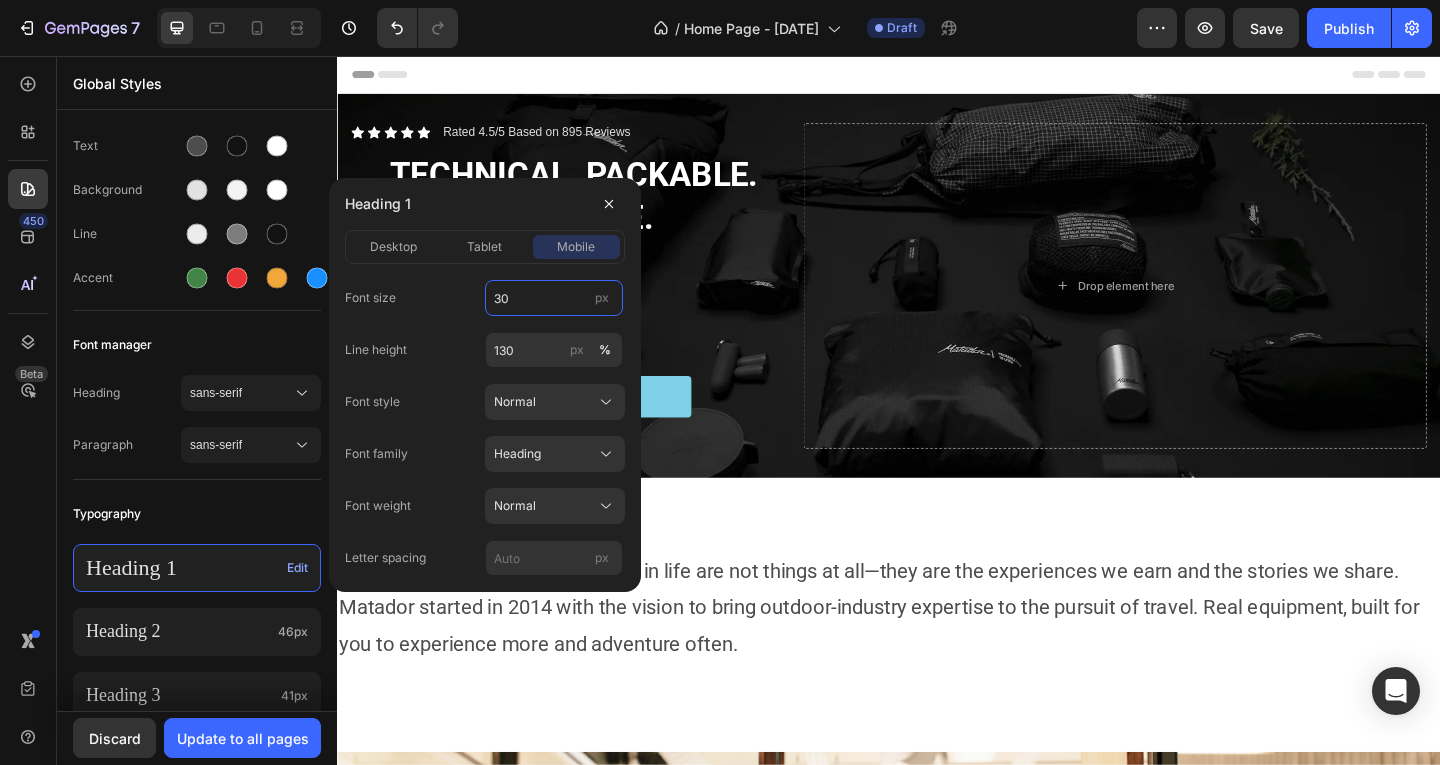 type on "30" 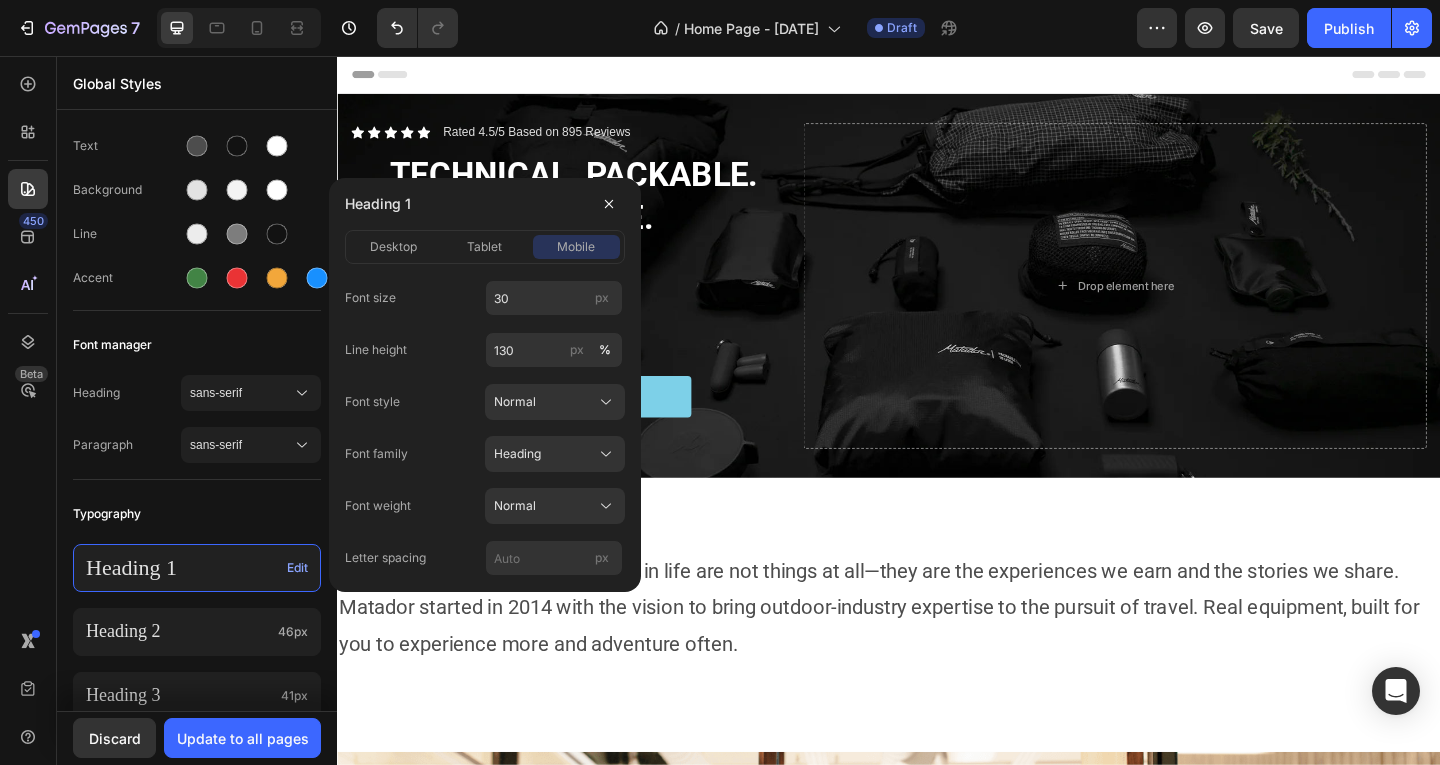 click on "Font size 30 px" at bounding box center [485, 298] 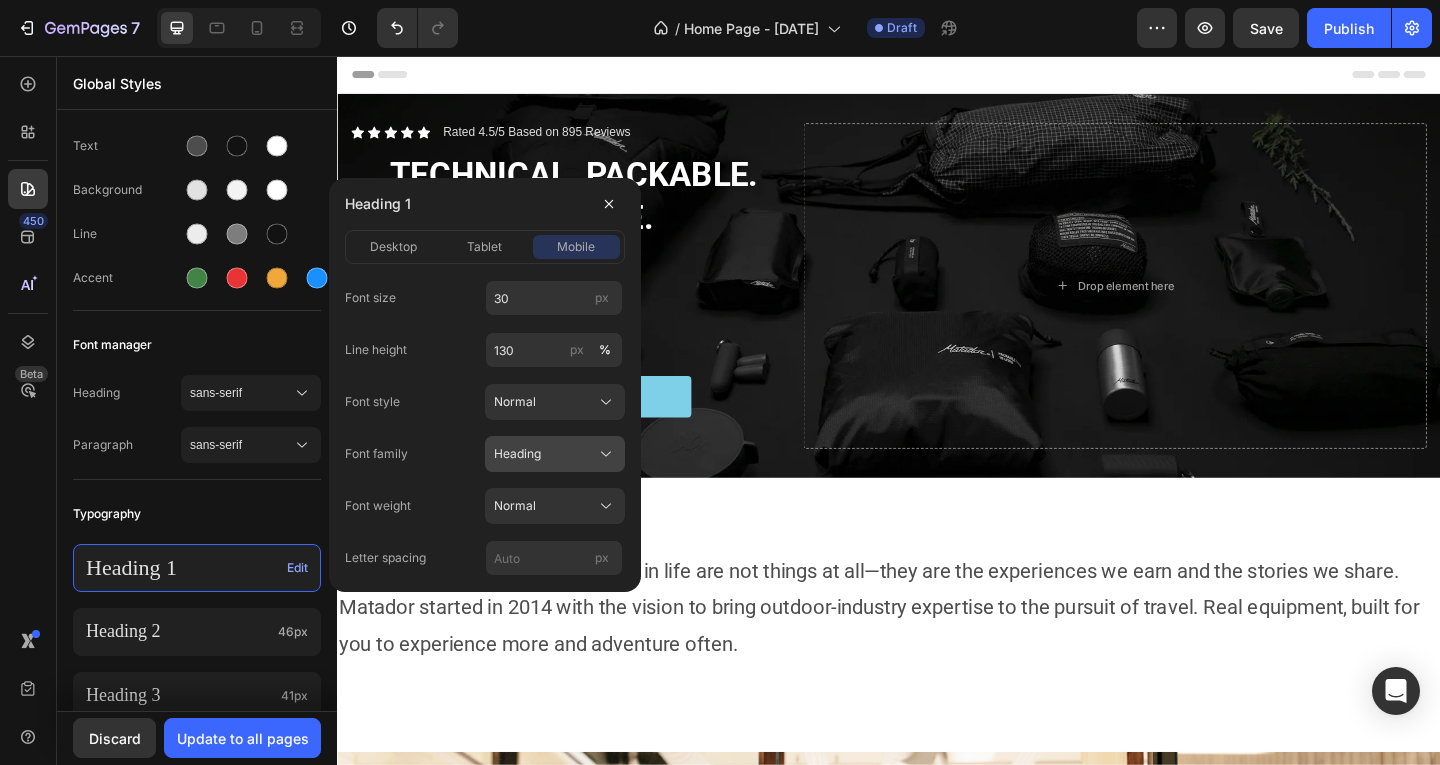 click on "Heading" at bounding box center (555, 454) 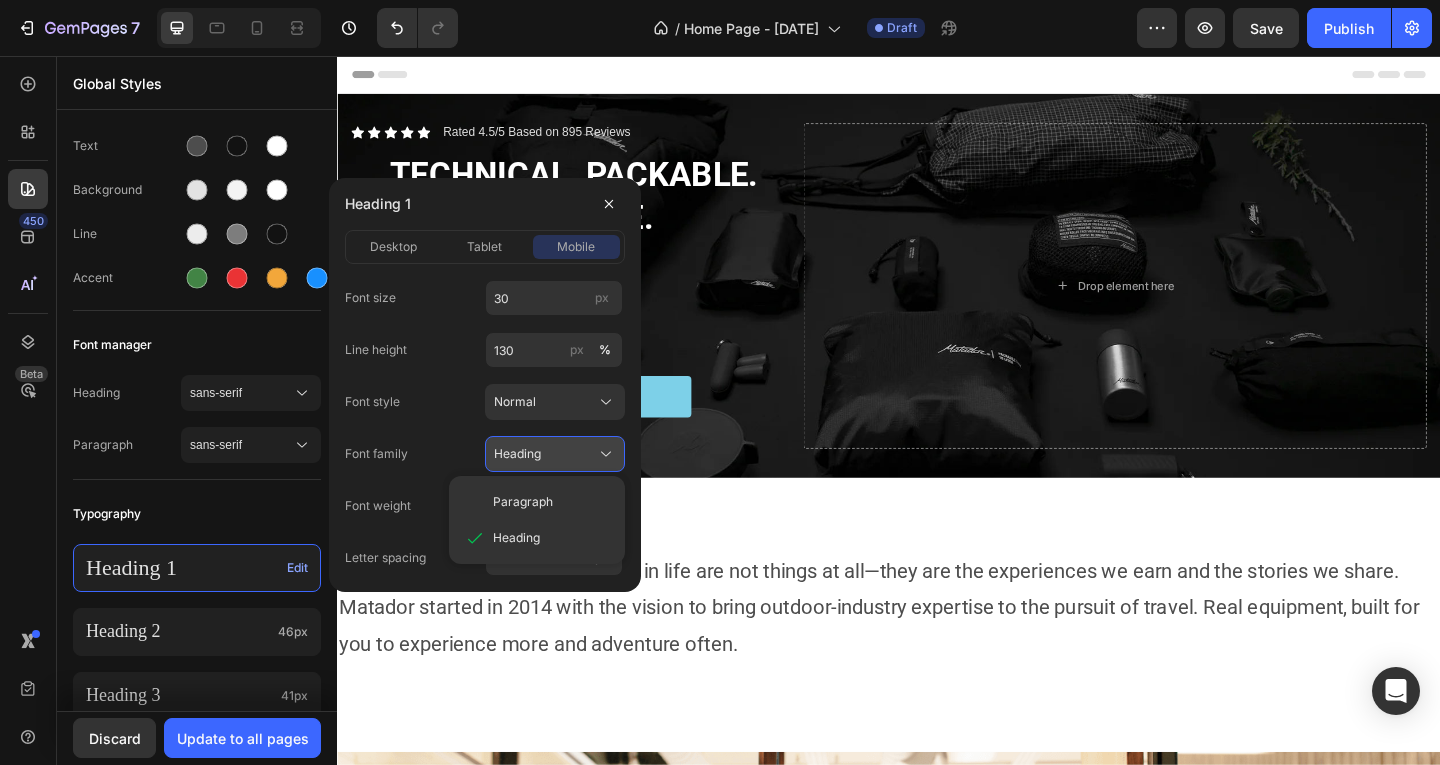 click on "Heading" at bounding box center [517, 454] 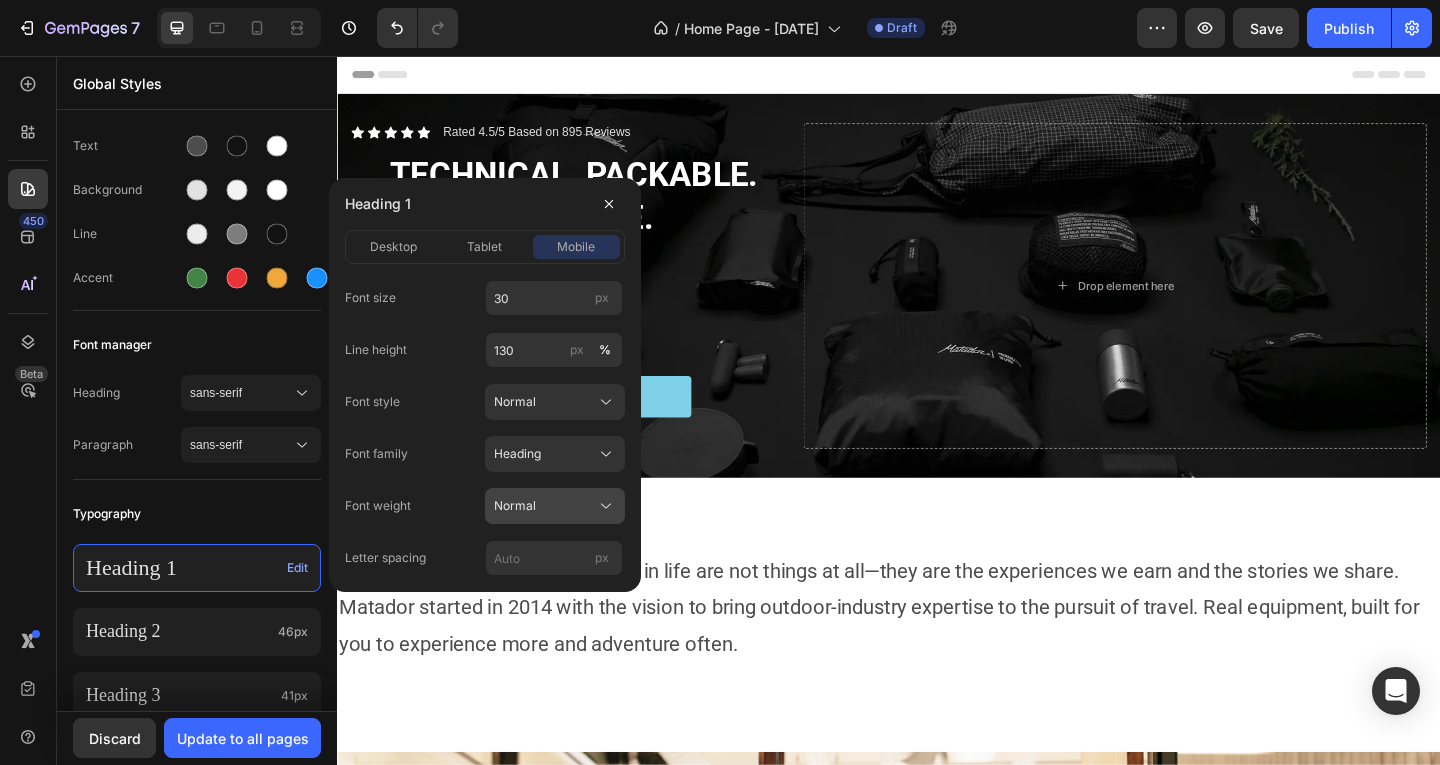 click on "Normal" 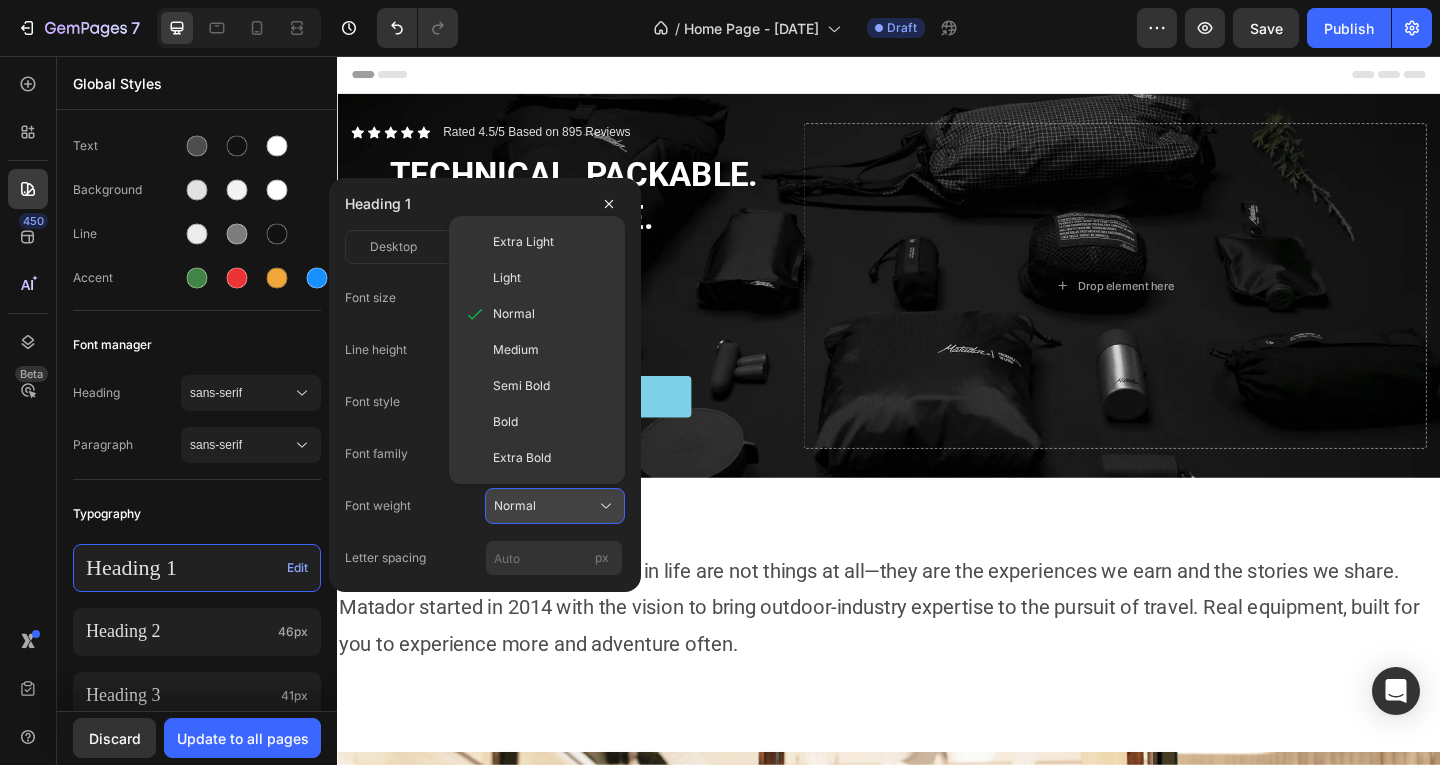 click on "Normal" 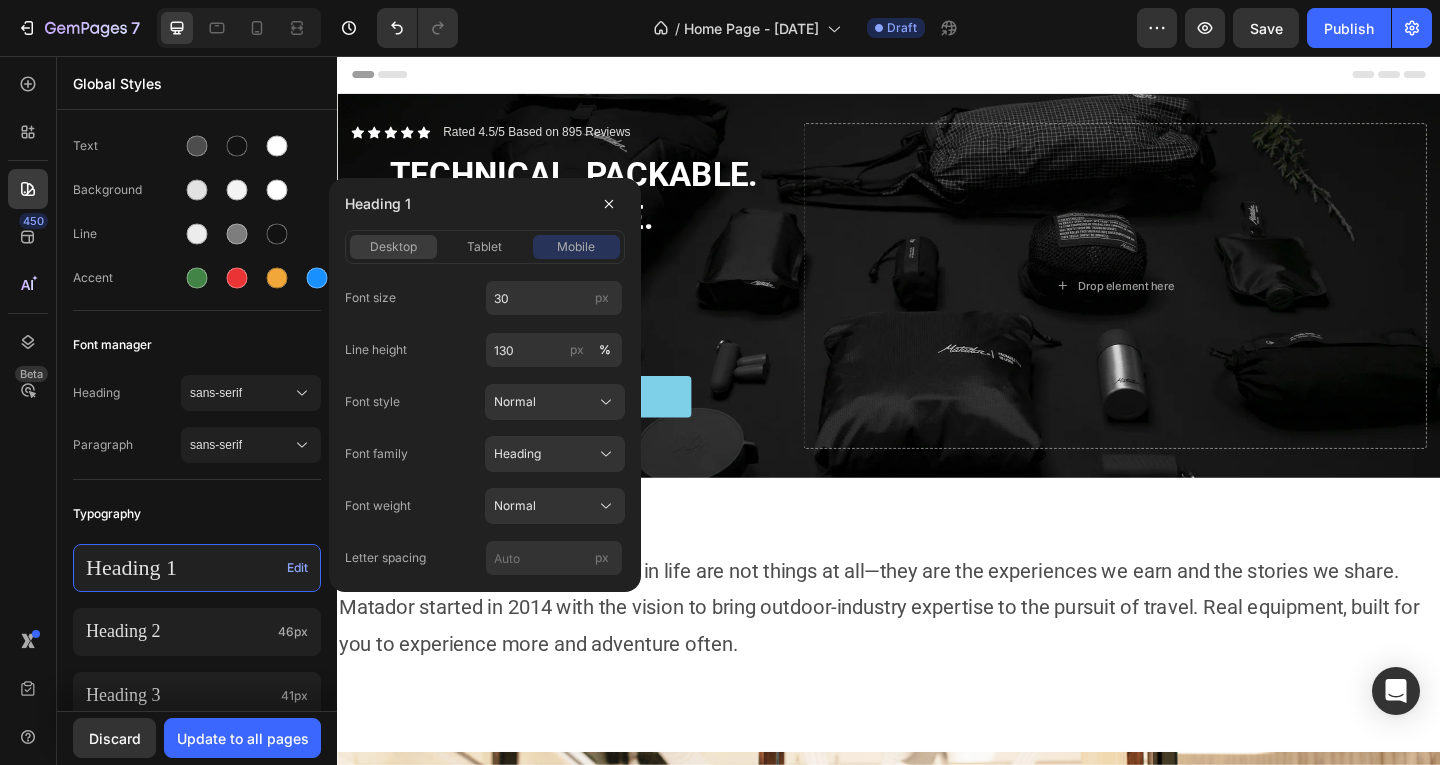 click on "desktop" at bounding box center (393, 247) 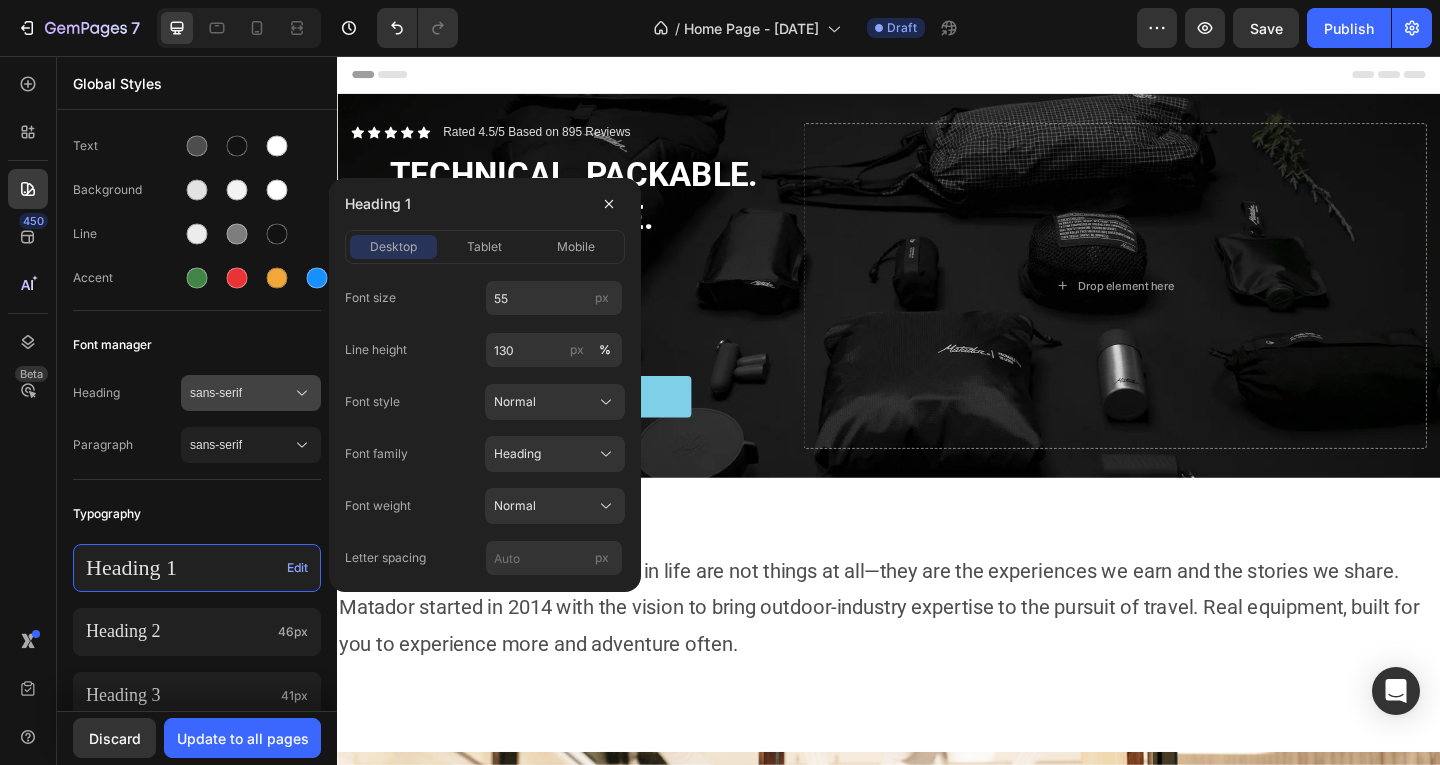 click on "sans-serif" at bounding box center [241, 393] 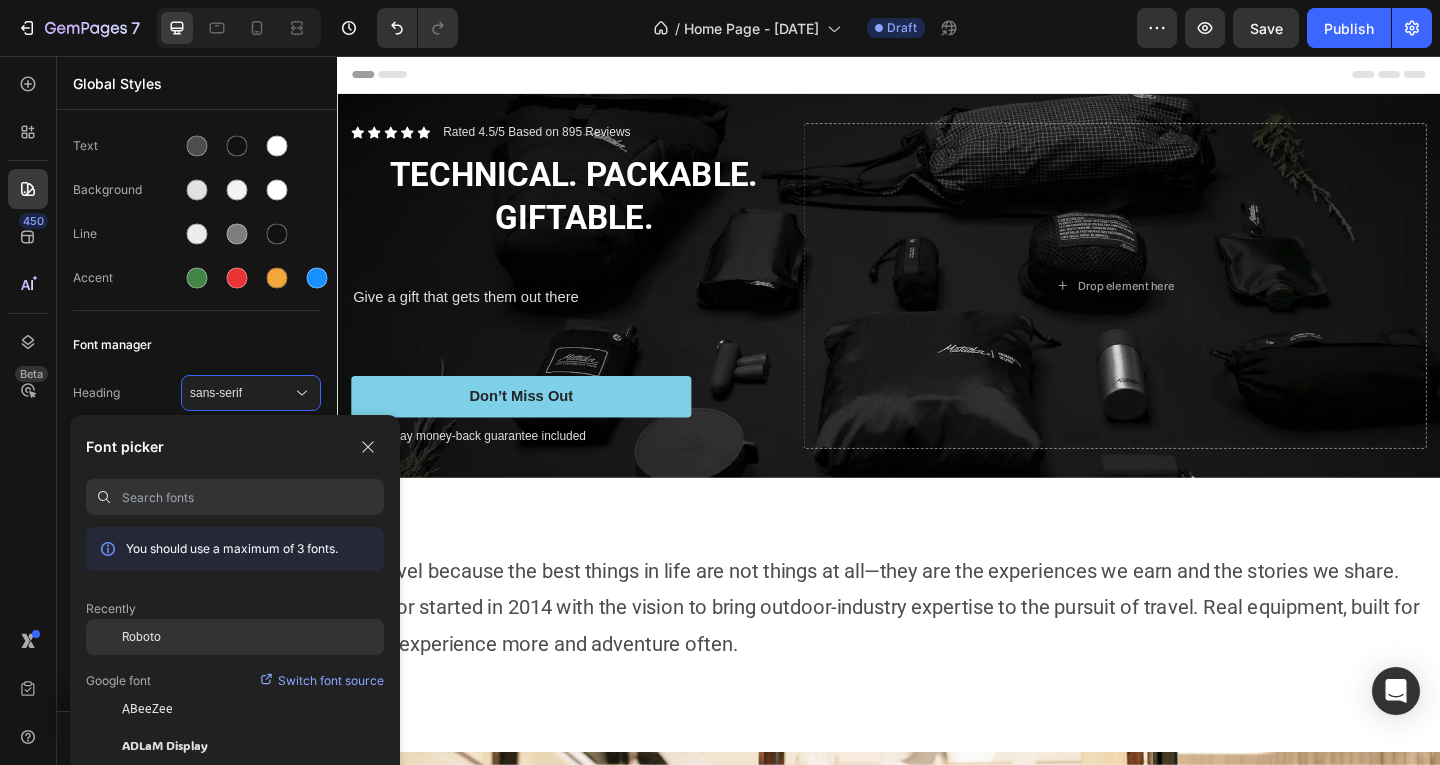 click on "Roboto" 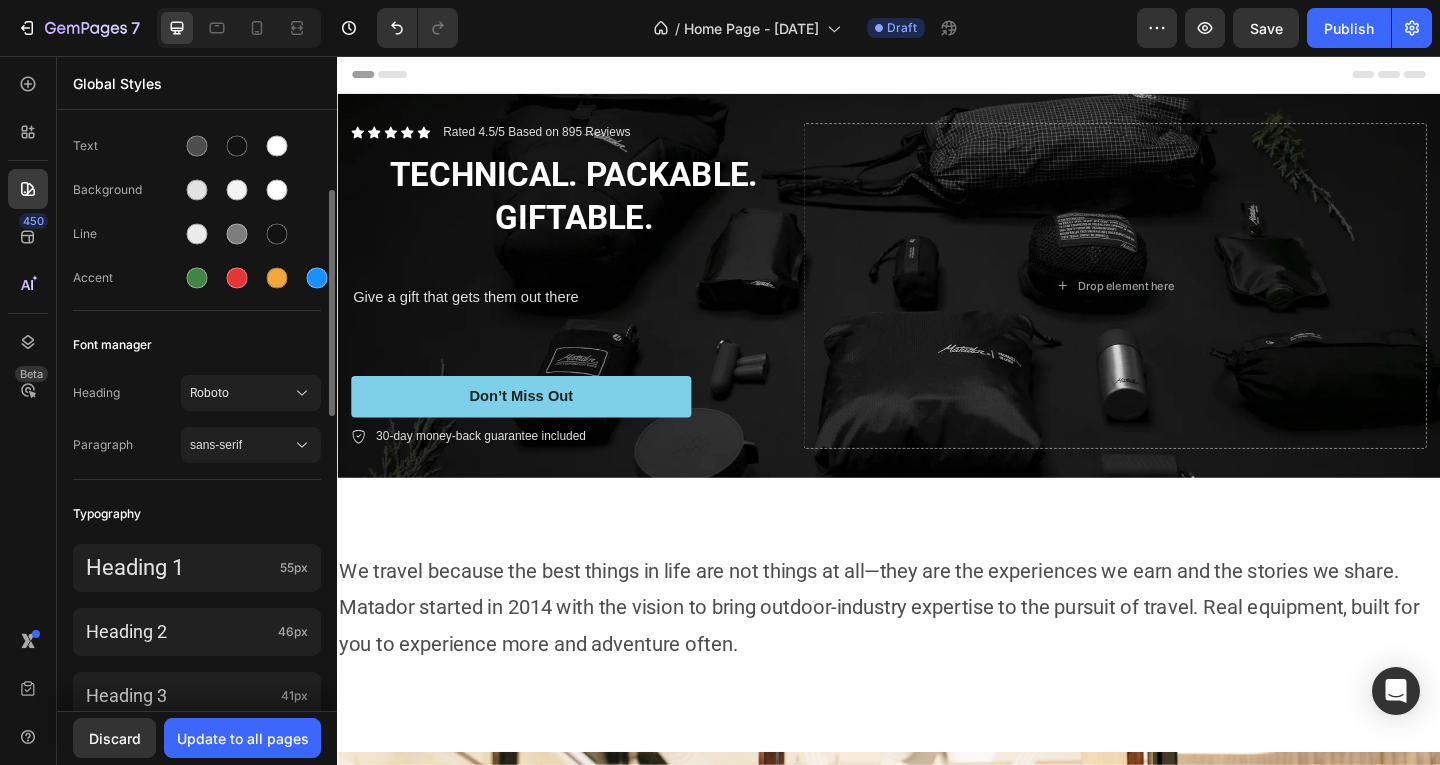 scroll, scrollTop: 200, scrollLeft: 0, axis: vertical 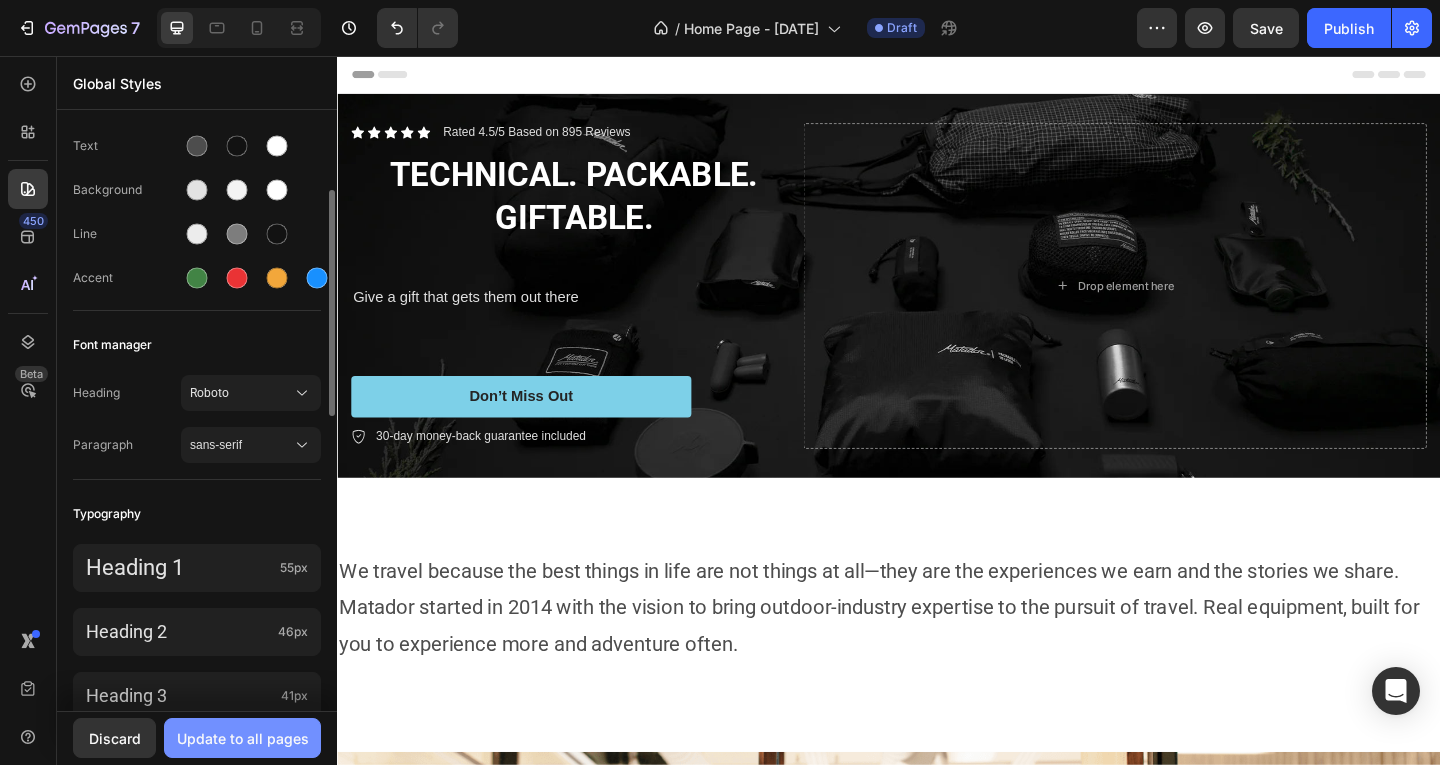click on "Update to all pages" at bounding box center (243, 738) 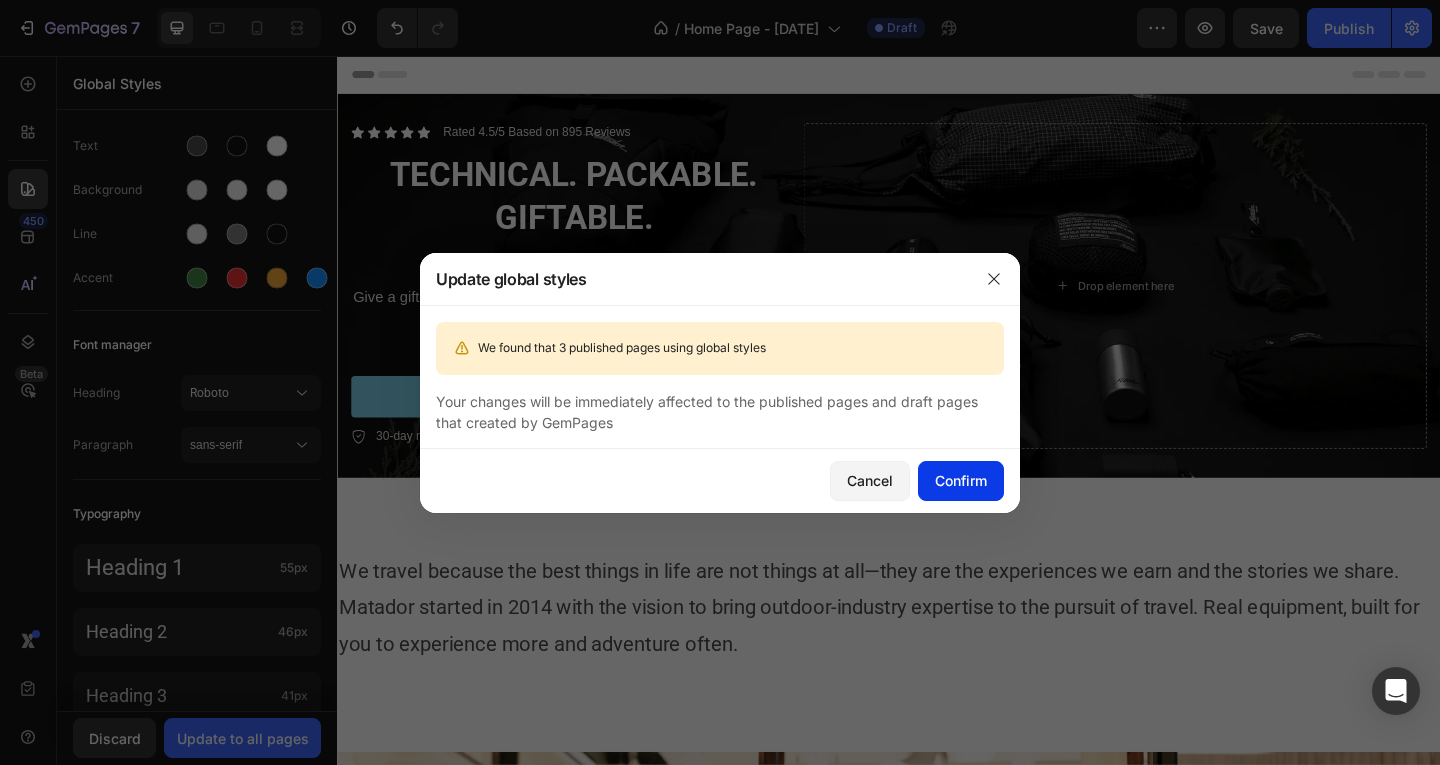 click on "Confirm" 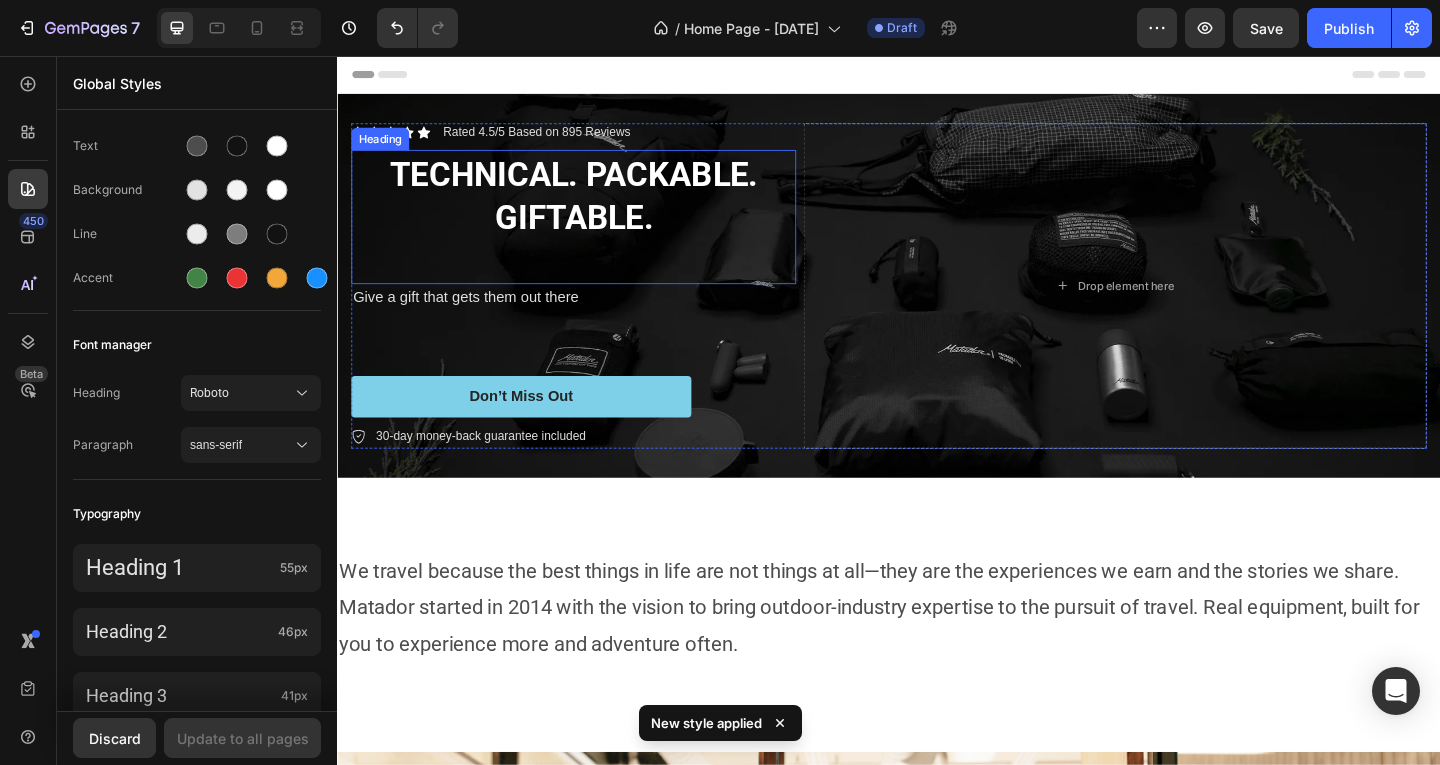 click on "TECHNICAL. PACKABLE. GIFTABLE." at bounding box center [594, 208] 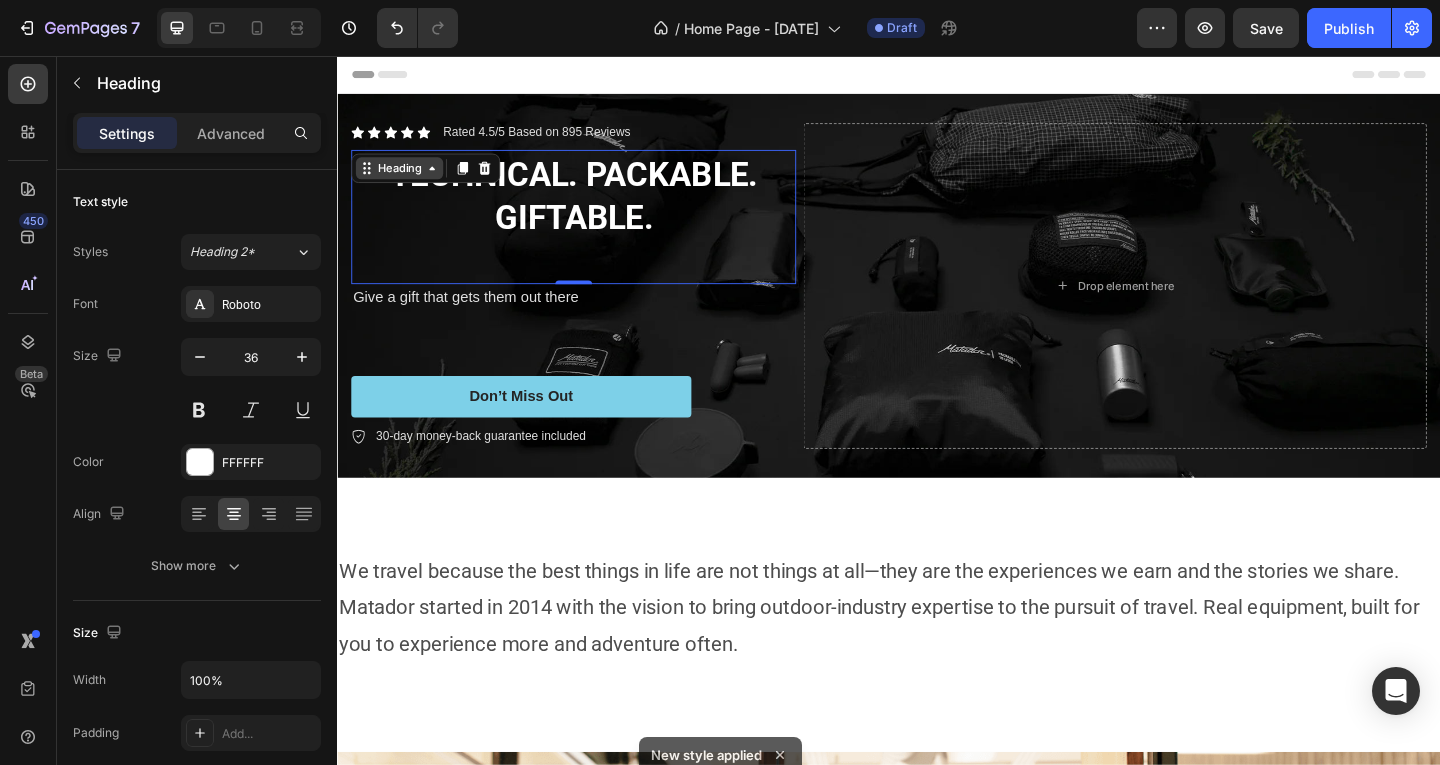 click on "Heading" at bounding box center [404, 178] 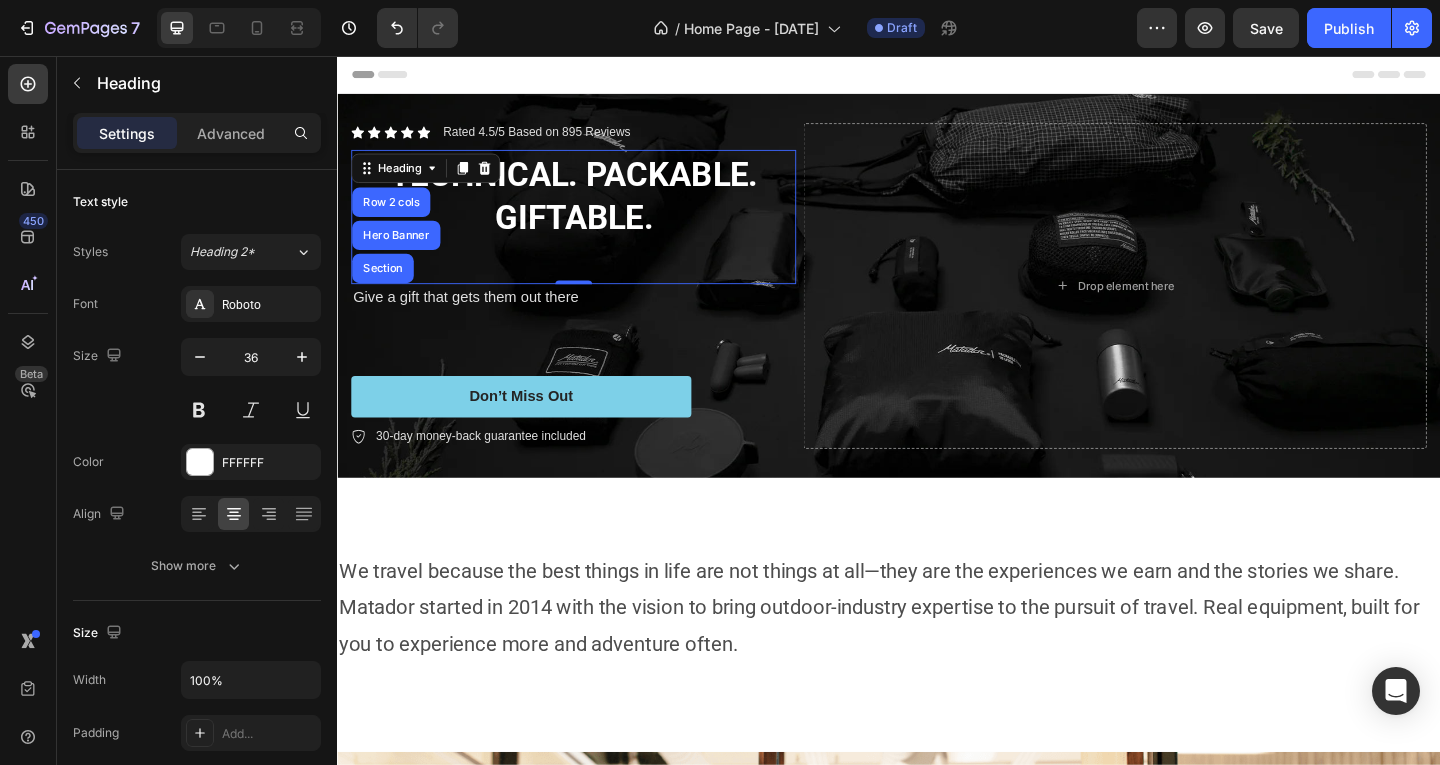 click on "TECHNICAL. PACKABLE. GIFTABLE." at bounding box center (594, 232) 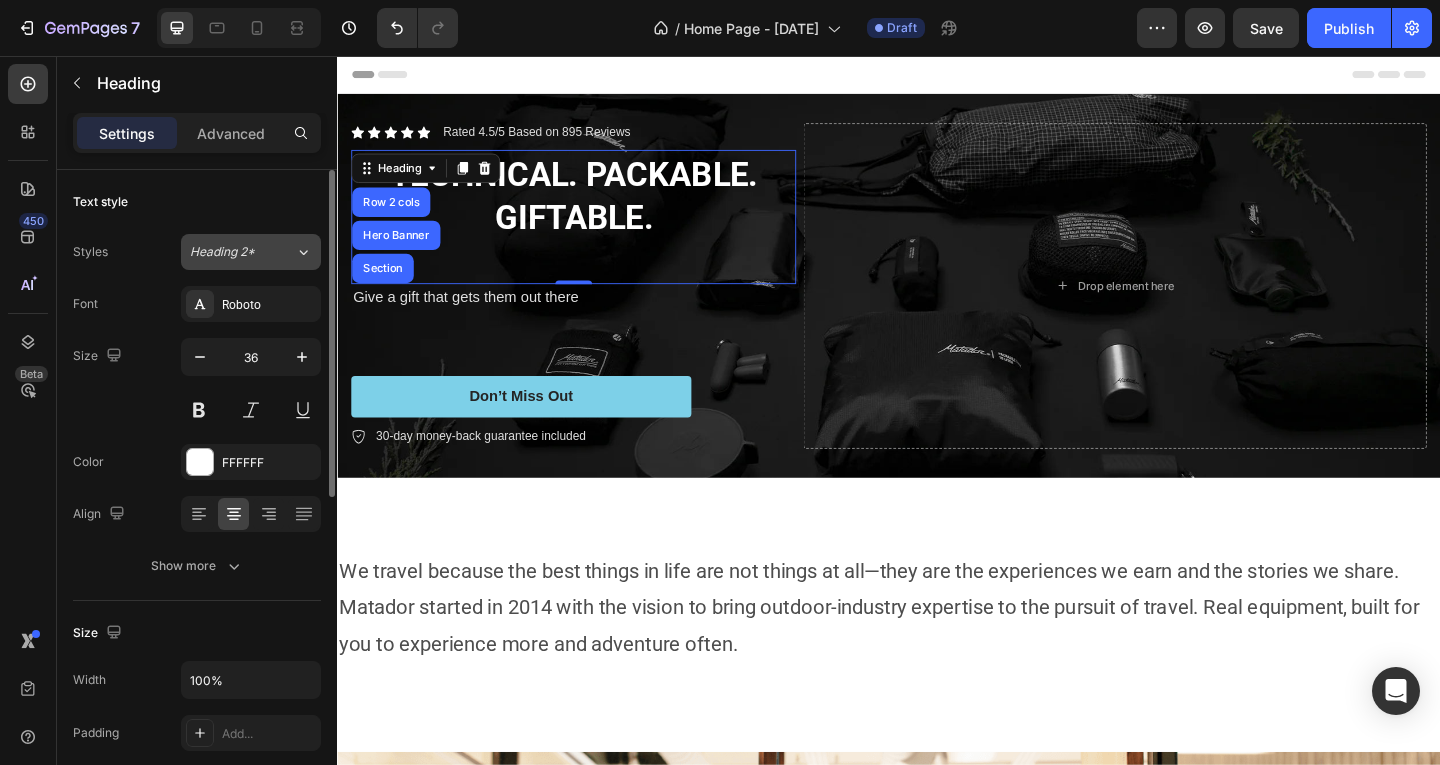 click on "Heading 2*" 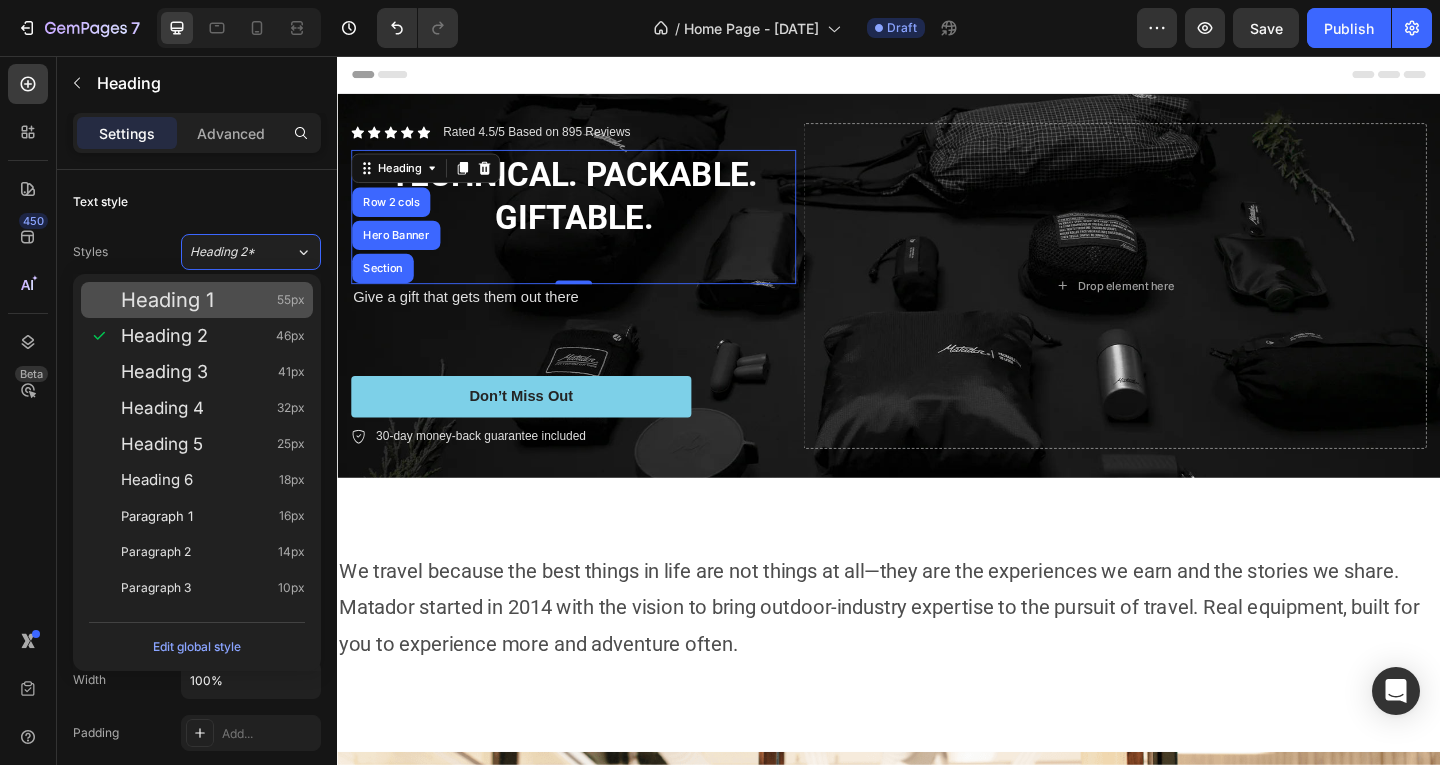 click on "Heading 1 55px" at bounding box center (213, 300) 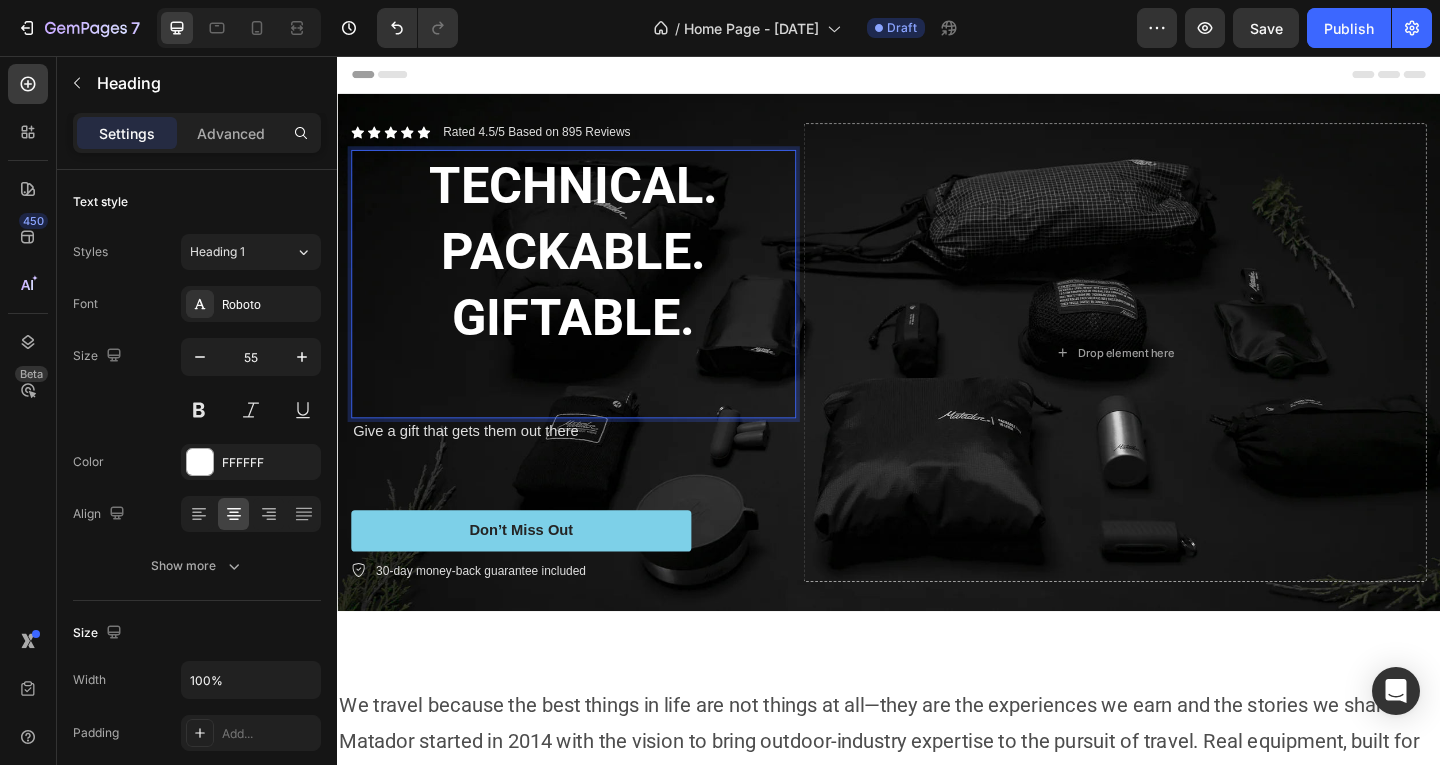 click on "TECHNICAL. PACKABLE. GIFTABLE." at bounding box center [594, 305] 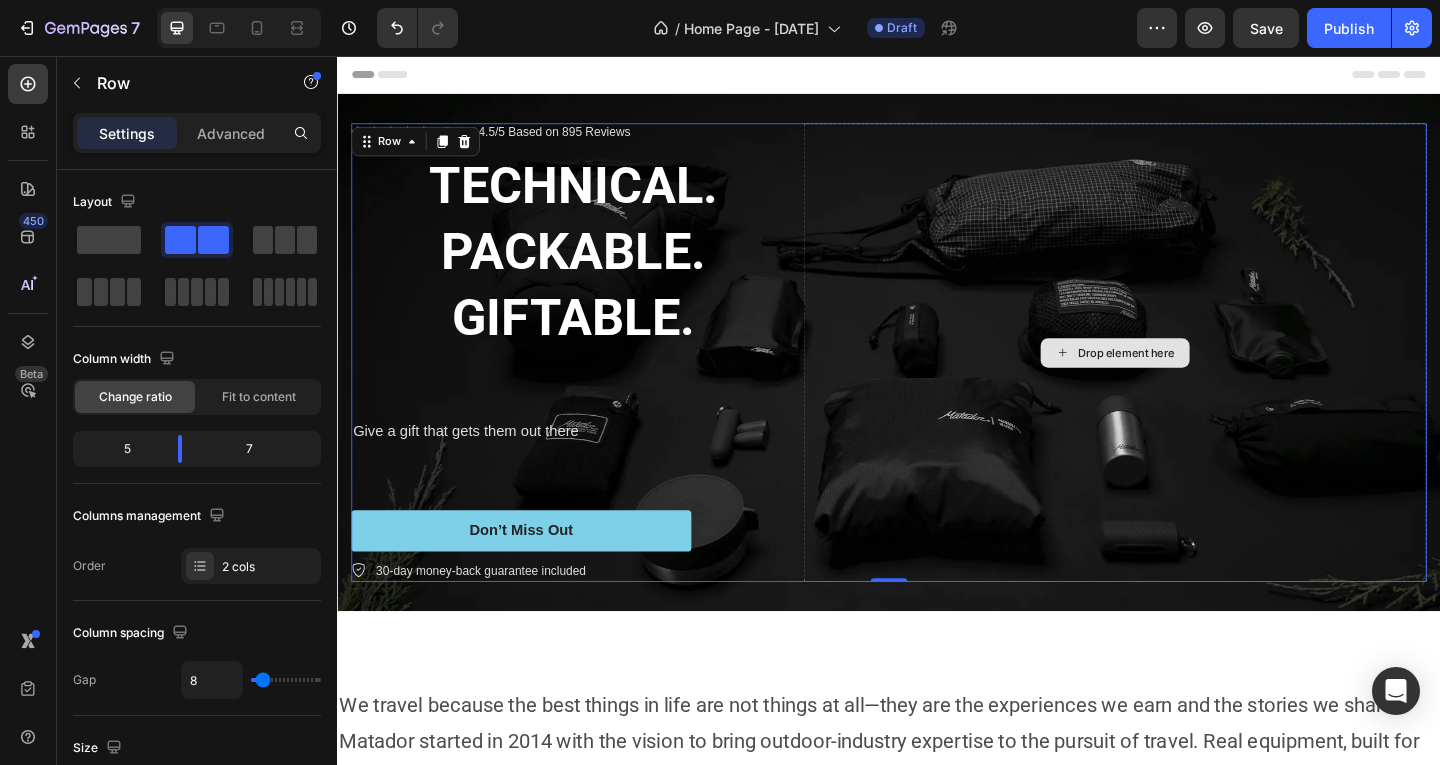 click on "Drop element here" at bounding box center [1183, 378] 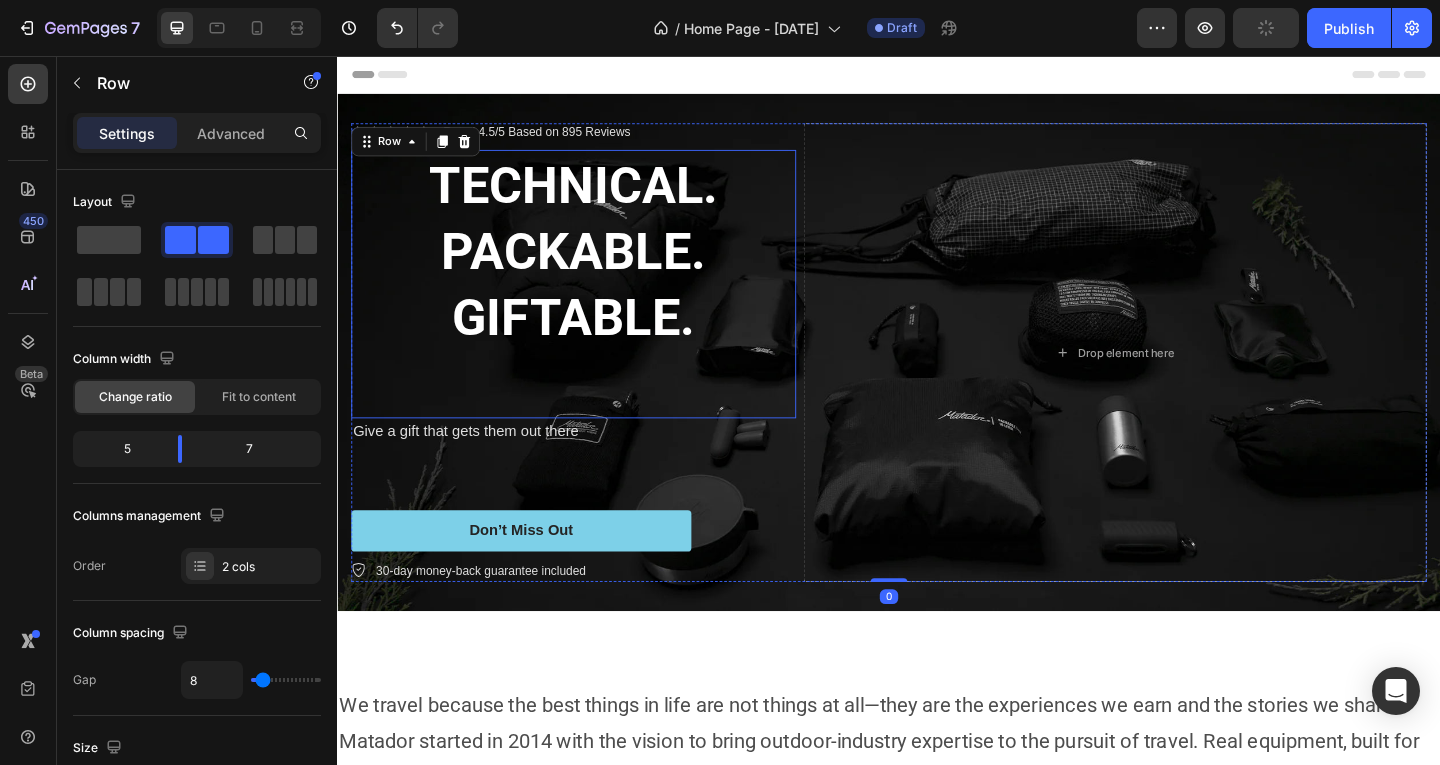 click on "TECHNICAL. PACKABLE. GIFTABLE." at bounding box center (594, 268) 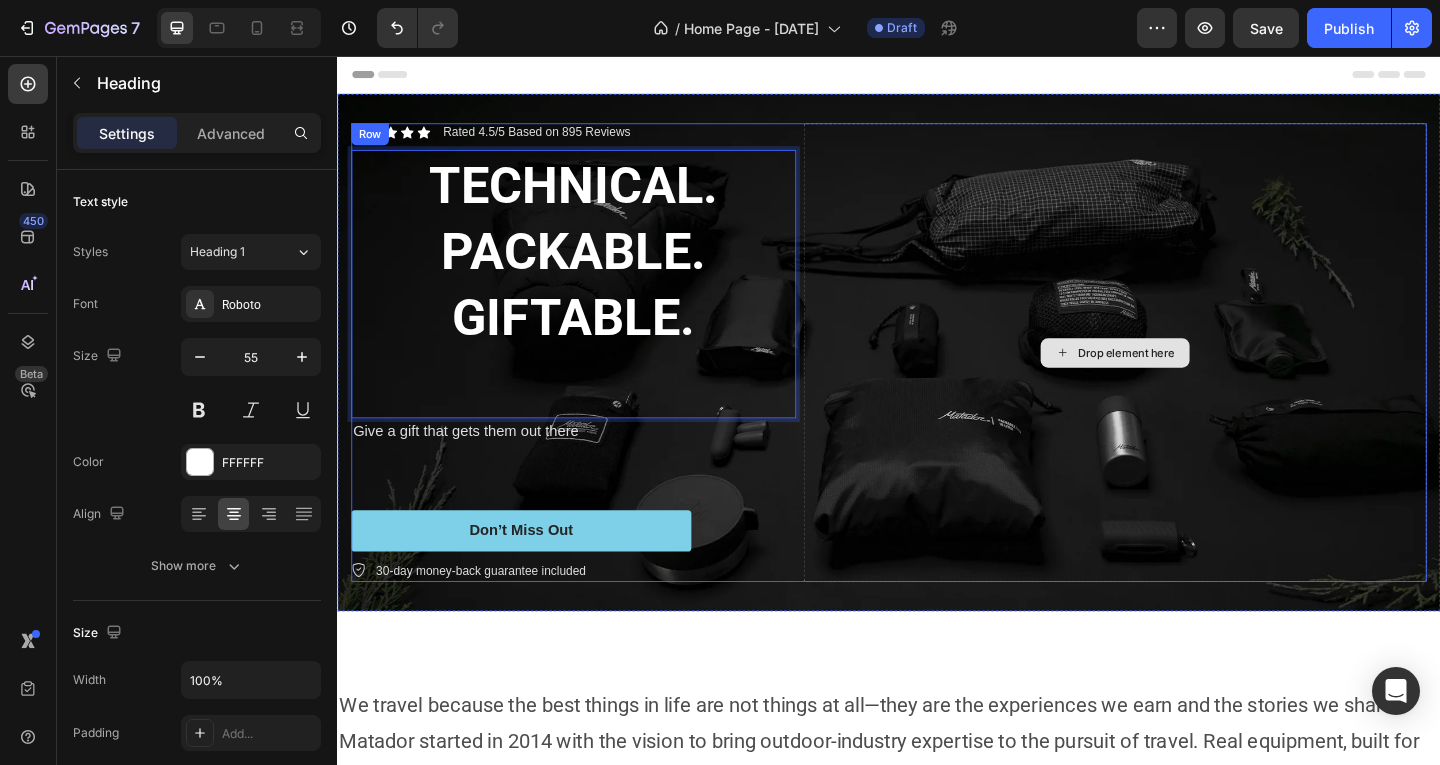 drag, startPoint x: 826, startPoint y: 276, endPoint x: 837, endPoint y: 276, distance: 11 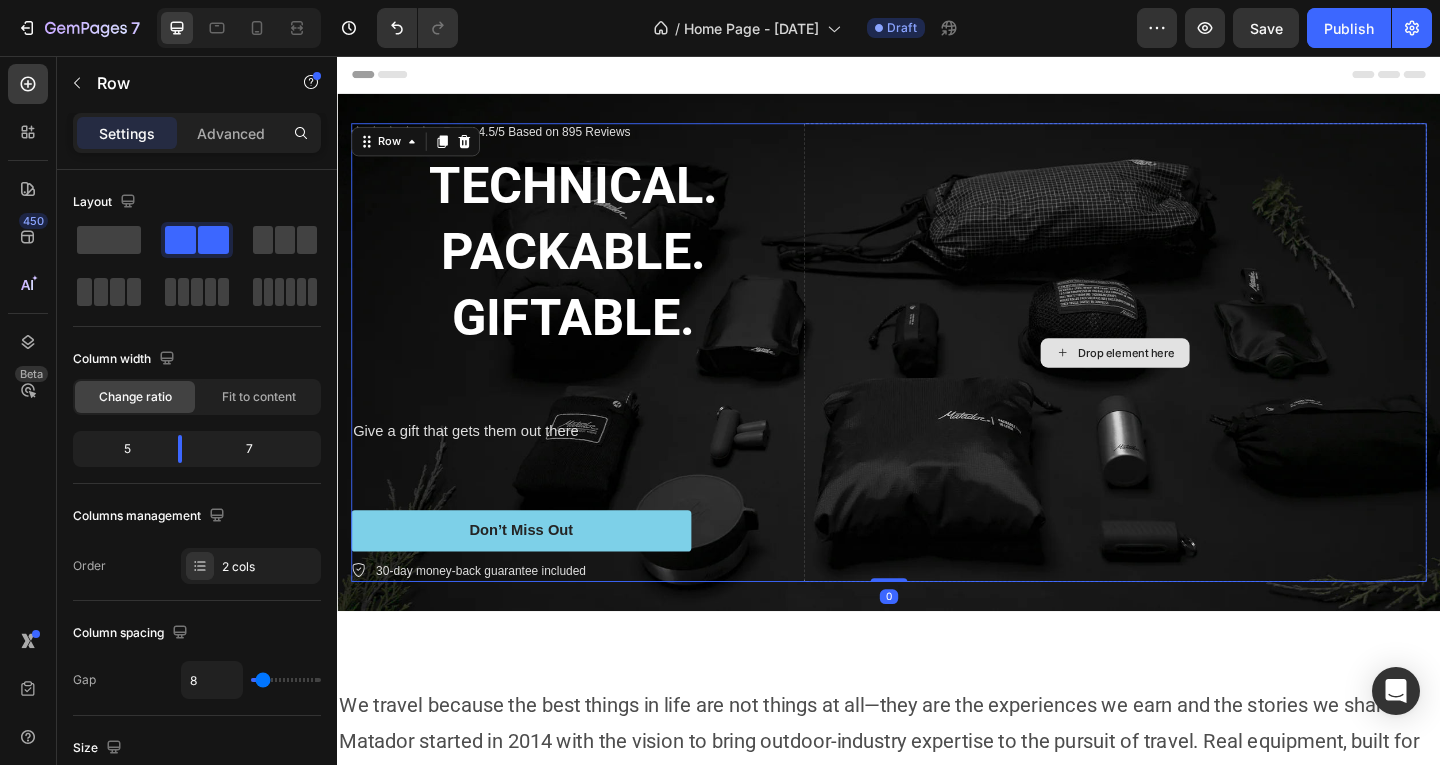 click on "Drop element here" at bounding box center (1183, 378) 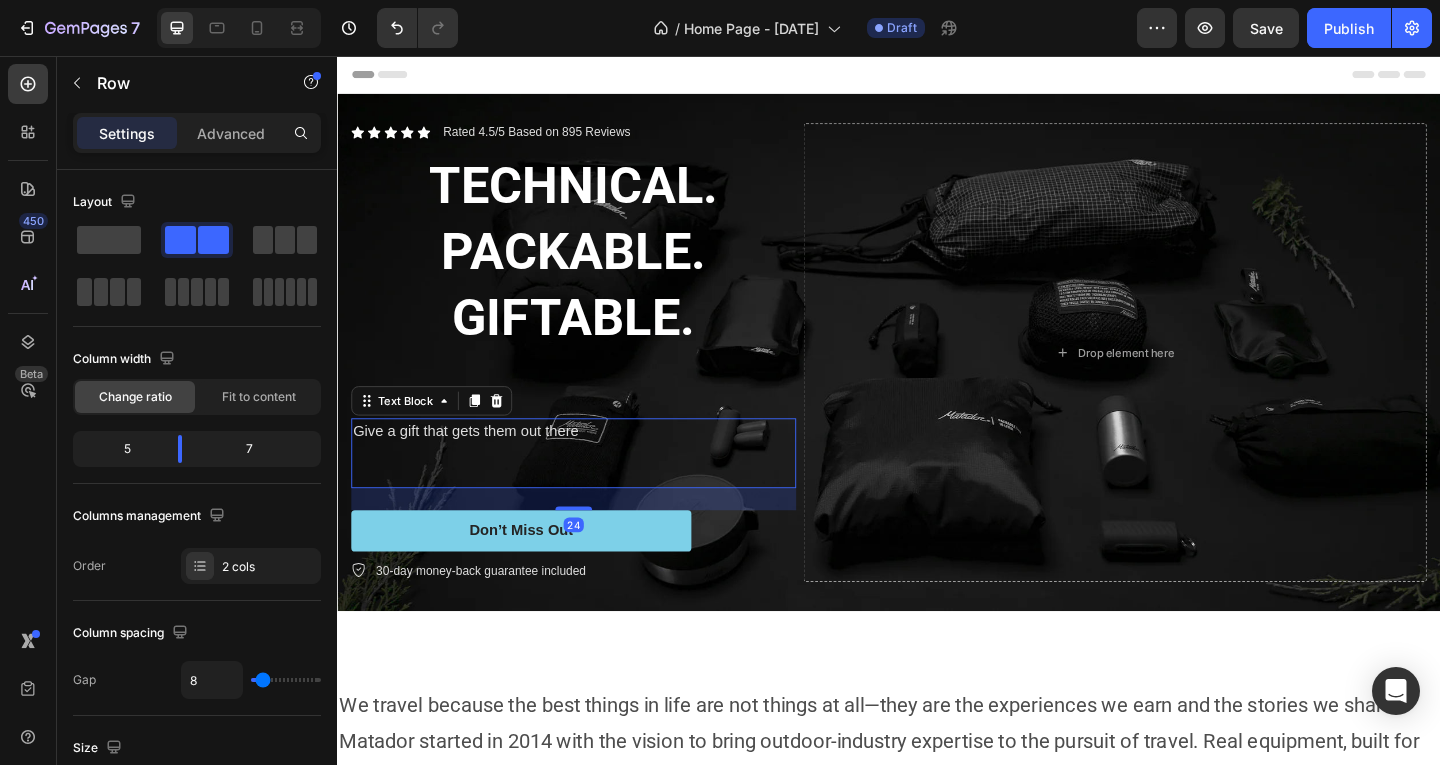 click on "Give a gift that gets them out there" at bounding box center [594, 464] 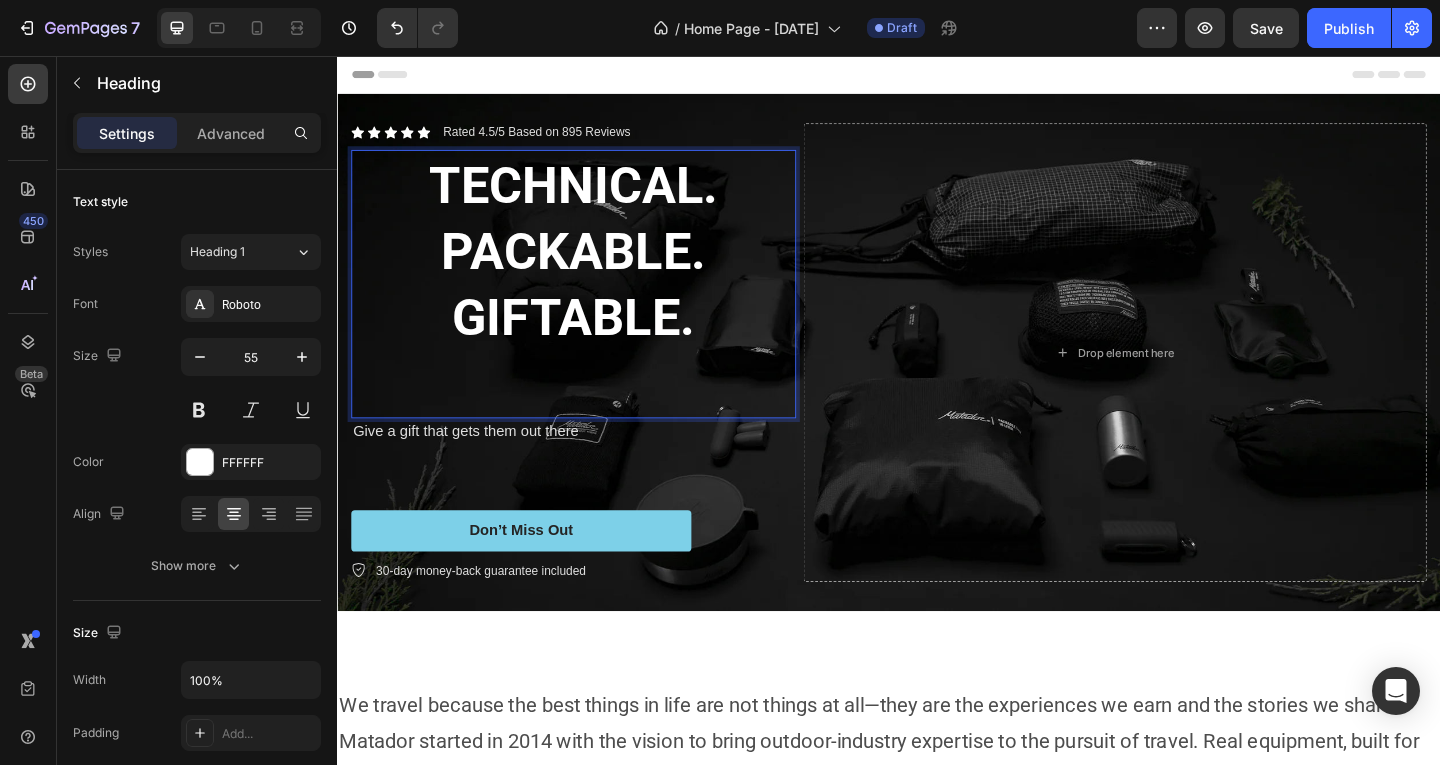 click on "TECHNICAL. PACKABLE. GIFTABLE." at bounding box center (594, 268) 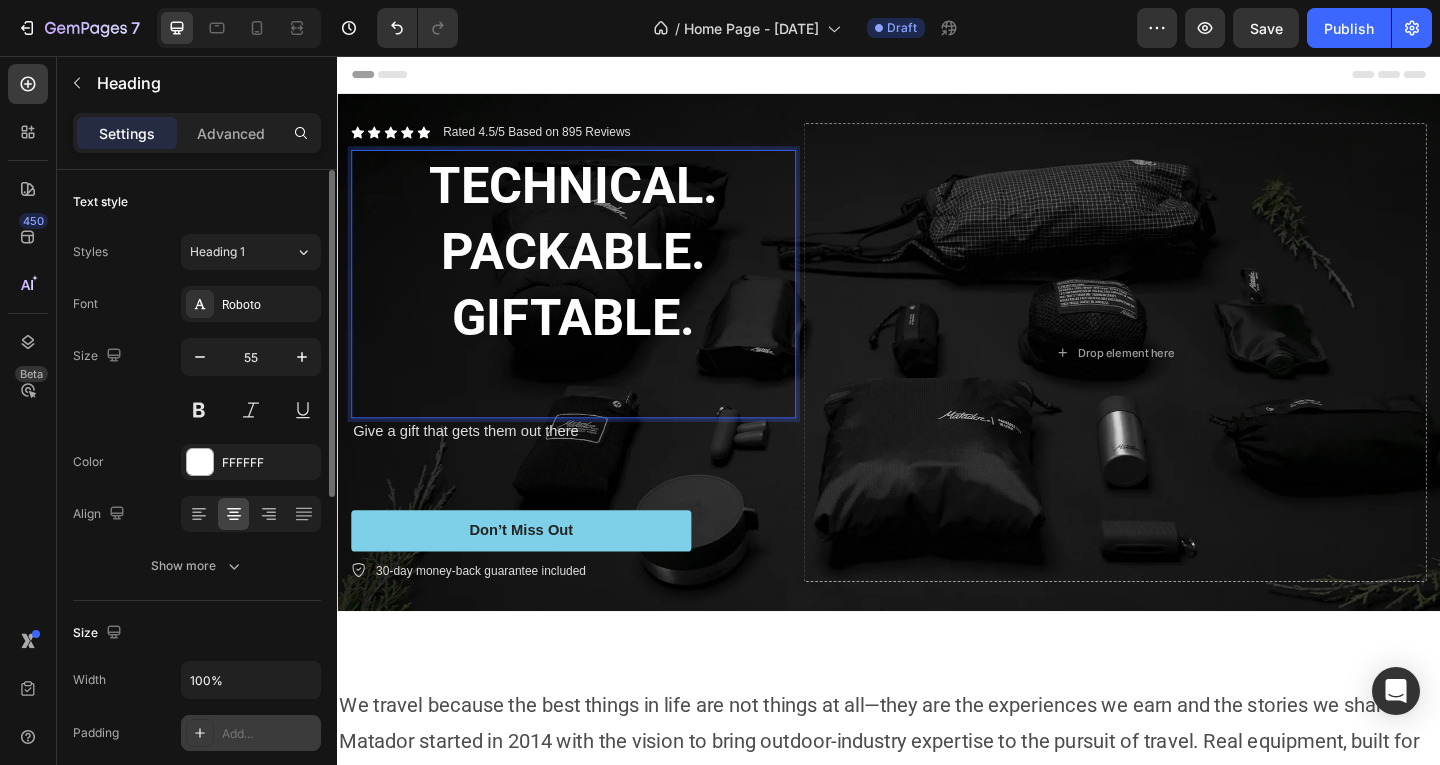 scroll, scrollTop: 200, scrollLeft: 0, axis: vertical 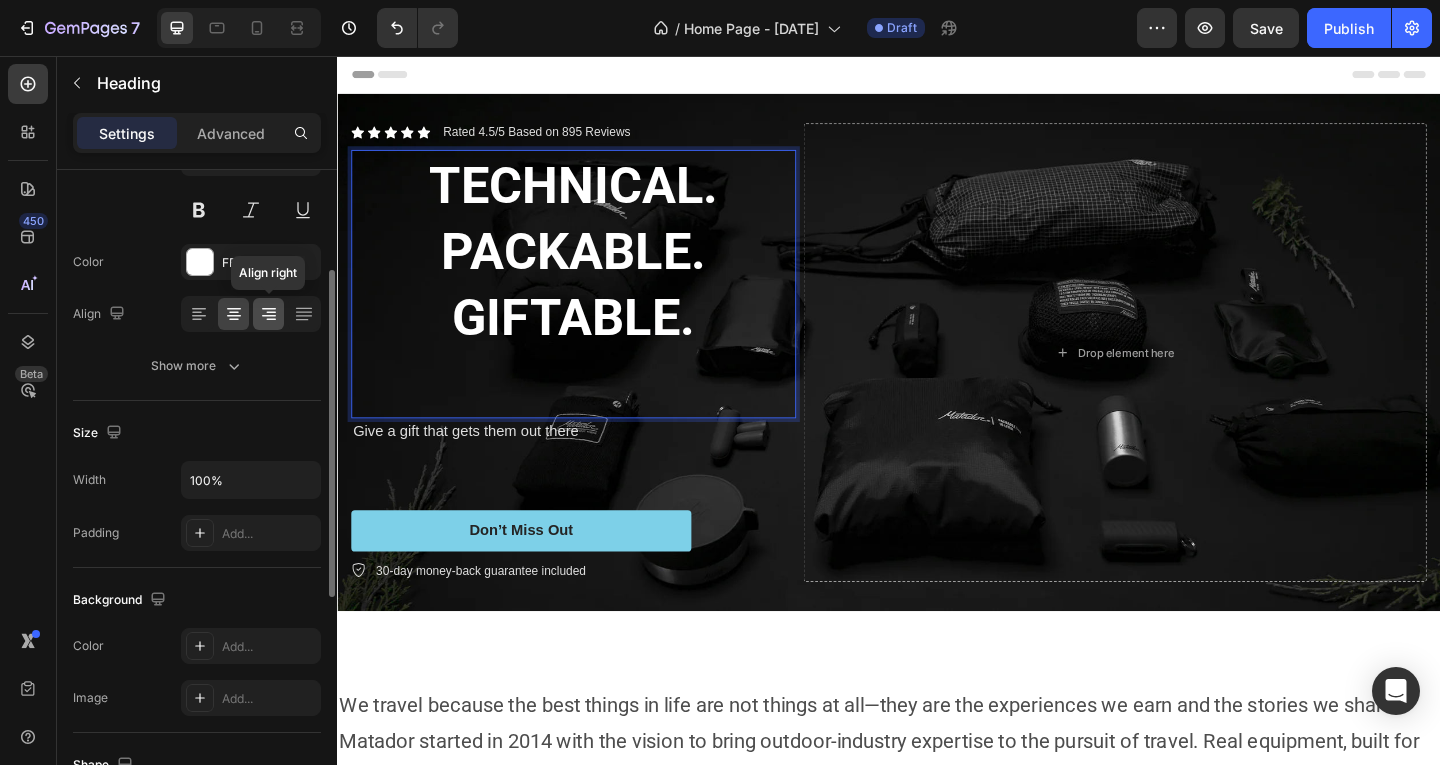 click 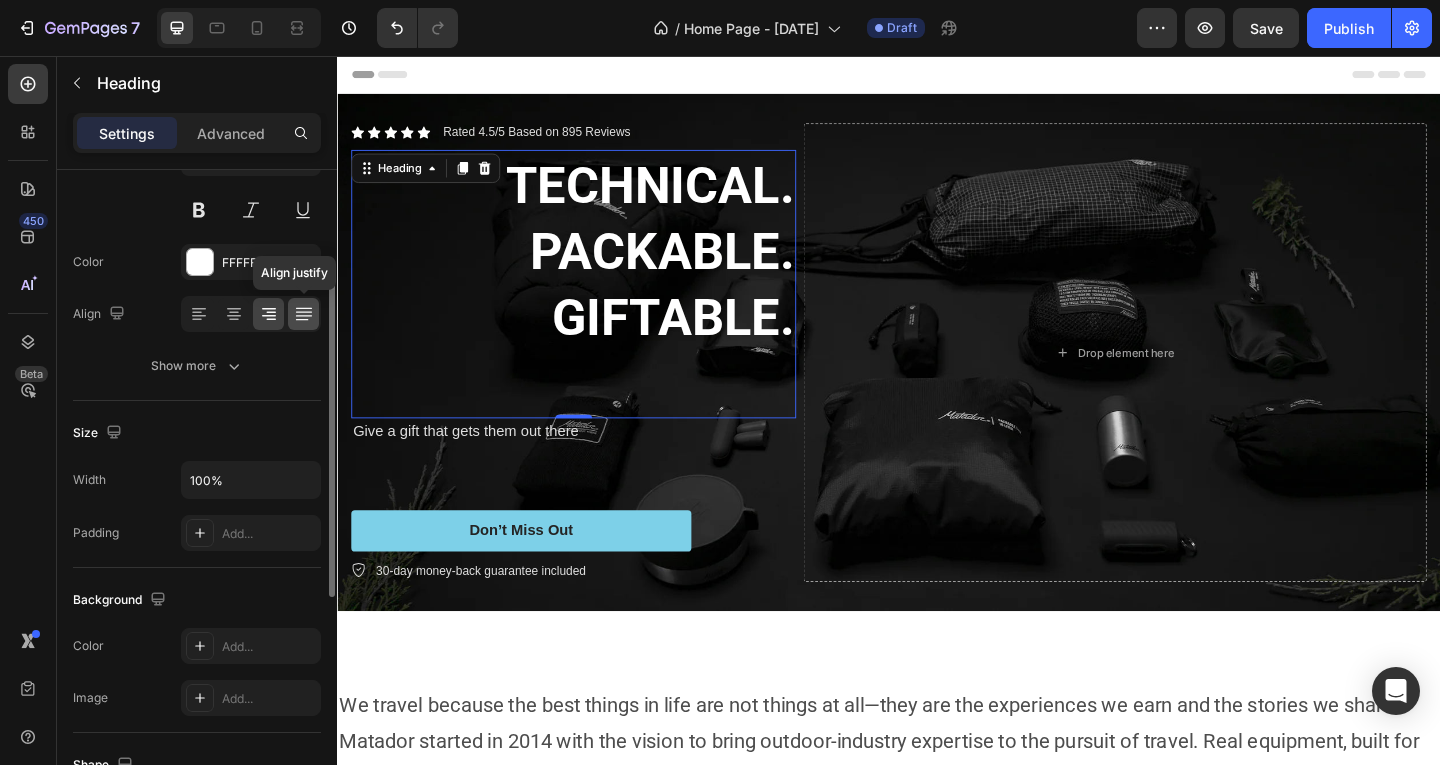 drag, startPoint x: 302, startPoint y: 309, endPoint x: 233, endPoint y: 297, distance: 70.035706 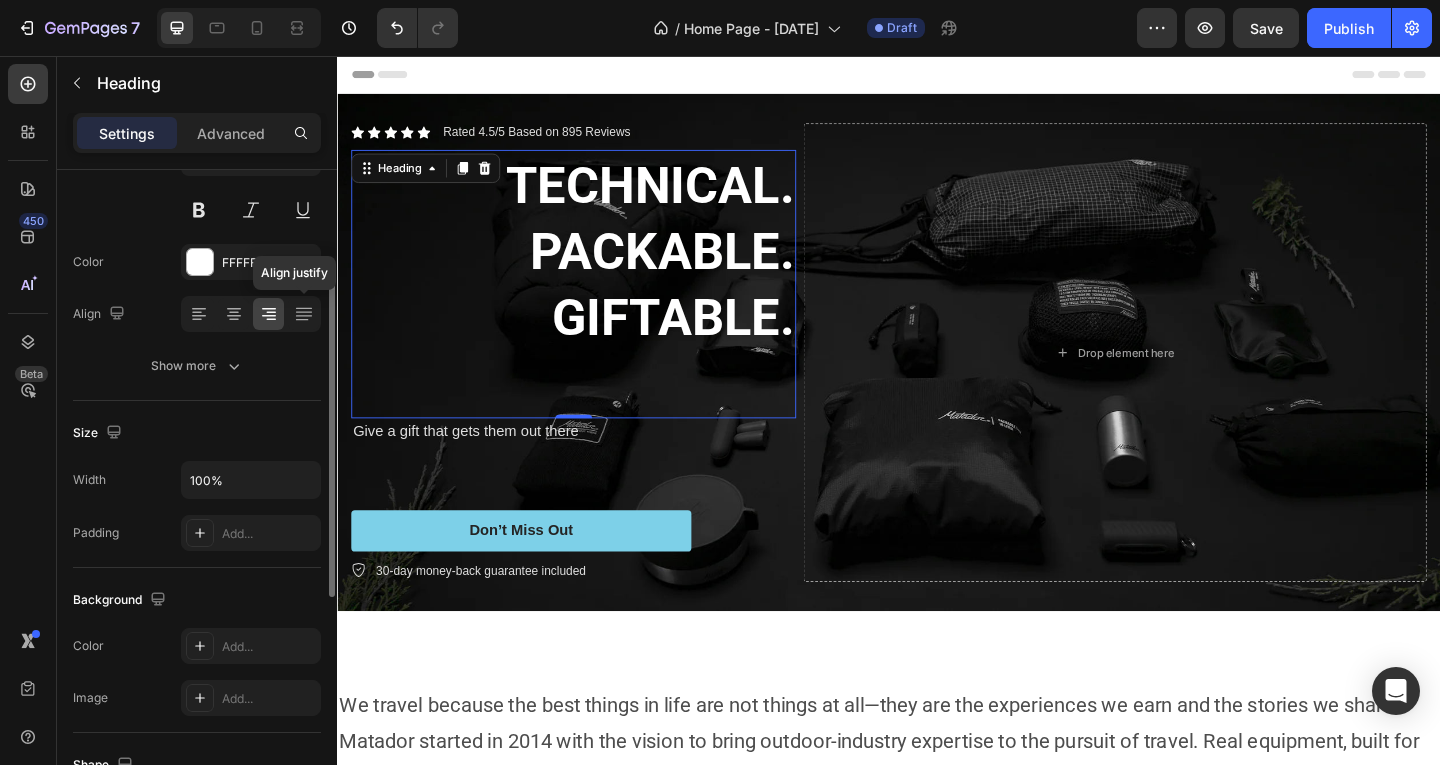 click 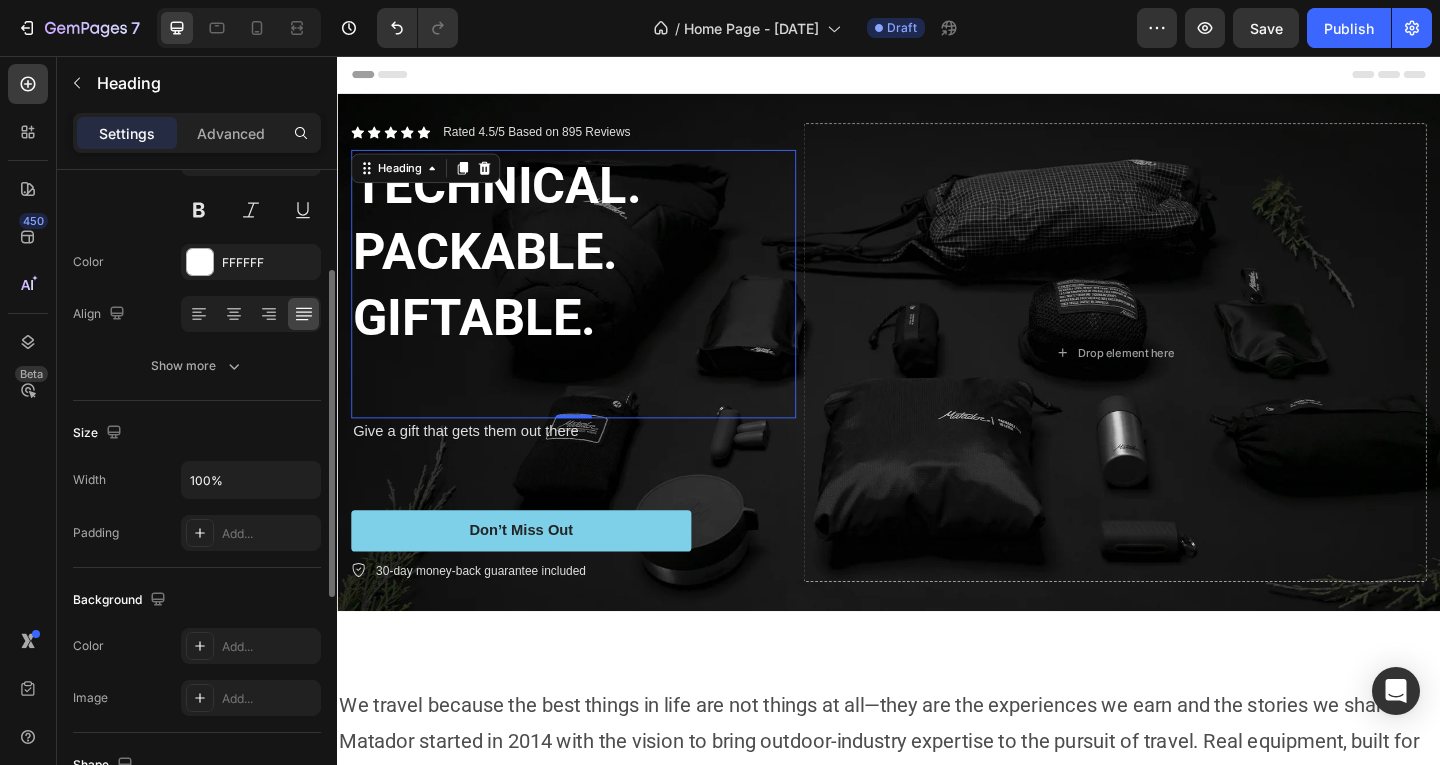 click on "Font Roboto Size 55 Color FFFFFF Align Show more" at bounding box center (197, 235) 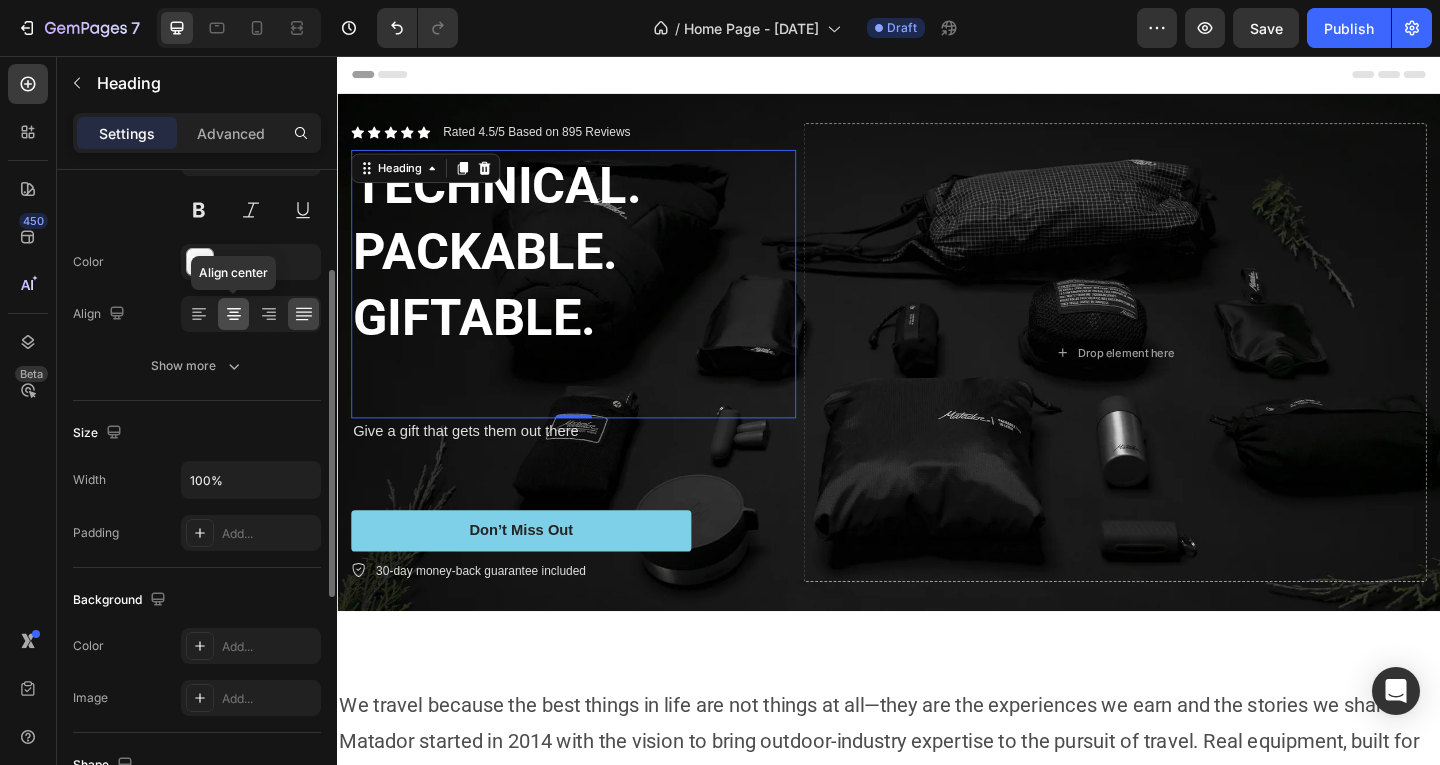 click 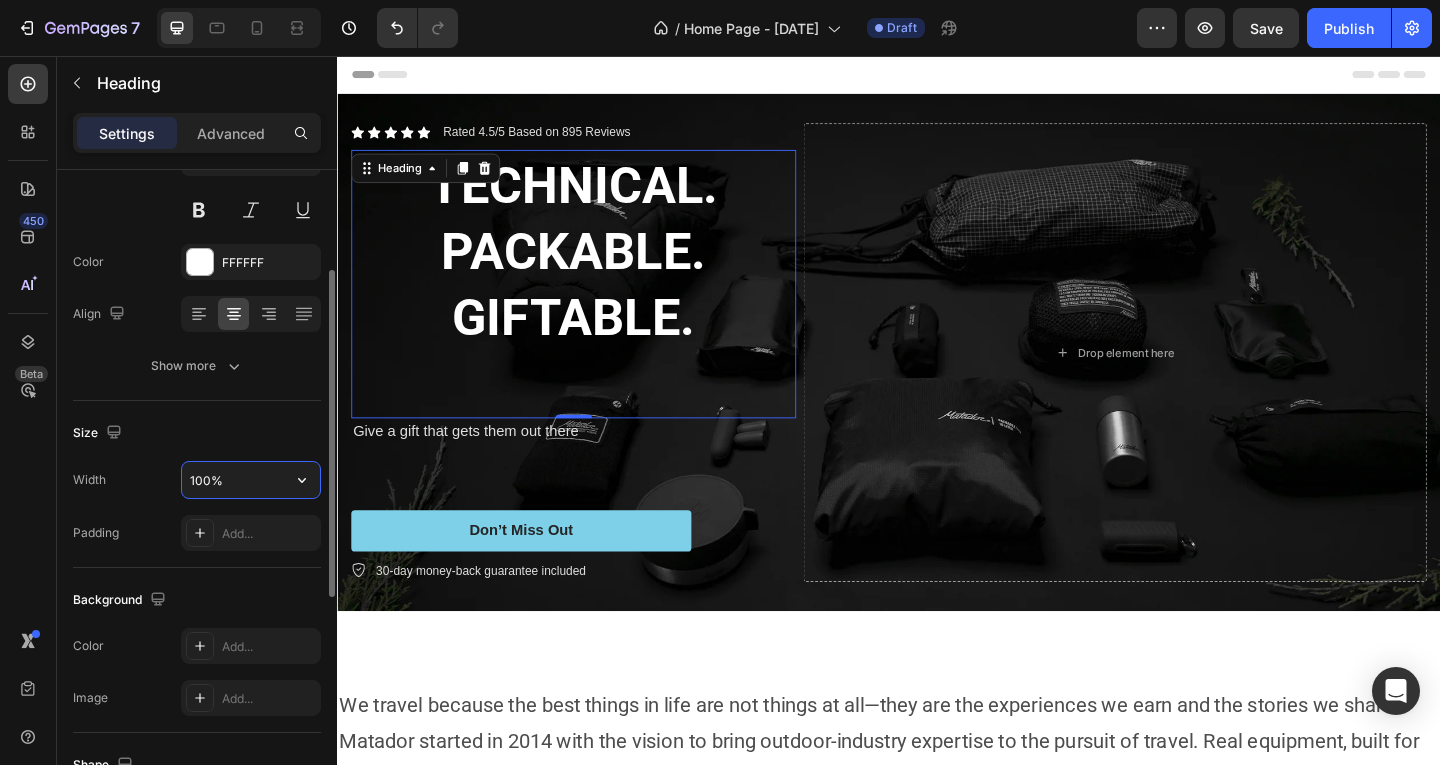 click on "100%" at bounding box center [251, 480] 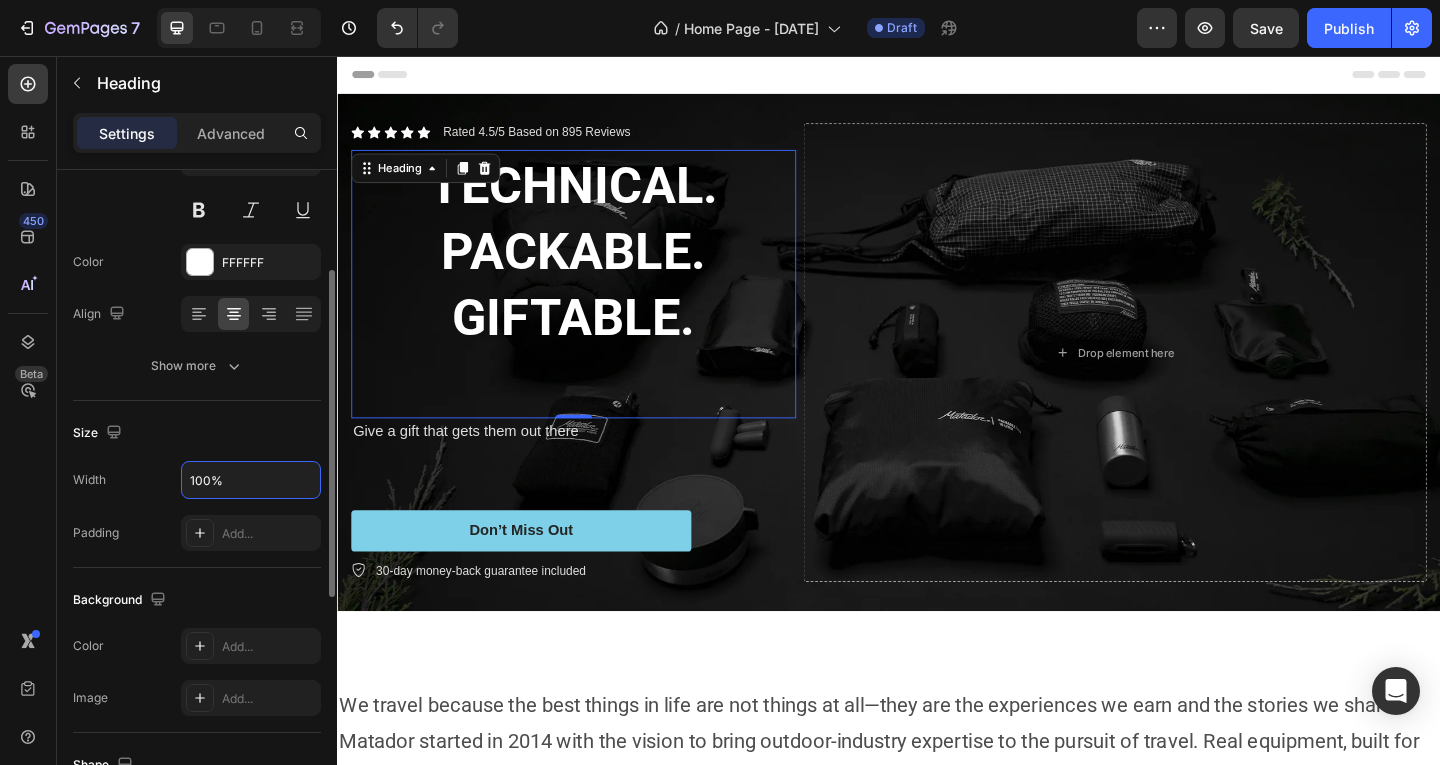 click on "Size Width 100% Padding Add..." 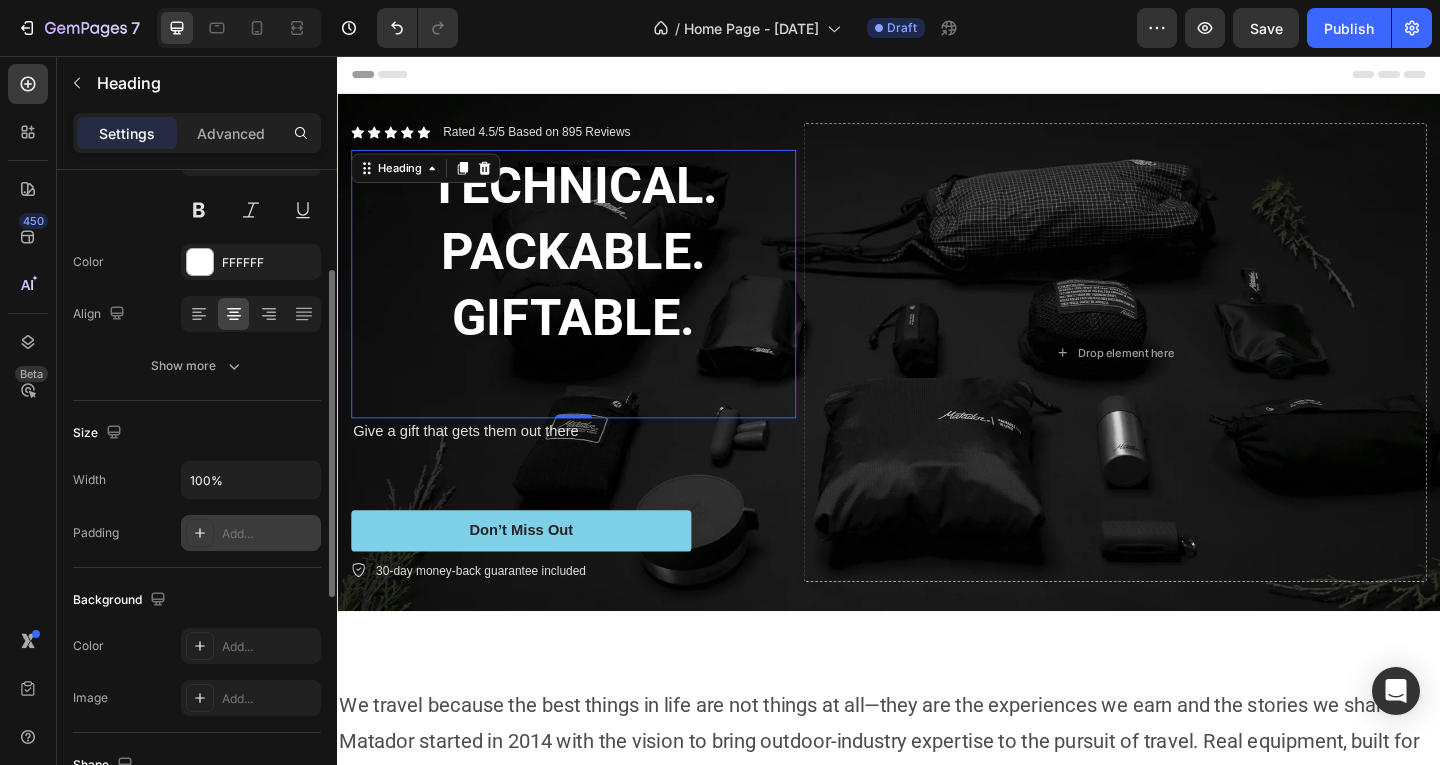 click on "Add..." at bounding box center [269, 534] 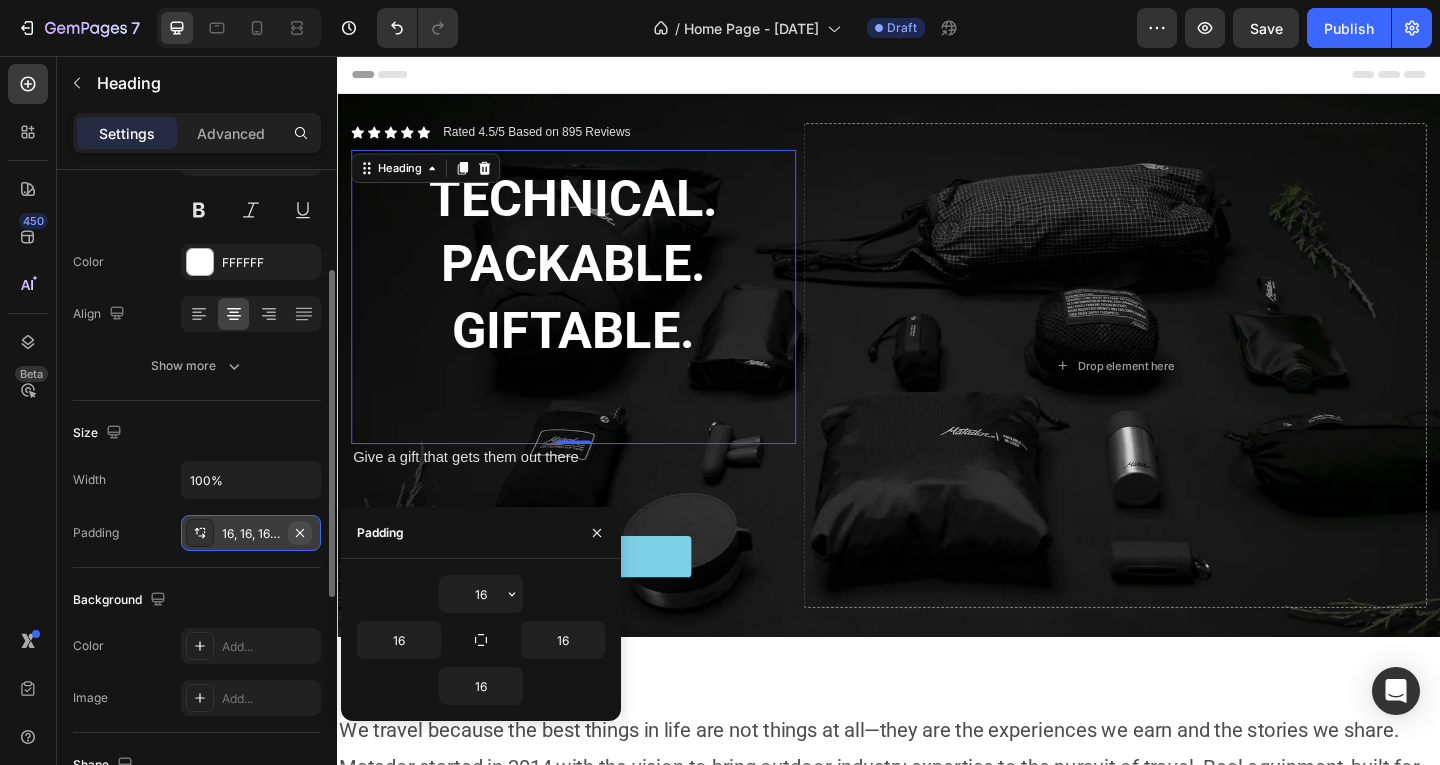 click 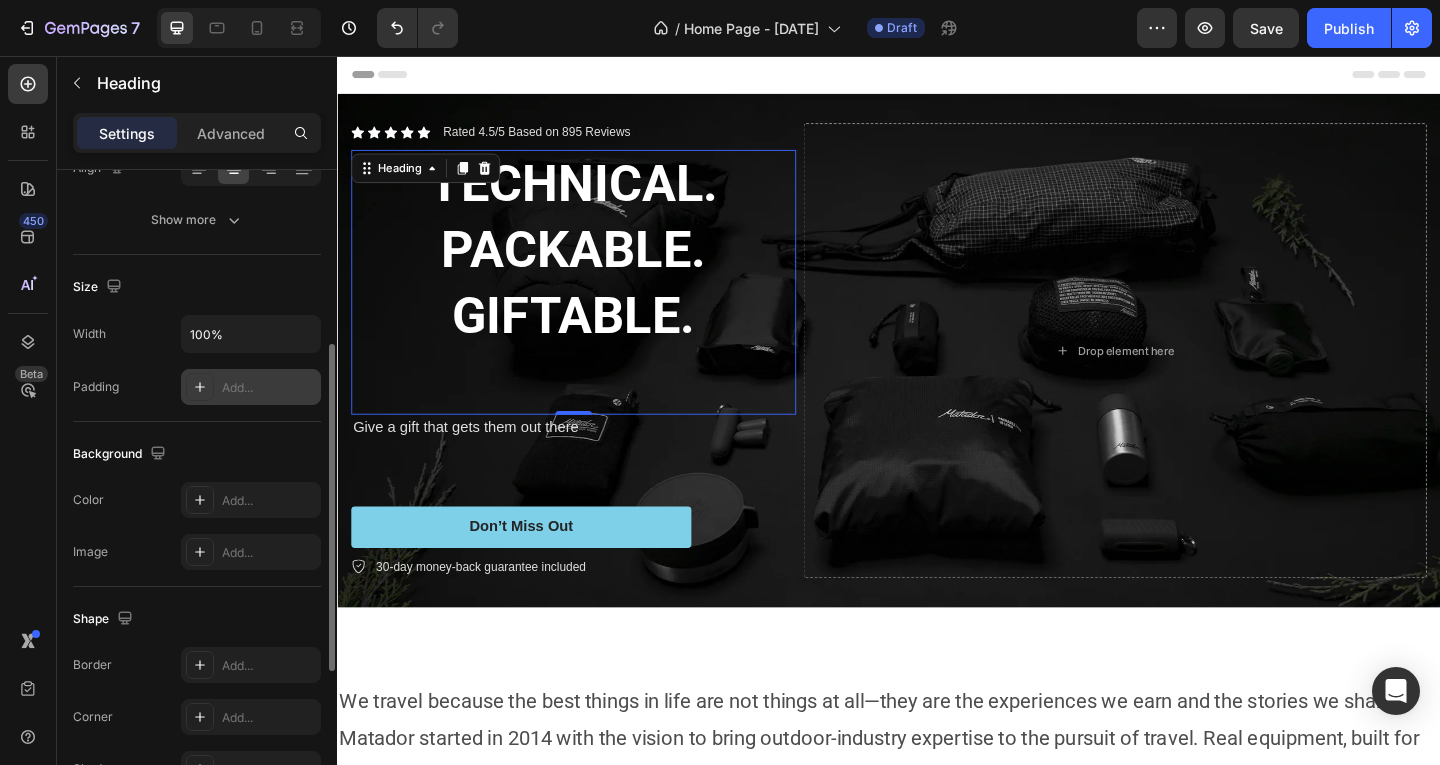 scroll, scrollTop: 646, scrollLeft: 0, axis: vertical 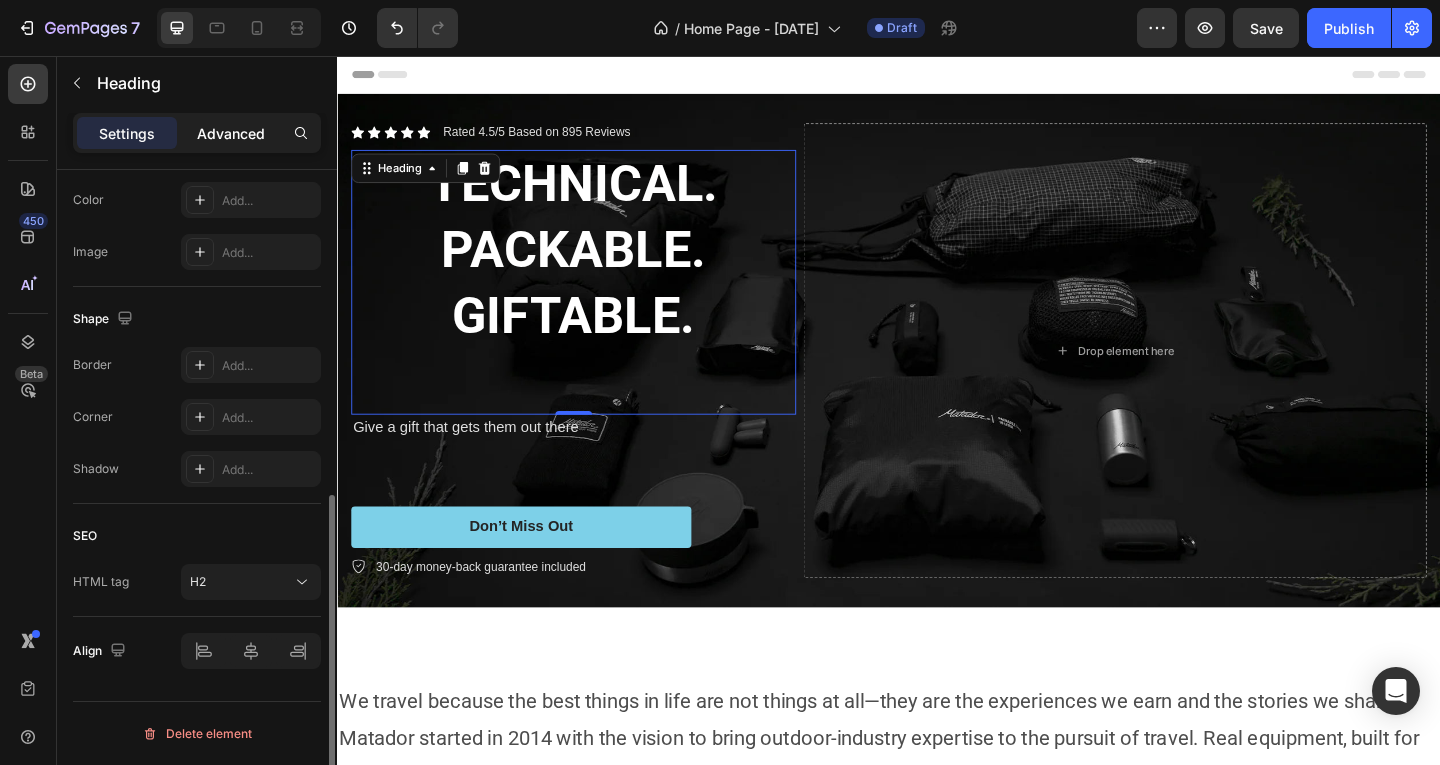 click on "Advanced" at bounding box center (231, 133) 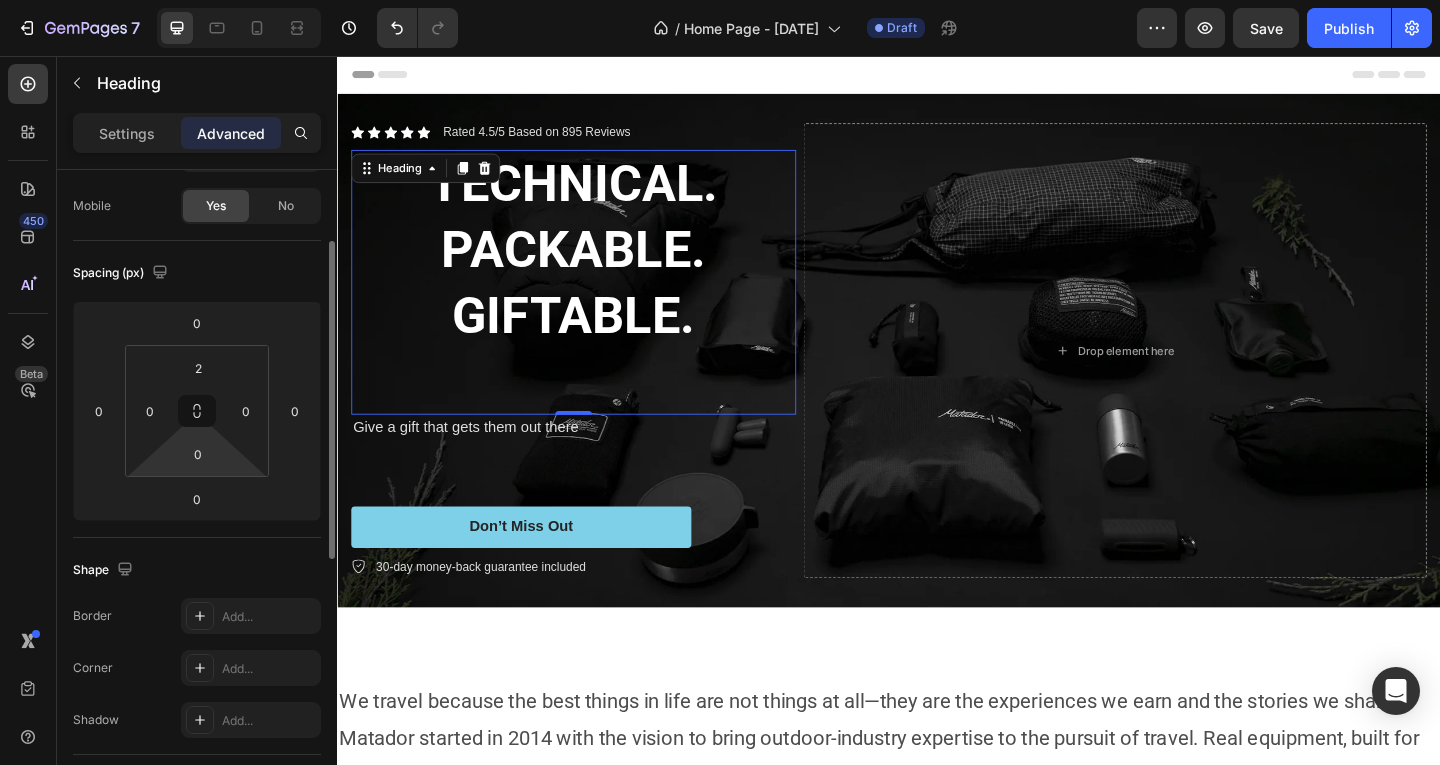 scroll, scrollTop: 246, scrollLeft: 0, axis: vertical 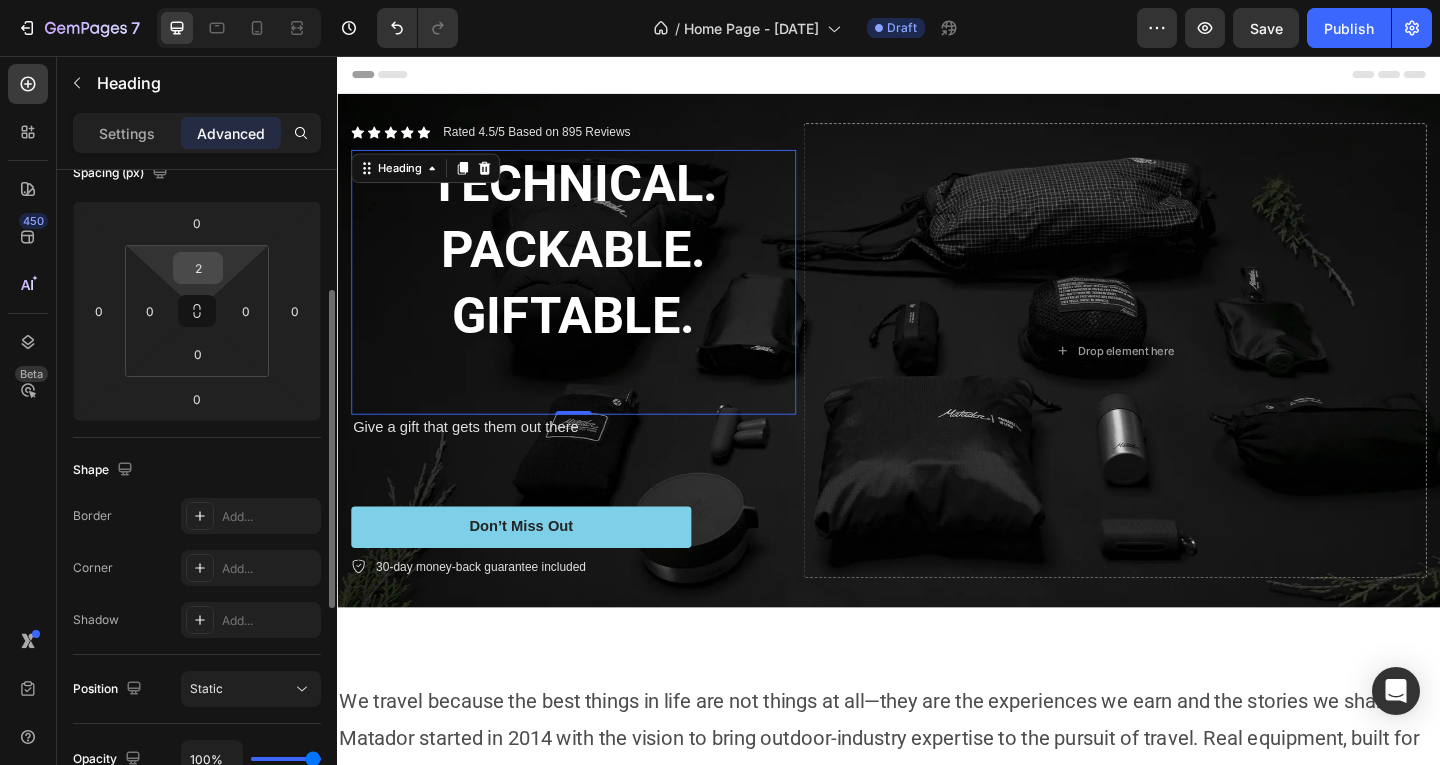 click on "2" at bounding box center (198, 268) 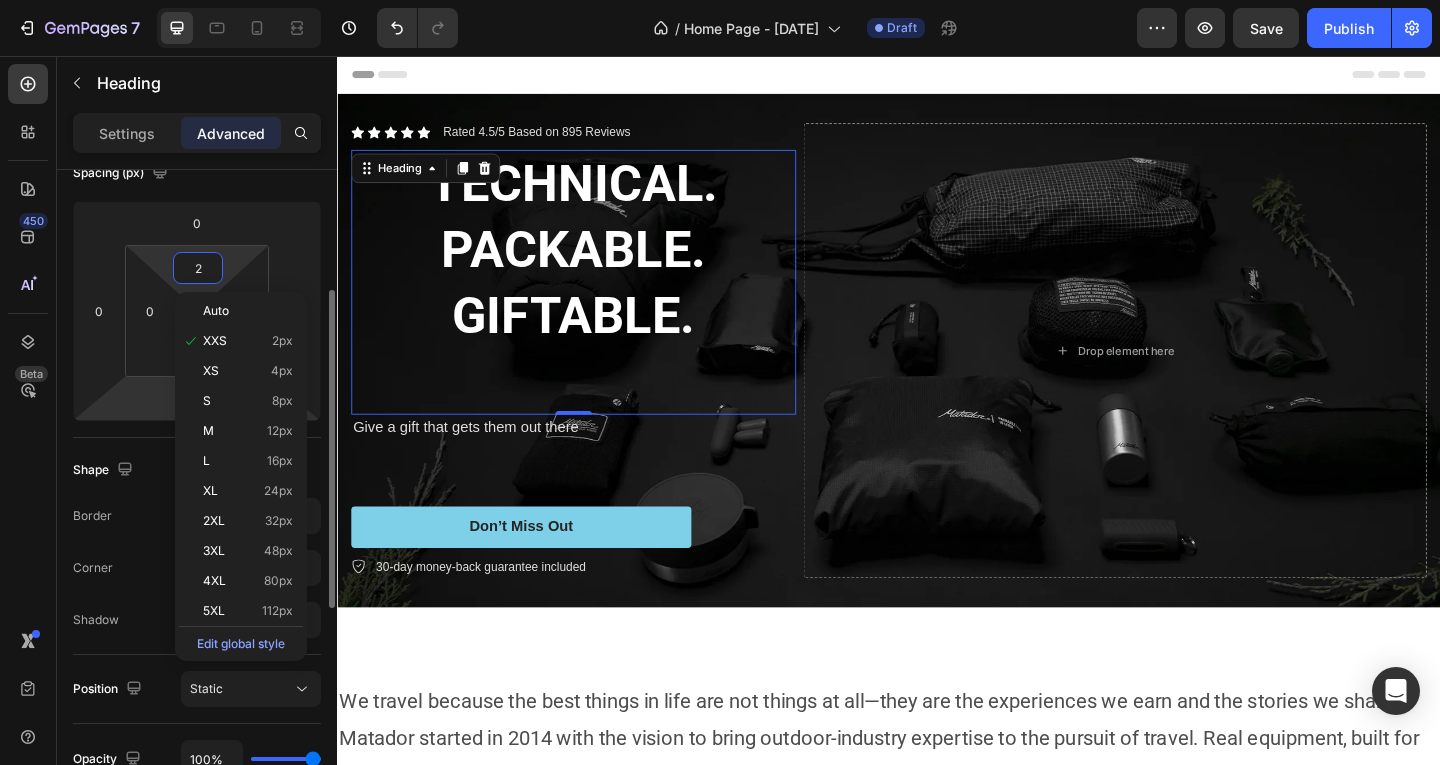 click on "[NUMBER] Version history / Home Page - [DATE] Draft Preview Save Publish [NUMBER] Beta Sections([NUMBER]) Elements([NUMBER]) Section Element Hero Section Product Detail Brands Trusted Badges Guarantee Product Breakdown How to use Testimonials Compare Bundle FAQs Social Proof Brand Story Product List Collection Blog List Contact Sticky Add to Cart Custom Footer Browse Library [NUMBER] Layout Row Row Row Row Text Heading Text Block Button Button Button Media Image Image" at bounding box center [720, 86] 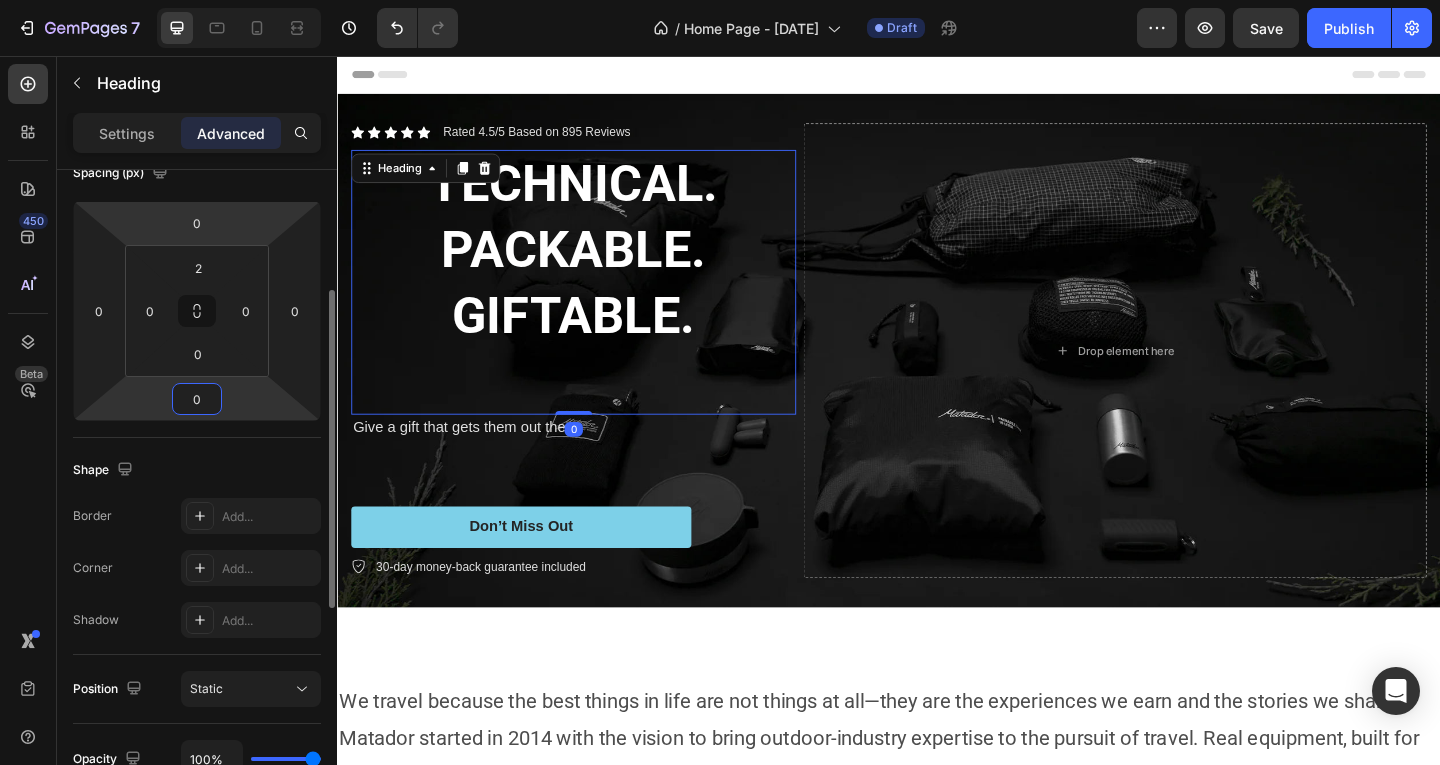 scroll, scrollTop: 146, scrollLeft: 0, axis: vertical 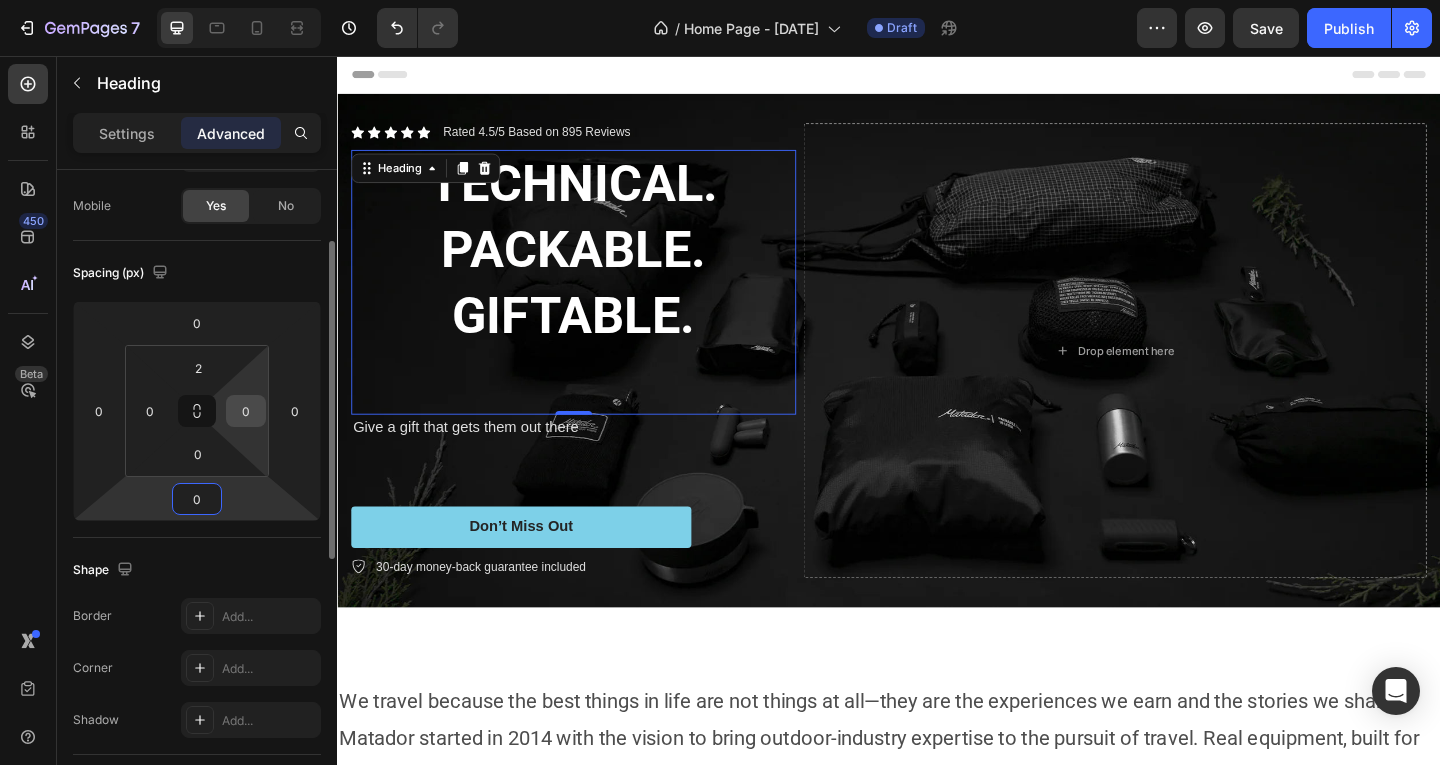 click on "0" at bounding box center (246, 411) 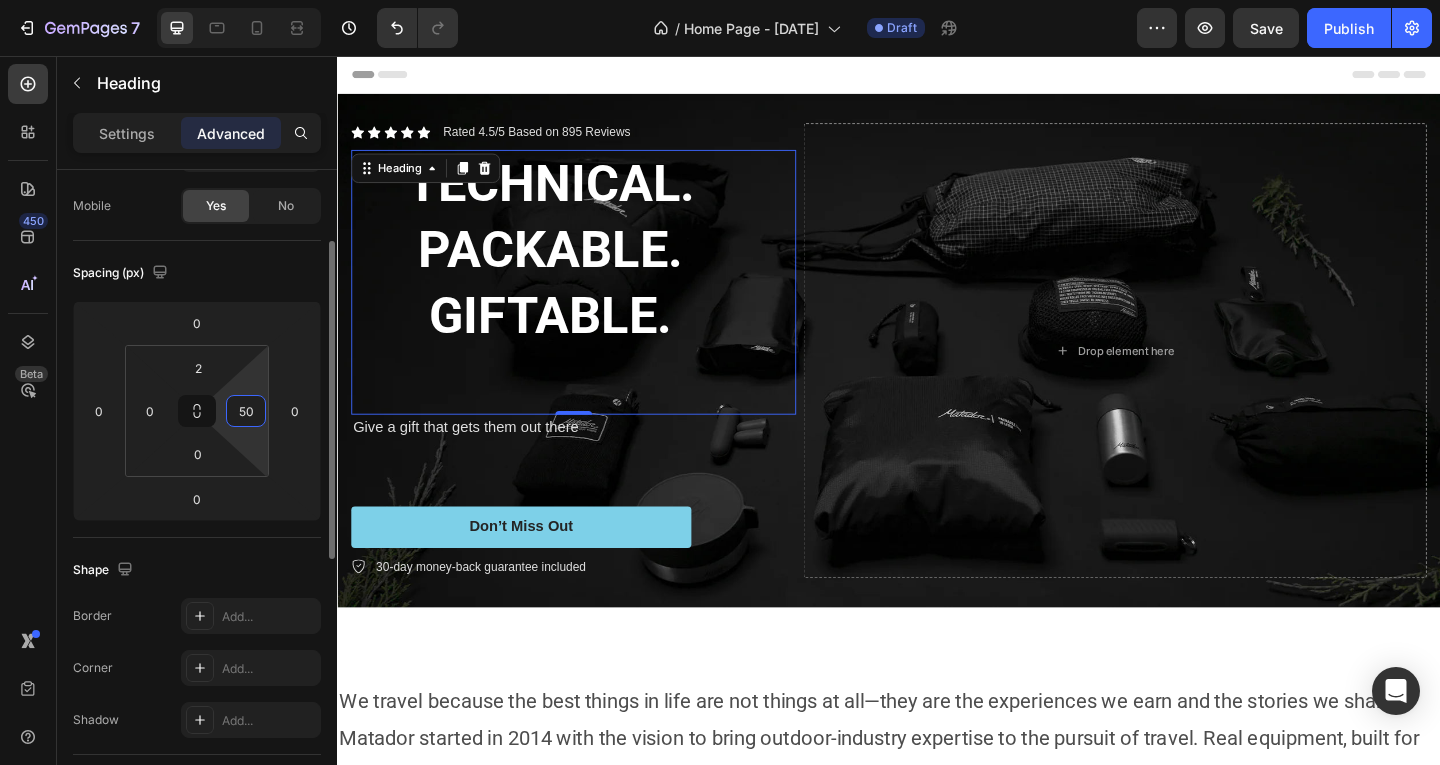 type on "5" 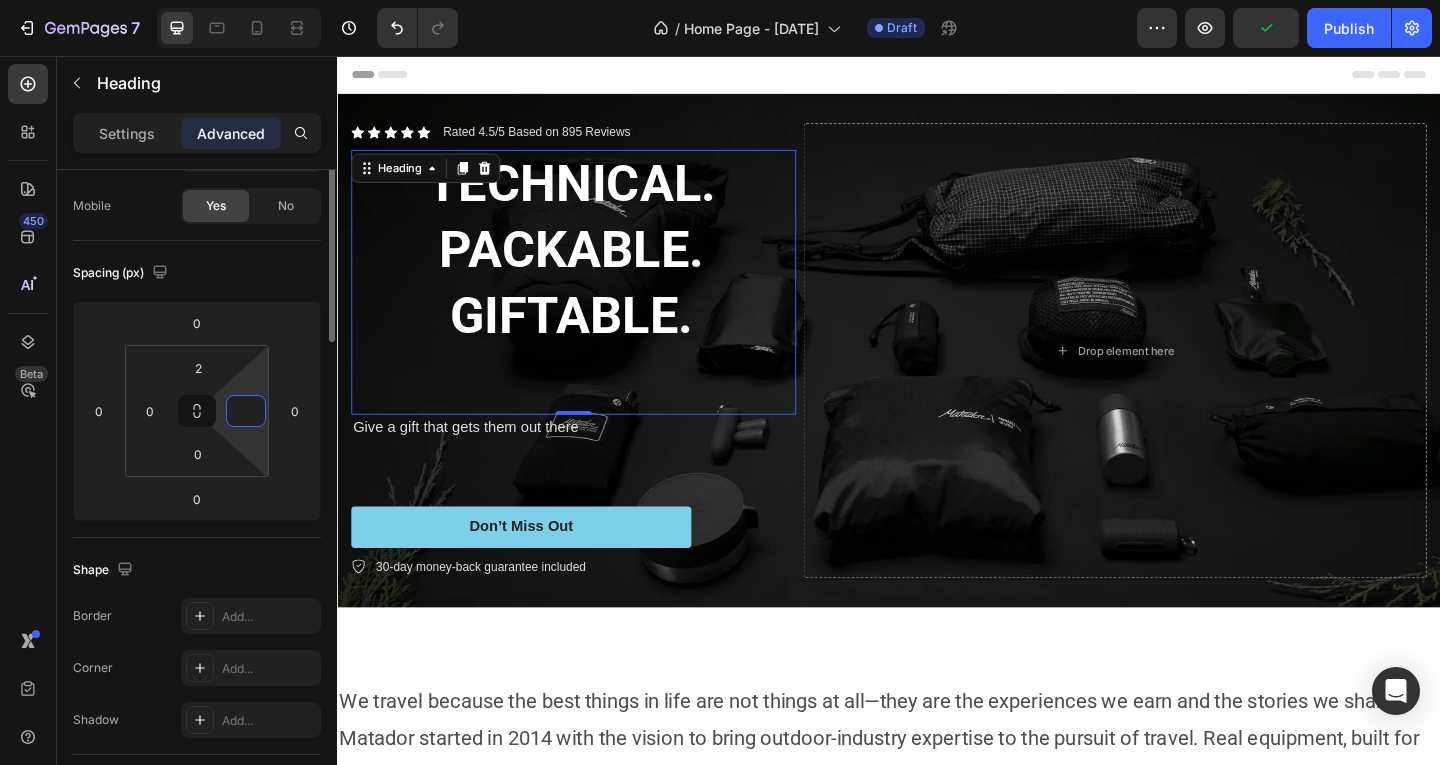 scroll, scrollTop: 0, scrollLeft: 0, axis: both 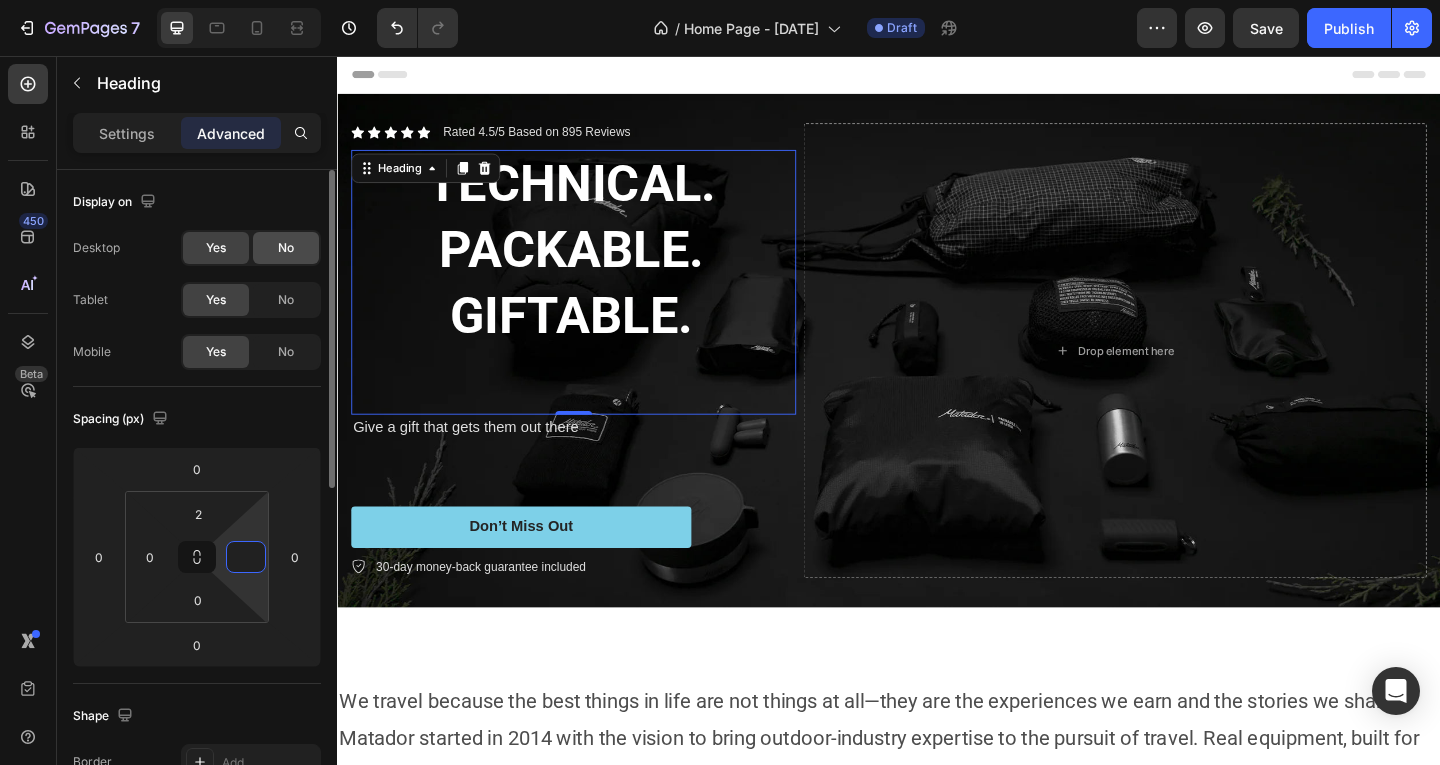 click on "No" 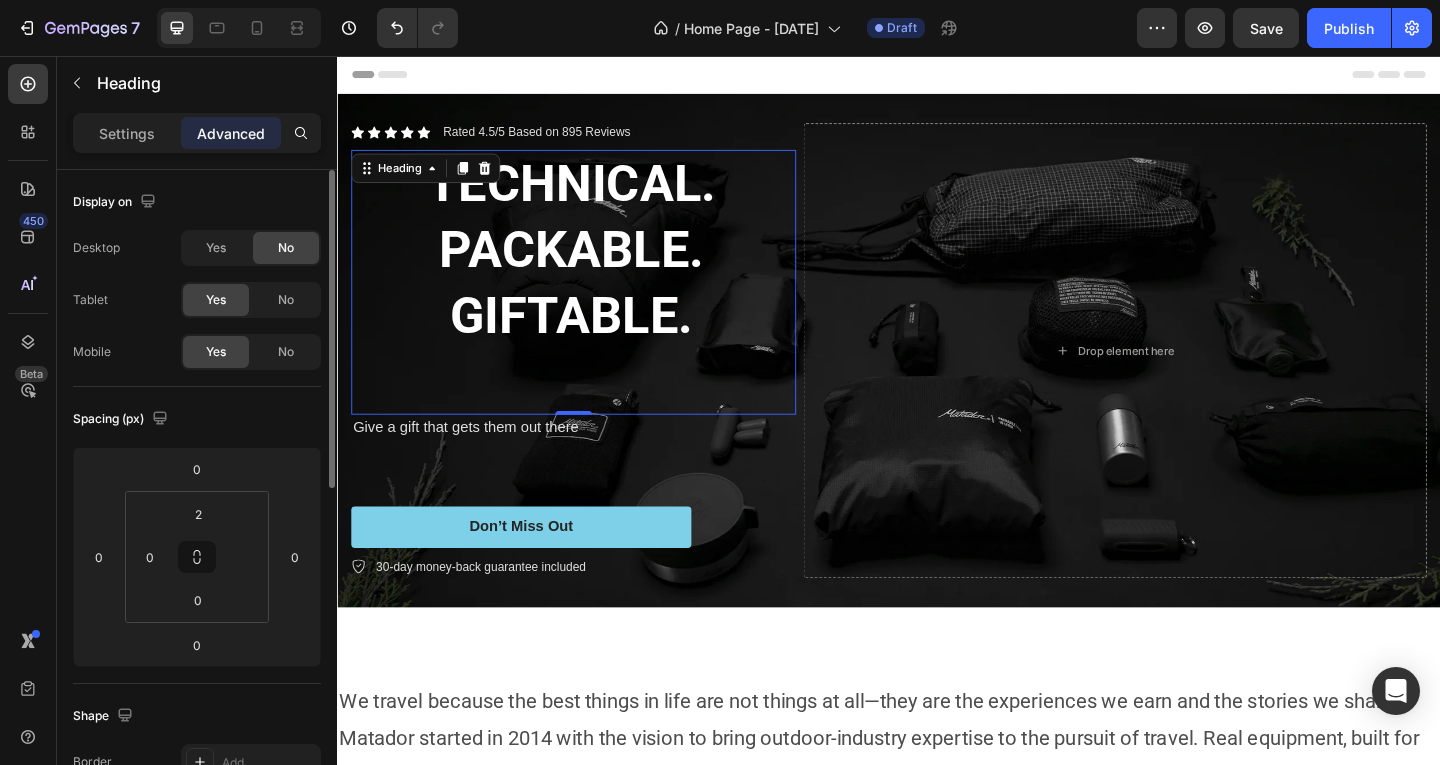 type on "0" 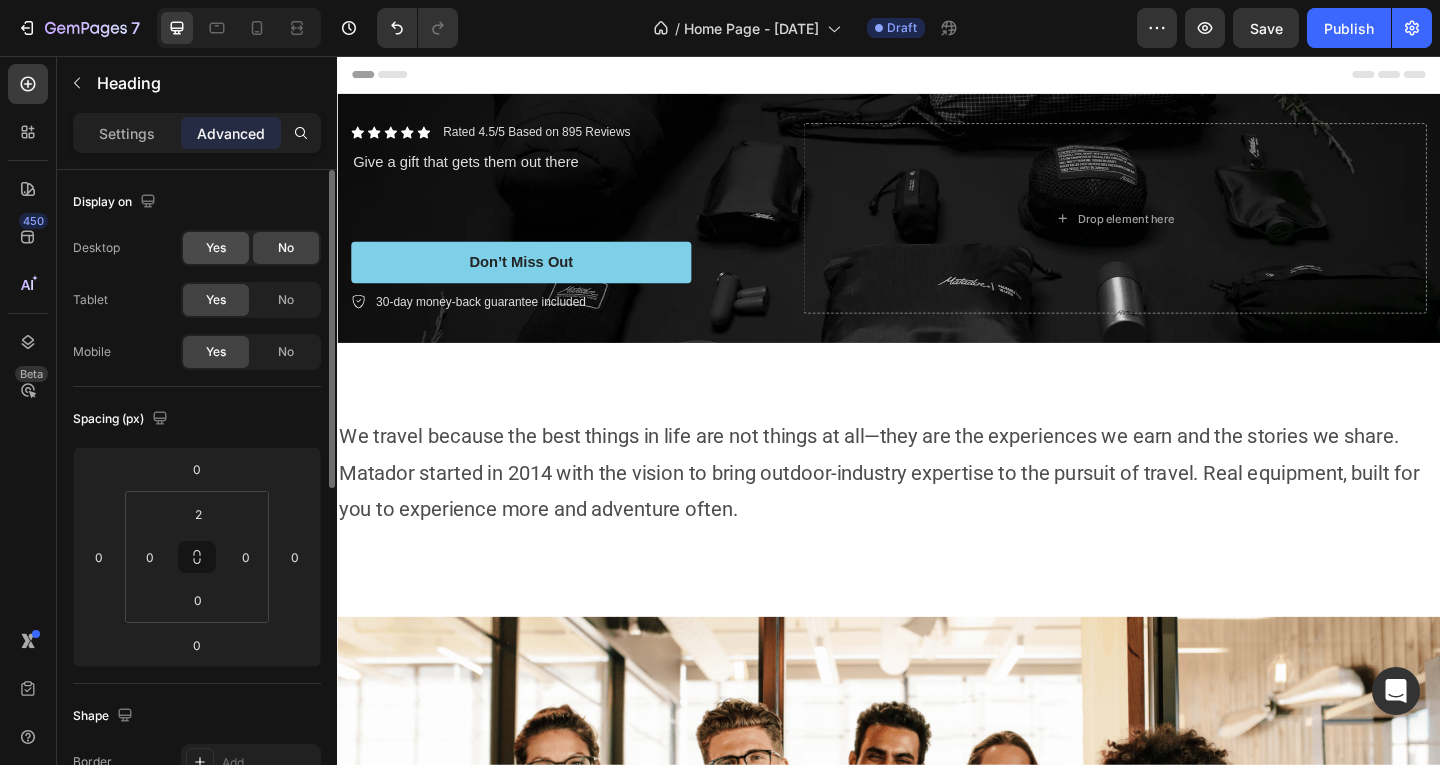 click on "Yes" 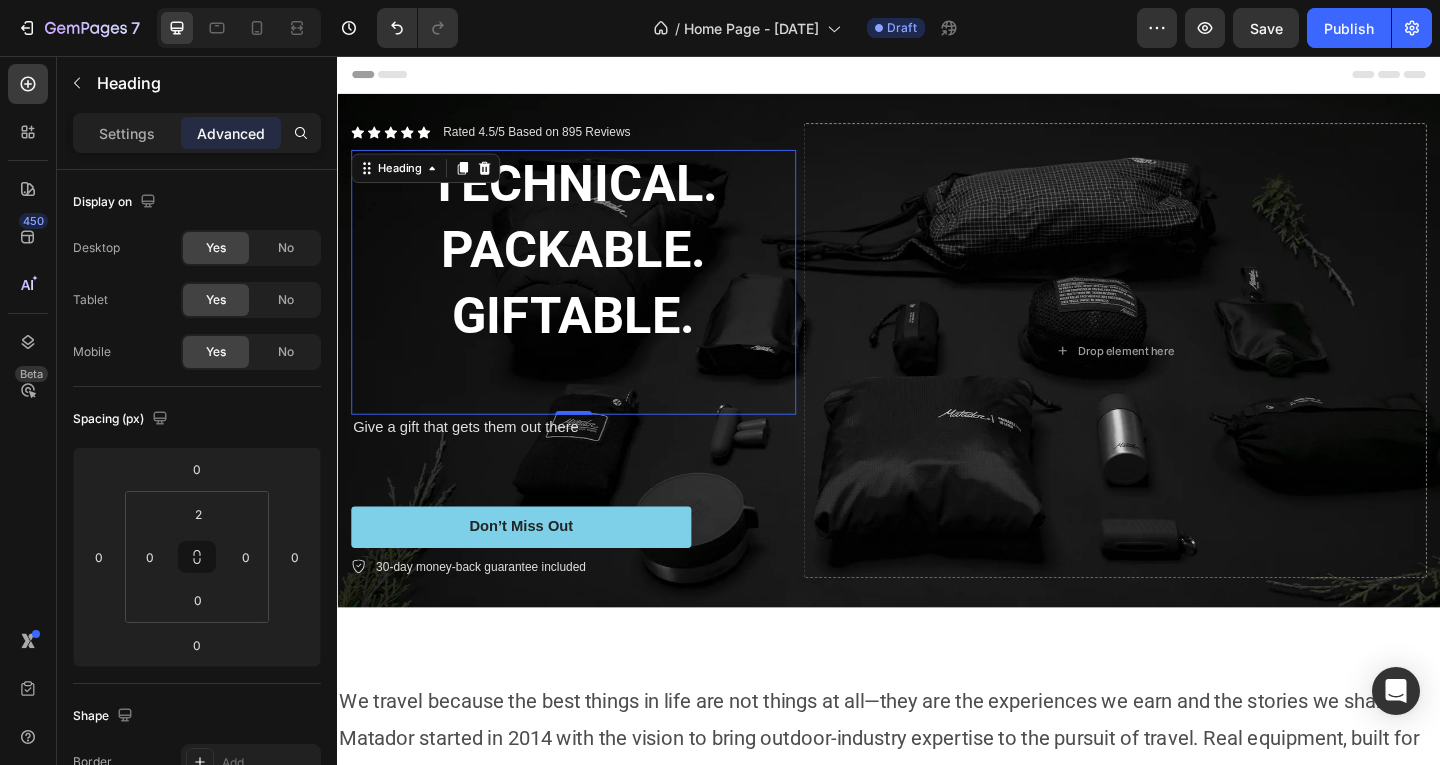 scroll, scrollTop: 0, scrollLeft: 0, axis: both 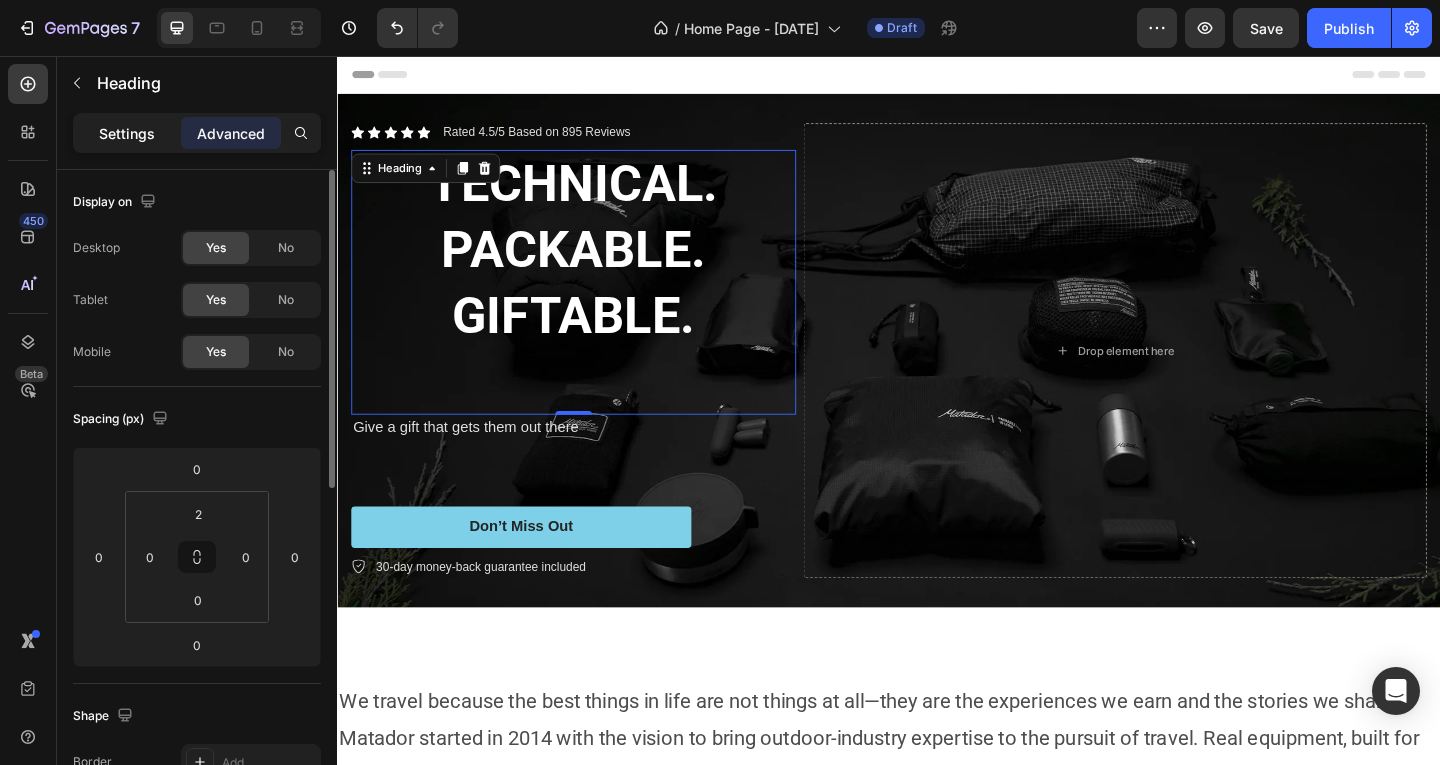 click on "Settings" at bounding box center (127, 133) 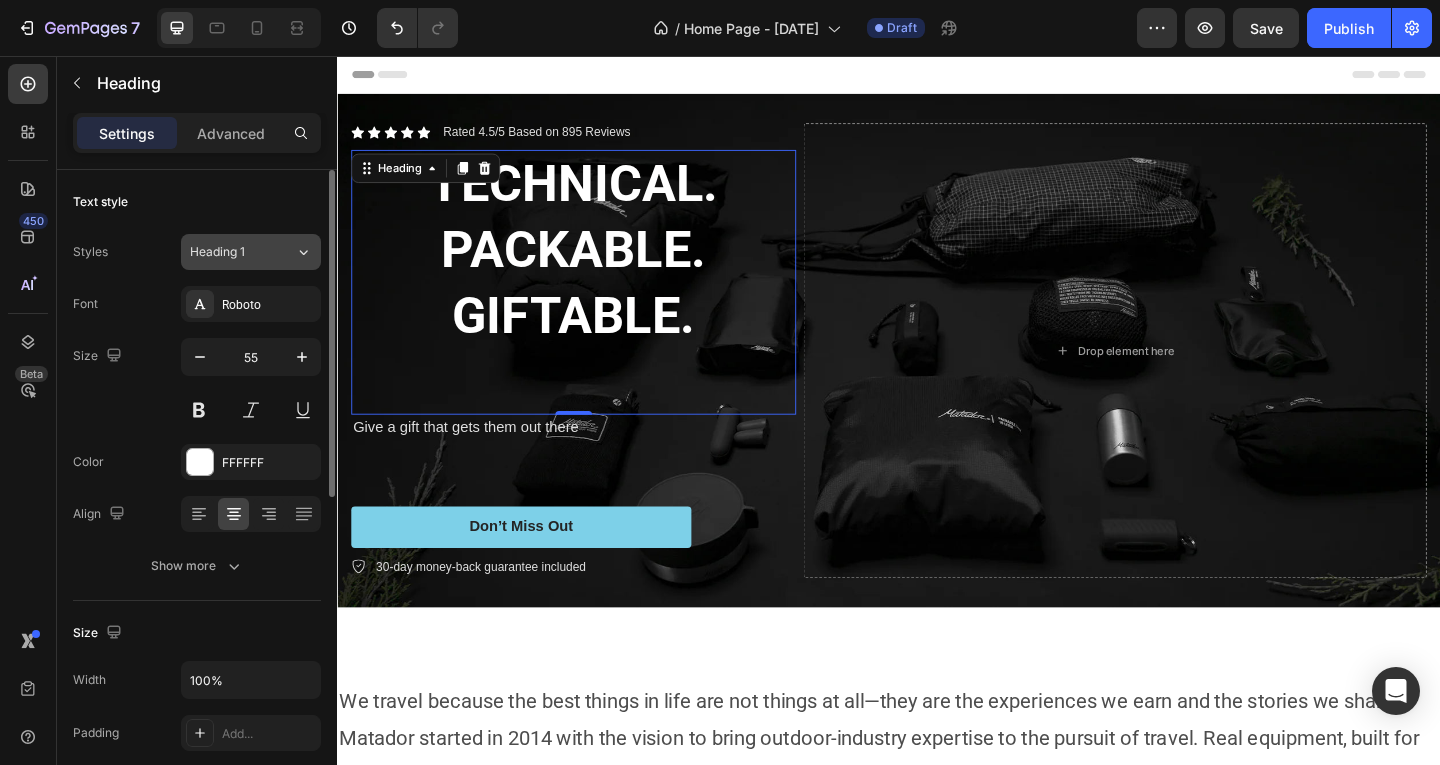 click on "Heading 1" 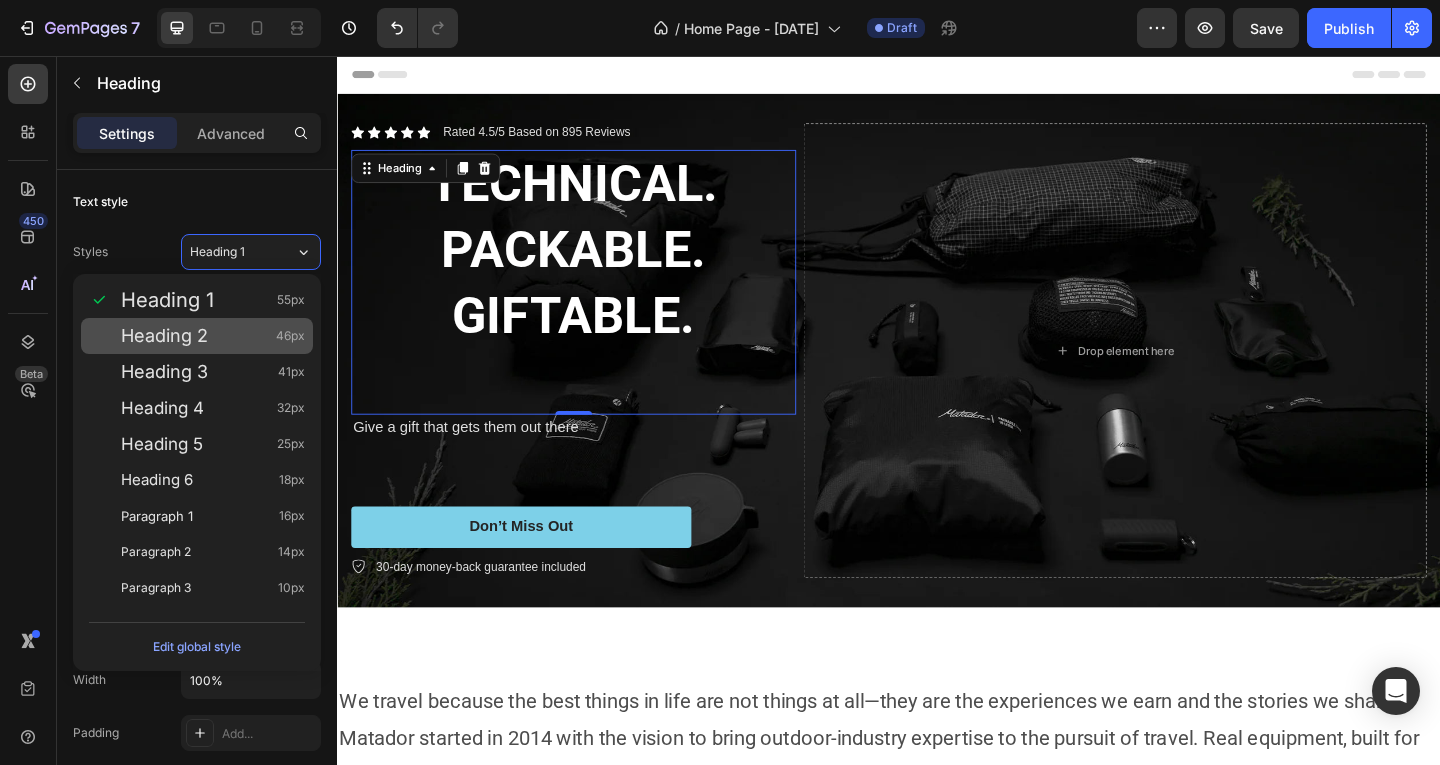 click on "Heading 2" at bounding box center (164, 336) 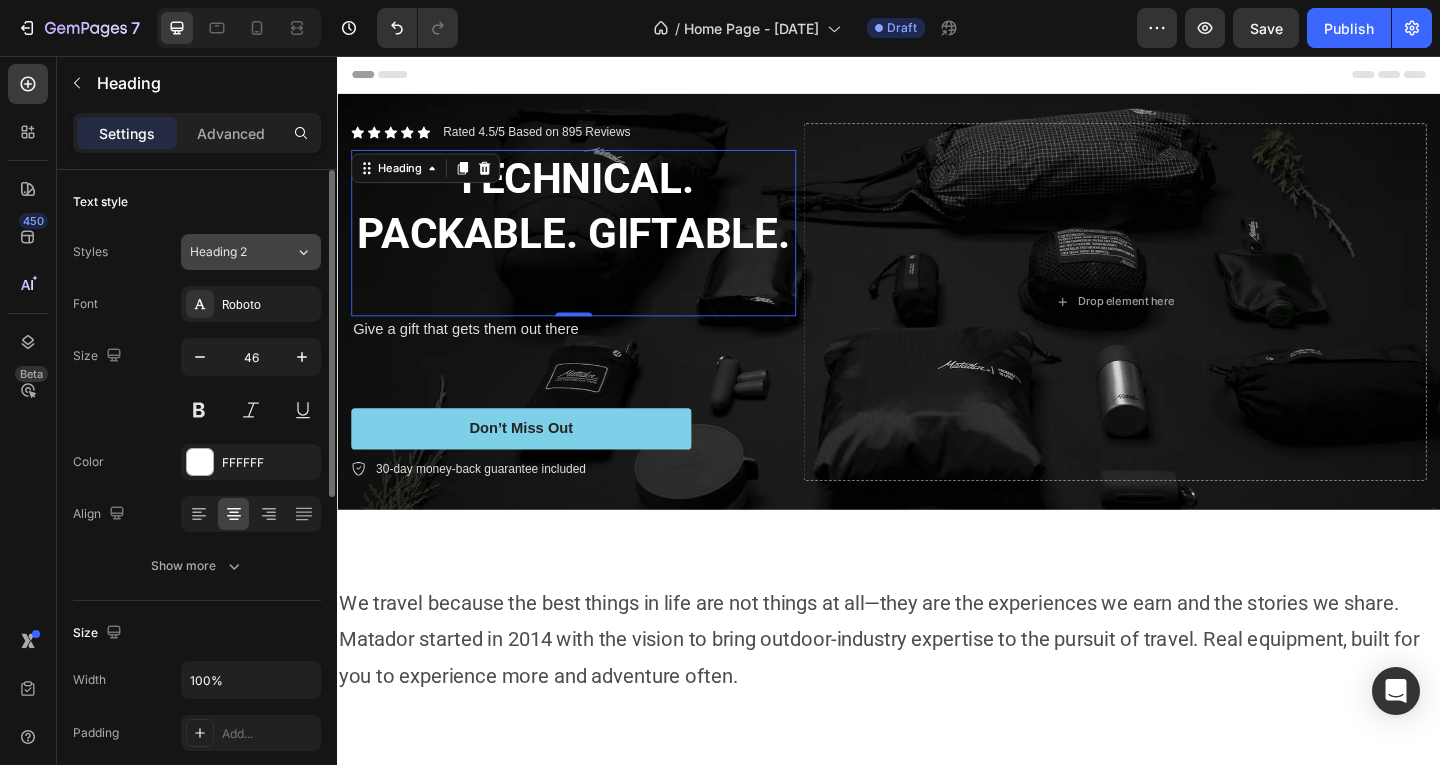 click on "Heading 2" 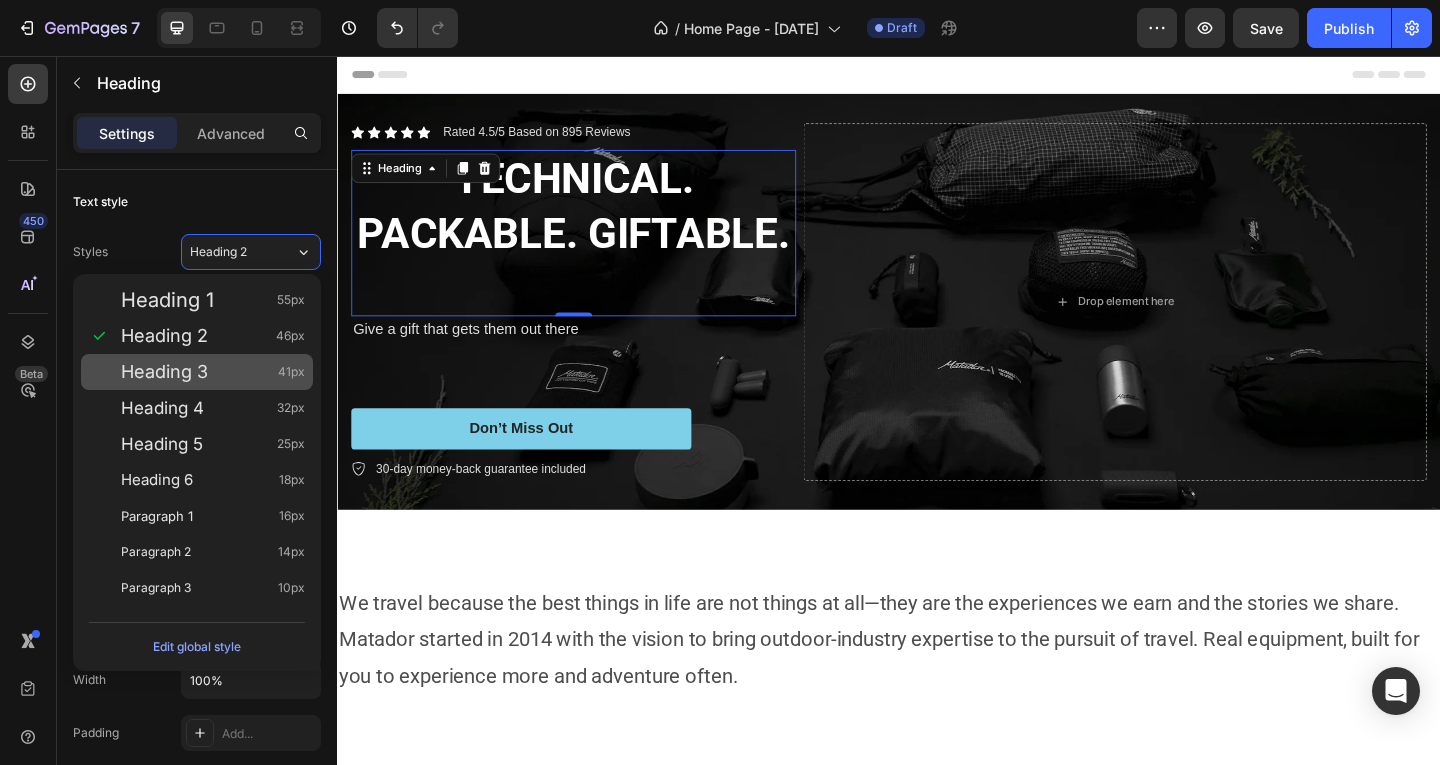 click on "Heading 3 41px" at bounding box center [213, 372] 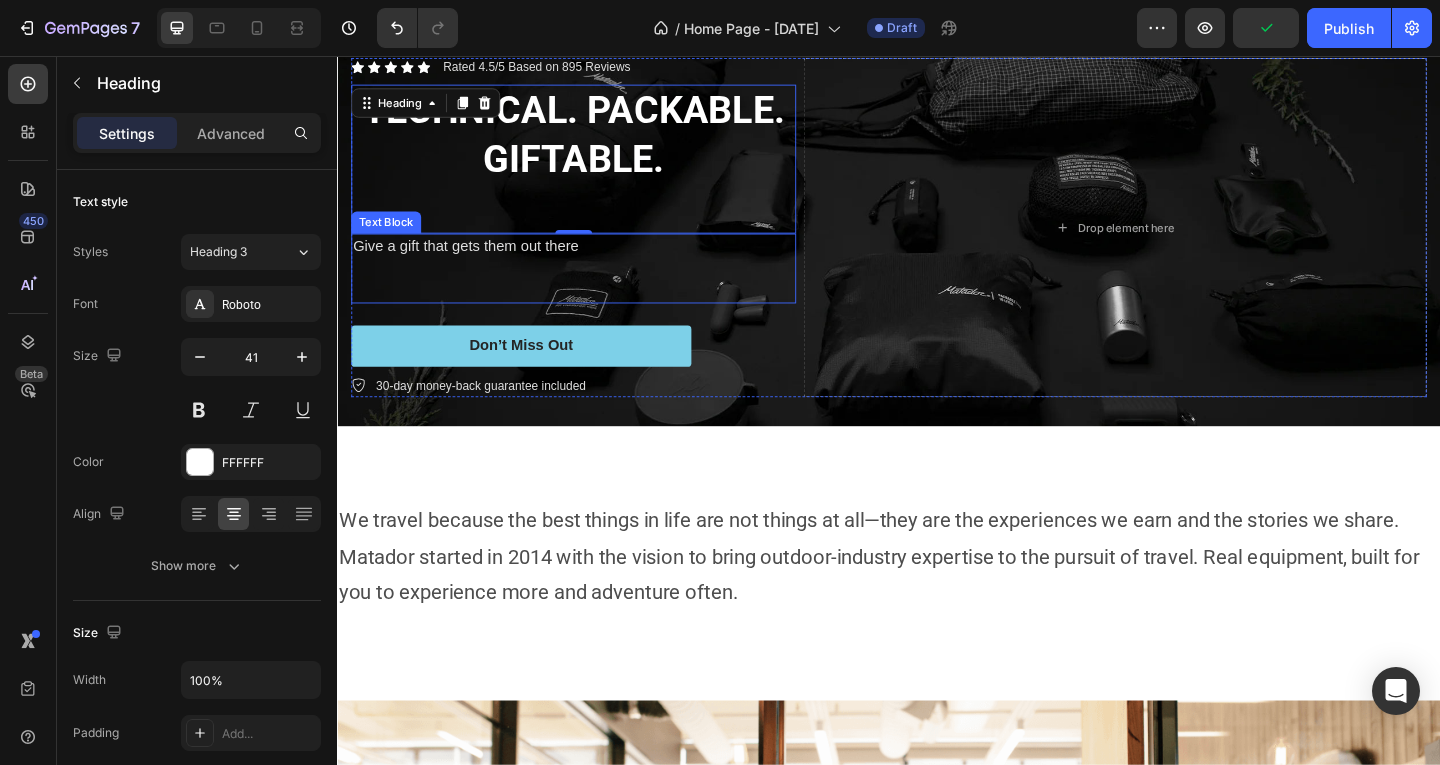 scroll, scrollTop: 100, scrollLeft: 0, axis: vertical 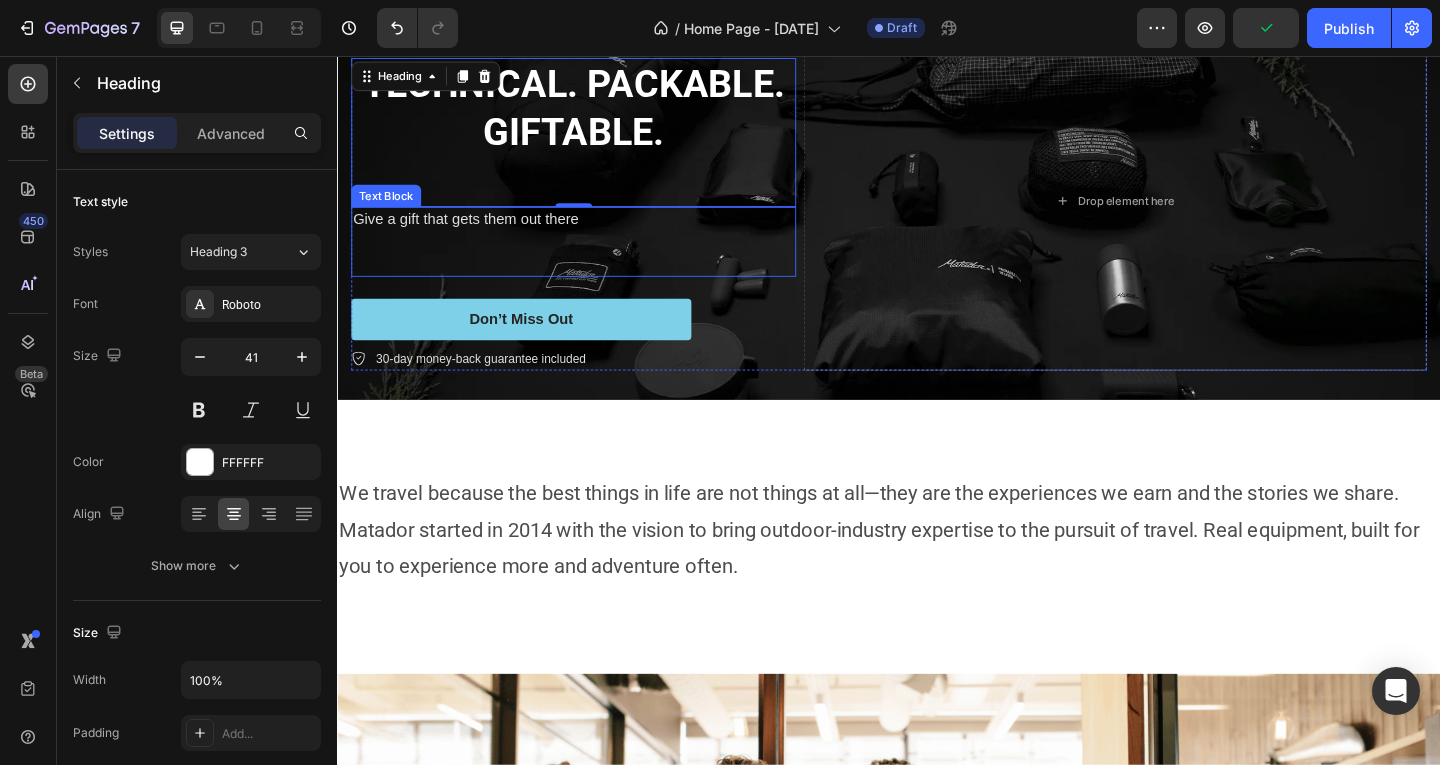 click at bounding box center [594, 270] 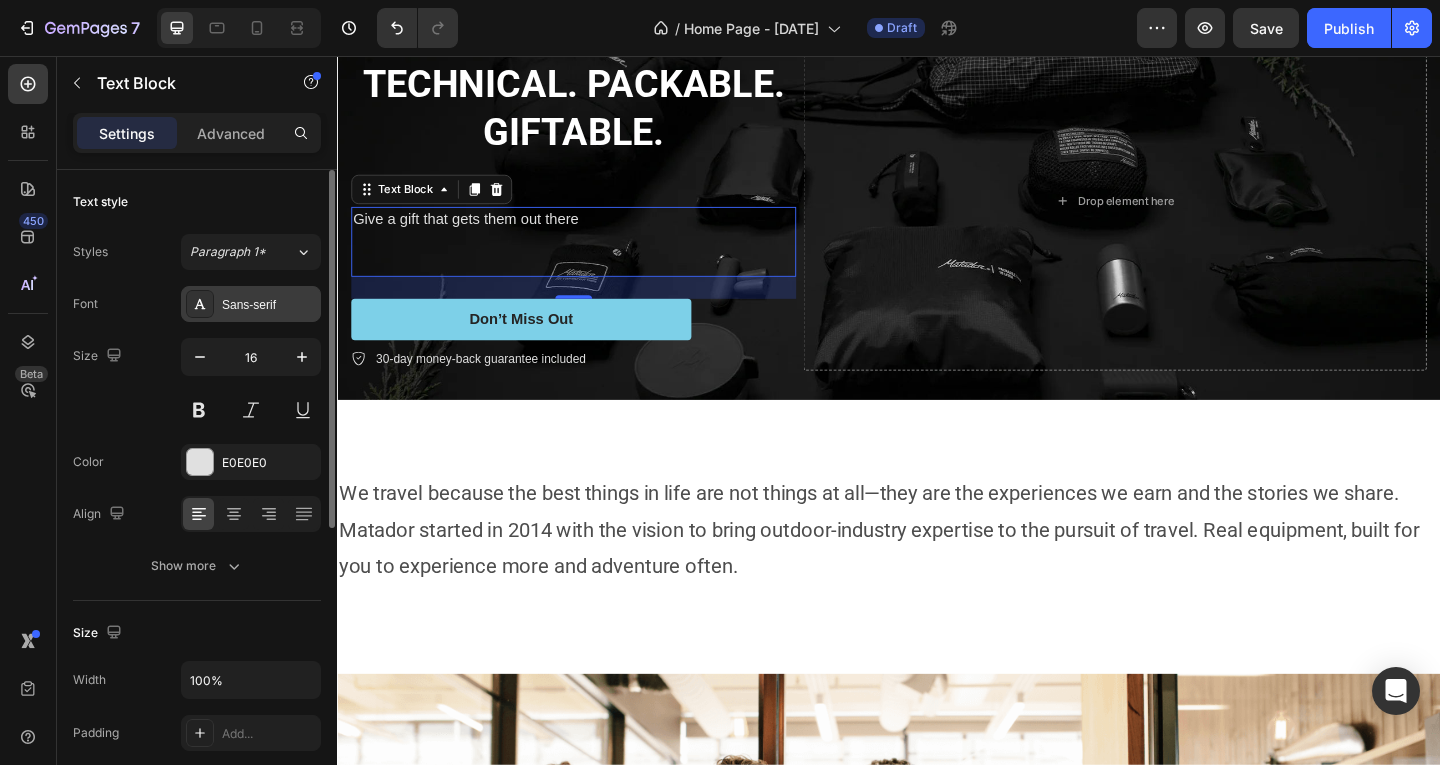 click on "Sans-serif" at bounding box center [269, 305] 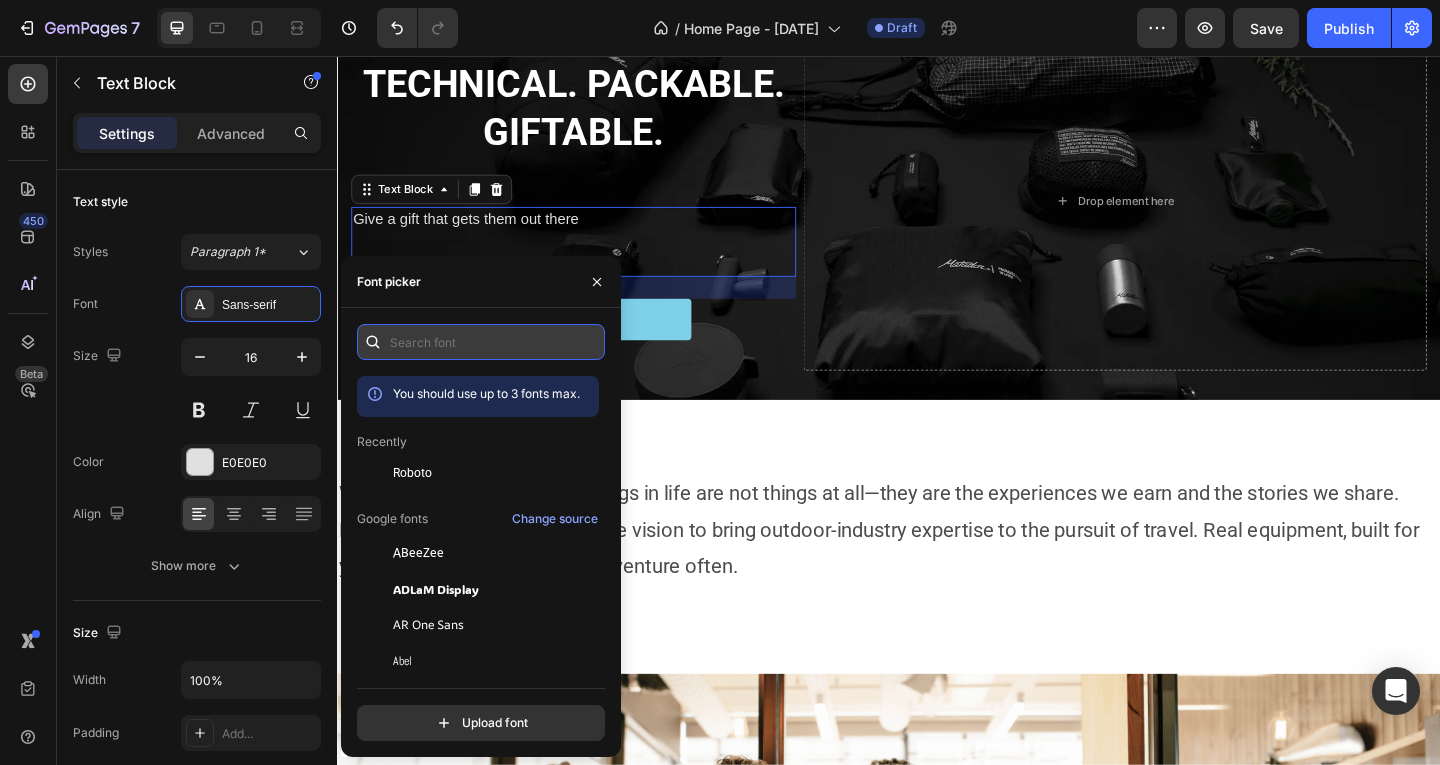 click at bounding box center (481, 342) 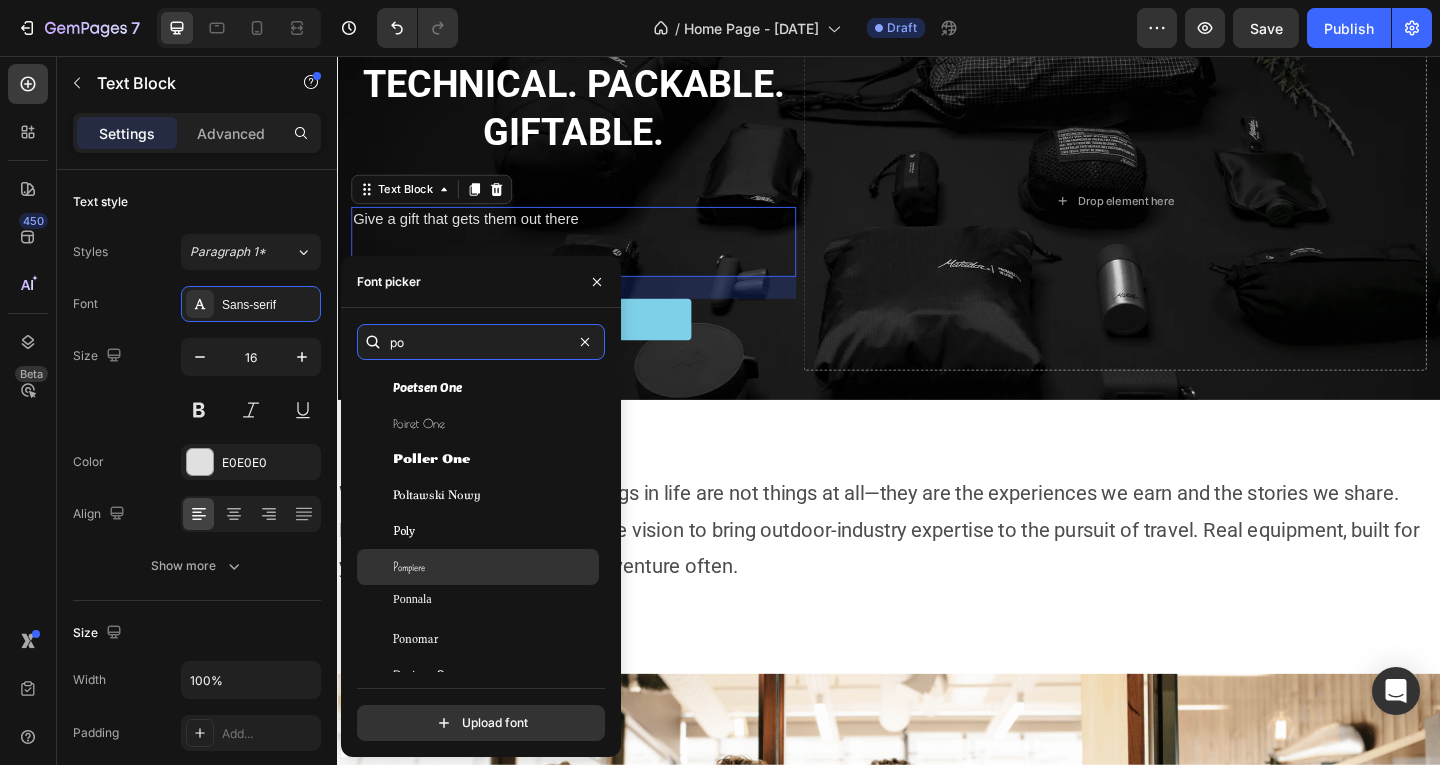 scroll, scrollTop: 400, scrollLeft: 0, axis: vertical 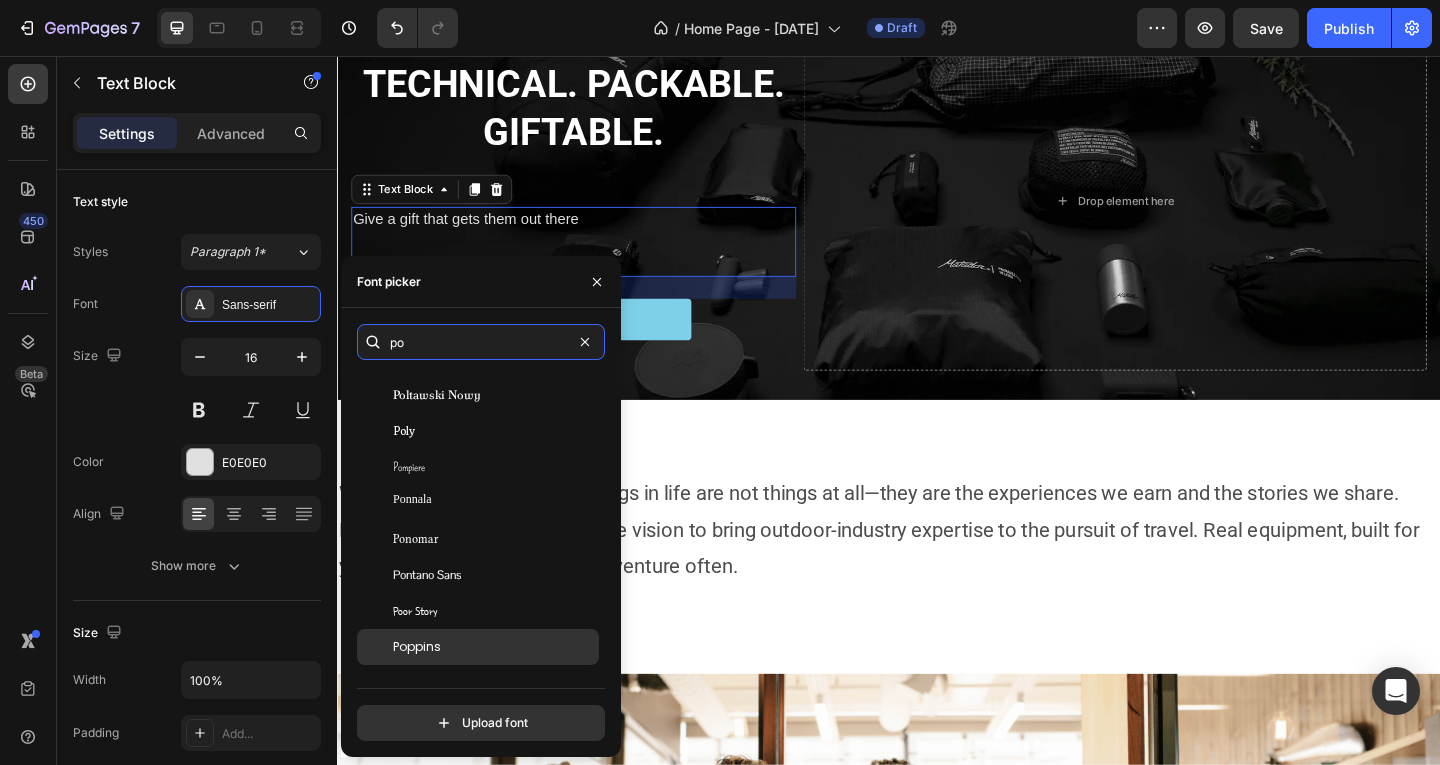 type on "po" 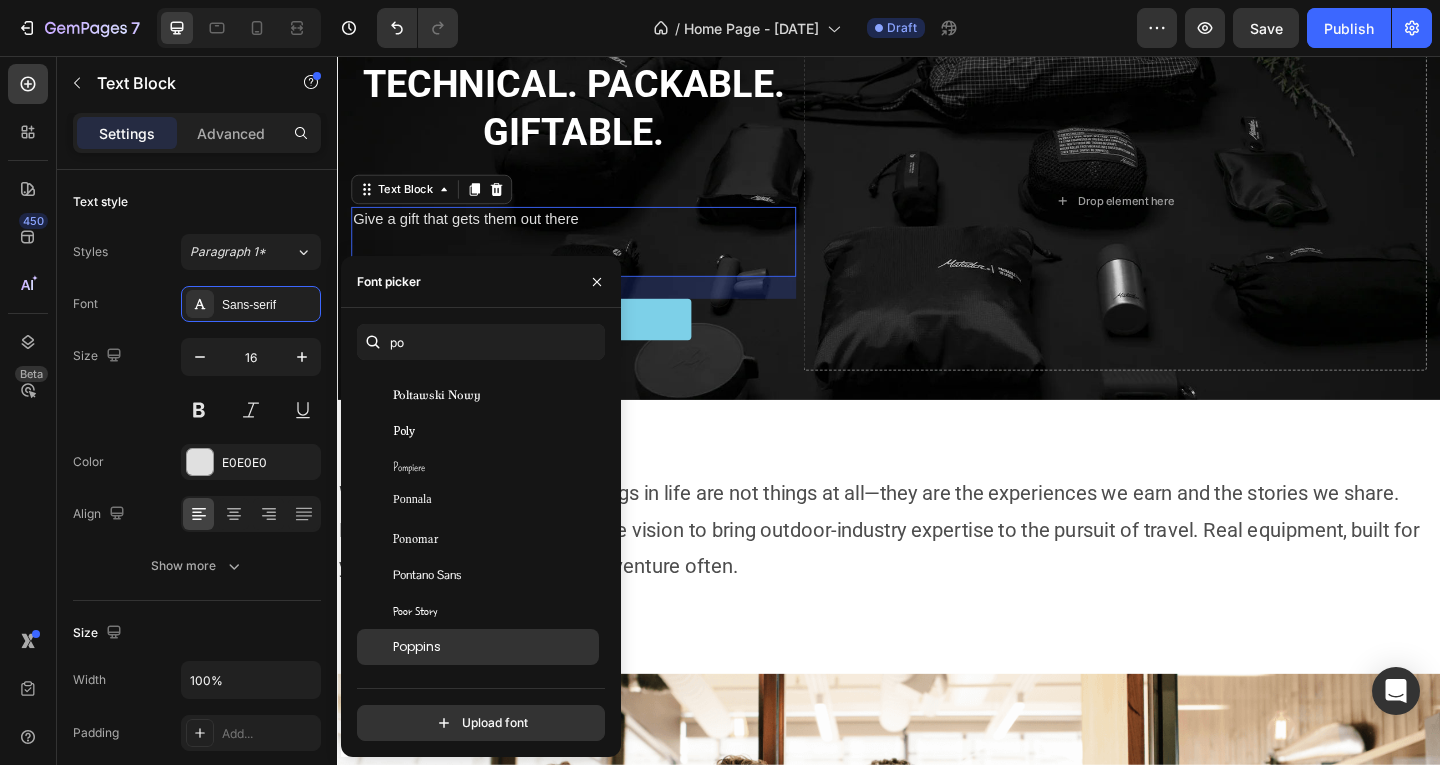 click on "Poppins" at bounding box center (494, 647) 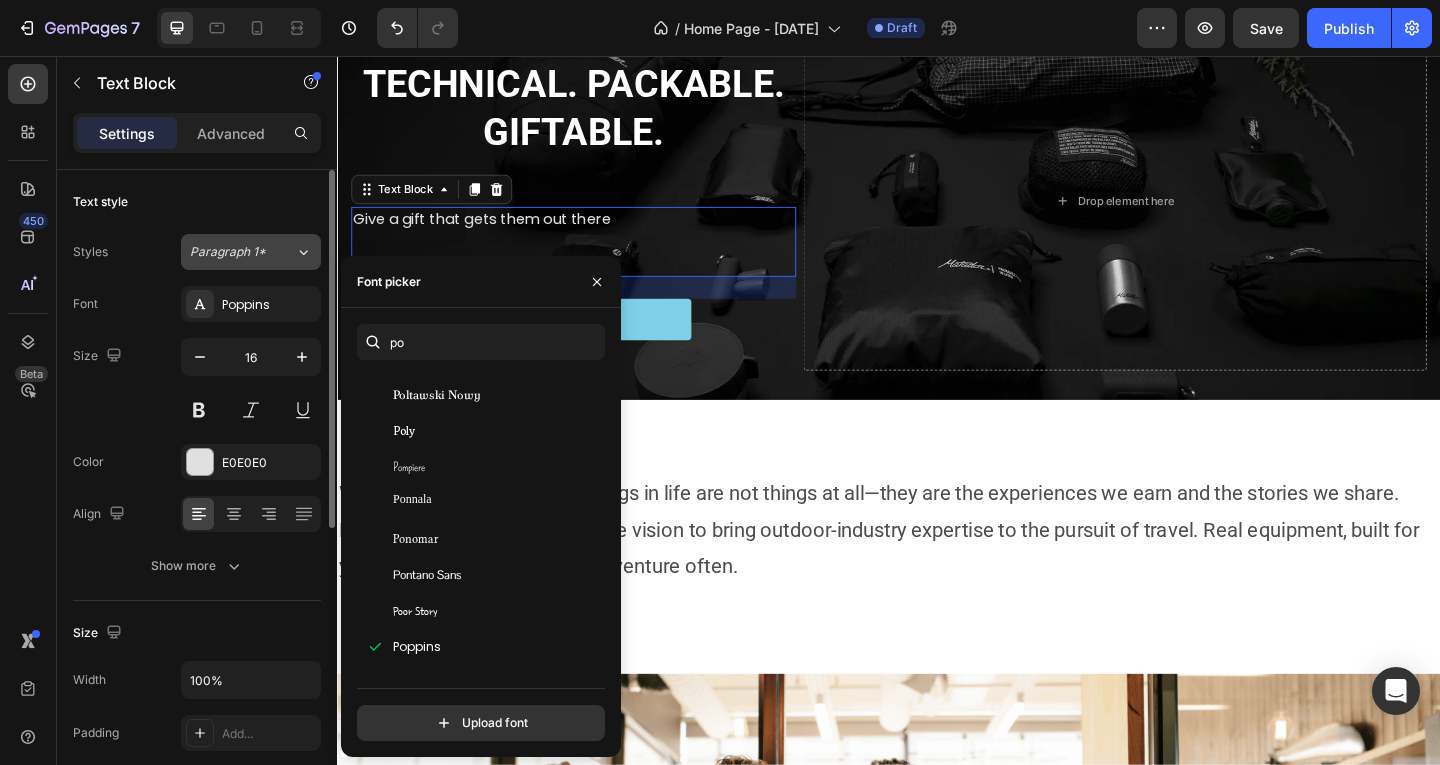 click on "Paragraph 1*" 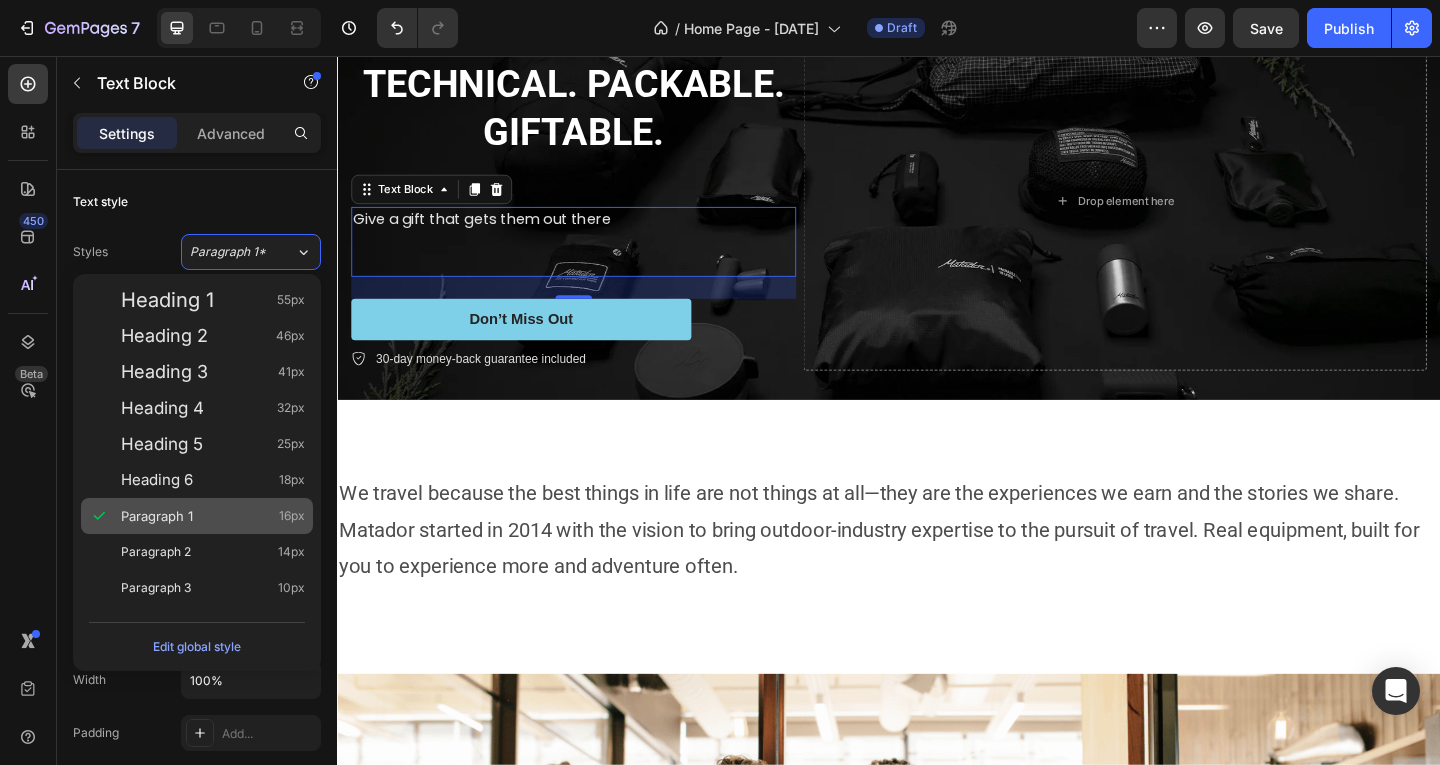 click on "Paragraph 1" at bounding box center (157, 516) 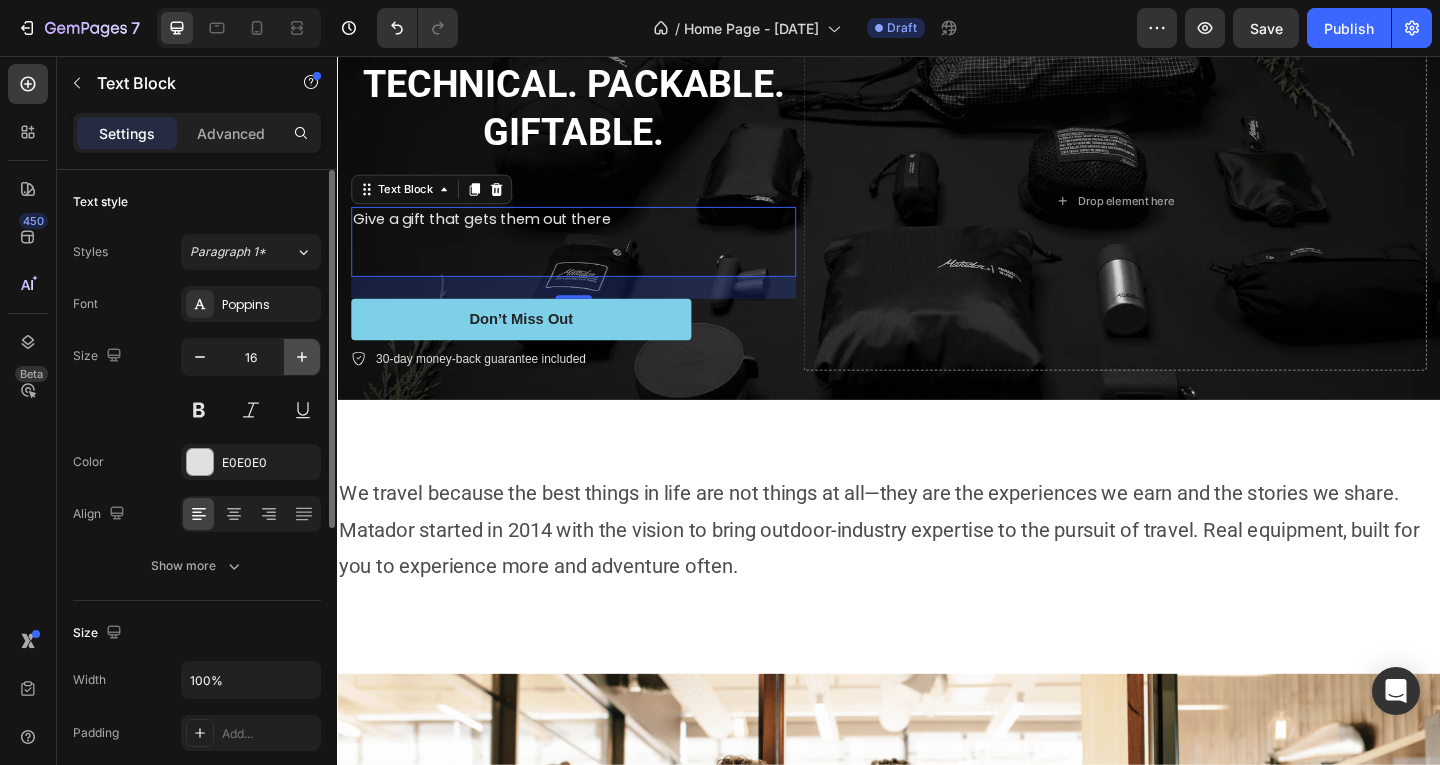 click 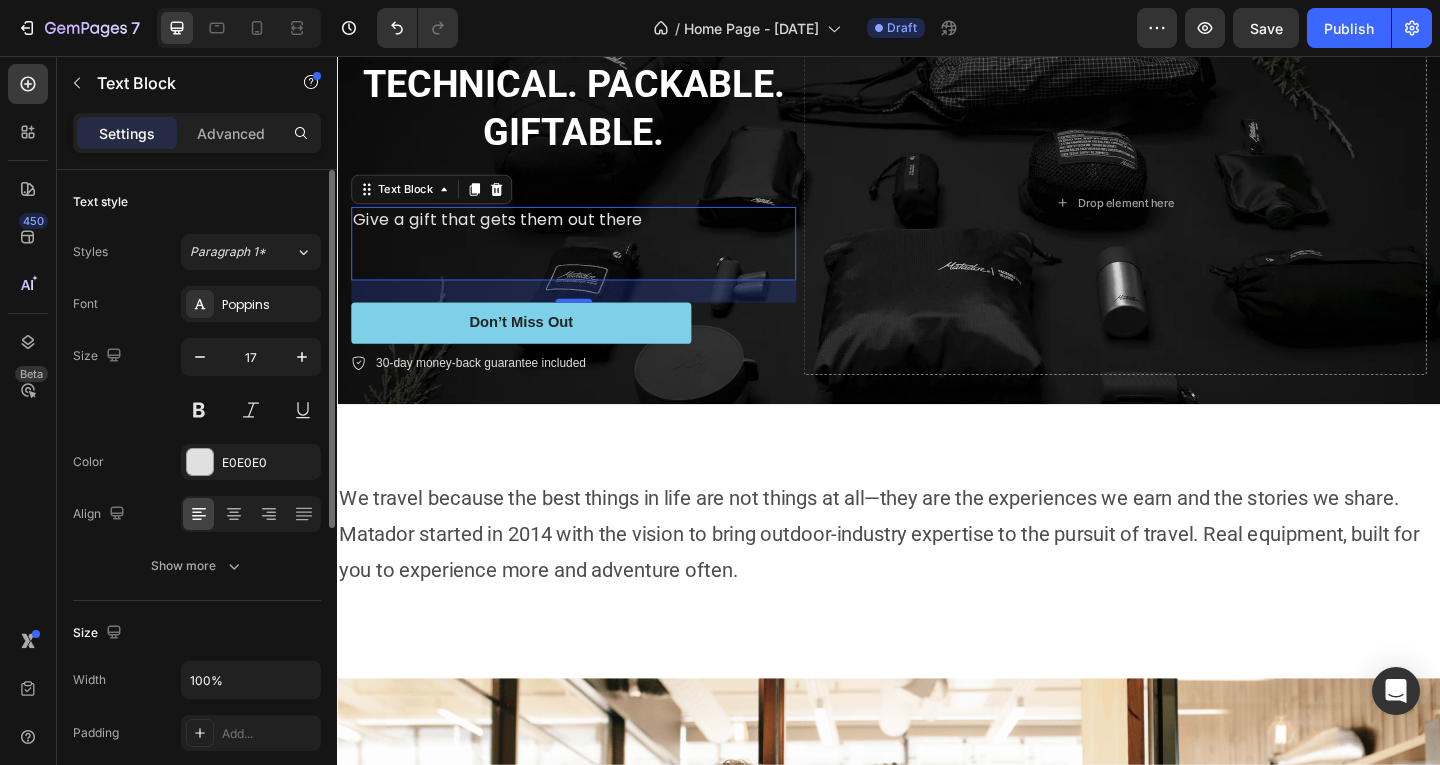 scroll, scrollTop: 500, scrollLeft: 0, axis: vertical 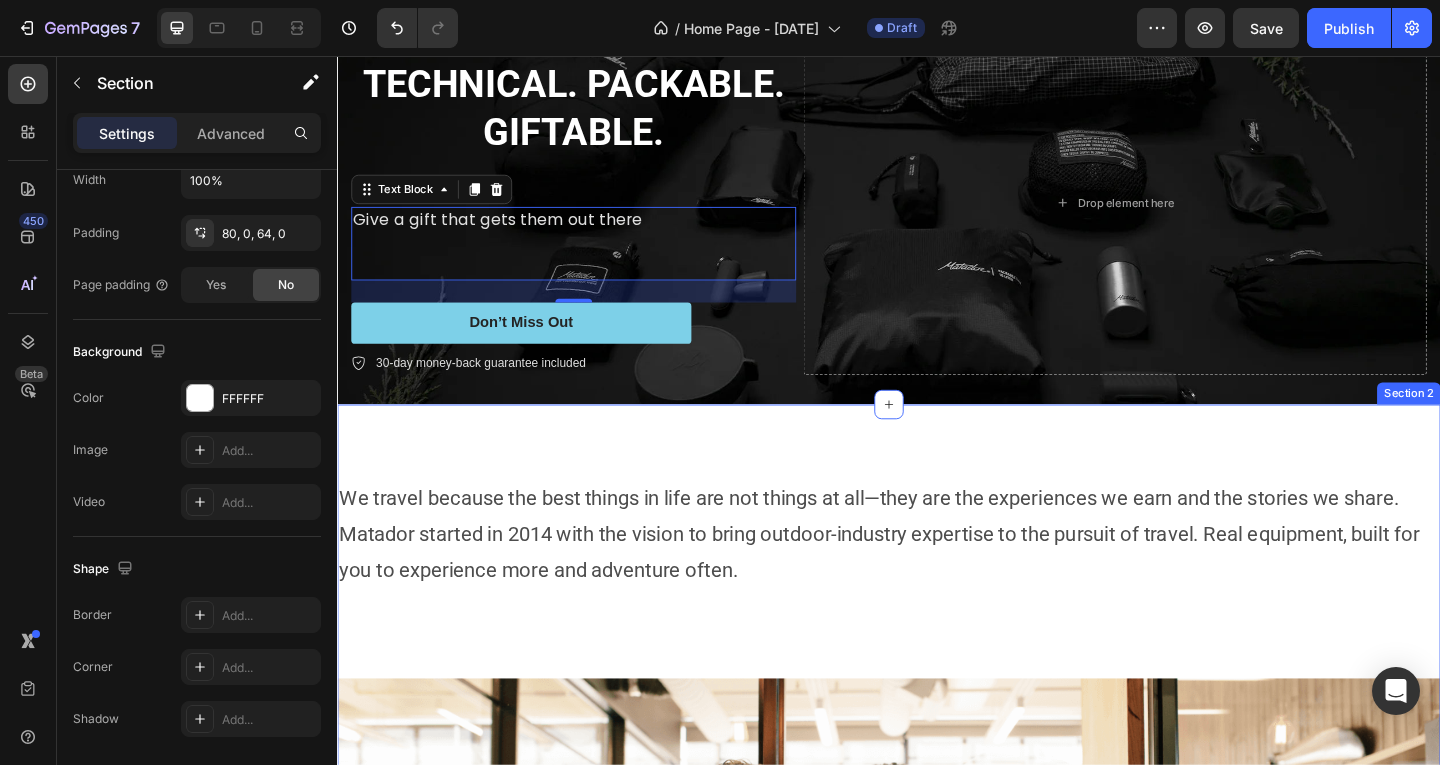 click on "We travel because the best things in life are not things at all—they are the experiences we earn and the stories we share. Matador started in [YEAR] with the vision to bring outdoor-industry expertise to the pursuit of travel. Real equipment, built for you to experience more and adventure often. Text Block Image Lorem ipsum dolor sit amet, consectetur adipiscing elit, sed do eiusmod tempor incididunt ut labore et dolore magna aliqua. Ut enim ad minim veniam, quis nostrud exercitation ullamco laboris nisi ut aliquip ex ea commodo consequat. Text Block Row Section [NUMBER]" at bounding box center [937, 881] 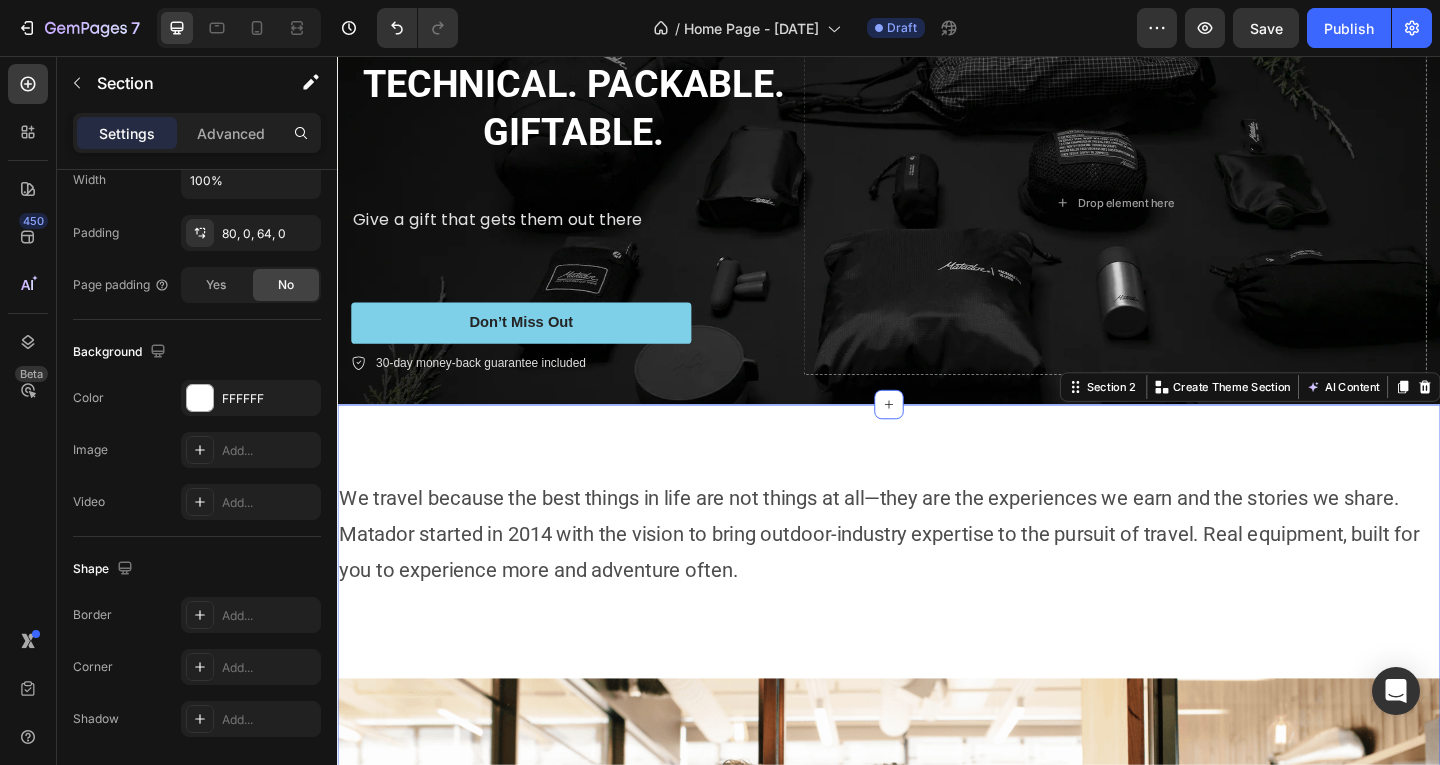 scroll, scrollTop: 0, scrollLeft: 0, axis: both 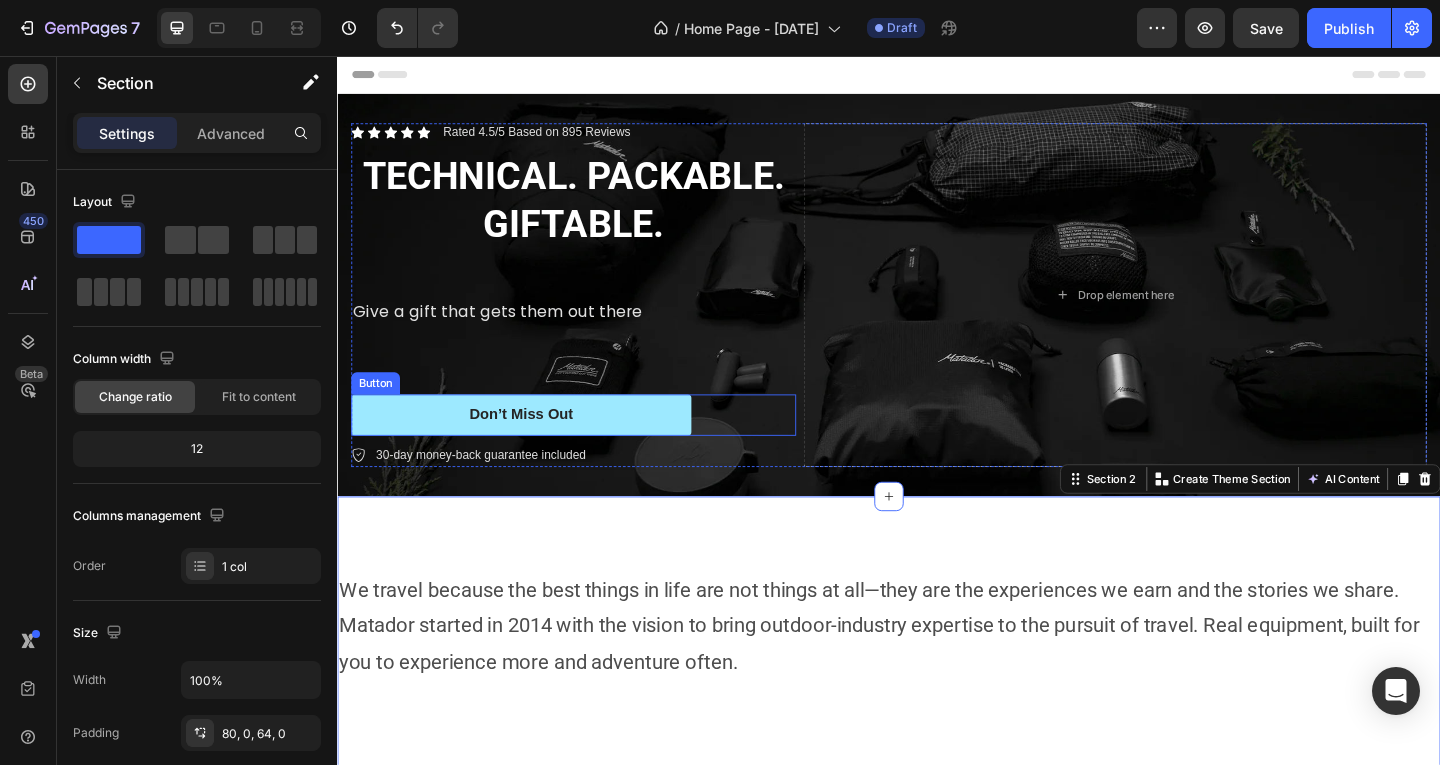 click on "Don’t Miss Out" at bounding box center [537, 446] 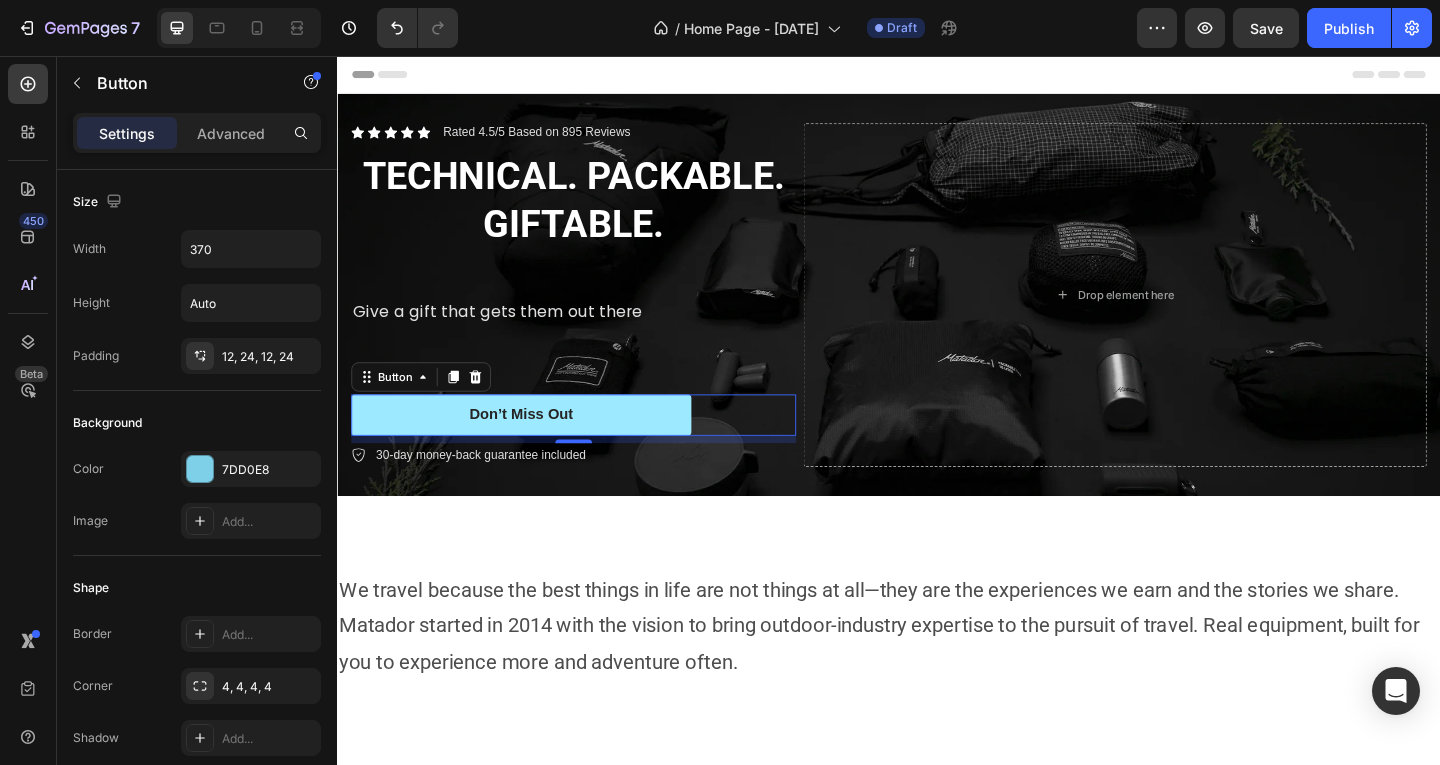 click on "Don’t Miss Out" at bounding box center [537, 446] 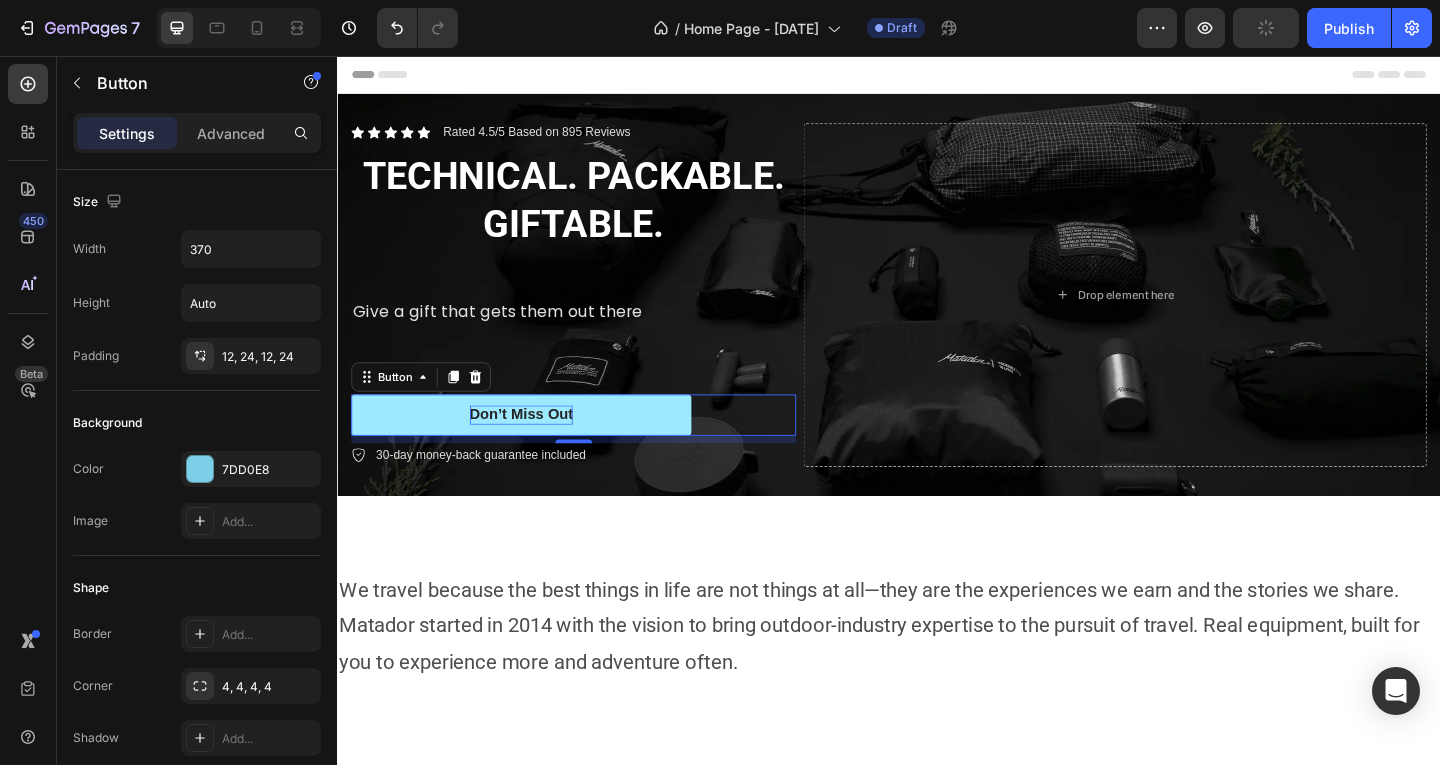 click on "Don’t Miss Out" at bounding box center [537, 446] 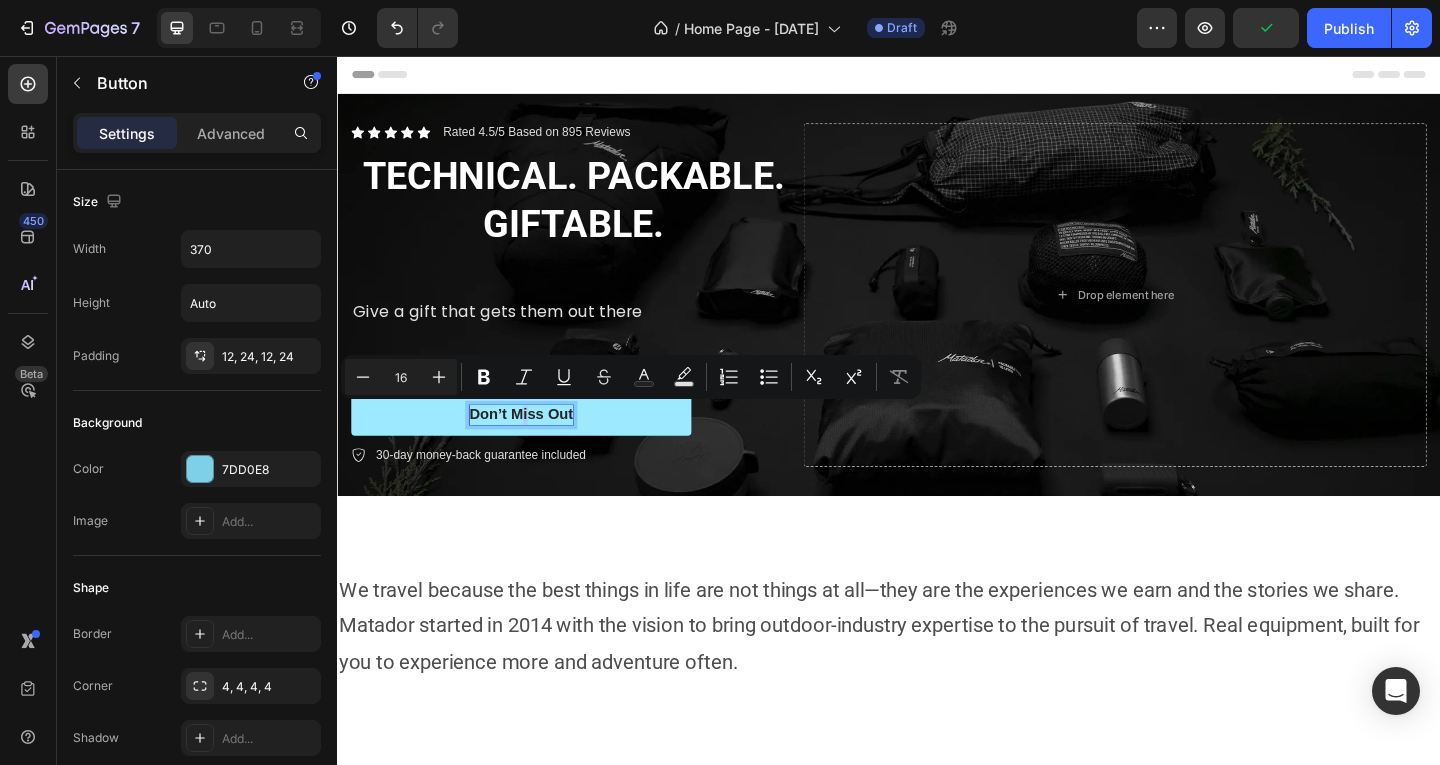 click on "Don’t Miss Out" at bounding box center [537, 446] 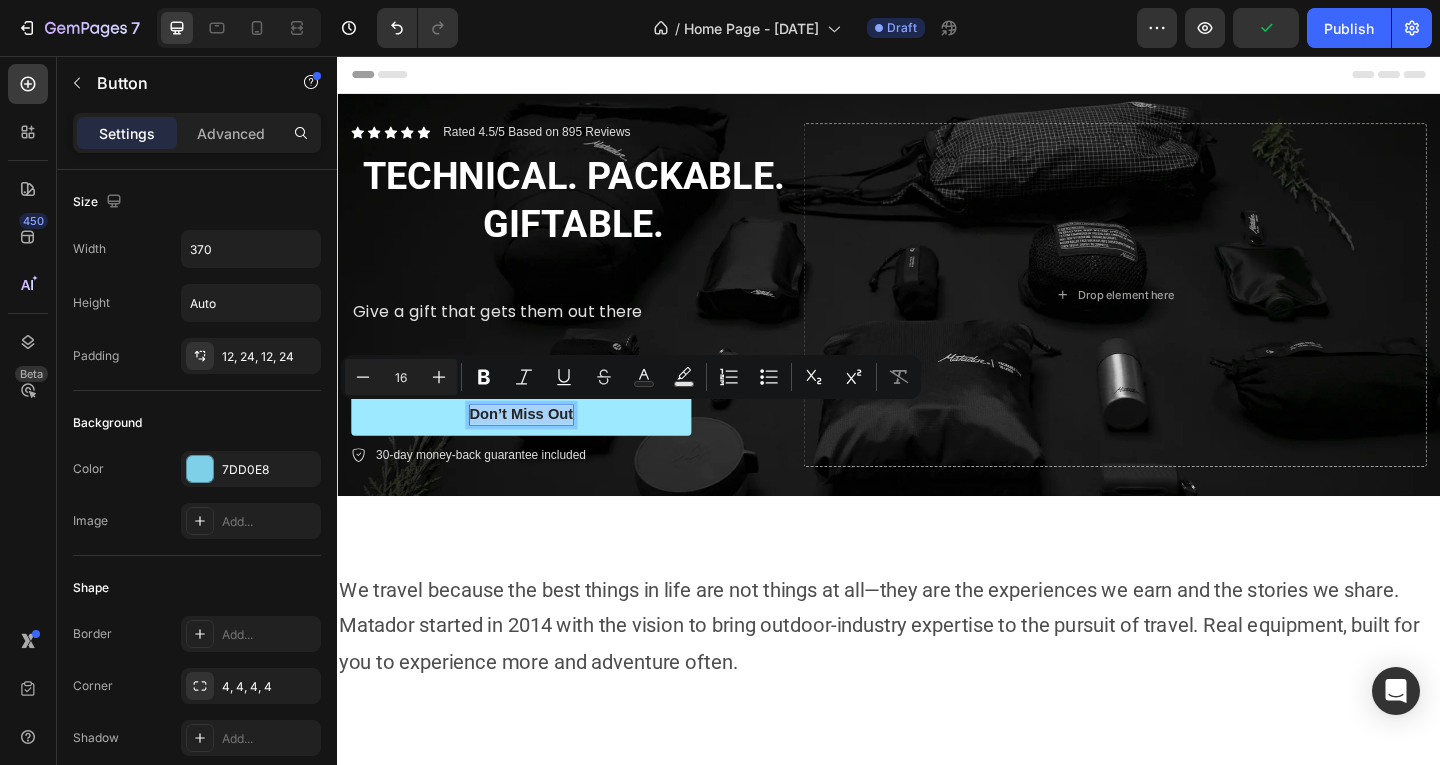 click on "Don’t Miss Out" at bounding box center (537, 446) 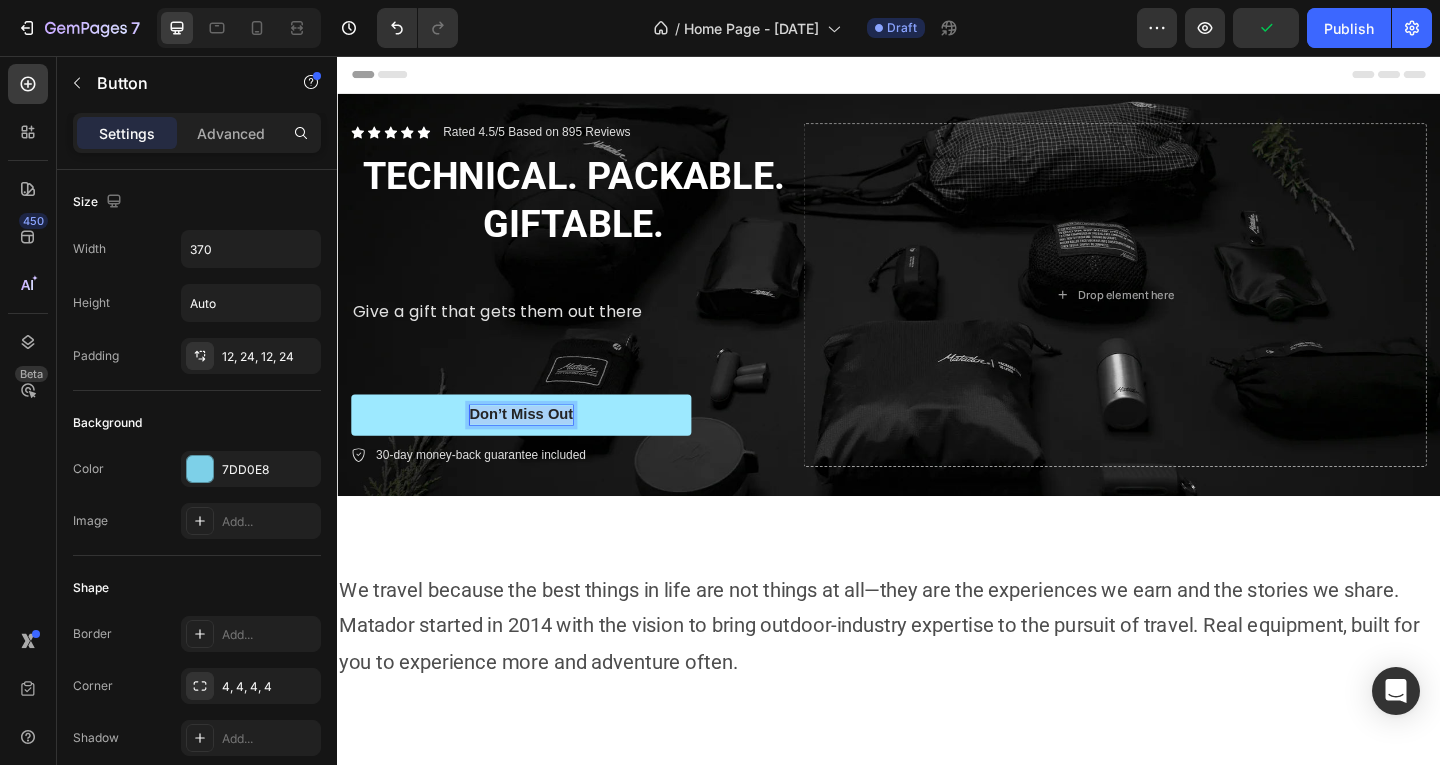 click on "Don’t Miss Out" at bounding box center (537, 446) 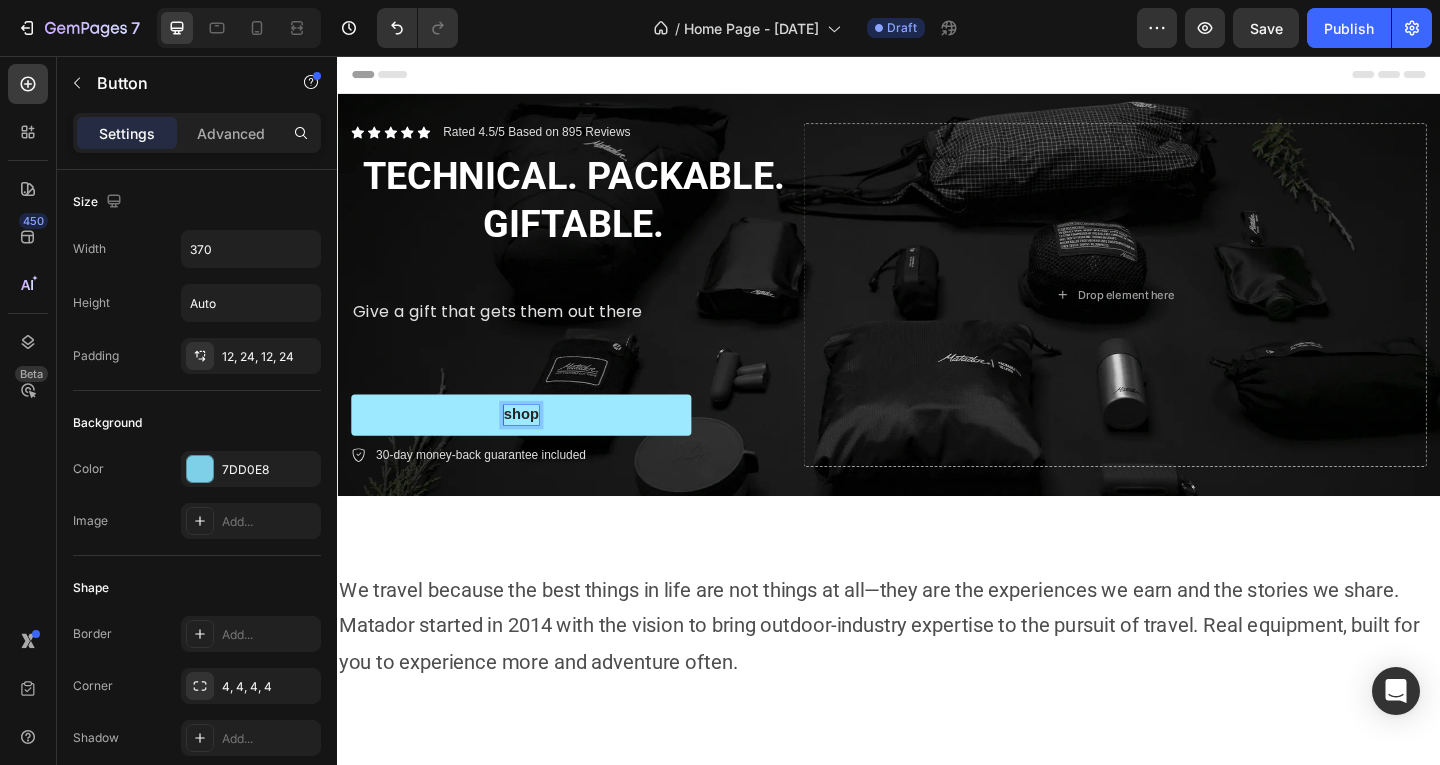 click on "shop" at bounding box center (537, 446) 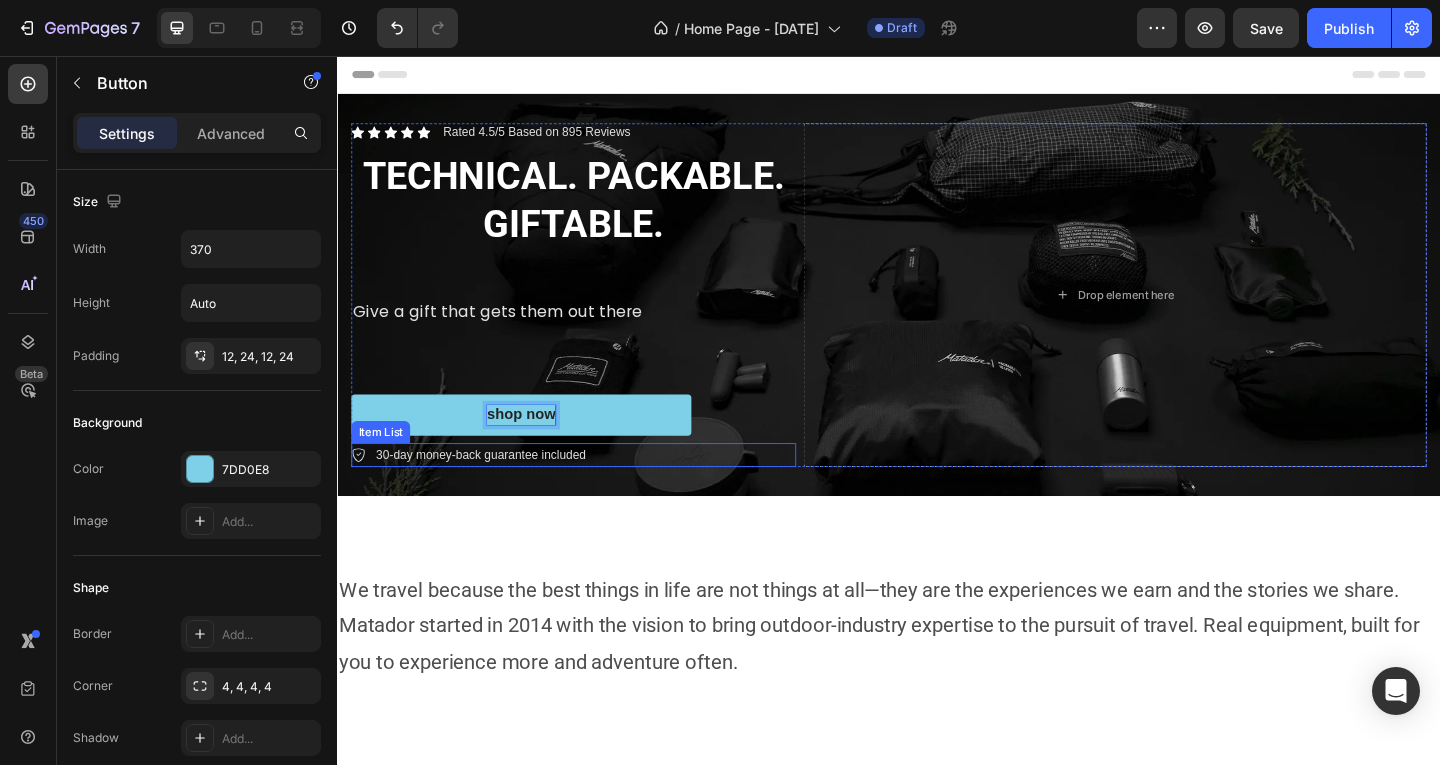 click on "30-day money-back guarantee included" at bounding box center [493, 490] 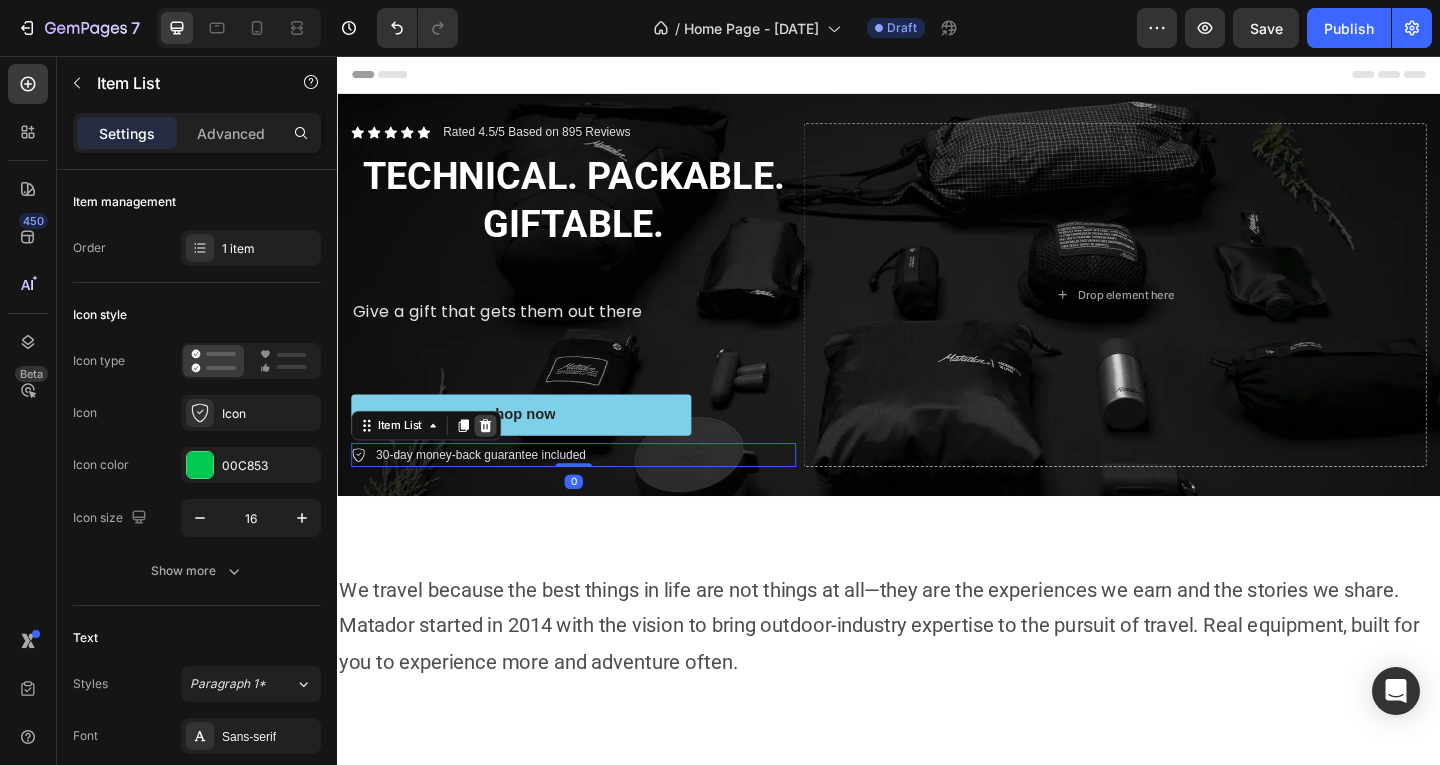click 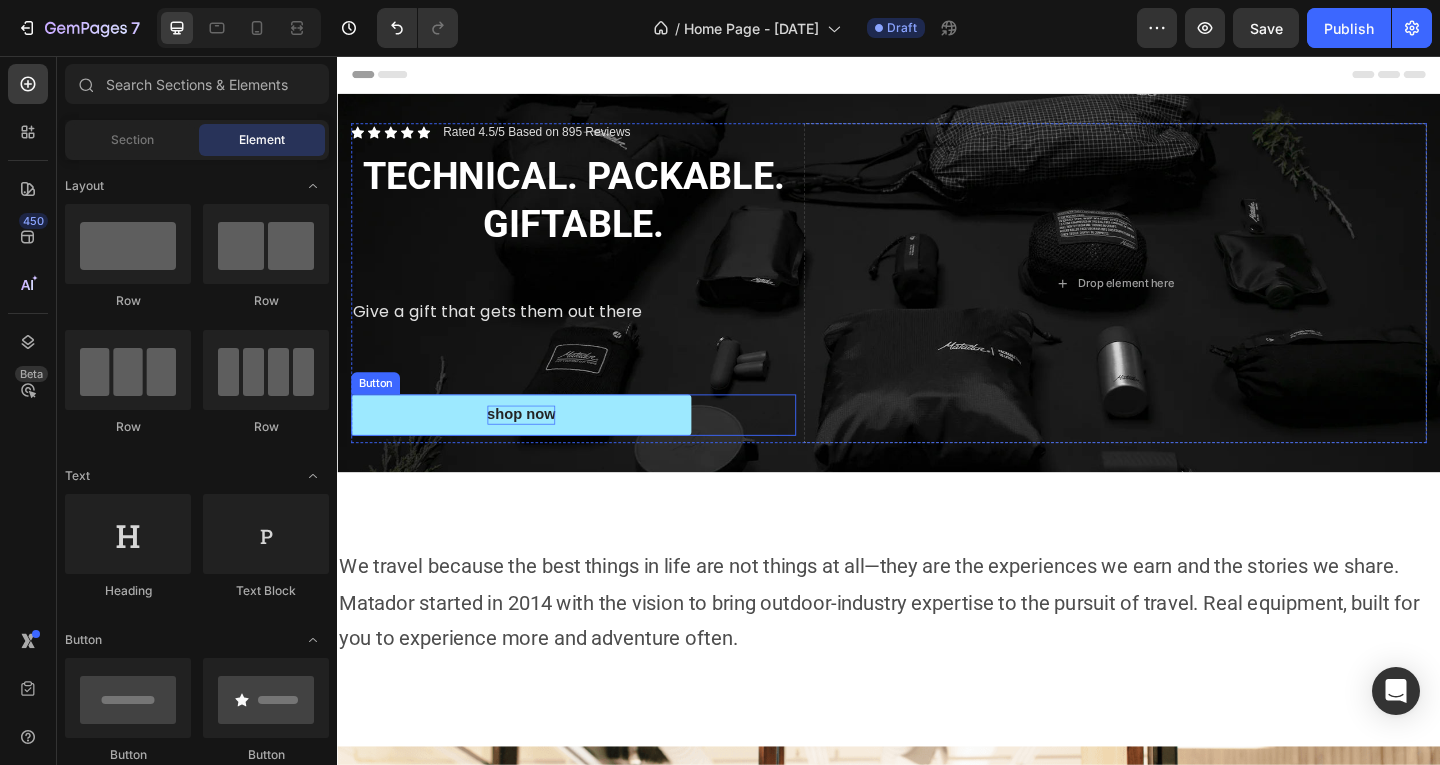 click on "shop now" at bounding box center [537, 446] 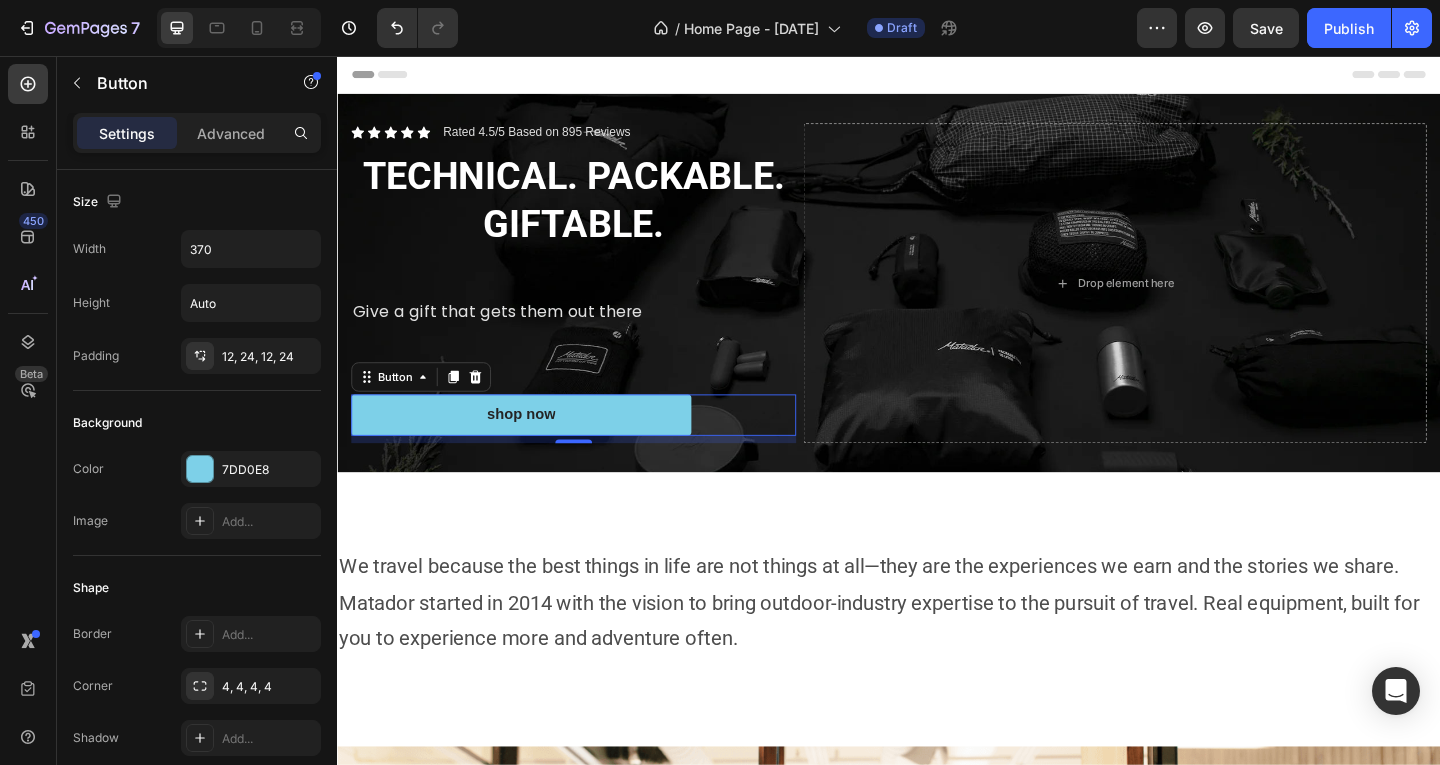 click on "Advanced" at bounding box center [231, 133] 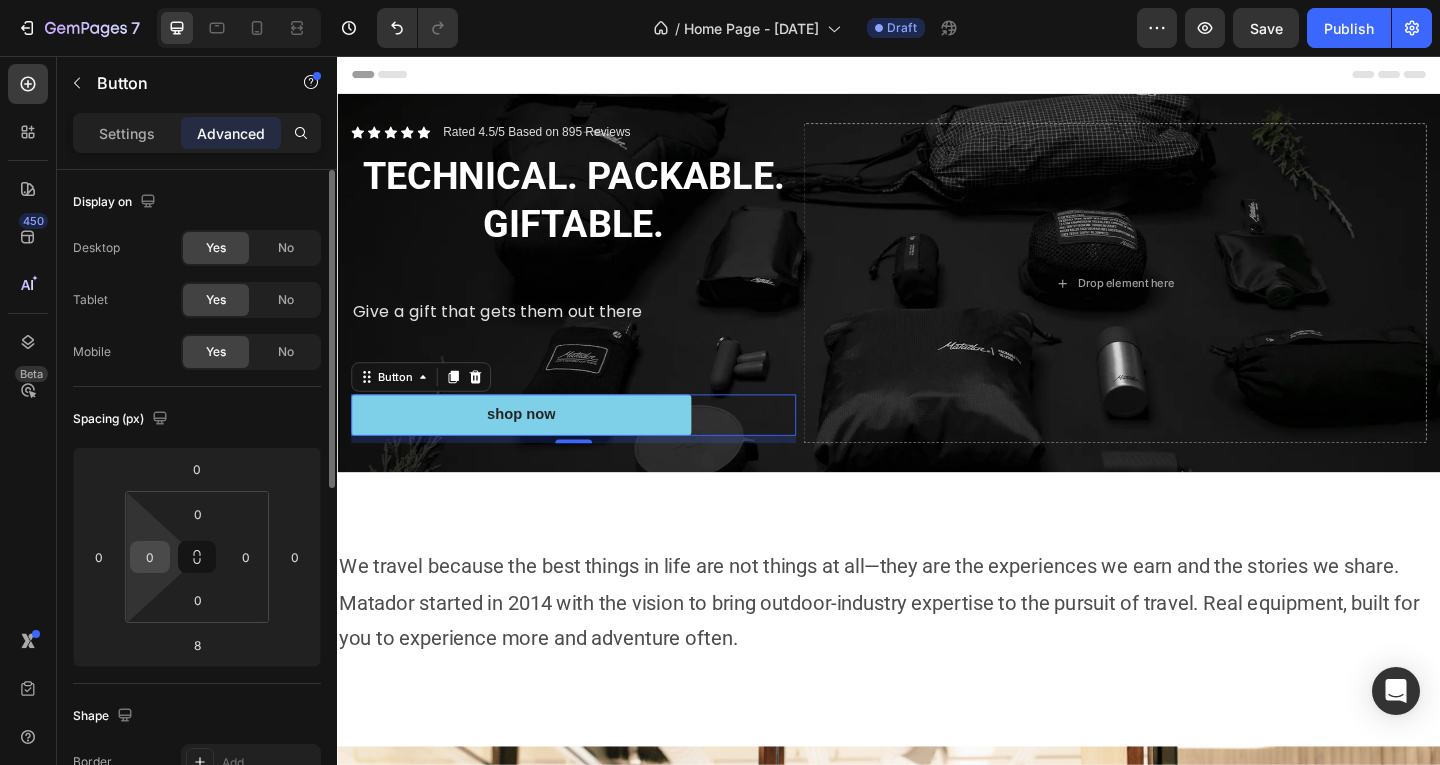 click on "0" at bounding box center [150, 557] 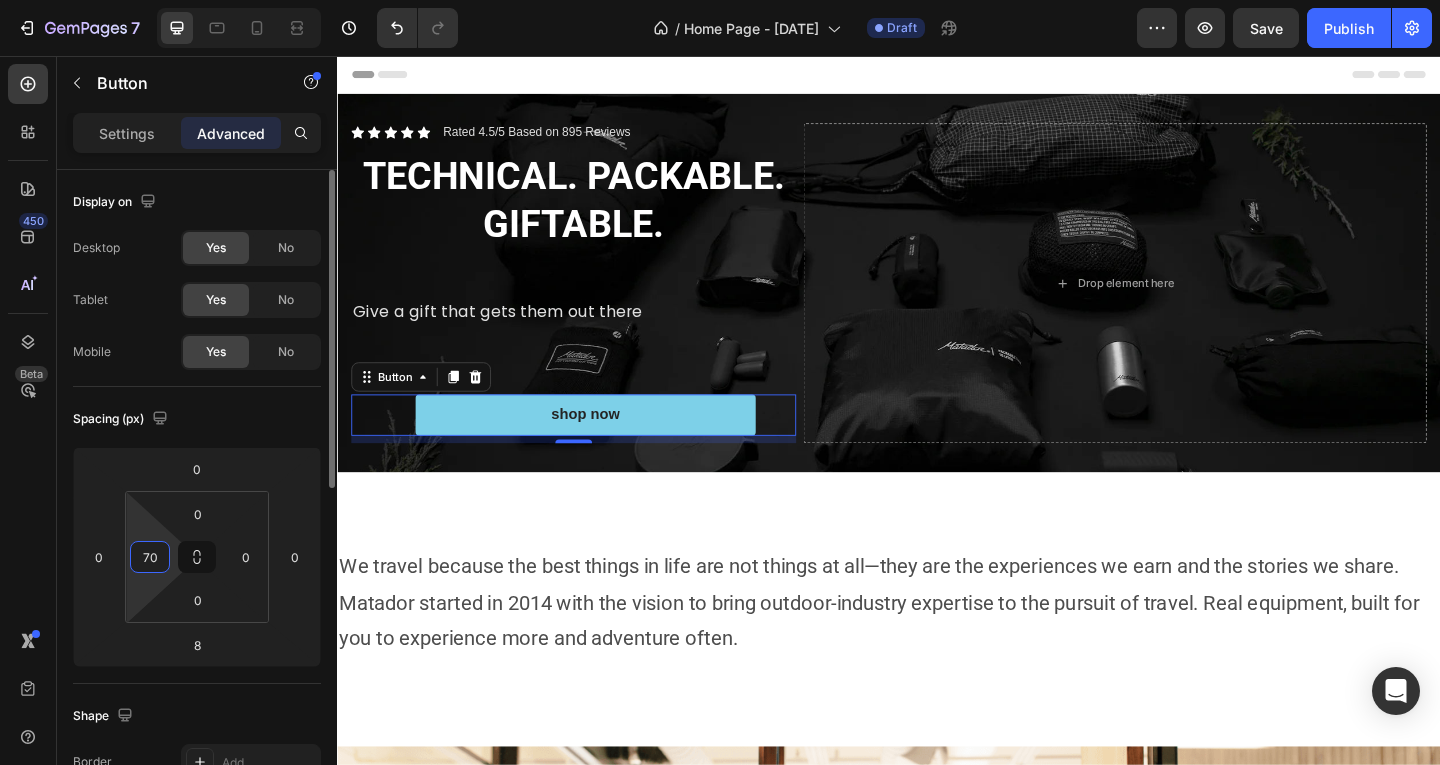 type on "7" 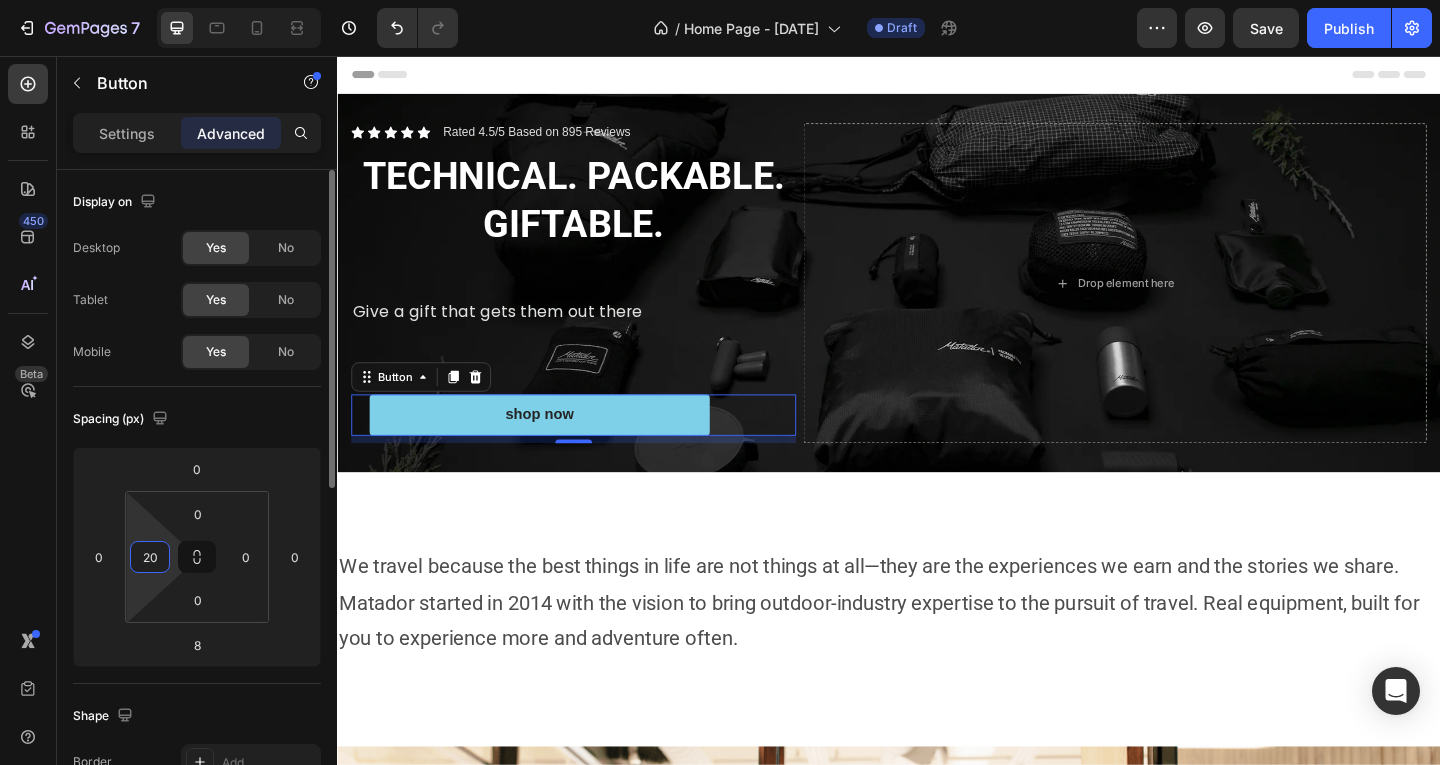 type on "200" 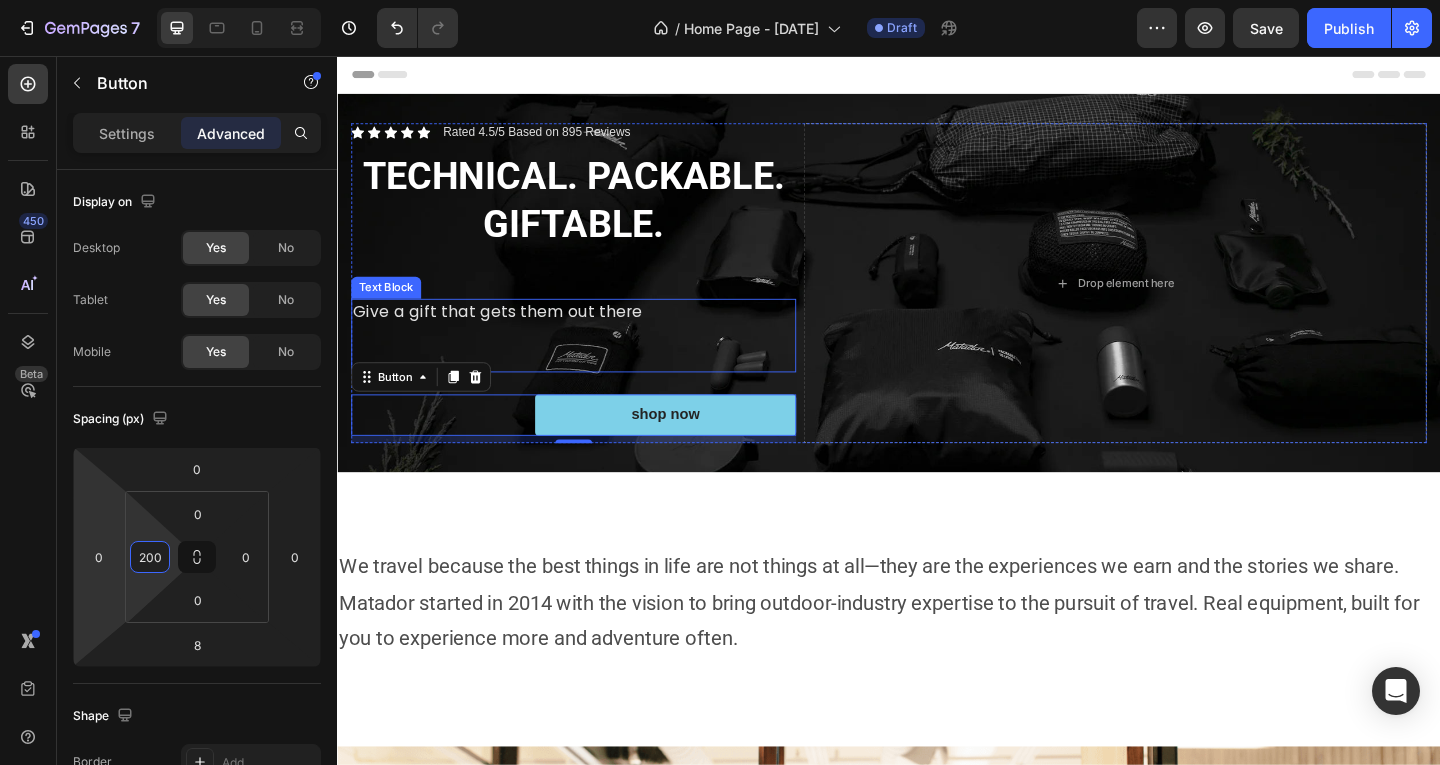 click on "Give a gift that gets them out there" at bounding box center [594, 335] 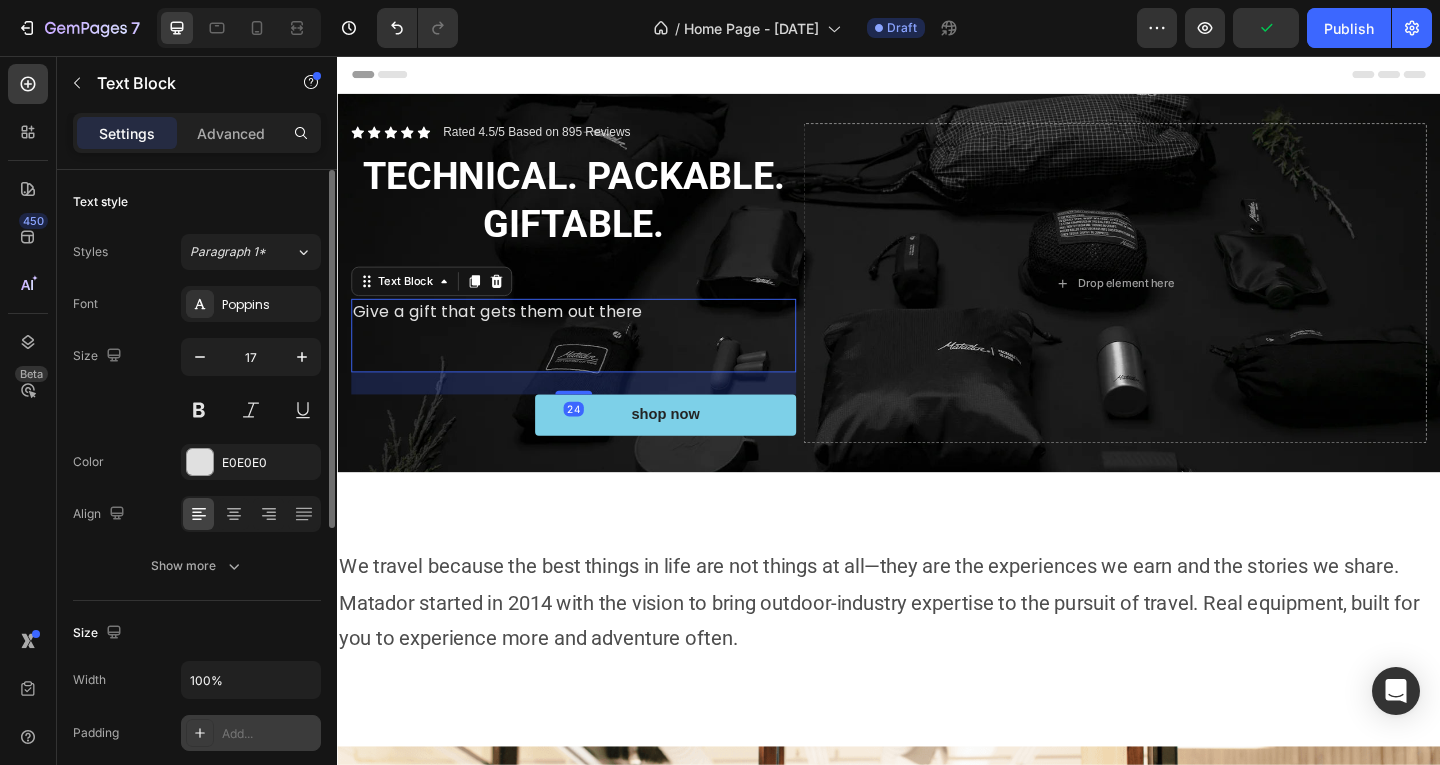scroll, scrollTop: 200, scrollLeft: 0, axis: vertical 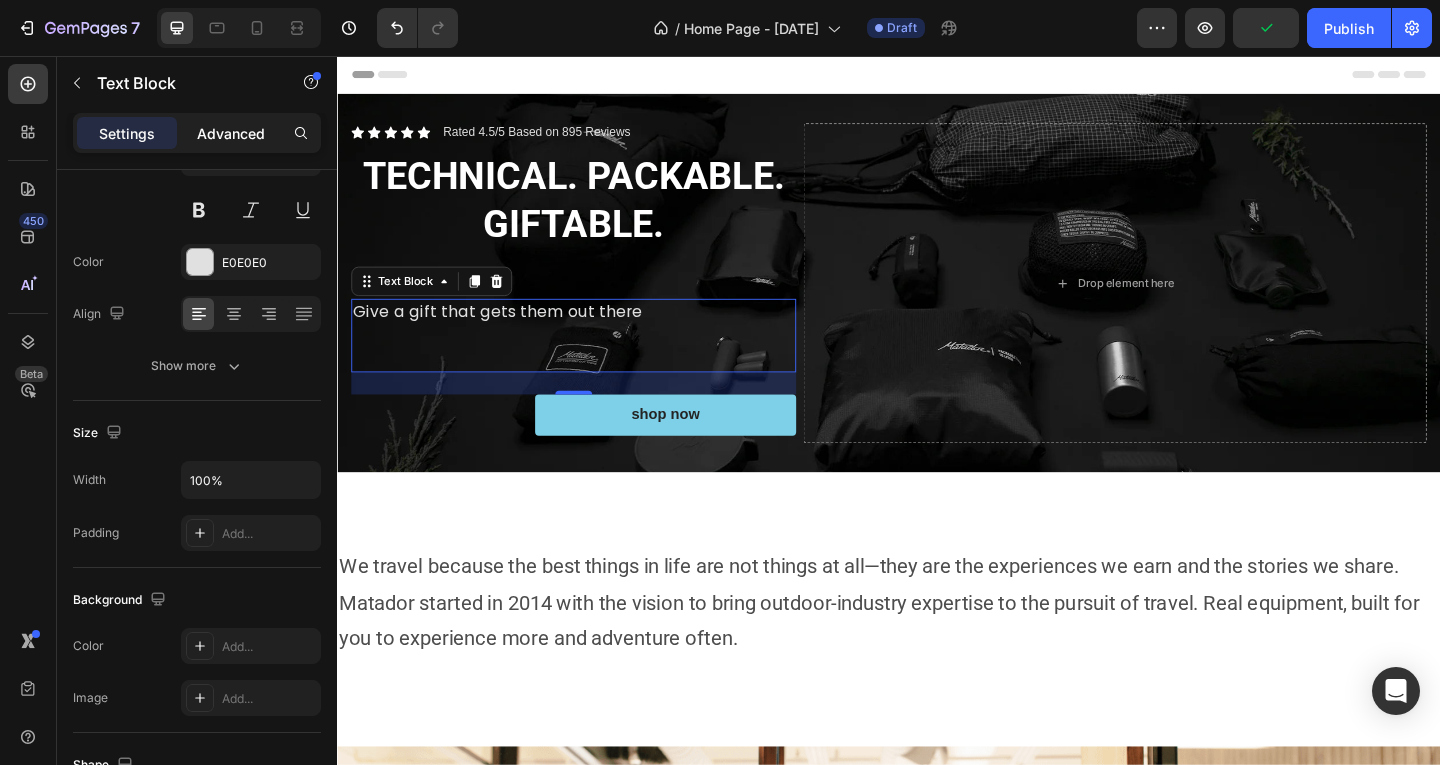 click on "Advanced" at bounding box center (231, 133) 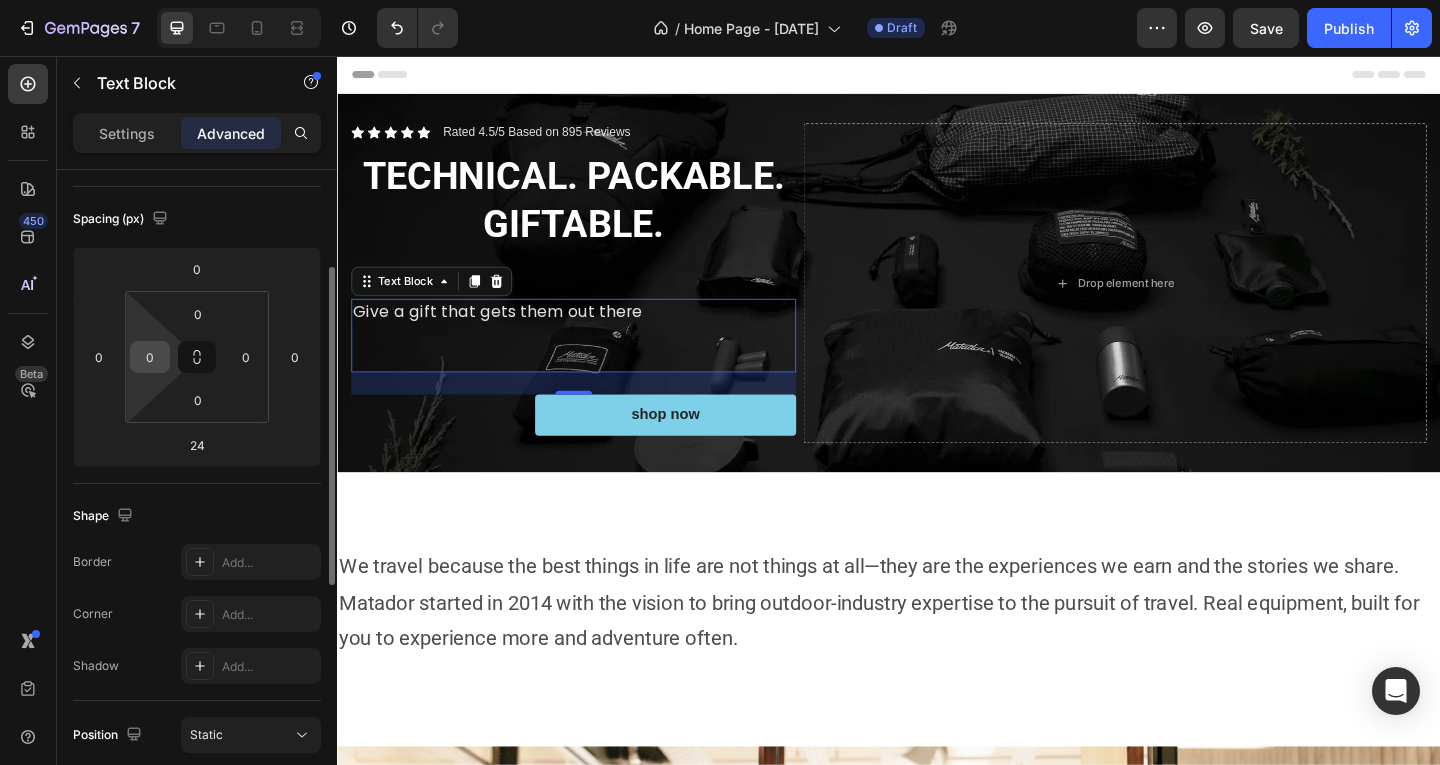 click on "0" at bounding box center (150, 357) 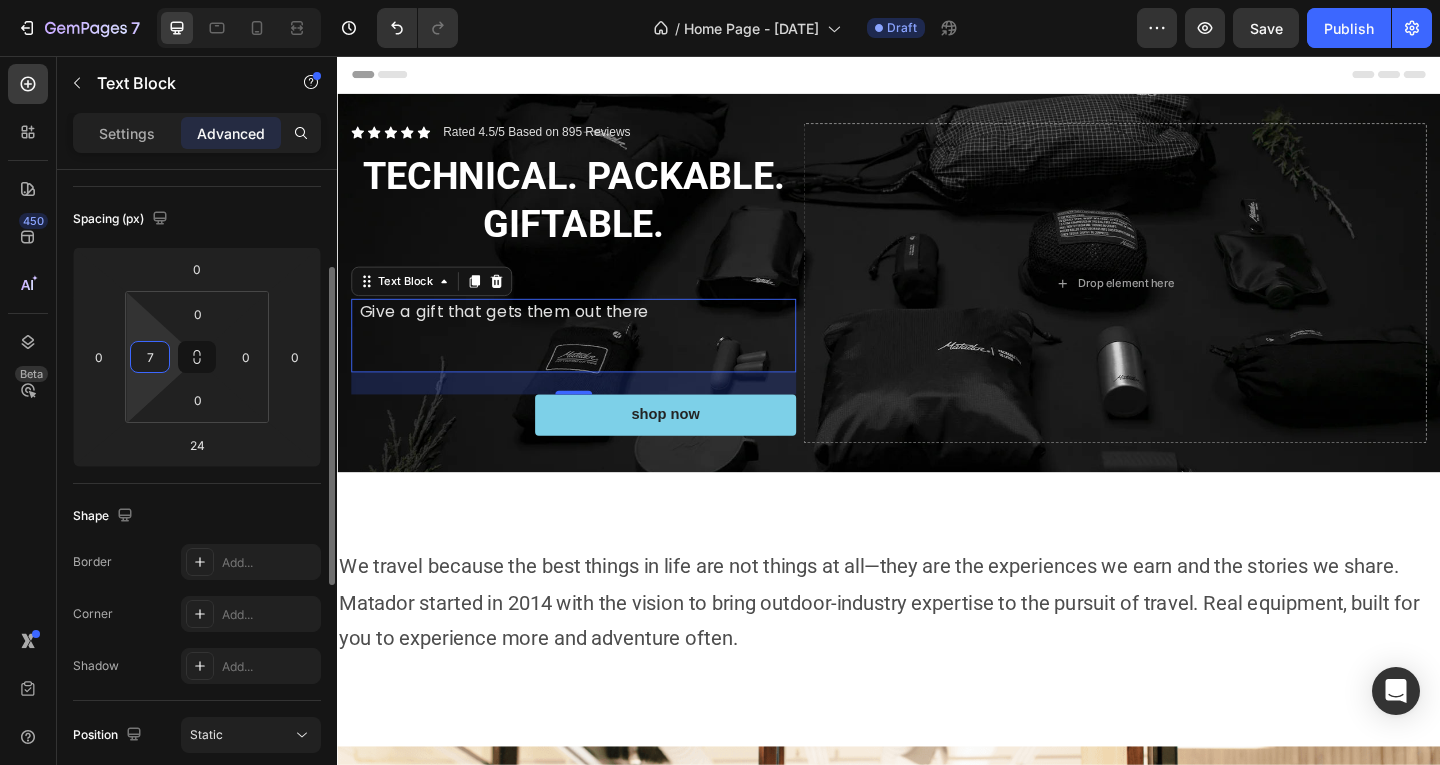 type on "70" 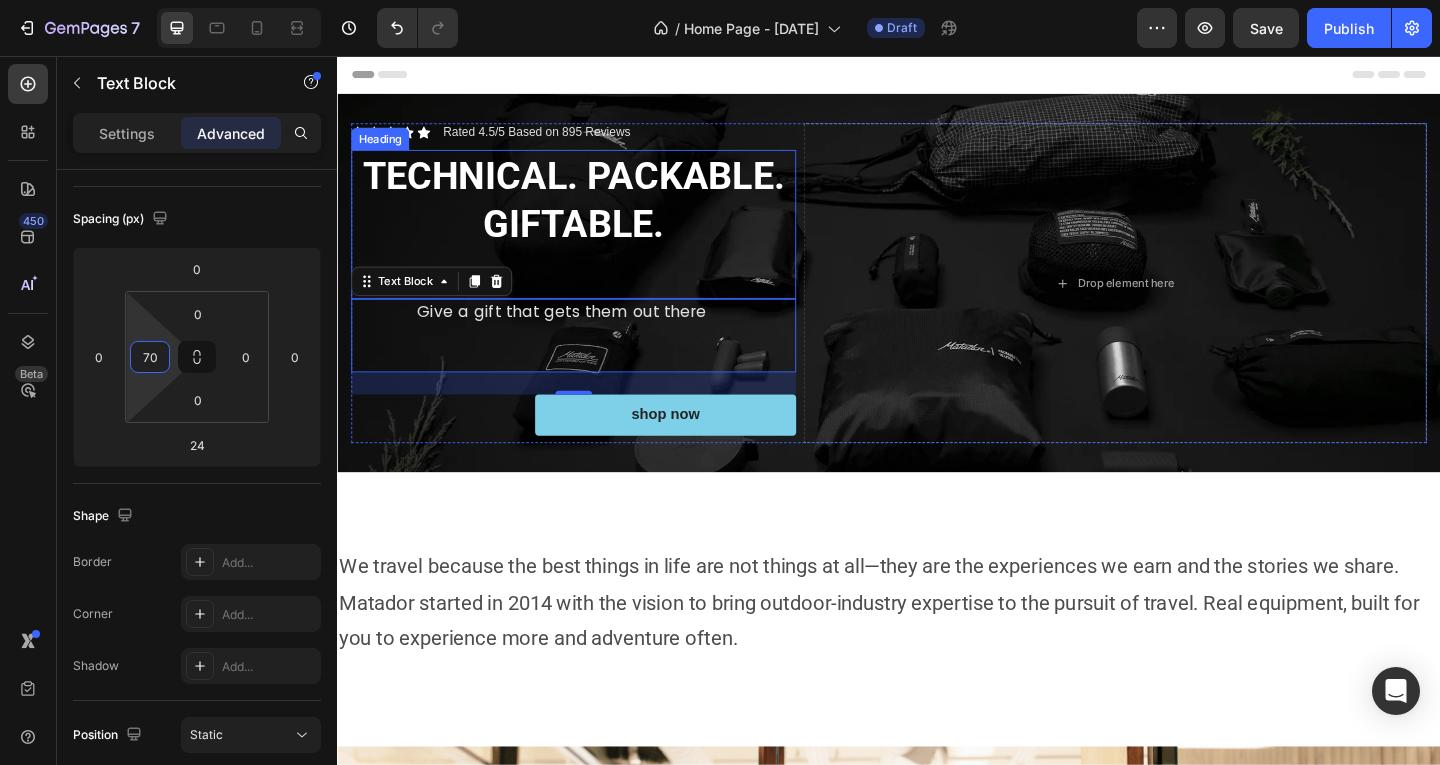 click on "TECHNICAL. PACKABLE. GIFTABLE." at bounding box center (594, 212) 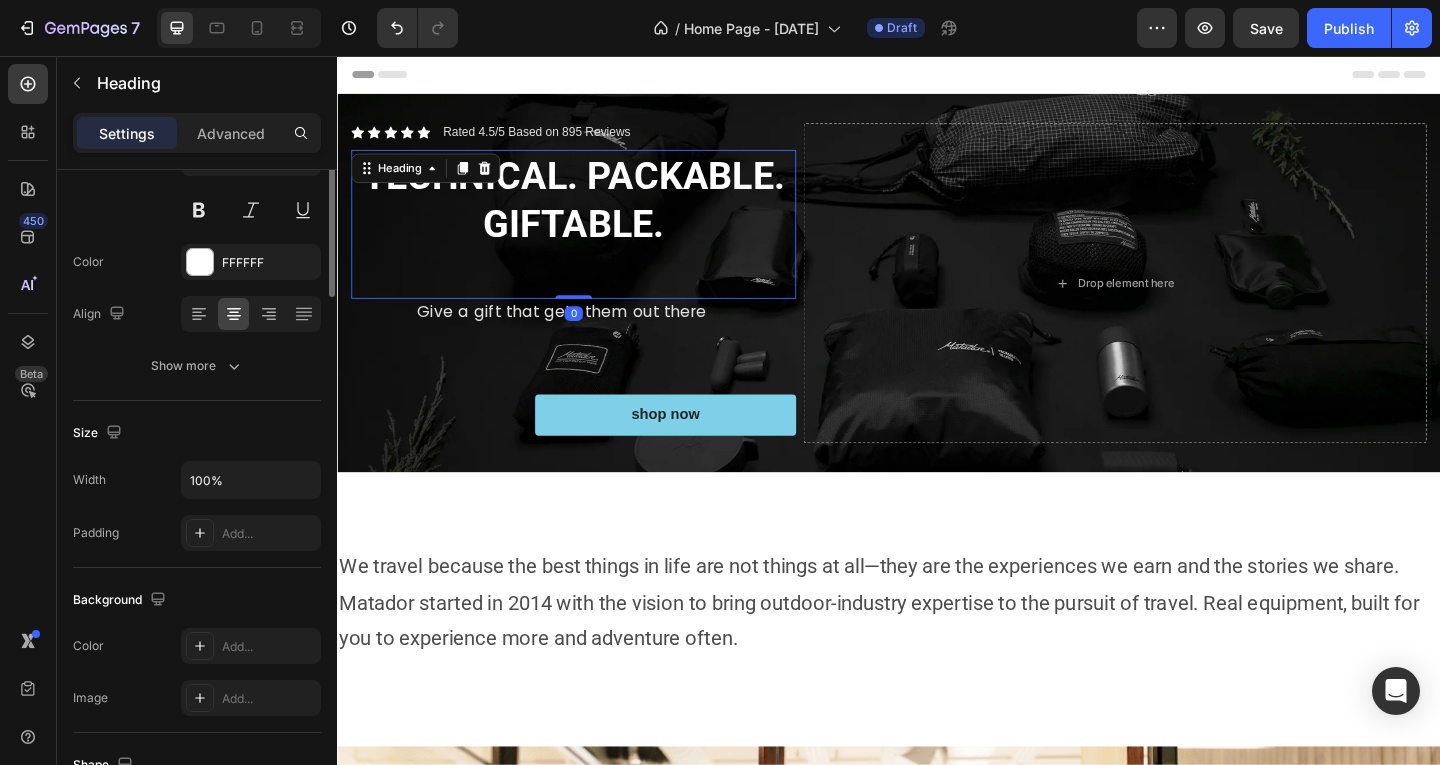 scroll, scrollTop: 0, scrollLeft: 0, axis: both 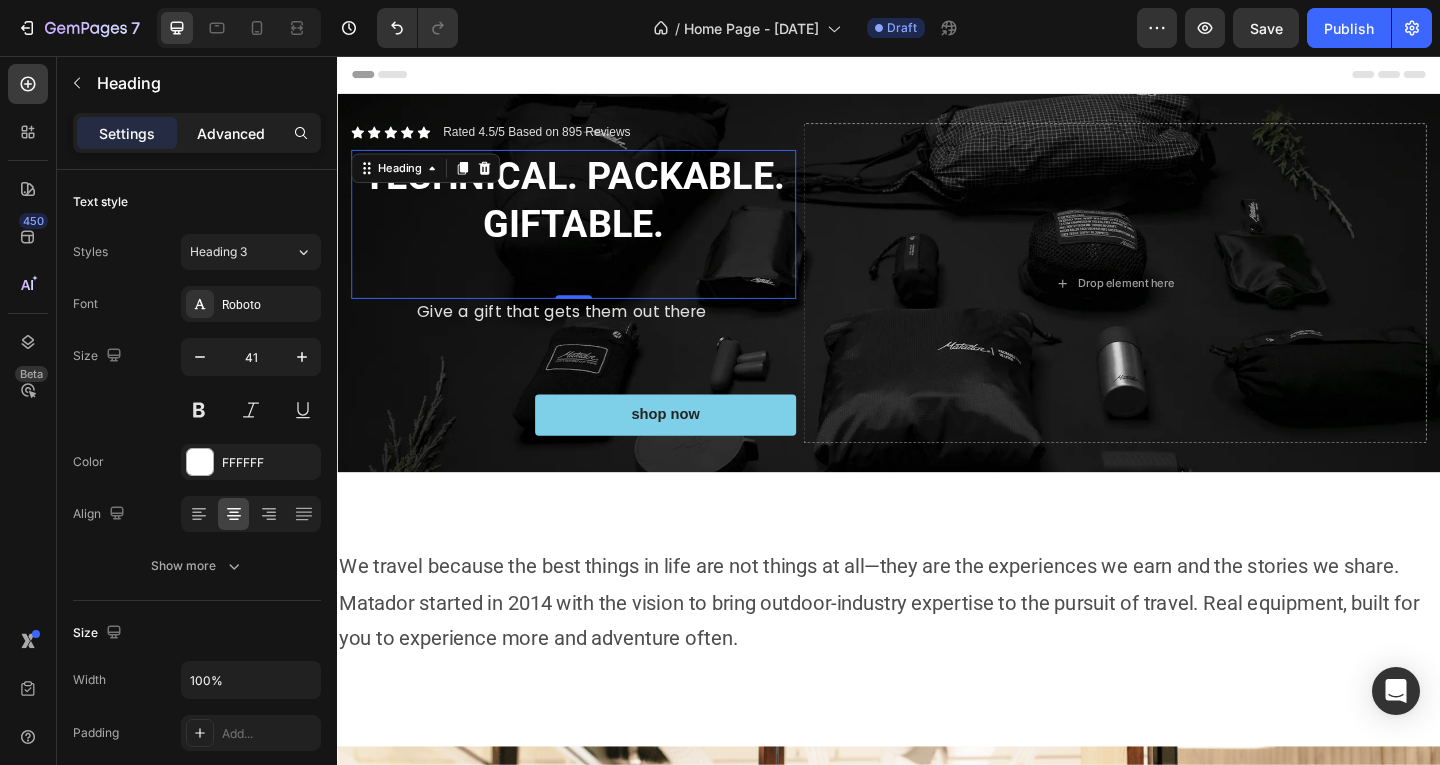 click on "Advanced" at bounding box center (231, 133) 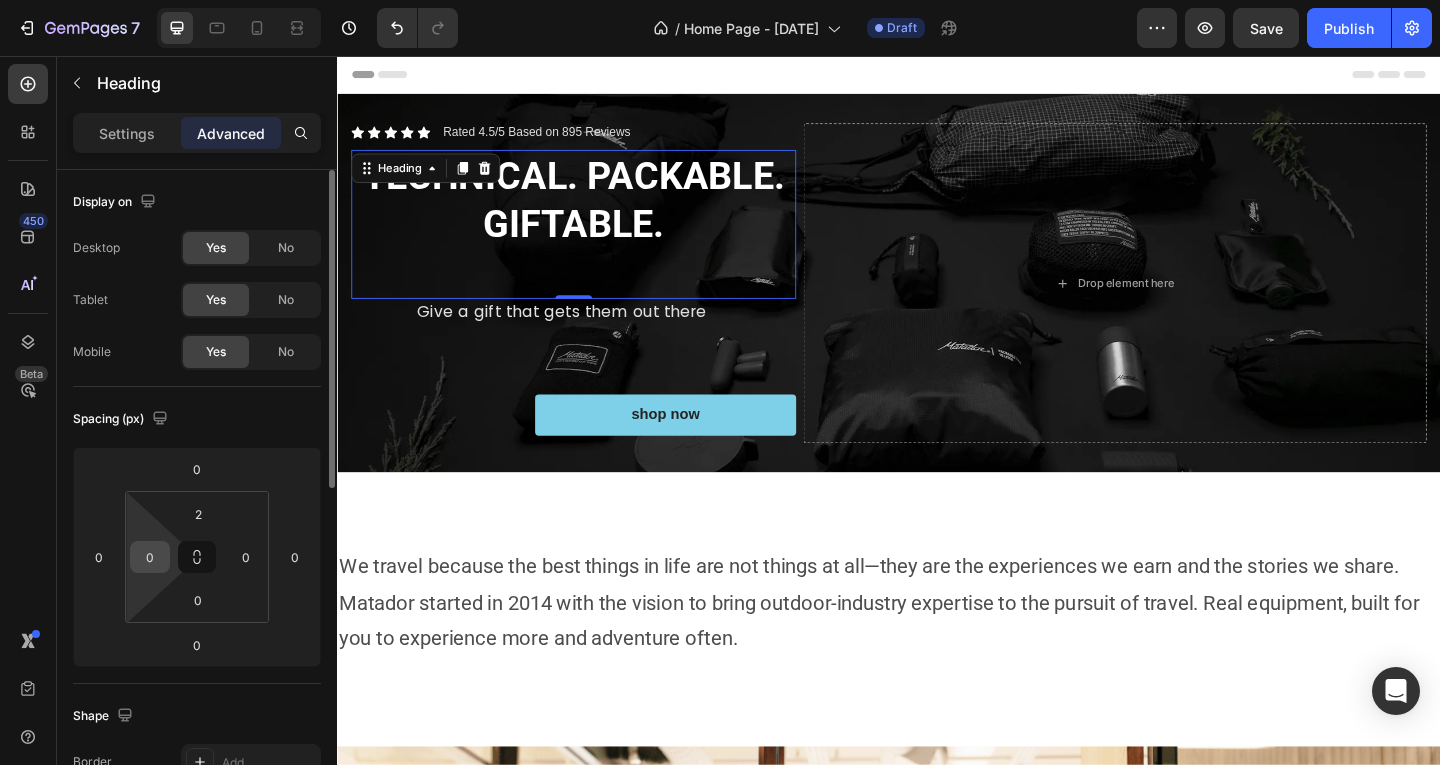 click on "0" at bounding box center [150, 557] 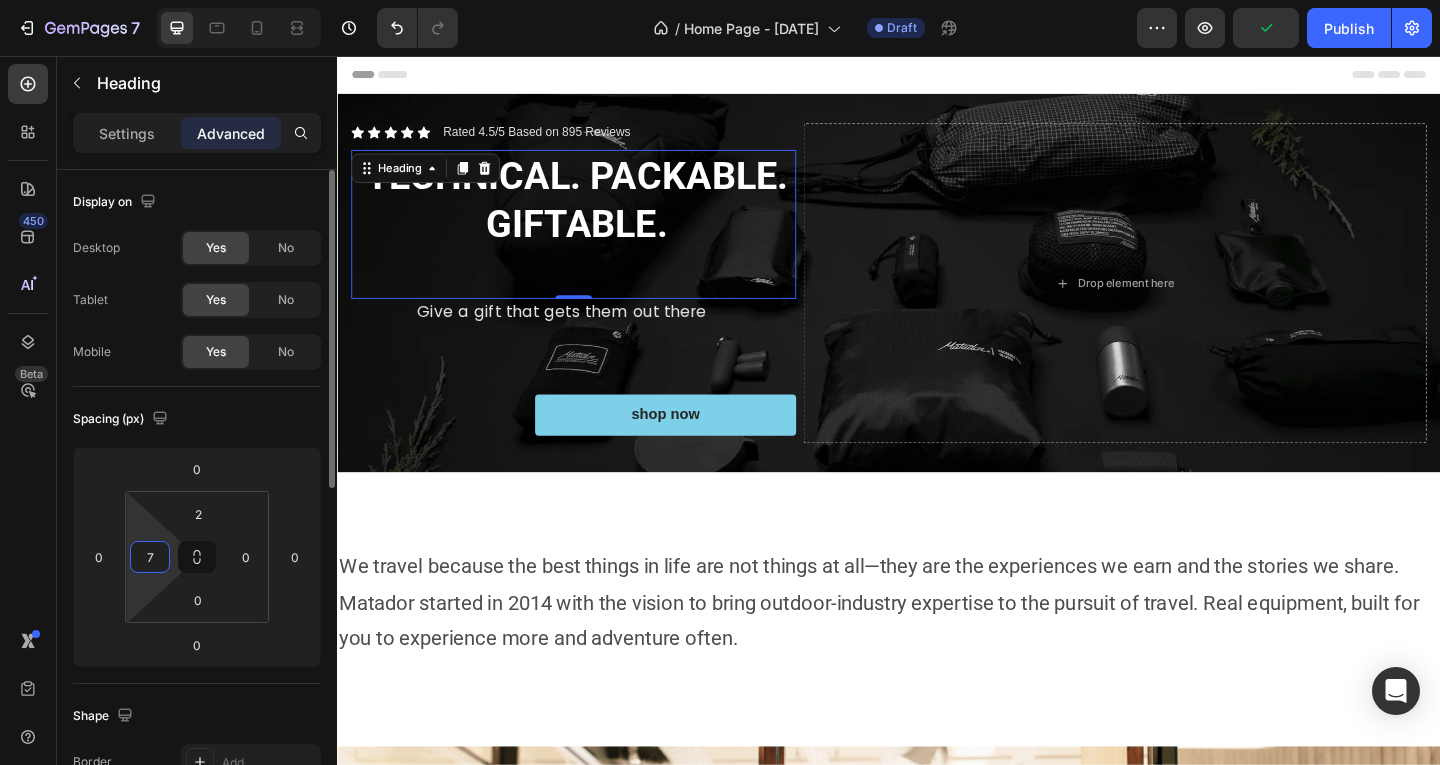 type on "70" 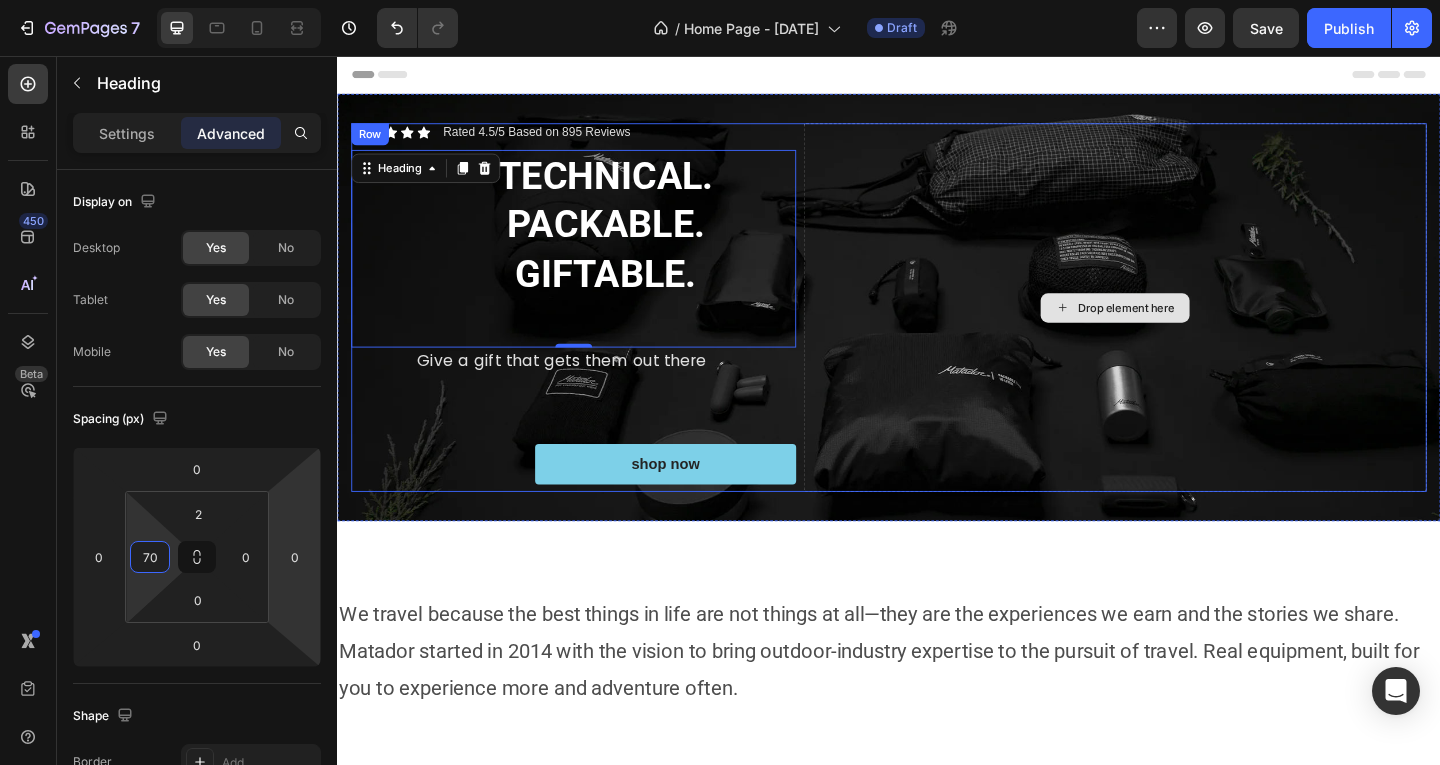 click on "Drop element here" at bounding box center (1183, 329) 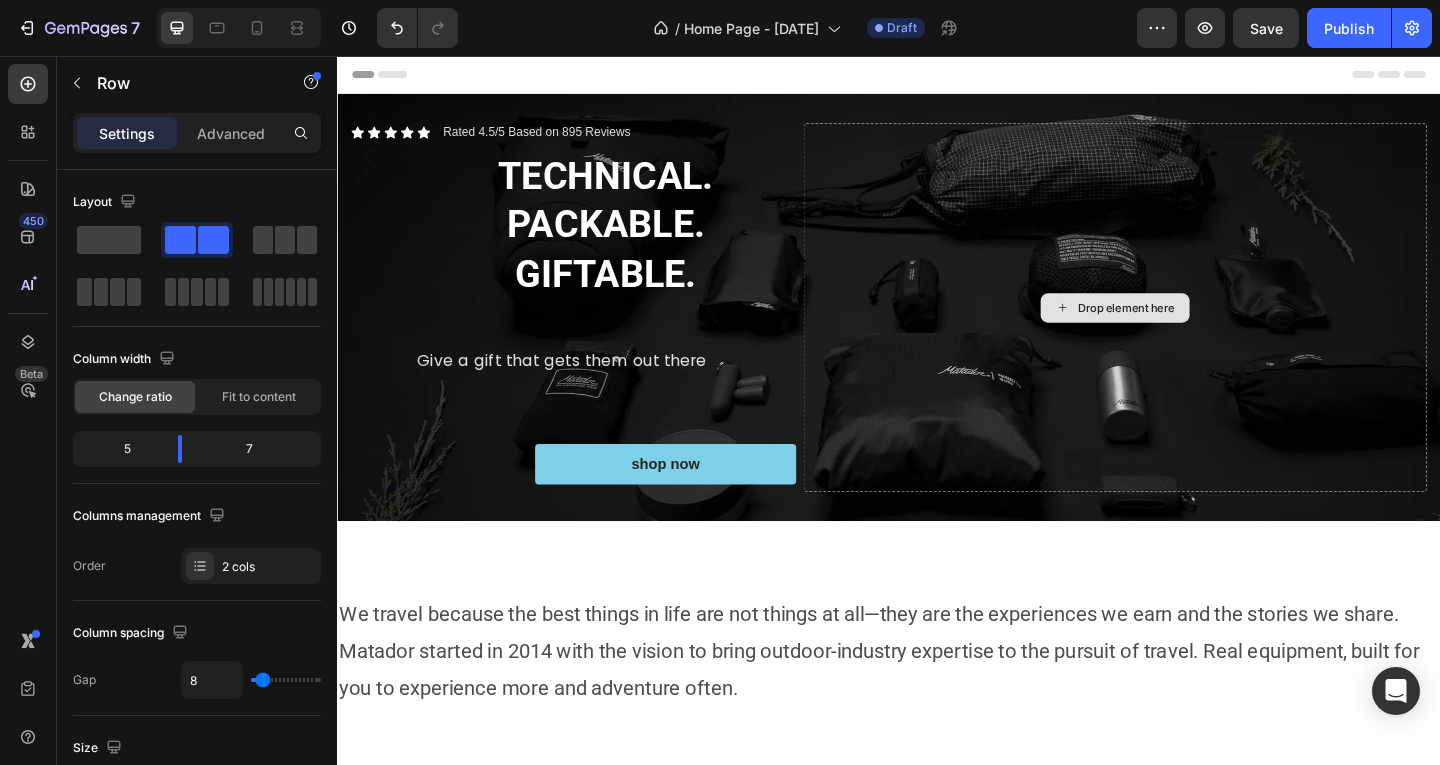 click on "Drop element here" at bounding box center [1183, 330] 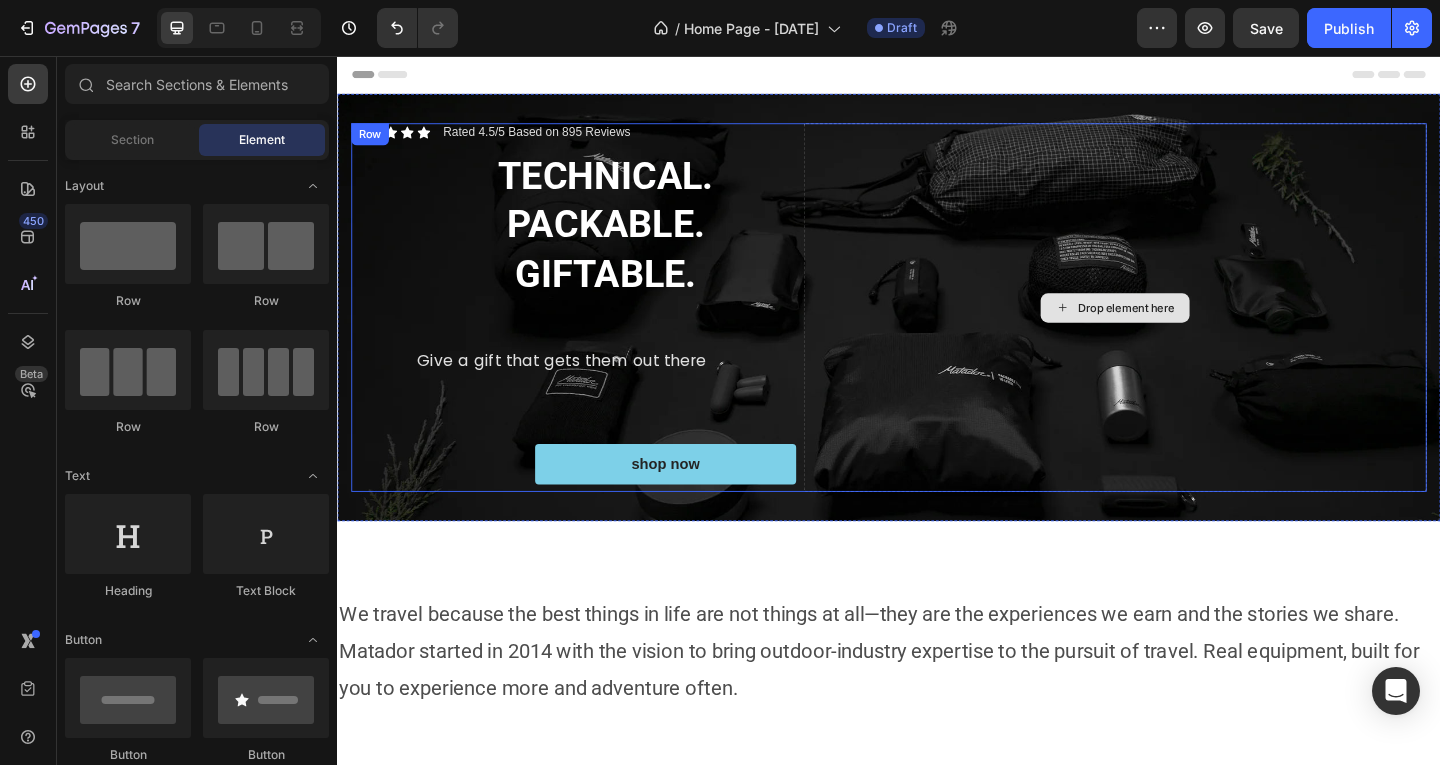 click on "Drop element here" at bounding box center [1183, 330] 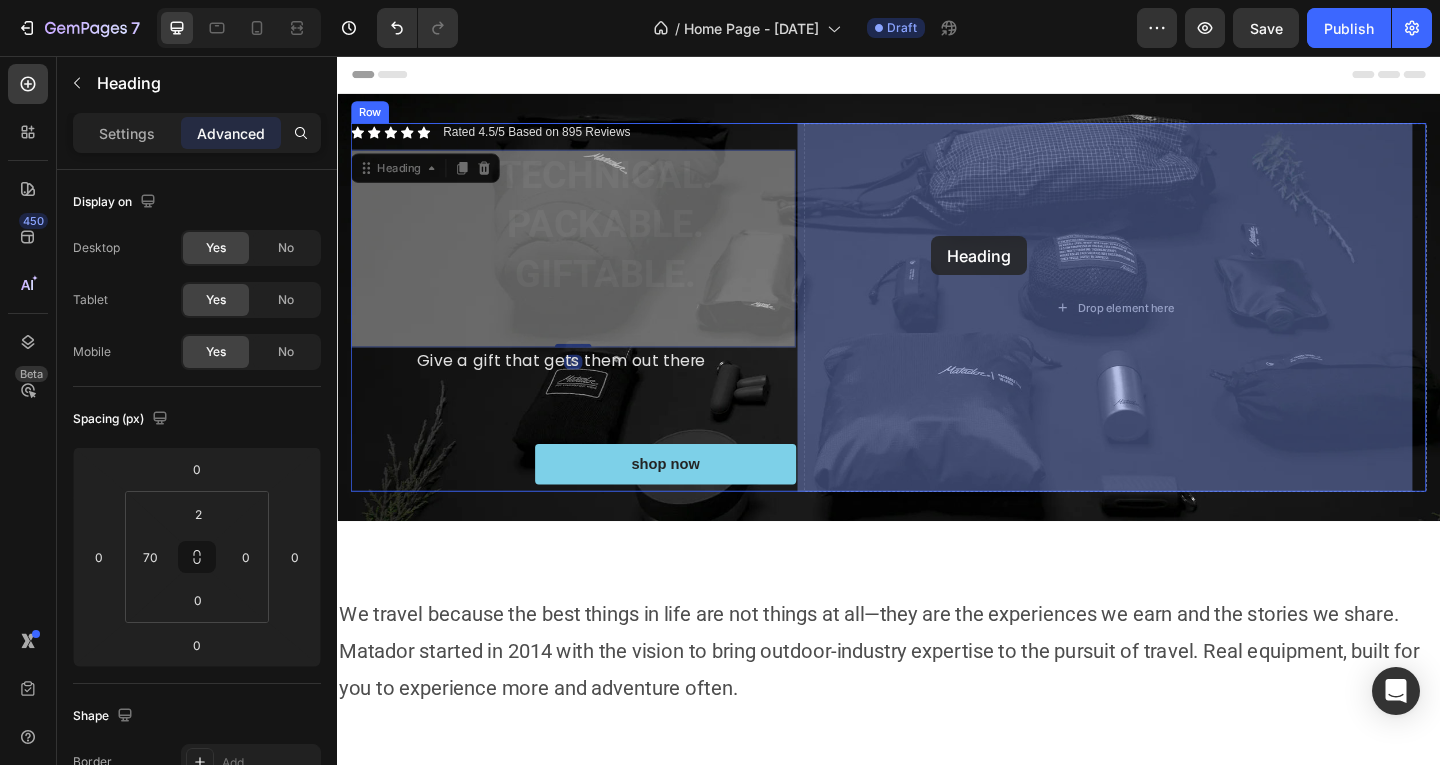drag, startPoint x: 972, startPoint y: 251, endPoint x: 983, endPoint y: 252, distance: 11.045361 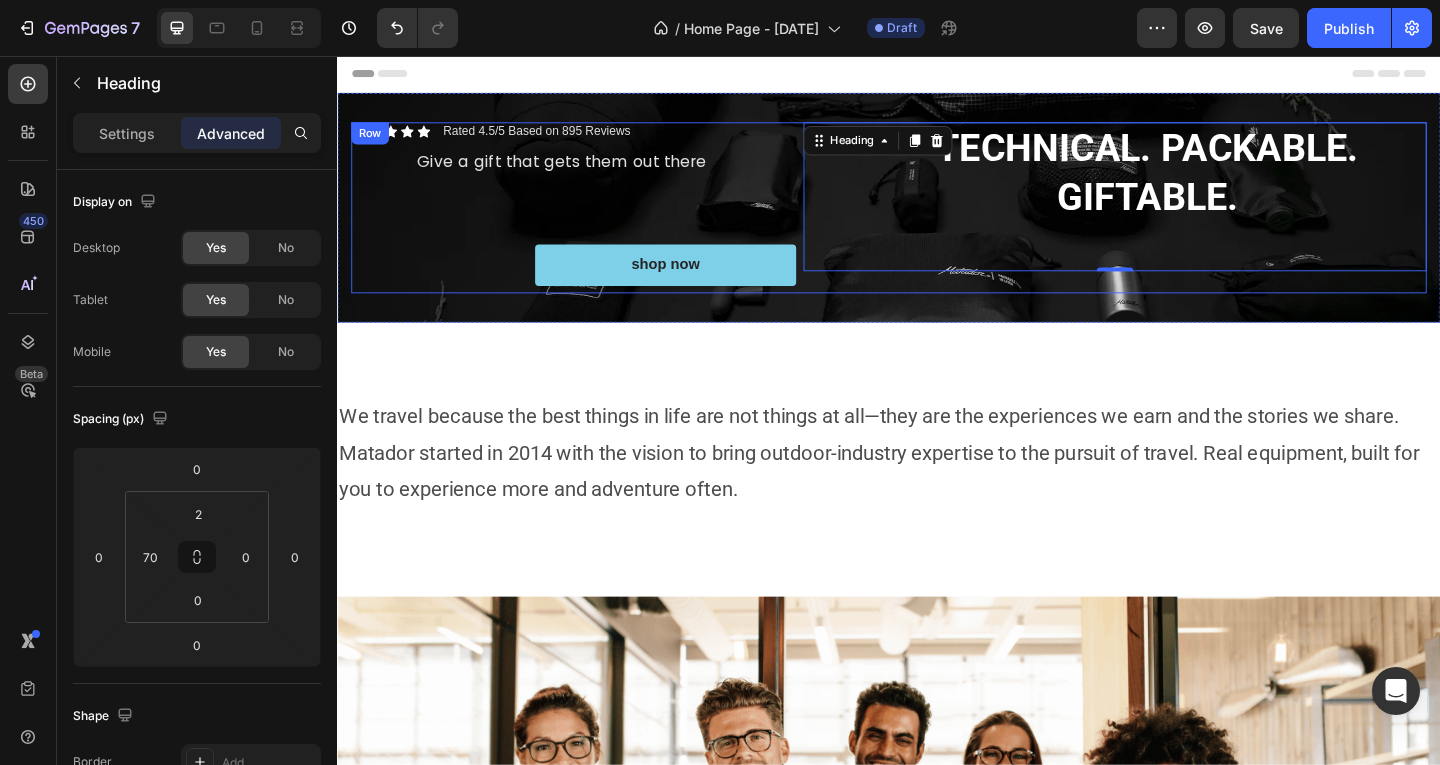 scroll, scrollTop: 0, scrollLeft: 0, axis: both 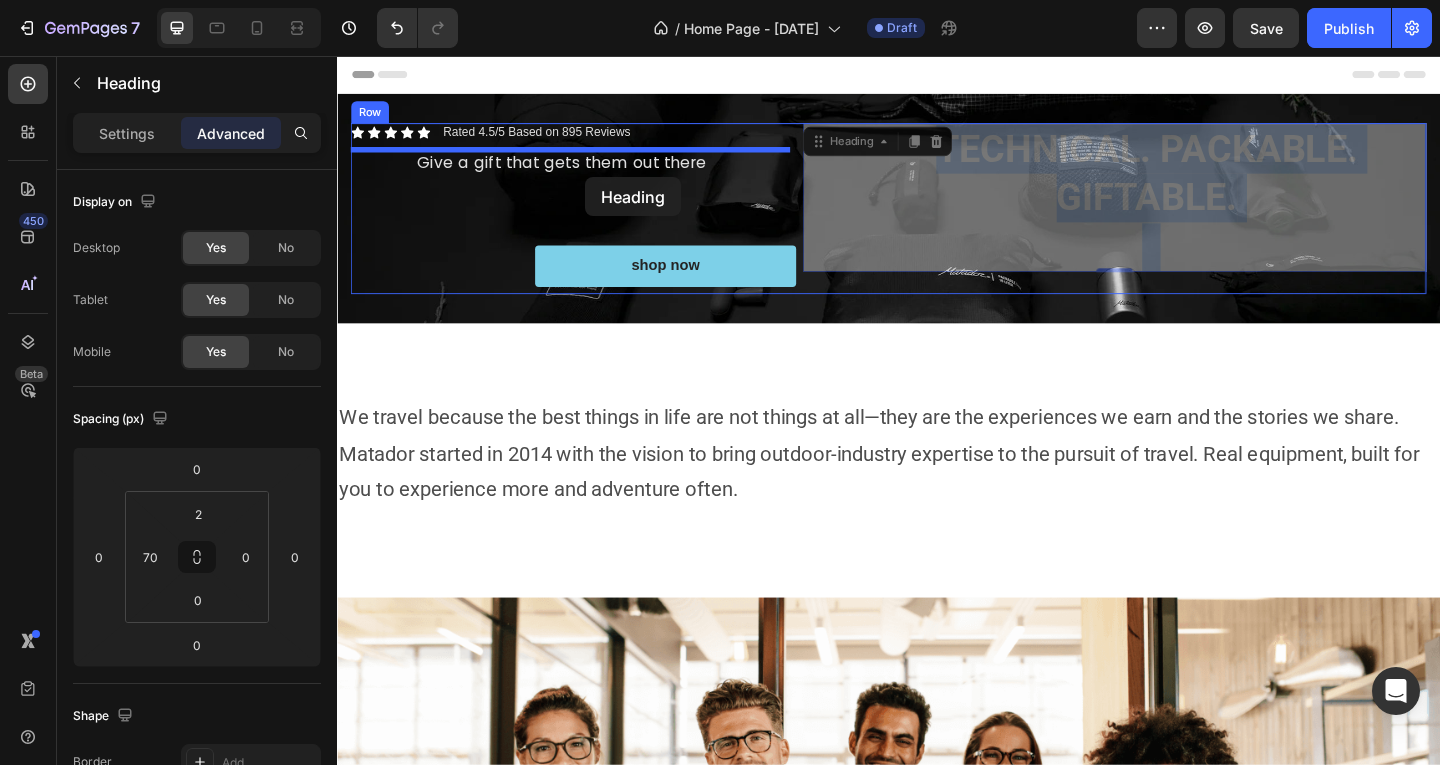 drag, startPoint x: 960, startPoint y: 187, endPoint x: 602, endPoint y: 190, distance: 358.01257 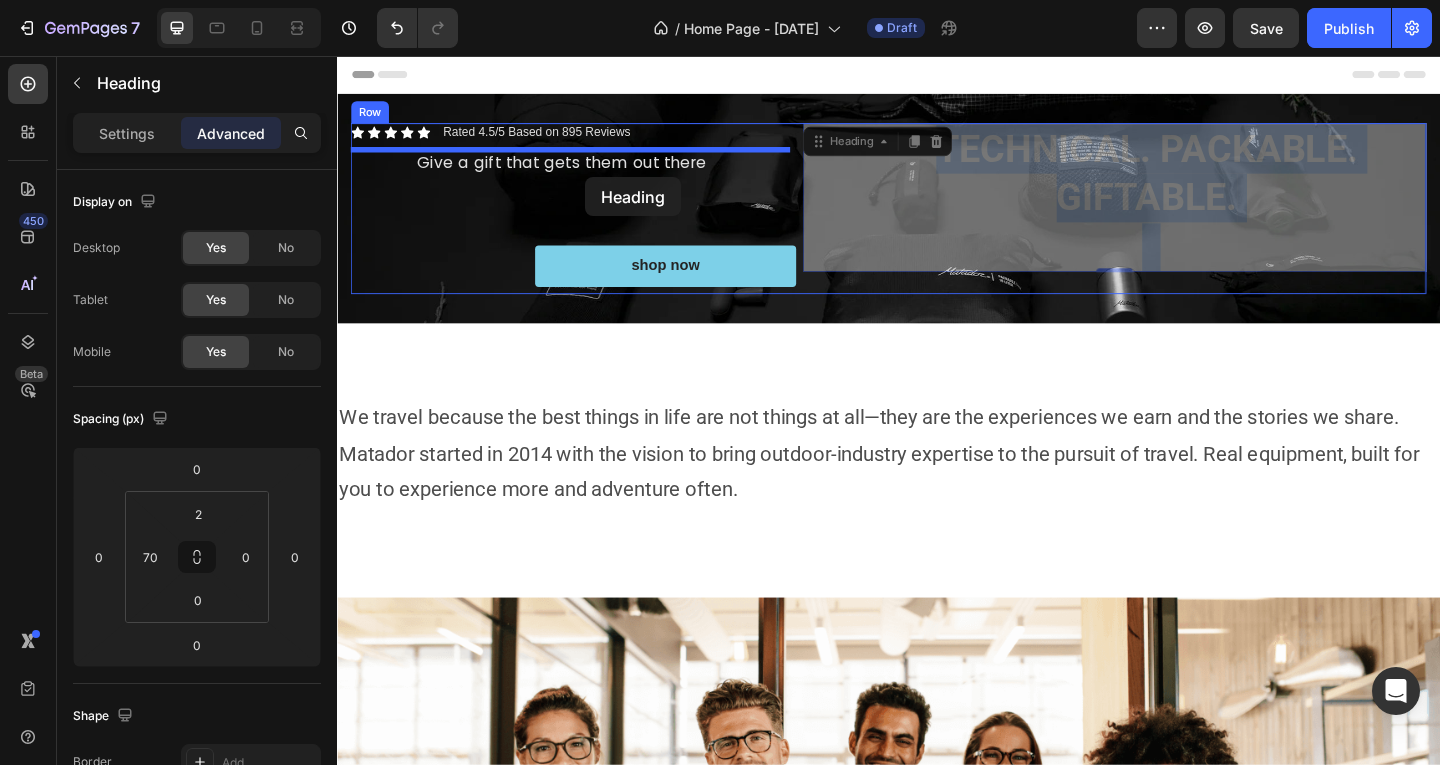type on "8" 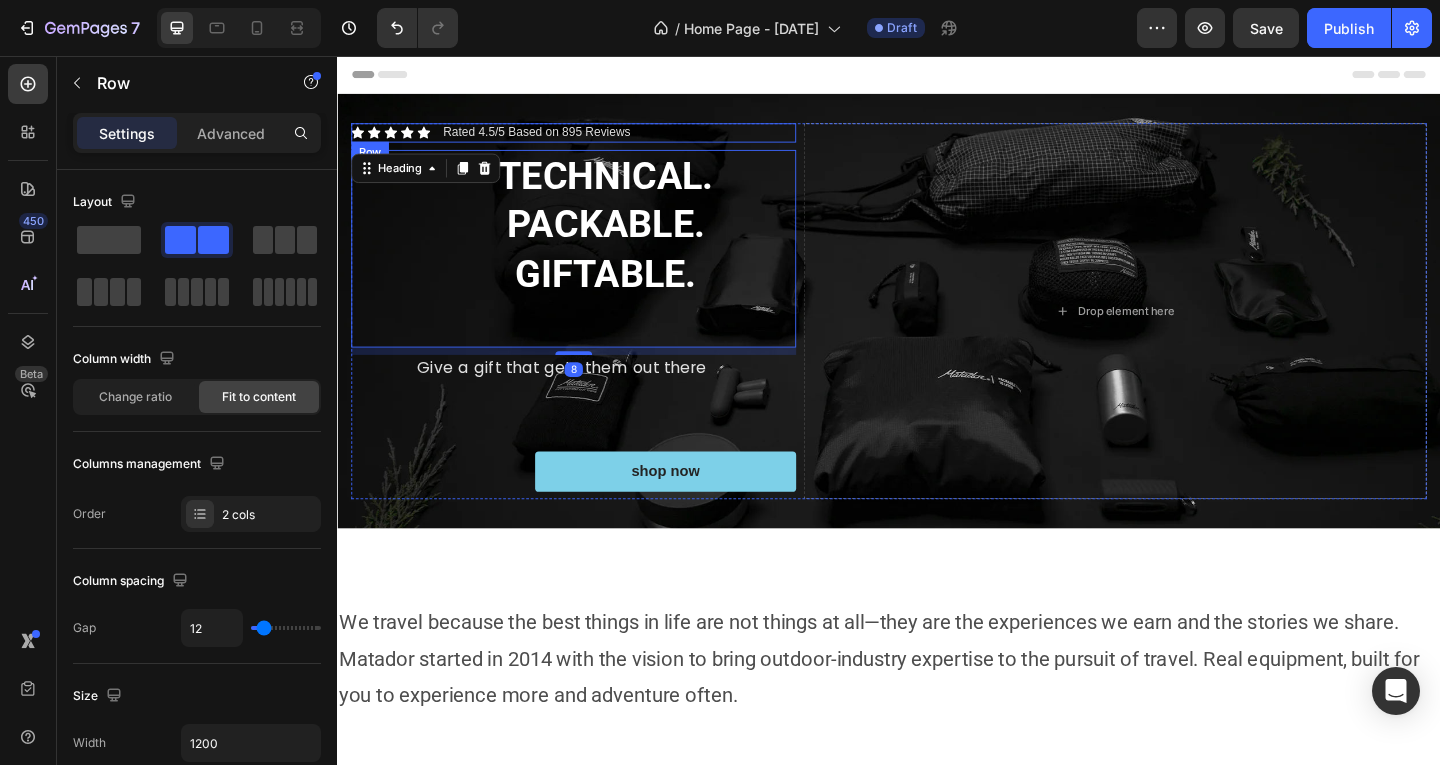 click on "Icon Icon Icon Icon Icon Icon List Rated 4.5/5 Based on 895 Reviews Text Block Row" at bounding box center [594, 139] 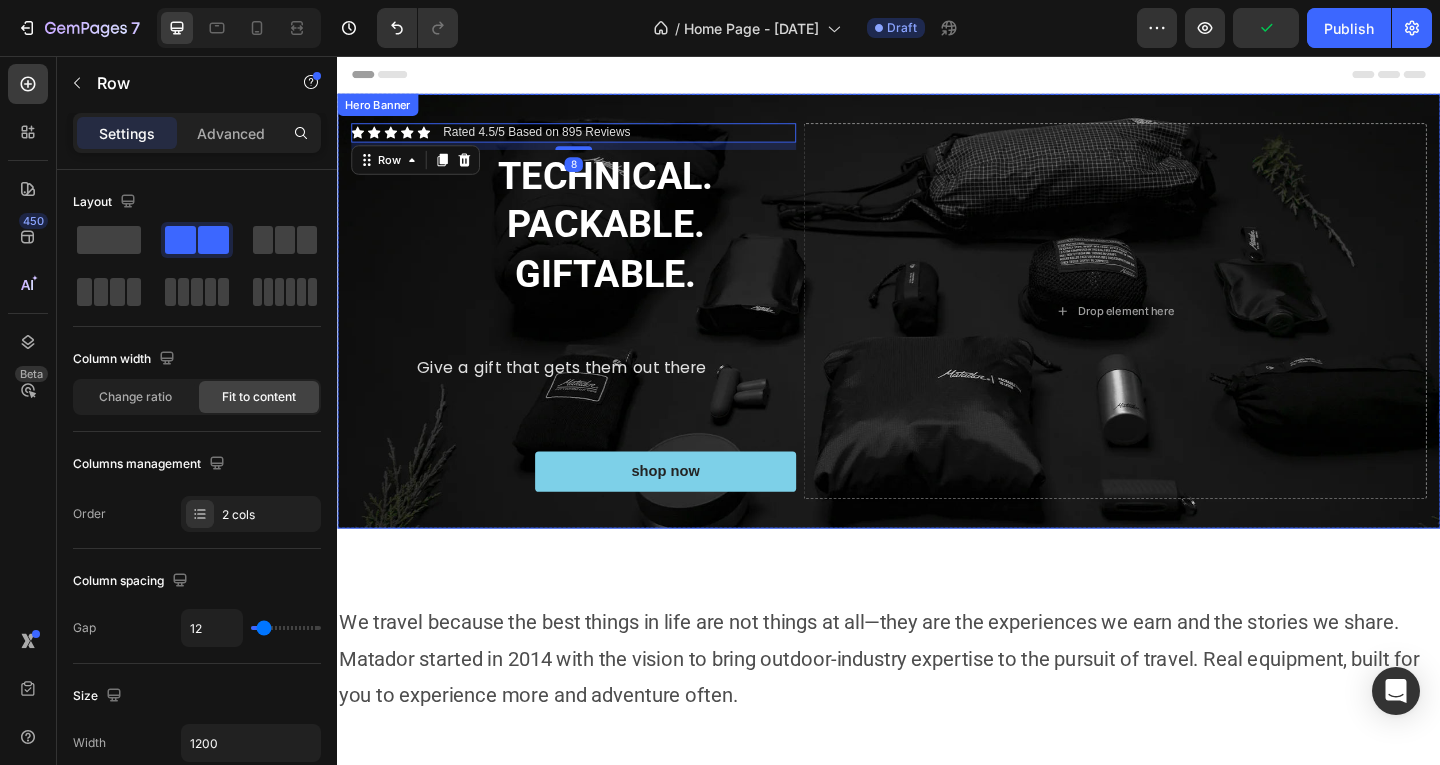 click on "Icon Icon Icon Icon Icon Icon List Rated 4.5/5 Based on 895 Reviews Text Block Row   8 TECHNICAL. PACKABLE. GIFTABLE.   Heading Give a gift that gets them out there   Text Block shop now Button
Drop element here Row" at bounding box center (937, 333) 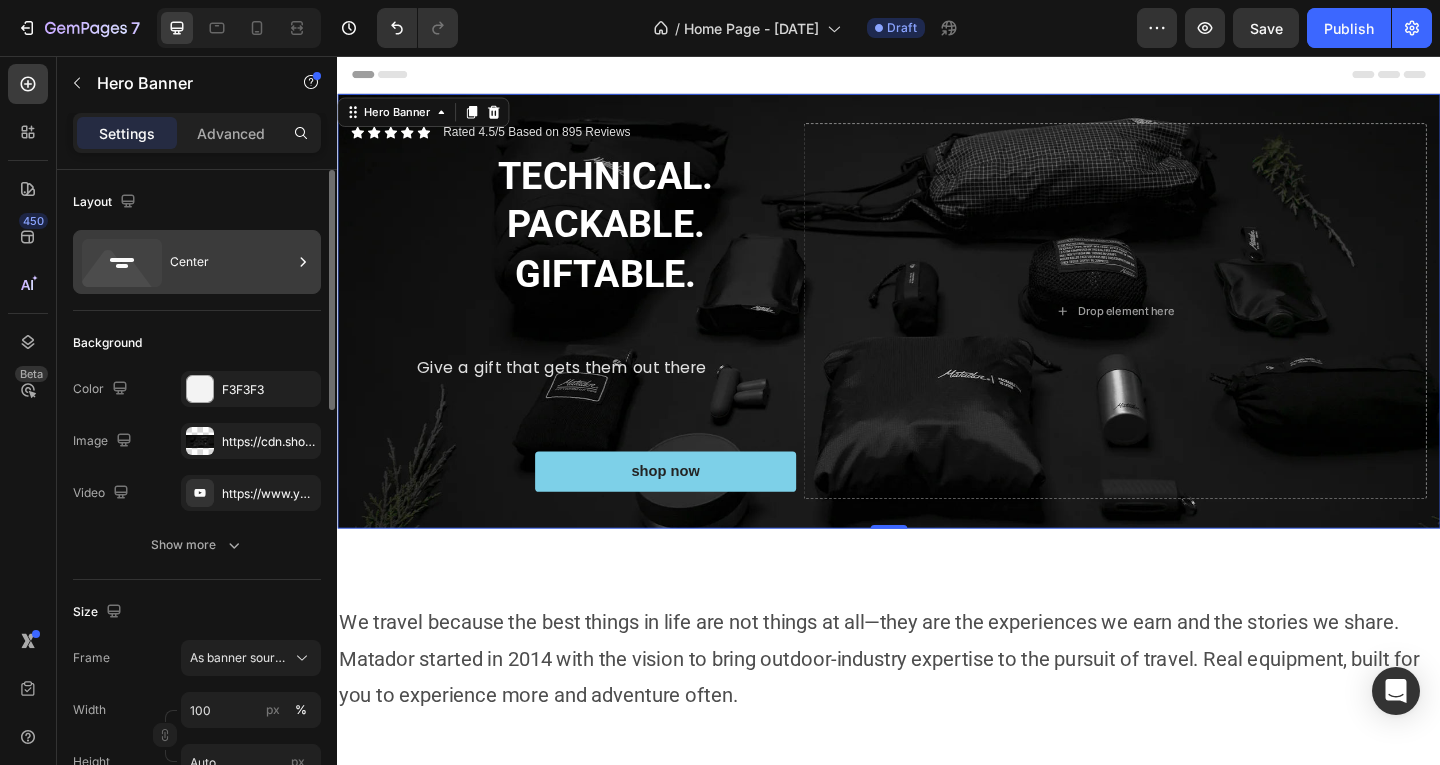 click on "Center" at bounding box center [231, 262] 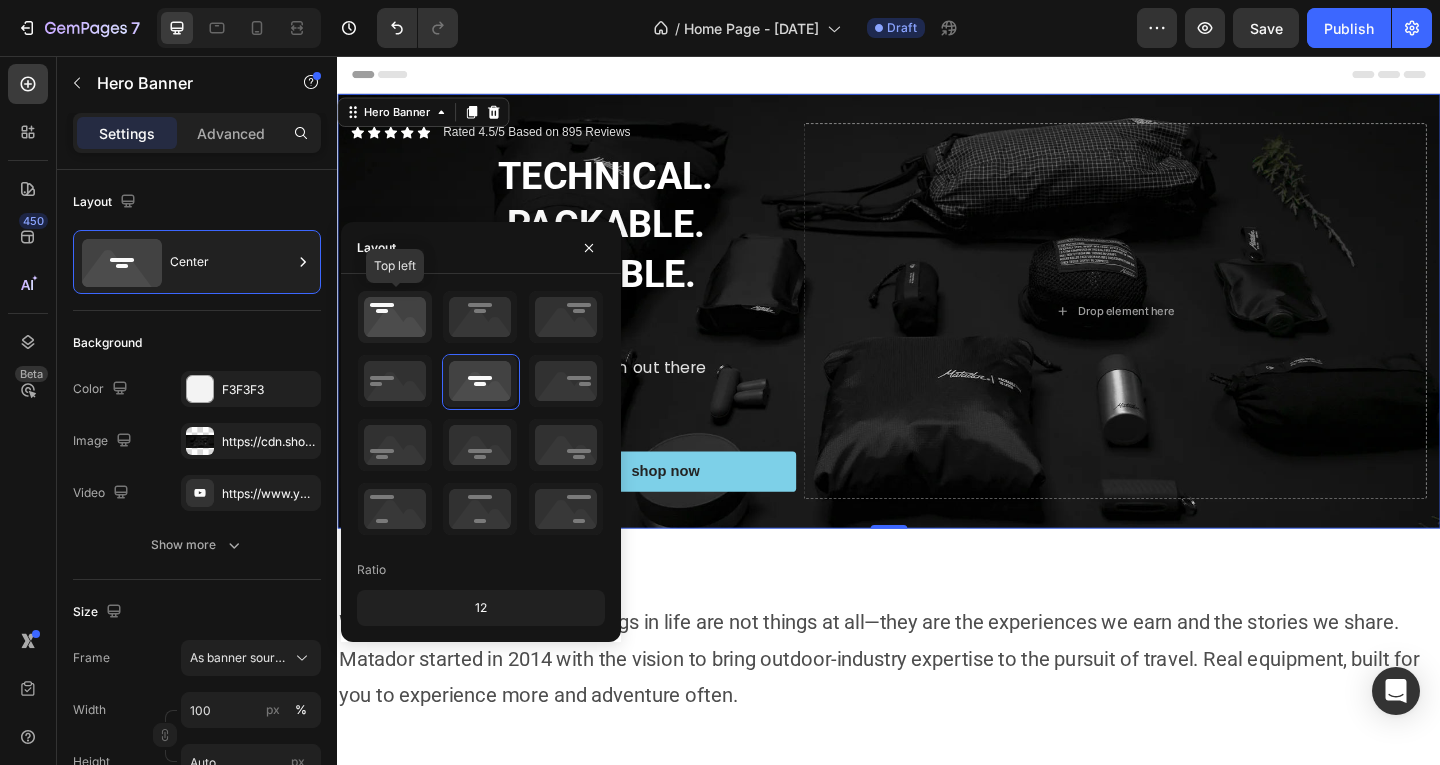 click 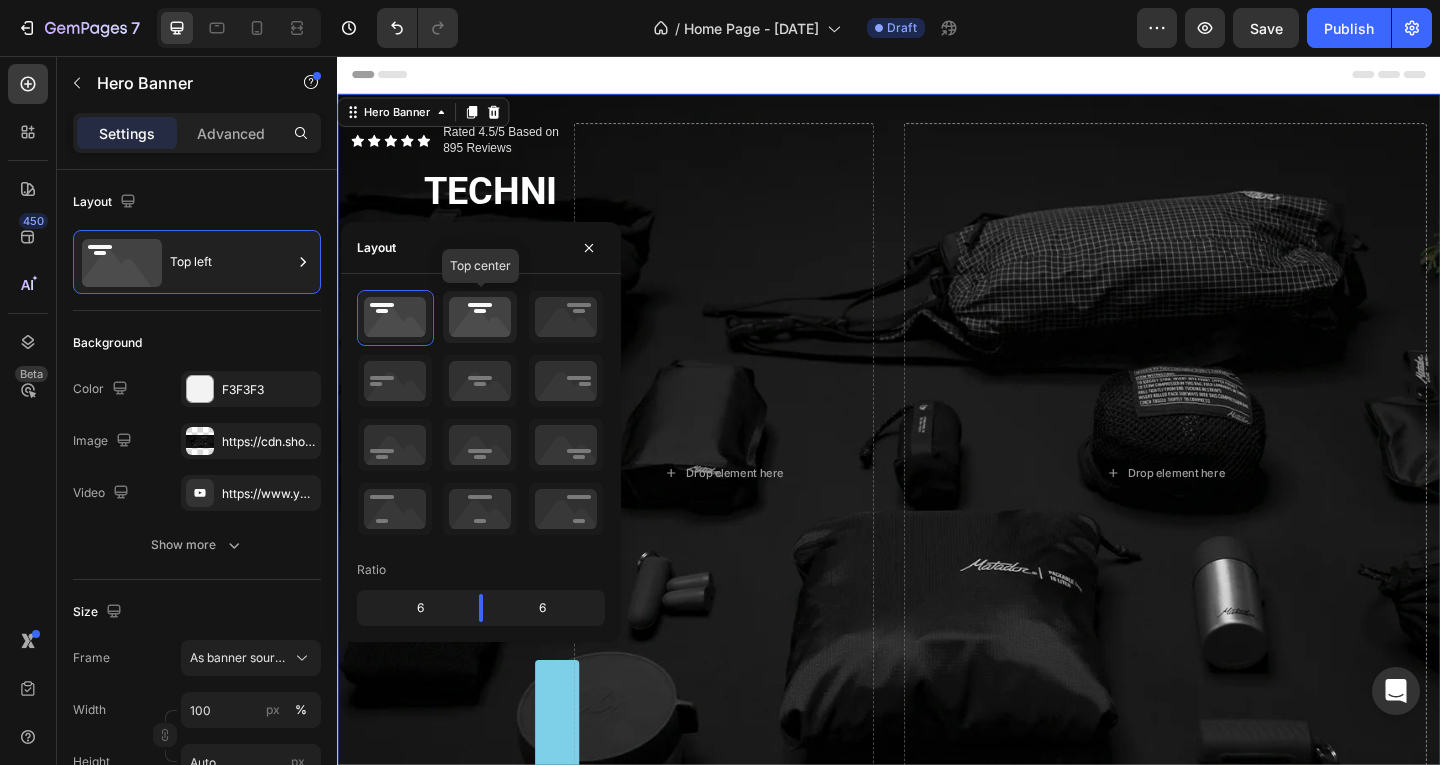 click 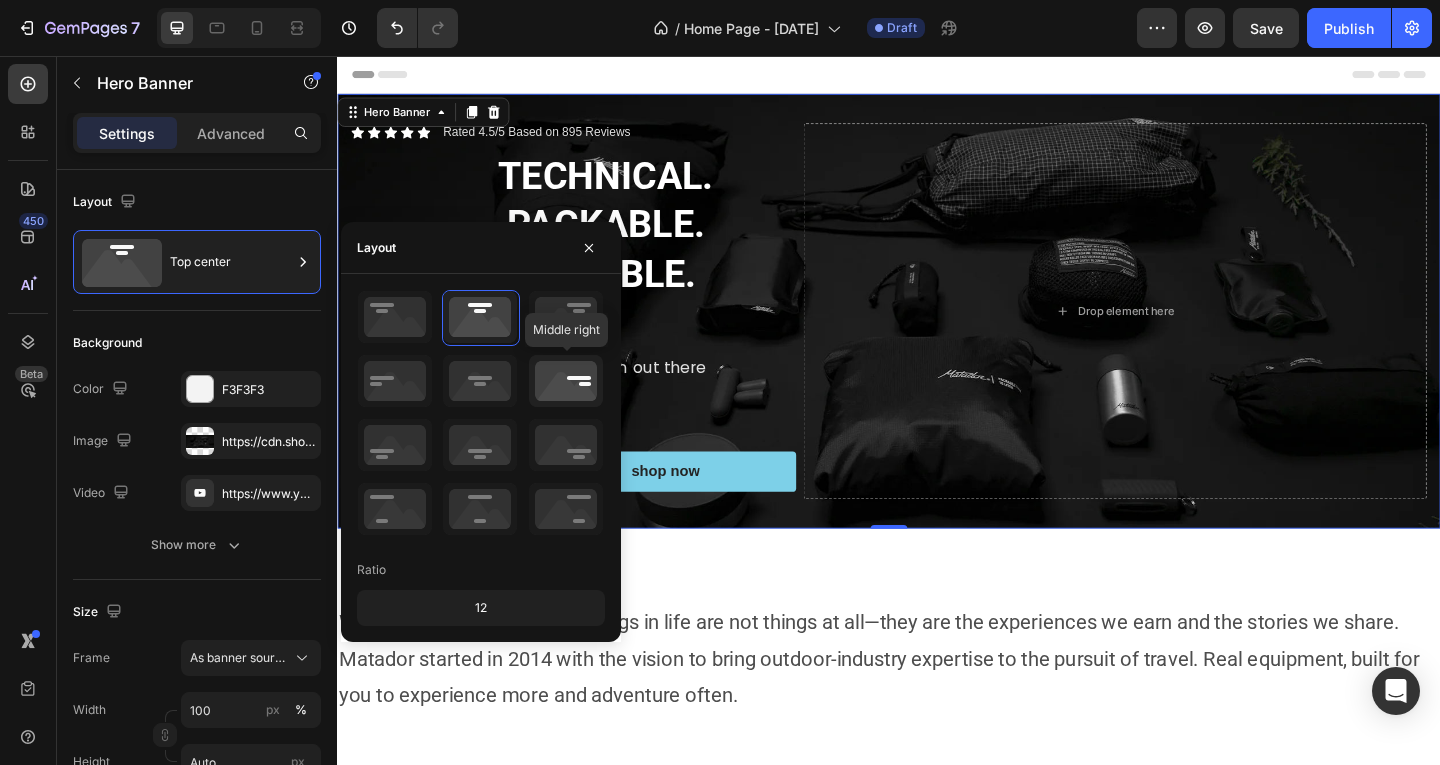 click 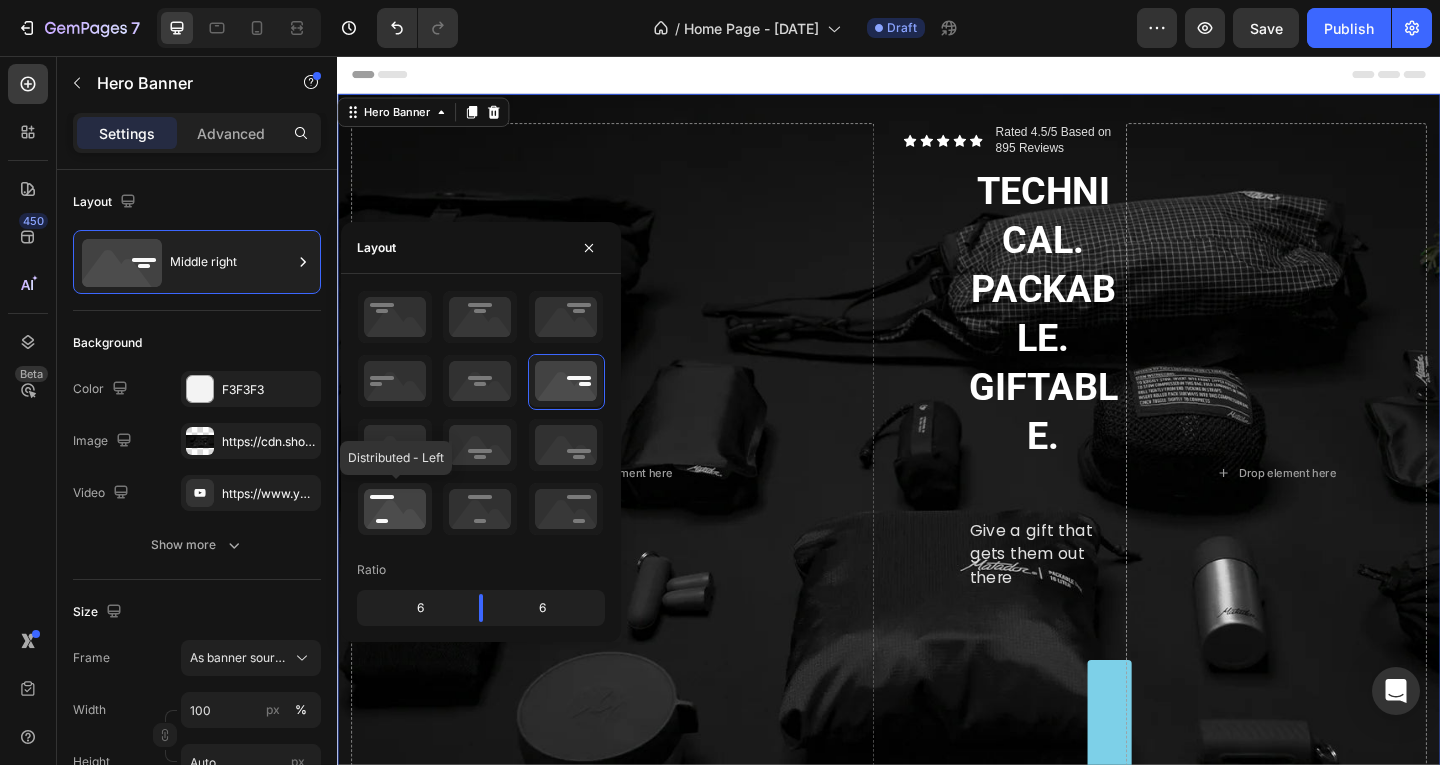 click 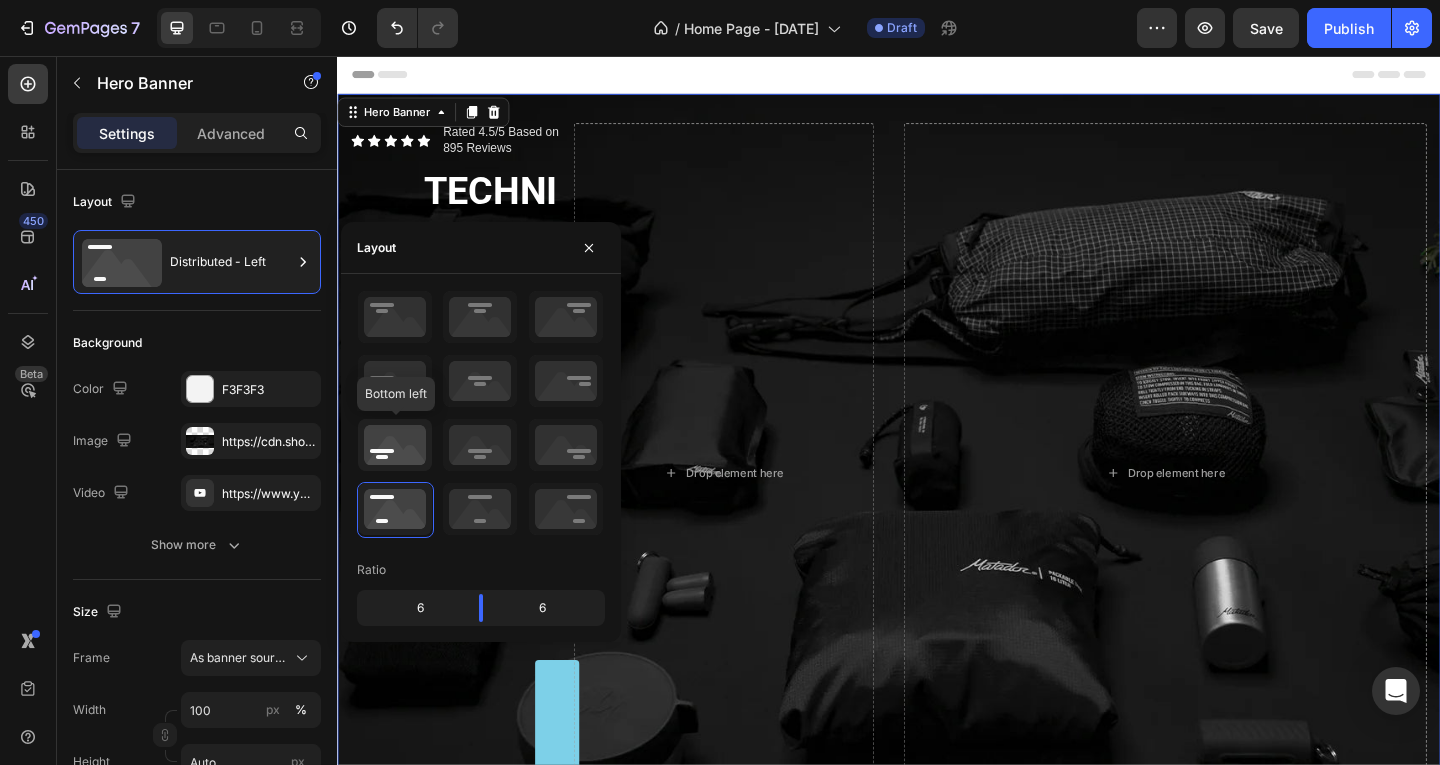 click 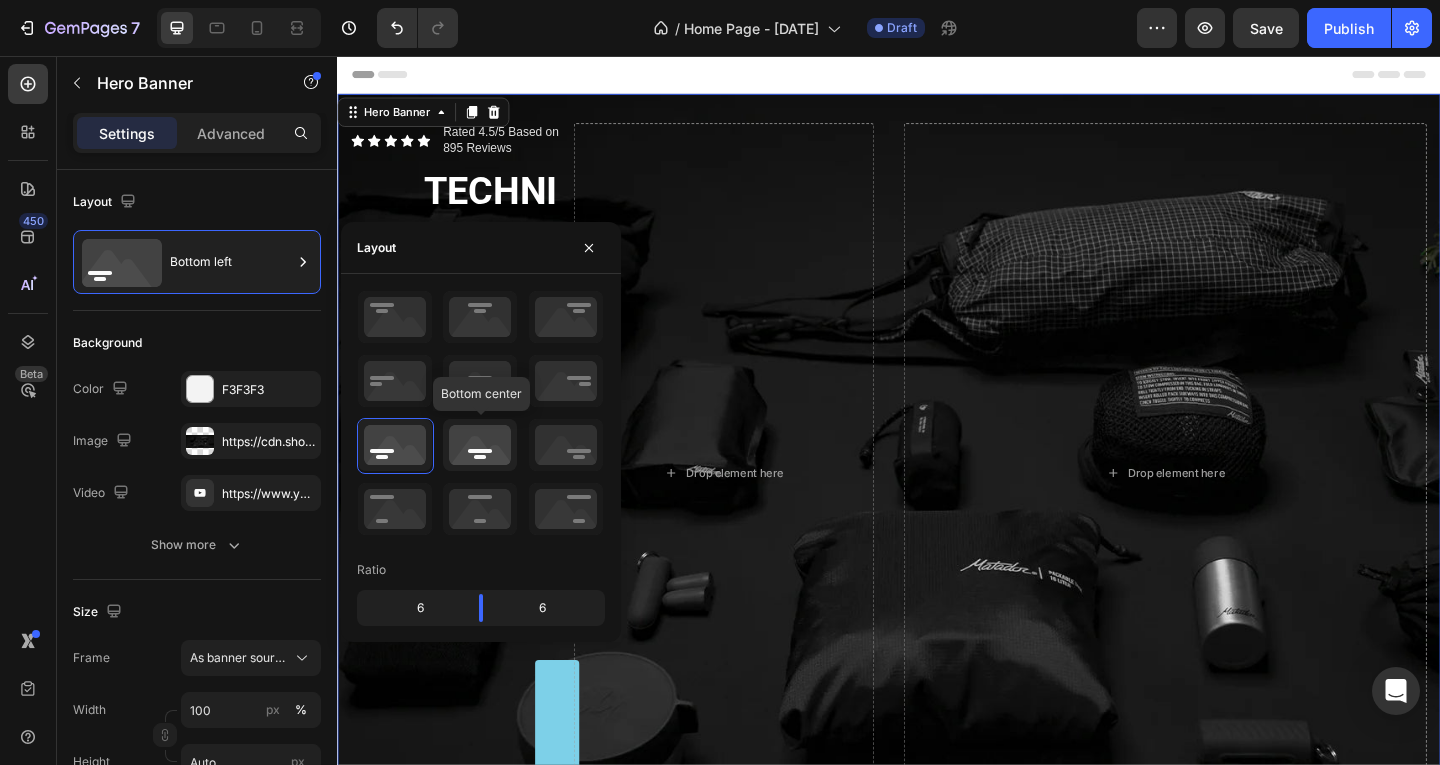 click 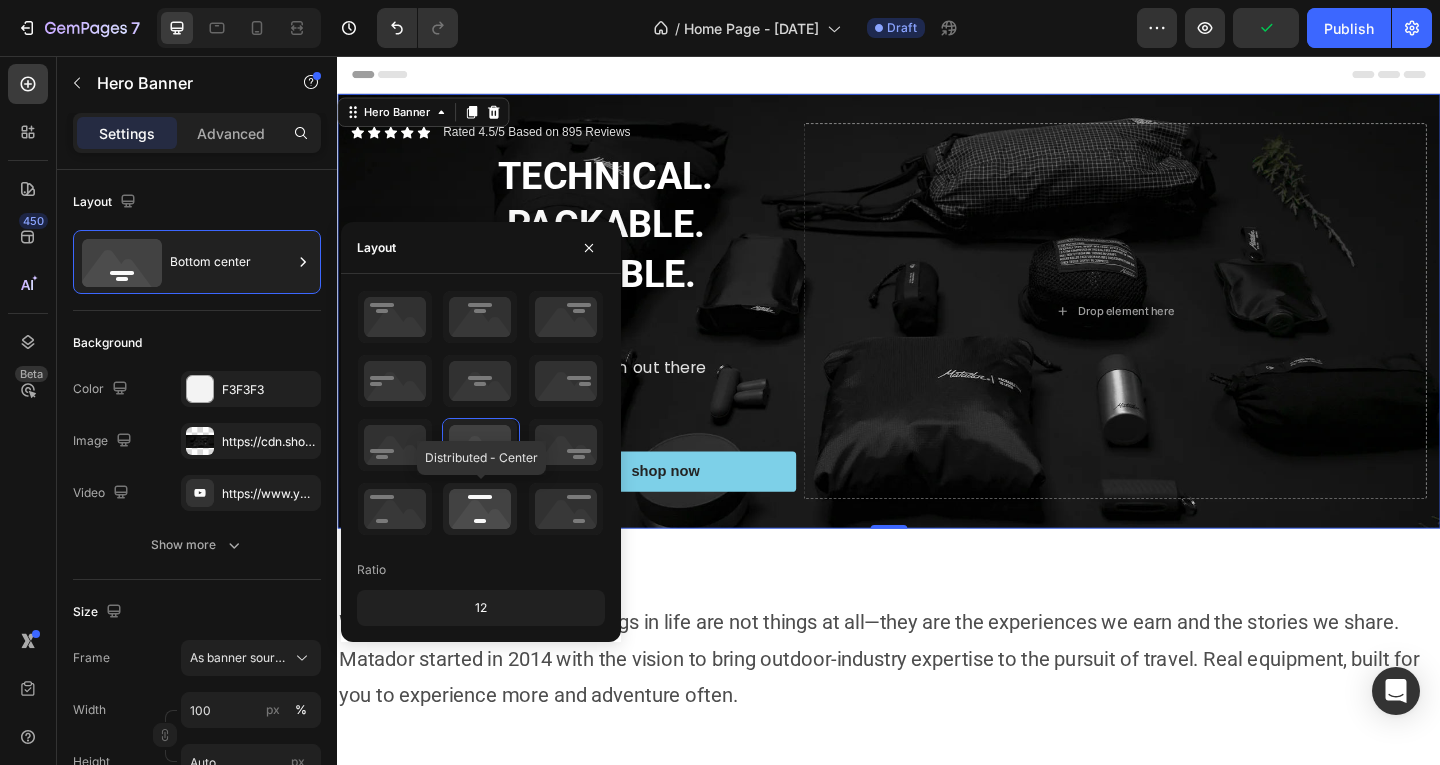 click 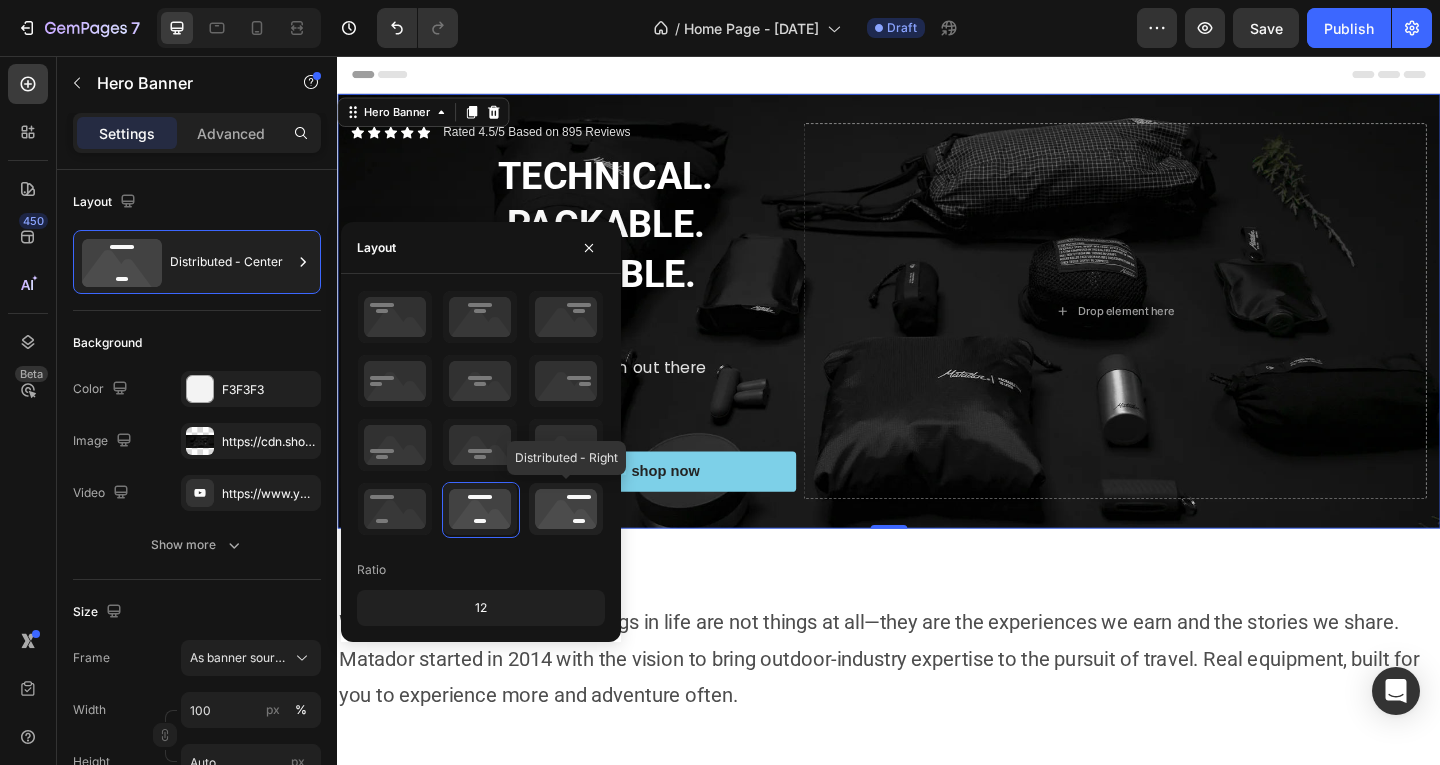 click 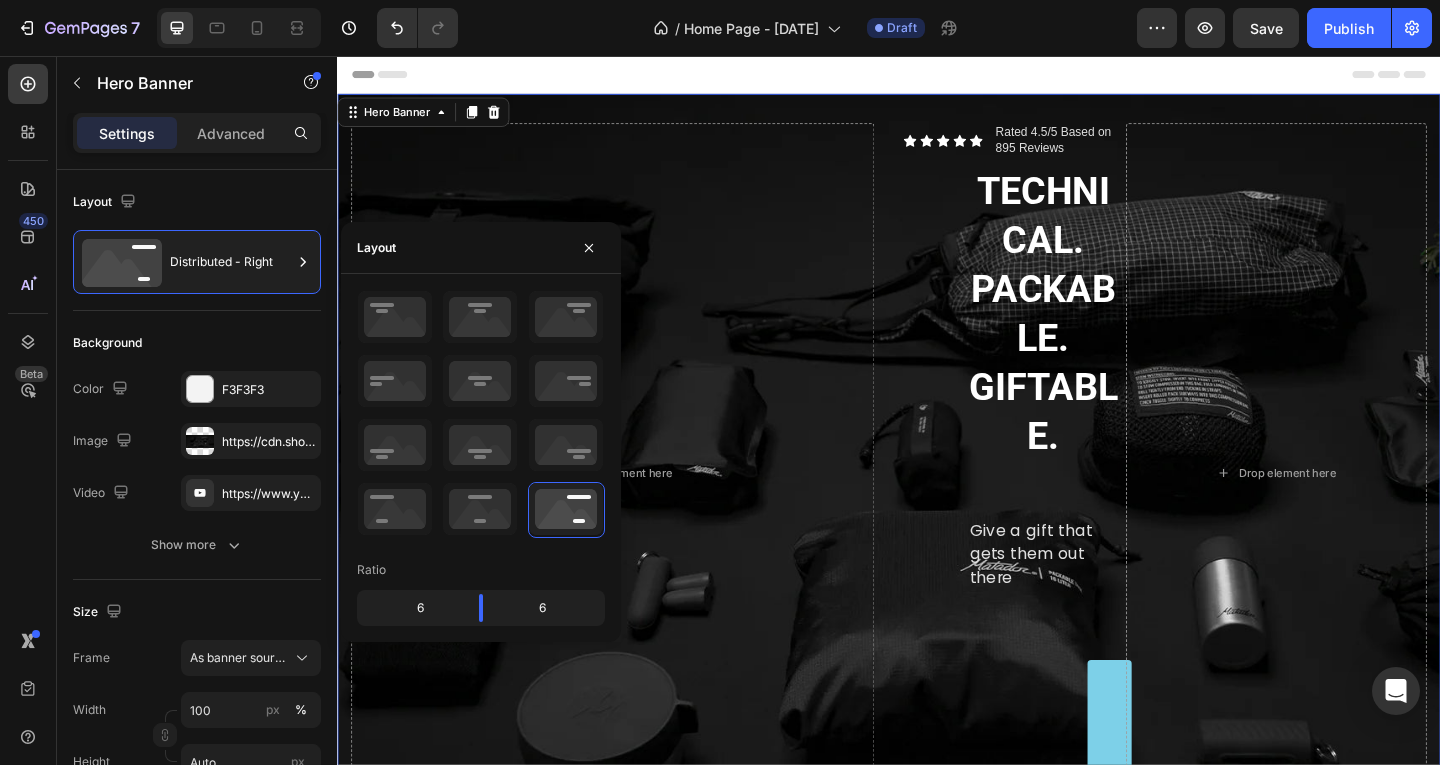 click 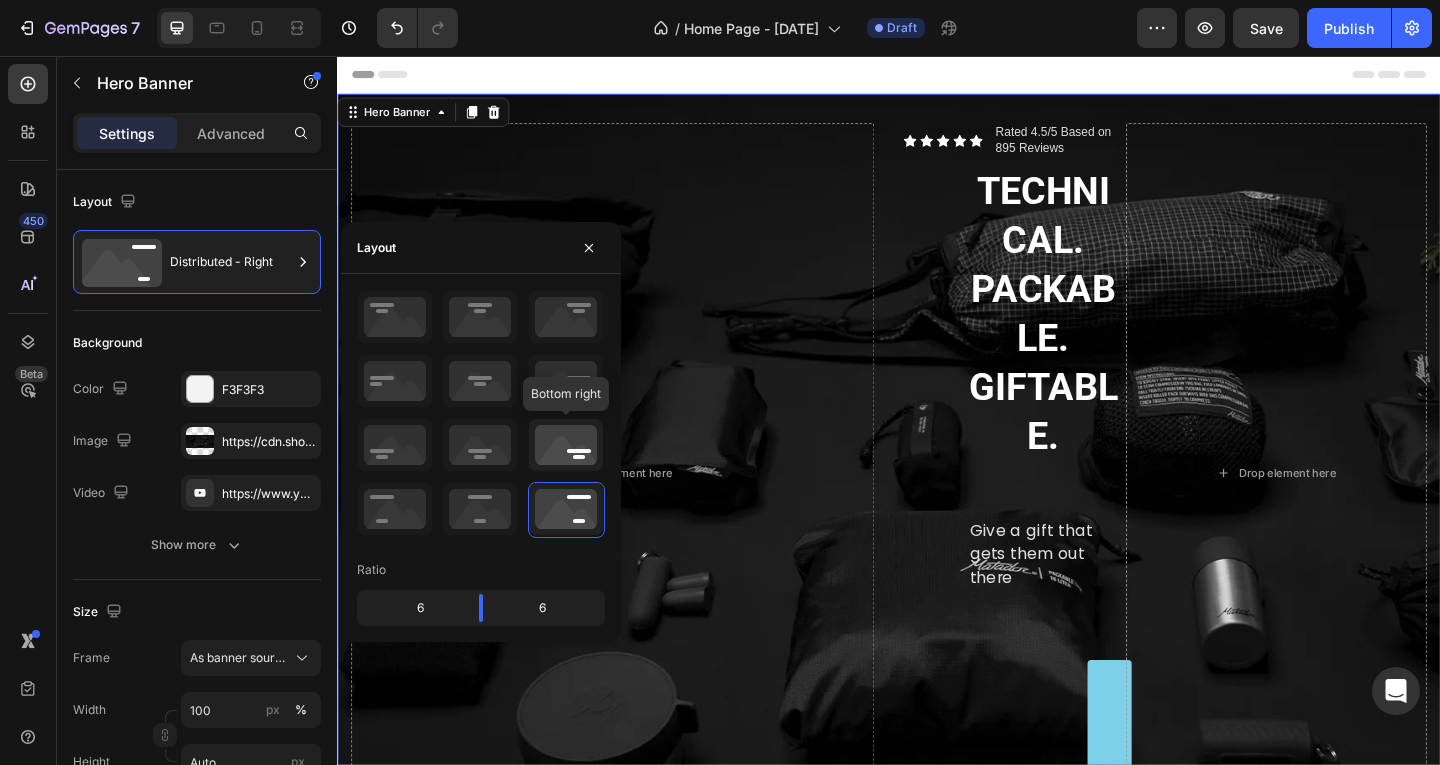 click 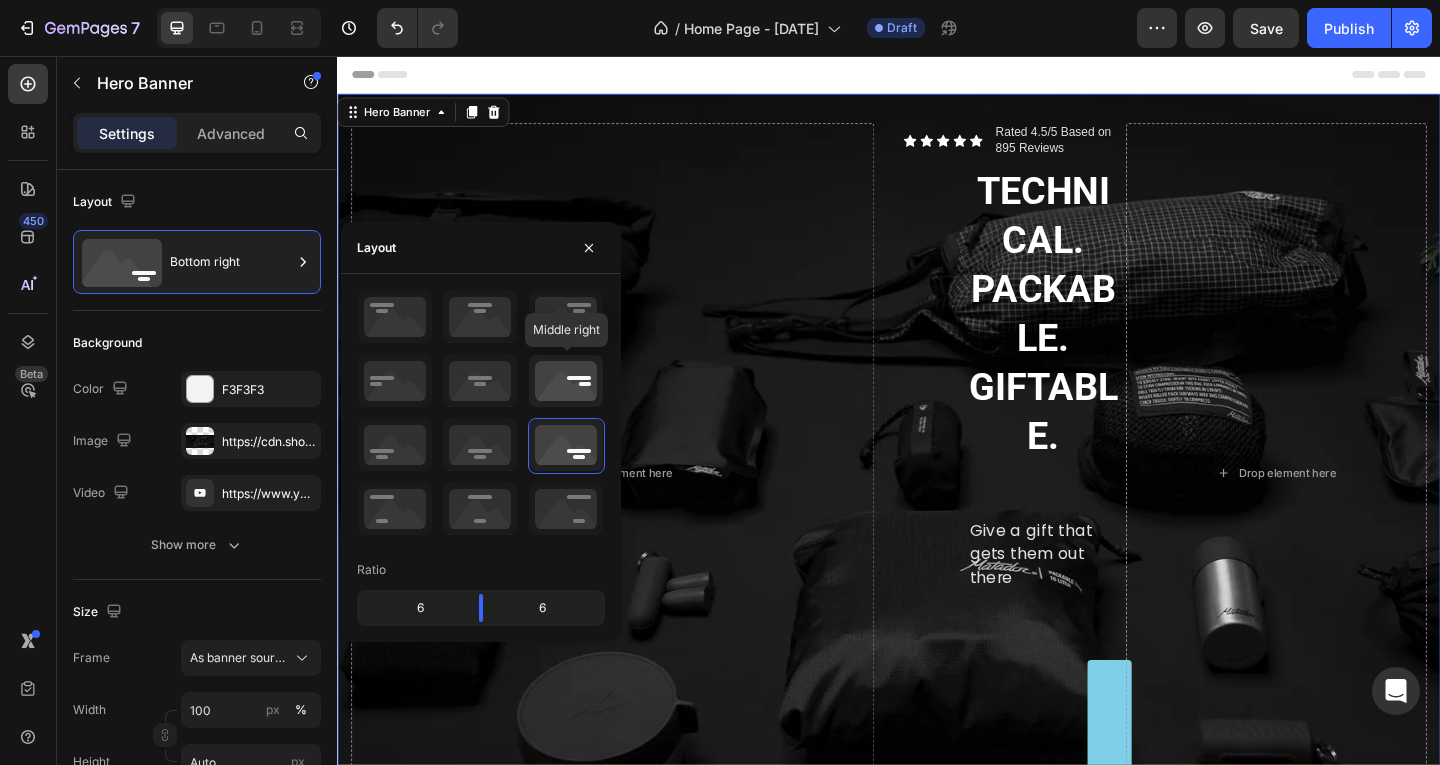 click 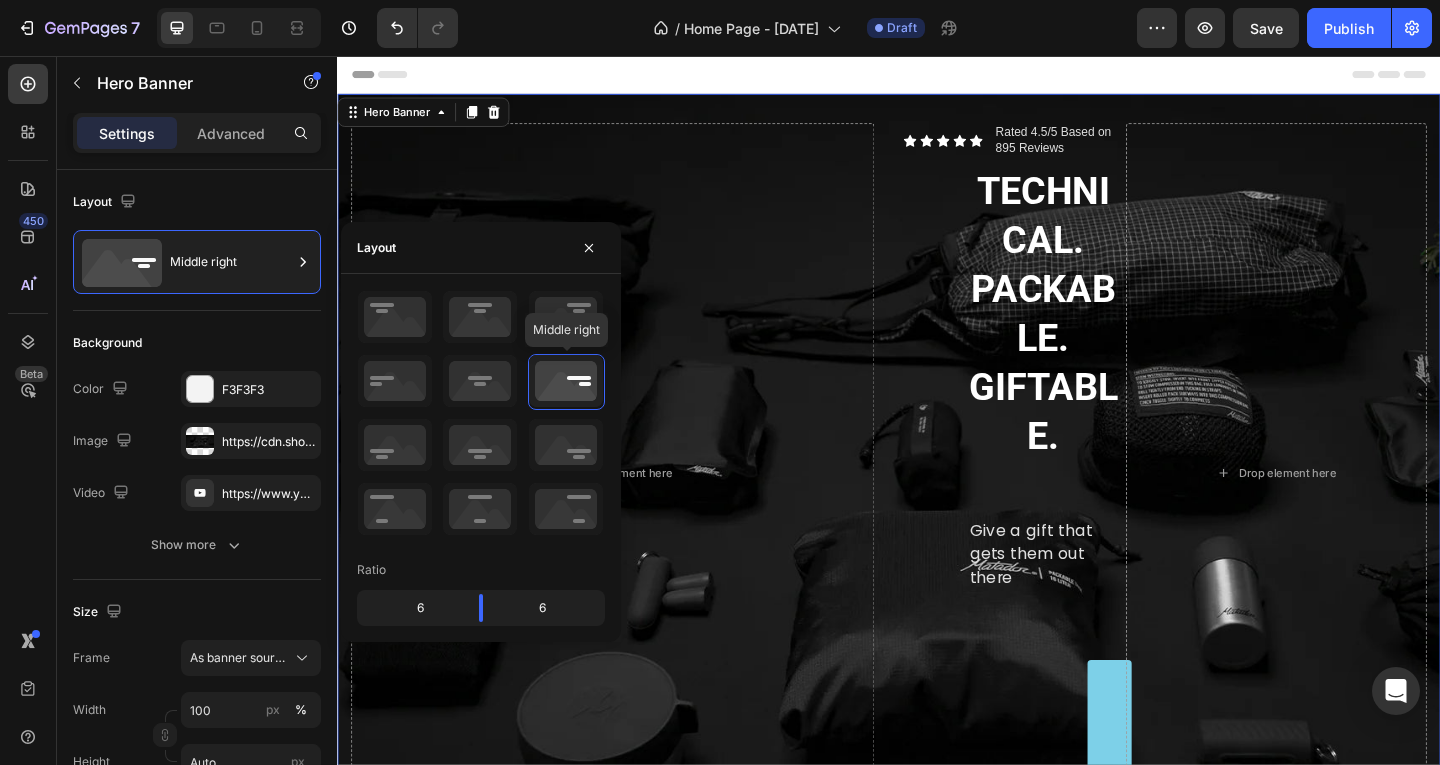 click 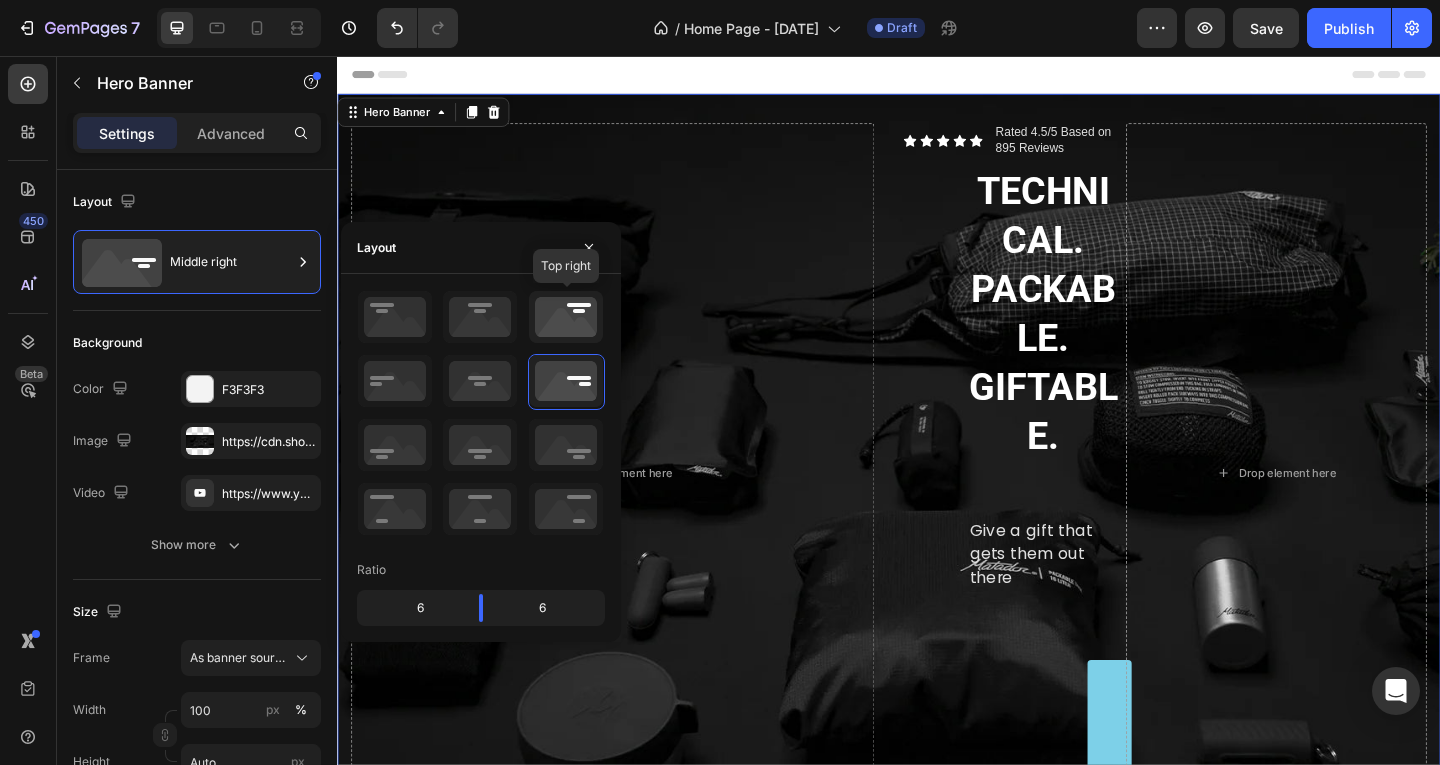 click 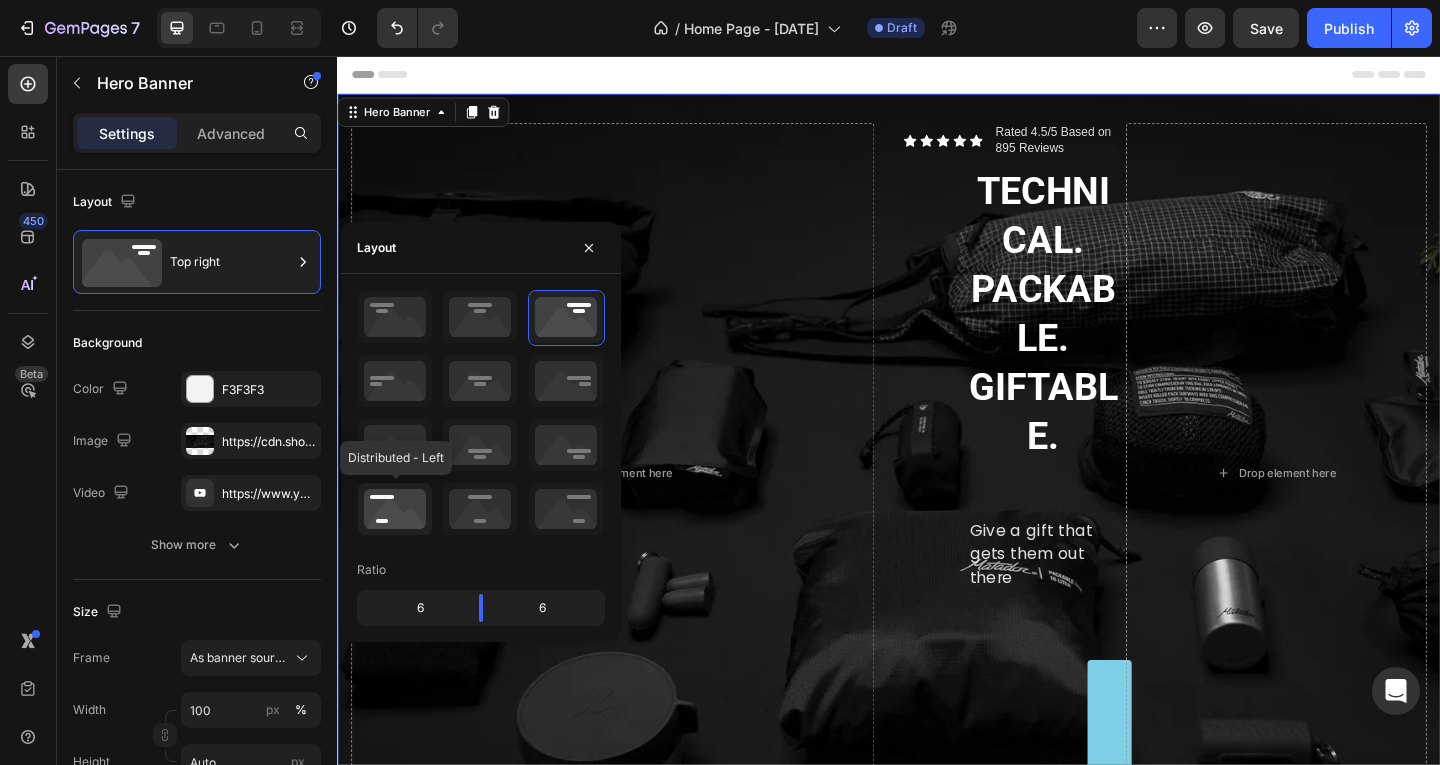 click 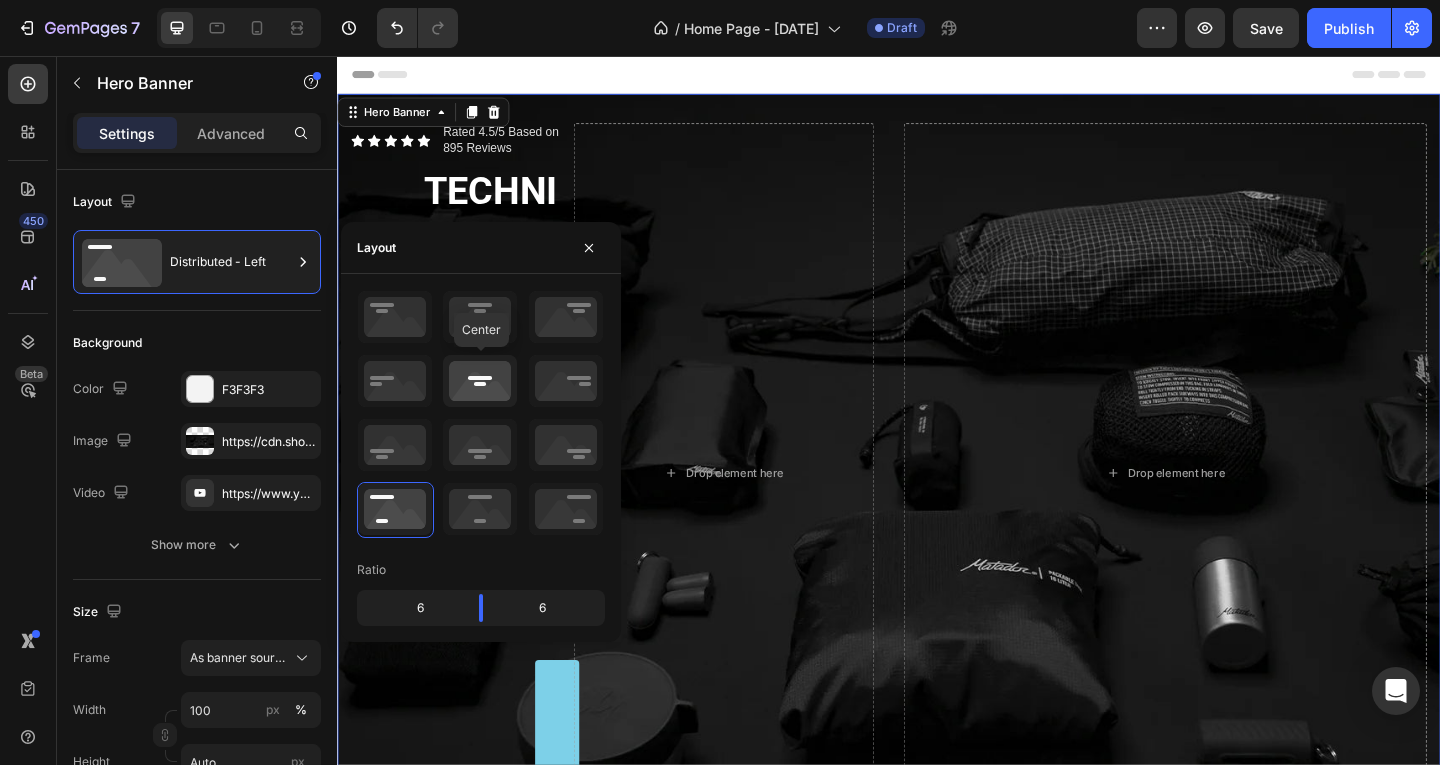 click 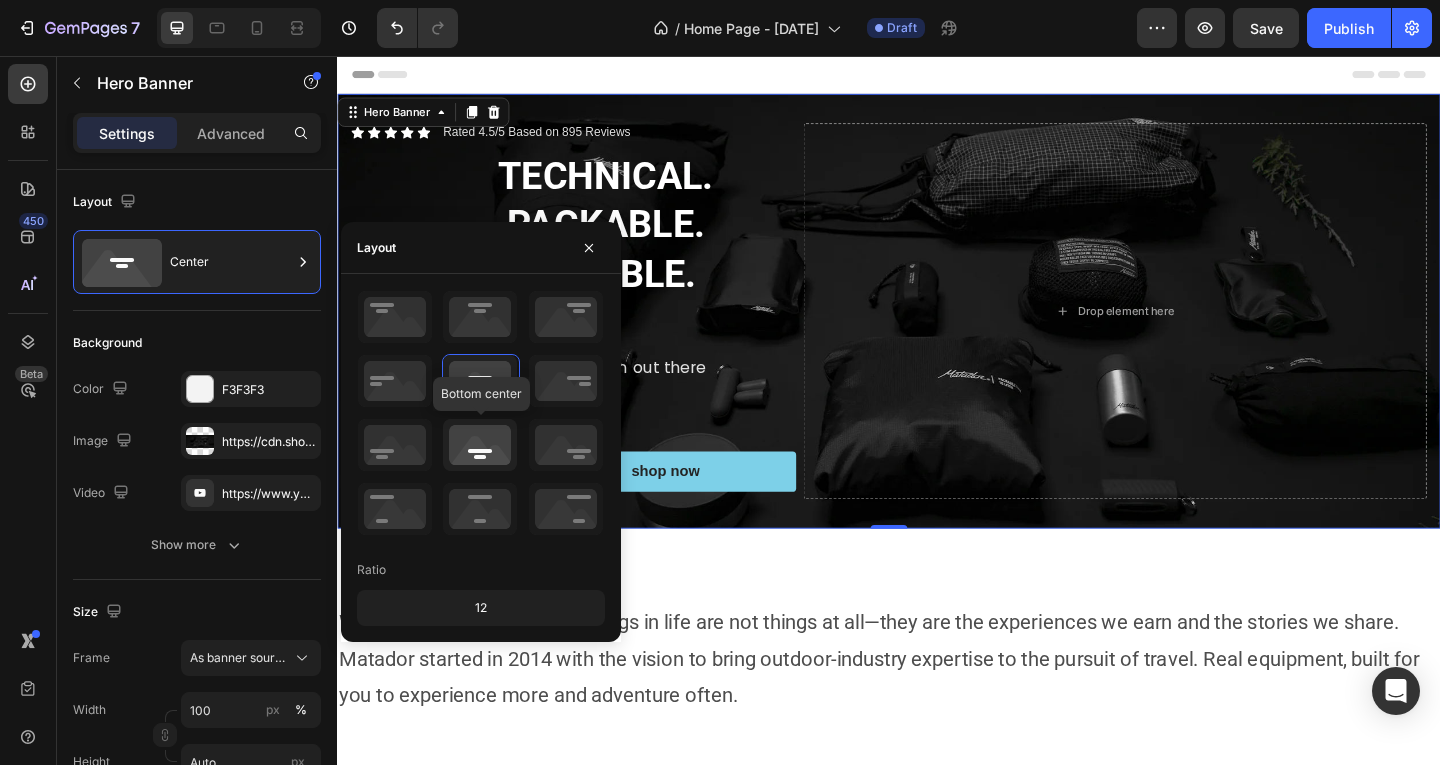 click 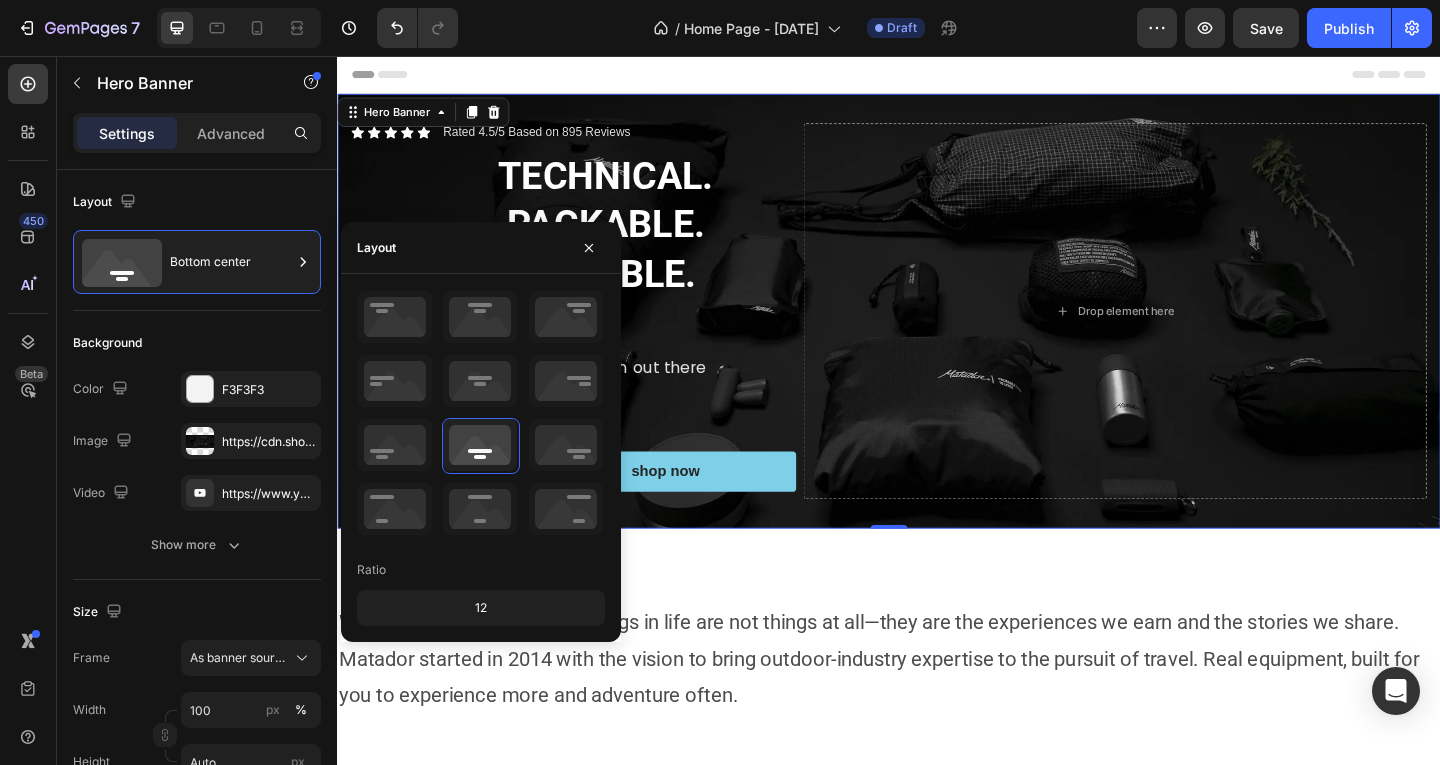 click on "12" 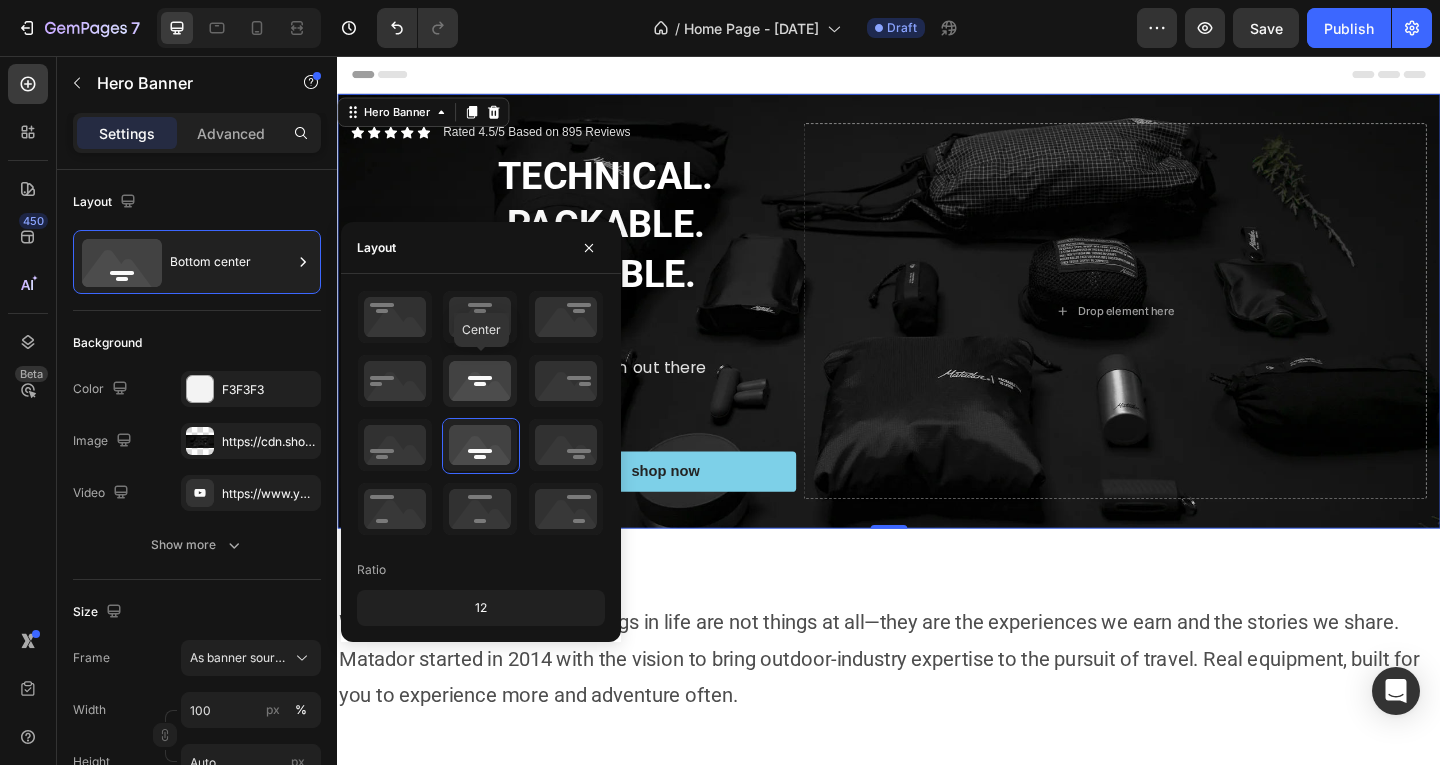 click 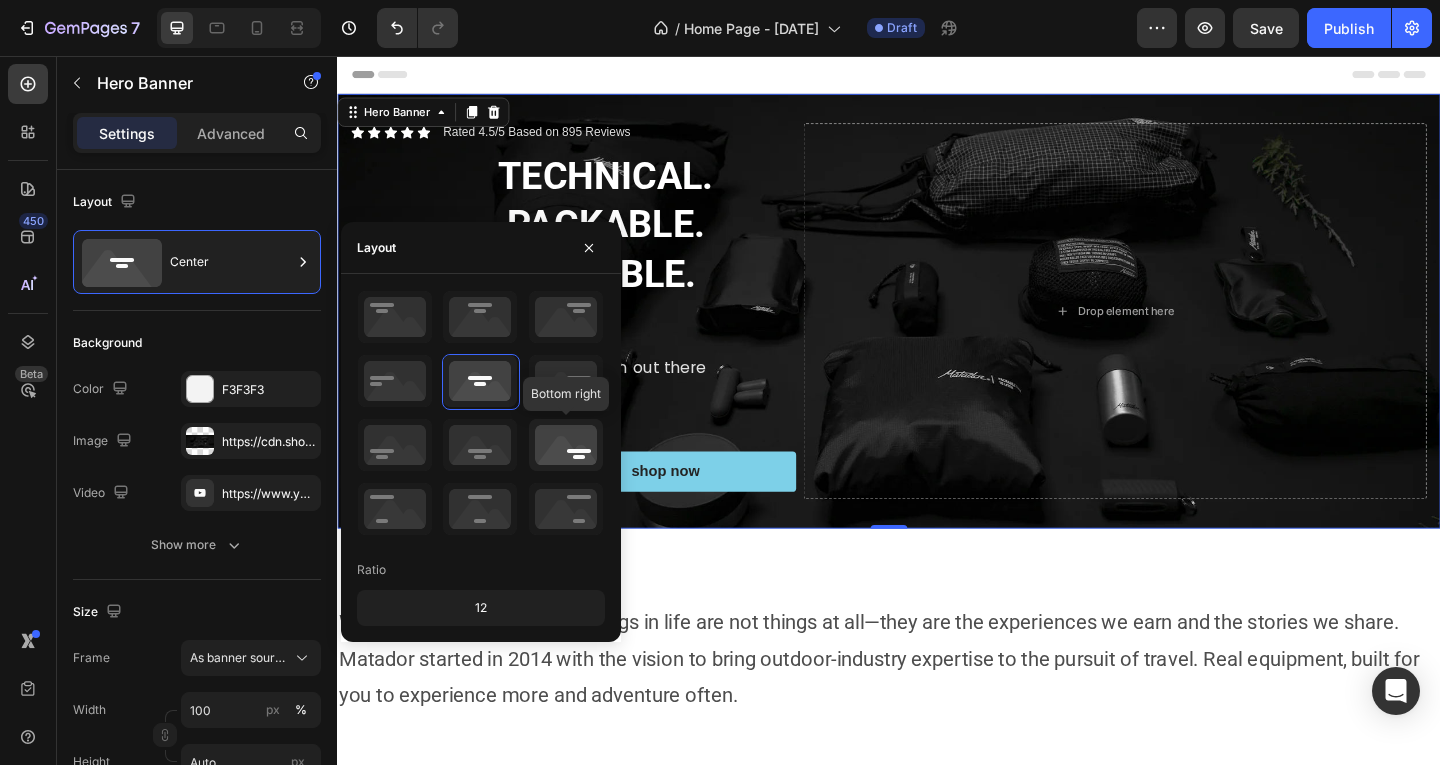 click 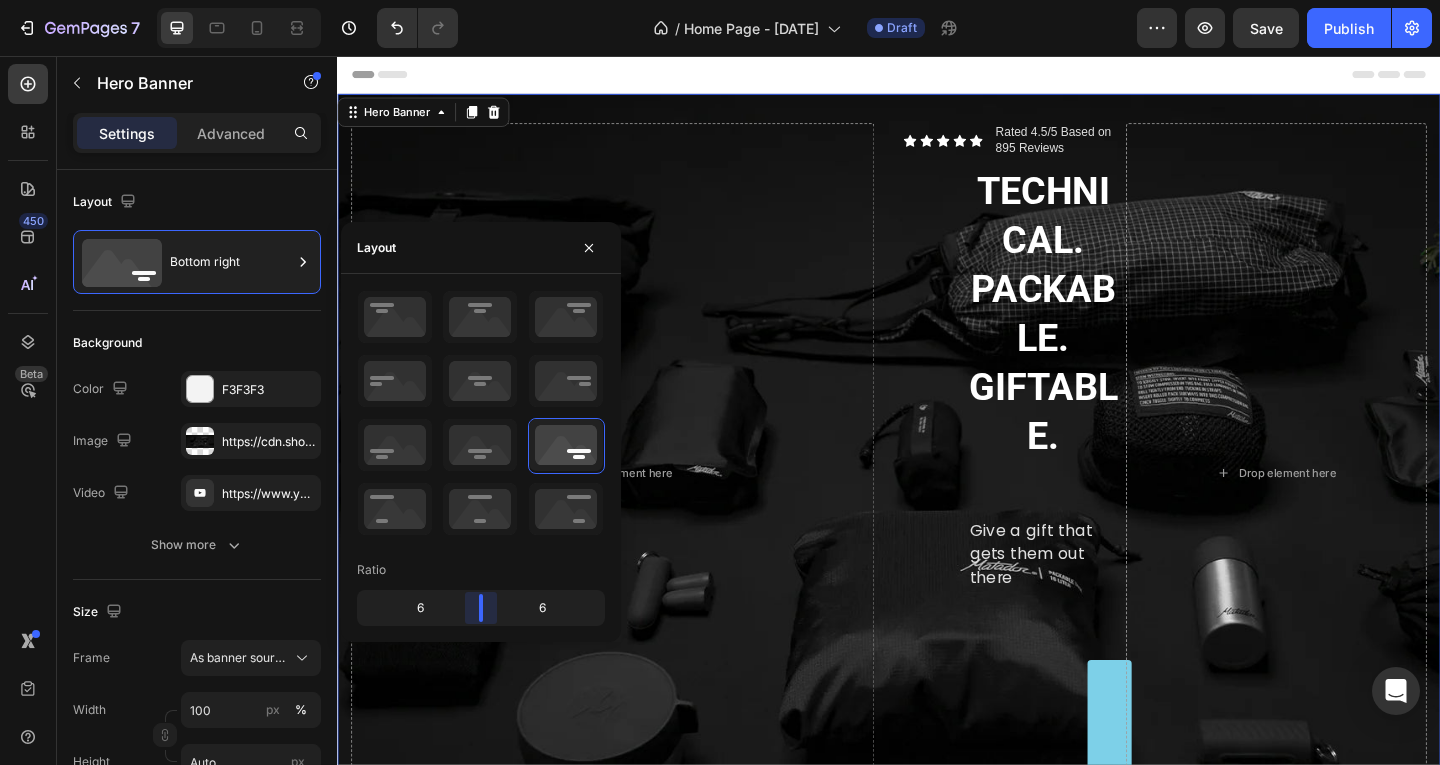 drag, startPoint x: 477, startPoint y: 610, endPoint x: 492, endPoint y: 613, distance: 15.297058 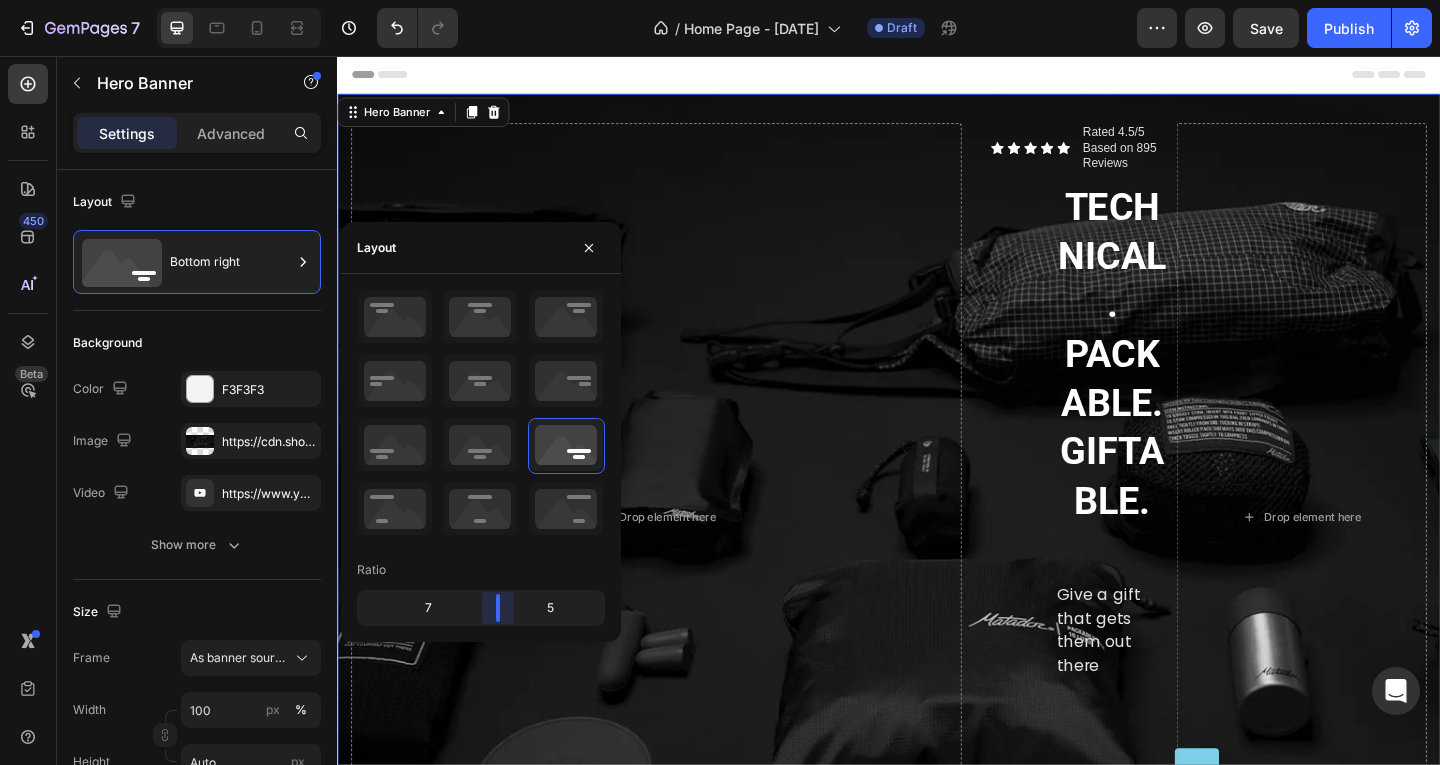 drag, startPoint x: 482, startPoint y: 599, endPoint x: 512, endPoint y: 600, distance: 30.016663 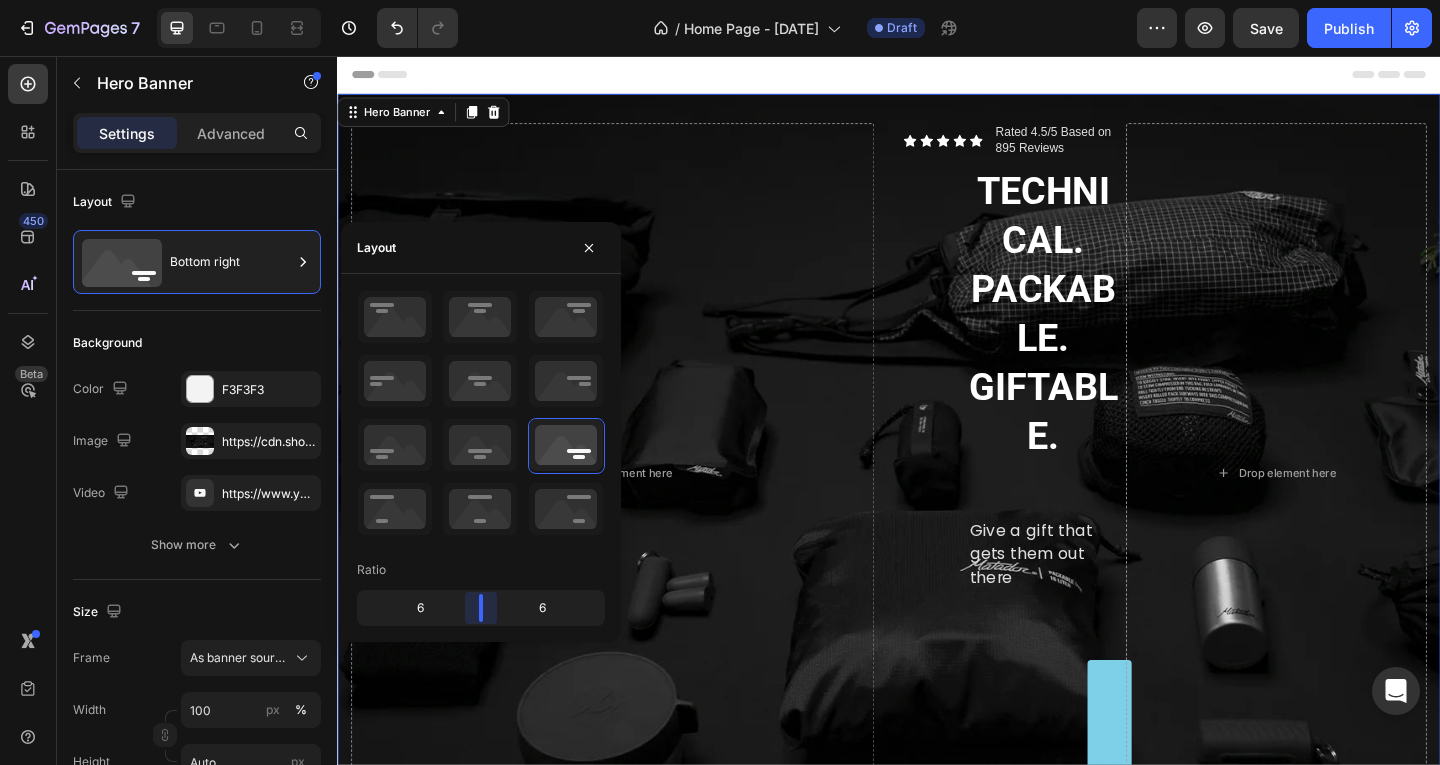 drag, startPoint x: 491, startPoint y: 605, endPoint x: 741, endPoint y: 274, distance: 414.80237 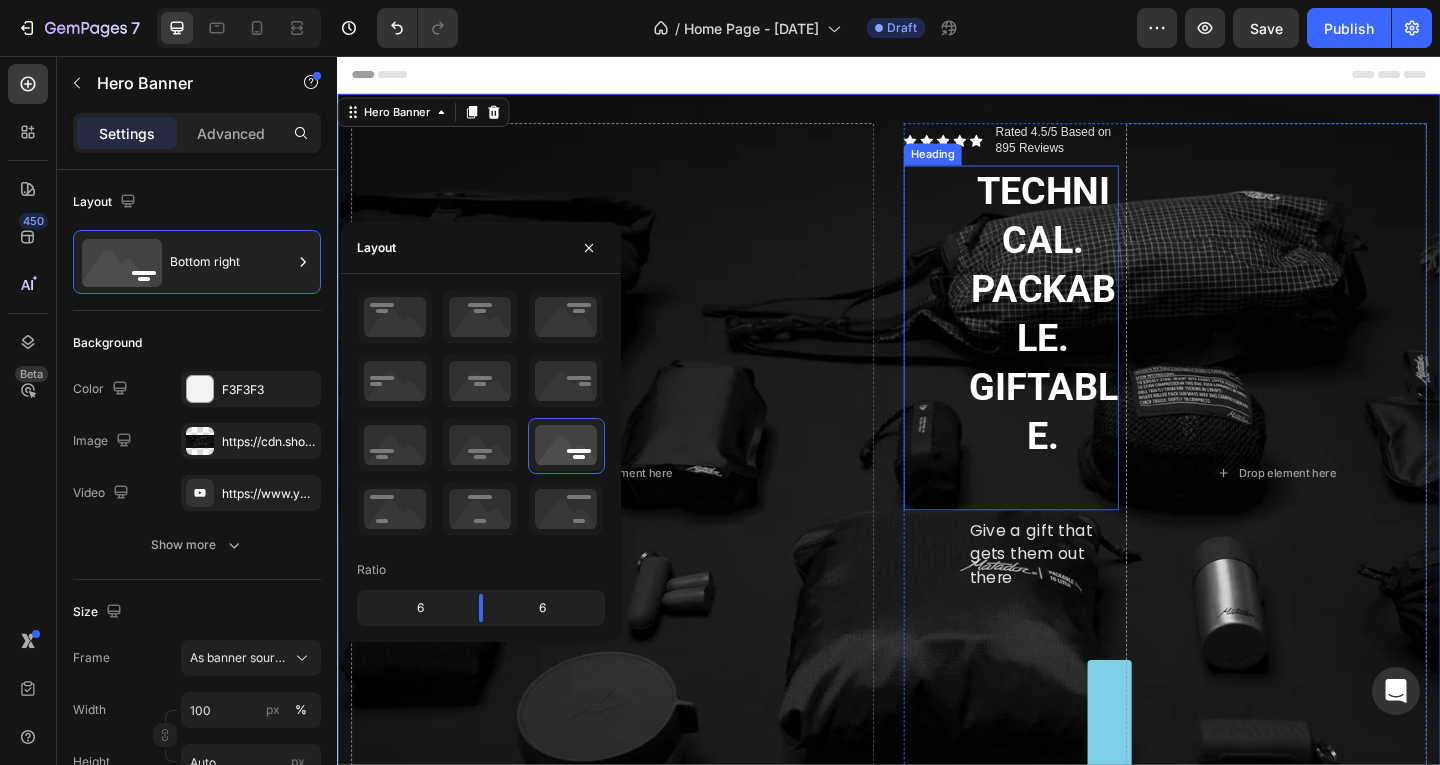 click on "TECHNICAL. PACKABLE. GIFTABLE." at bounding box center [1105, 336] 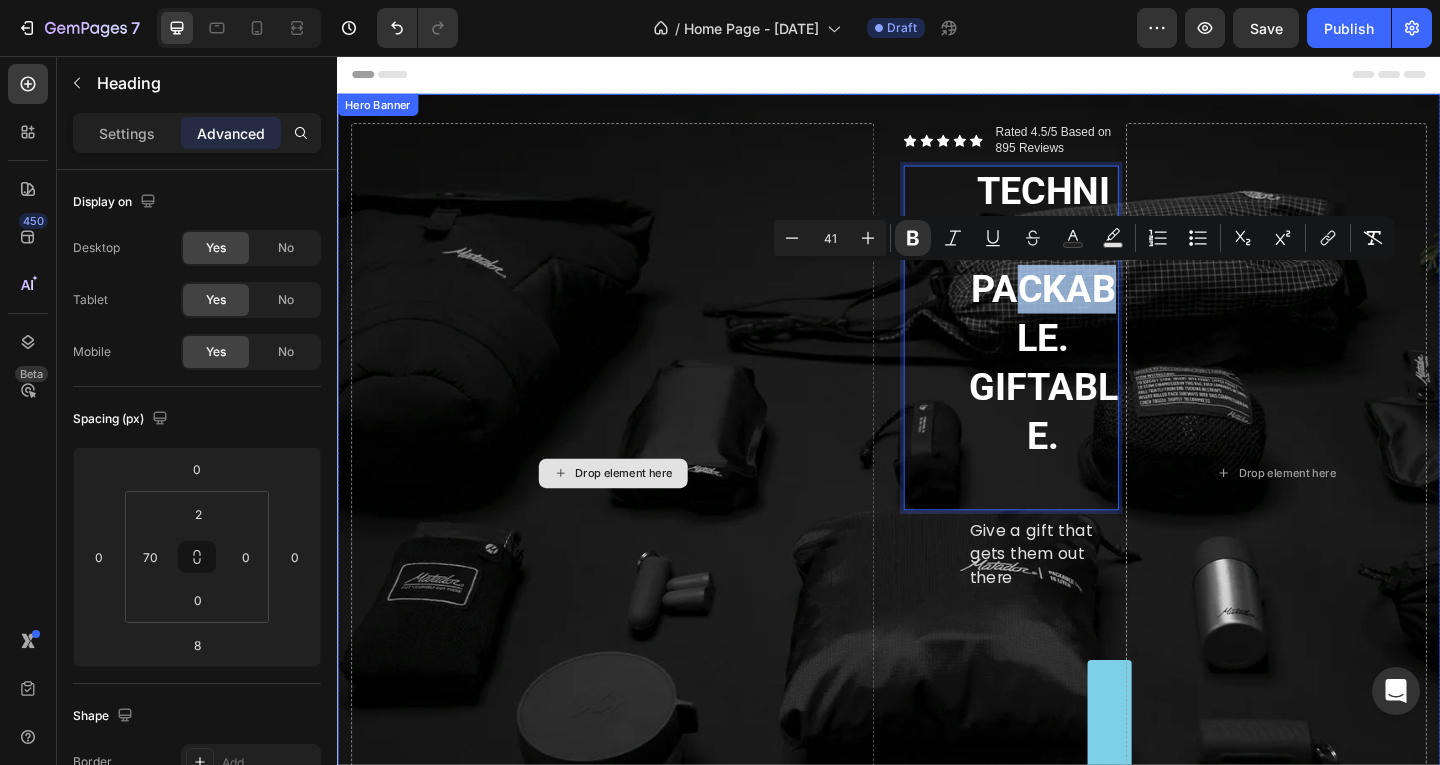 drag, startPoint x: 1078, startPoint y: 330, endPoint x: 644, endPoint y: 348, distance: 434.3731 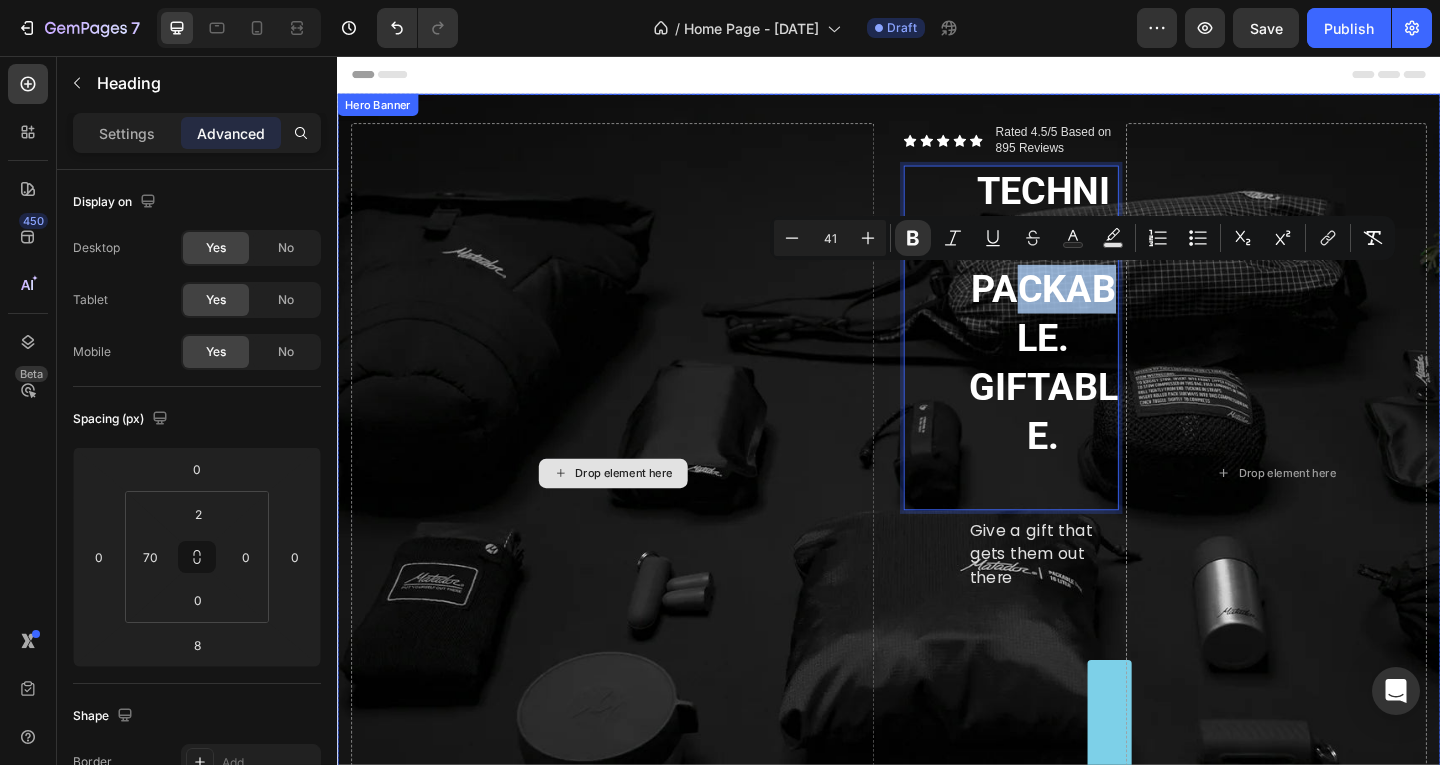 click on "Drop element here" at bounding box center [636, 510] 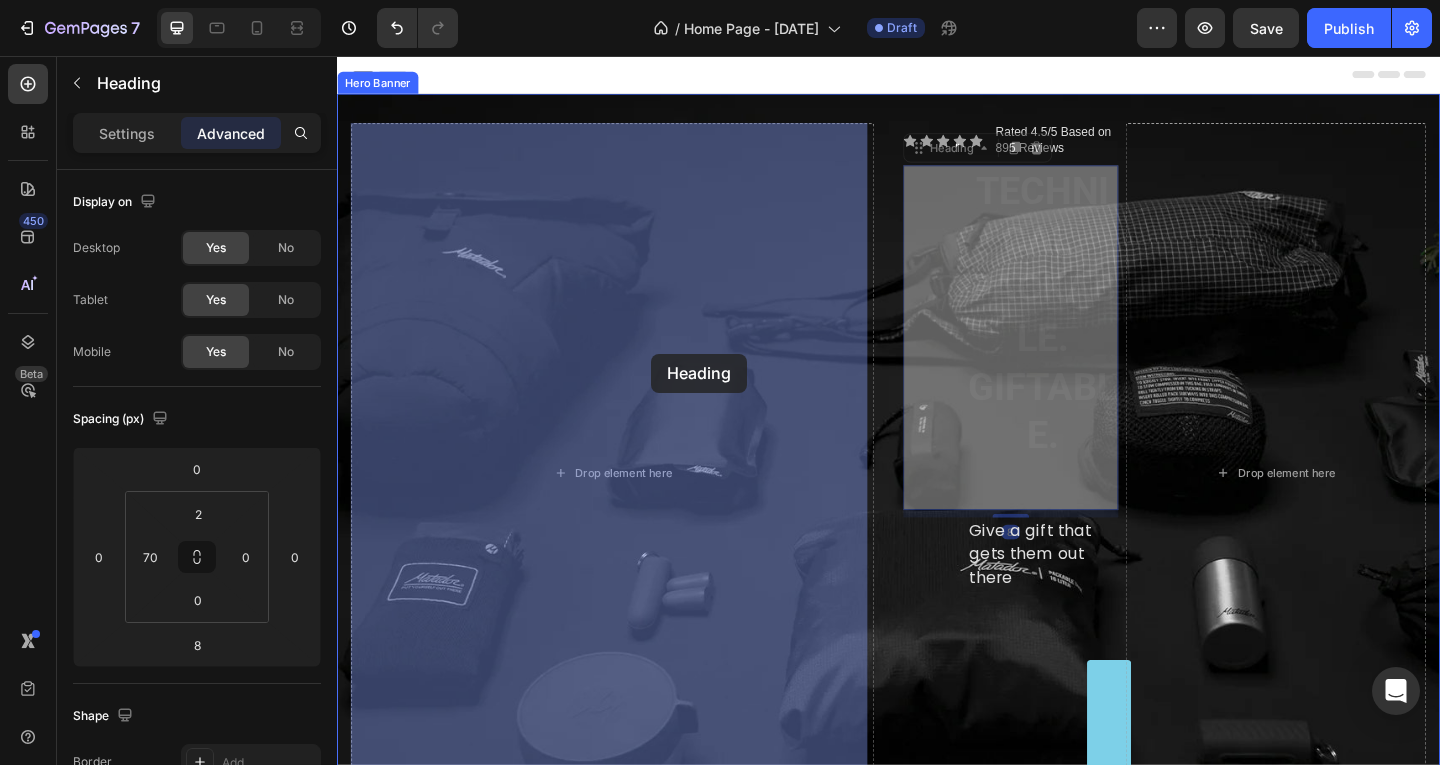 drag, startPoint x: 917, startPoint y: 406, endPoint x: 676, endPoint y: 378, distance: 242.62111 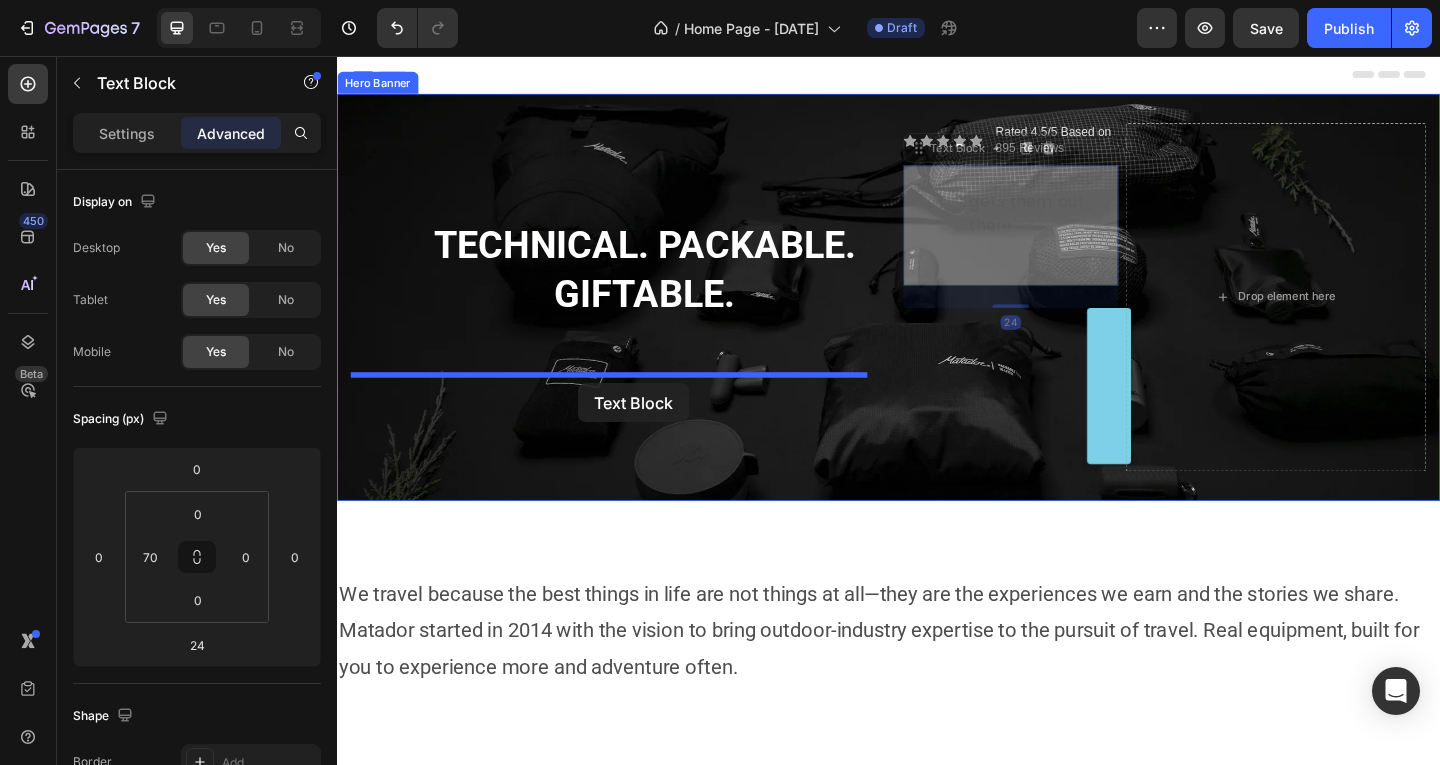drag, startPoint x: 1053, startPoint y: 221, endPoint x: 598, endPoint y: 411, distance: 493.0771 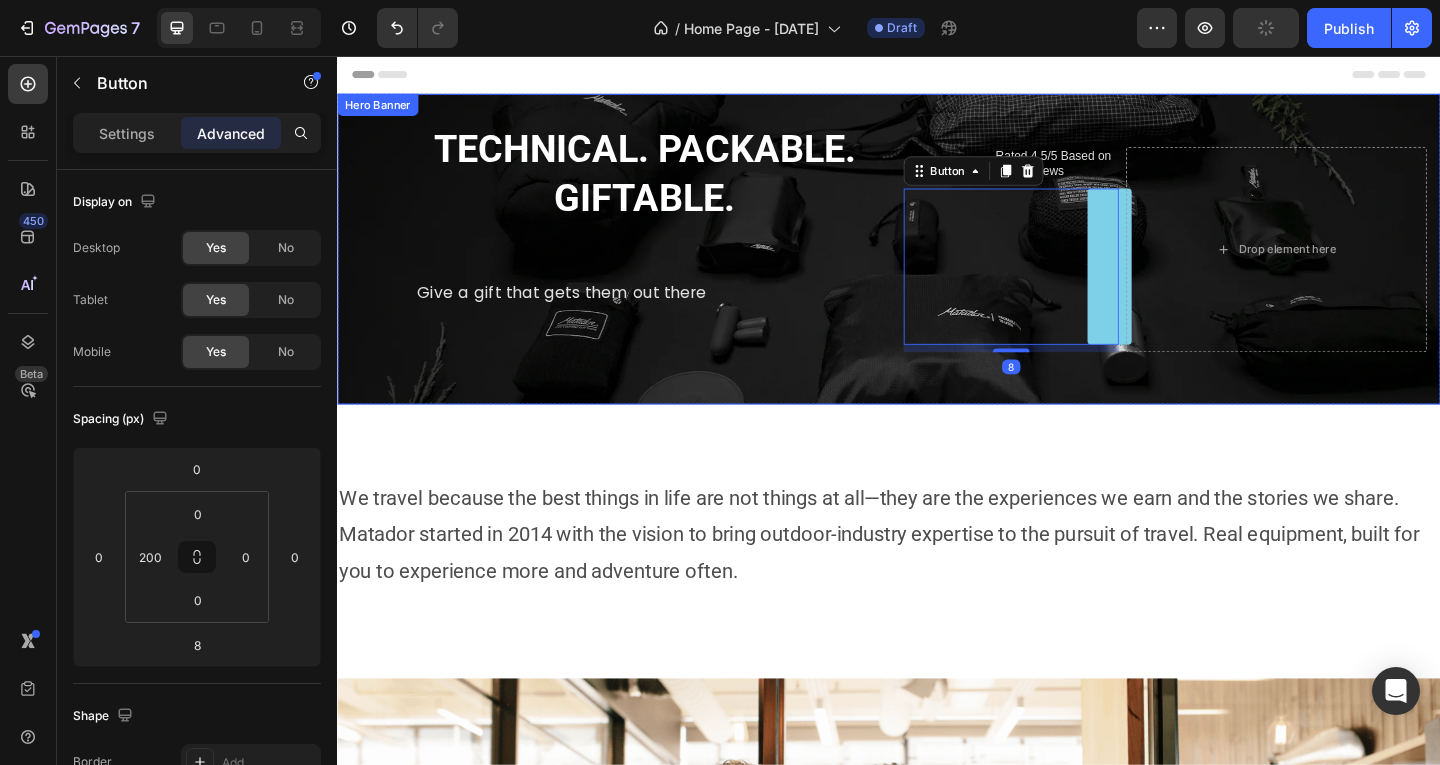 click on "Icon Icon Icon Icon Icon Icon List Rated 4.5/5 Based on 895 Reviews Text Block Row shop now Button   8
Drop element here Row TECHNICAL. PACKABLE. GIFTABLE.   Heading Give a gift that gets them out there   Text Block" at bounding box center [937, 266] 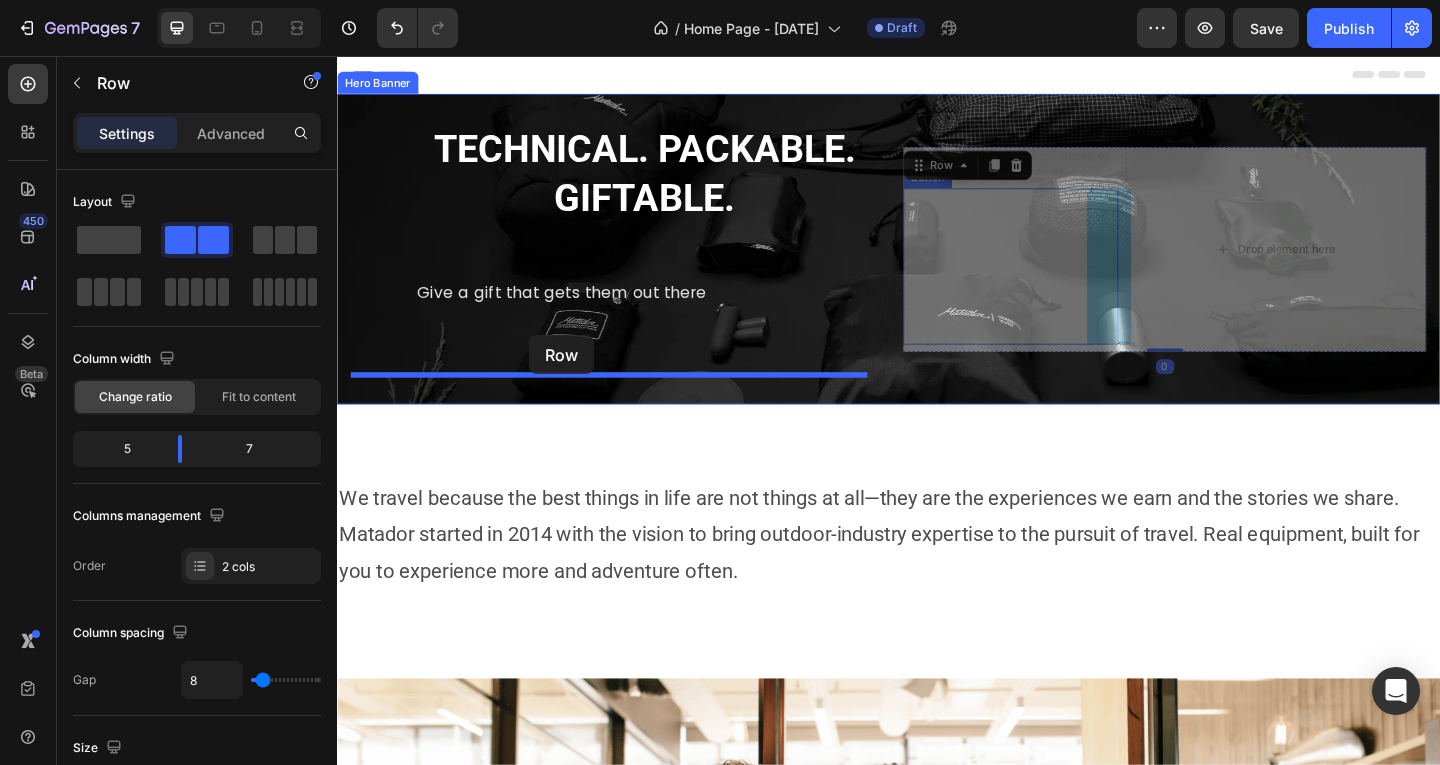 drag, startPoint x: 1187, startPoint y: 318, endPoint x: 546, endPoint y: 360, distance: 642.3745 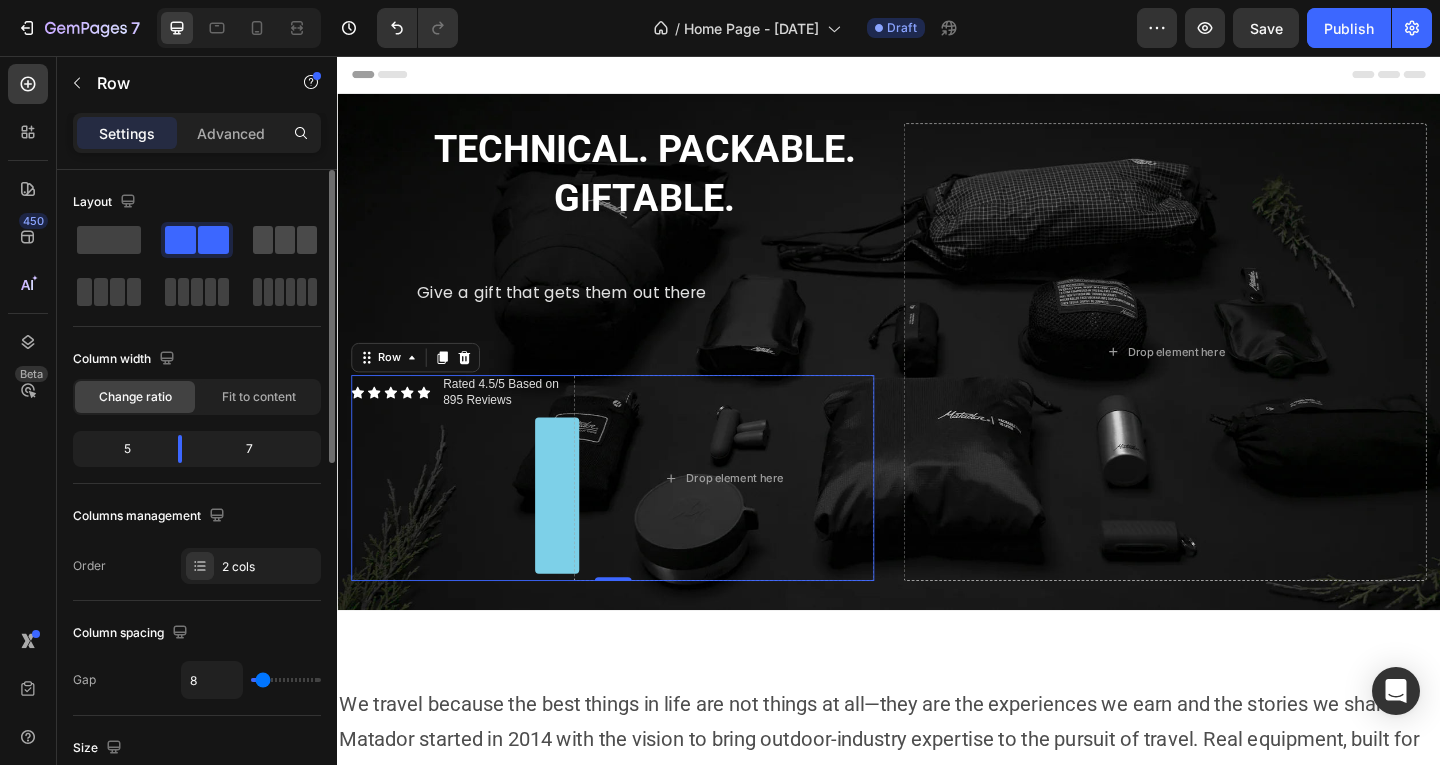 click 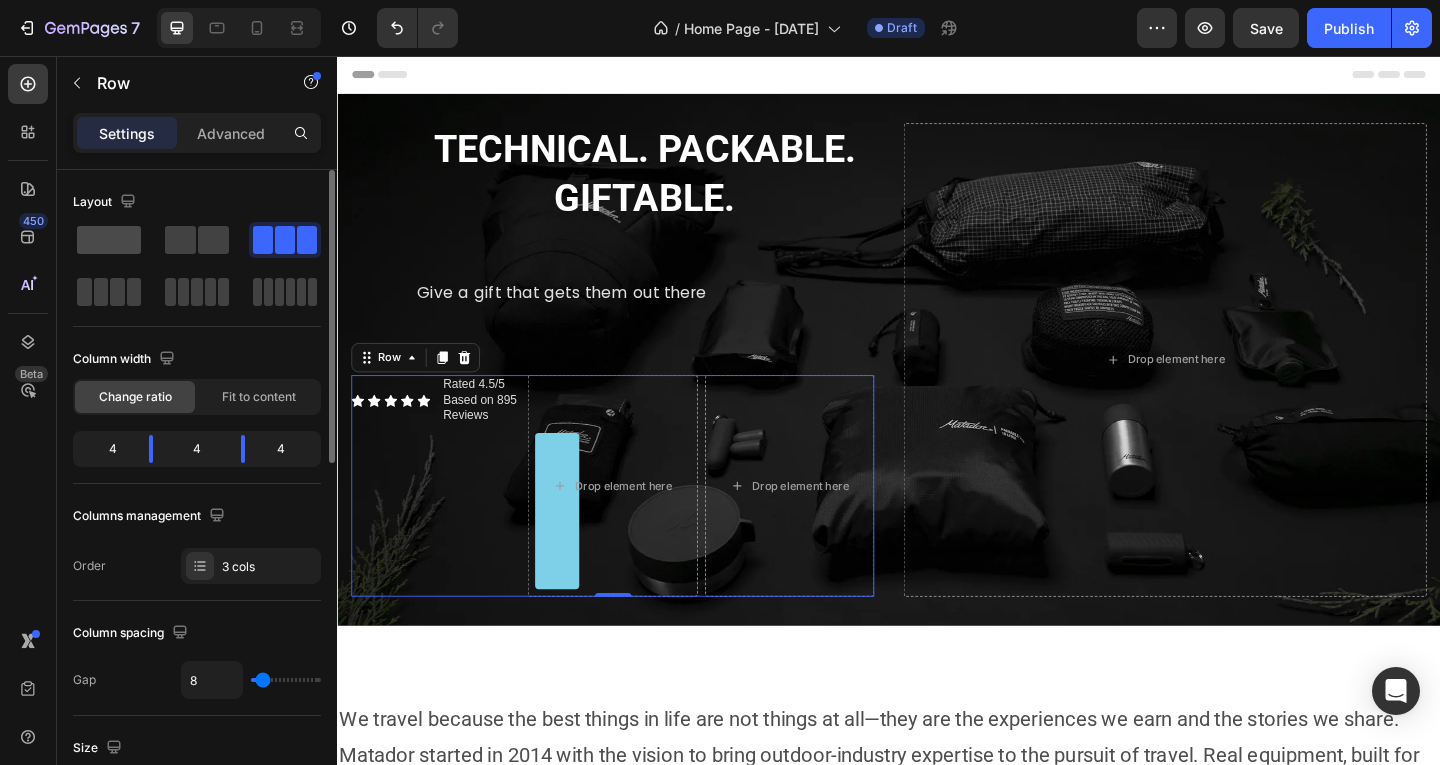 click 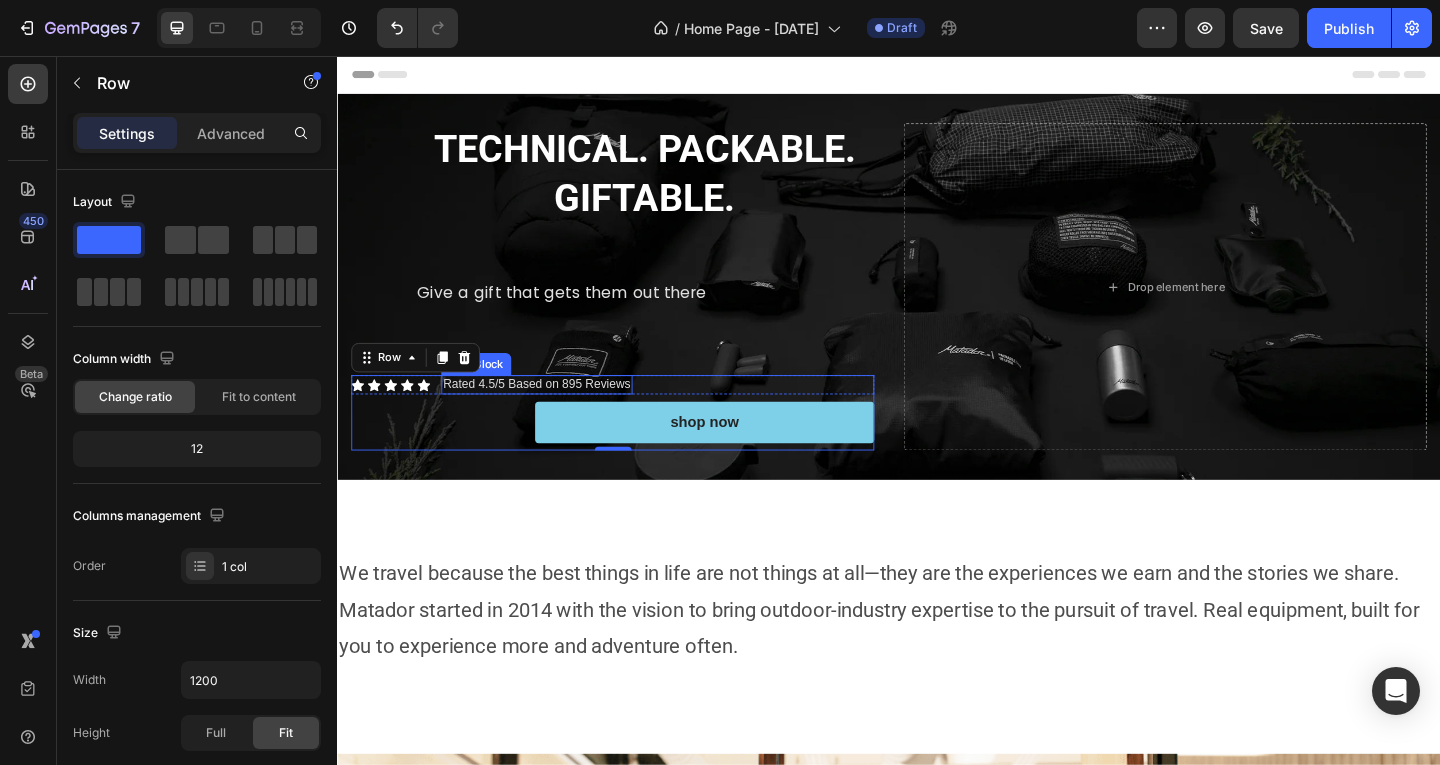 click on "Rated 4.5/5 Based on 895 Reviews" at bounding box center (554, 413) 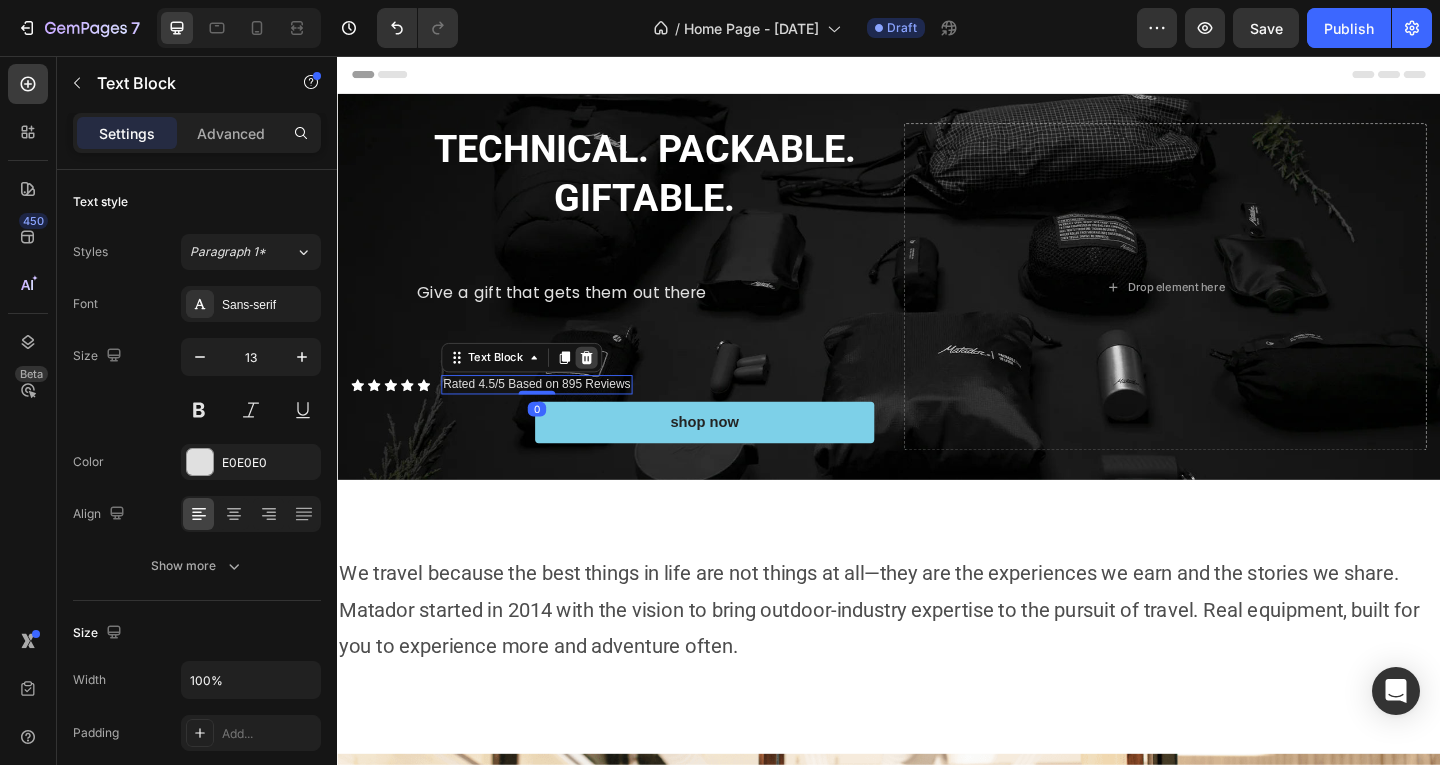 click 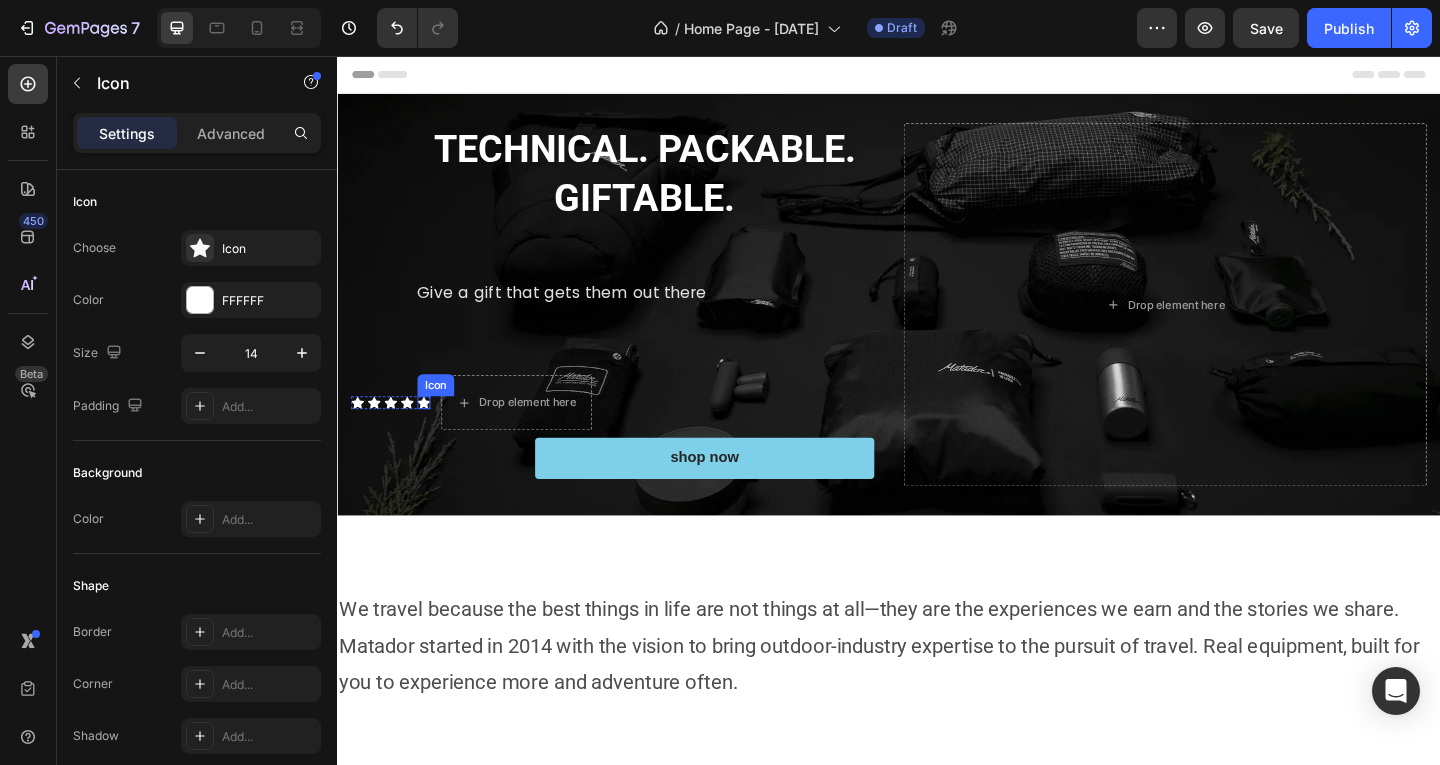 click on "Icon" at bounding box center (431, 433) 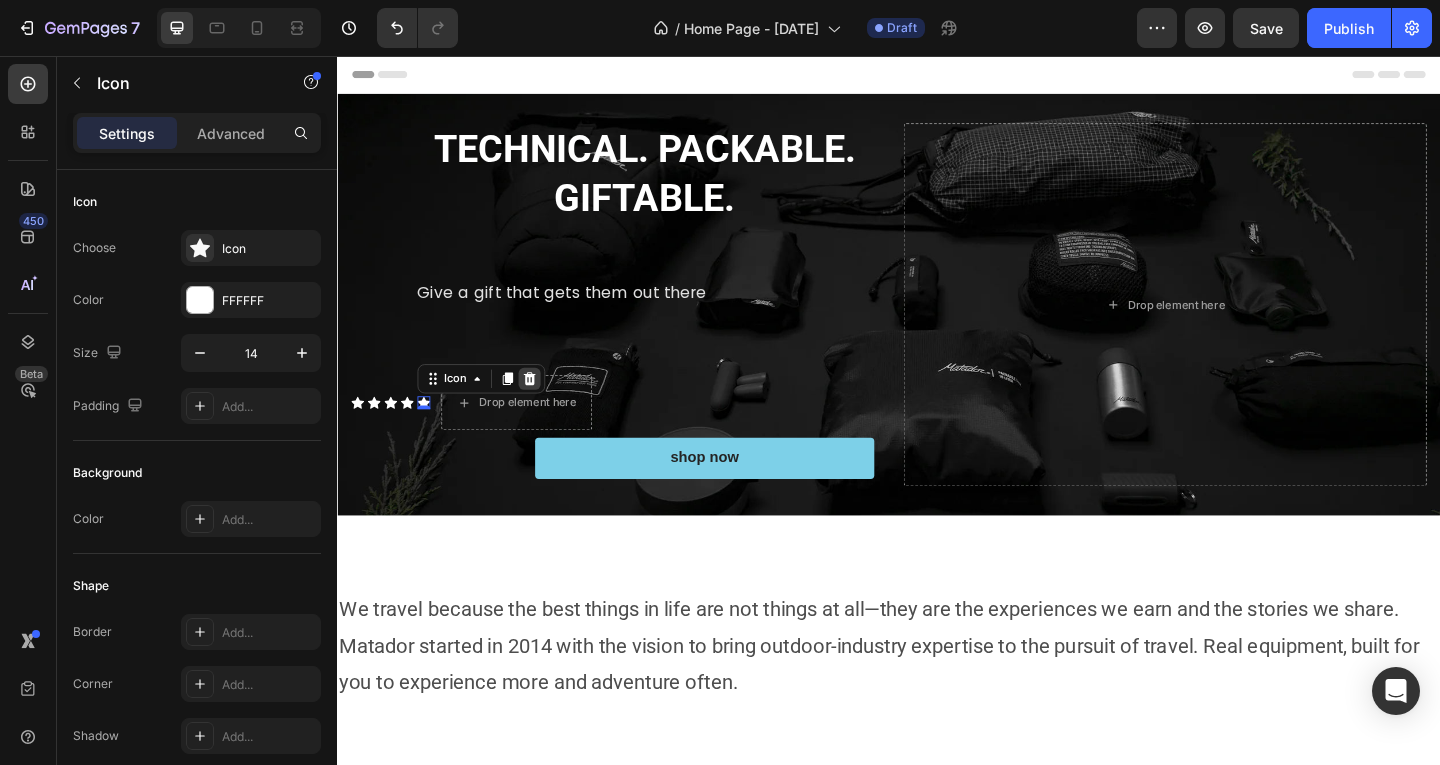 click 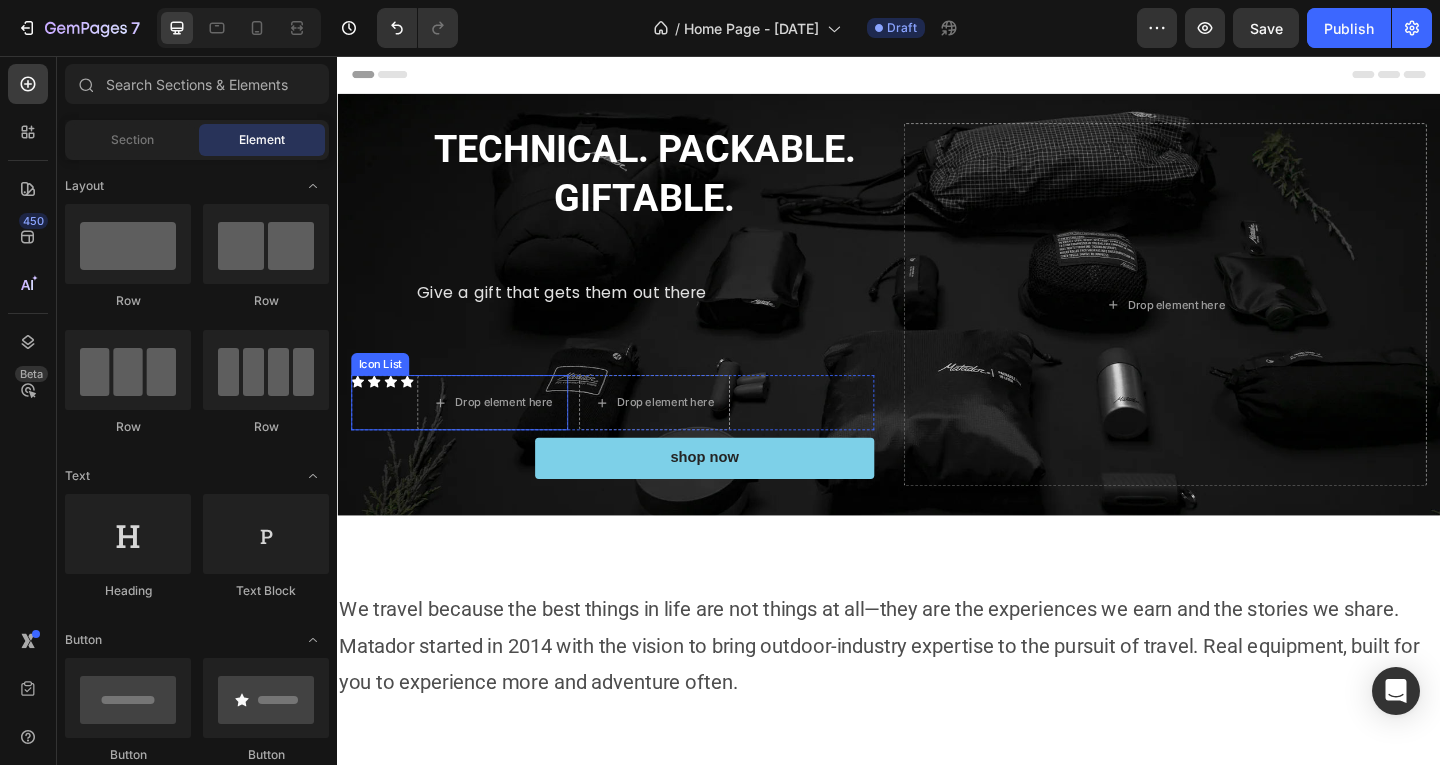 click on "Icon" at bounding box center (395, 433) 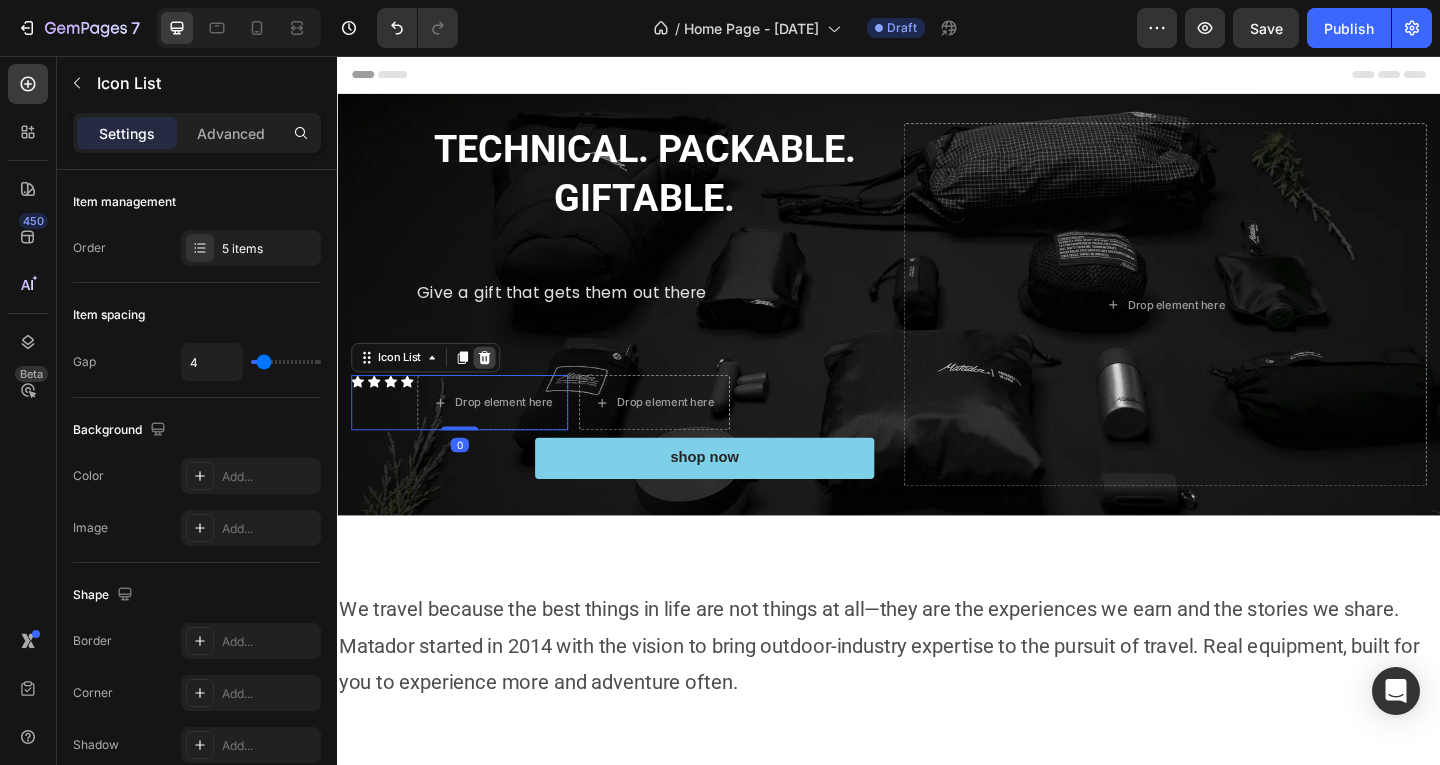 click 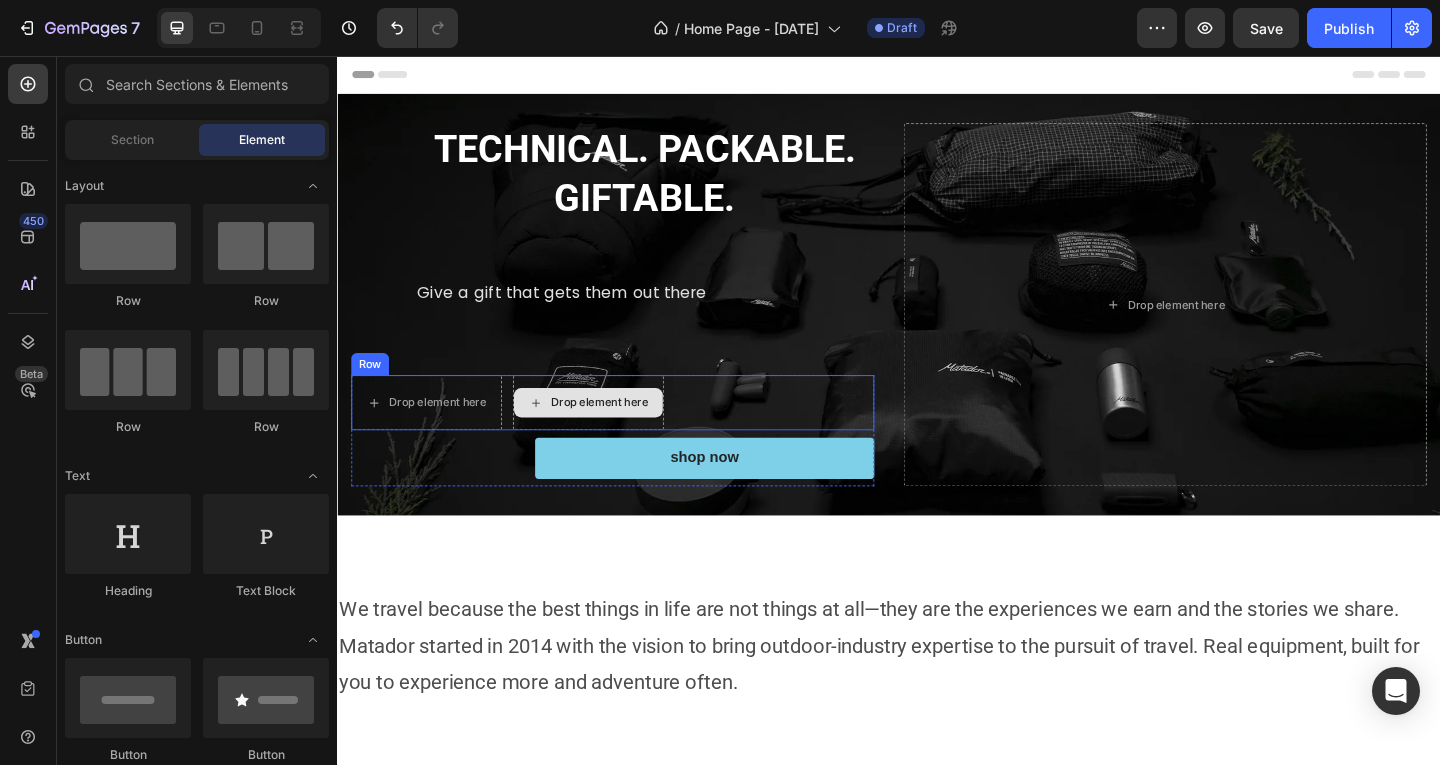 click on "Drop element here" at bounding box center (610, 433) 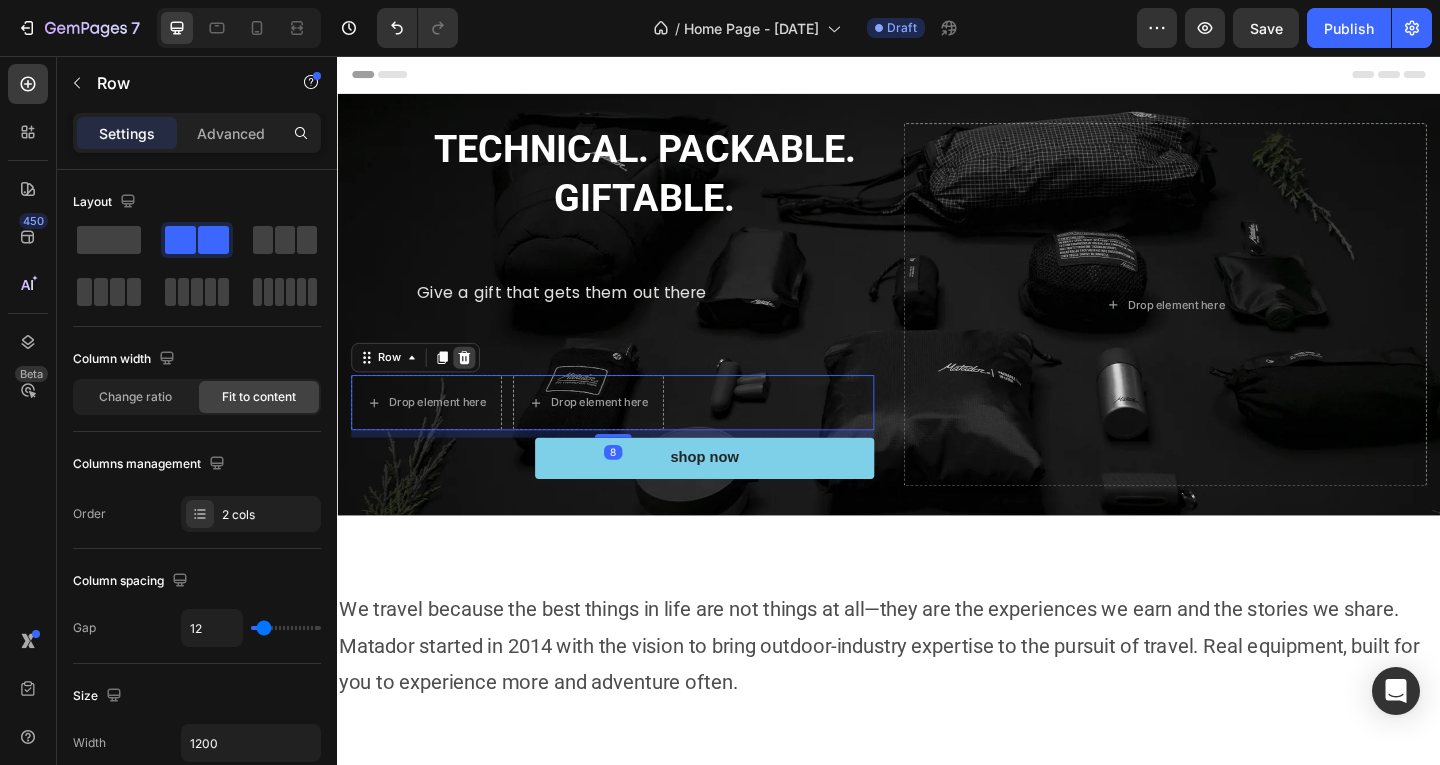 click 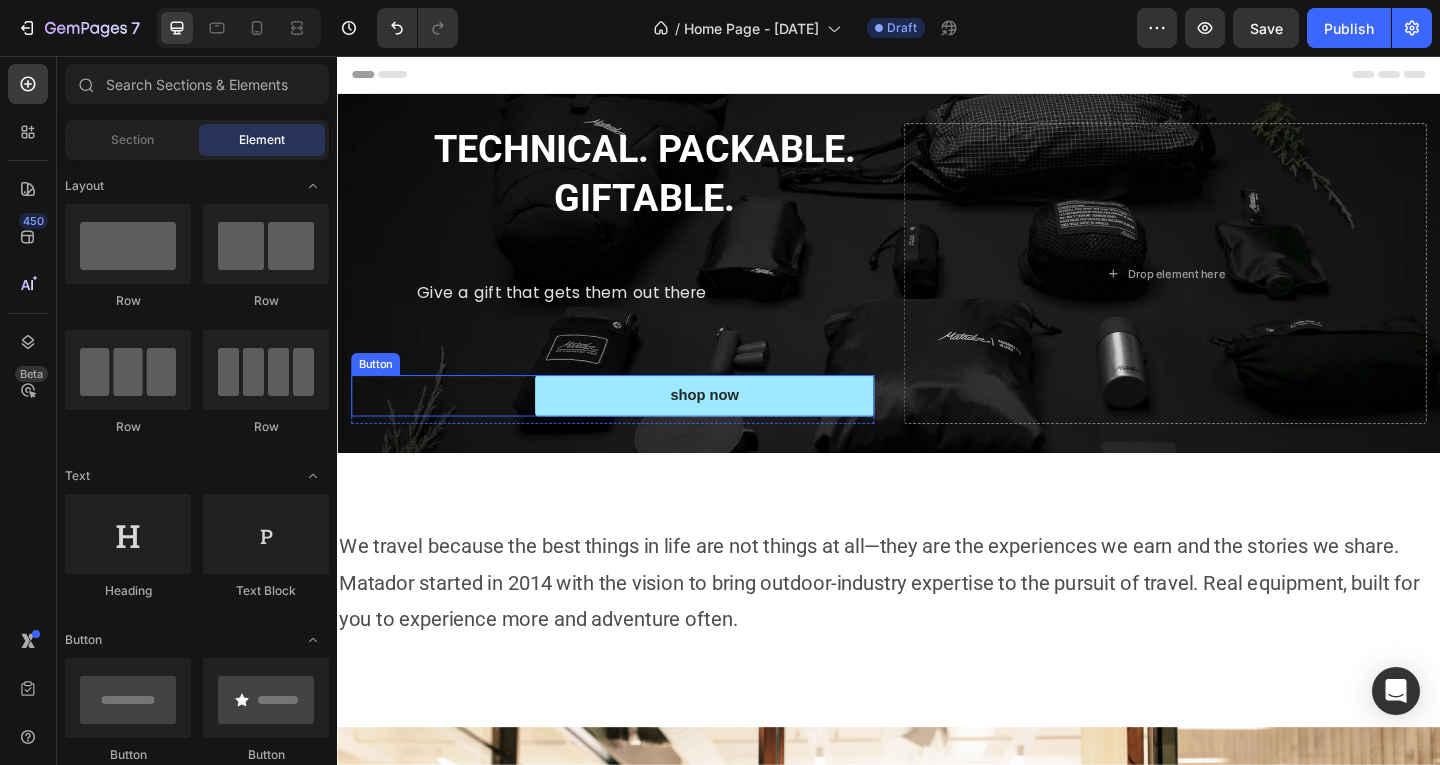click on "shop now" at bounding box center [736, 425] 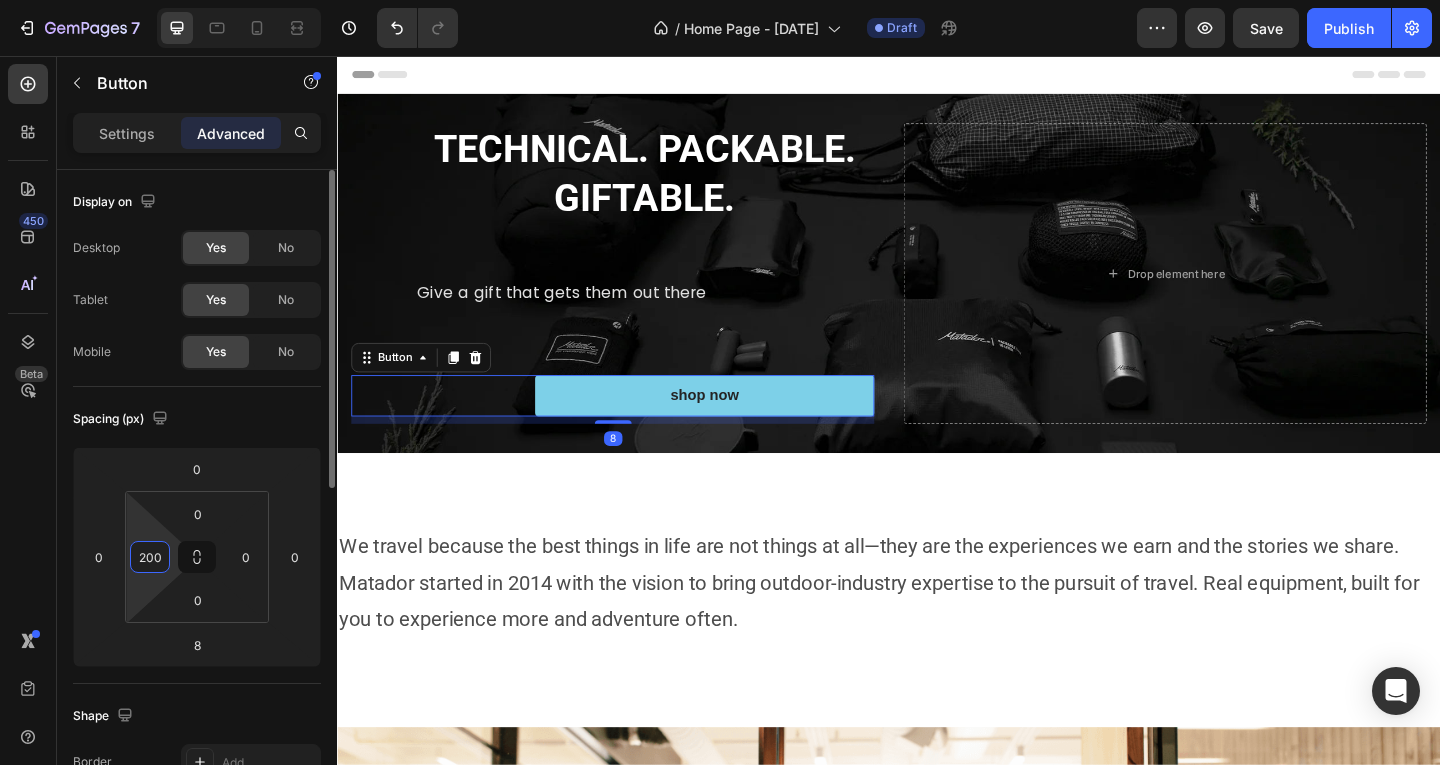click on "200" at bounding box center (150, 557) 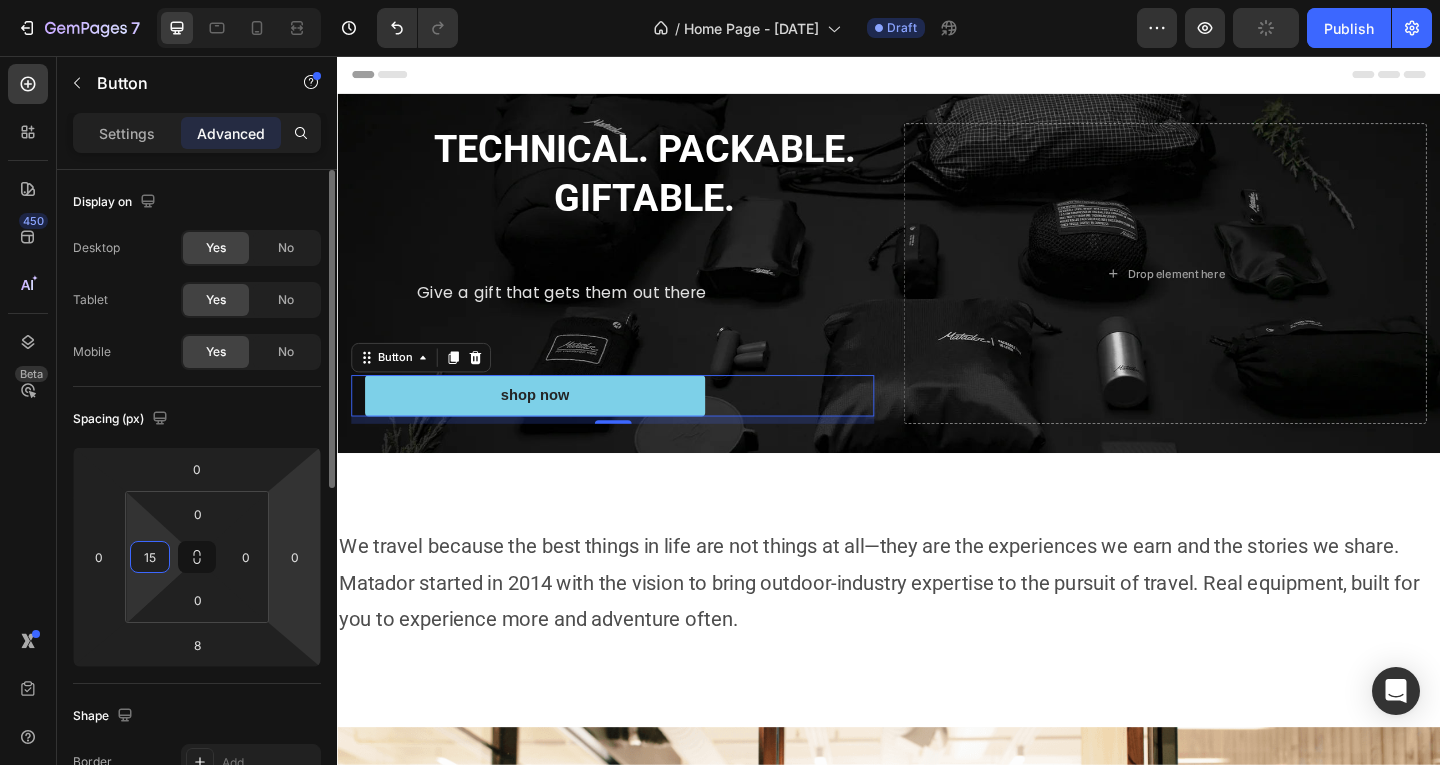 type on "150" 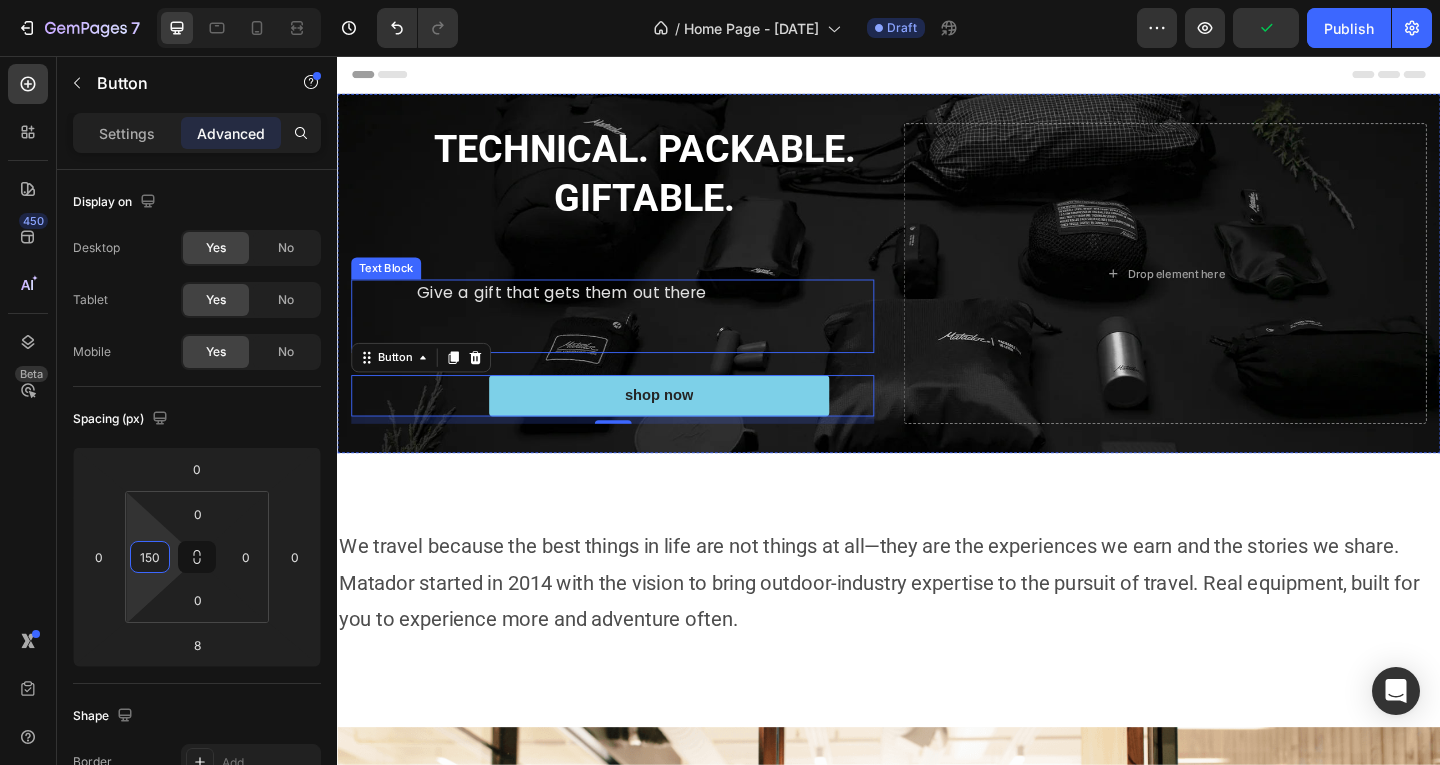click on "Give a gift that gets them out there" at bounding box center (671, 314) 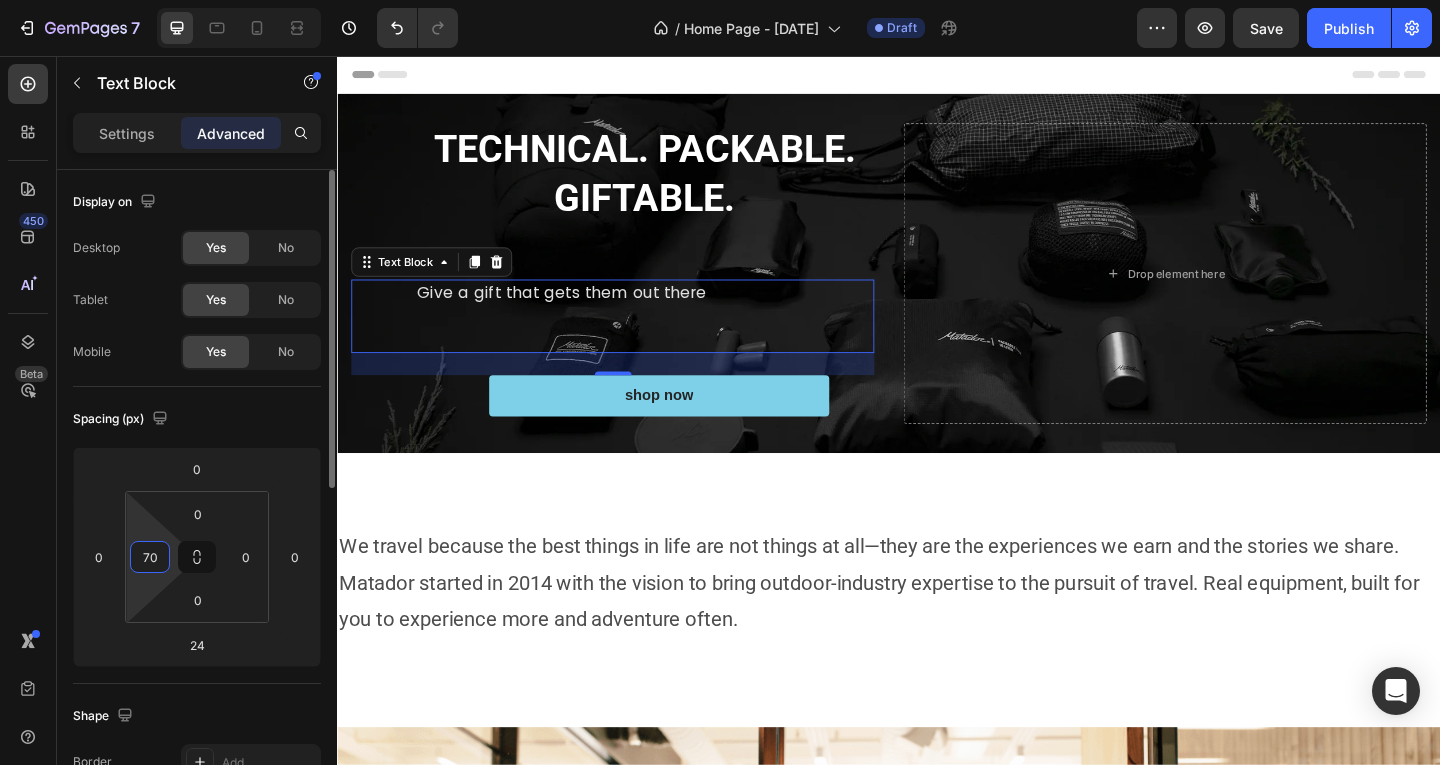 click on "70" at bounding box center [150, 557] 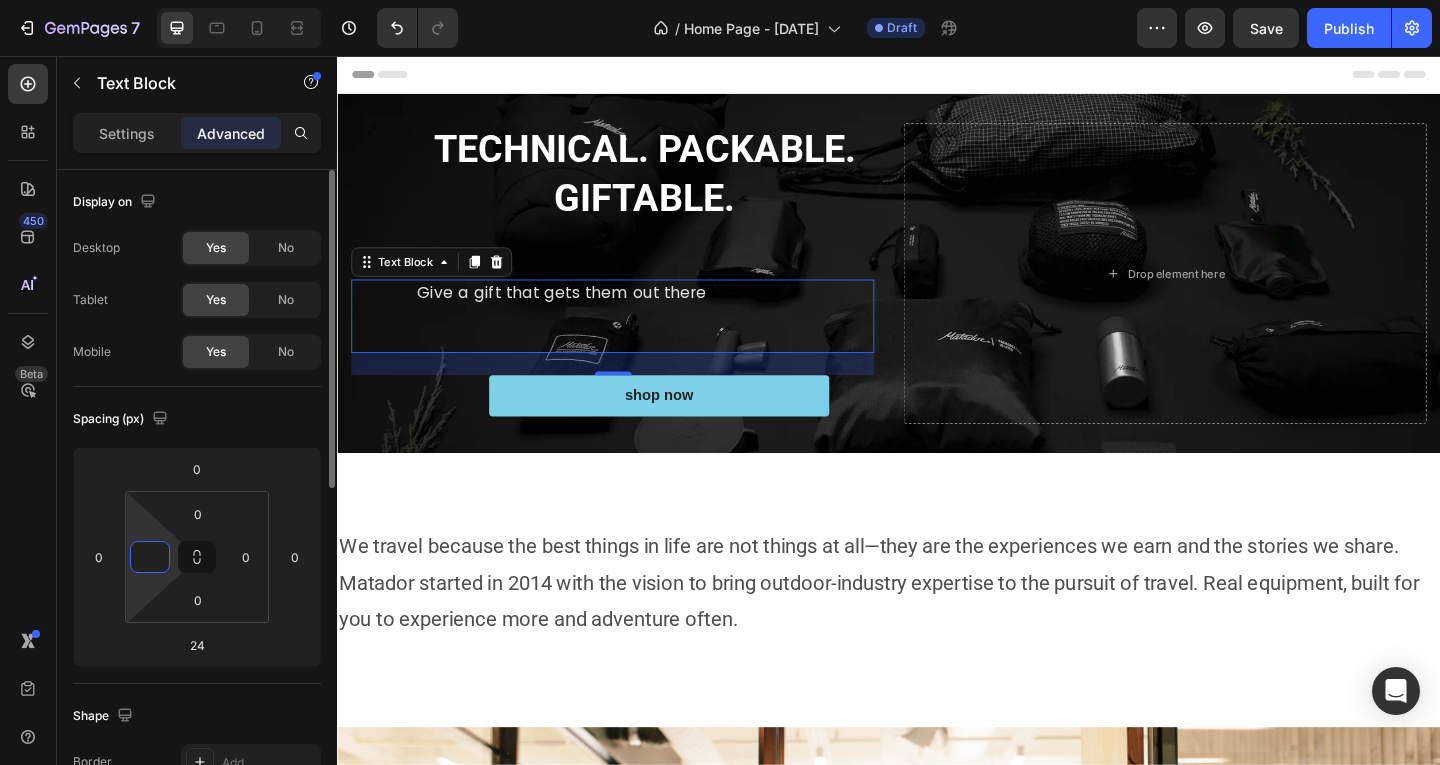 type on "6" 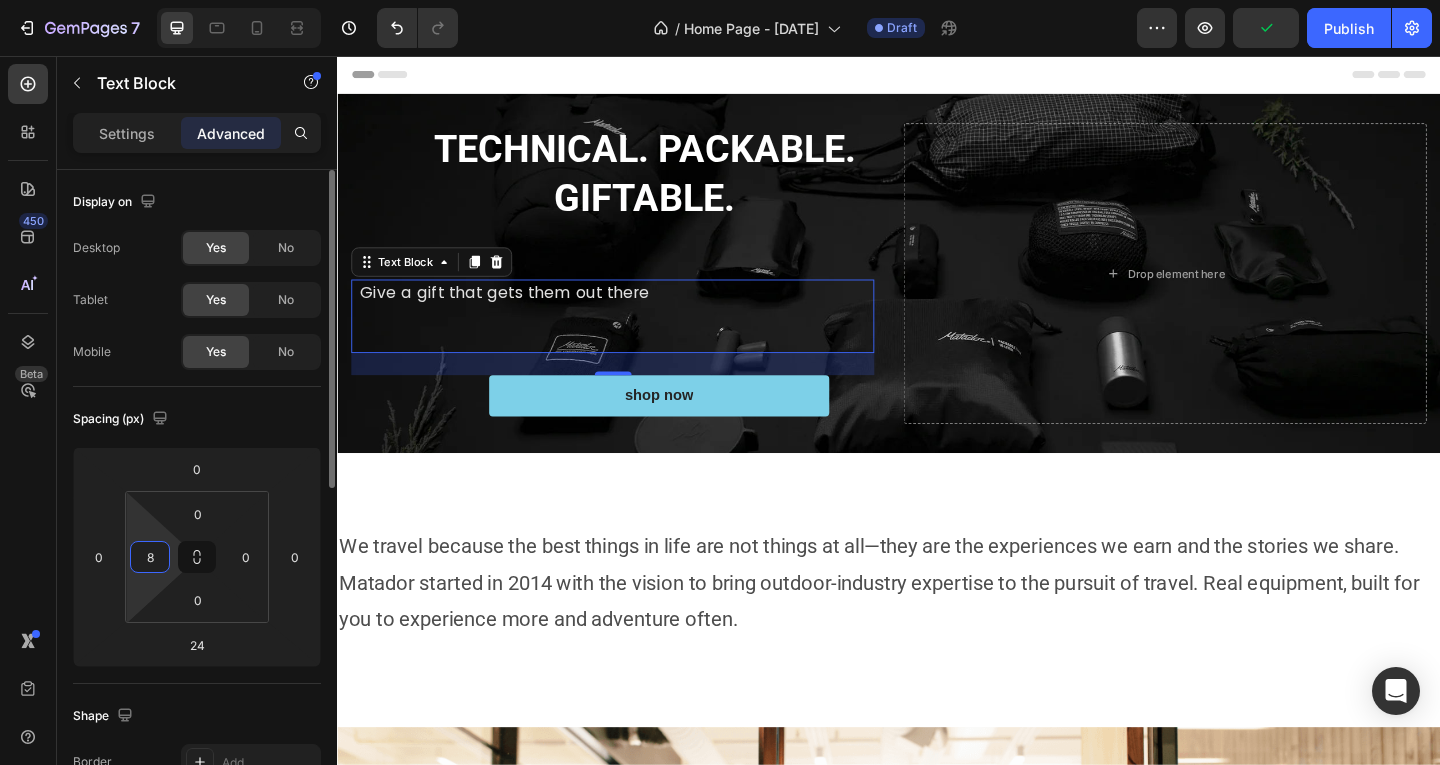 type on "80" 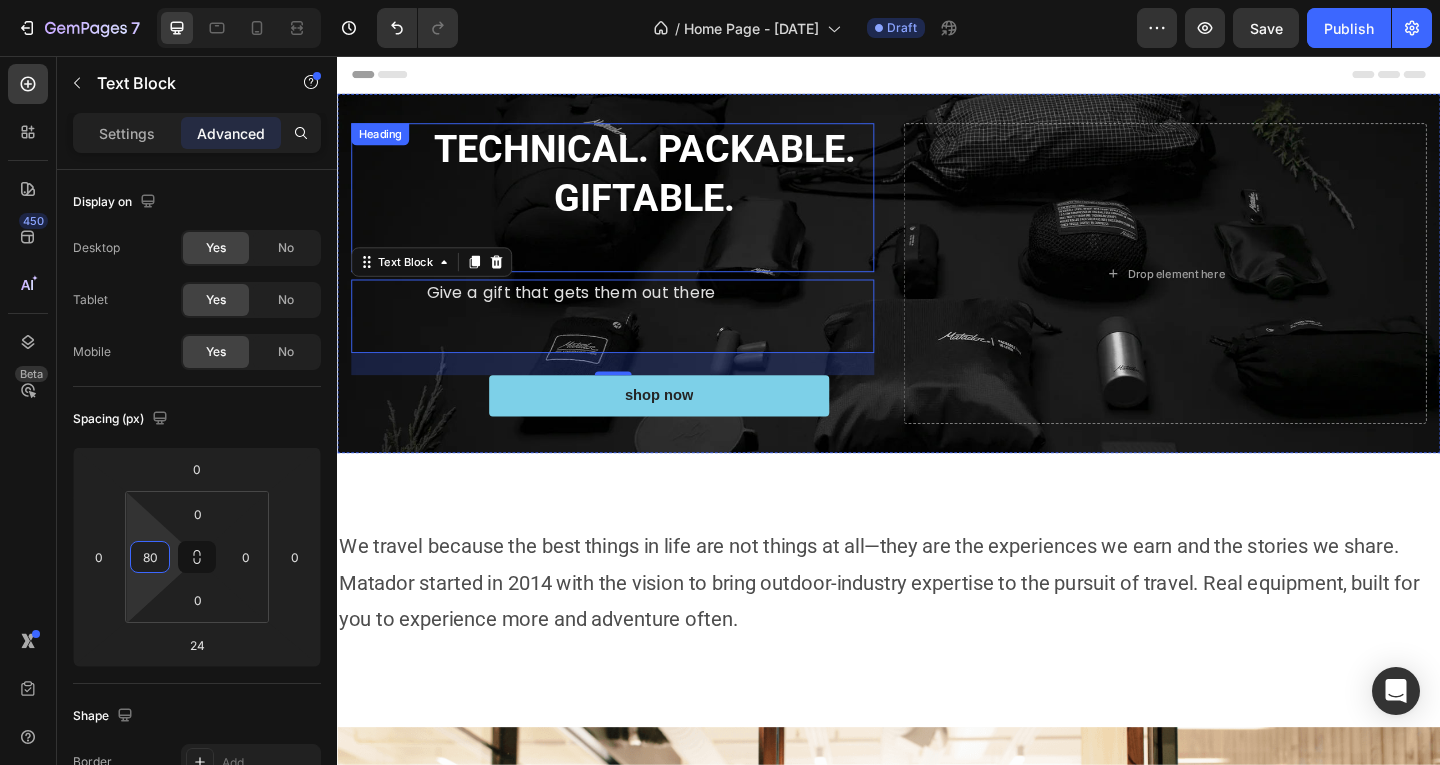 click on "TECHNICAL. PACKABLE. GIFTABLE." at bounding box center [671, 183] 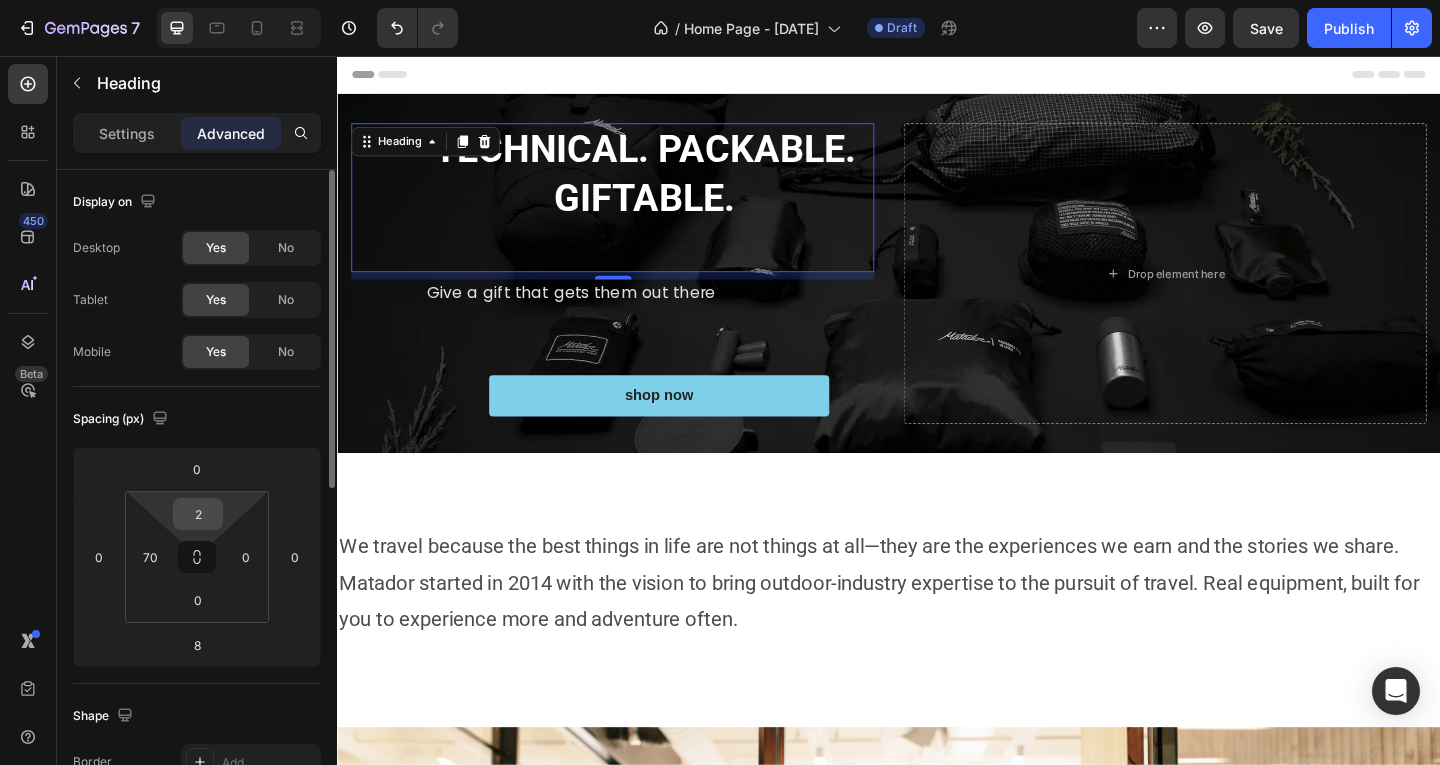 click on "2" at bounding box center [198, 514] 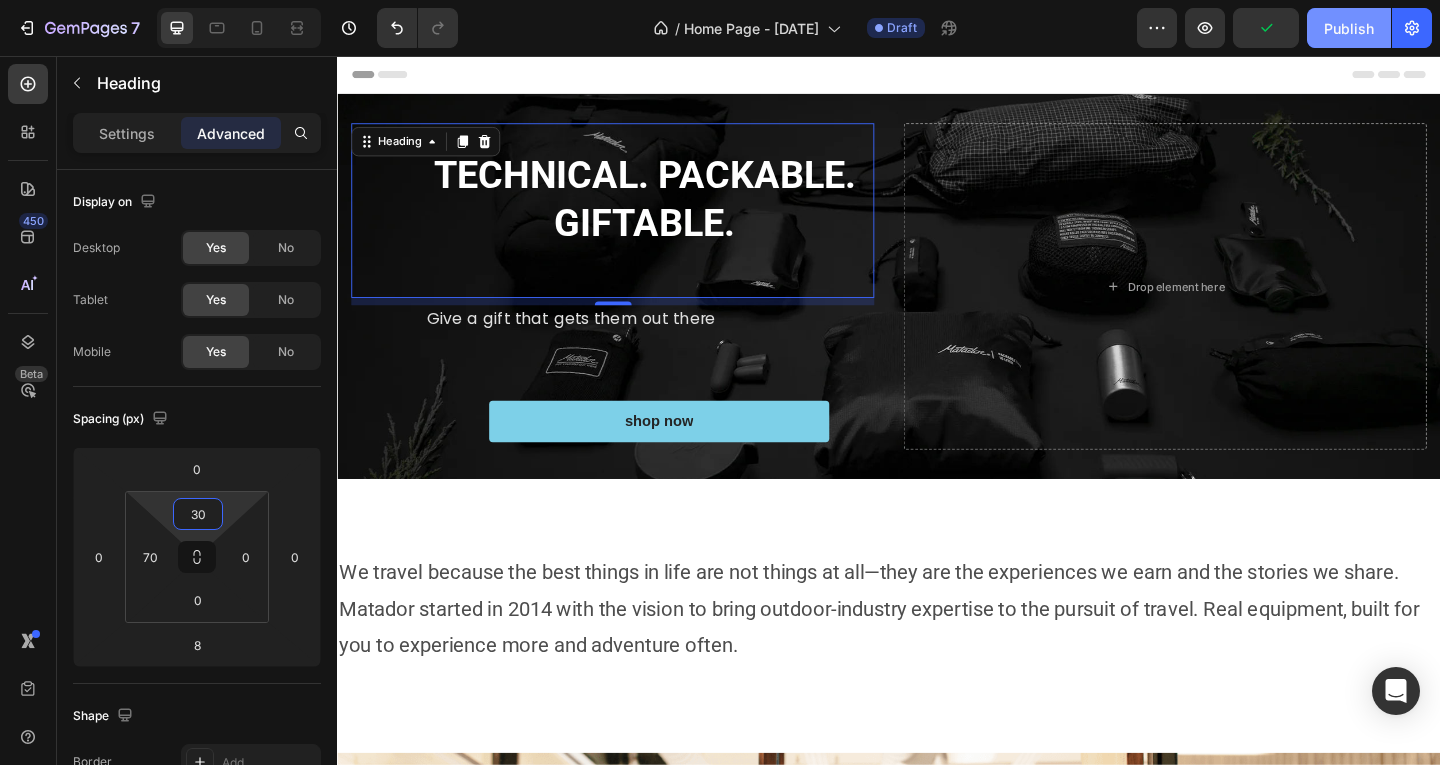 type on "30" 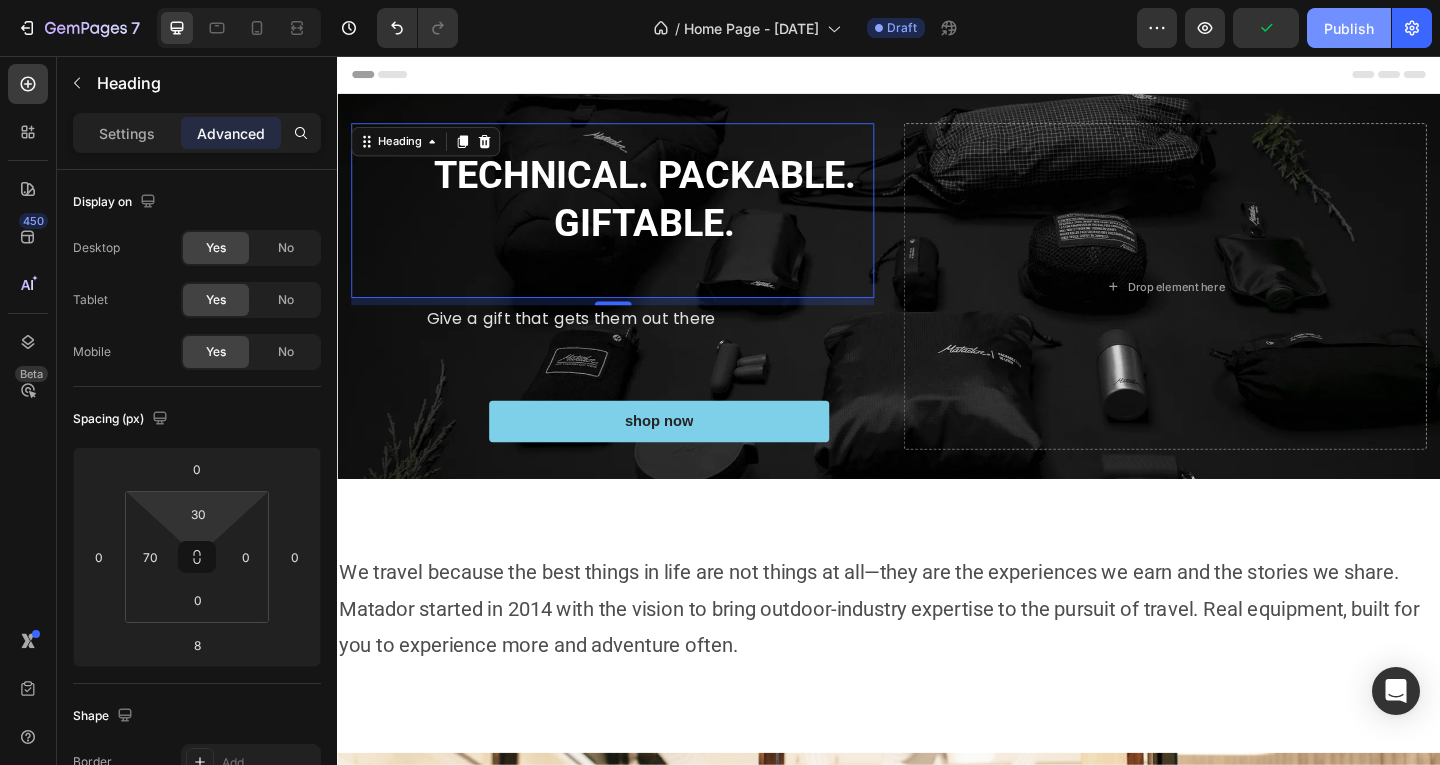 click on "Publish" 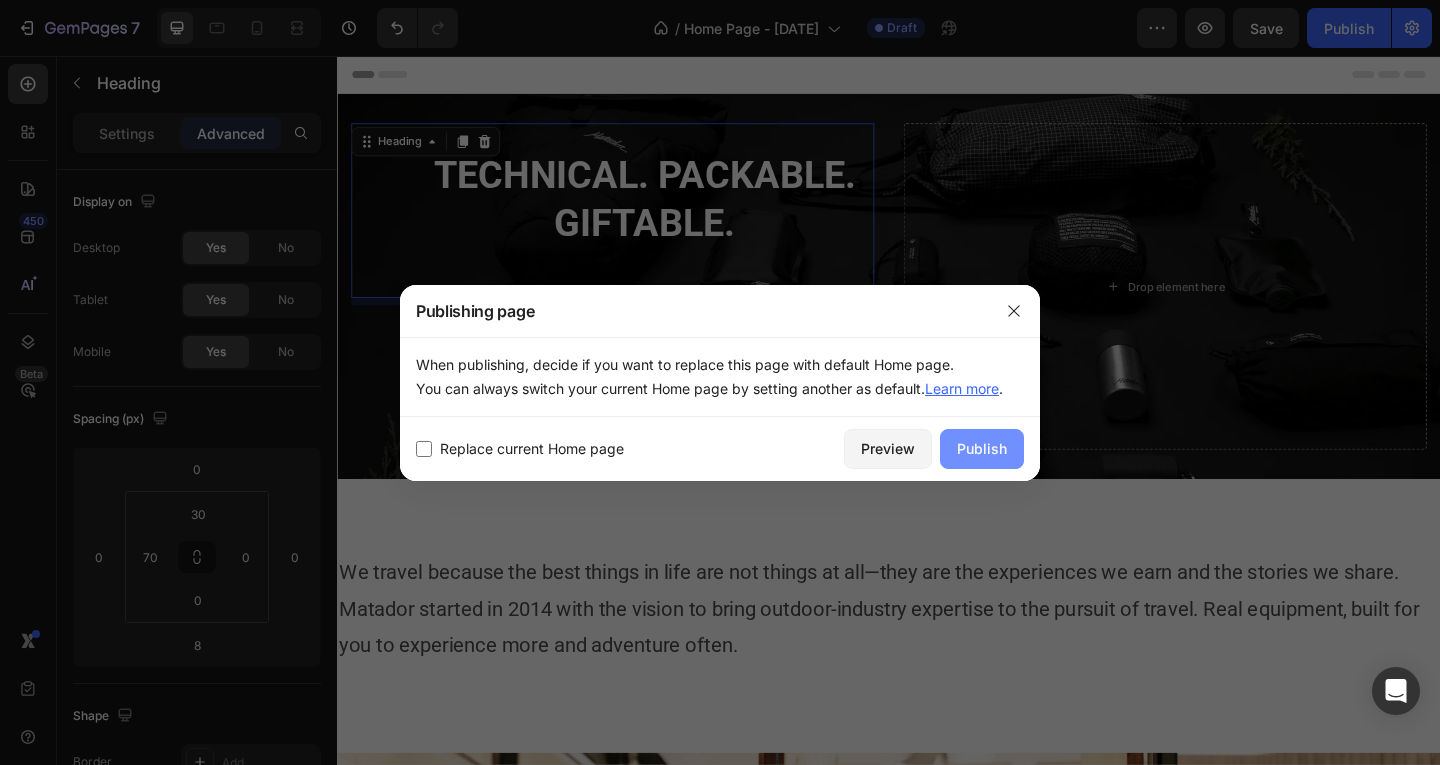 click on "Publish" at bounding box center [982, 449] 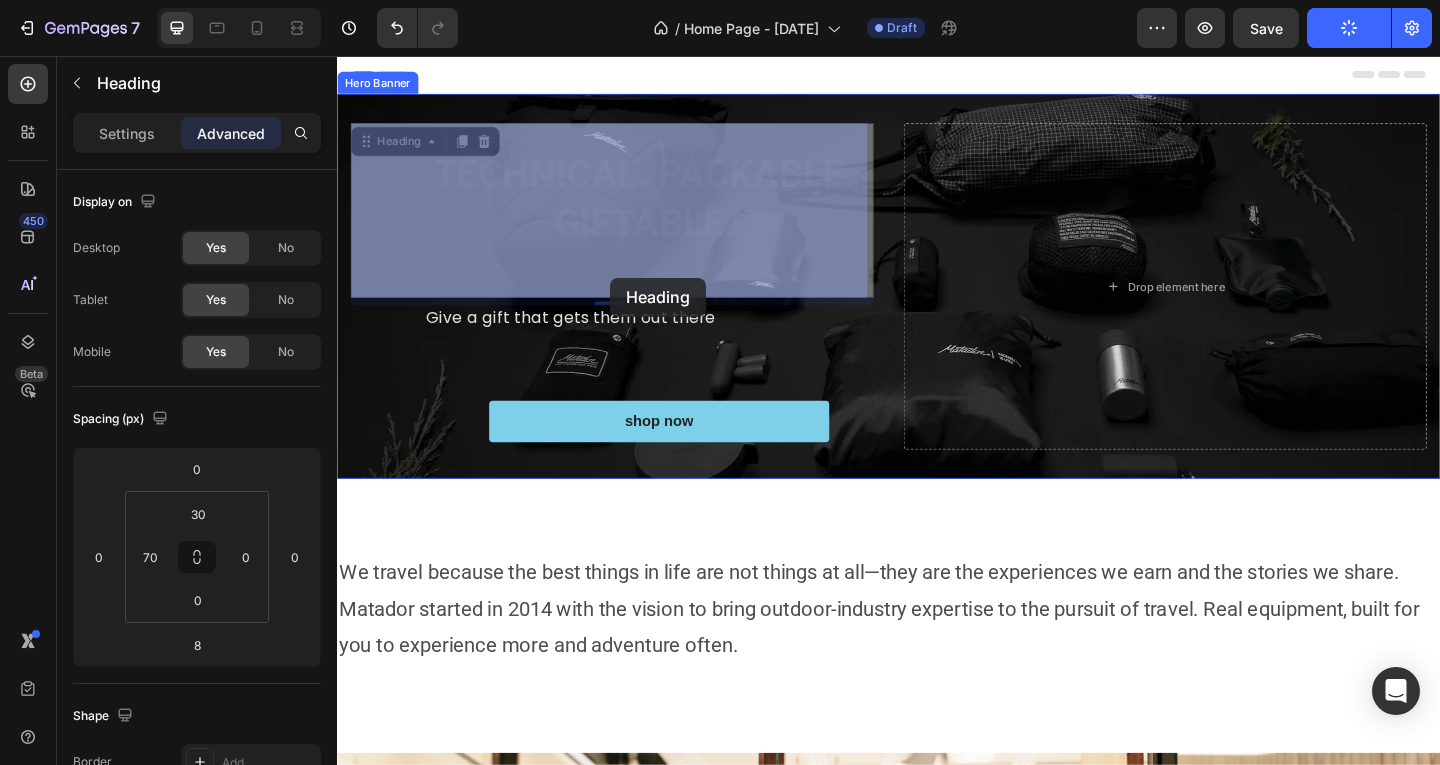 drag, startPoint x: 630, startPoint y: 317, endPoint x: 634, endPoint y: 297, distance: 20.396078 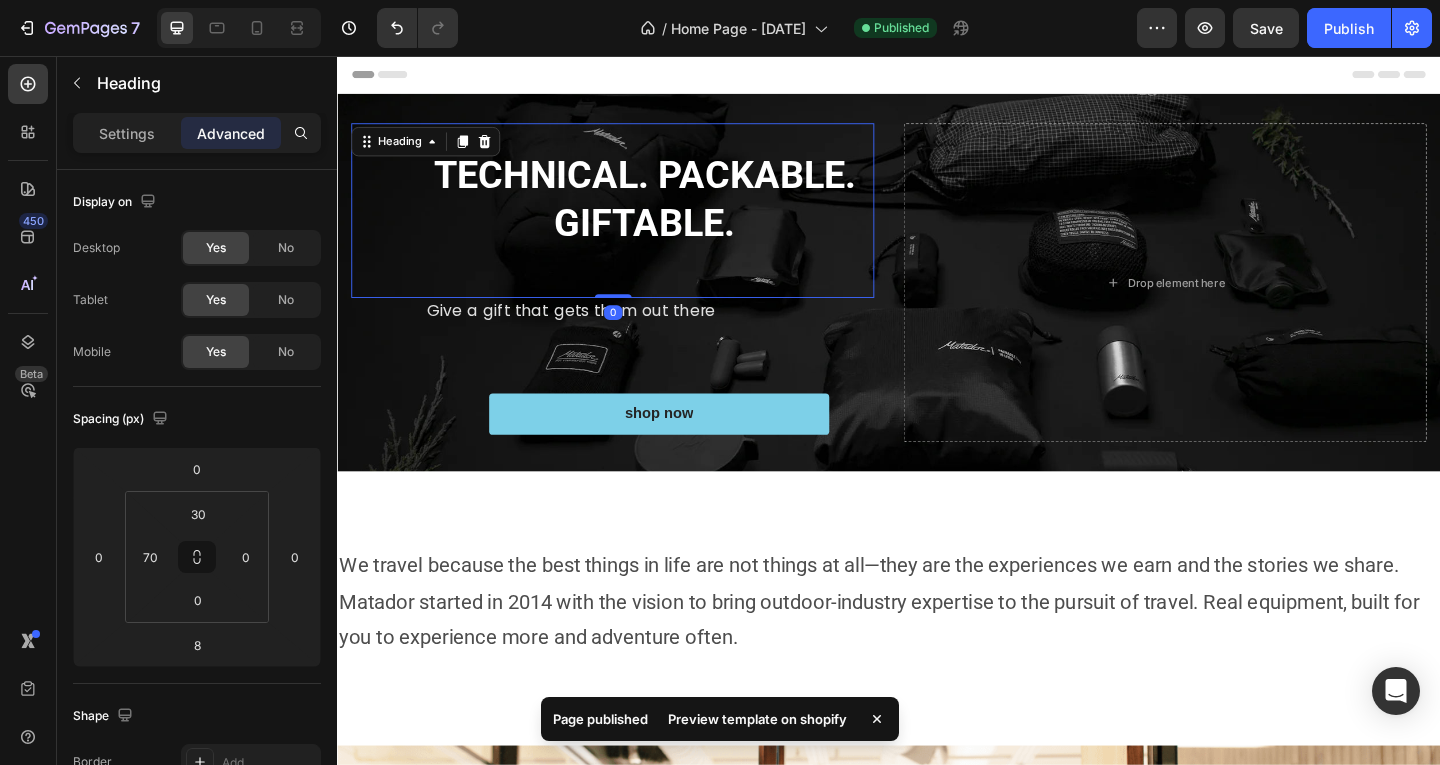 drag, startPoint x: 634, startPoint y: 324, endPoint x: 640, endPoint y: 265, distance: 59.3043 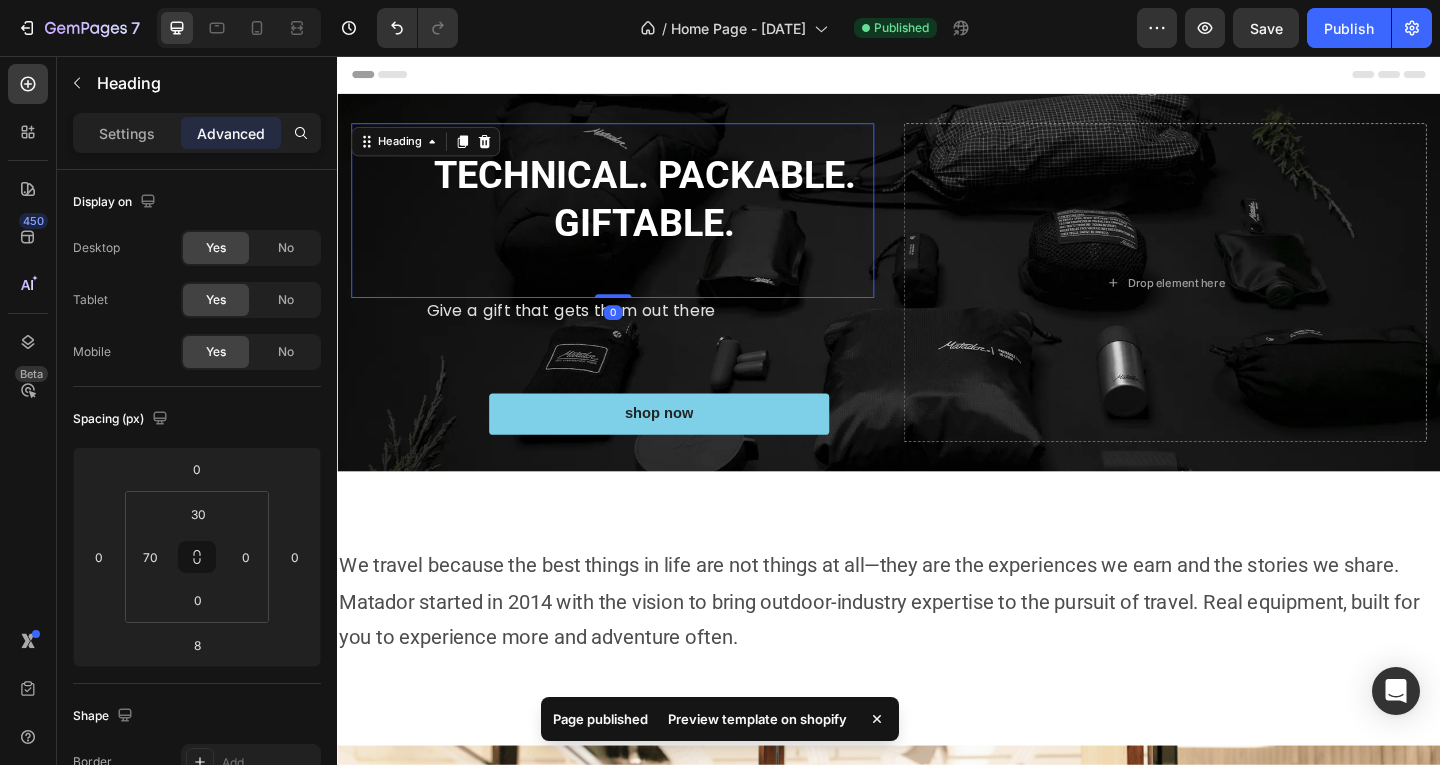 click on "TECHNICAL. PACKABLE. GIFTABLE.   Heading   0" at bounding box center (636, 224) 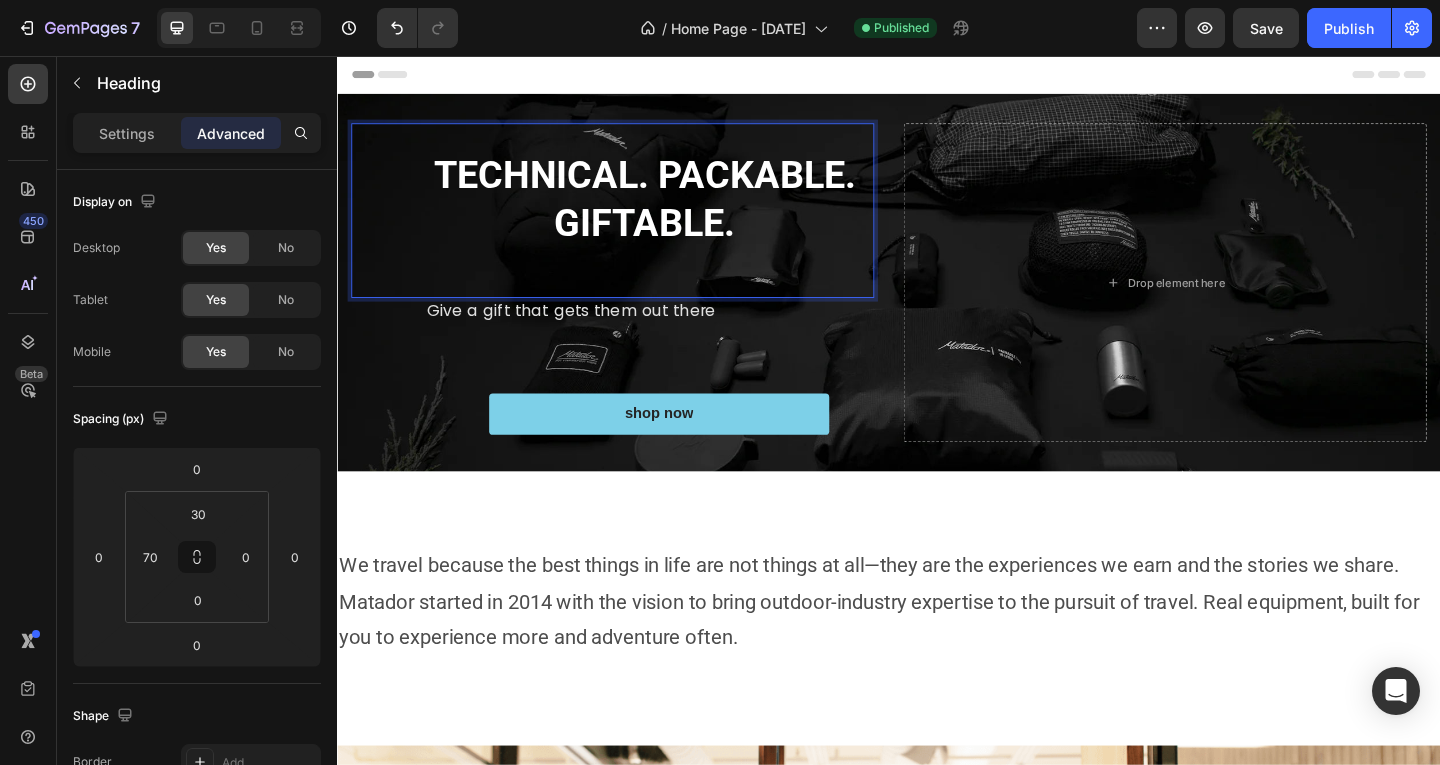 click on "TECHNICAL. PACKABLE. GIFTABLE." at bounding box center [671, 211] 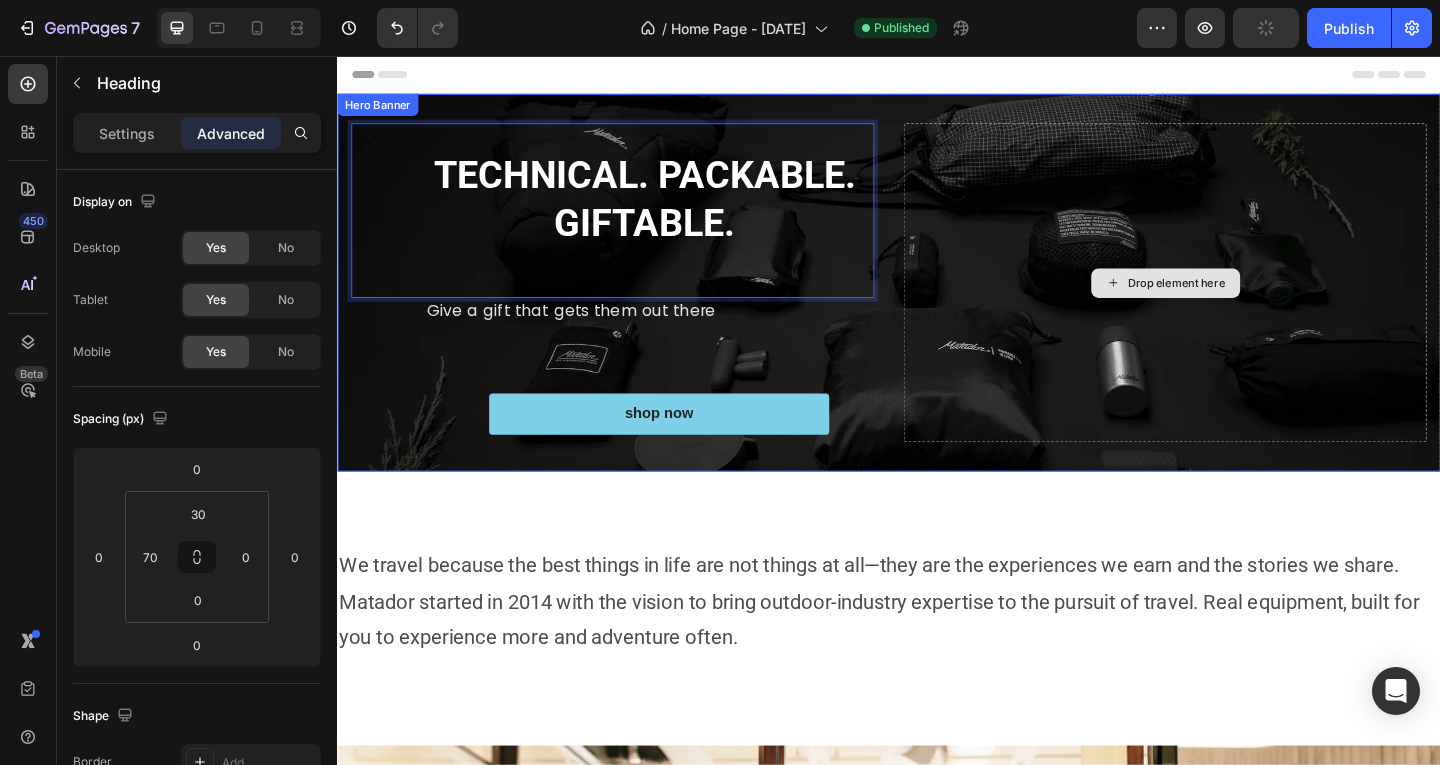 click on "Drop element here" at bounding box center (1237, 302) 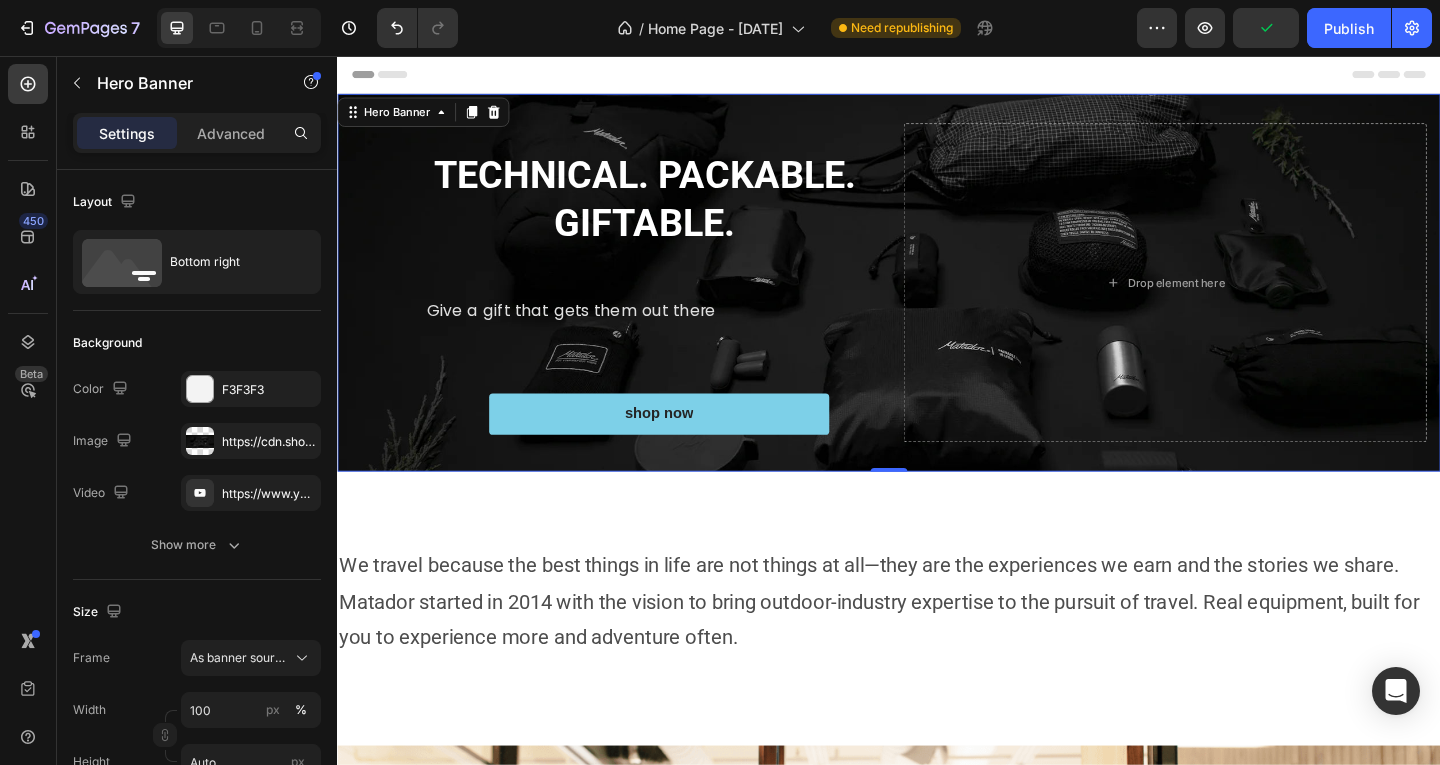click on "Drop element here ⁠⁠⁠⁠⁠⁠⁠ TECHNICAL. PACKABLE. GIFTABLE.   Heading Give a gift that gets them out there   Text Block shop now Button Row" at bounding box center [937, 302] 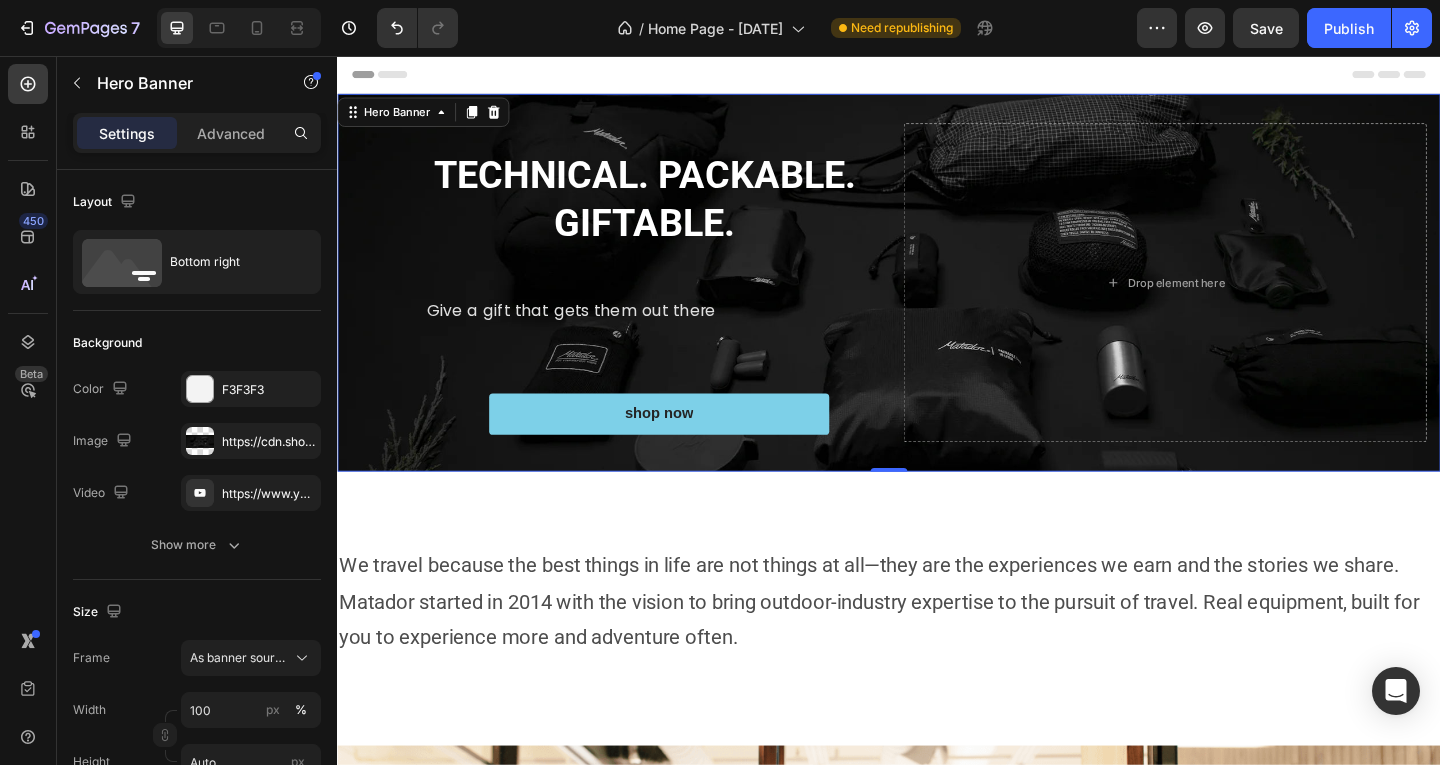 click on "Drop element here ⁠⁠⁠⁠⁠⁠⁠ TECHNICAL. PACKABLE. GIFTABLE.   Heading Give a gift that gets them out there   Text Block shop now Button Row" at bounding box center [937, 302] 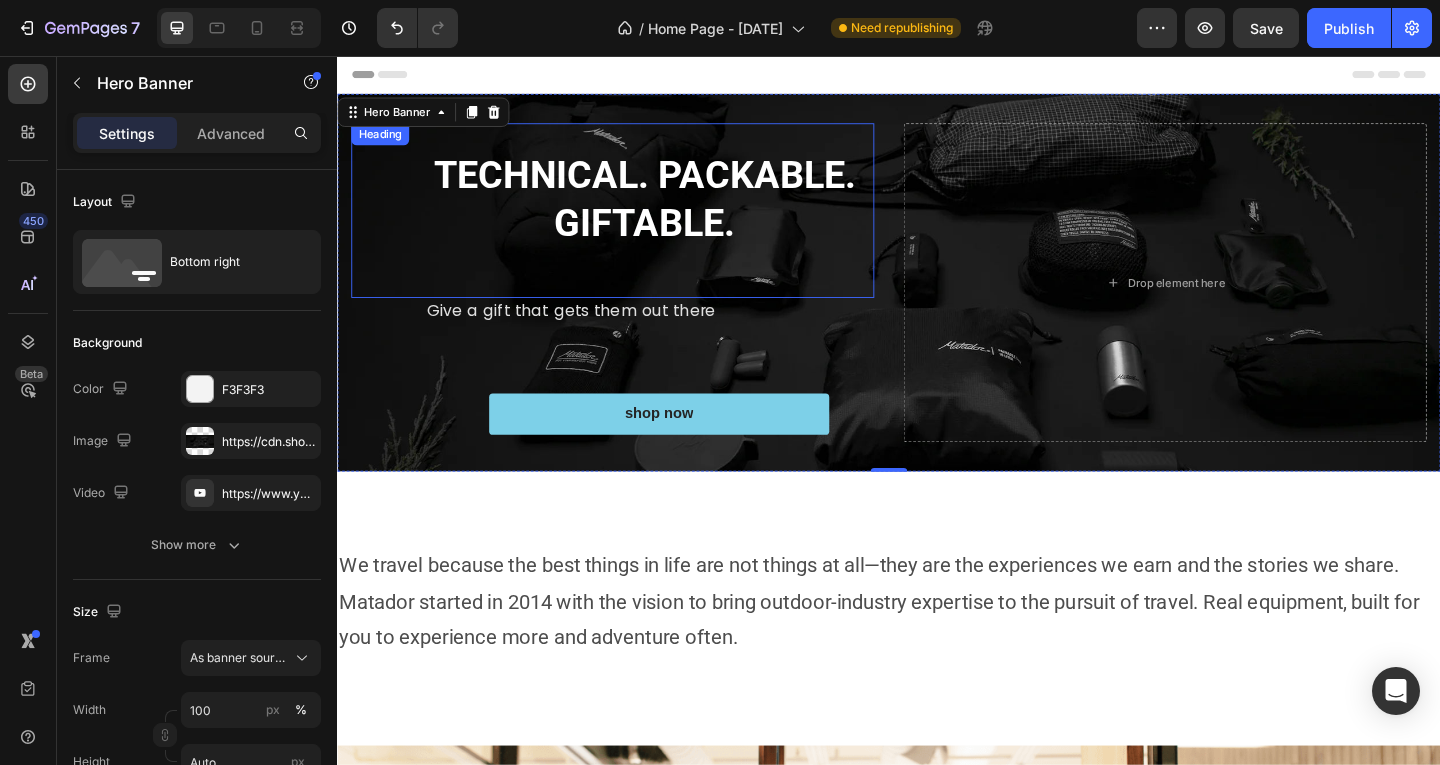 click on "⁠⁠⁠⁠⁠⁠⁠ TECHNICAL. PACKABLE. GIFTABLE.   Heading" at bounding box center (636, 224) 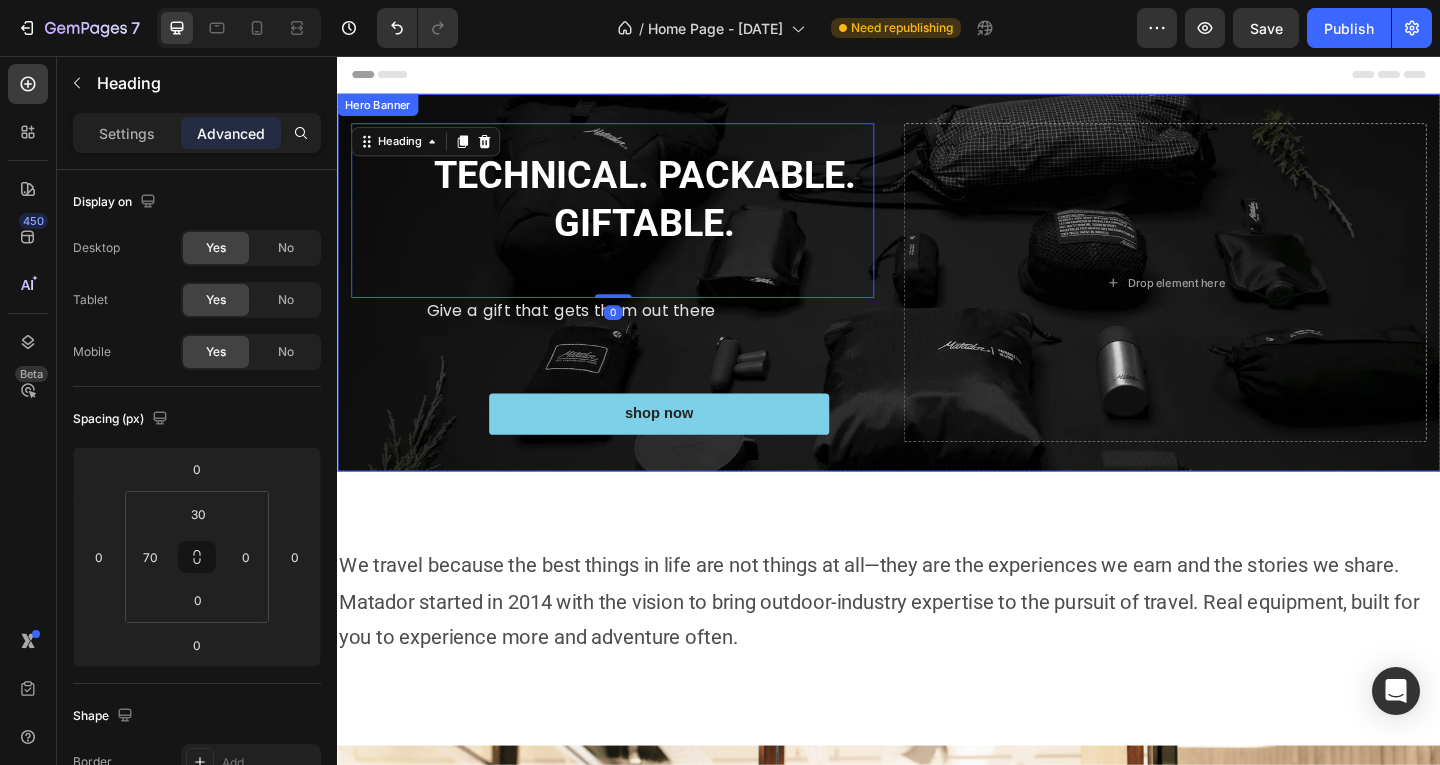 click on "Drop element here ⁠⁠⁠⁠⁠⁠⁠ TECHNICAL. PACKABLE. GIFTABLE.   Heading   0 Give a gift that gets them out there   Text Block shop now Button Row" at bounding box center [937, 302] 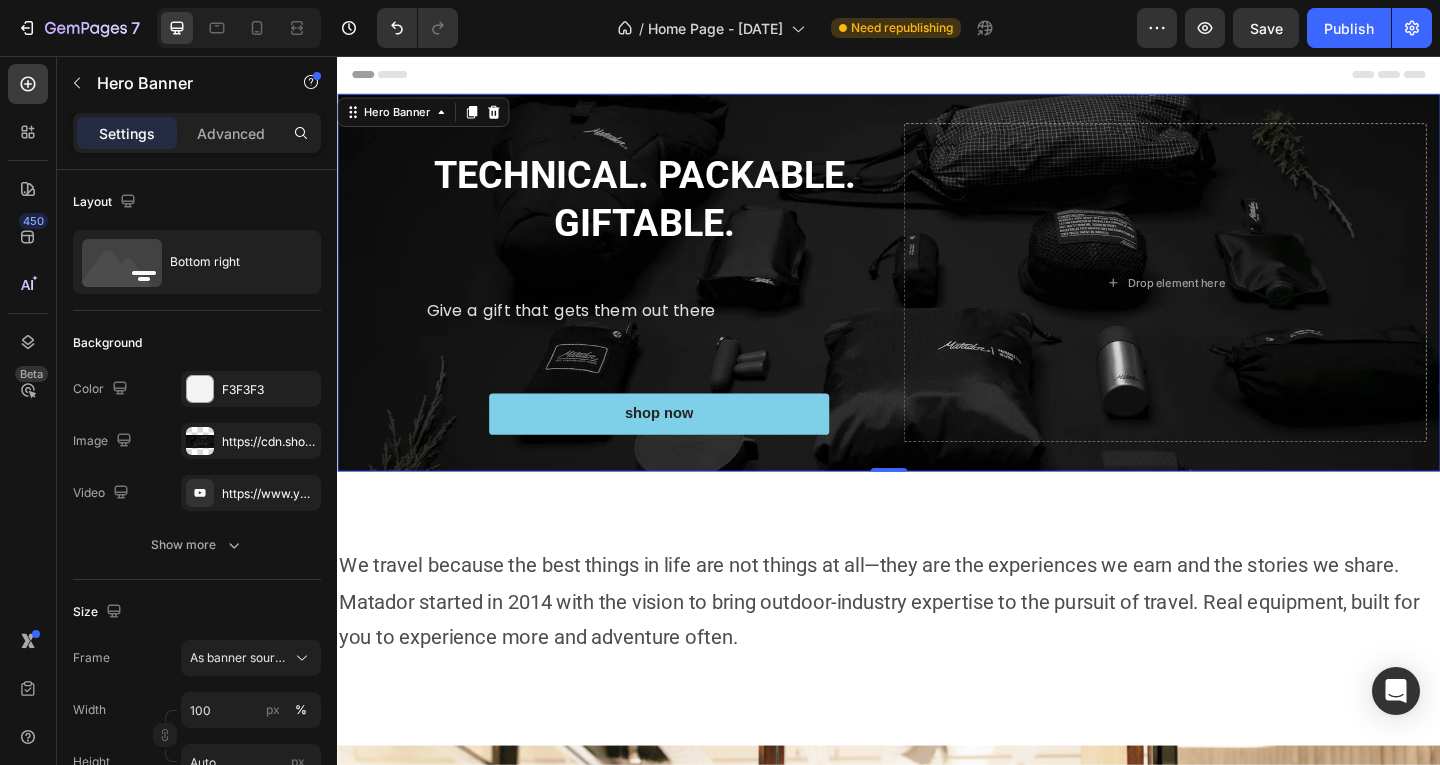 click on "Drop element here ⁠⁠⁠⁠⁠⁠⁠ TECHNICAL. PACKABLE. GIFTABLE.   Heading Give a gift that gets them out there   Text Block shop now Button Row" at bounding box center (937, 302) 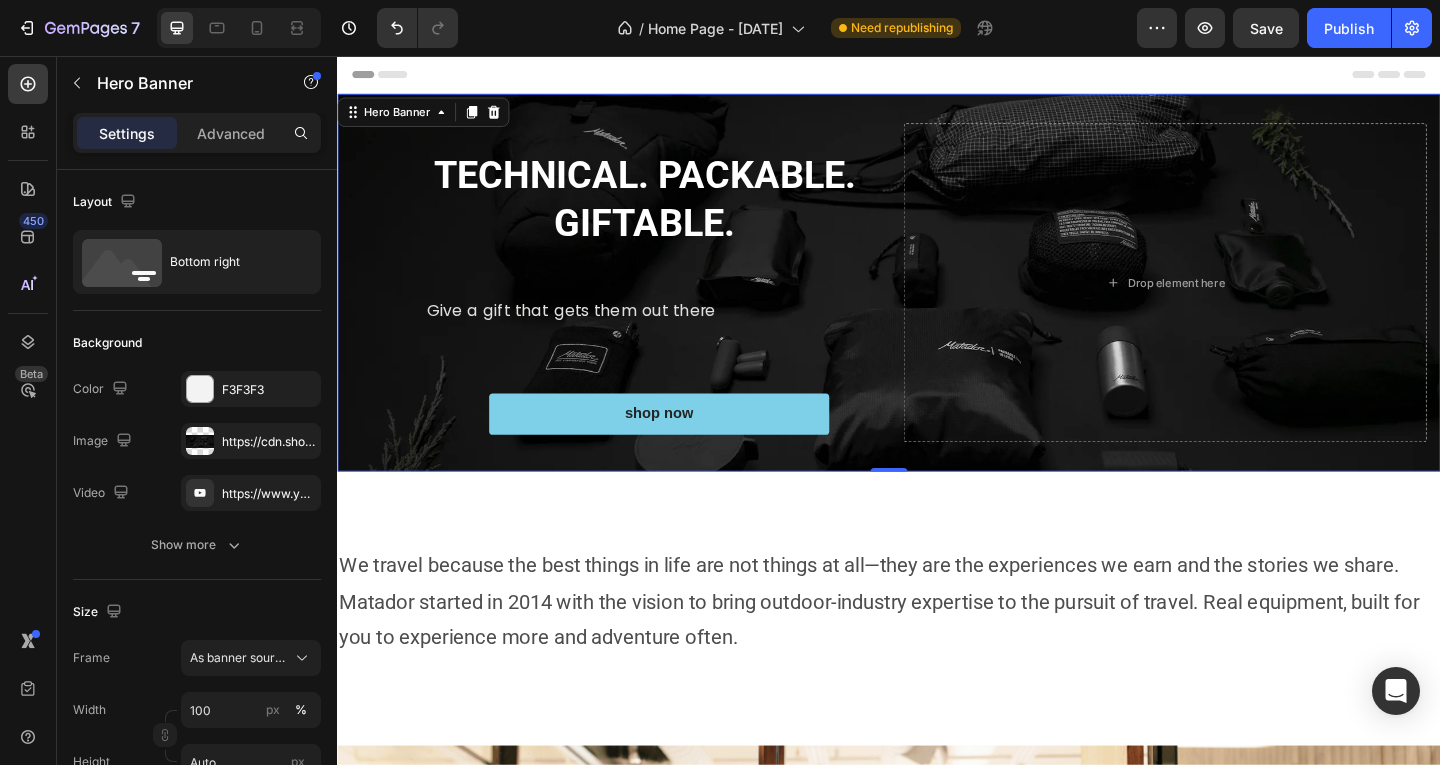 click on "Drop element here ⁠⁠⁠⁠⁠⁠⁠ TECHNICAL. PACKABLE. GIFTABLE.   Heading Give a gift that gets them out there   Text Block shop now Button Row" at bounding box center (937, 302) 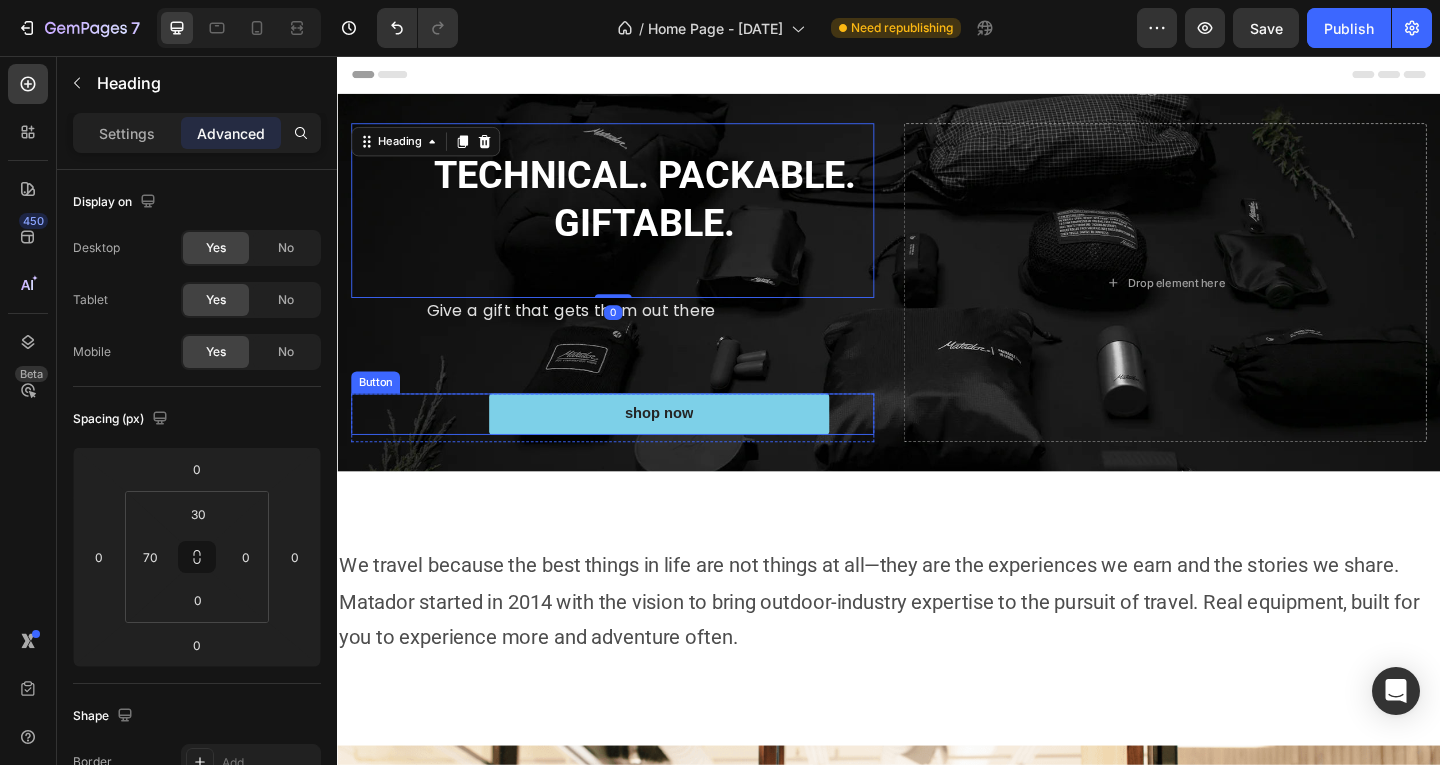 click on "shop now Button" at bounding box center [636, 445] 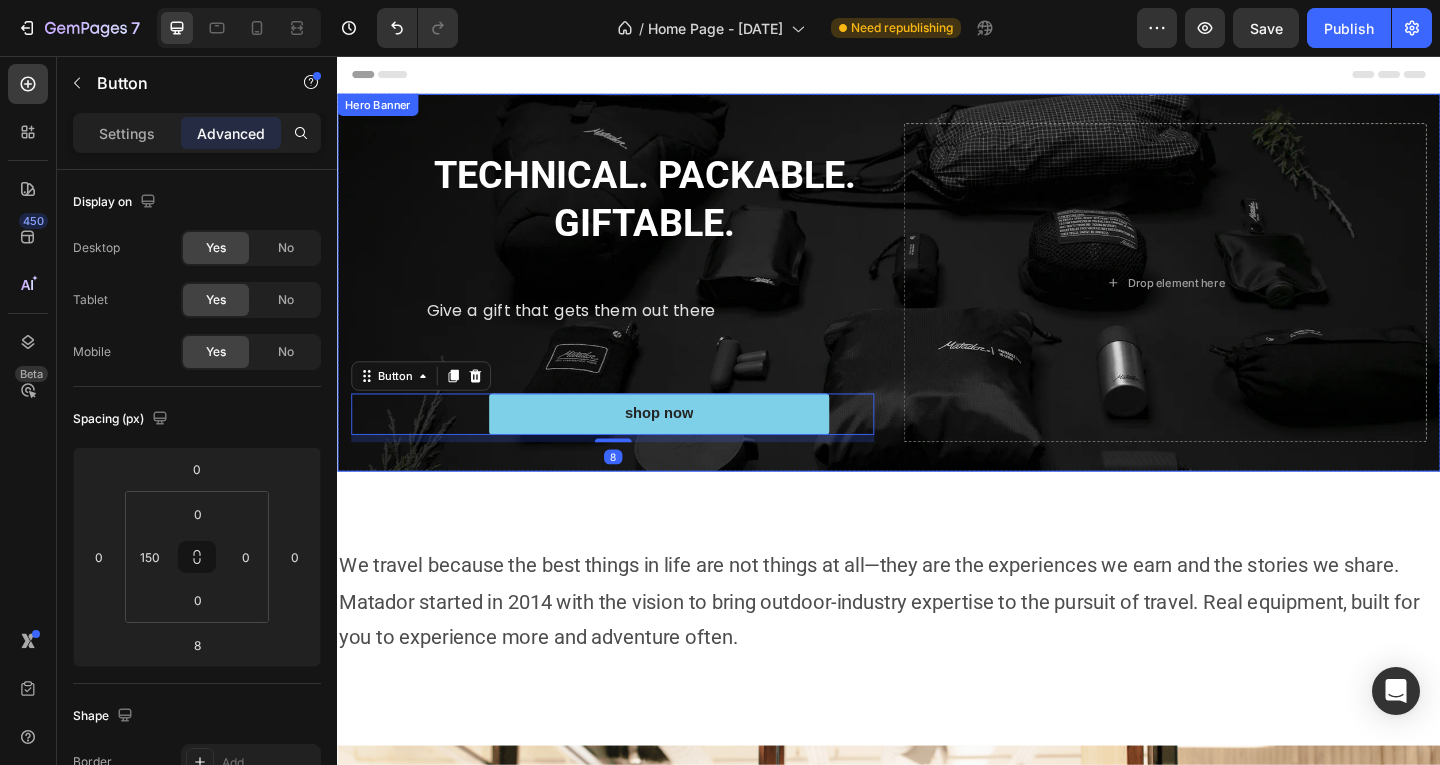 click on "Drop element here ⁠⁠⁠⁠⁠⁠⁠ TECHNICAL. PACKABLE. GIFTABLE.   Heading Give a gift that gets them out there   Text Block shop now Button   8 Row" at bounding box center (937, 302) 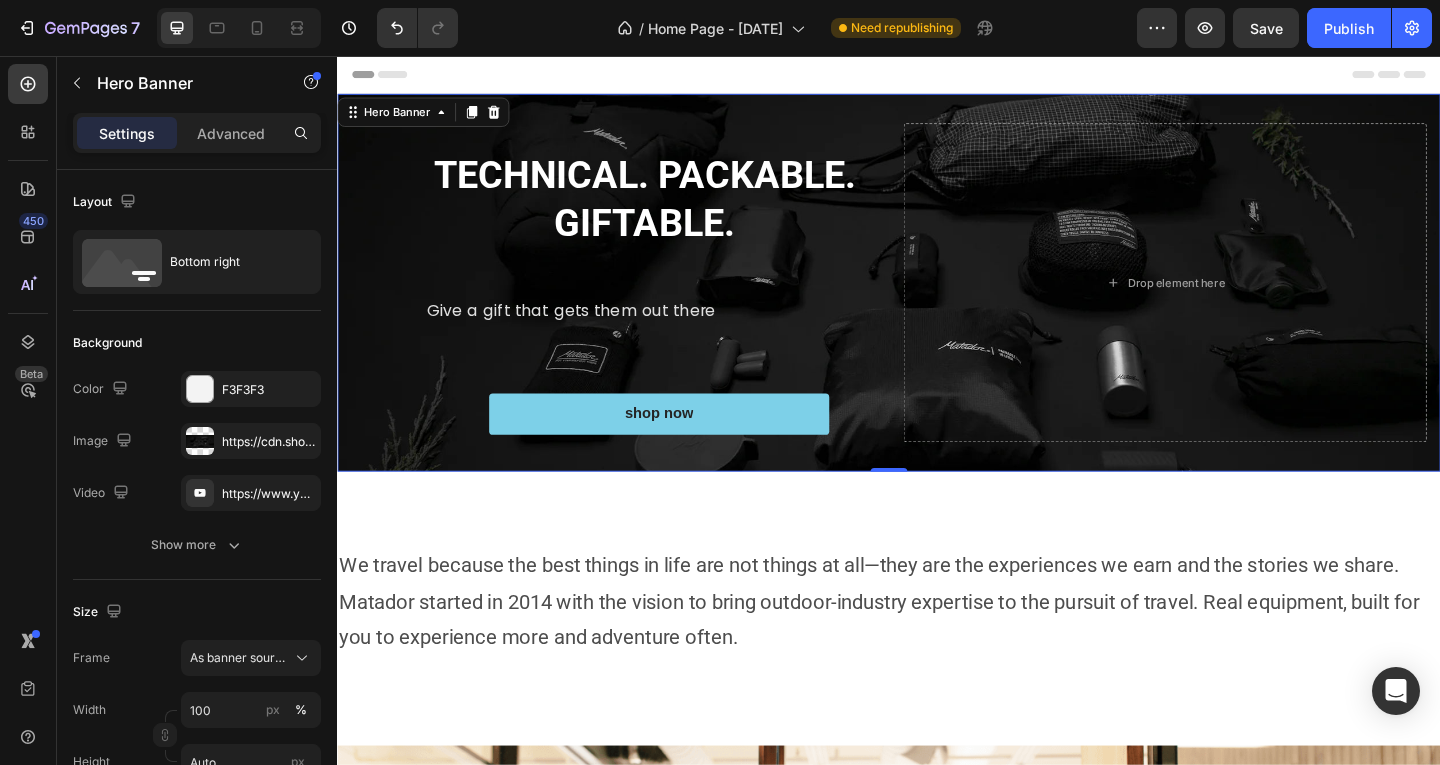 click on "Drop element here ⁠⁠⁠⁠⁠⁠⁠ TECHNICAL. PACKABLE. GIFTABLE.   Heading Give a gift that gets them out there   Text Block shop now Button Row" at bounding box center (937, 302) 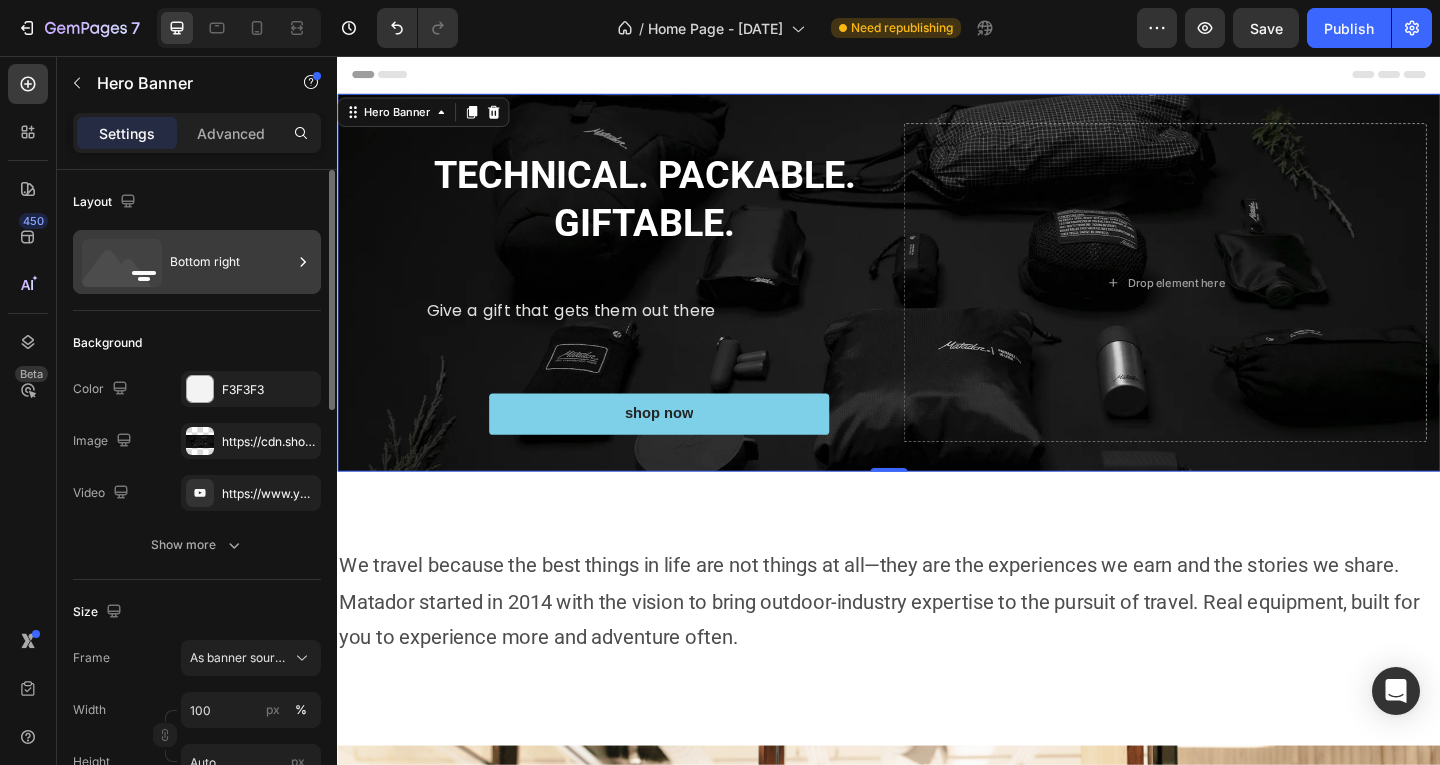 click on "Bottom right" at bounding box center (231, 262) 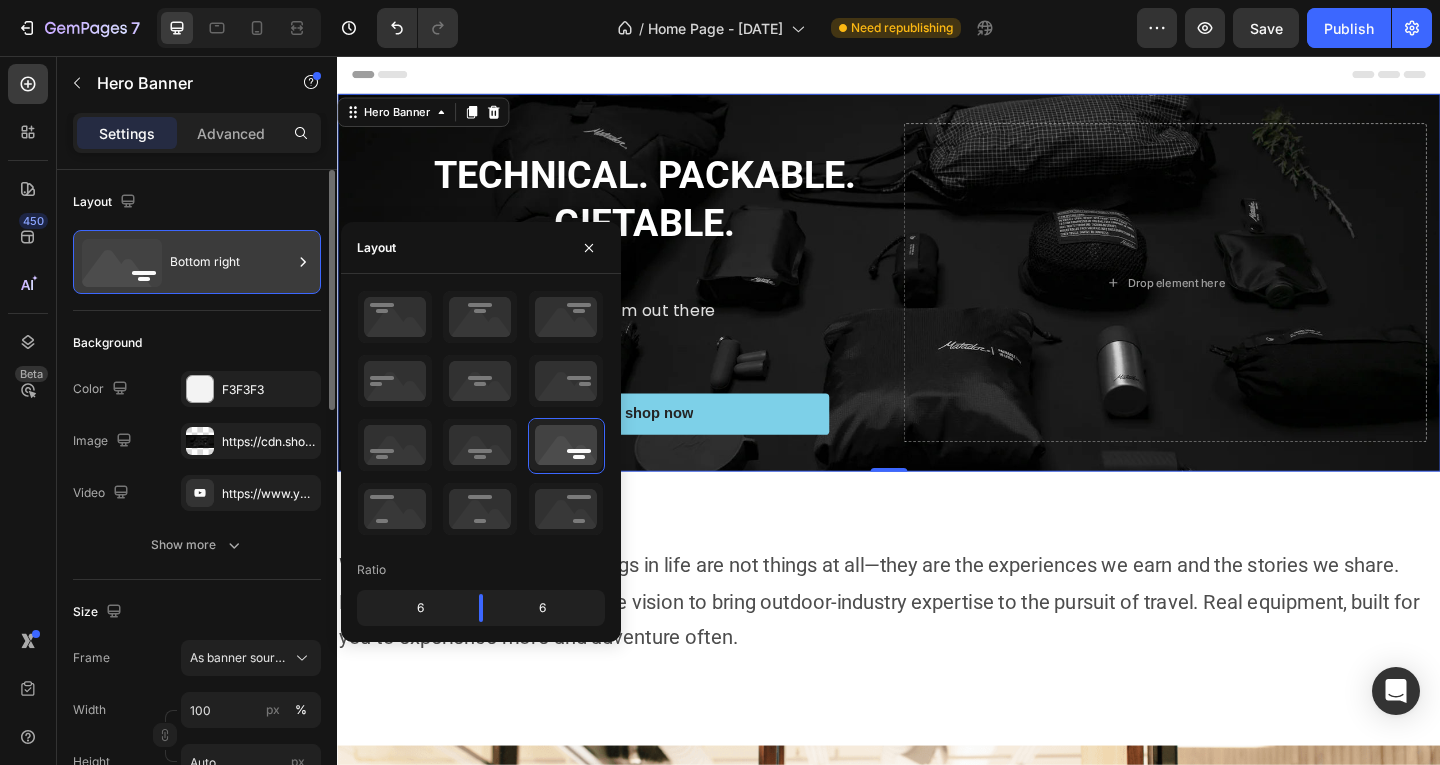 click on "Bottom right" at bounding box center [231, 262] 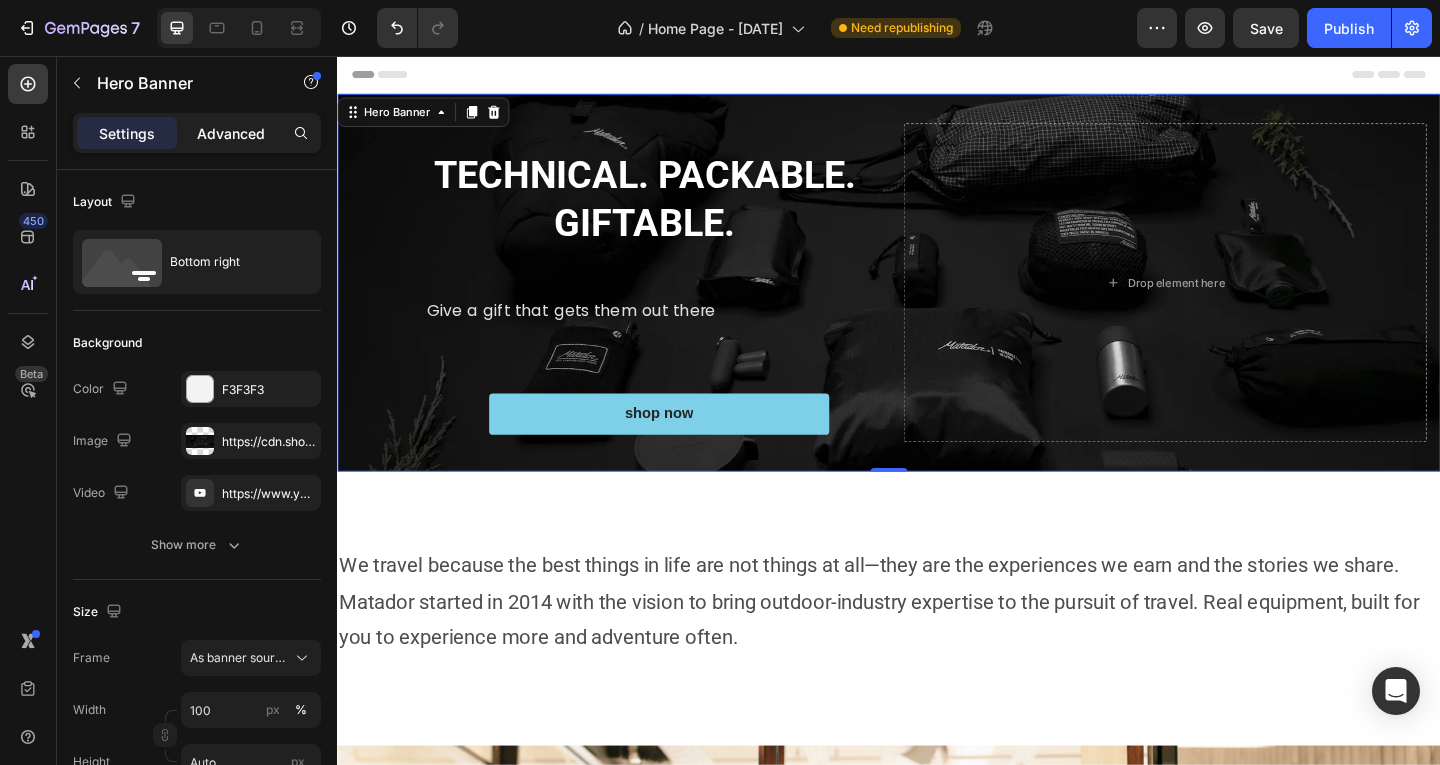 click on "Advanced" at bounding box center (231, 133) 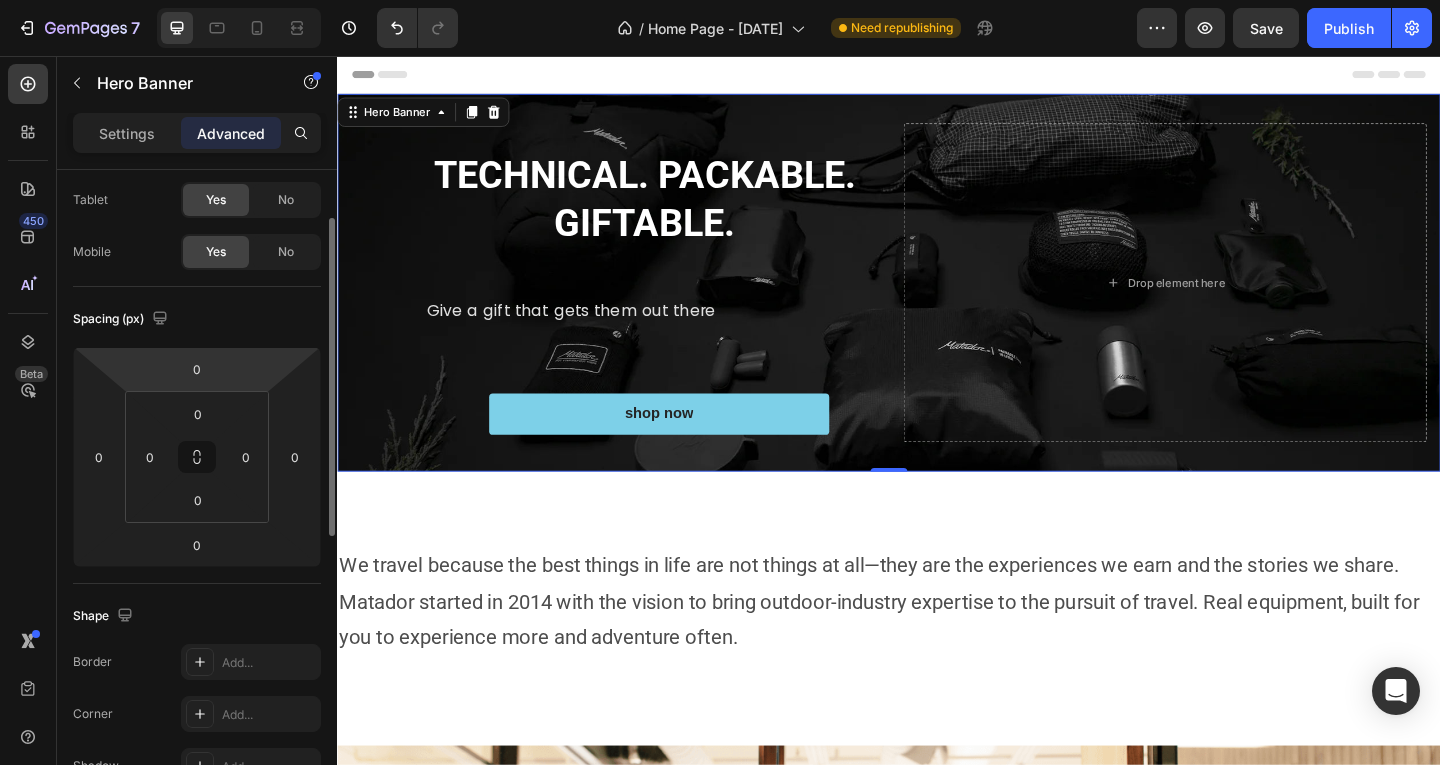 scroll, scrollTop: 0, scrollLeft: 0, axis: both 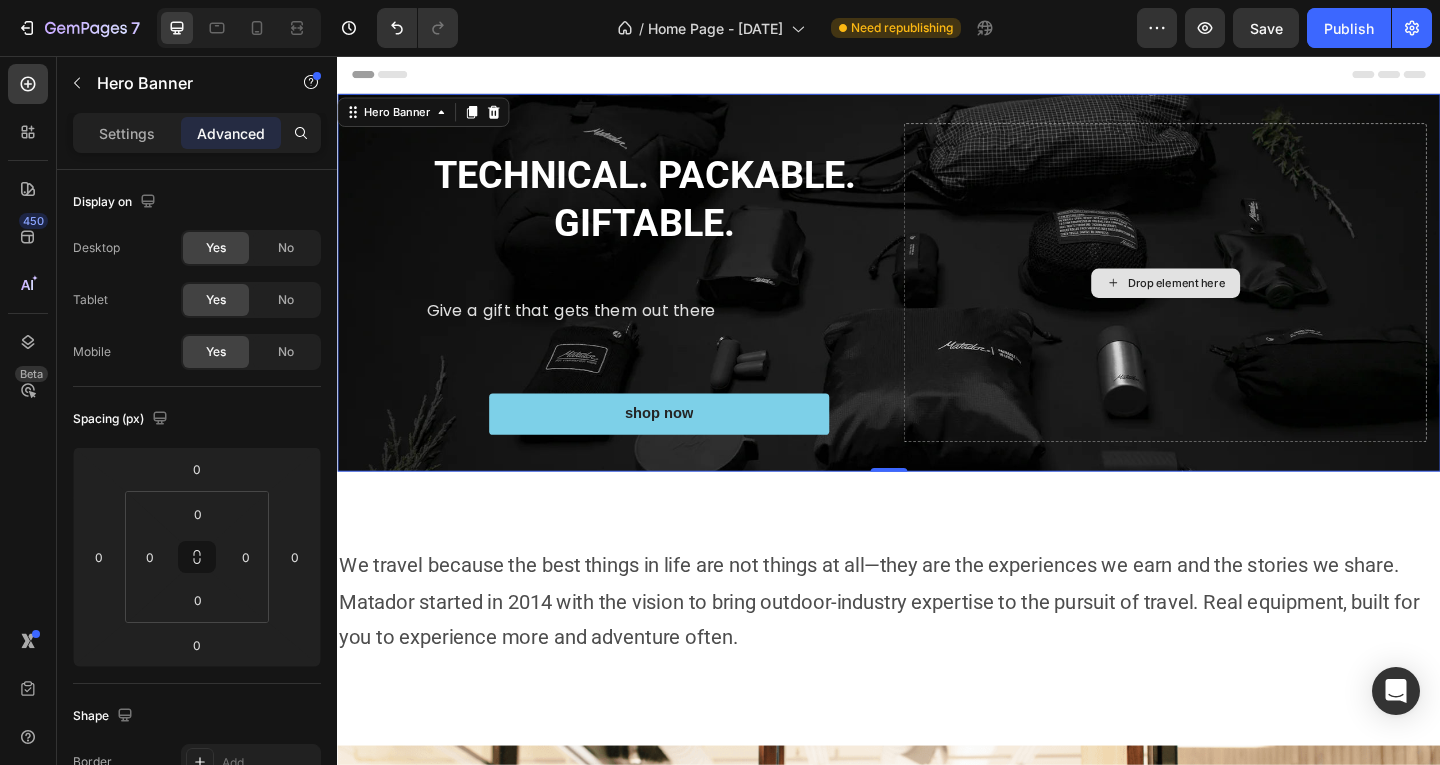 click on "Drop element here" at bounding box center [1237, 302] 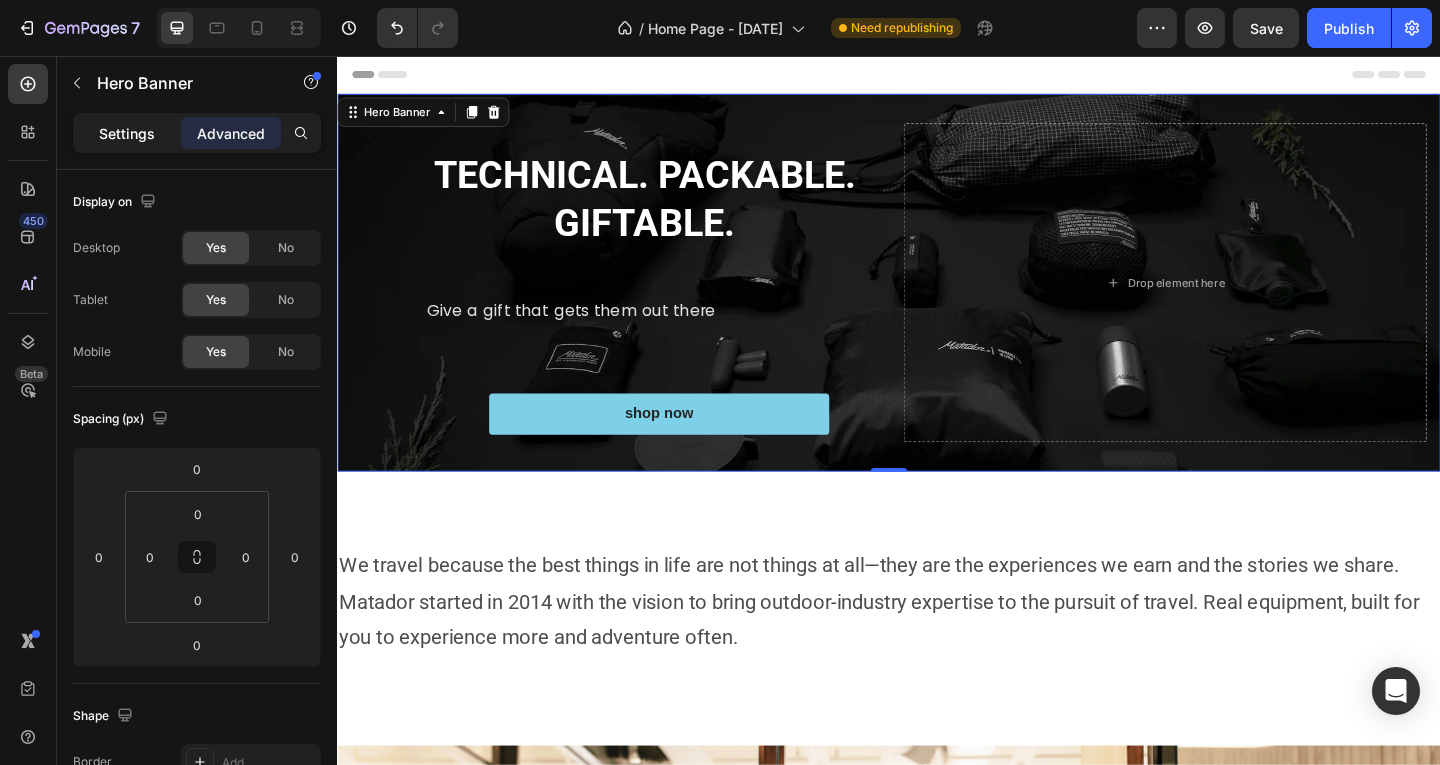 click on "Settings" at bounding box center [127, 133] 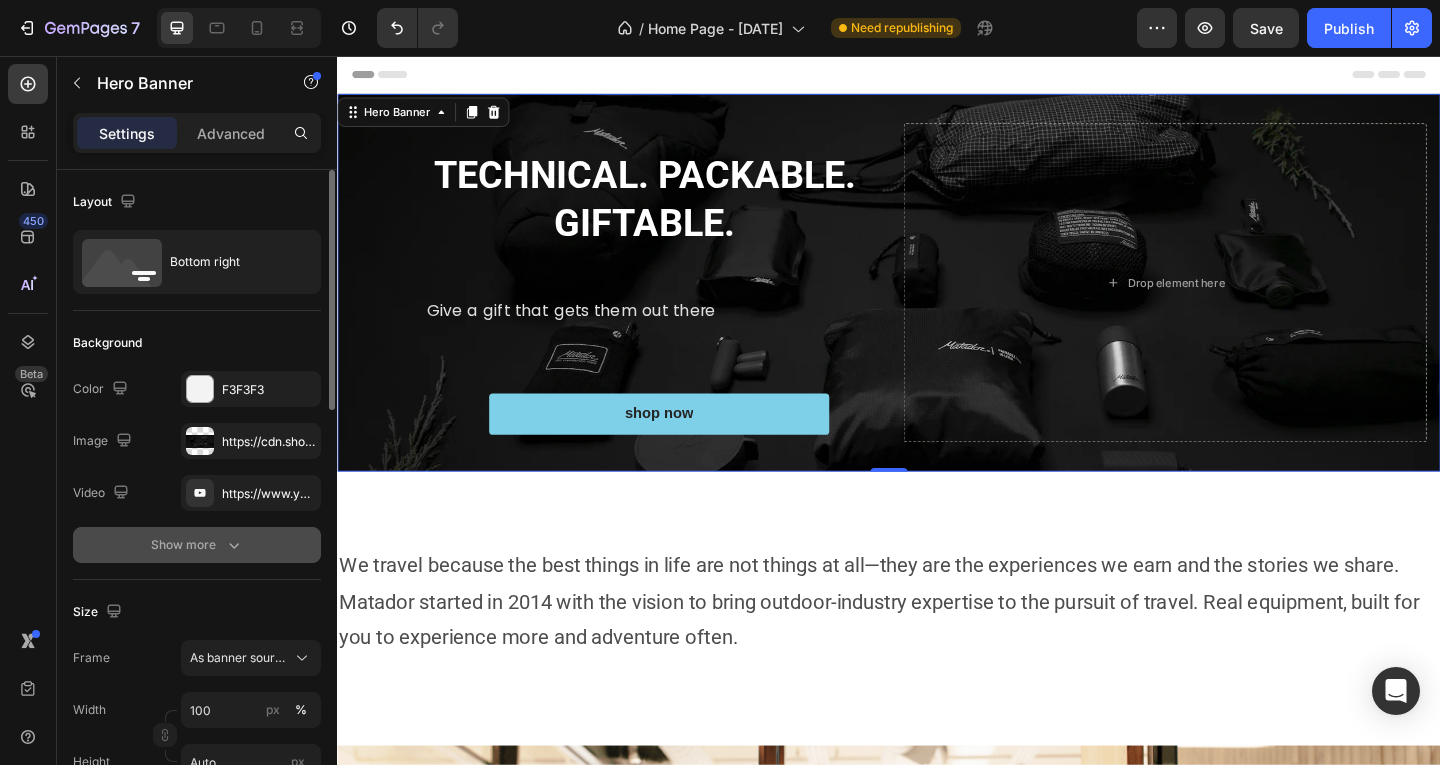 click on "Show more" at bounding box center (197, 545) 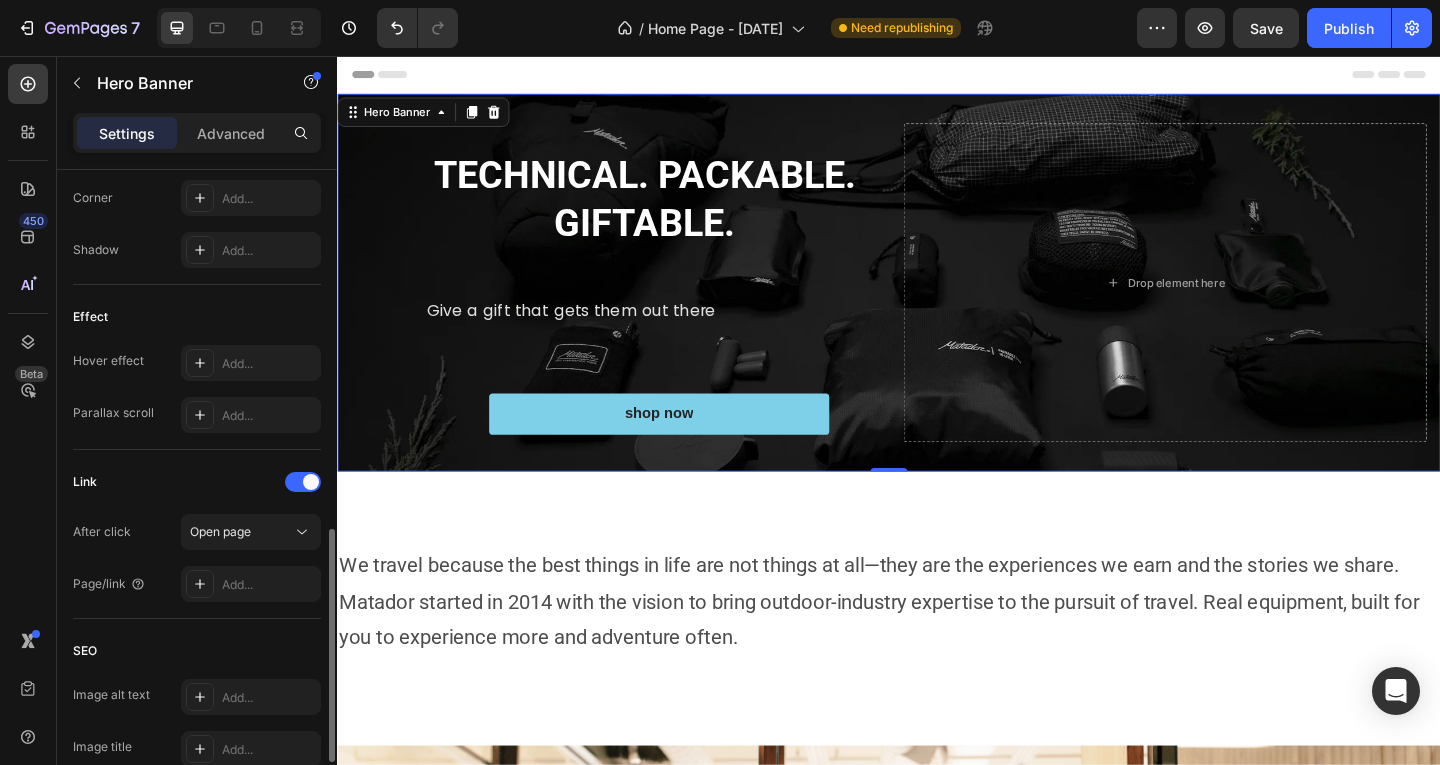 scroll, scrollTop: 1167, scrollLeft: 0, axis: vertical 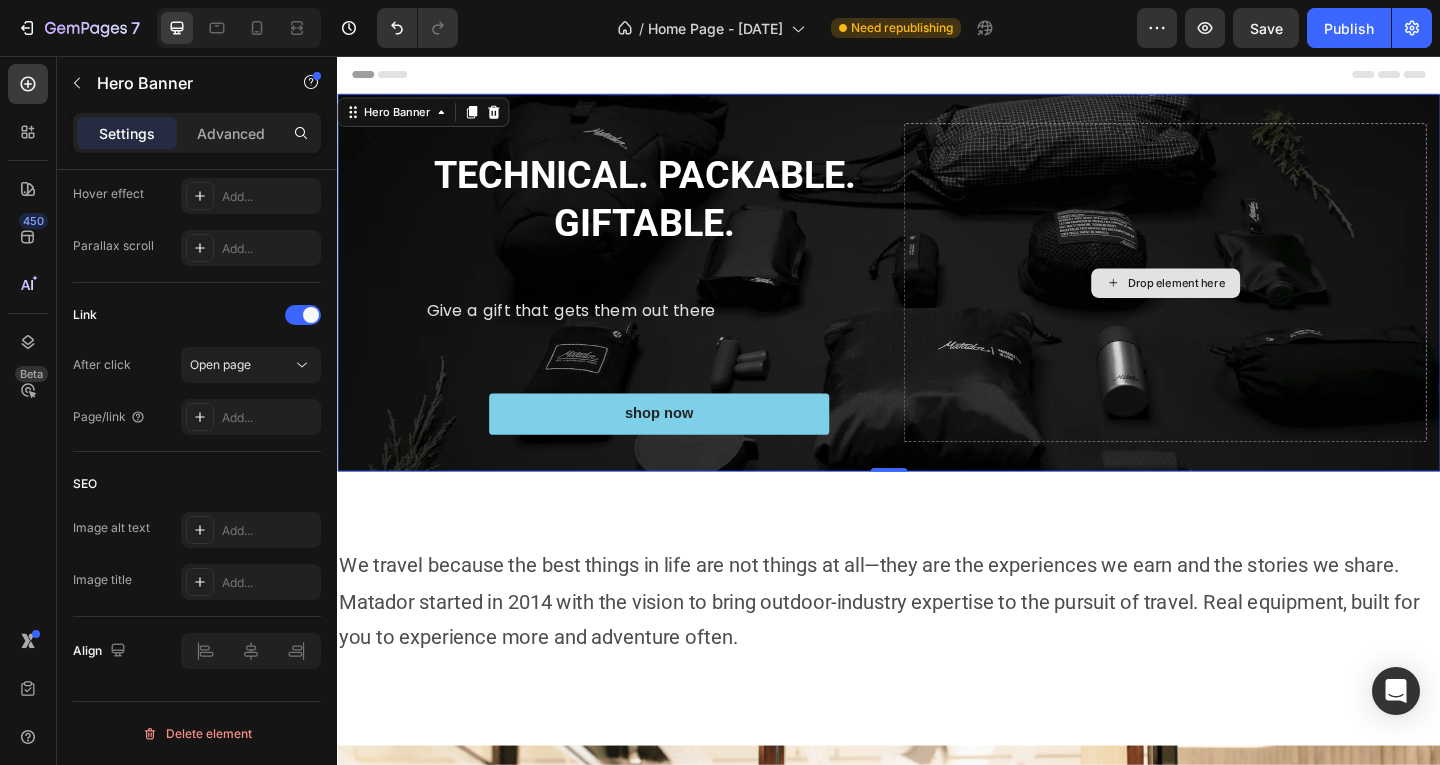 click on "Drop element here" at bounding box center [1237, 302] 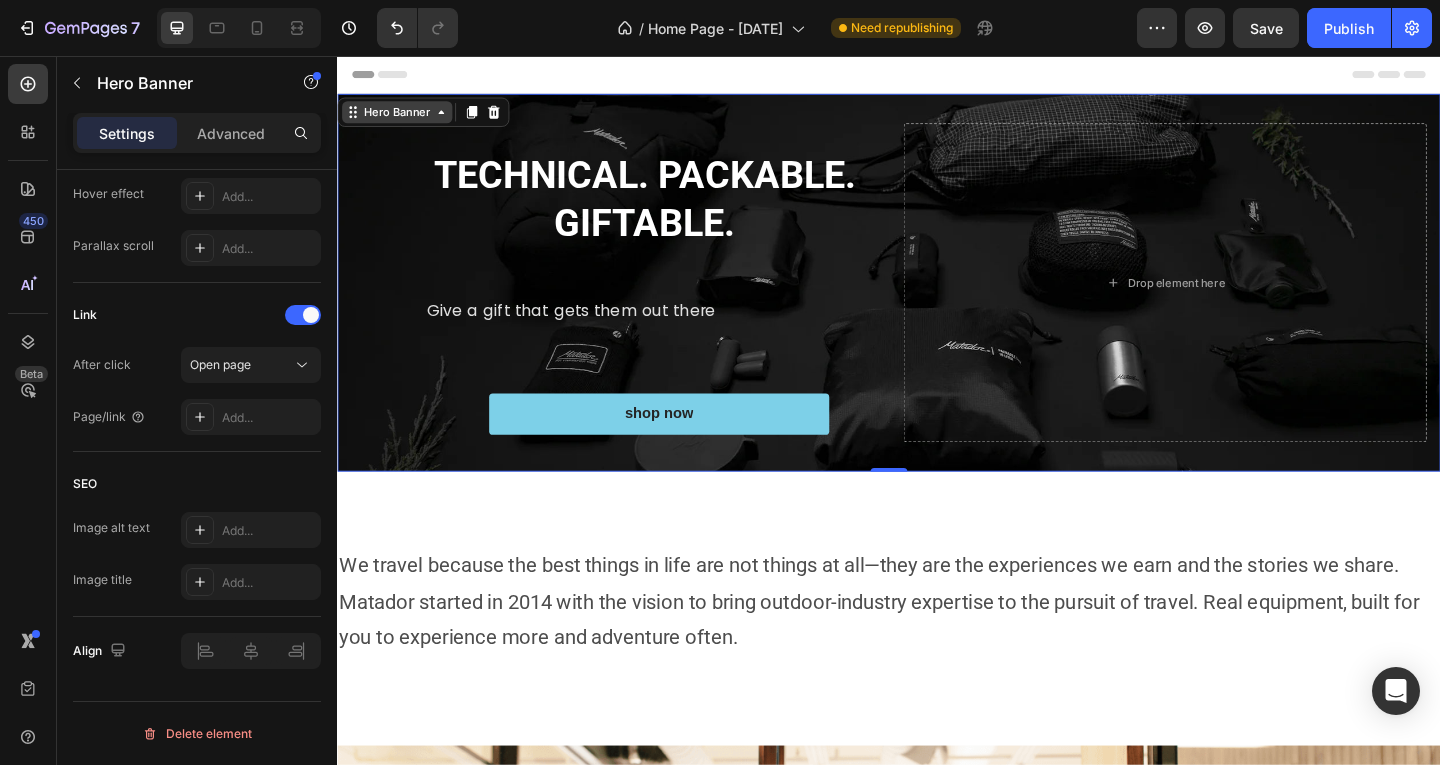 click on "Hero Banner" at bounding box center [402, 117] 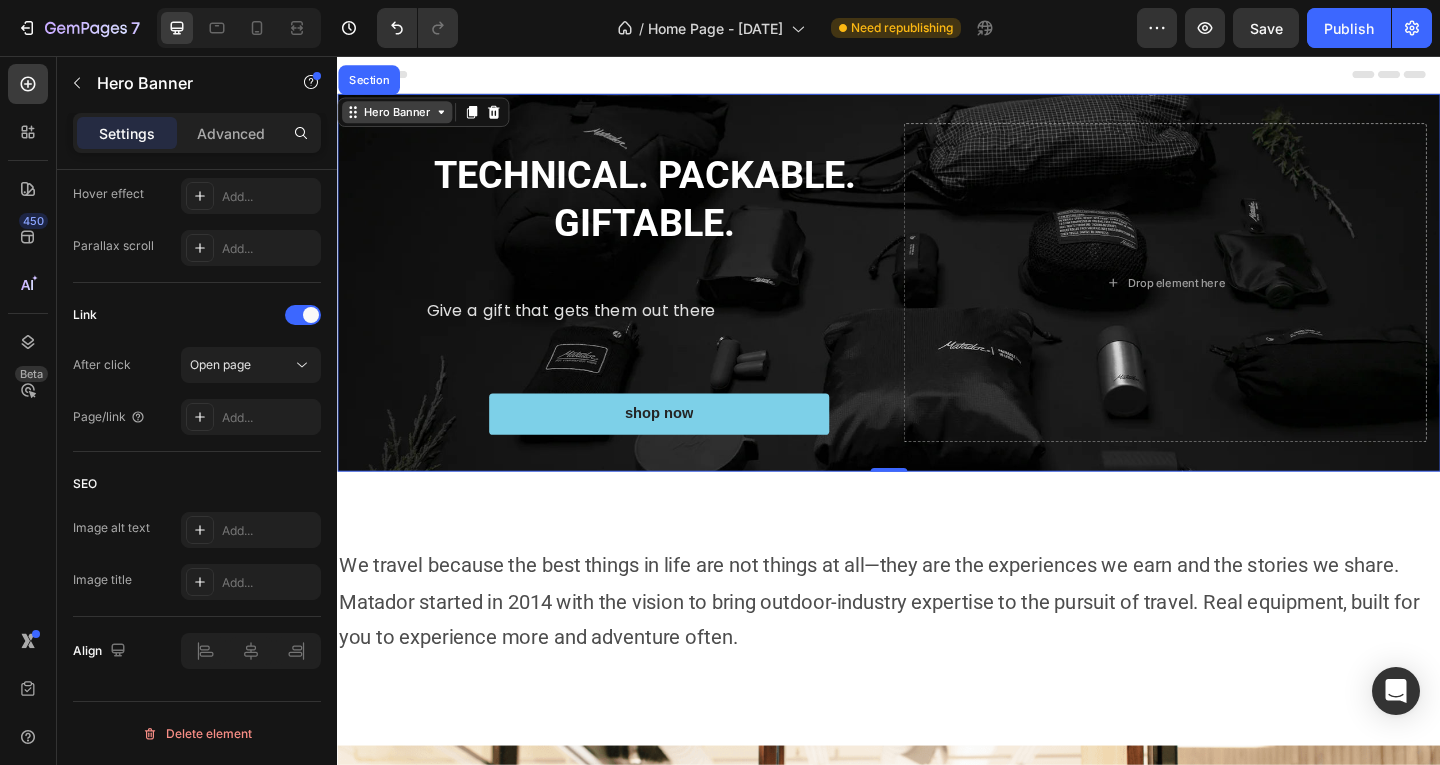 click on "Hero Banner" at bounding box center [402, 117] 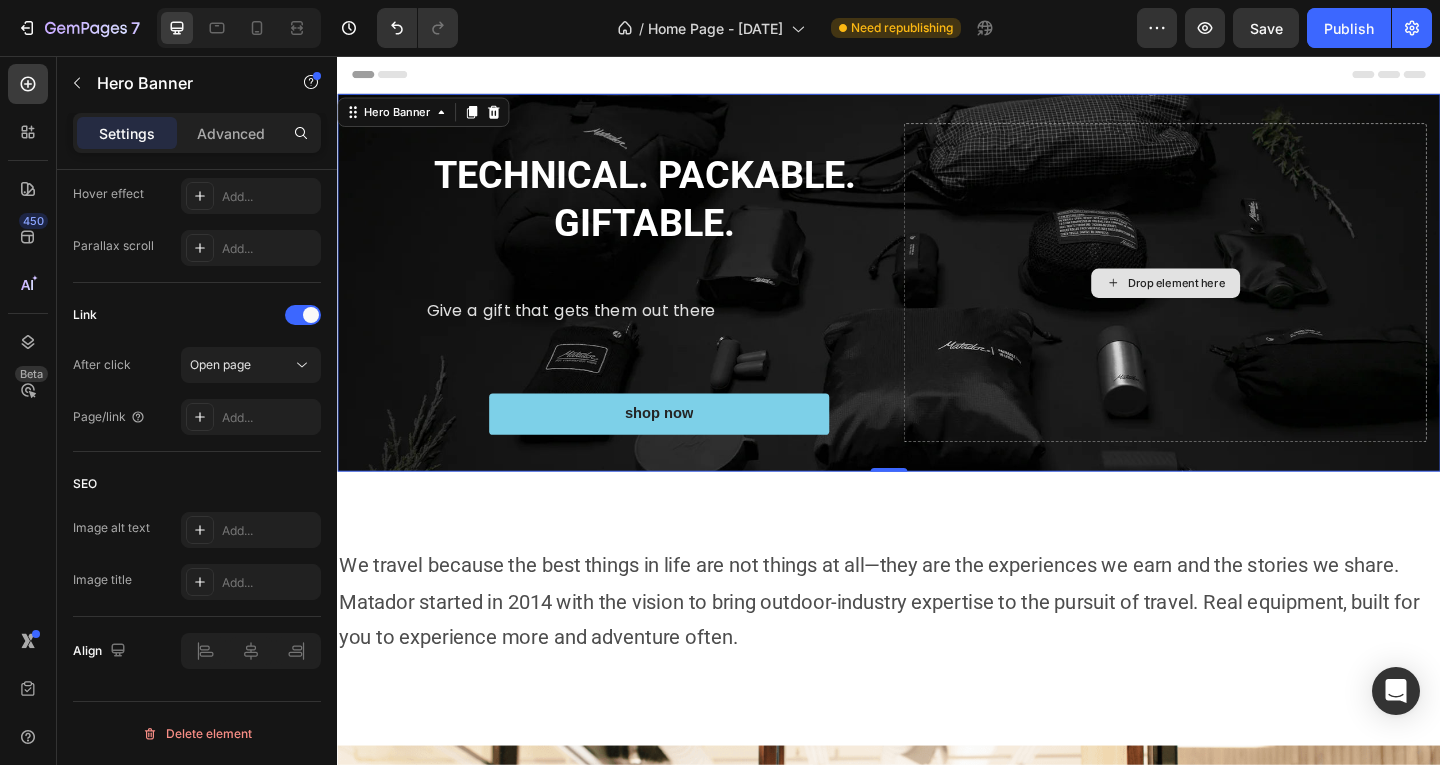click on "Drop element here" at bounding box center [1237, 302] 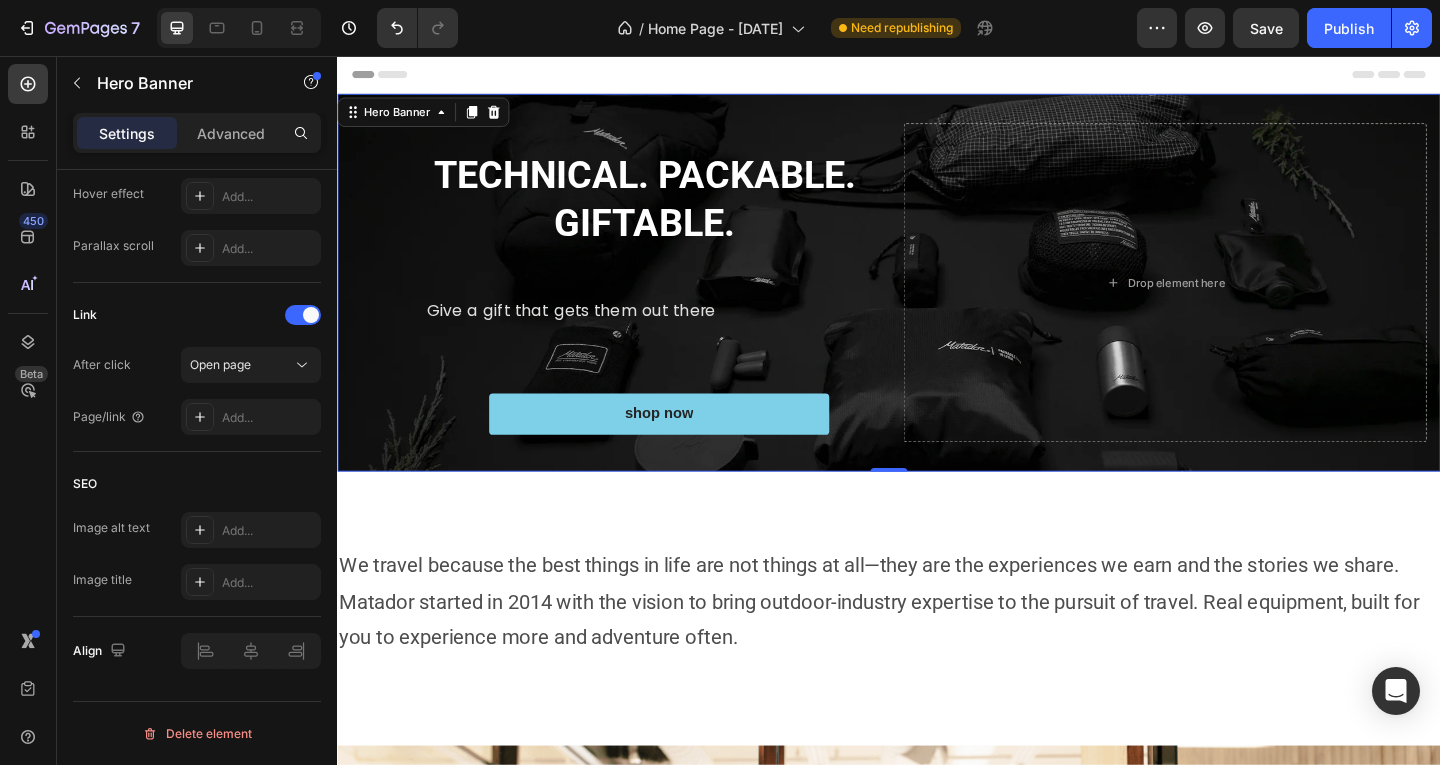 click on "Drop element here ⁠⁠⁠⁠⁠⁠⁠ TECHNICAL. PACKABLE. GIFTABLE.   Heading Give a gift that gets them out there   Text Block shop now Button Row" at bounding box center (937, 302) 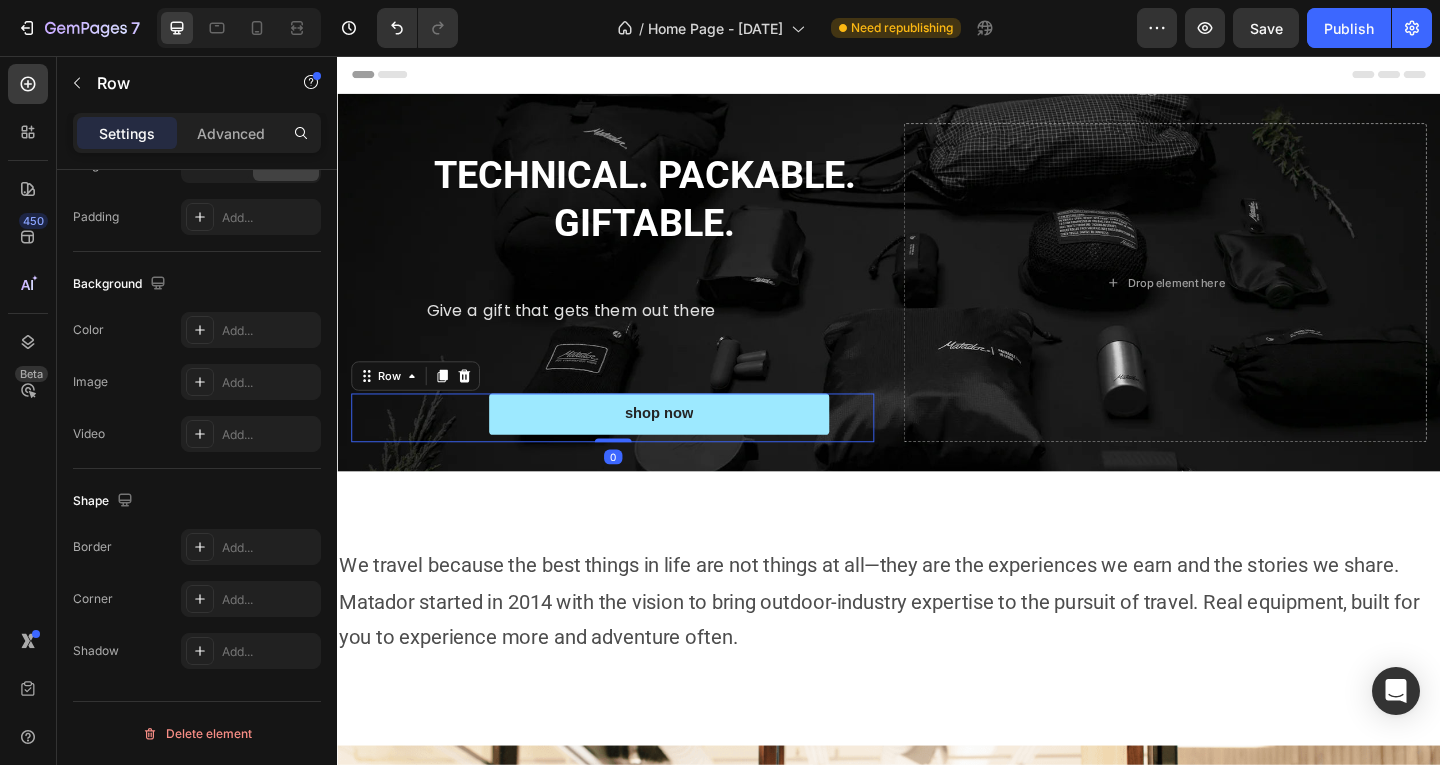 scroll, scrollTop: 0, scrollLeft: 0, axis: both 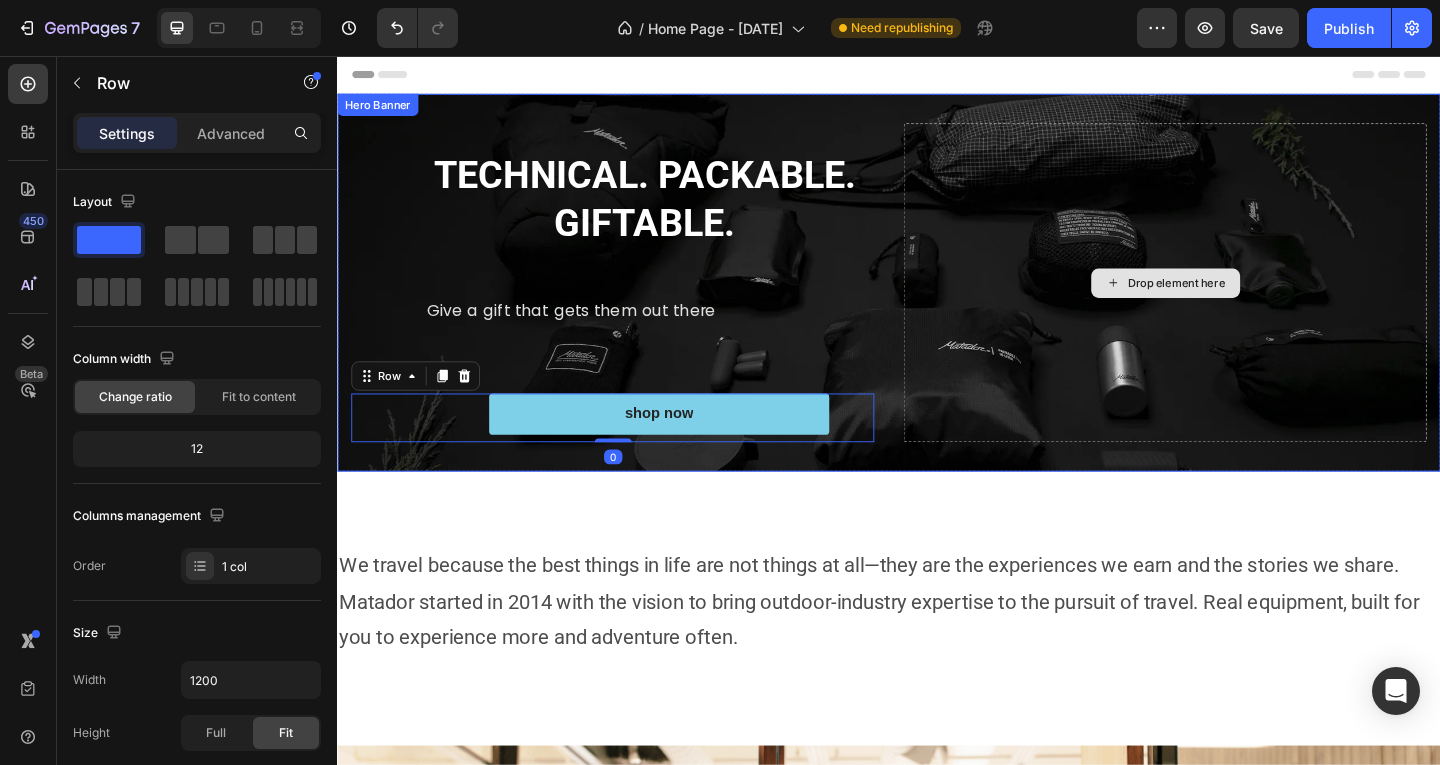 click on "Drop element here" at bounding box center [1237, 302] 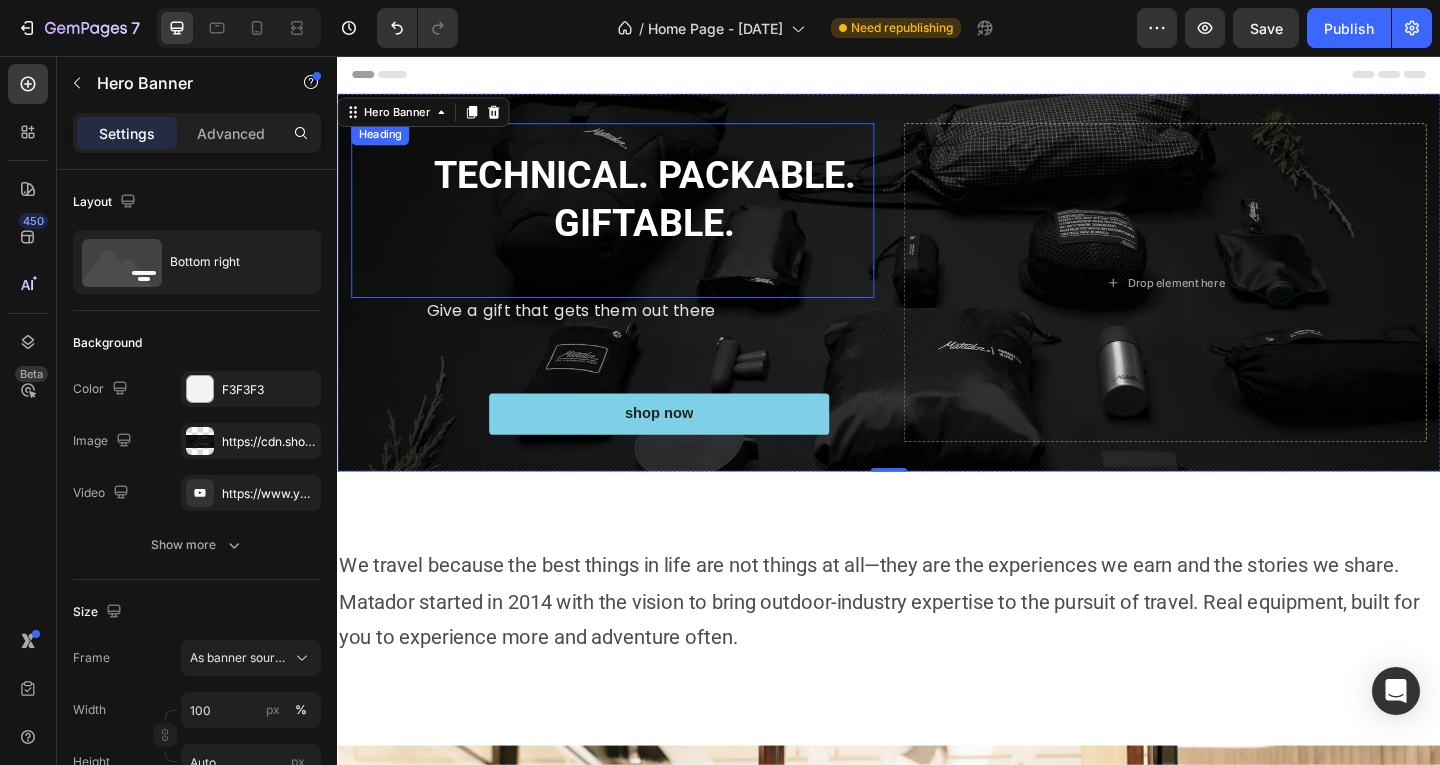 click on "⁠⁠⁠⁠⁠⁠⁠ TECHNICAL. PACKABLE. GIFTABLE." at bounding box center (671, 239) 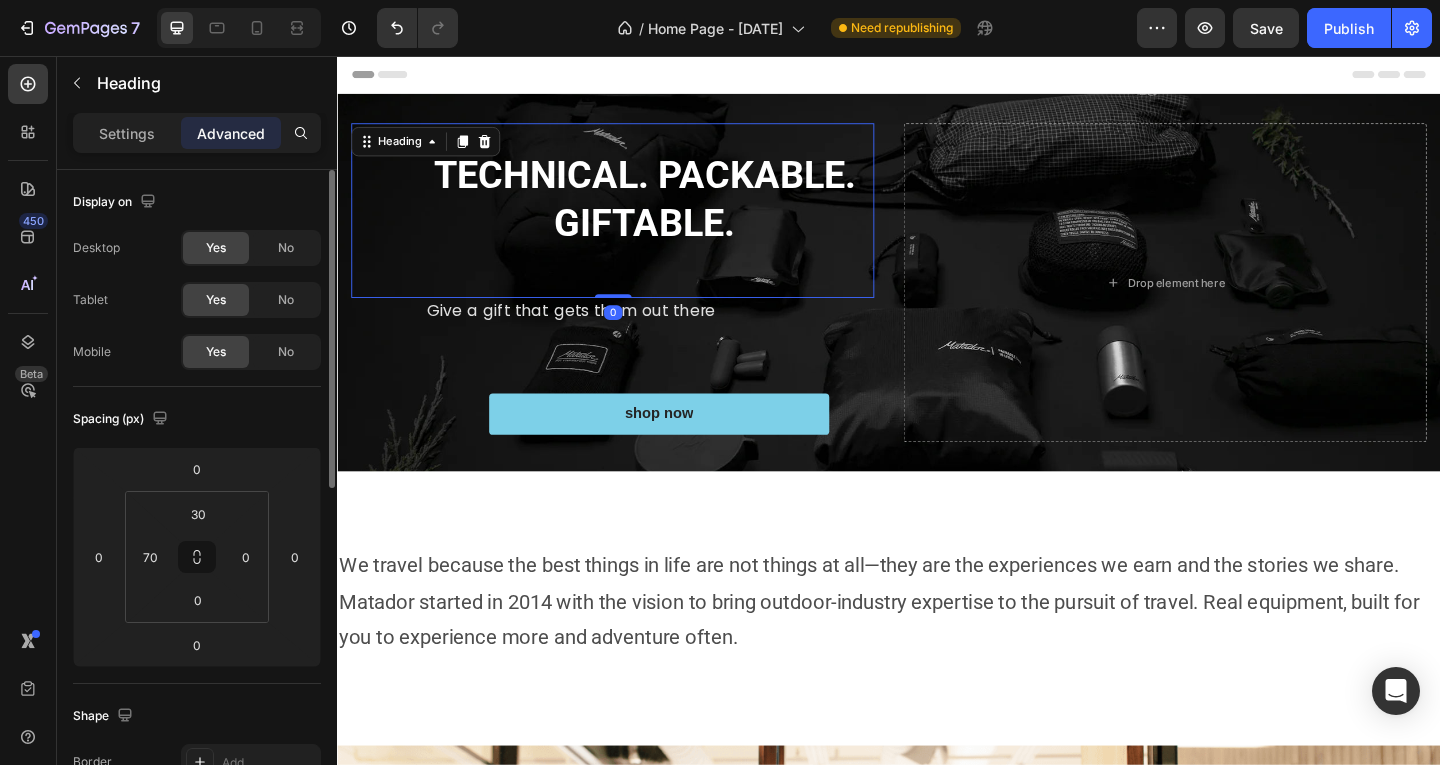 scroll, scrollTop: 0, scrollLeft: 0, axis: both 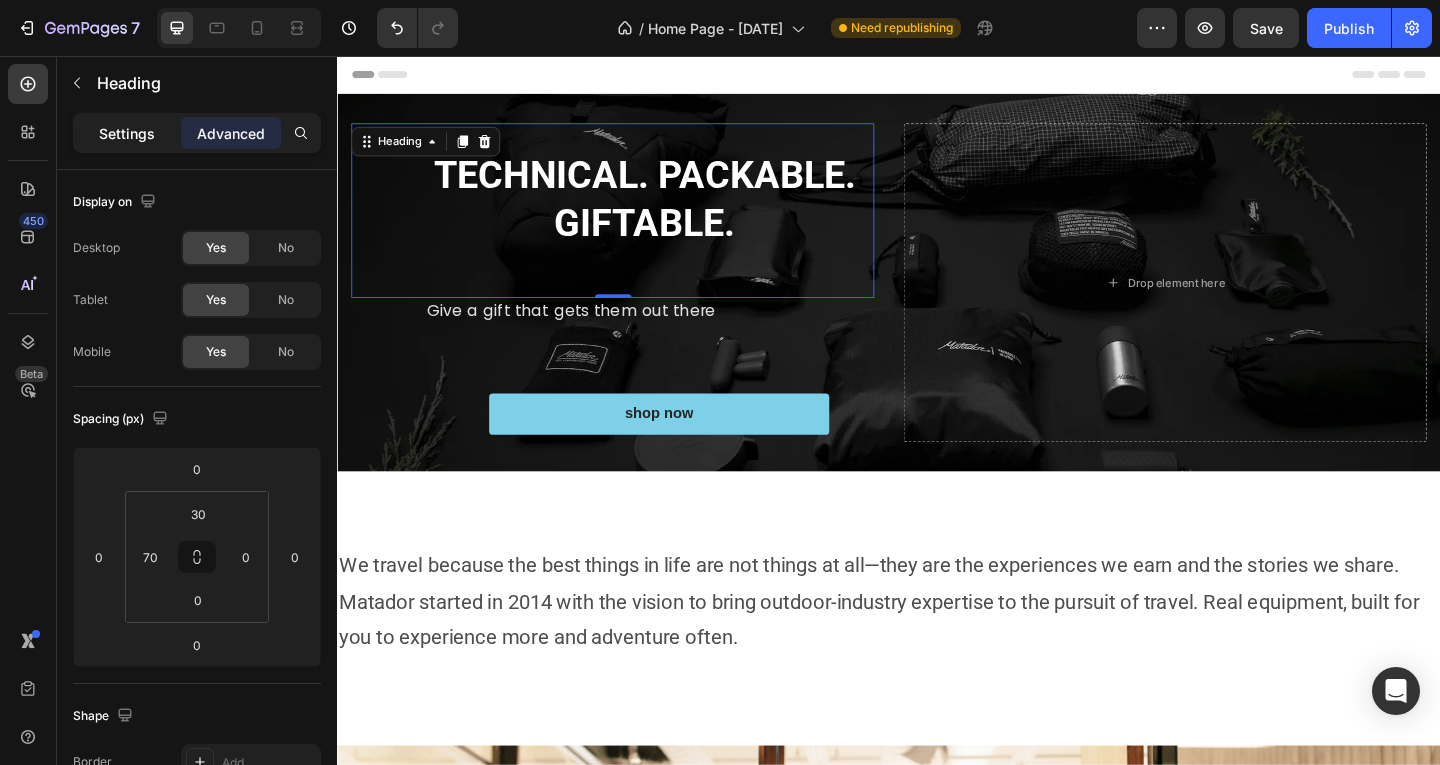 click on "Settings" at bounding box center [127, 133] 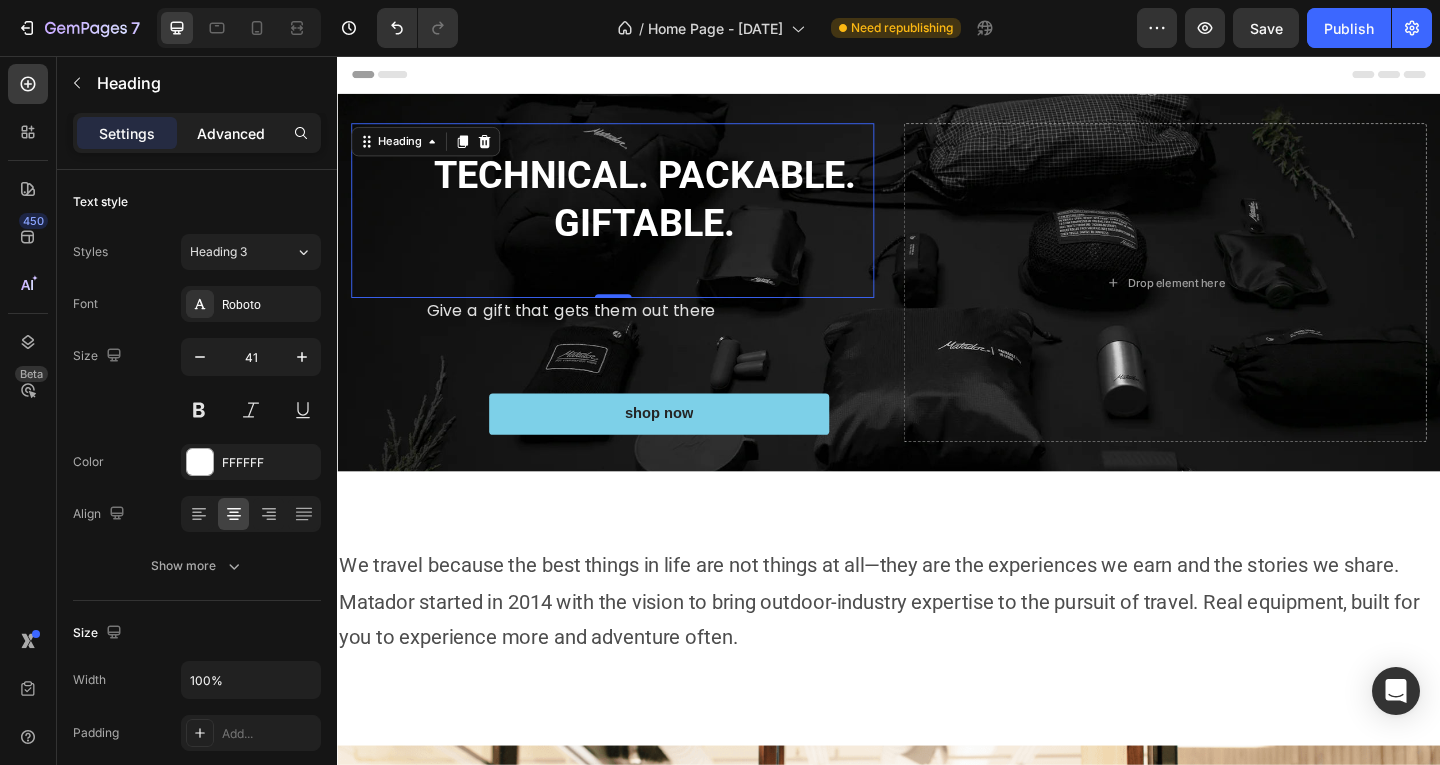 click on "Advanced" 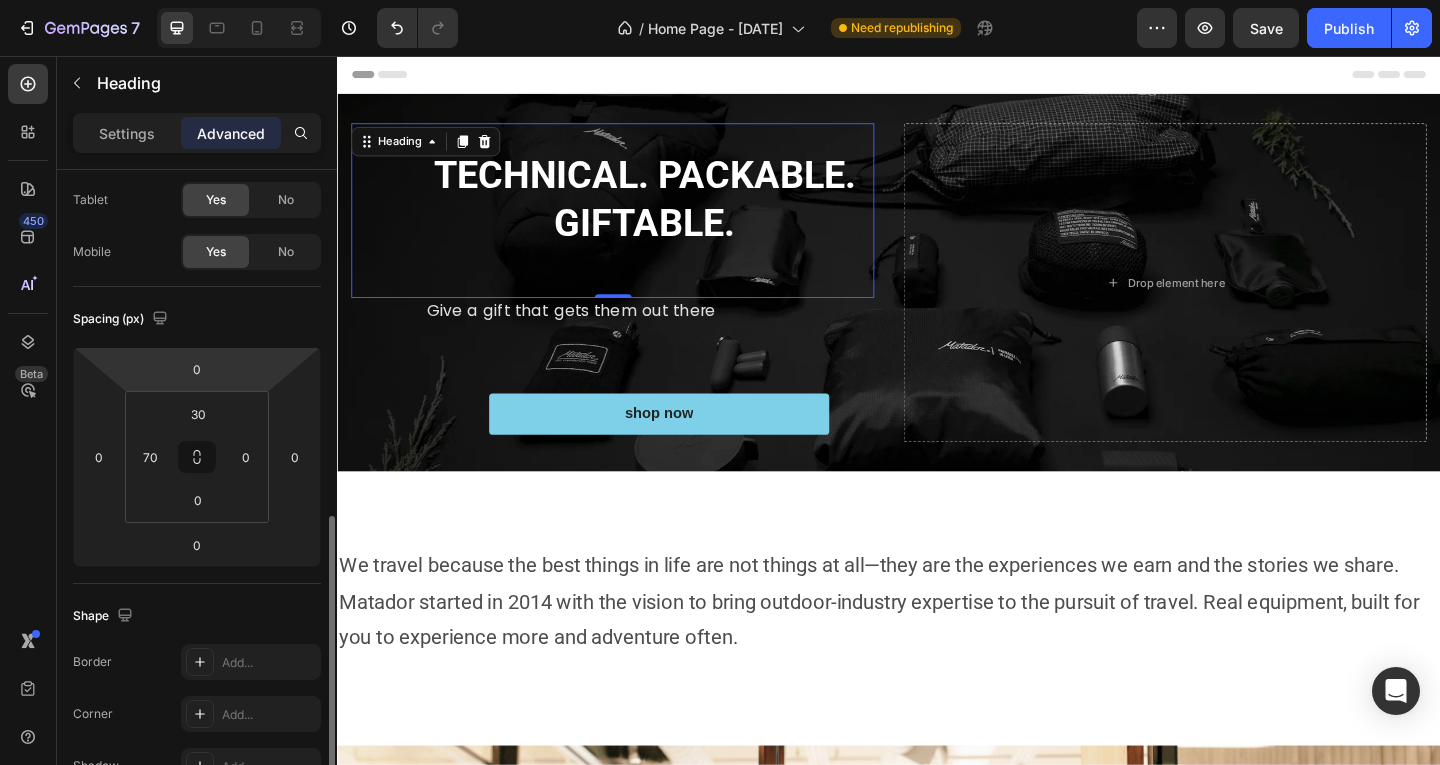 scroll, scrollTop: 300, scrollLeft: 0, axis: vertical 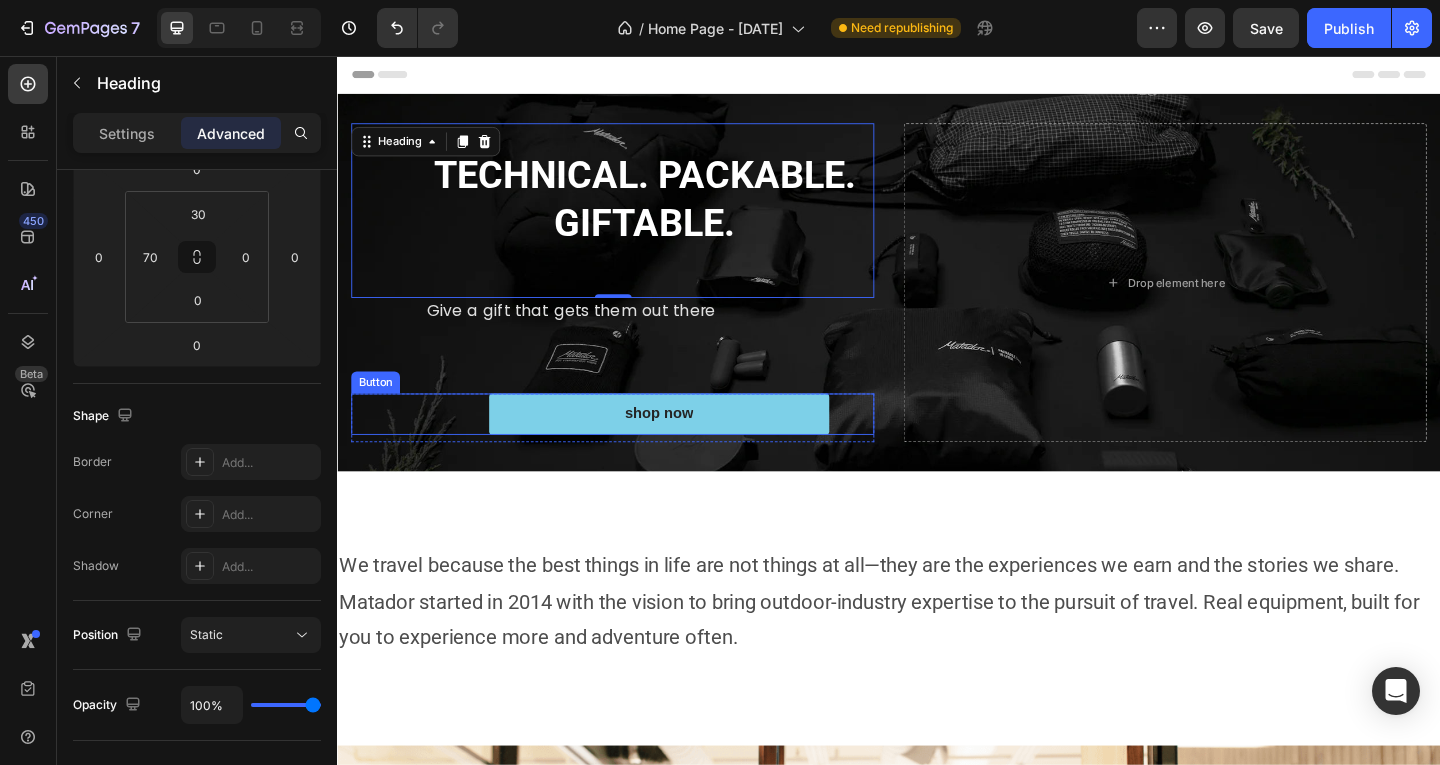 click on "Button" at bounding box center [378, 411] 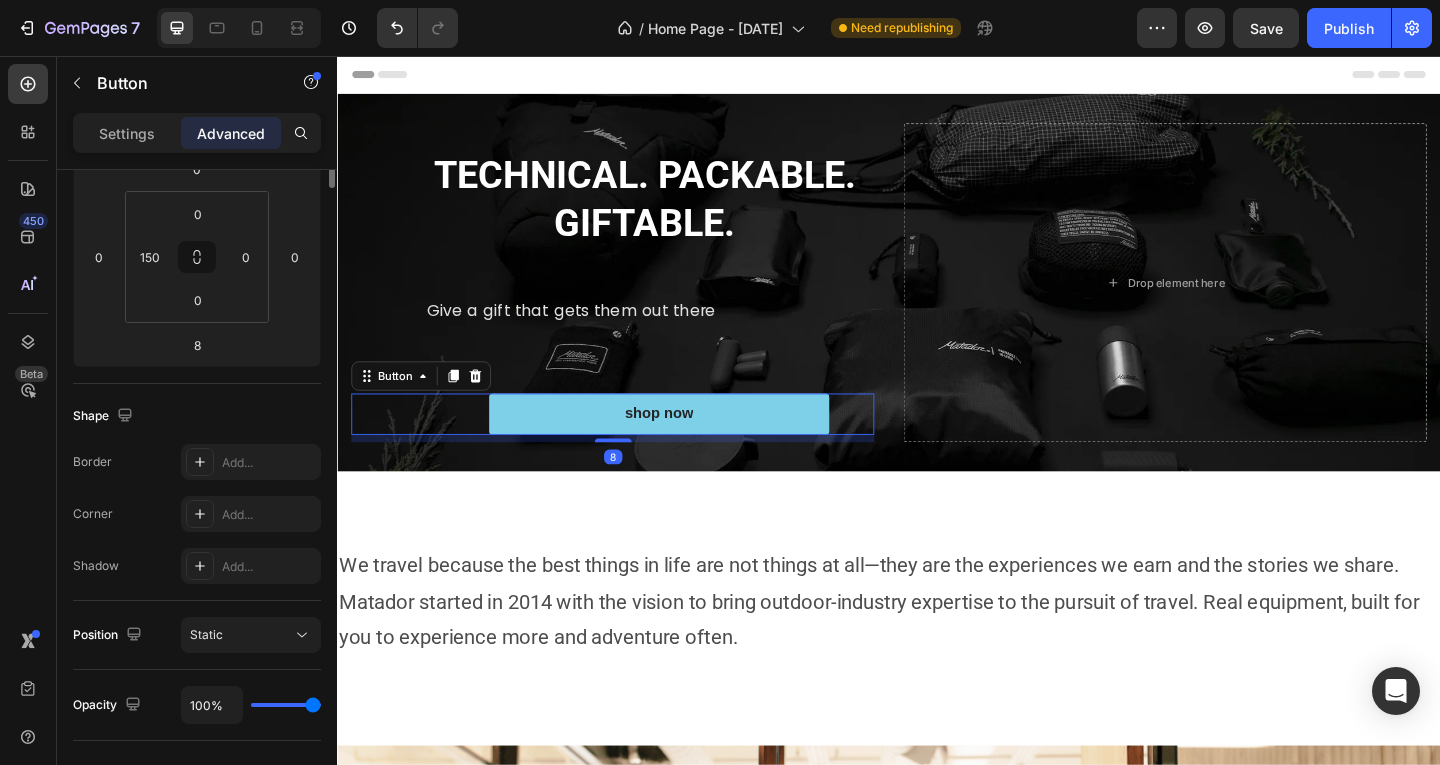 scroll, scrollTop: 0, scrollLeft: 0, axis: both 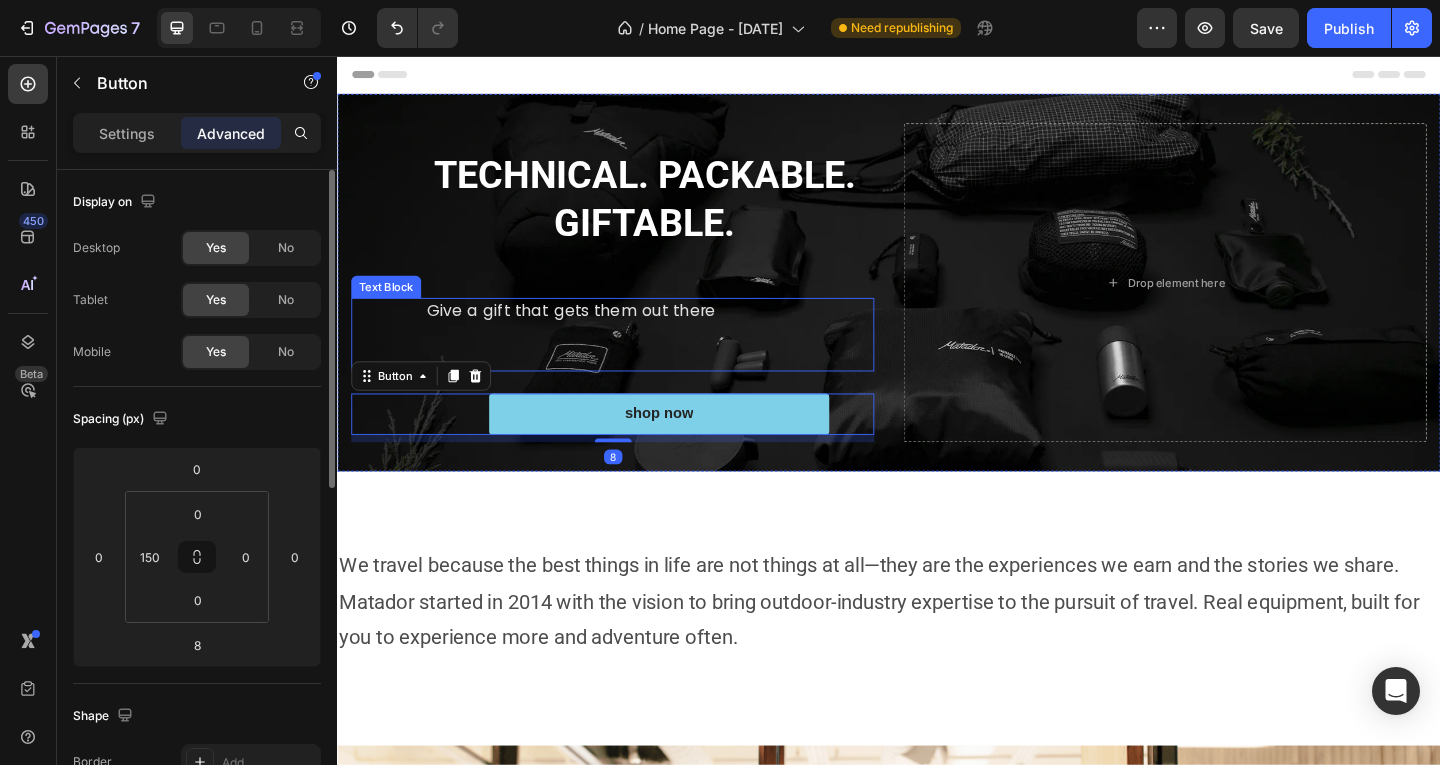 click on "Give a gift that gets them out there   Text Block" at bounding box center (636, 359) 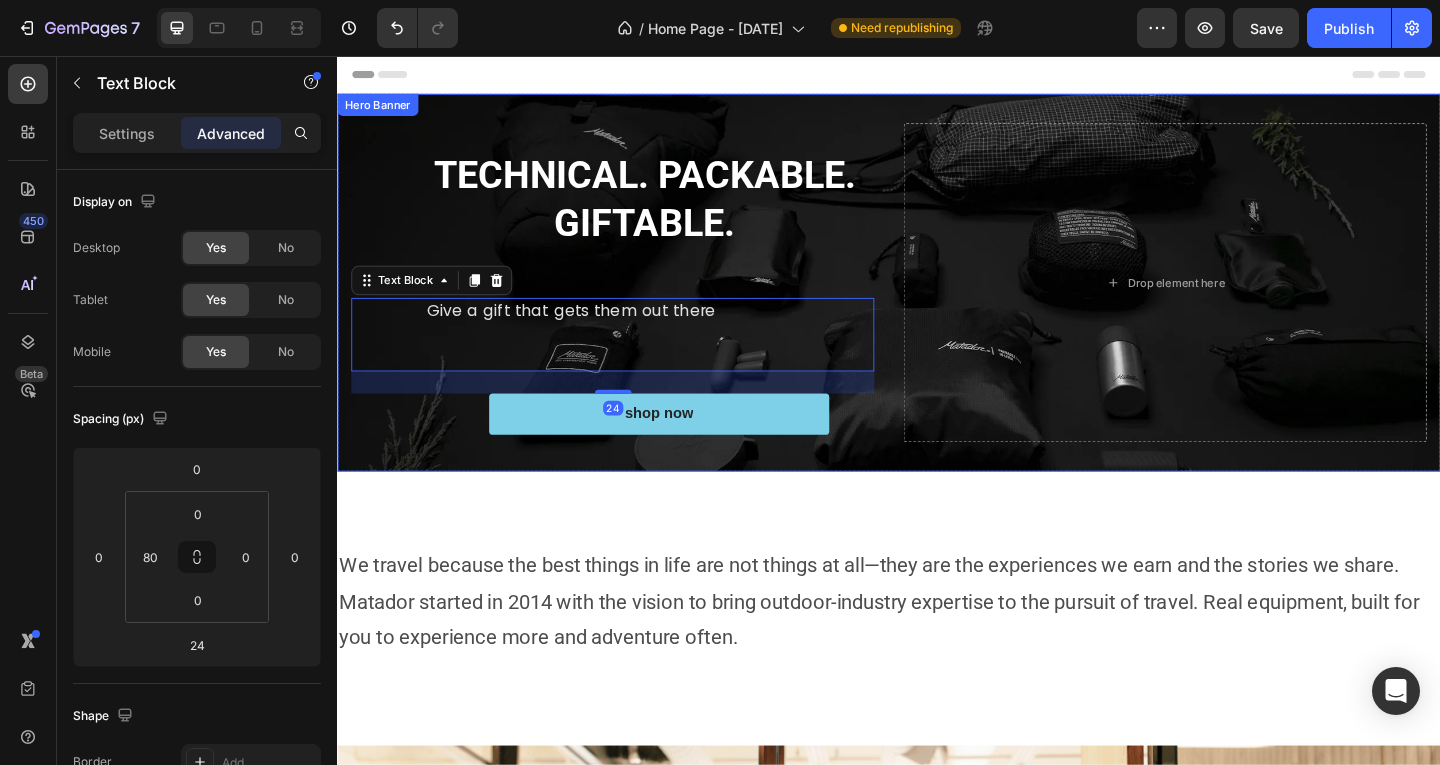 click on "Drop element here ⁠⁠⁠⁠⁠⁠⁠ TECHNICAL. PACKABLE. GIFTABLE.   Heading Give a gift that gets them out there   Text Block   24 shop now Button Row" at bounding box center (937, 302) 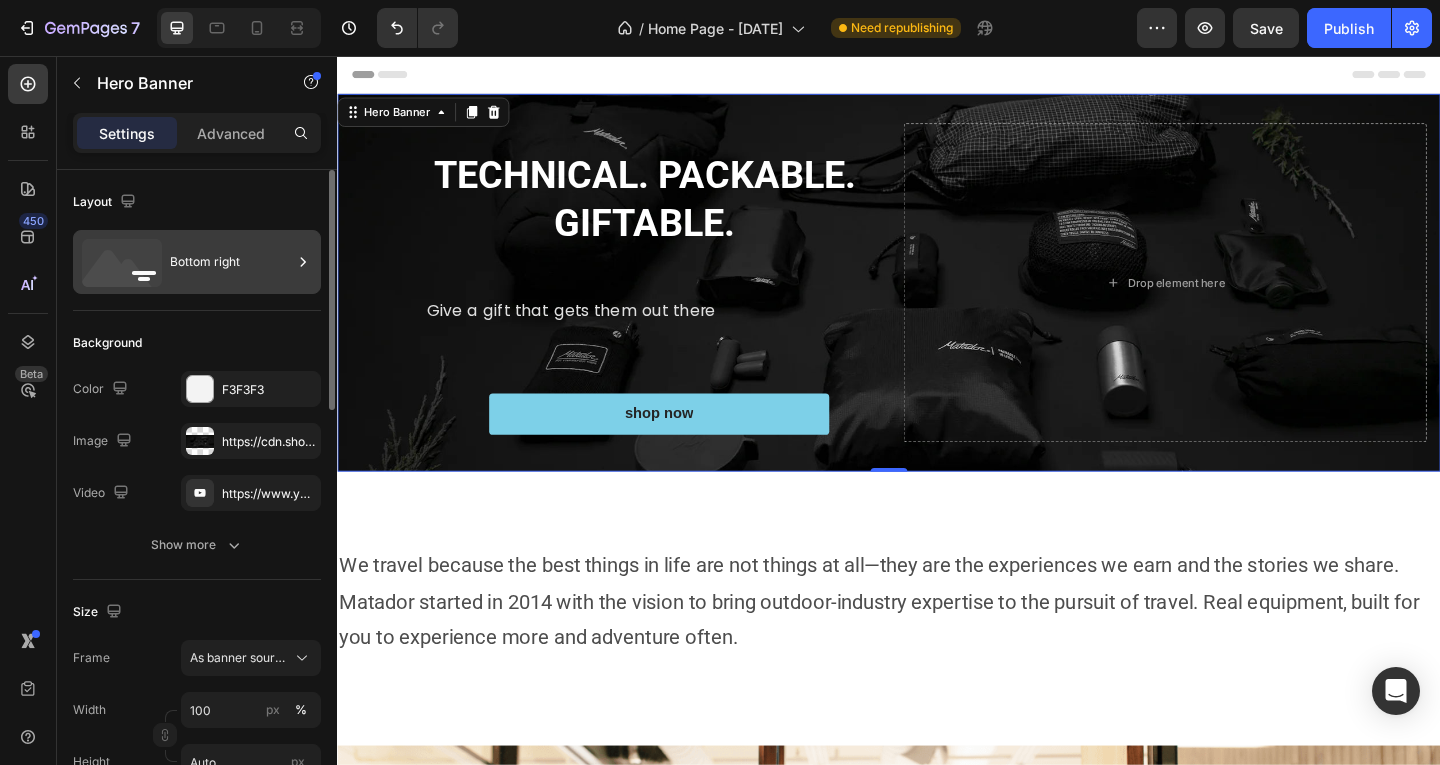 click on "Bottom right" at bounding box center [231, 262] 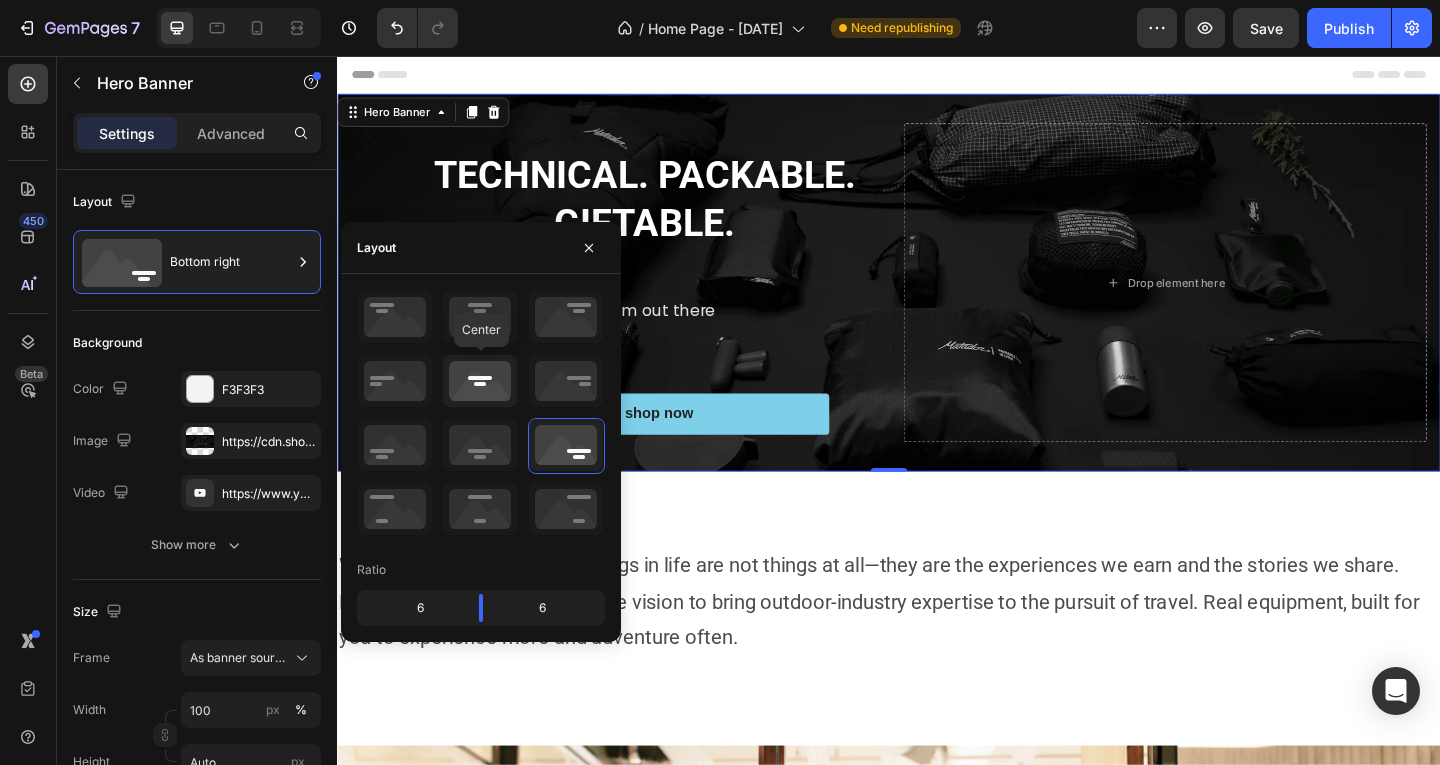 click 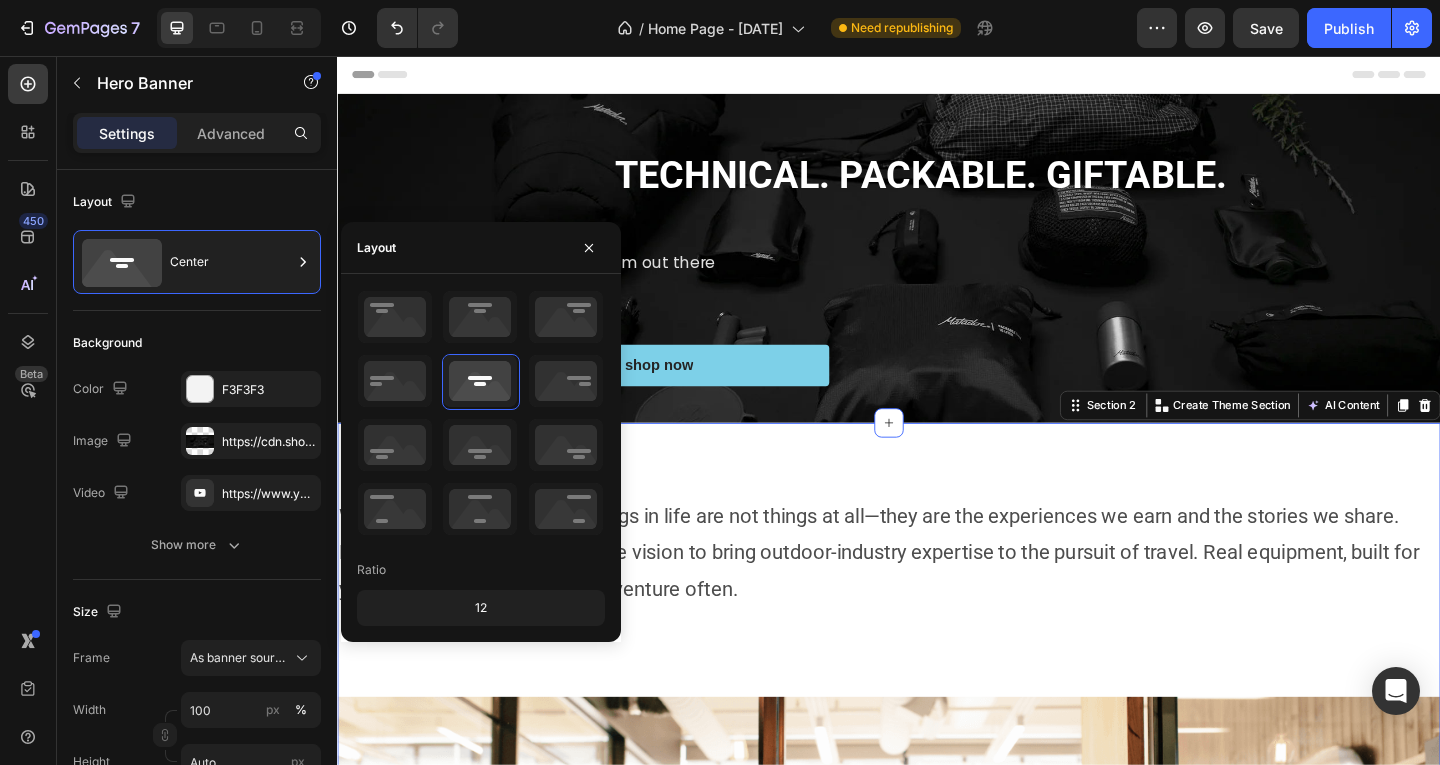 click on "We travel because the best things in life are not things at all—they are the experiences we earn and the stories we share. Matador started in [YEAR] with the vision to bring outdoor-industry expertise to the pursuit of travel. Real equipment, built for you to experience more and adventure often. Text Block Image Lorem ipsum dolor sit amet, consectetur adipiscing elit, sed do eiusmod tempor incididunt ut labore et dolore magna aliqua. Ut enim ad minim veniam, quis nostrud exercitation ullamco laboris nisi ut aliquip ex ea commodo consequat. Text Block Row Section [NUMBER] Create Theme Section AI Content Write with GemAI What would you like to describe here? Tone and Voice Persuasive Product Item Customizations Show more Generate" at bounding box center [937, 901] 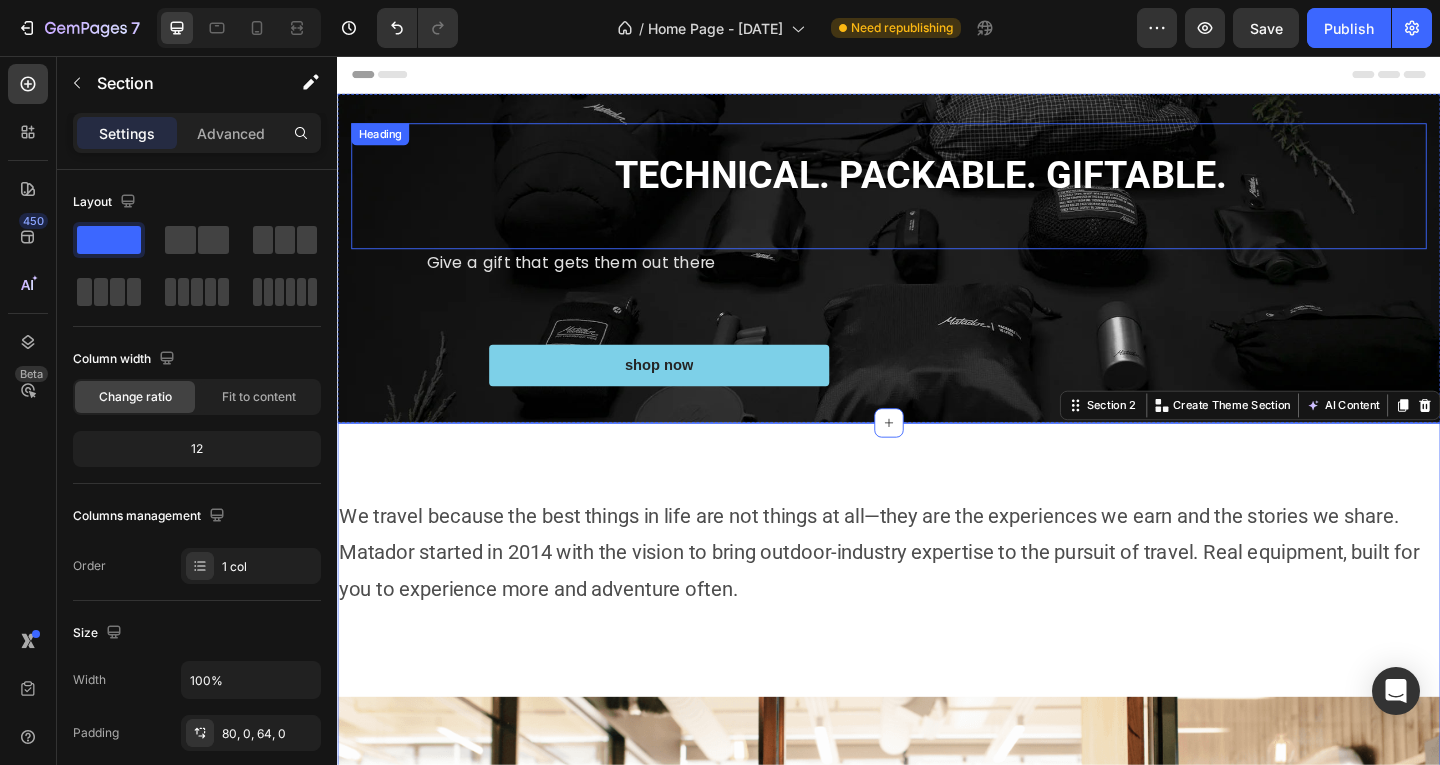 click on "TECHNICAL. PACKABLE. GIFTABLE." at bounding box center [972, 185] 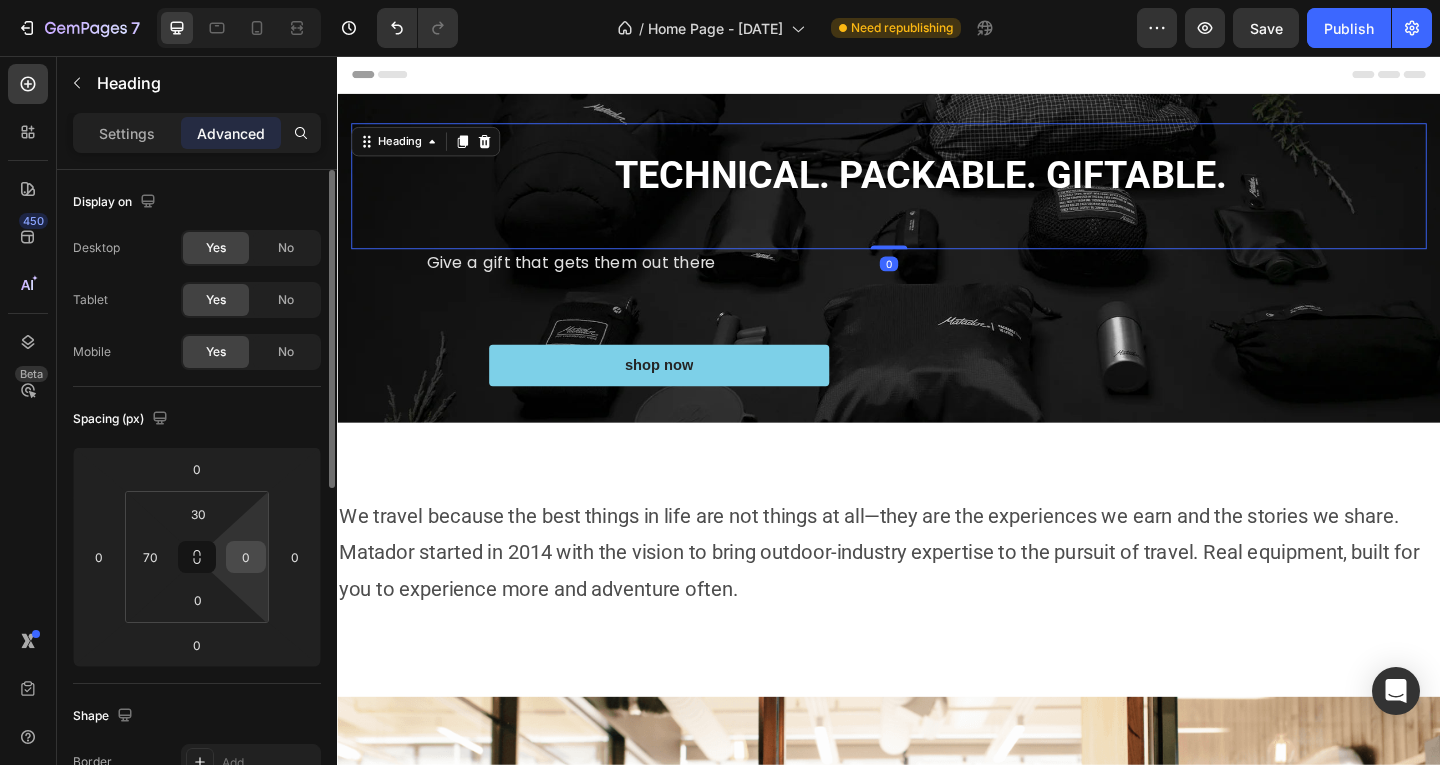 click on "0" at bounding box center (246, 557) 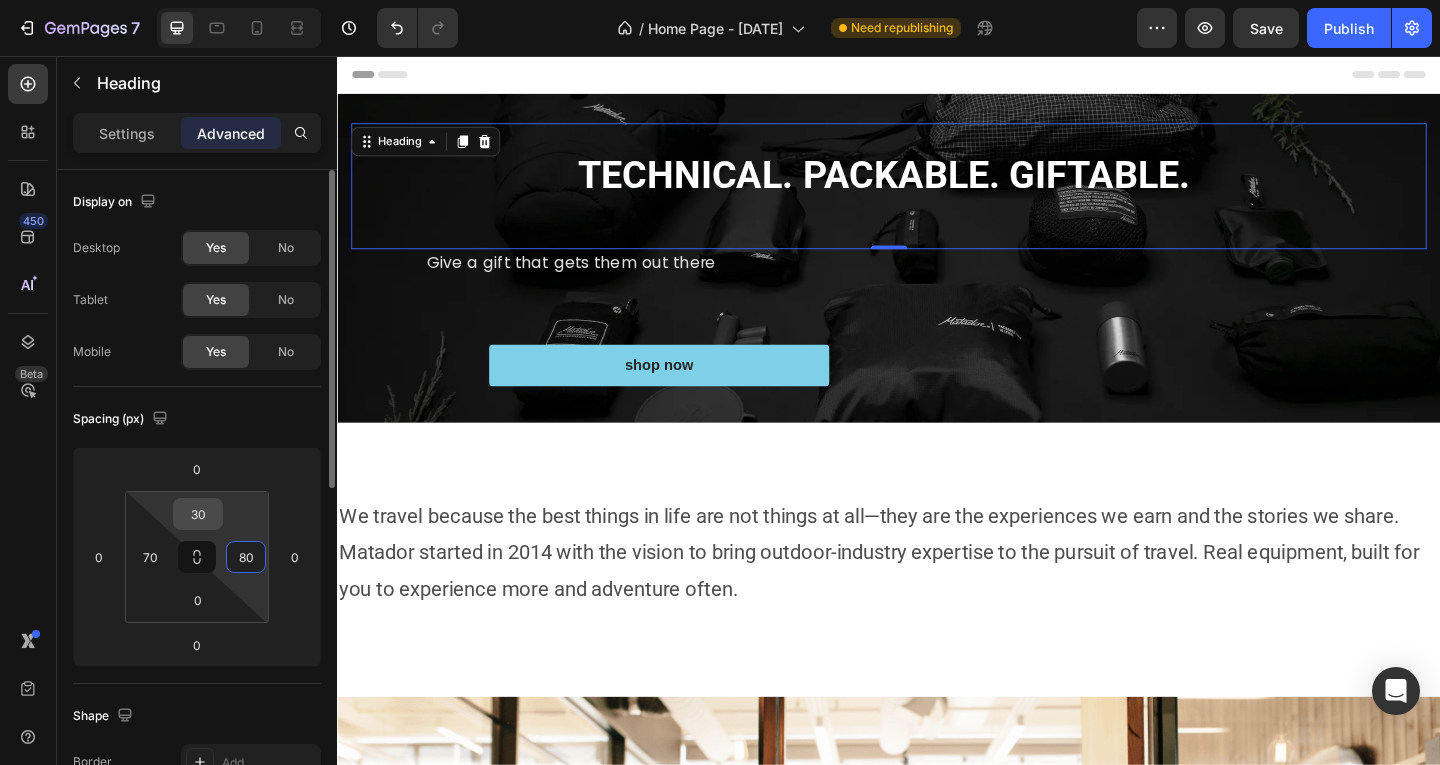 type on "80" 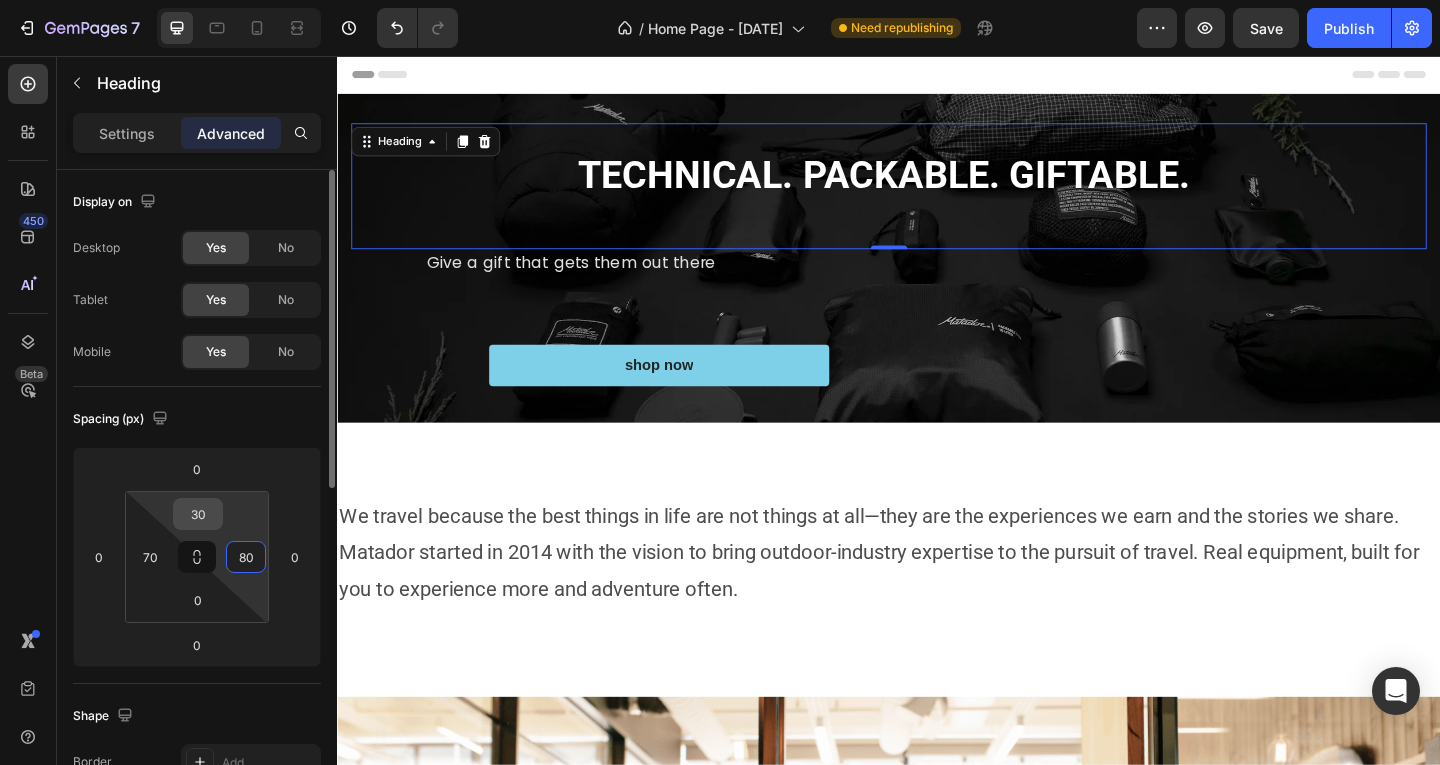 click on "30" at bounding box center (198, 514) 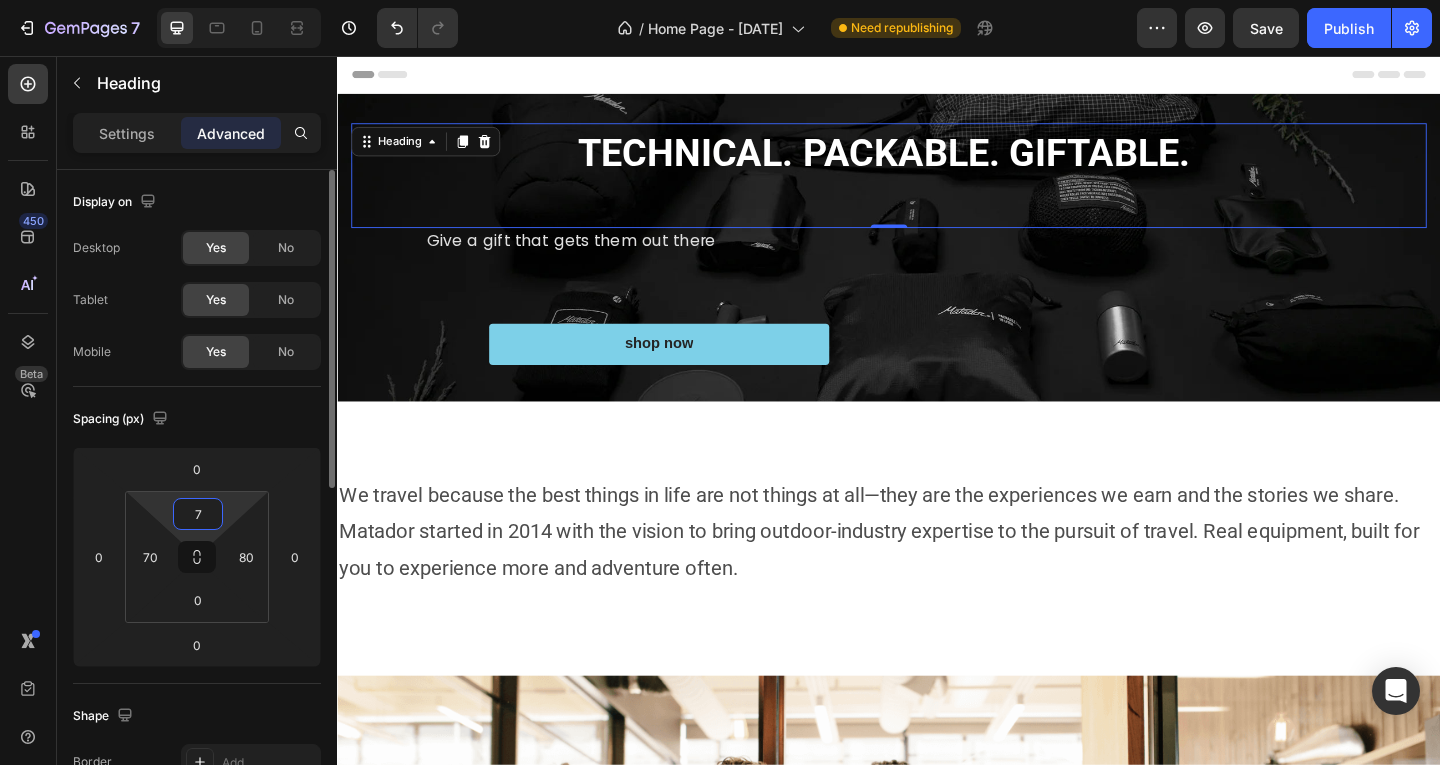 type on "70" 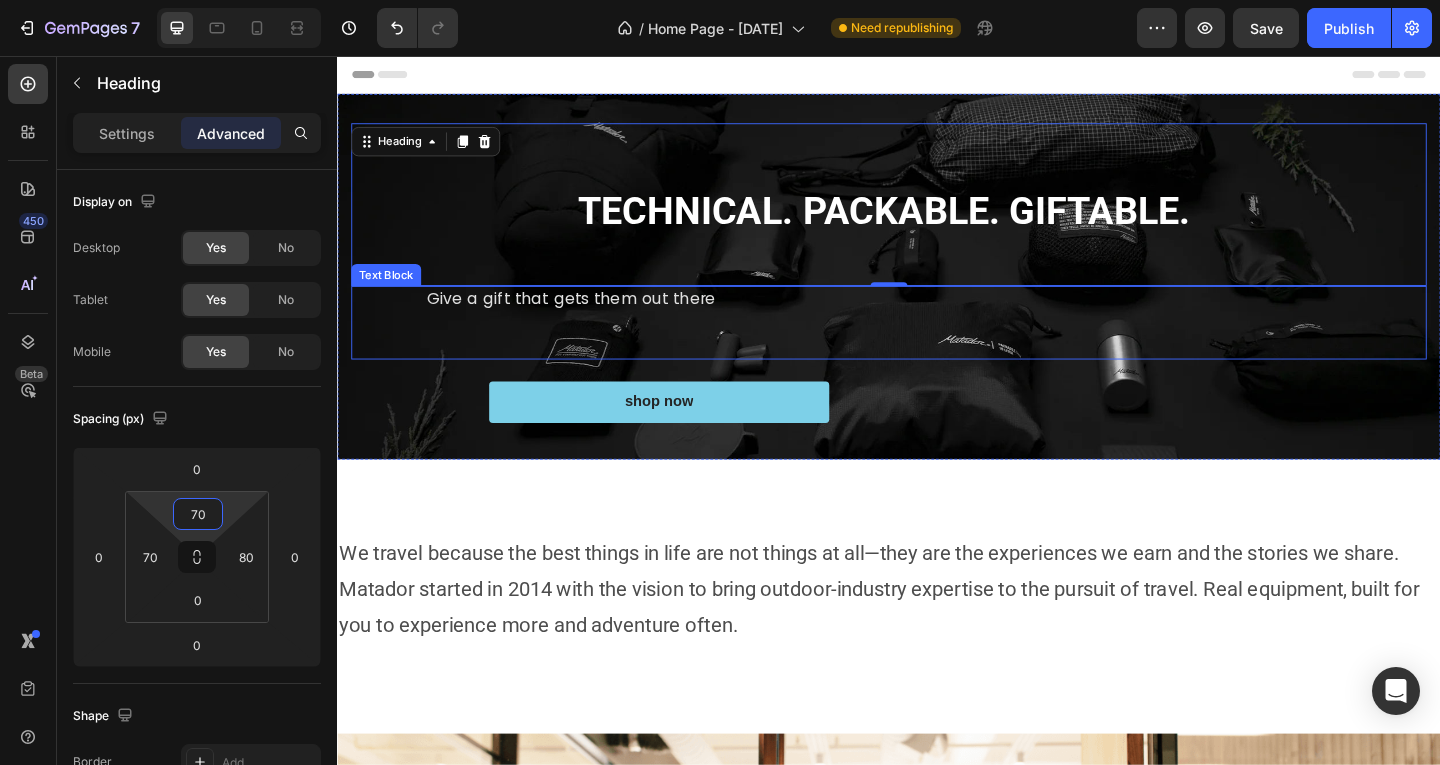 click on "Give a gift that gets them out there" at bounding box center (977, 321) 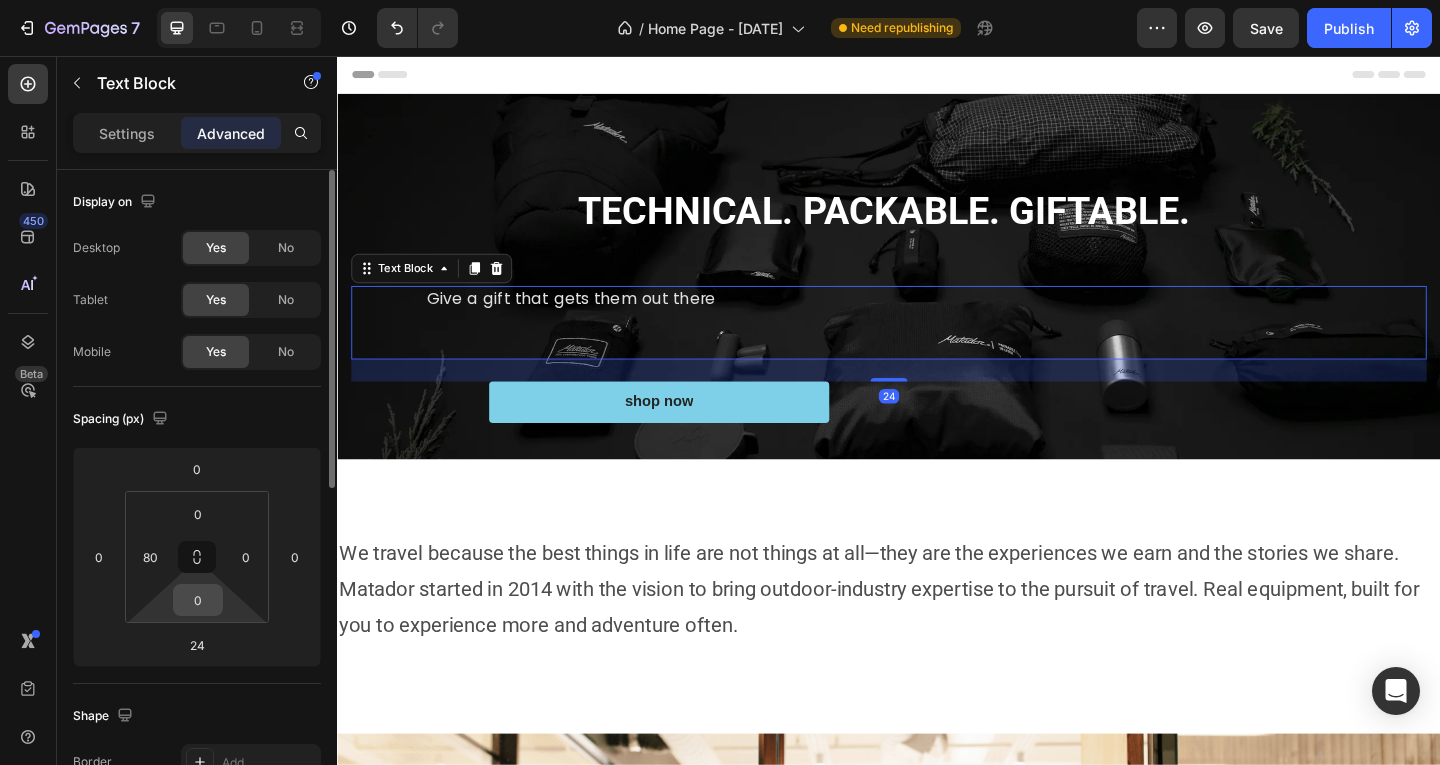 click on "0" at bounding box center (198, 600) 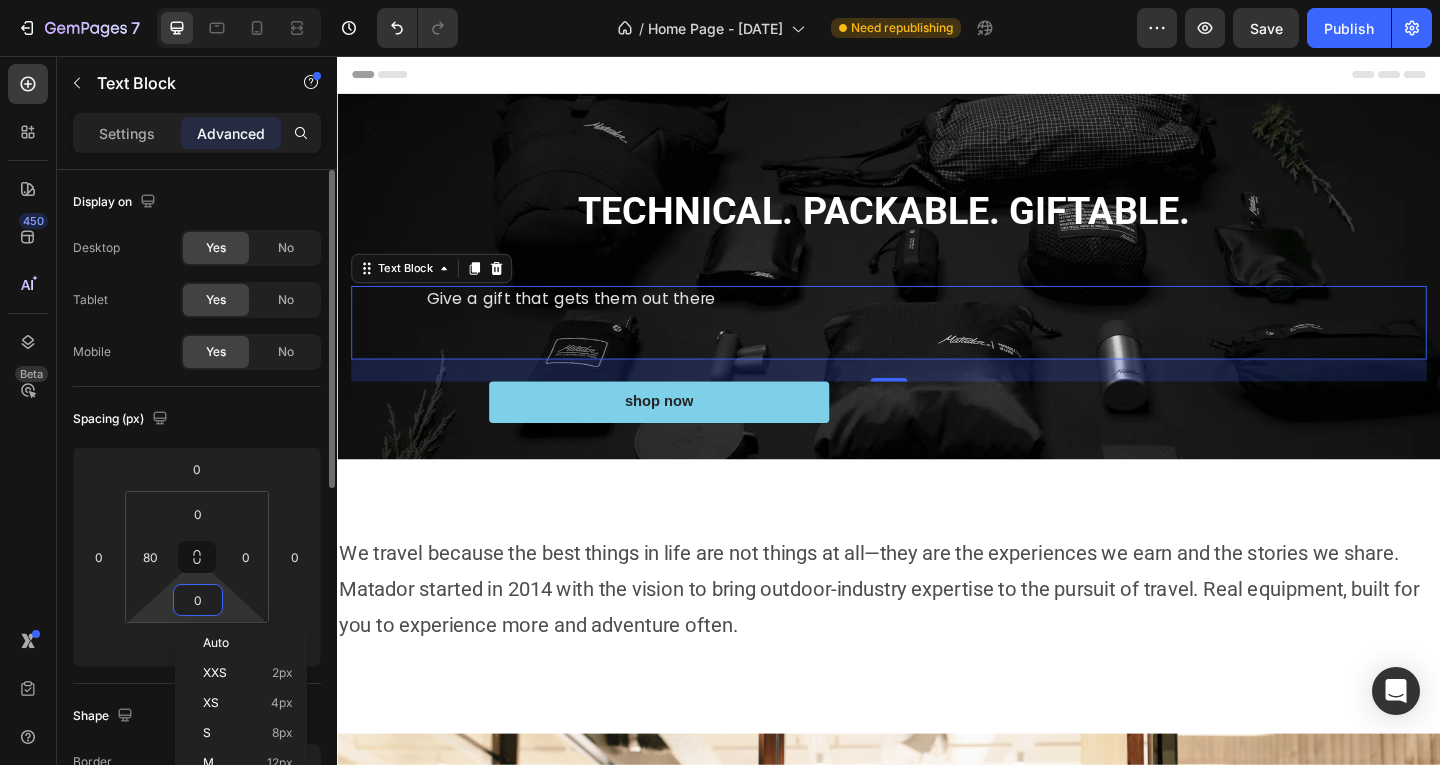 type on "5" 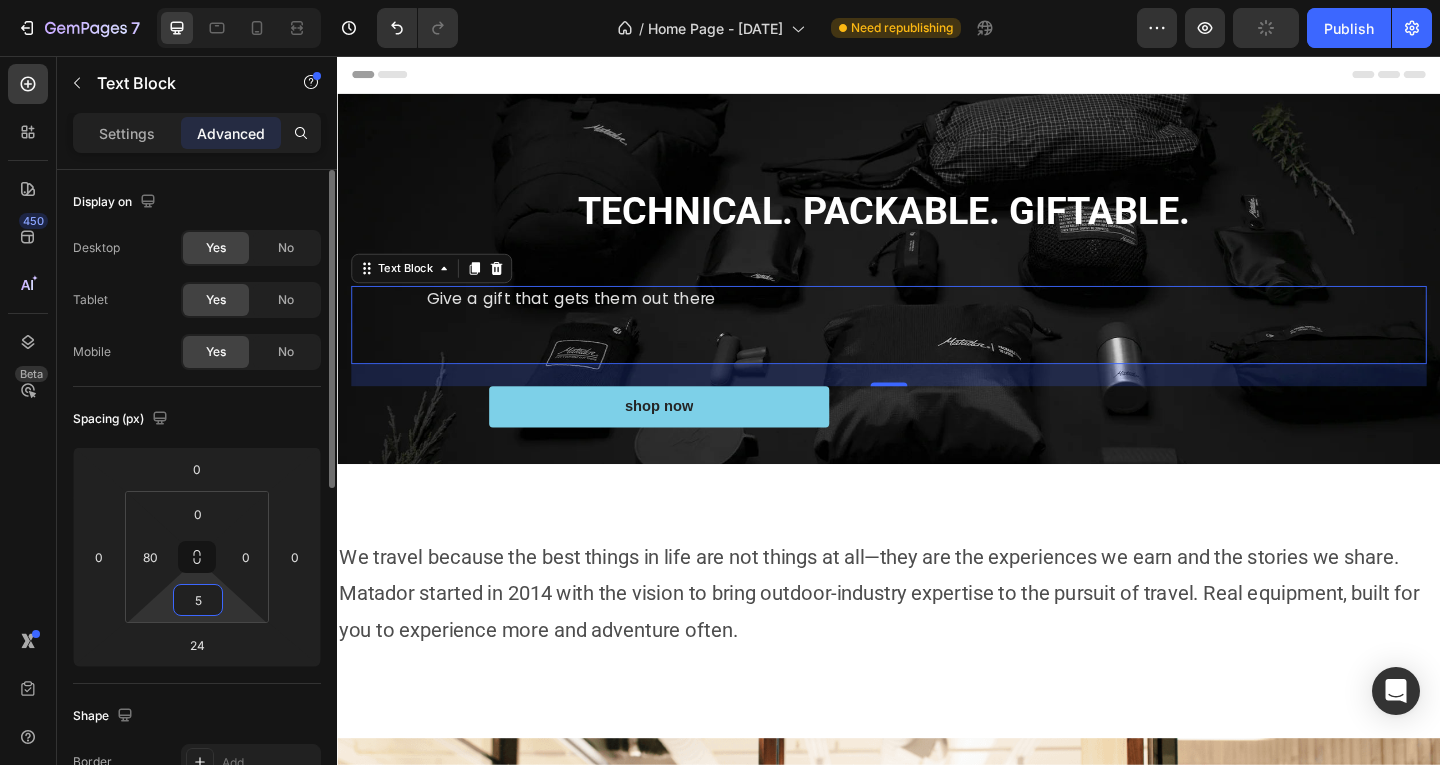 type 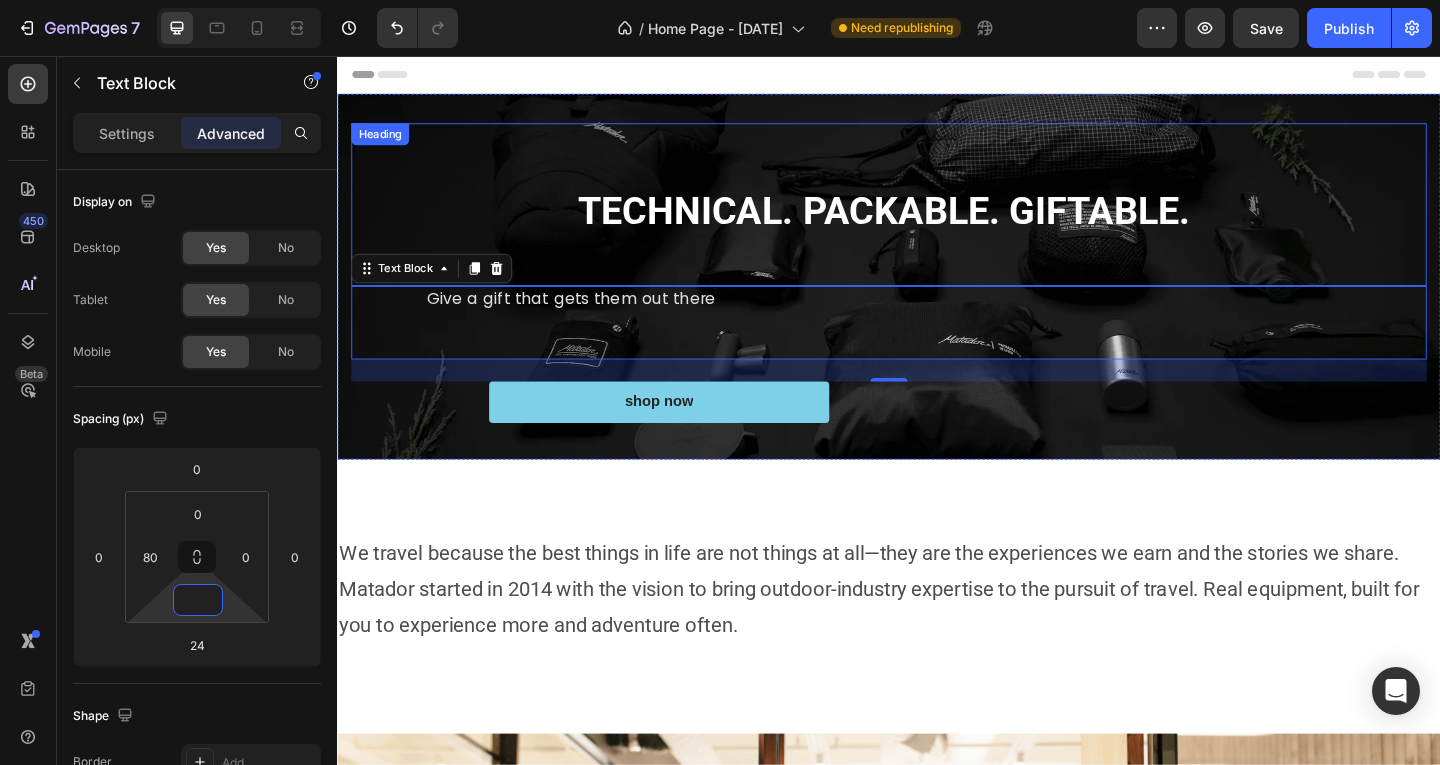 click on "TECHNICAL. PACKABLE. GIFTABLE." at bounding box center [932, 225] 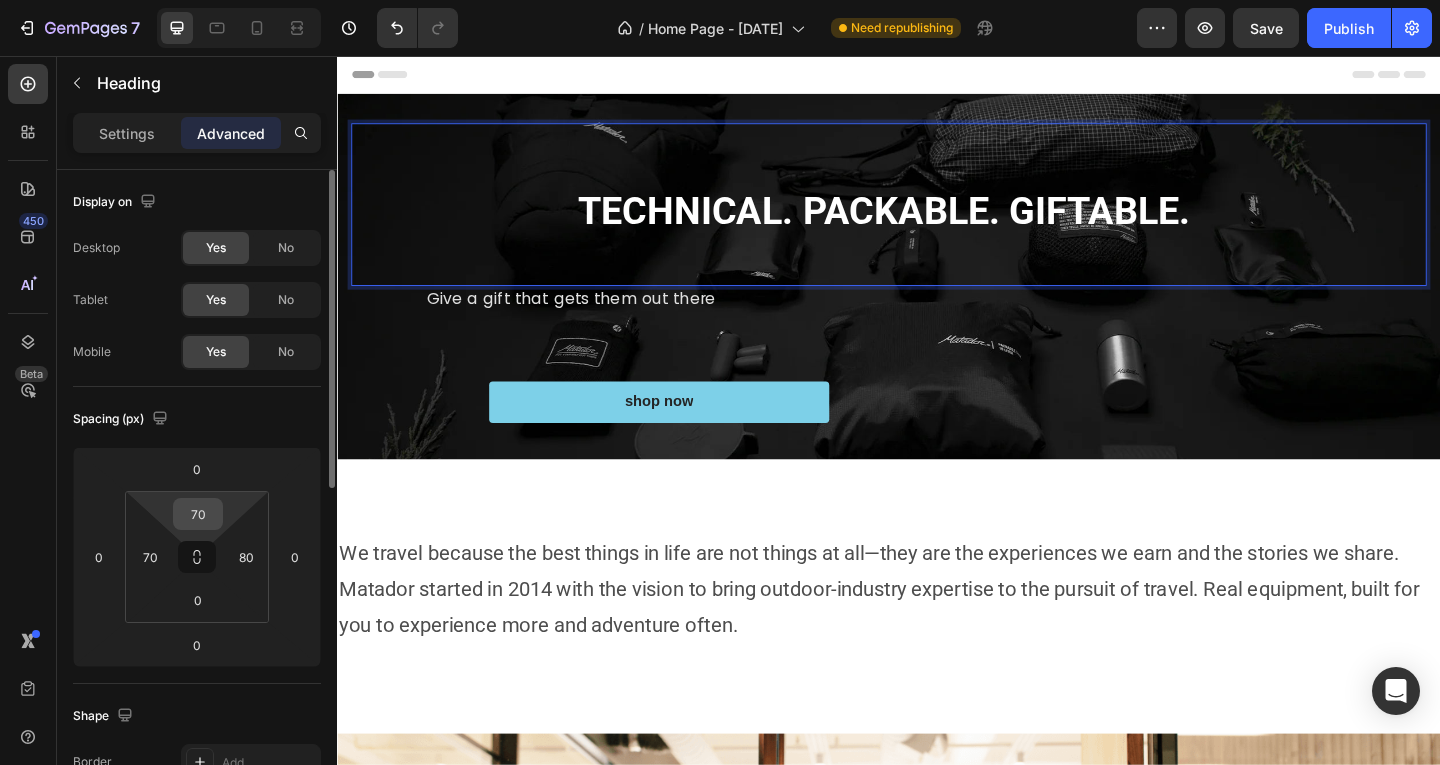 click on "70" at bounding box center (198, 514) 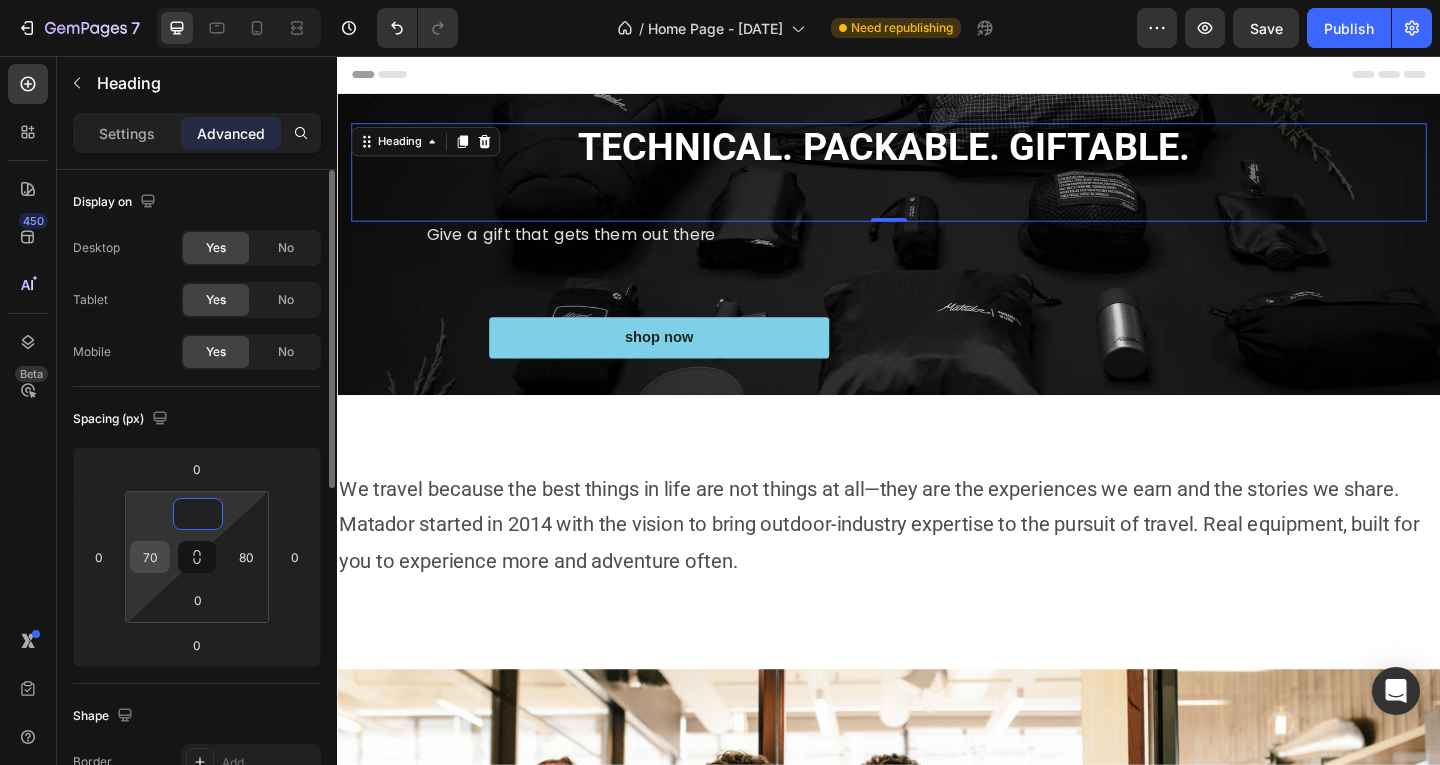 type on "0" 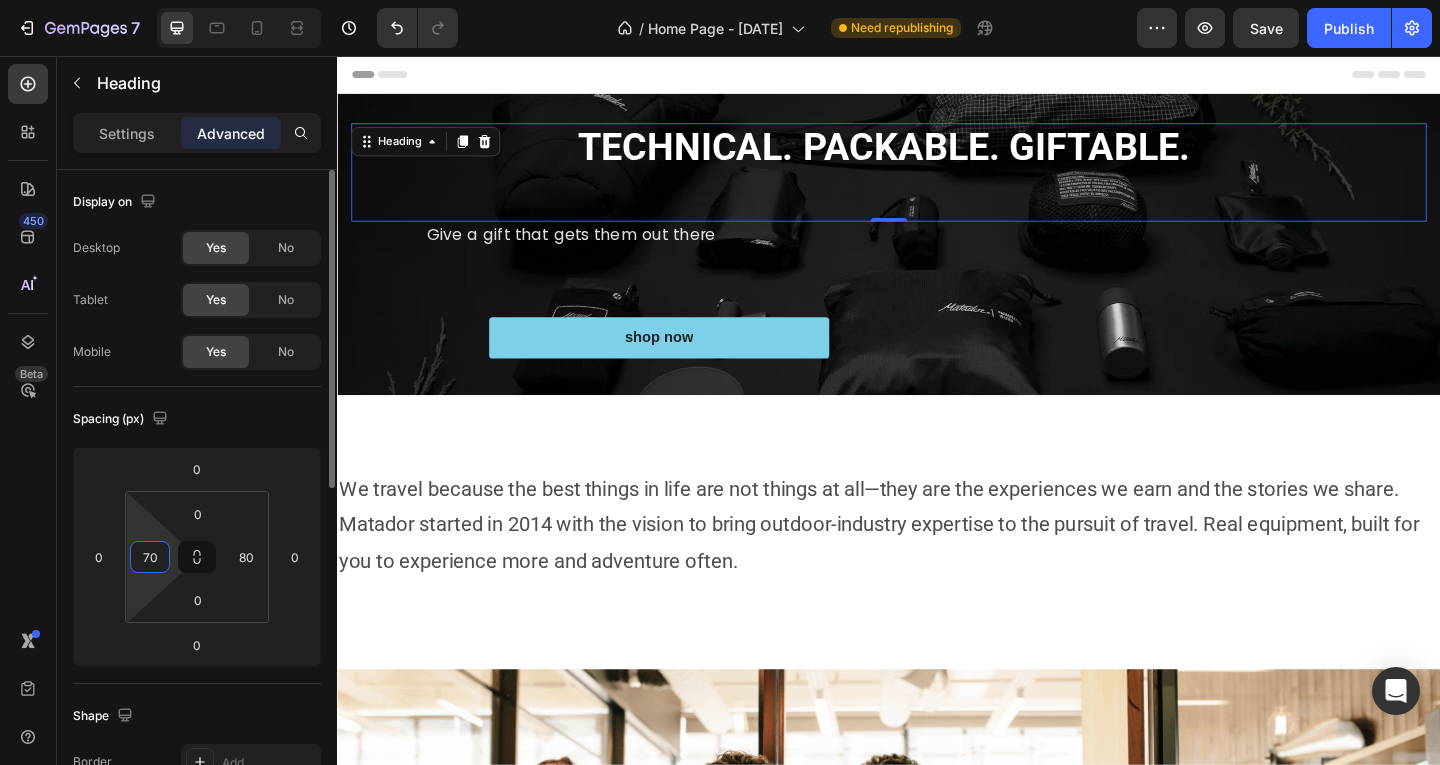 click on "70" at bounding box center (150, 557) 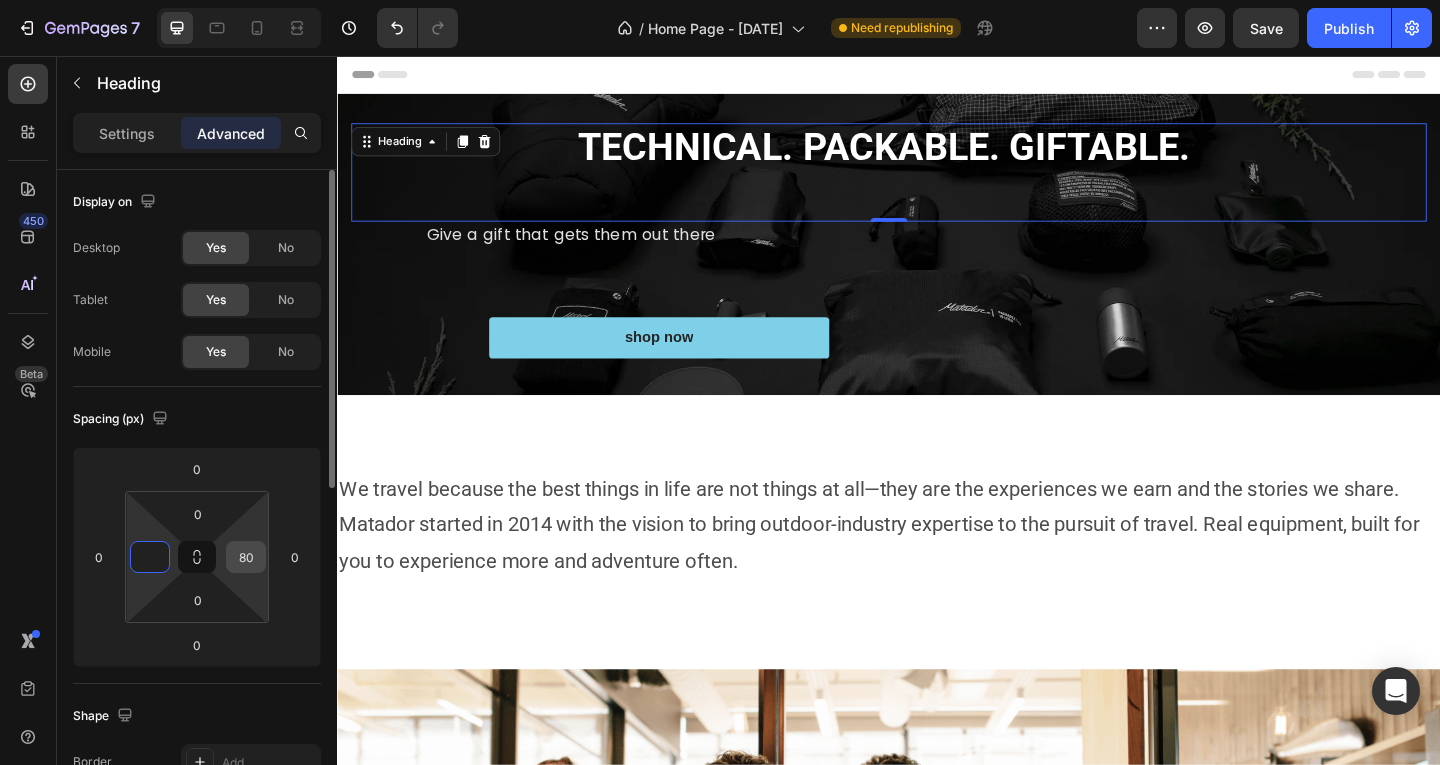 type on "0" 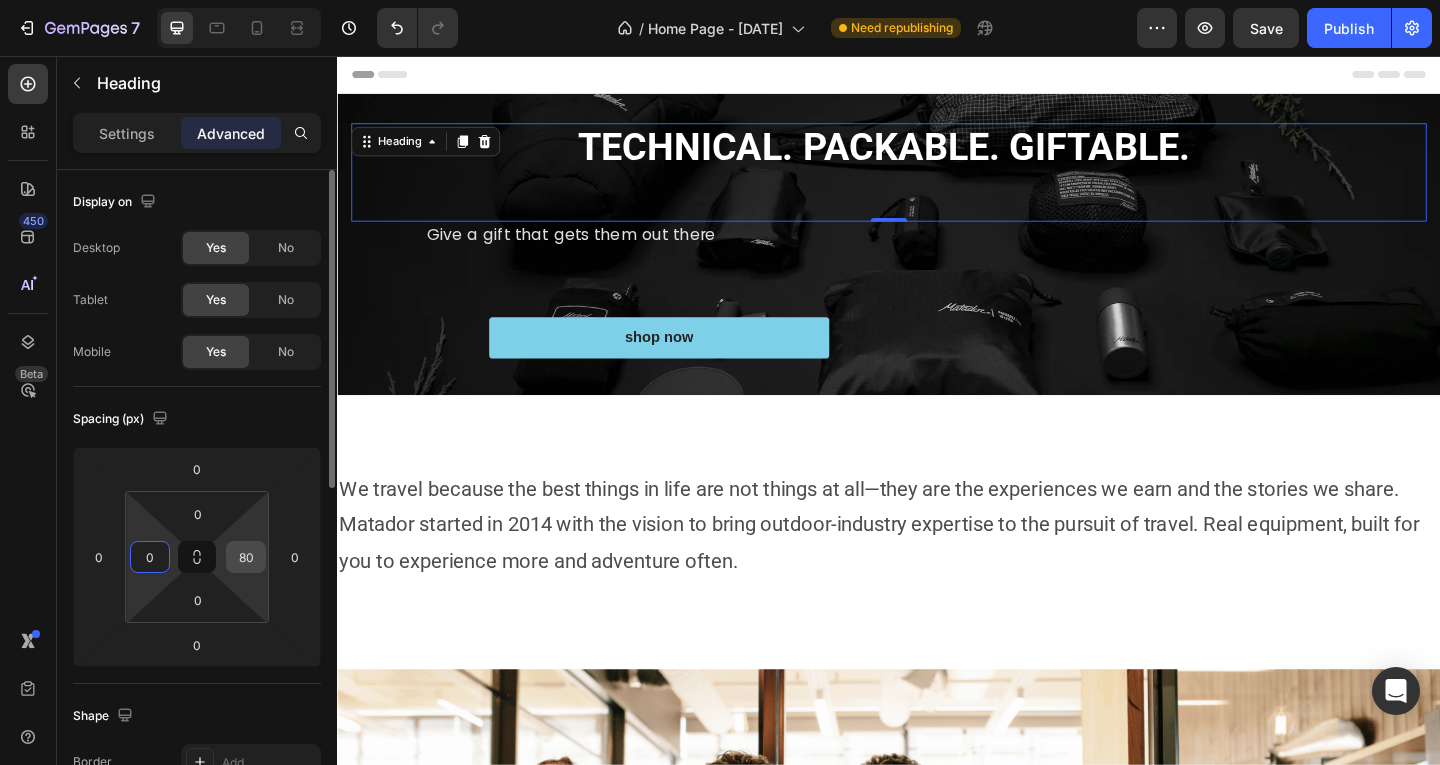 click on "80" at bounding box center (246, 557) 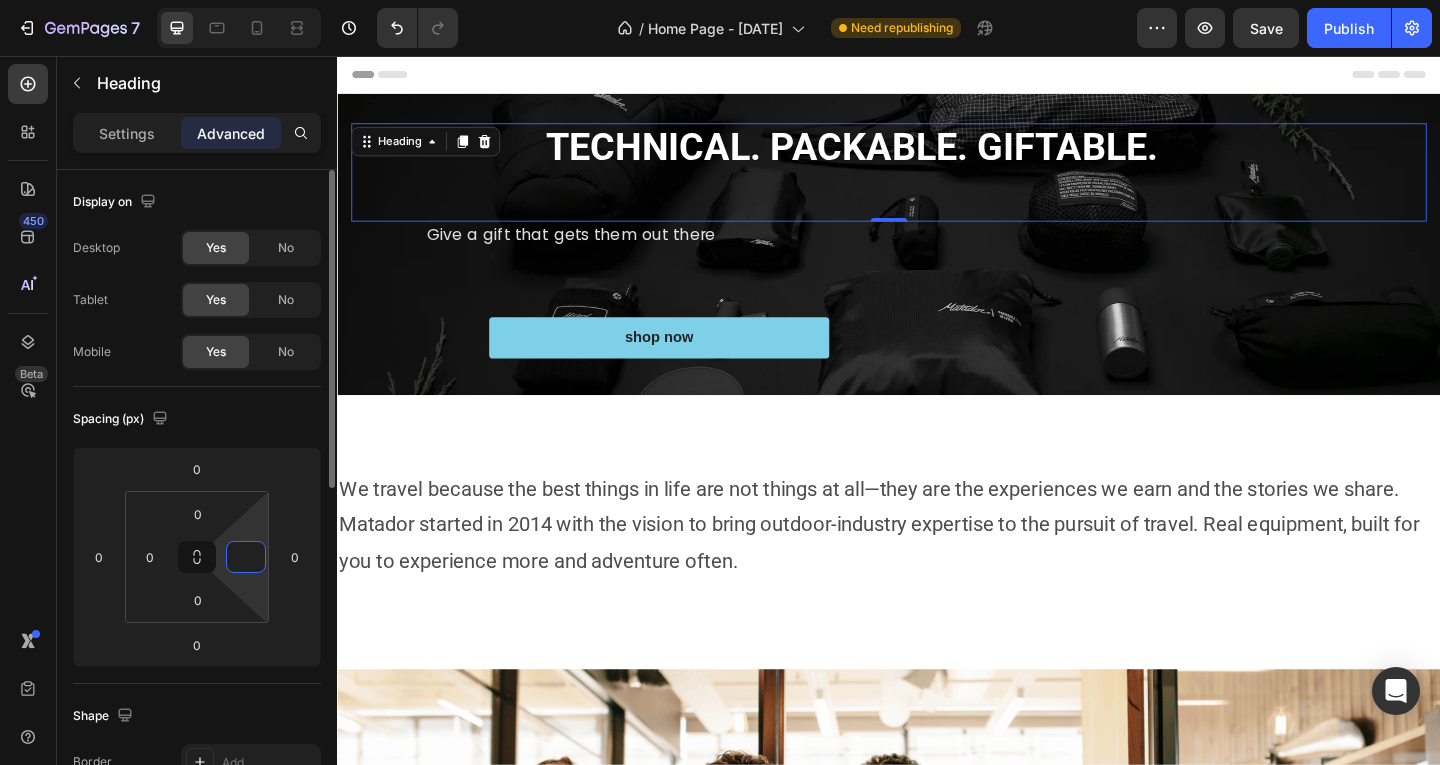 type on "0" 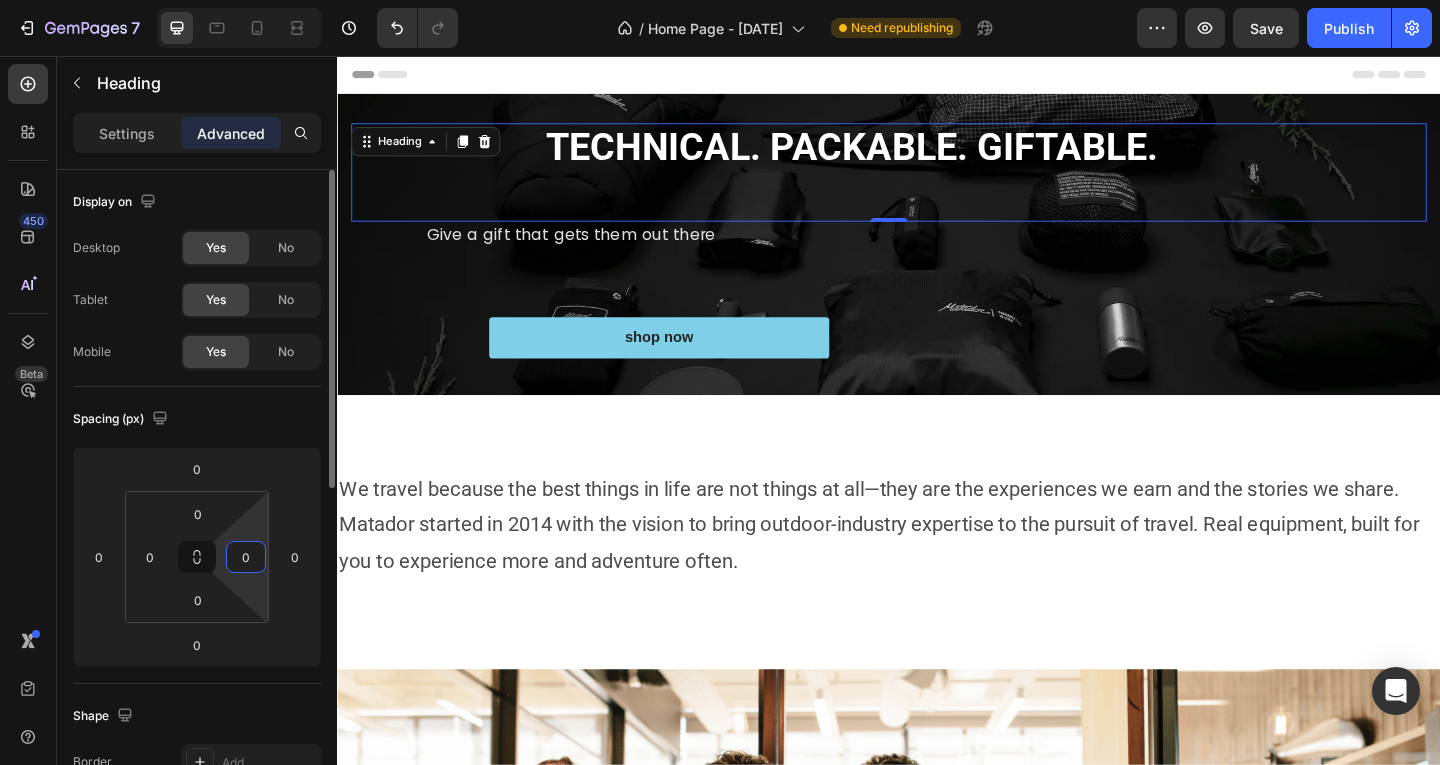 click on "Spacing (px)" at bounding box center [197, 419] 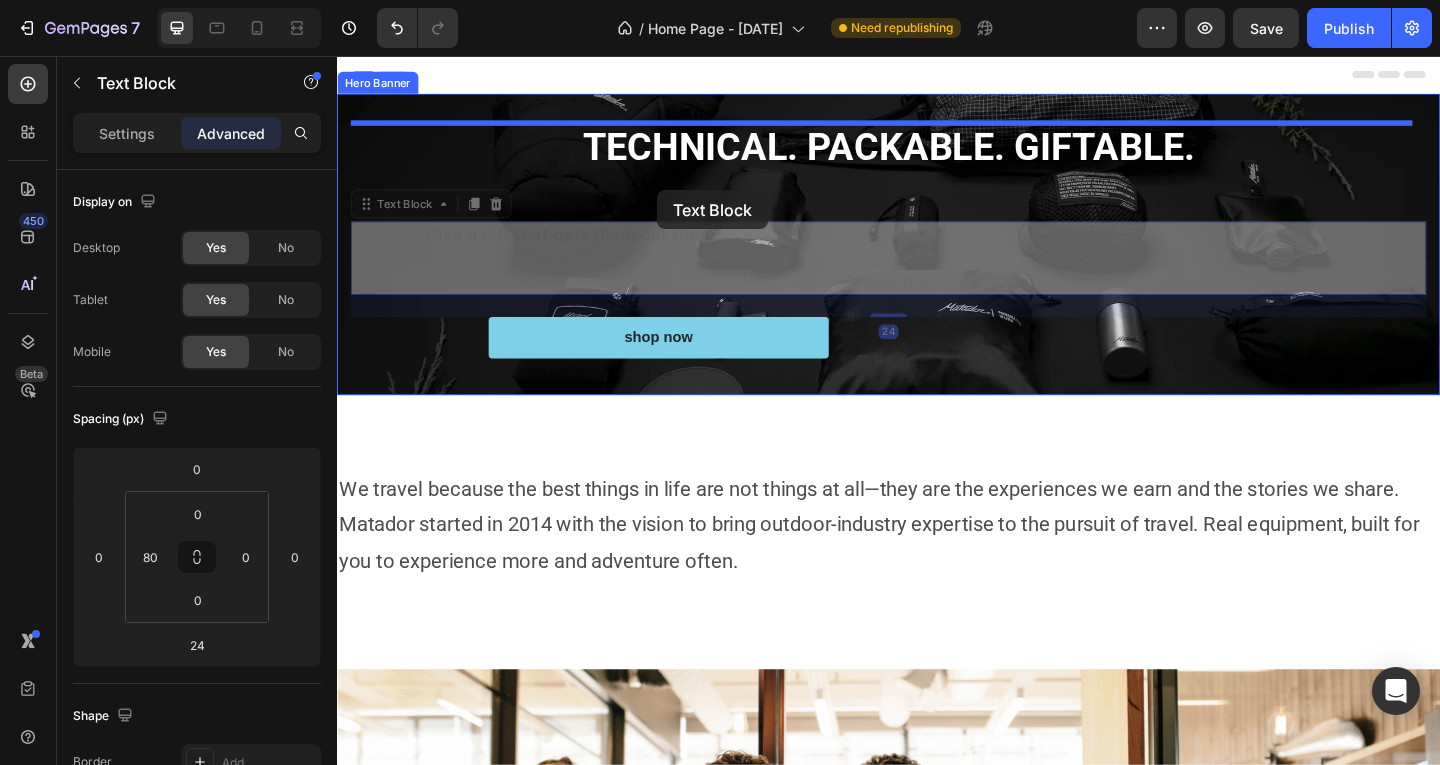 drag, startPoint x: 594, startPoint y: 243, endPoint x: 685, endPoint y: 202, distance: 99.80982 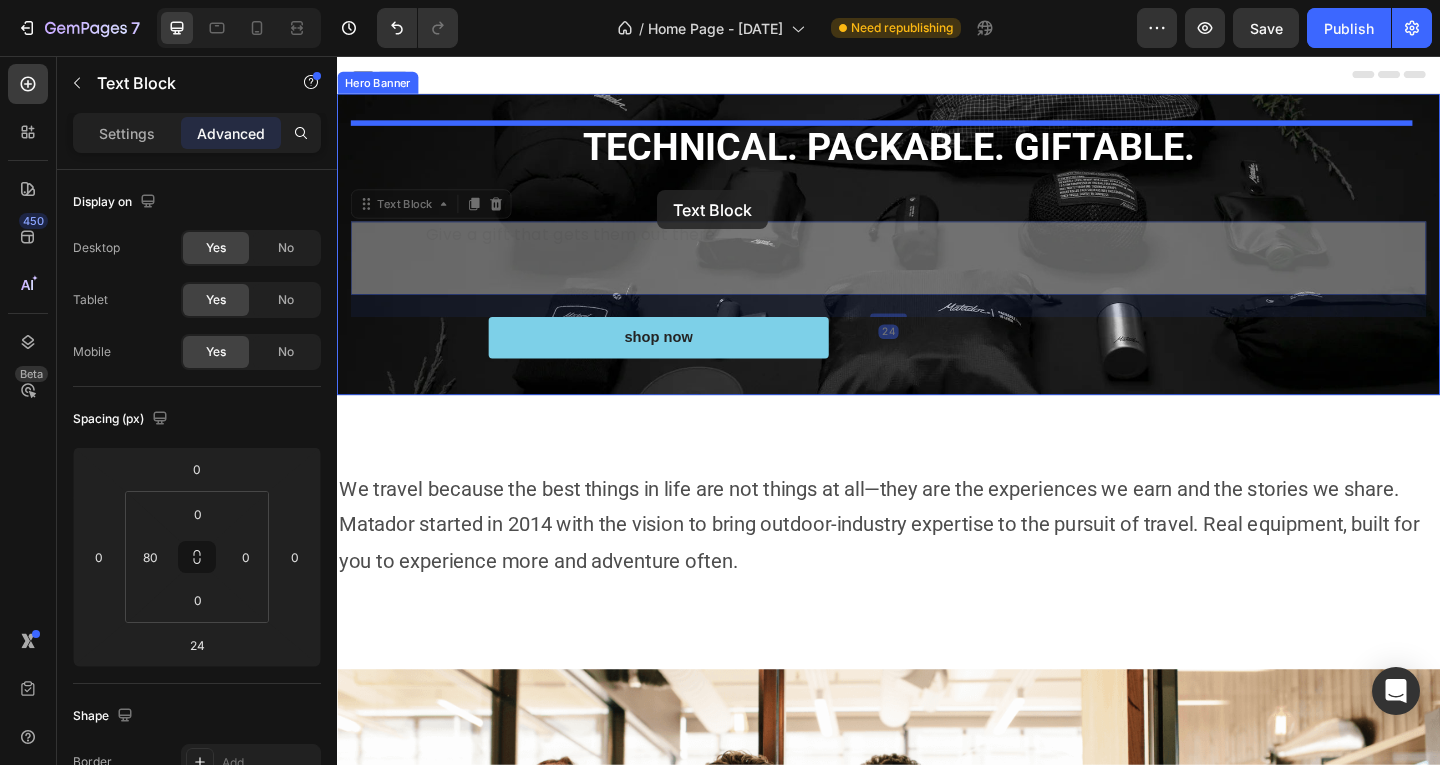 click on "Header [TEXT] Give a gift that gets them out there Text Block [NUMBER] Give a gift that gets them out there Text Block [NUMBER] shop now Button Row Hero Banner Section [NUMBER] We travel because the best things in life are not things at all—they are the experiences we earn and the stories we share. Matador started in [YEAR] with the vision to bring outdoor-industry expertise to the pursuit of travel. Real equipment, built for you to experience more and adventure often. Text Block Image Lorem ipsum dolor sit amet, consectetur adipiscing elit, sed do eiusmod tempor incididunt ut labore et dolore magna aliqua. Ut enim ad minim veniam, quis nostrud exercitation ullamco laboris nisi ut aliquip ex ea commodo consequat. Text Block Row Section [NUMBER] Root Start with Sections from sidebar Add sections Add elements Start with Generating from URL or image Add section Choose templates inspired by CRO experts Generate layout from URL or image Add blank section Footer" at bounding box center (937, 830) 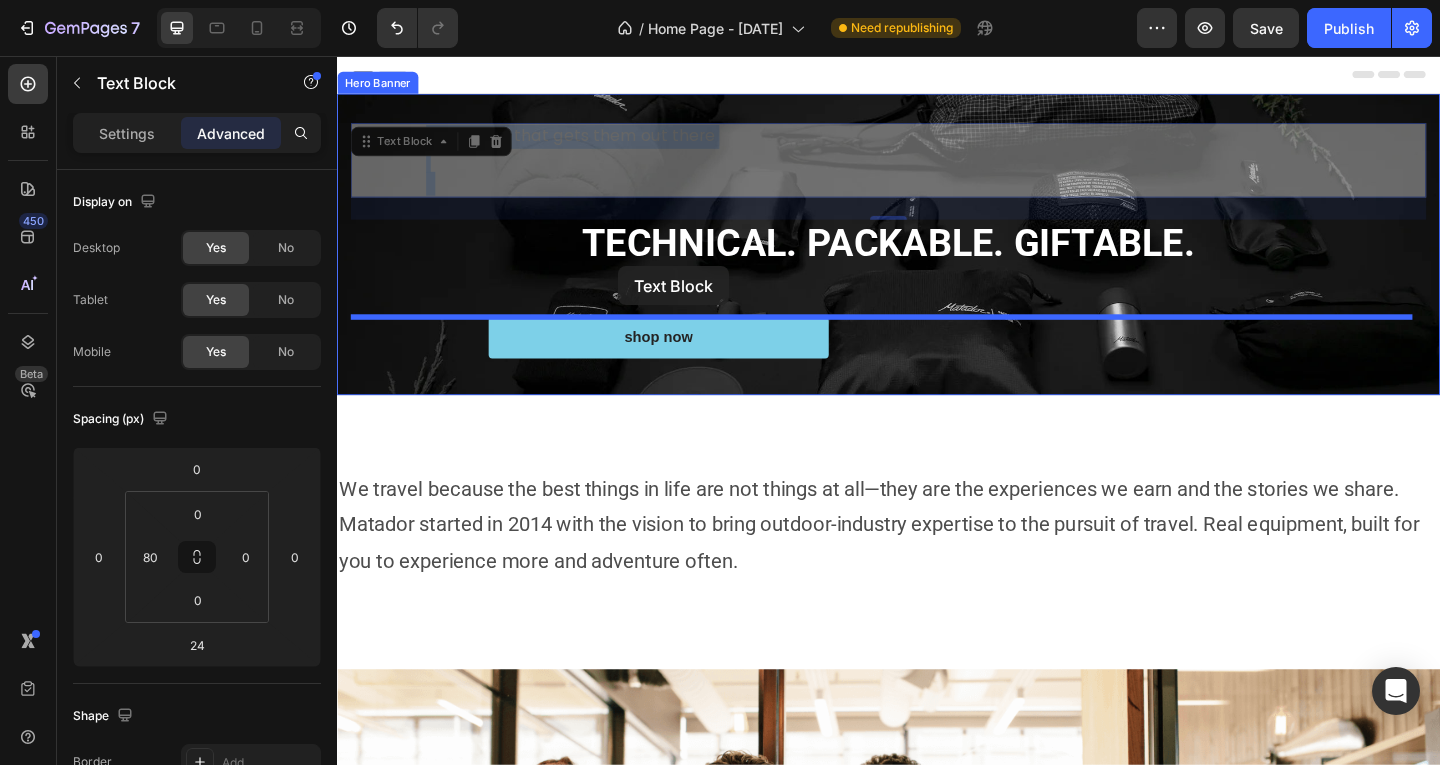 drag, startPoint x: 656, startPoint y: 153, endPoint x: 643, endPoint y: 285, distance: 132.63861 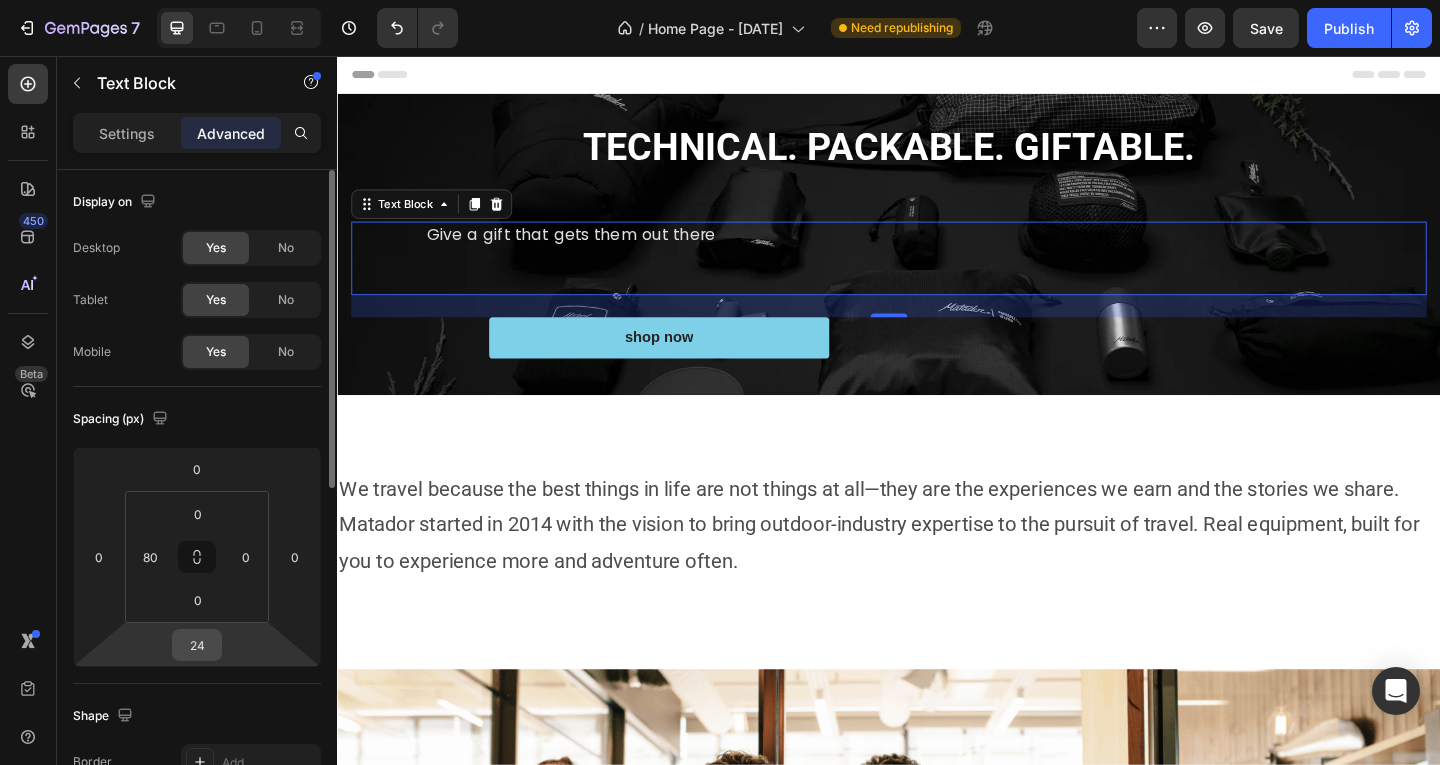 click on "24" at bounding box center [197, 645] 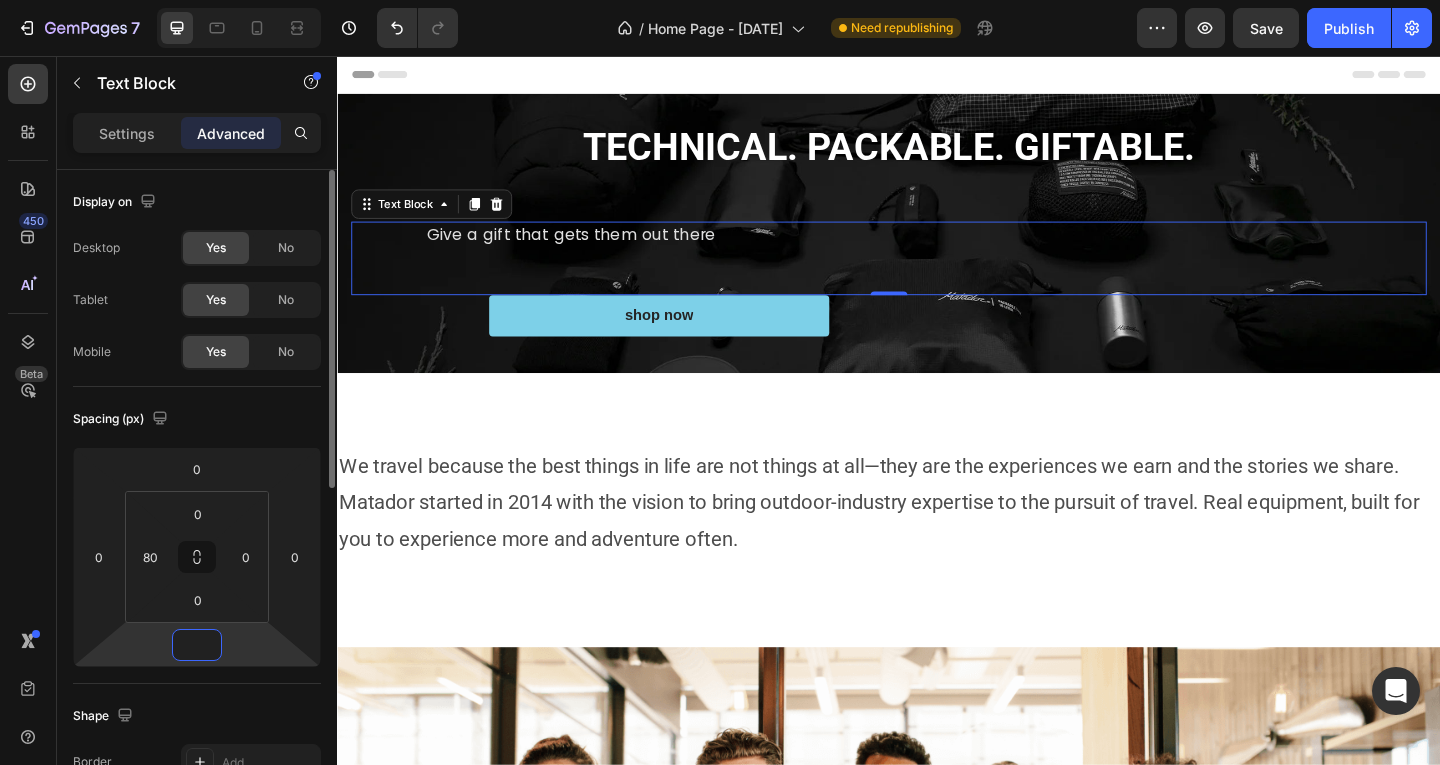 type on "0" 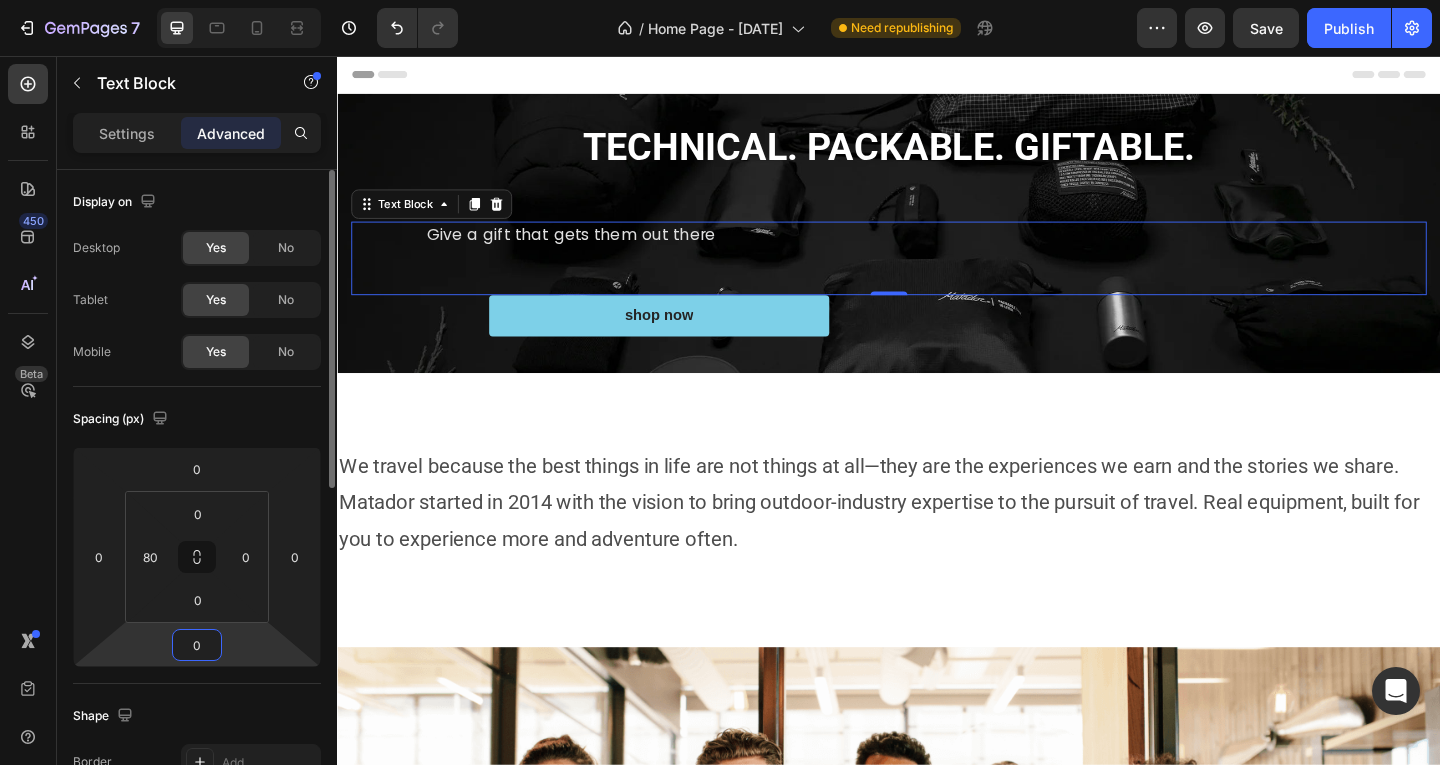 click on "Spacing (px)" at bounding box center [197, 419] 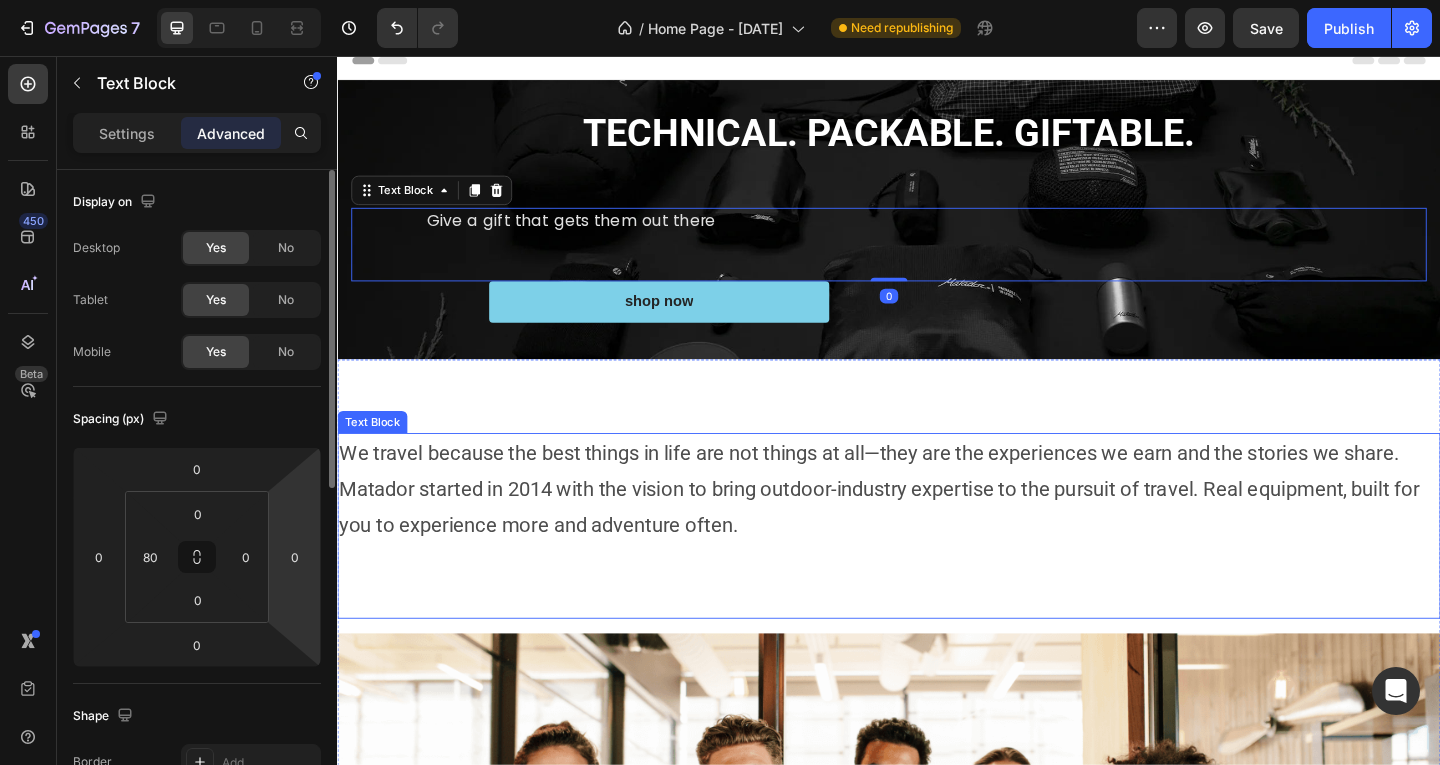 scroll, scrollTop: 0, scrollLeft: 0, axis: both 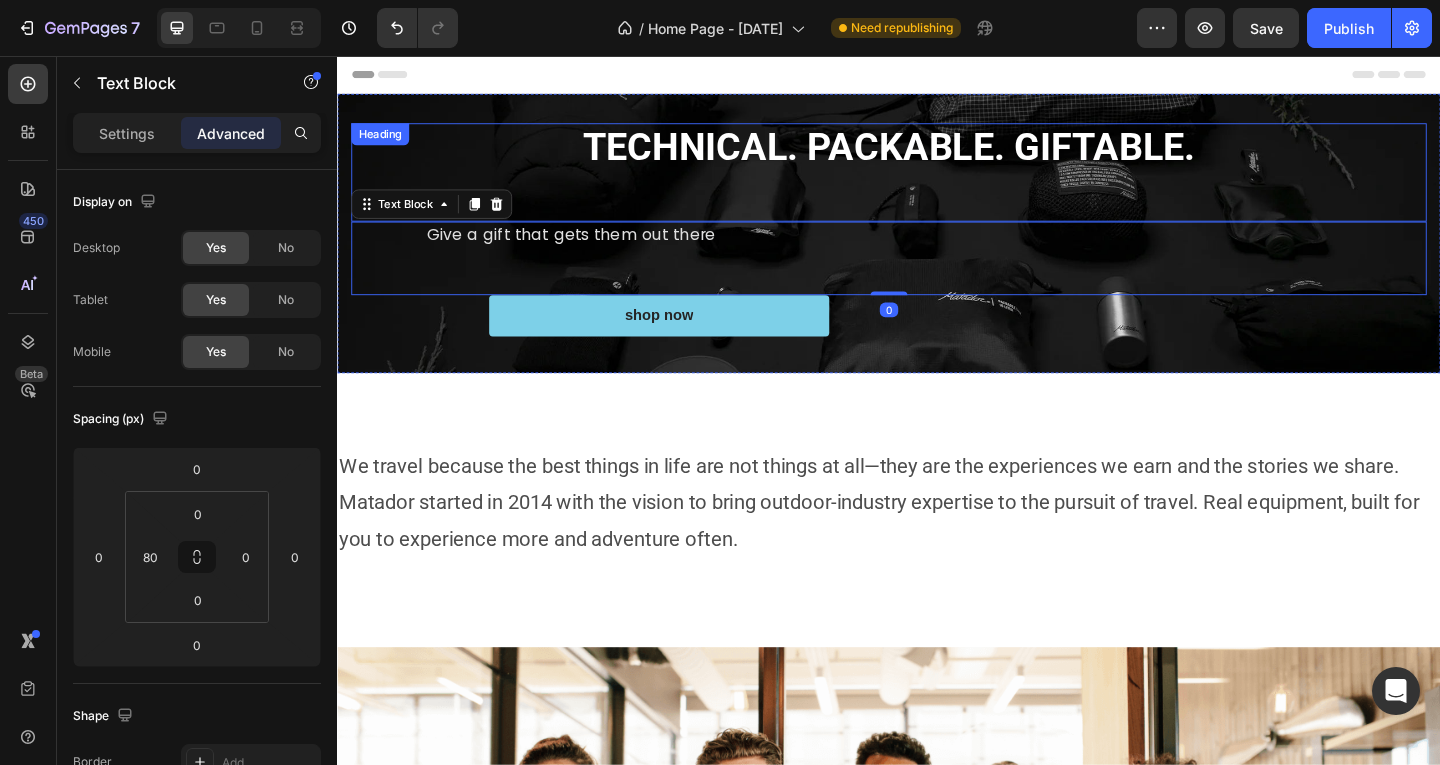 click on "TECHNICAL. PACKABLE. GIFTABLE." at bounding box center (937, 155) 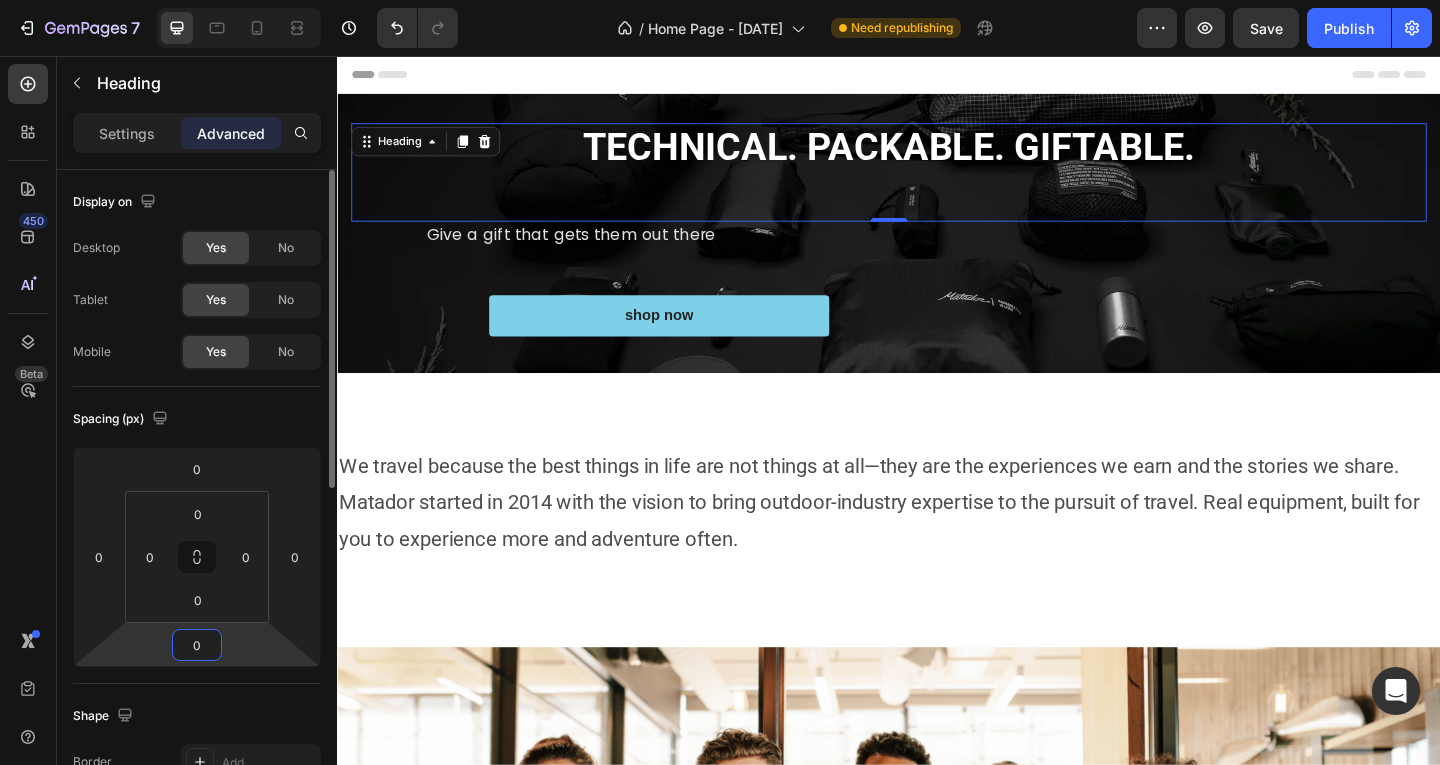 click on "0" at bounding box center (197, 645) 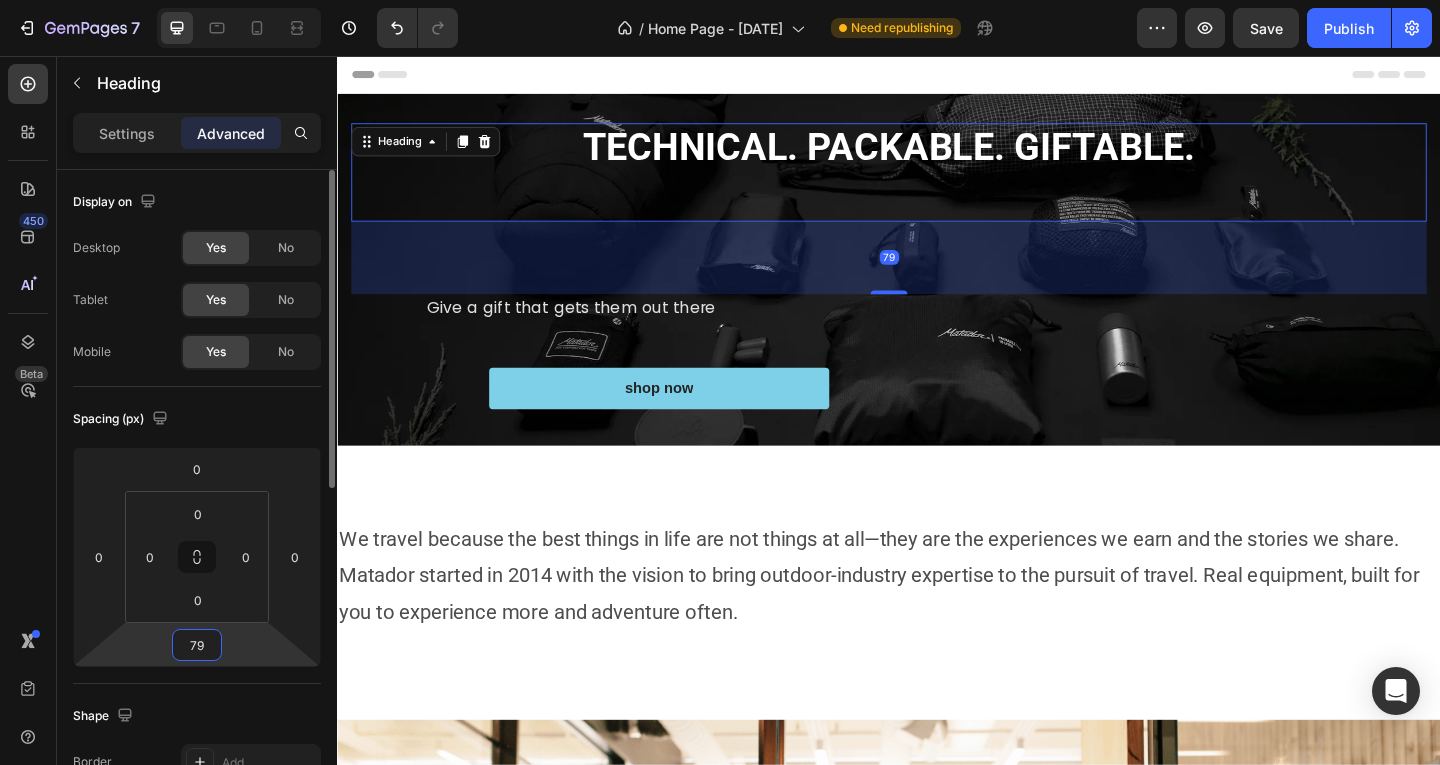 type on "7" 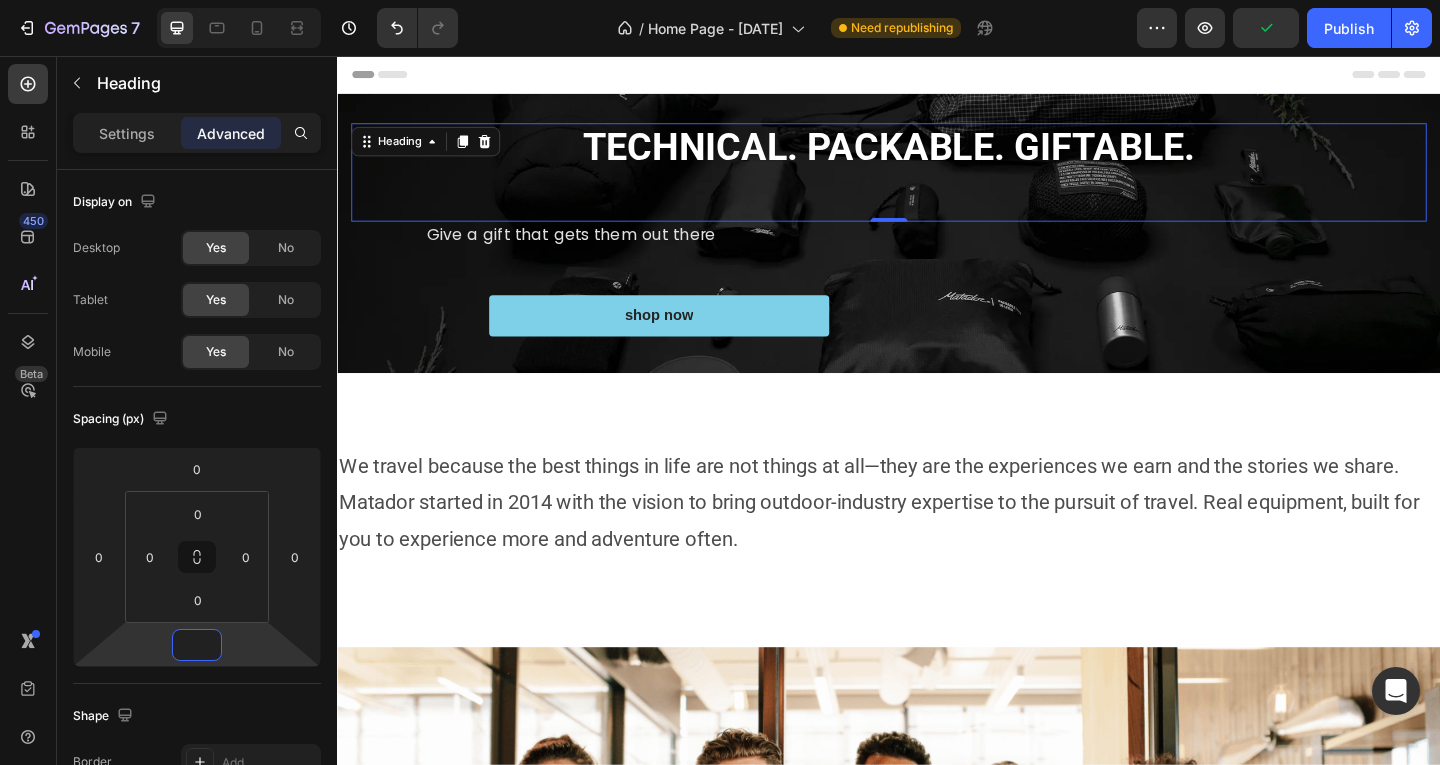 type on "0" 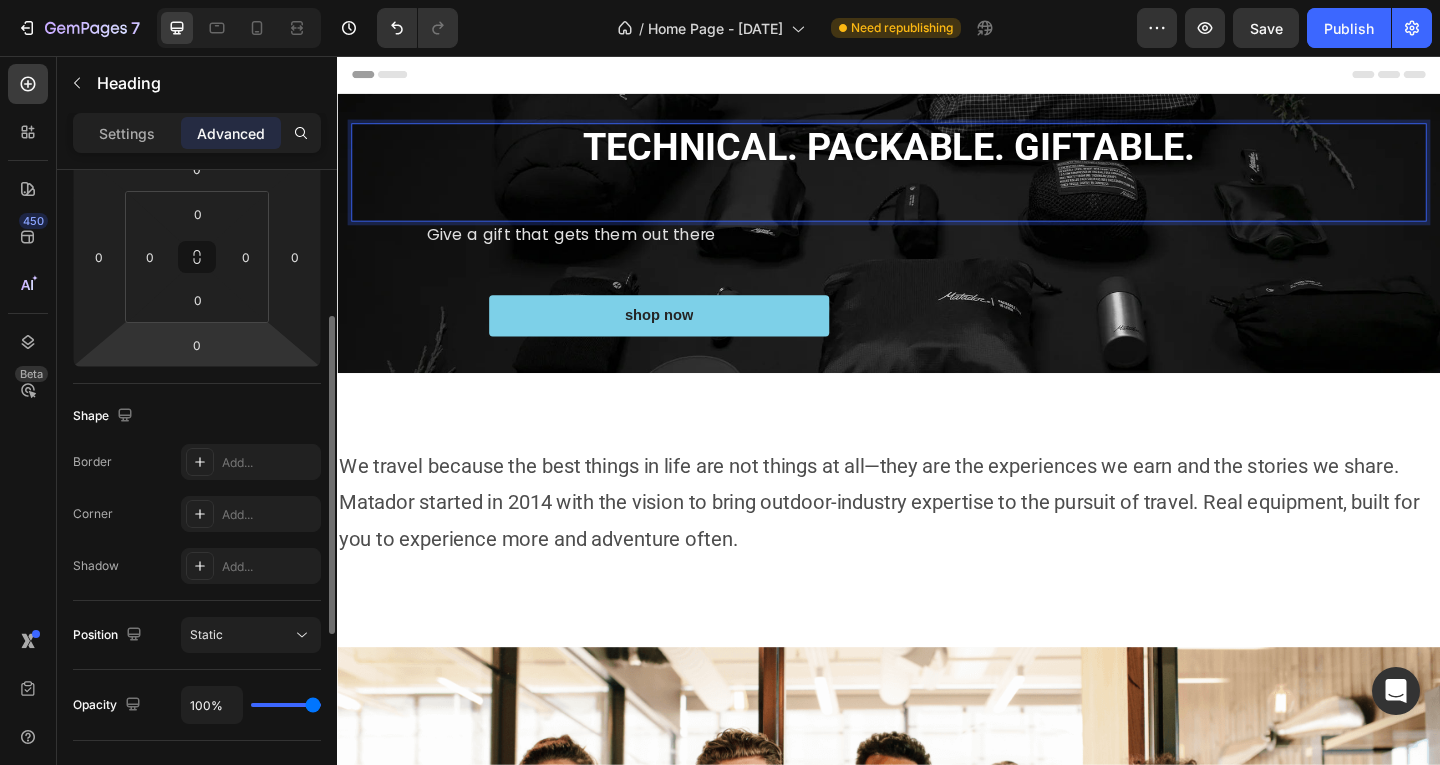 scroll, scrollTop: 200, scrollLeft: 0, axis: vertical 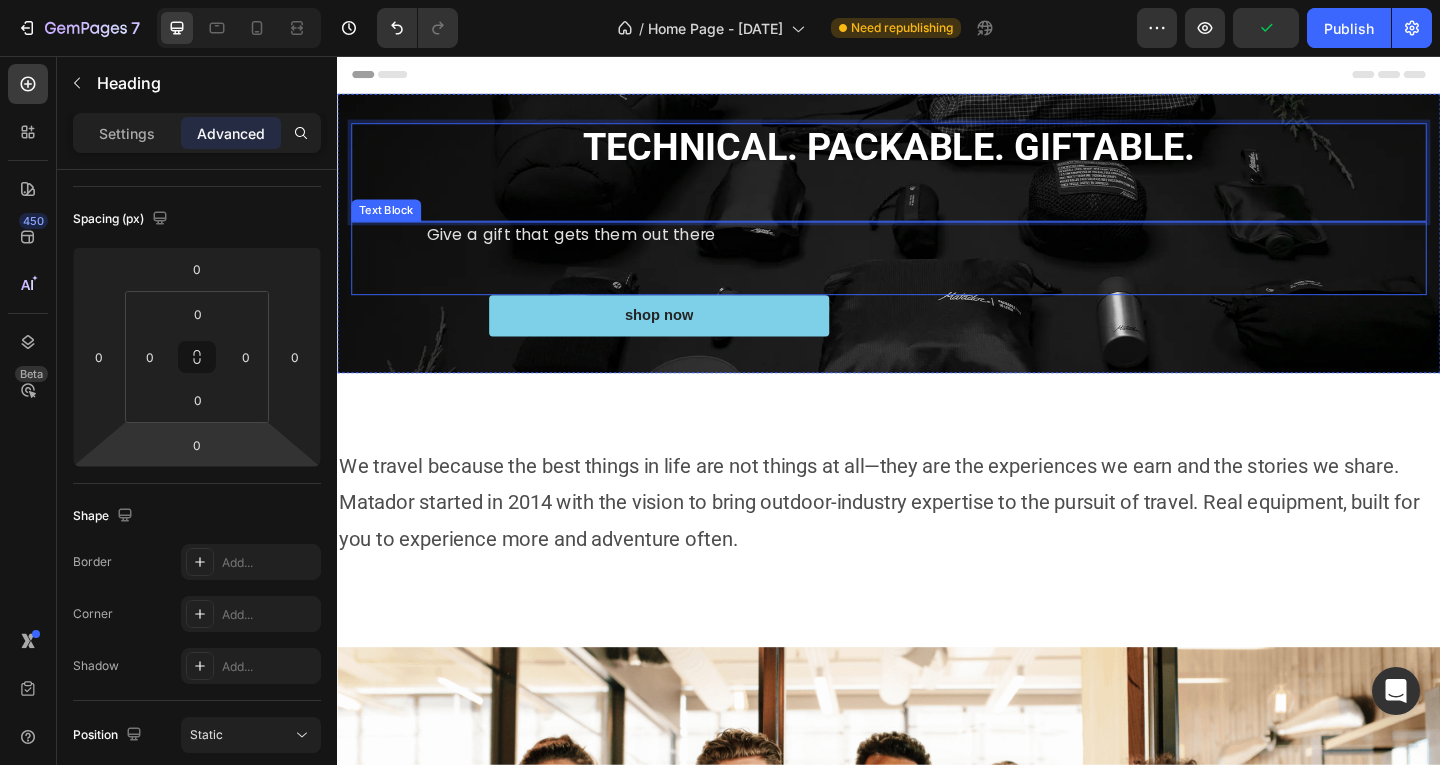 click on "Give a gift that gets them out there" at bounding box center (977, 251) 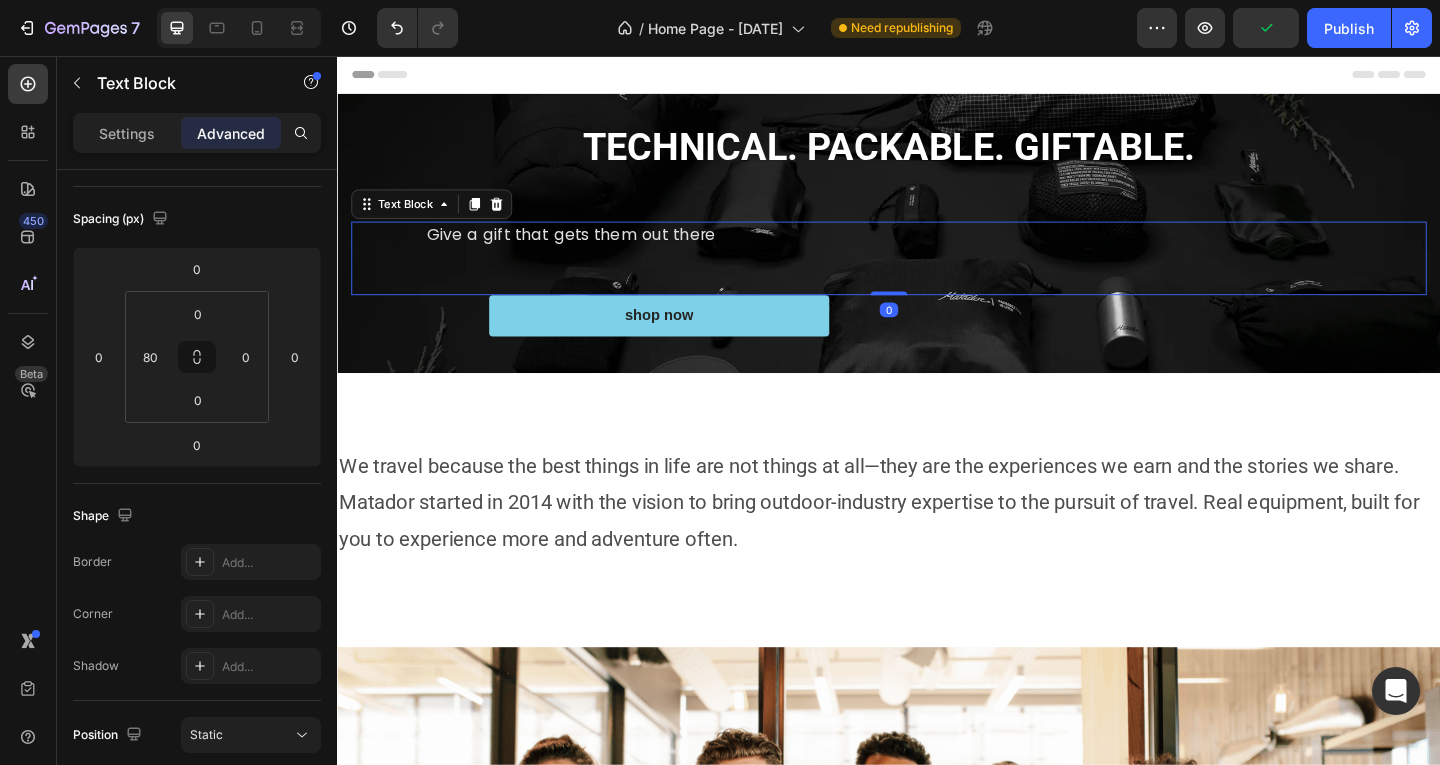 scroll, scrollTop: 0, scrollLeft: 0, axis: both 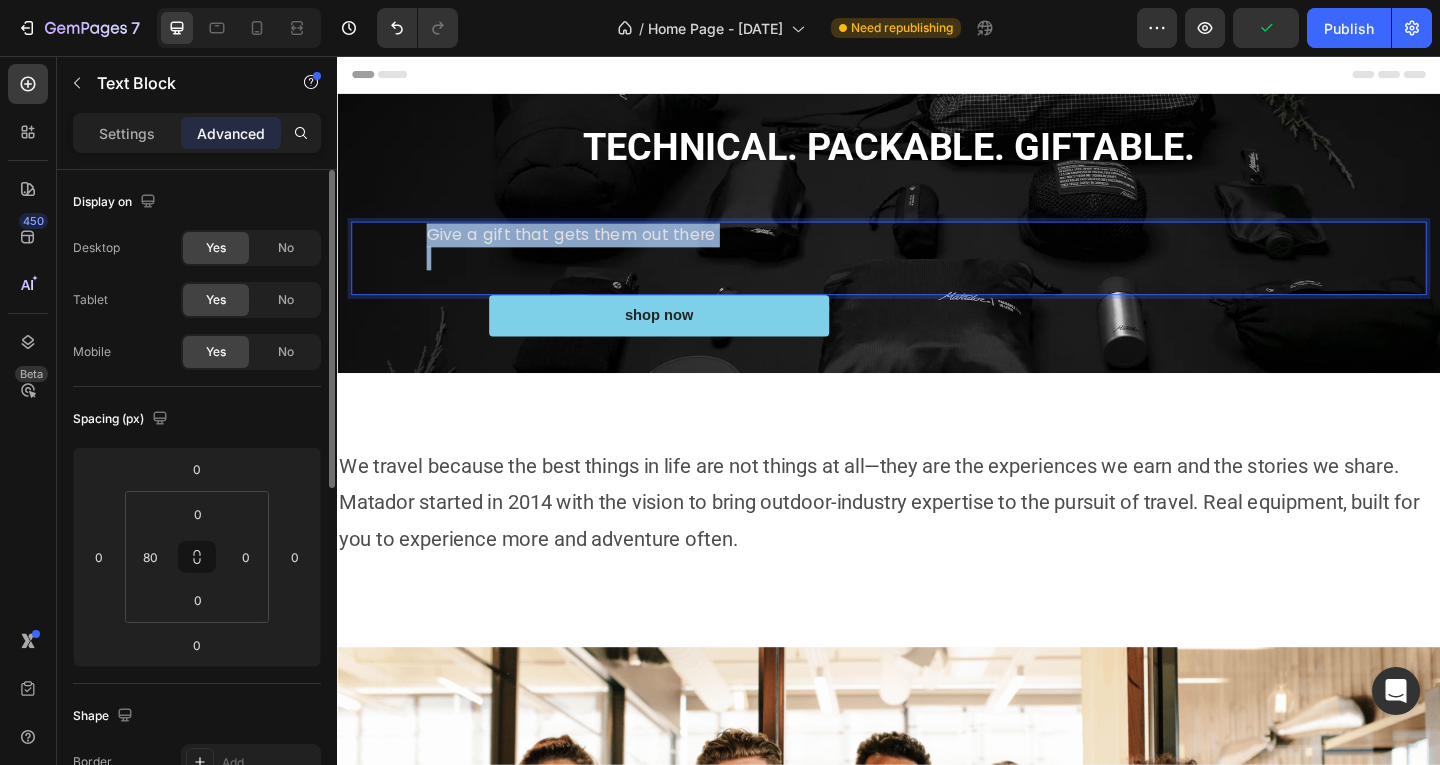 click on "Give a gift that gets them out there" at bounding box center (977, 251) 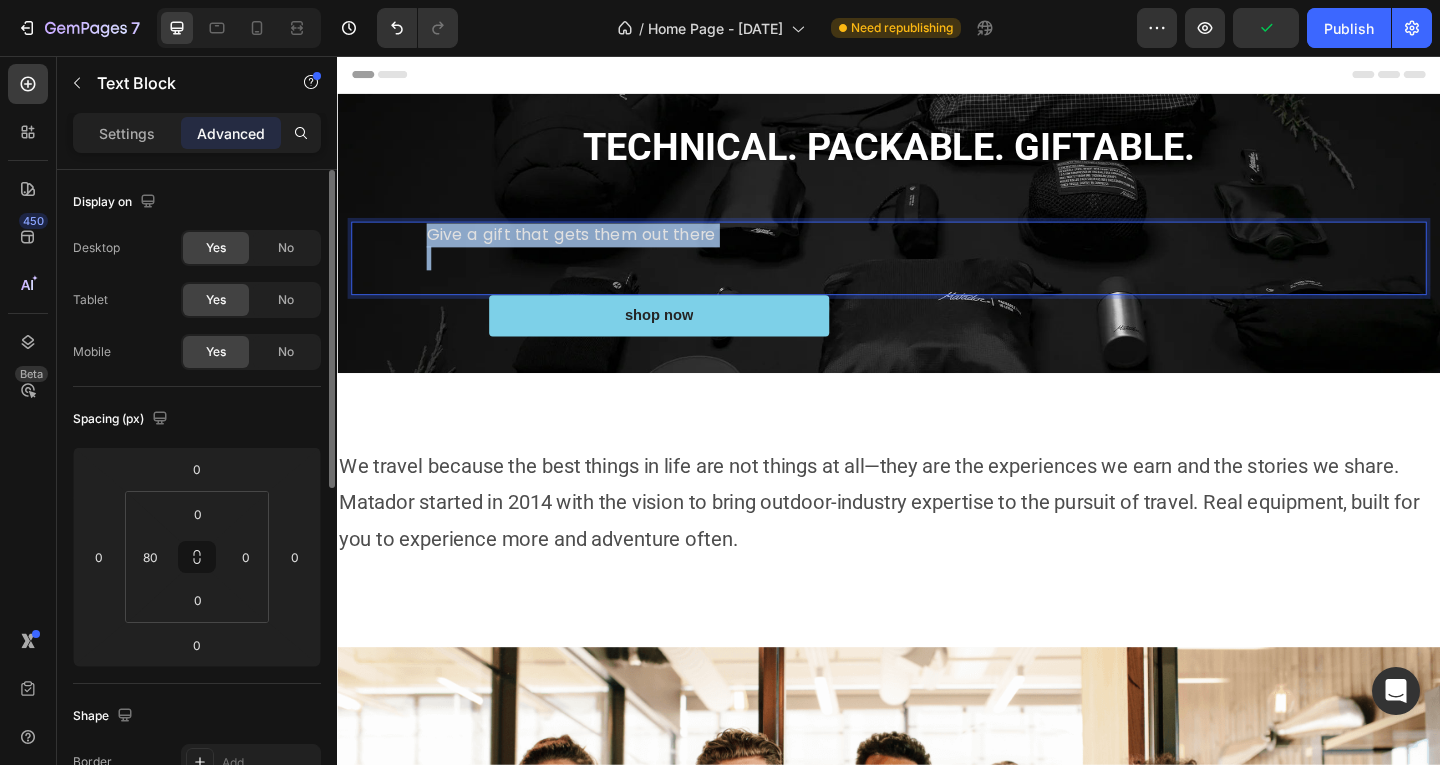 click on "Give a gift that gets them out there" at bounding box center (977, 251) 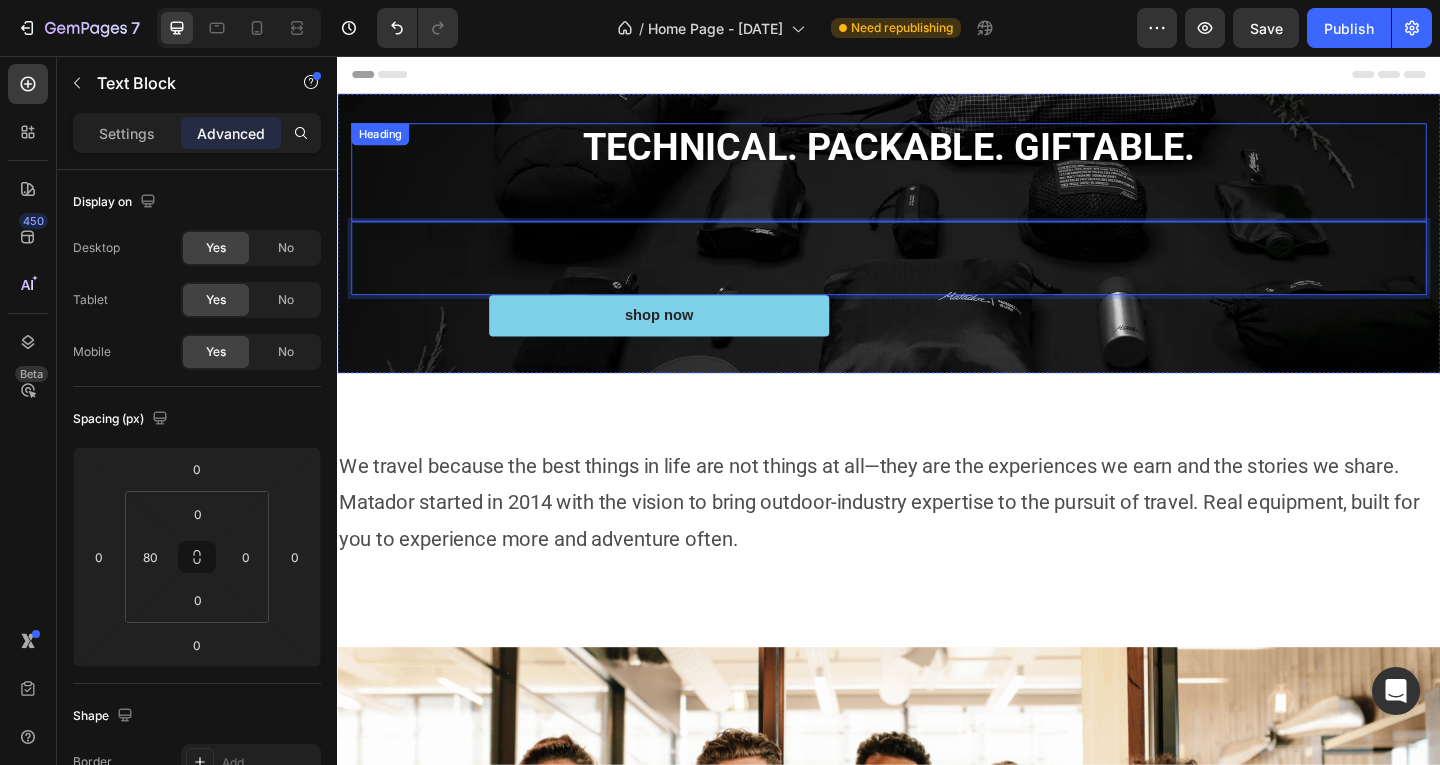 click on "⁠⁠⁠⁠⁠⁠⁠ TECHNICAL. PACKABLE. GIFTABLE." at bounding box center (937, 182) 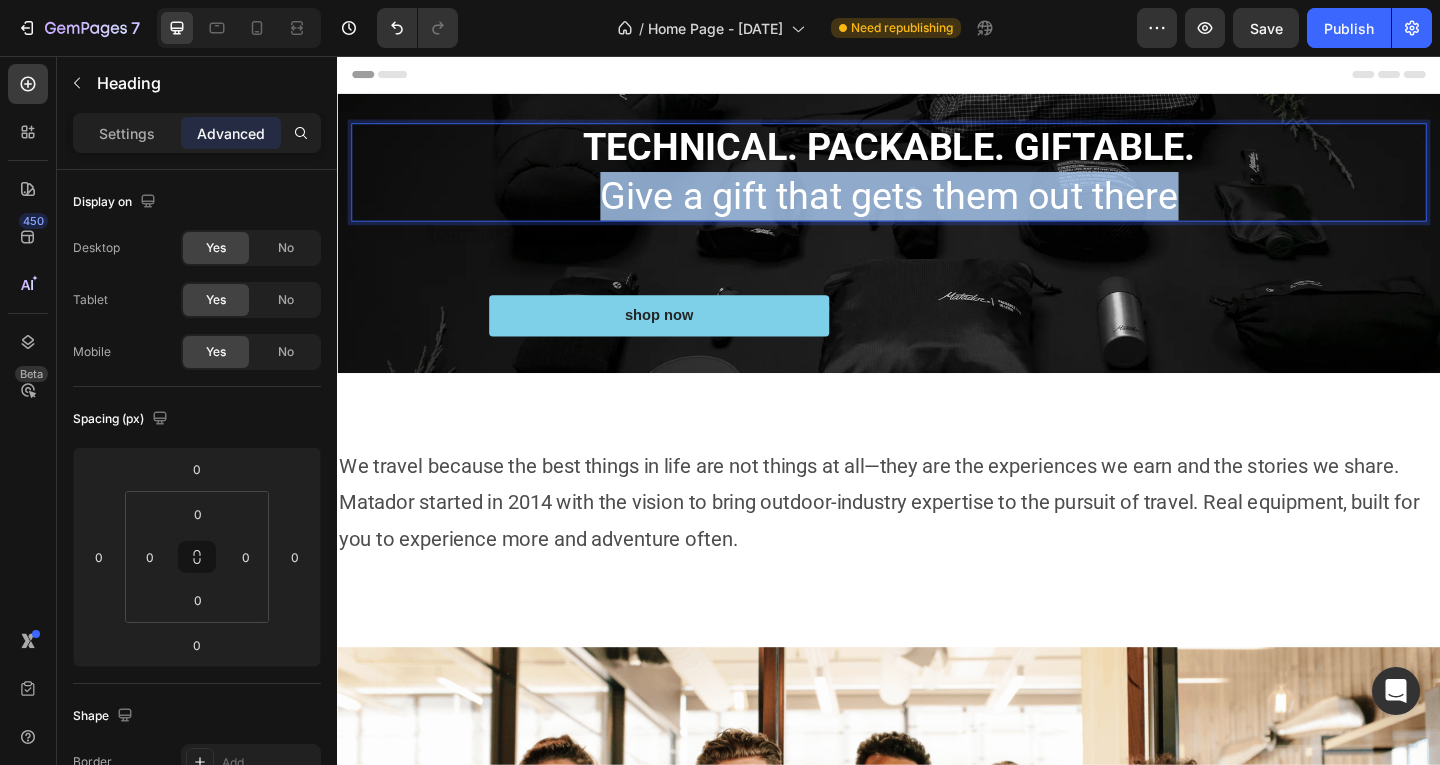drag, startPoint x: 1234, startPoint y: 210, endPoint x: 607, endPoint y: 234, distance: 627.45917 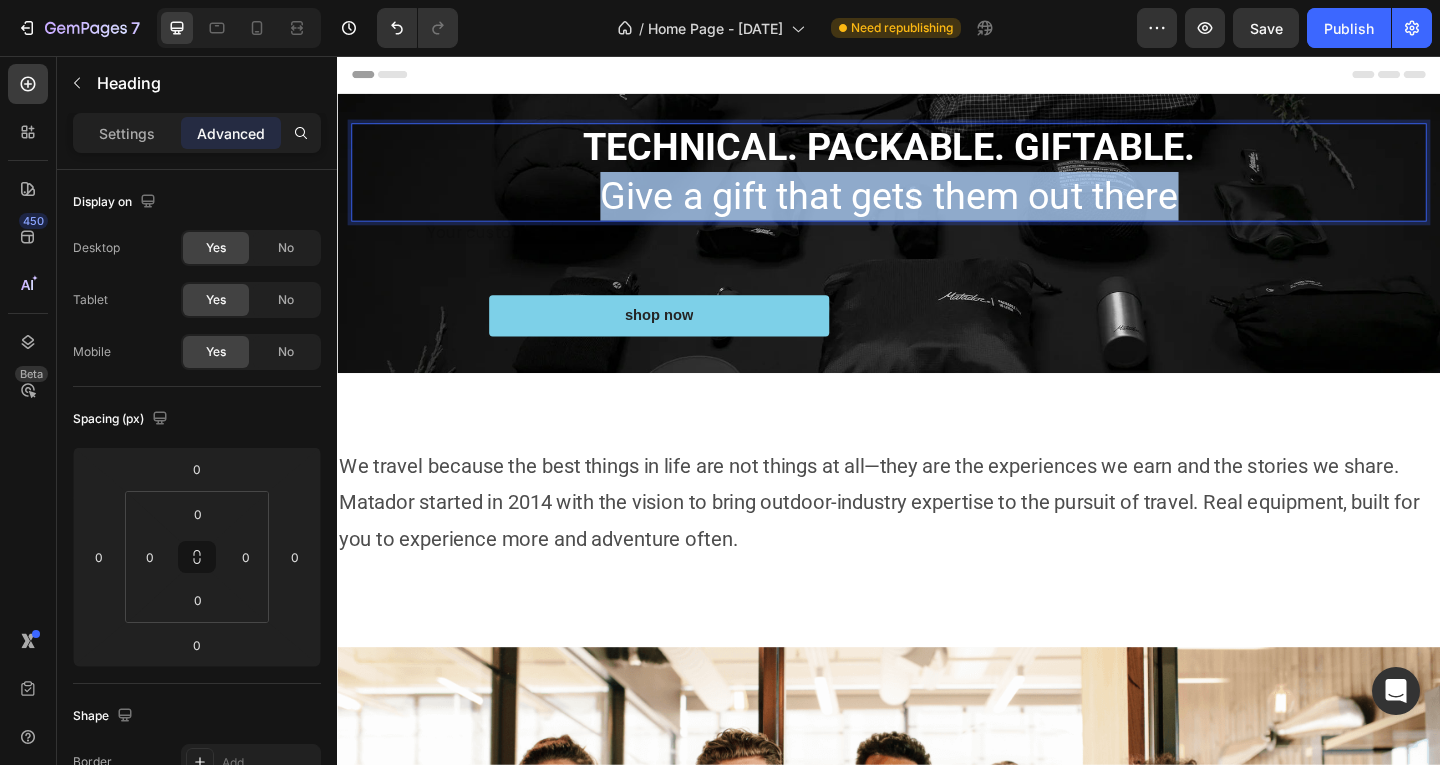 click on "TECHNICAL. PACKABLE. GIFTABLE. Give a gift that gets them out there" at bounding box center (937, 182) 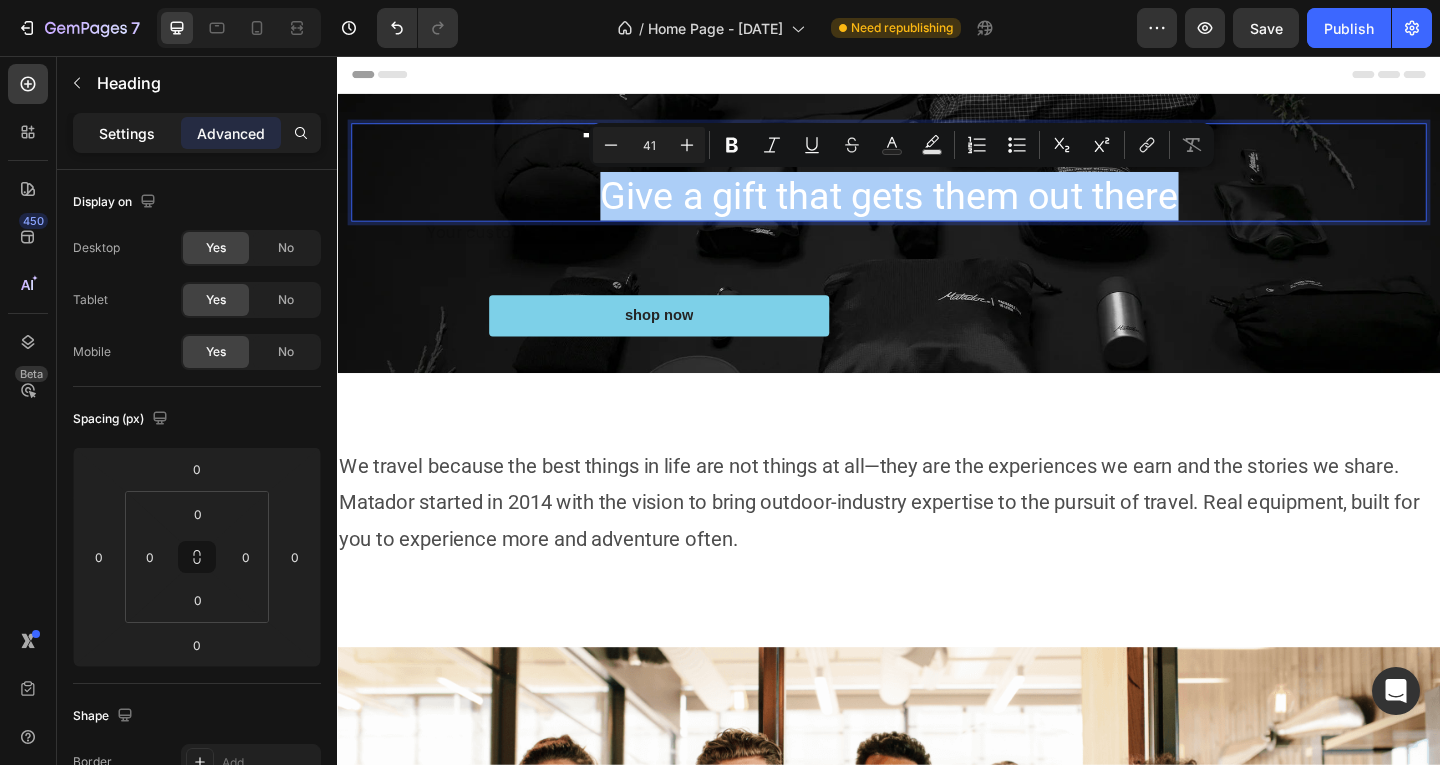 click on "Settings" at bounding box center (127, 133) 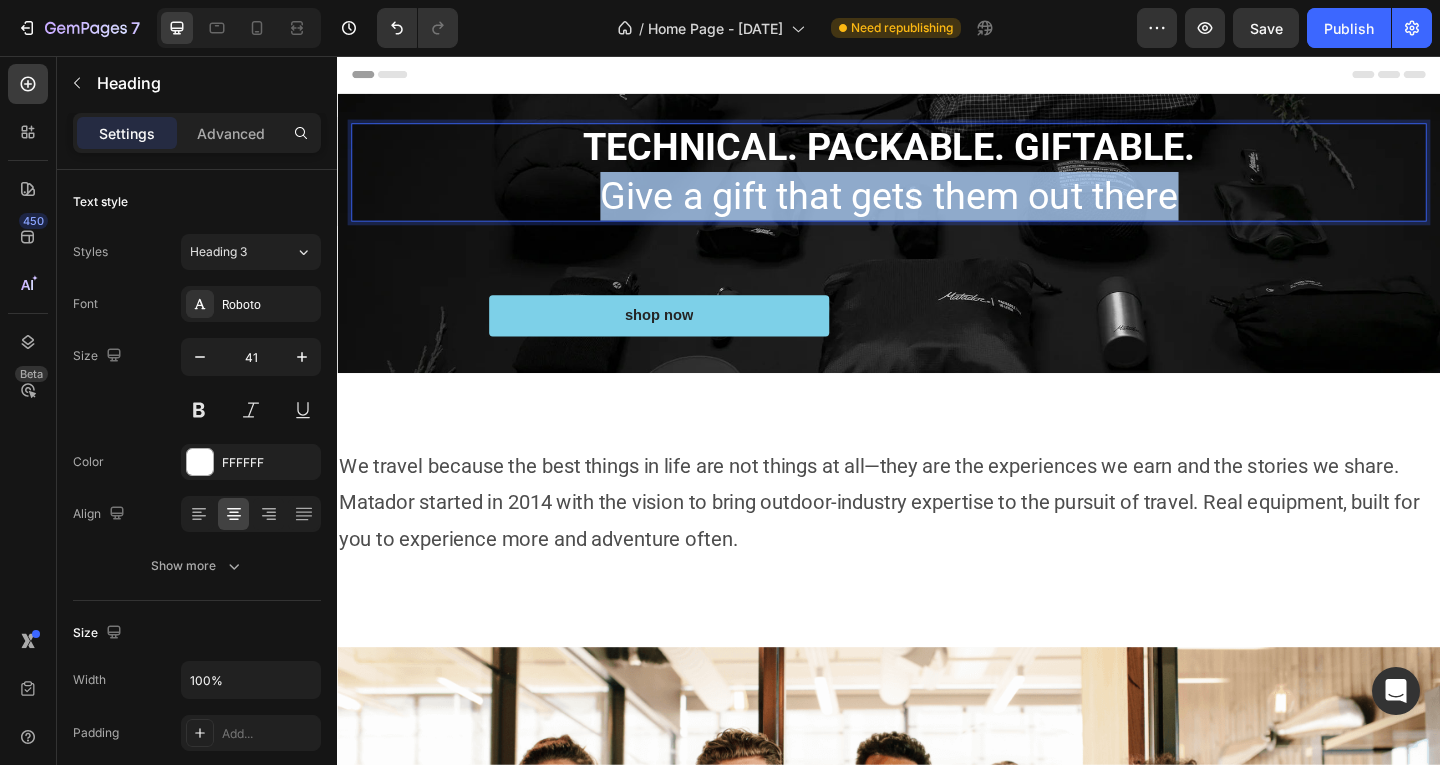 drag, startPoint x: 1231, startPoint y: 202, endPoint x: 594, endPoint y: 219, distance: 637.2268 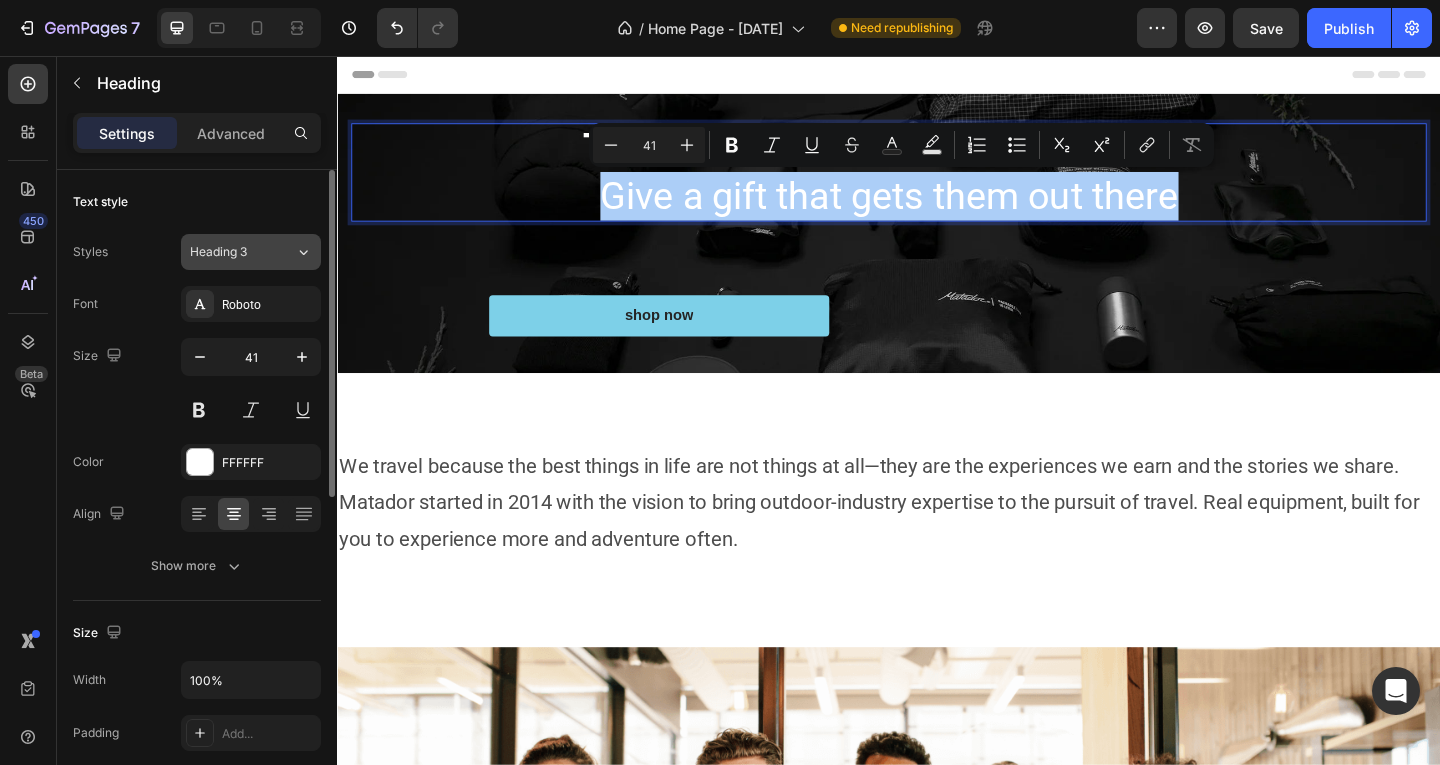 click on "Heading 3" 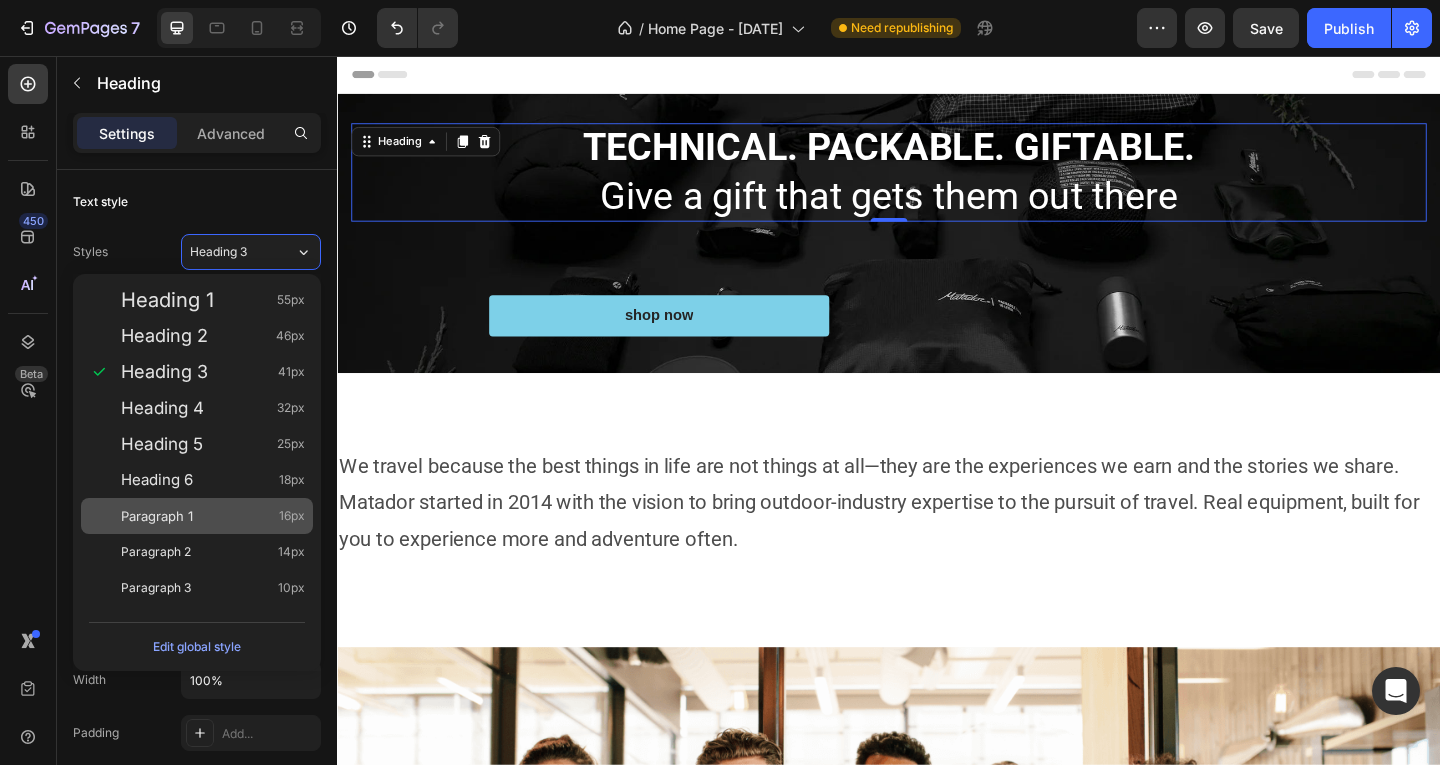 click on "Paragraph 1" at bounding box center (157, 516) 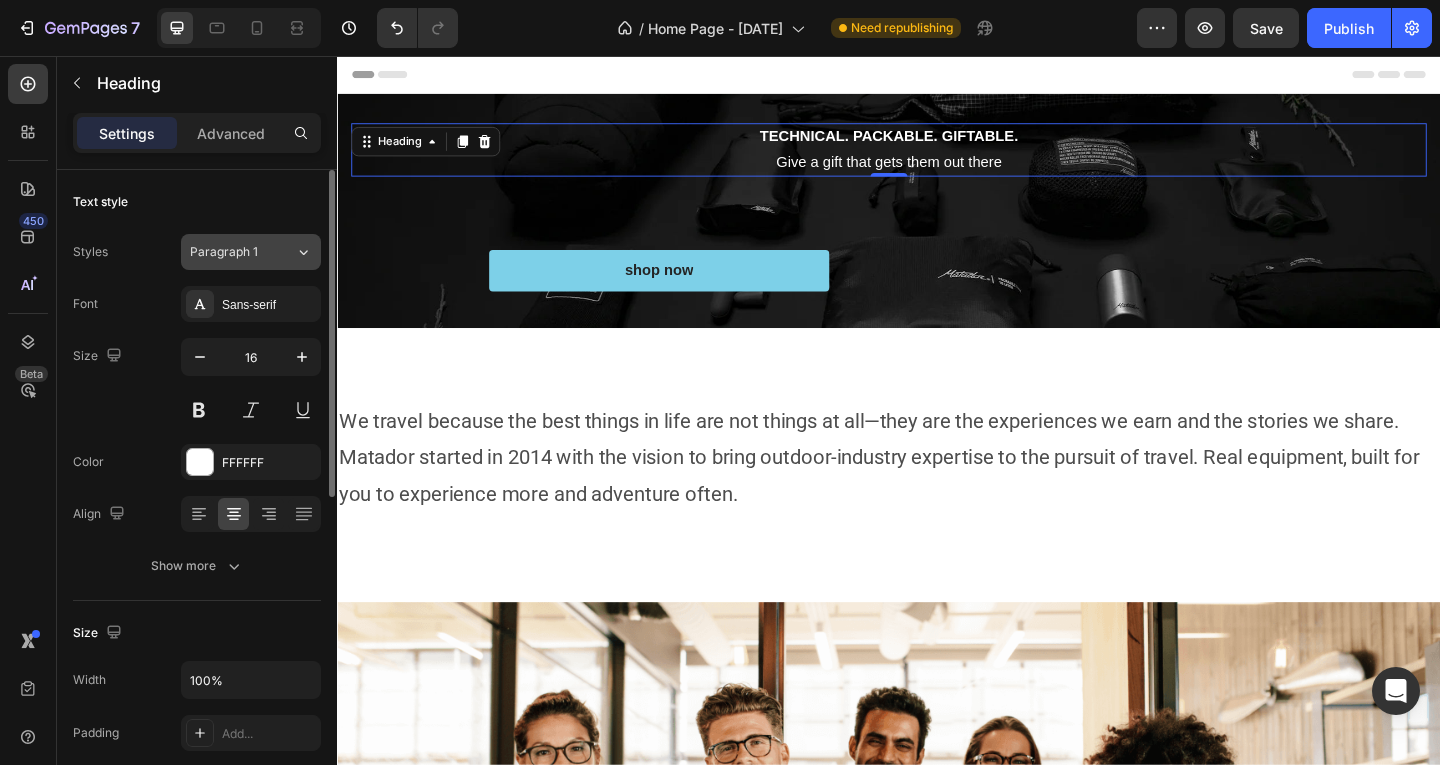 click on "Paragraph 1" 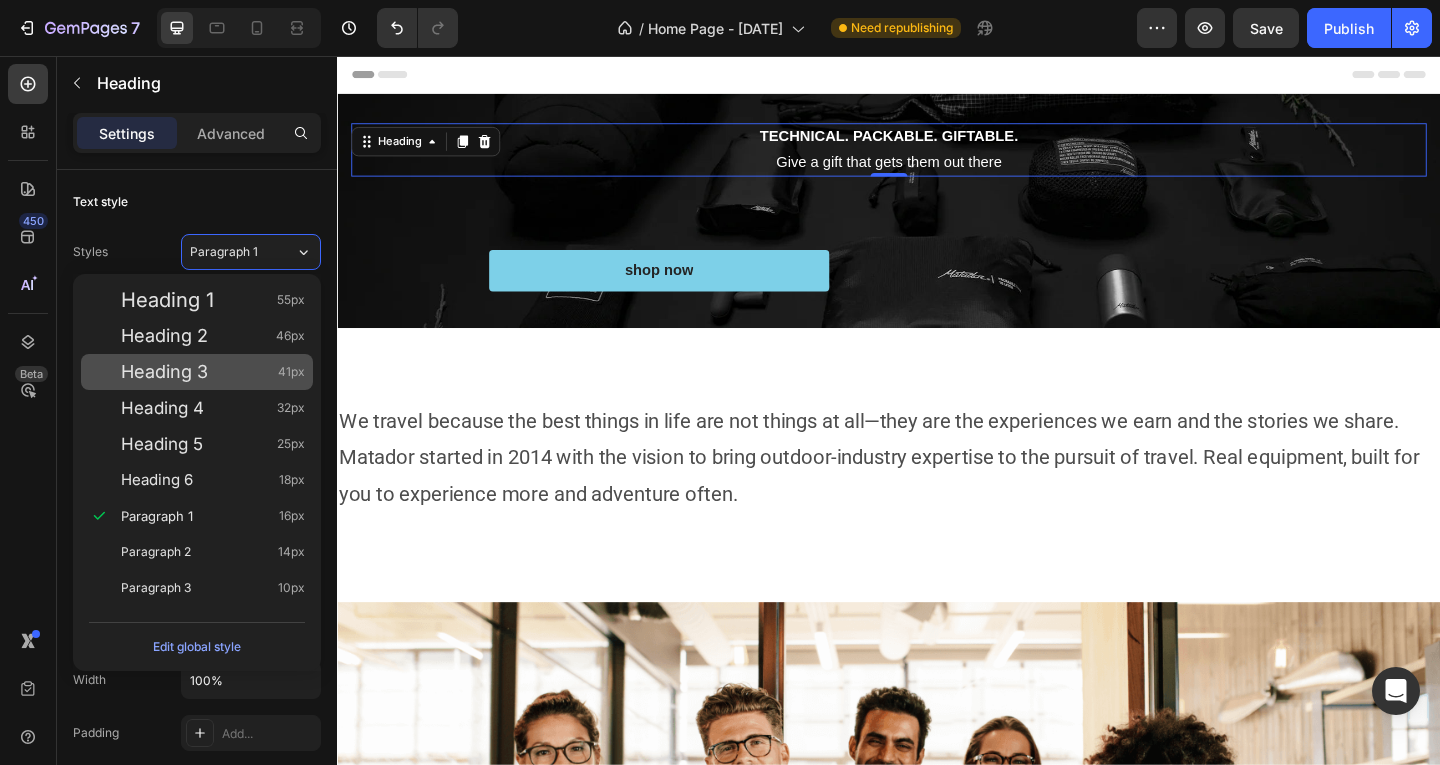 click on "Heading 3 41px" at bounding box center (197, 372) 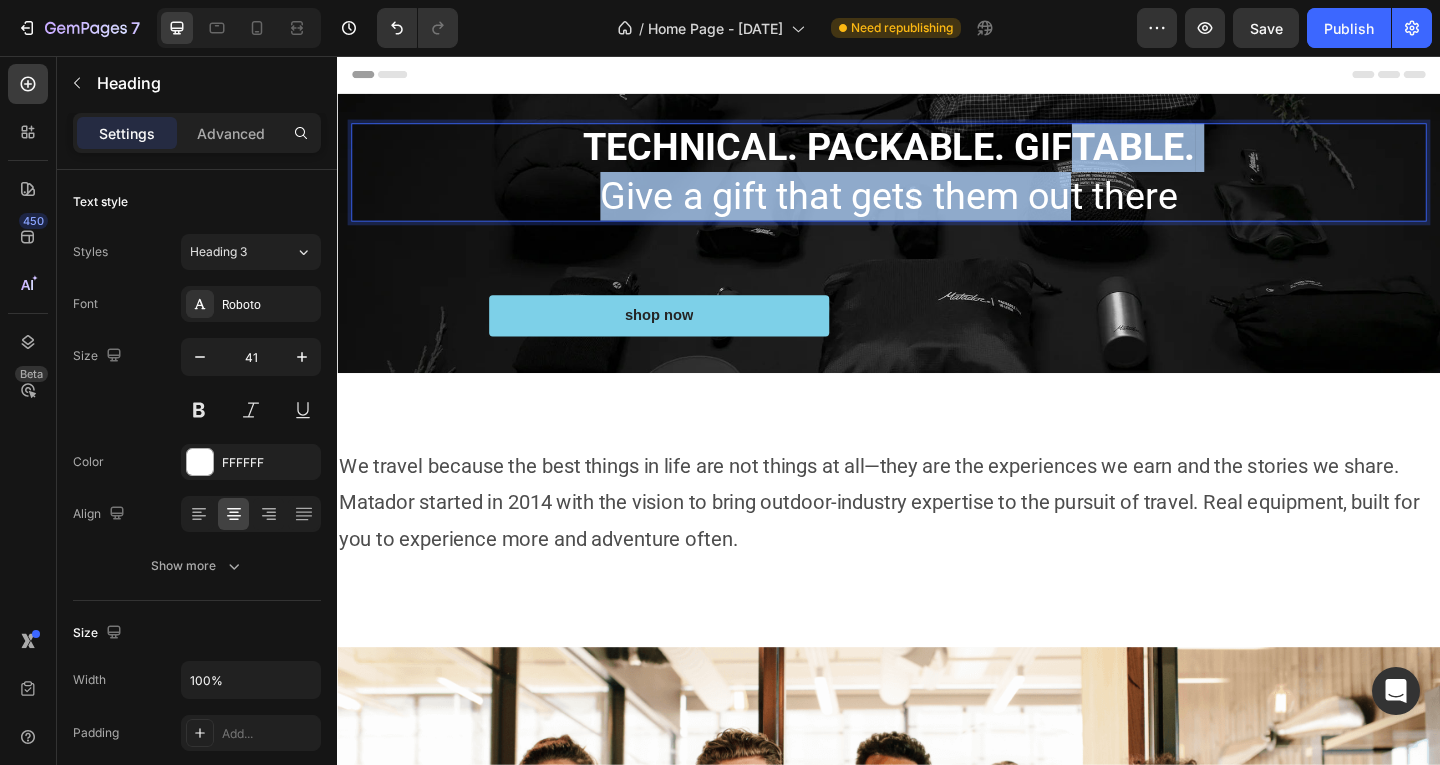 click on "TECHNICAL. PACKABLE. GIFTABLE. Give a gift that gets them out there" at bounding box center [937, 182] 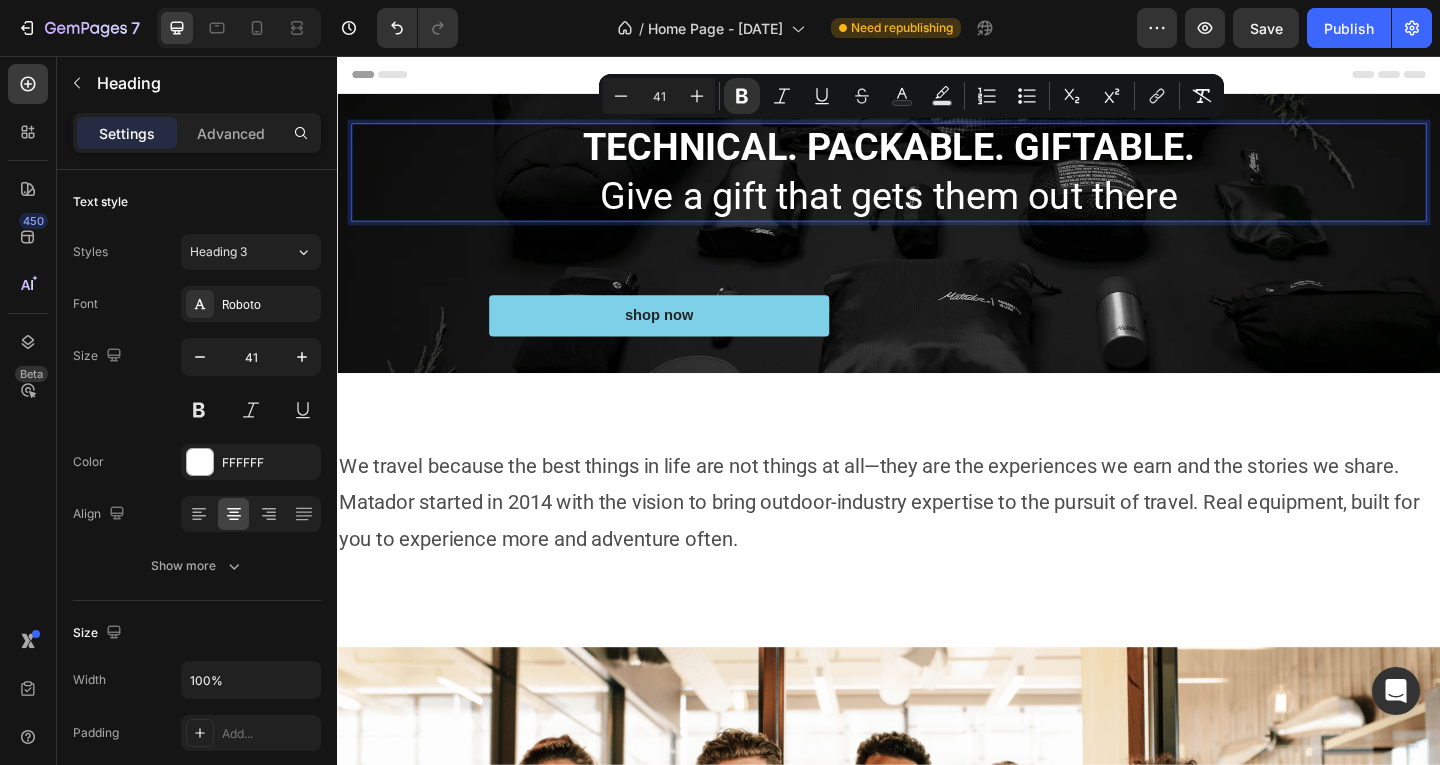 click on "TECHNICAL. PACKABLE. GIFTABLE. Give a gift that gets them out there" at bounding box center (937, 182) 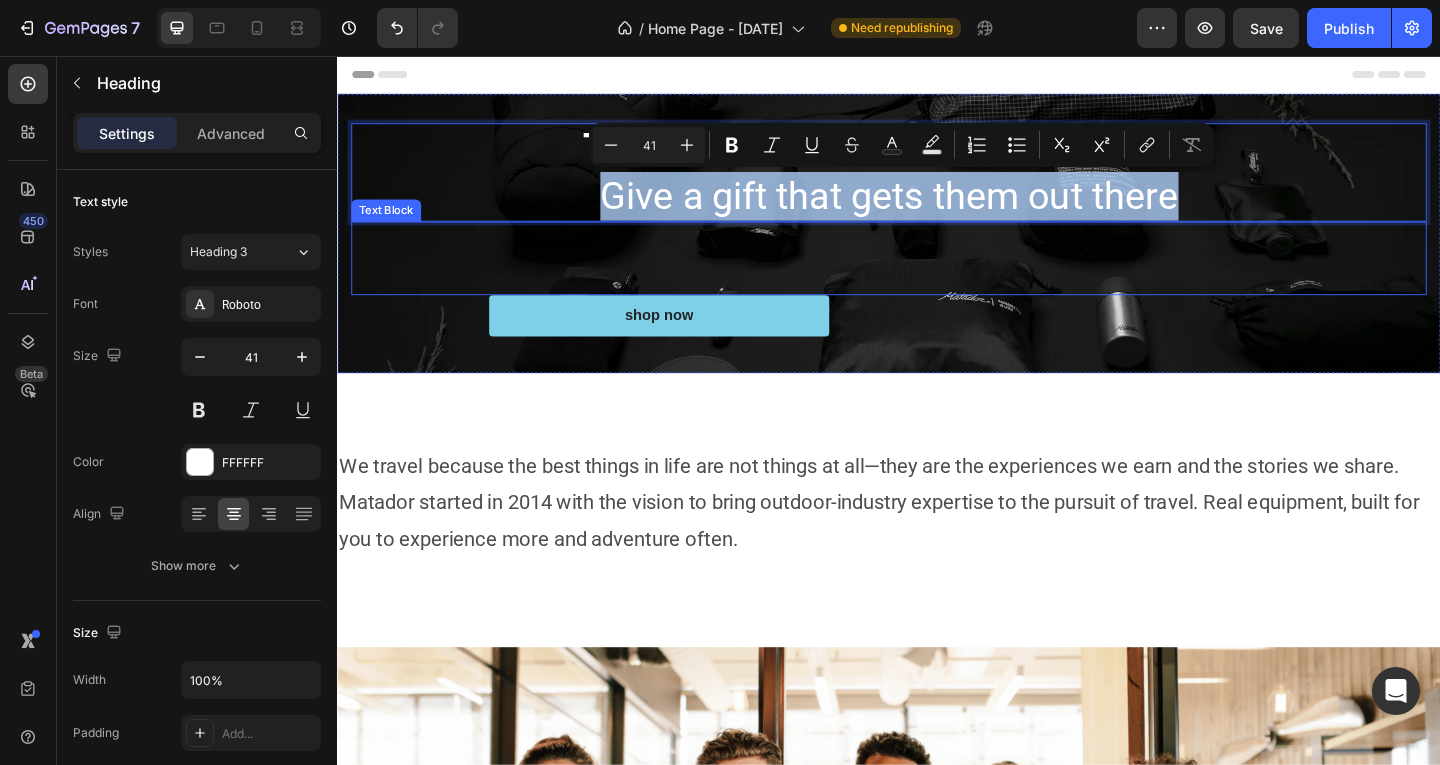drag, startPoint x: 1242, startPoint y: 201, endPoint x: 555, endPoint y: 239, distance: 688.0502 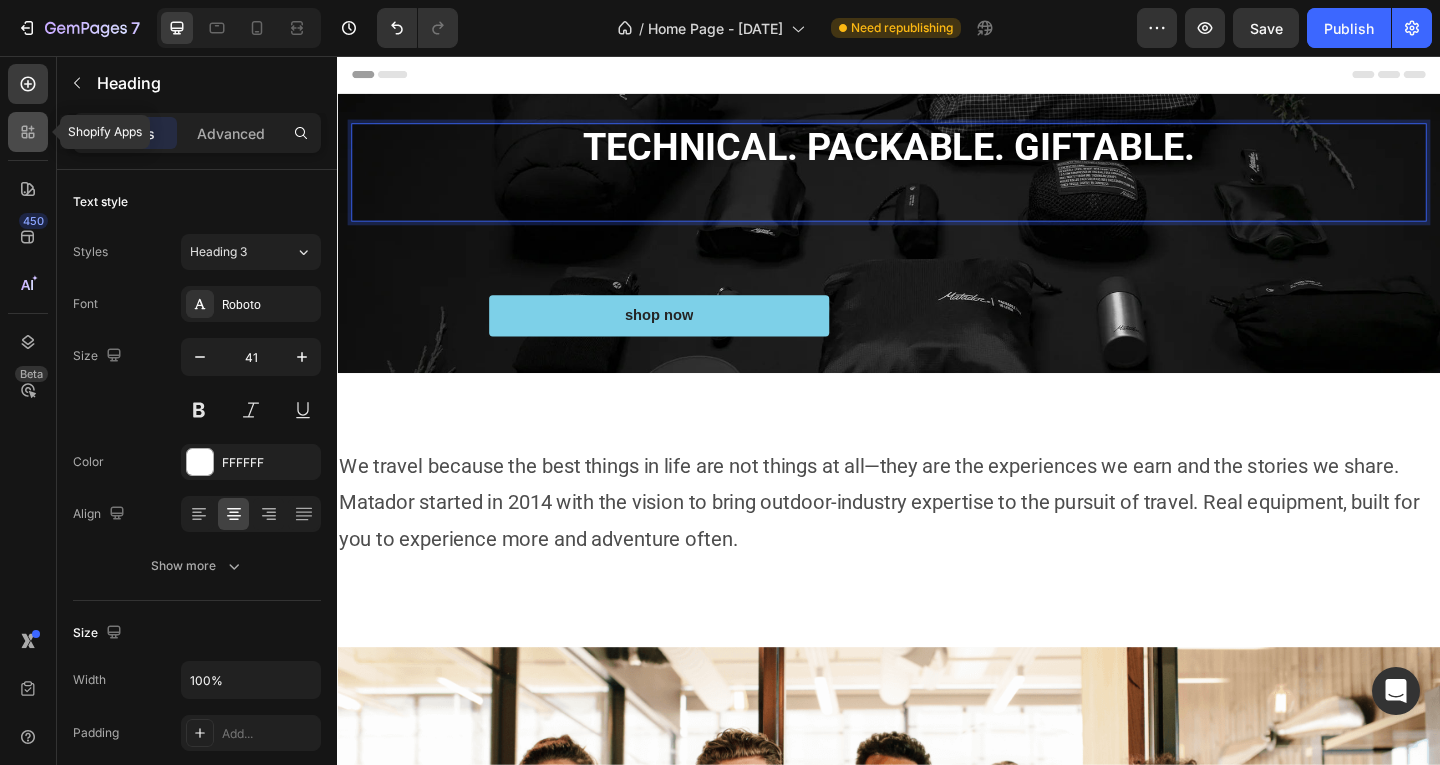 click 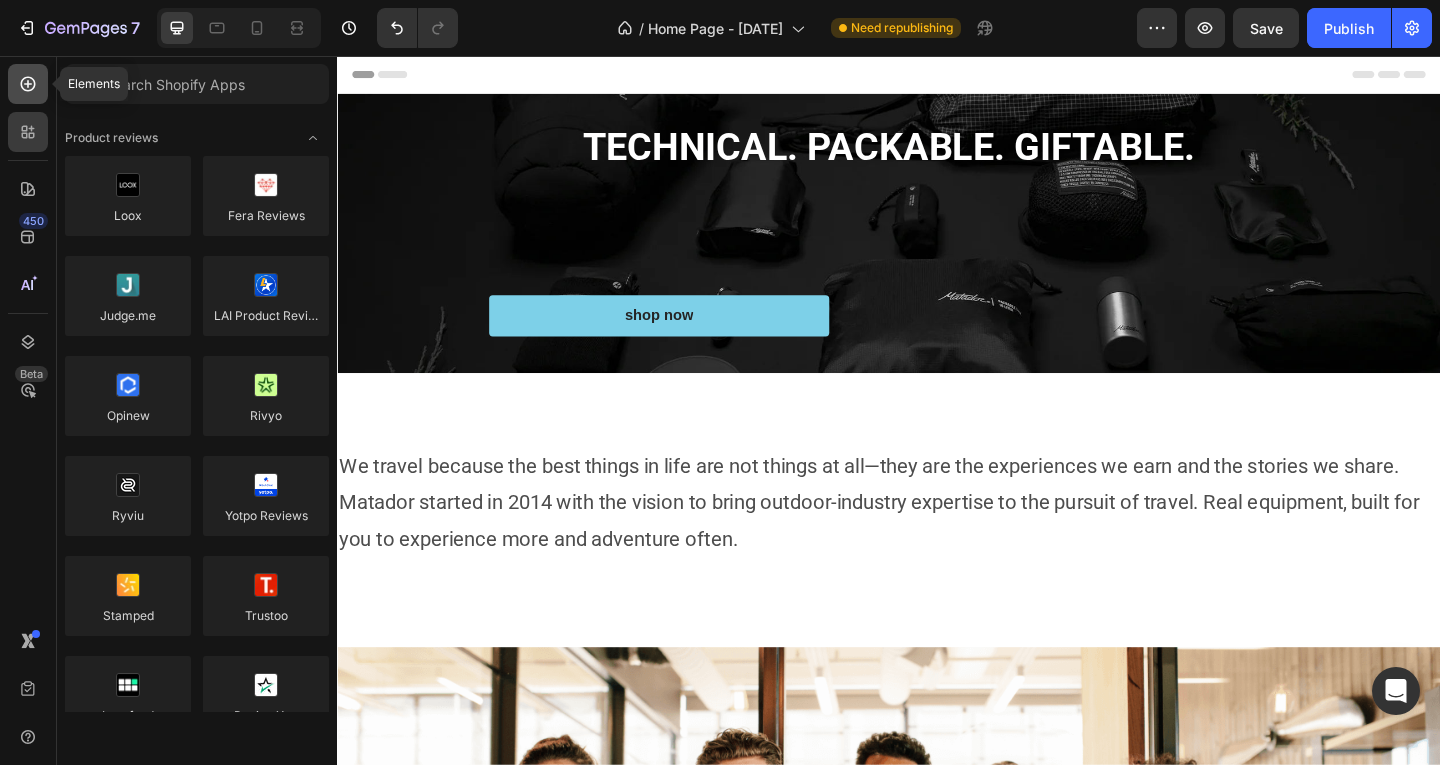 click 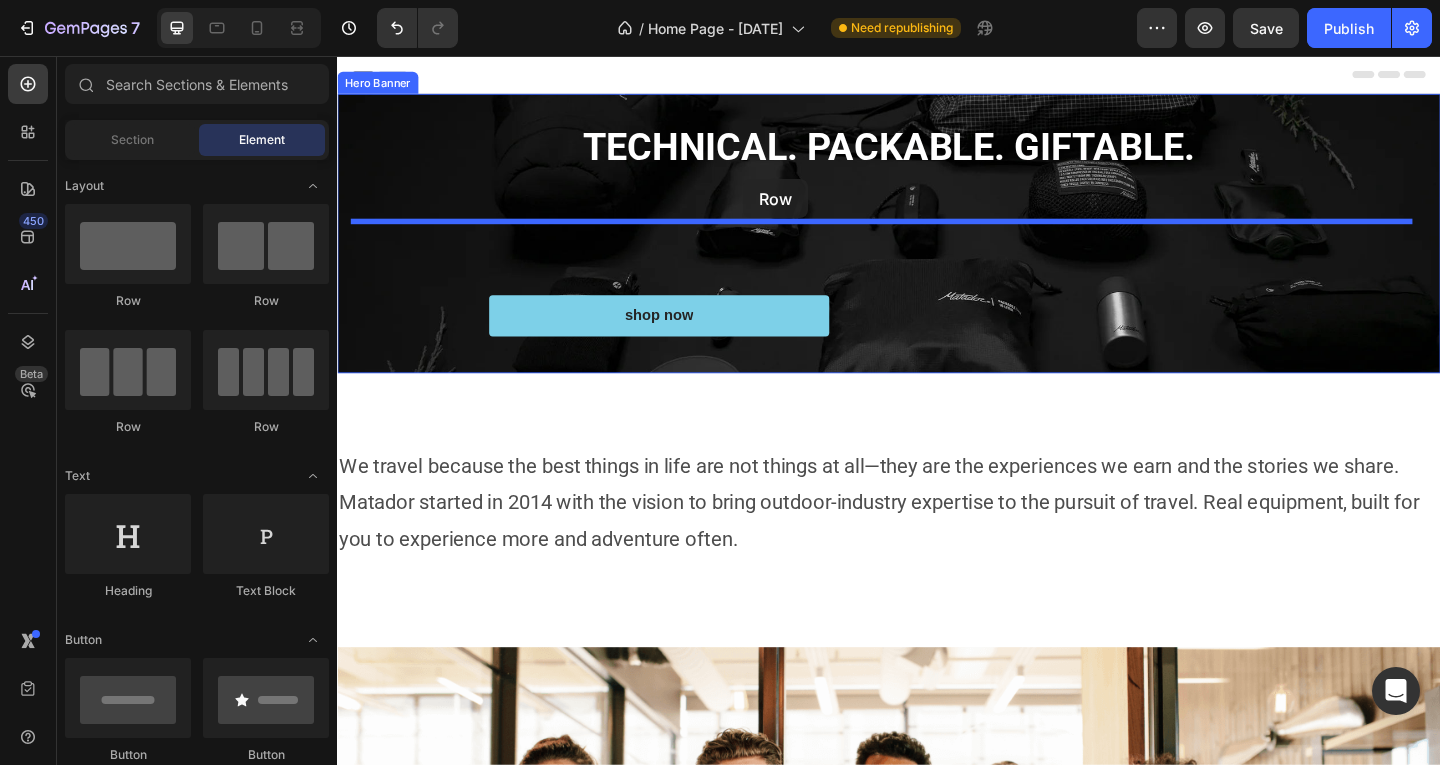 drag, startPoint x: 467, startPoint y: 323, endPoint x: 779, endPoint y: 190, distance: 339.16516 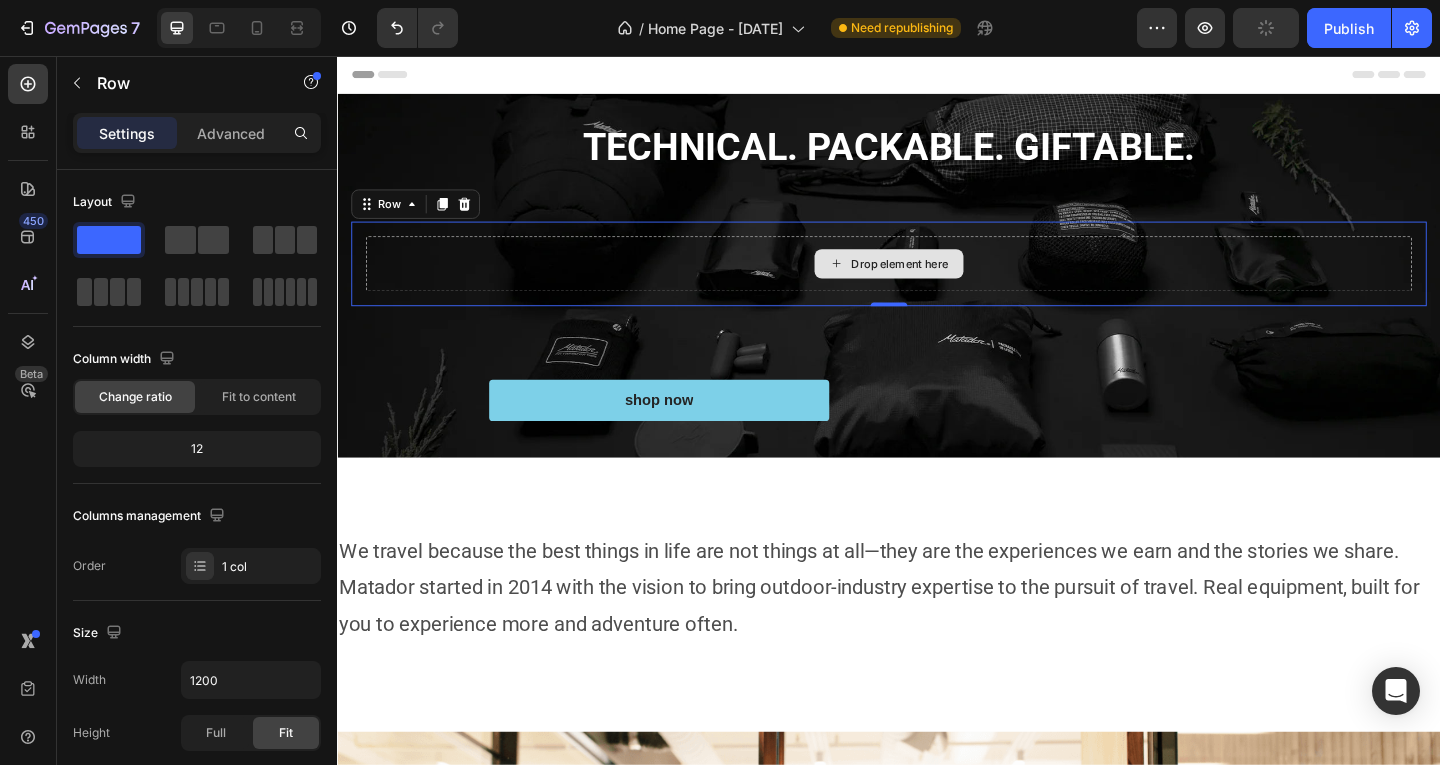 click on "Drop element here" at bounding box center [937, 282] 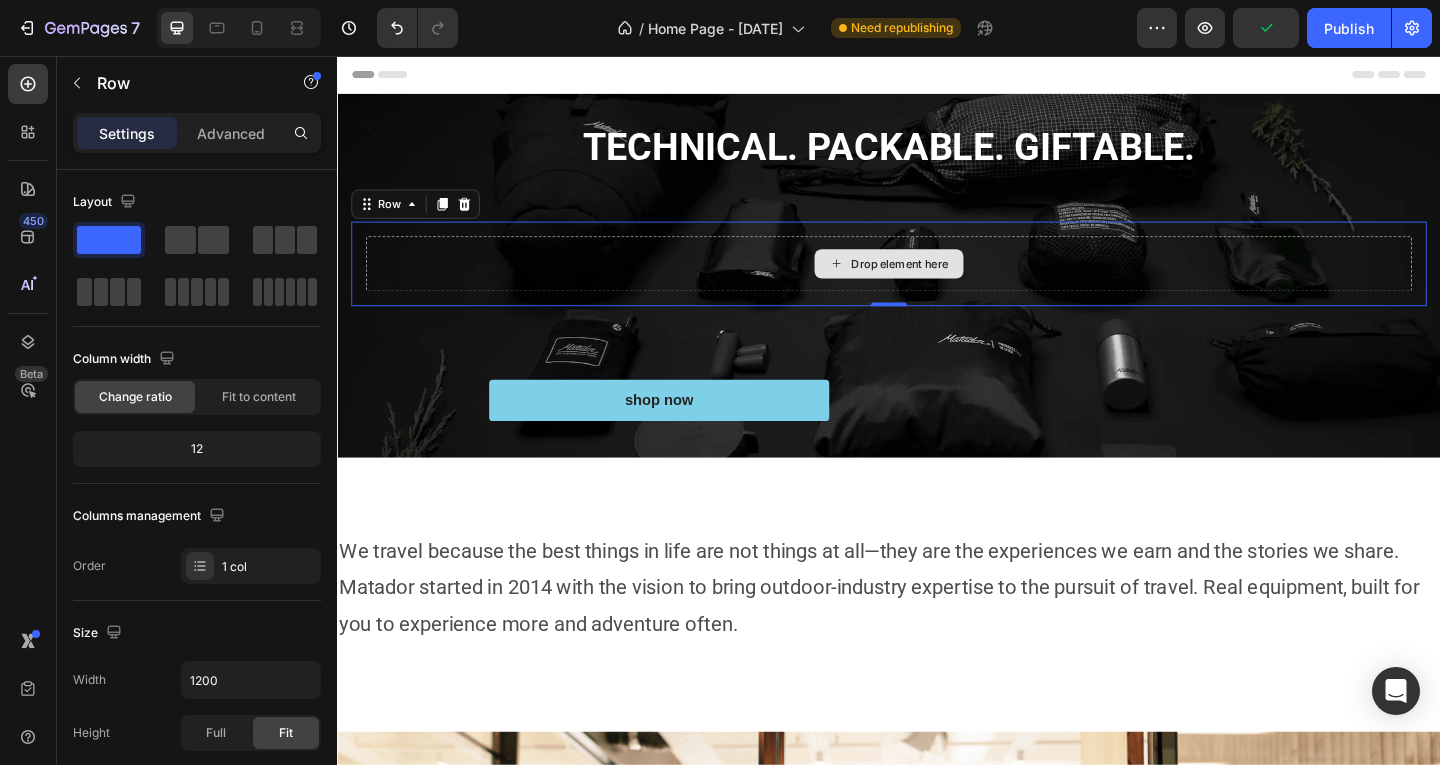 click on "Drop element here" at bounding box center (937, 282) 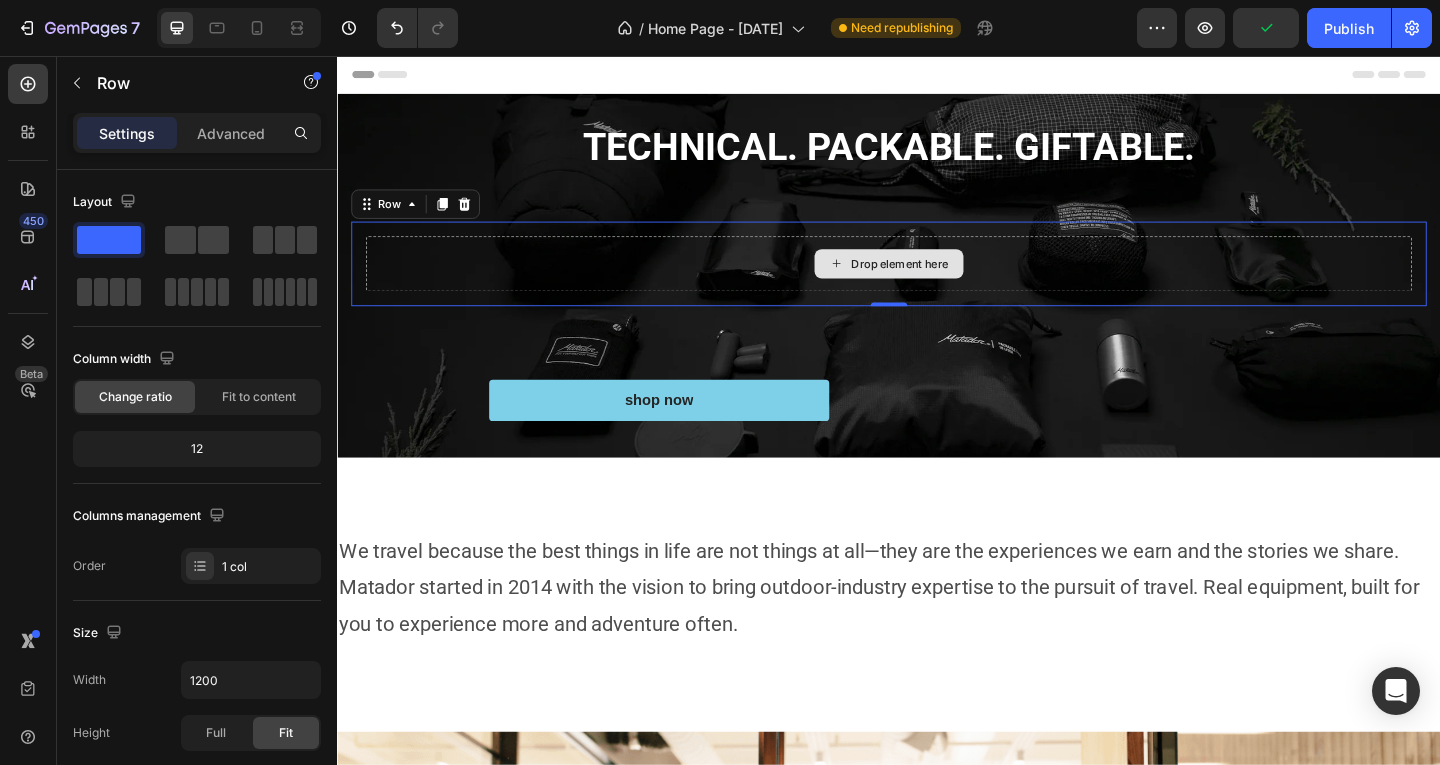 click 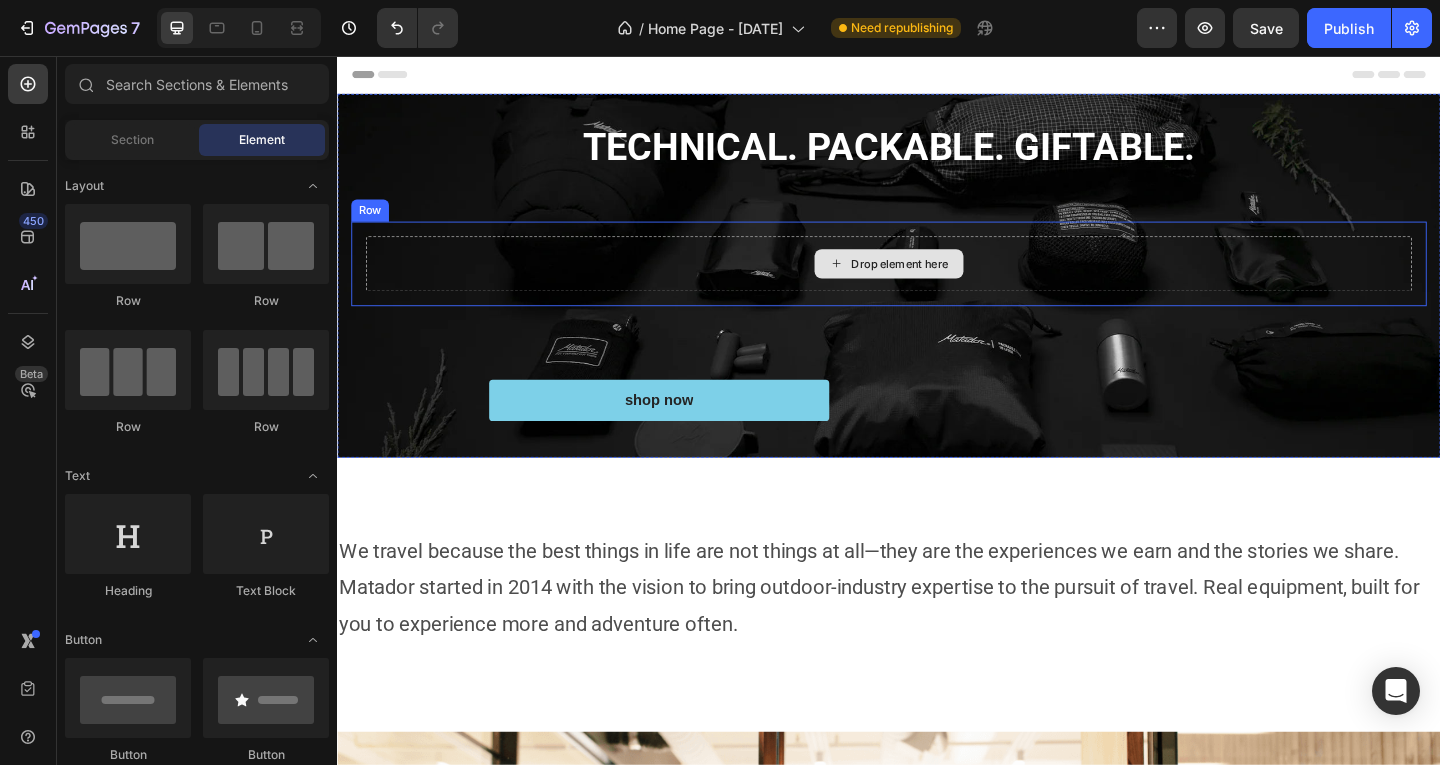 click on "Drop element here" at bounding box center [937, 282] 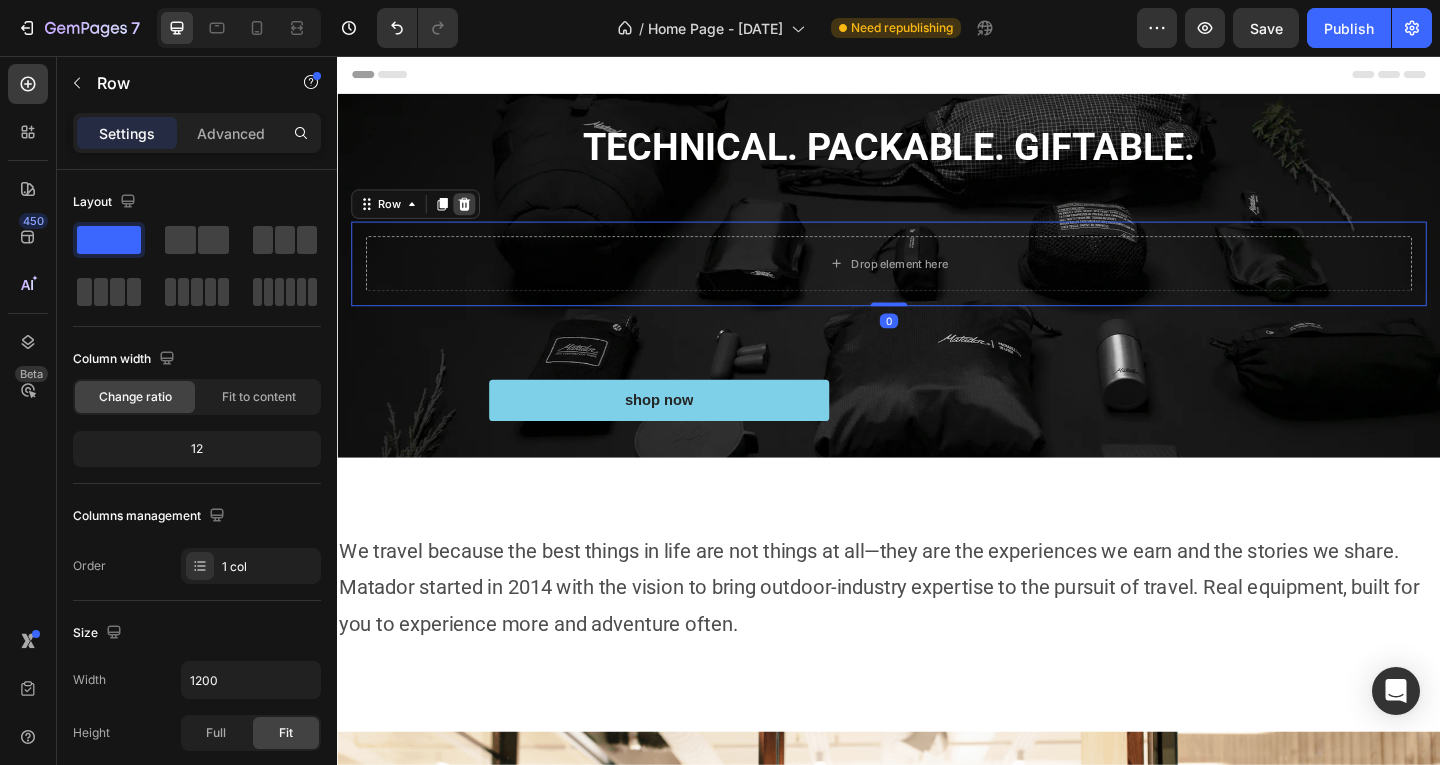 click at bounding box center (475, 217) 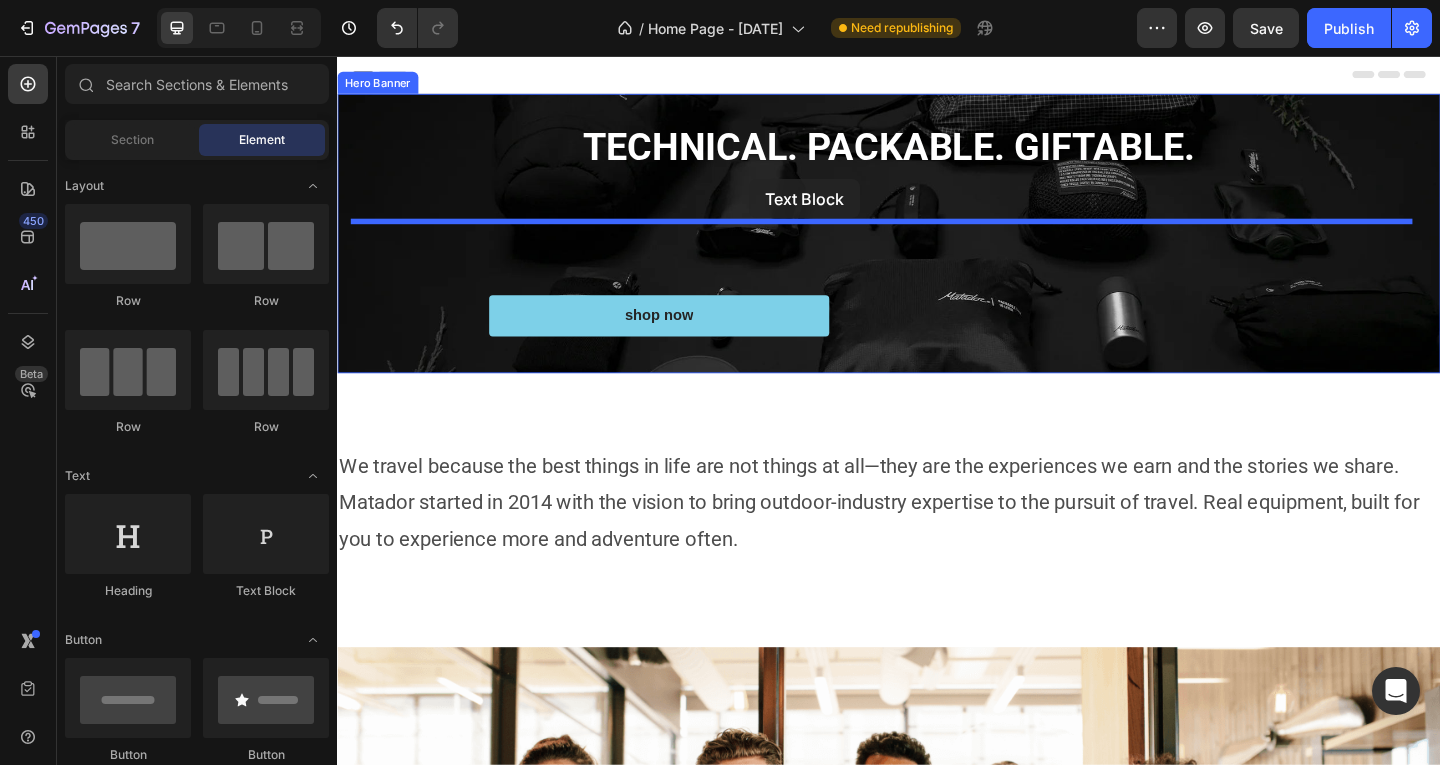 drag, startPoint x: 589, startPoint y: 611, endPoint x: 787, endPoint y: 185, distance: 469.7659 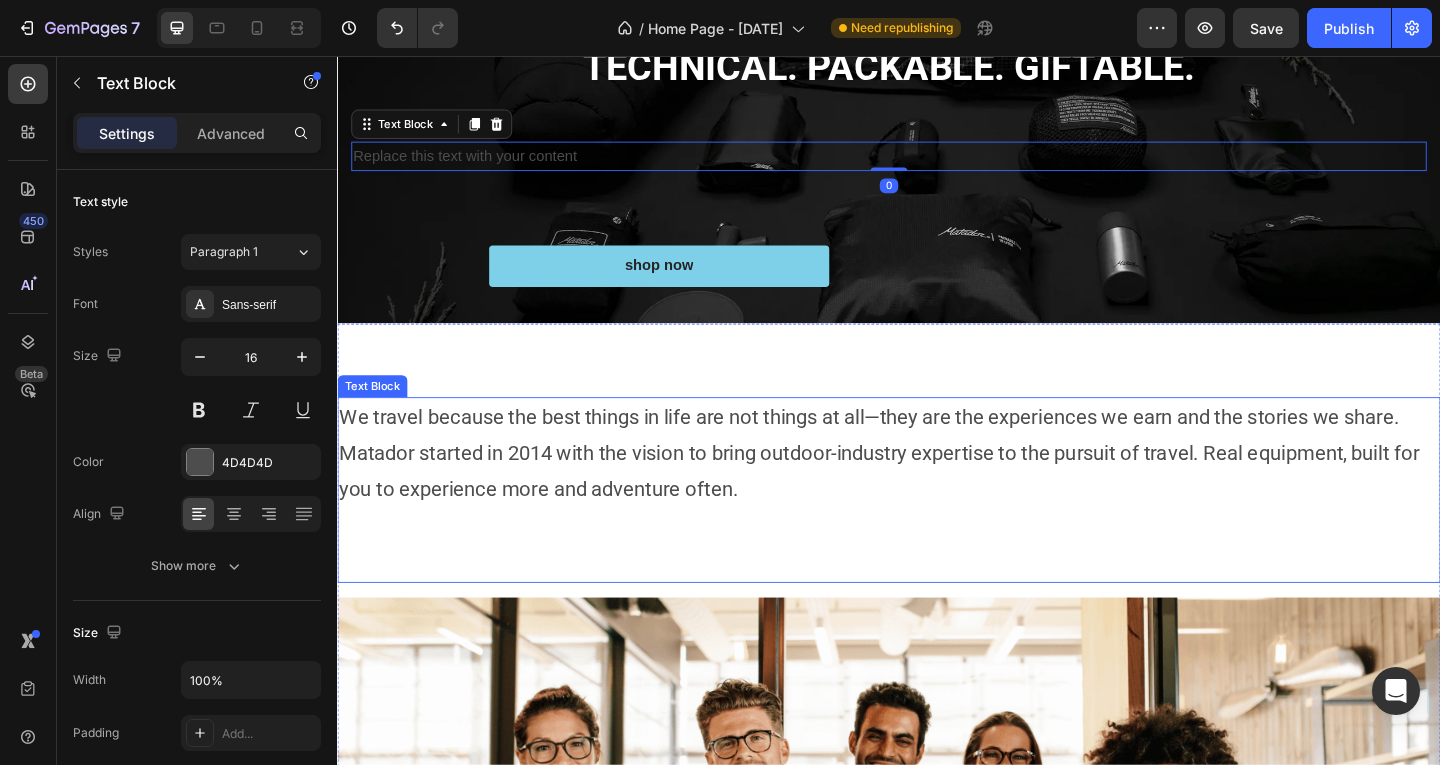 scroll, scrollTop: 200, scrollLeft: 0, axis: vertical 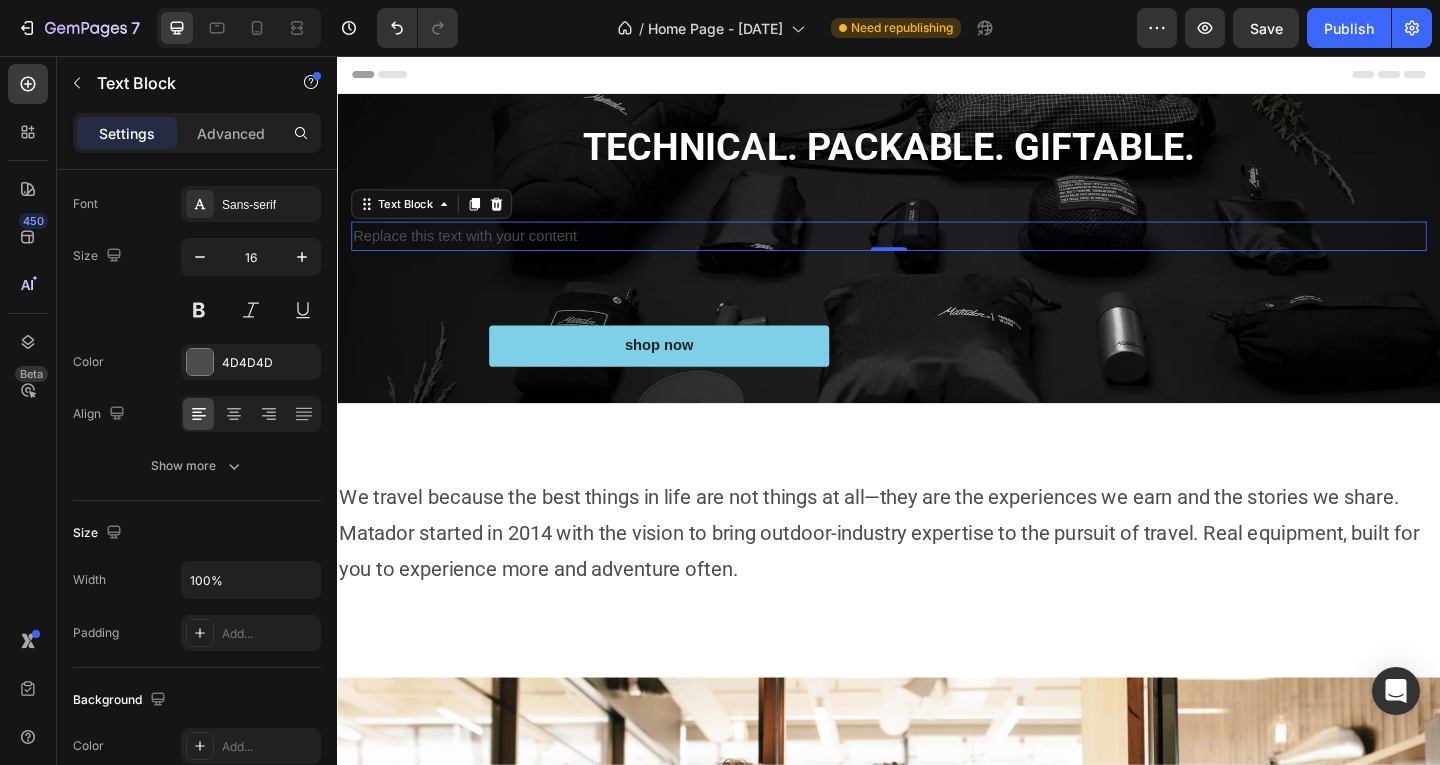 click on "Replace this text with your content" at bounding box center (937, 252) 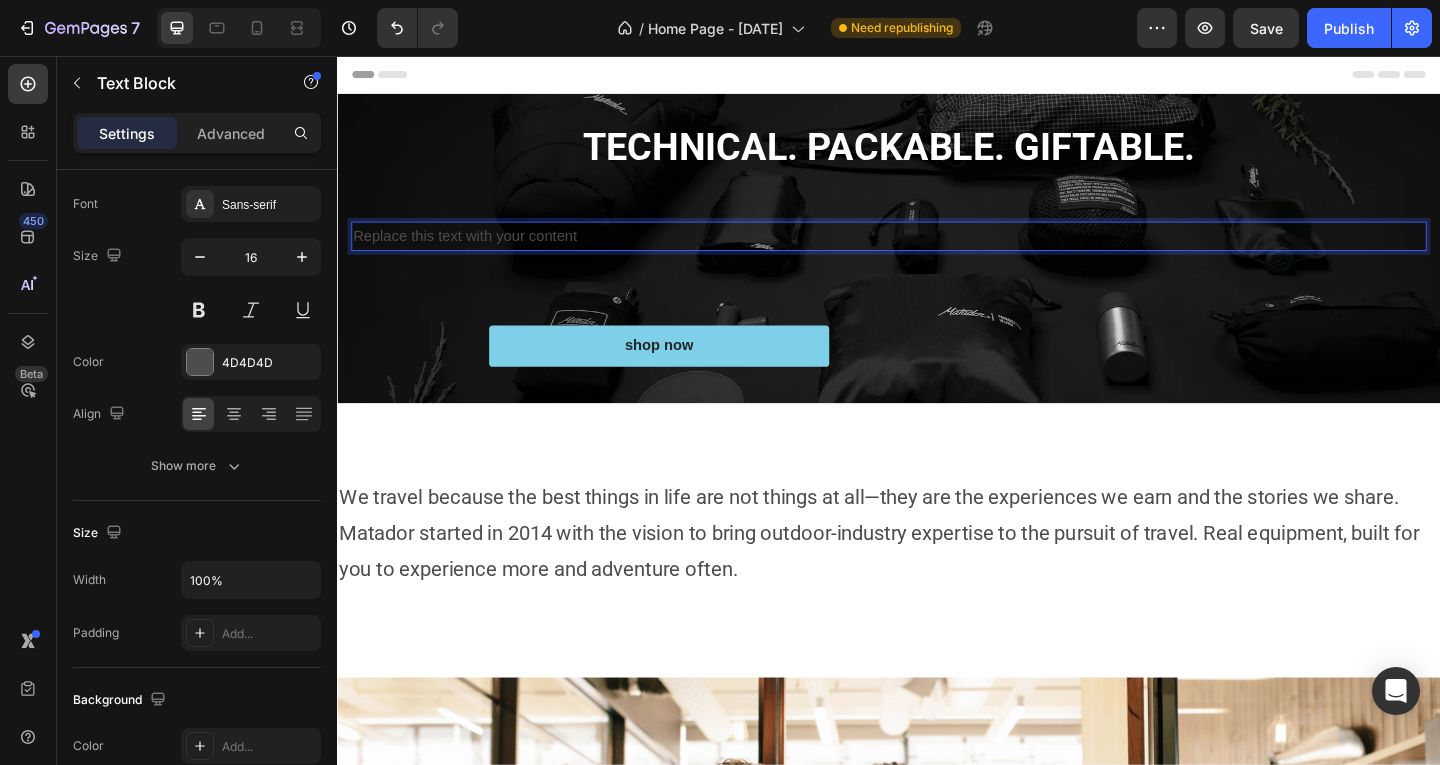click on "Replace this text with your content" at bounding box center [937, 252] 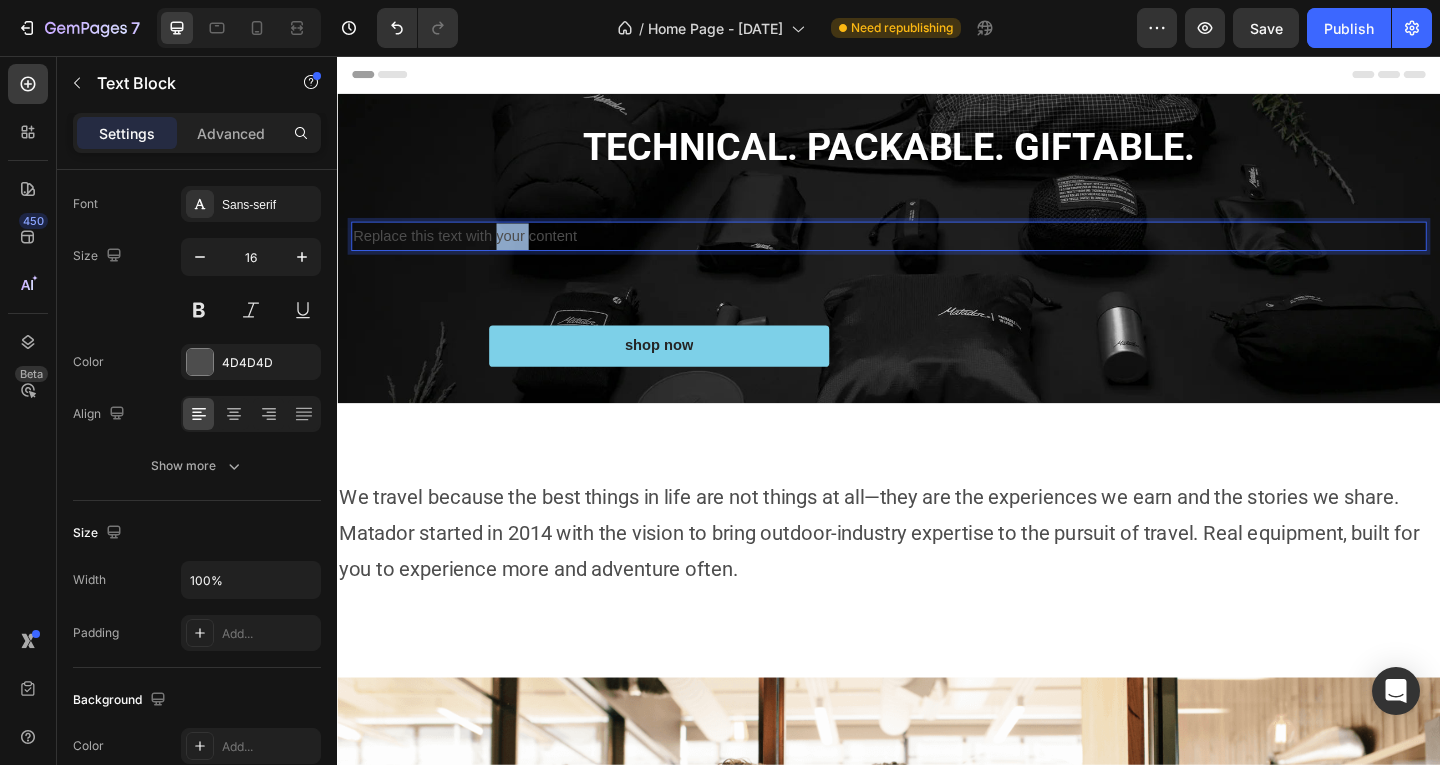 click on "Replace this text with your content" at bounding box center (937, 252) 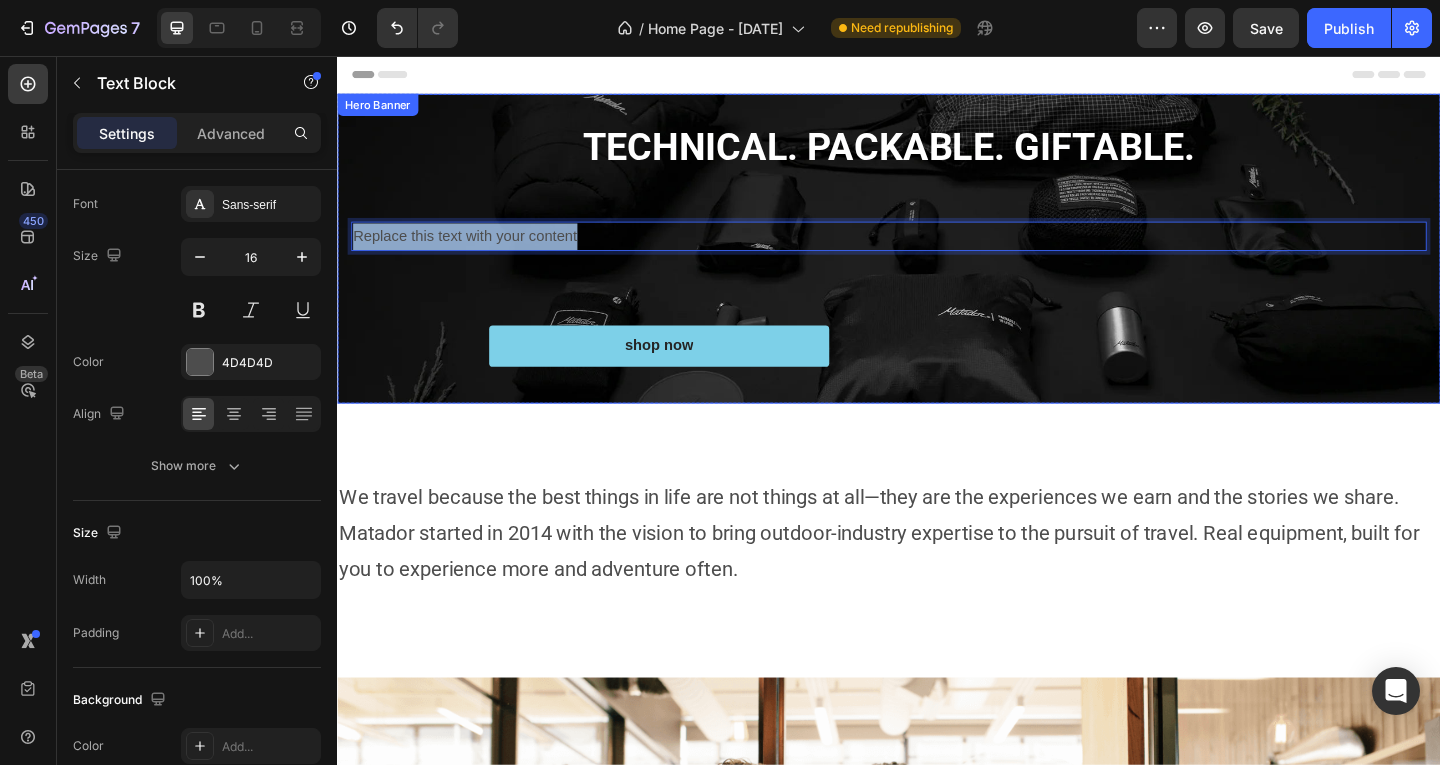drag, startPoint x: 607, startPoint y: 248, endPoint x: 337, endPoint y: 250, distance: 270.00742 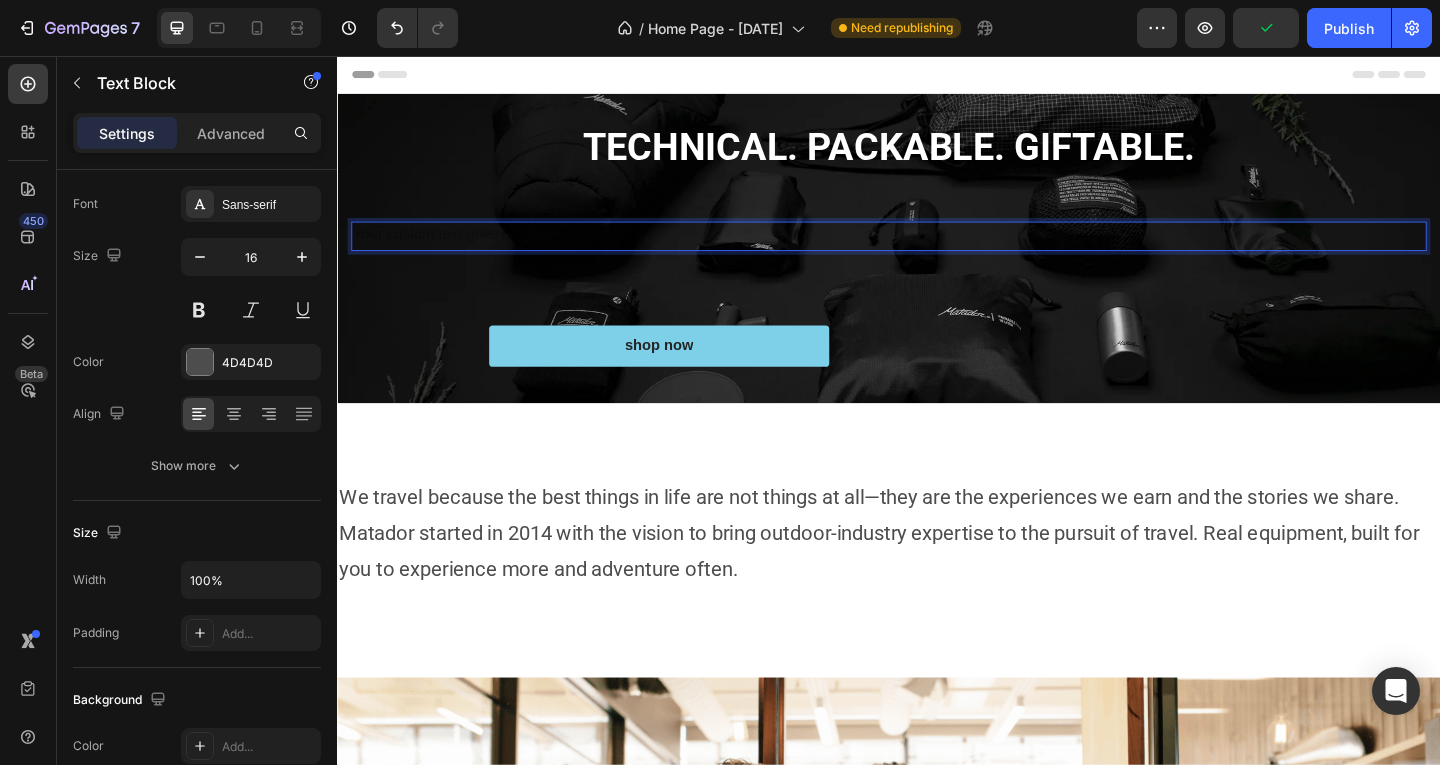click at bounding box center (937, 252) 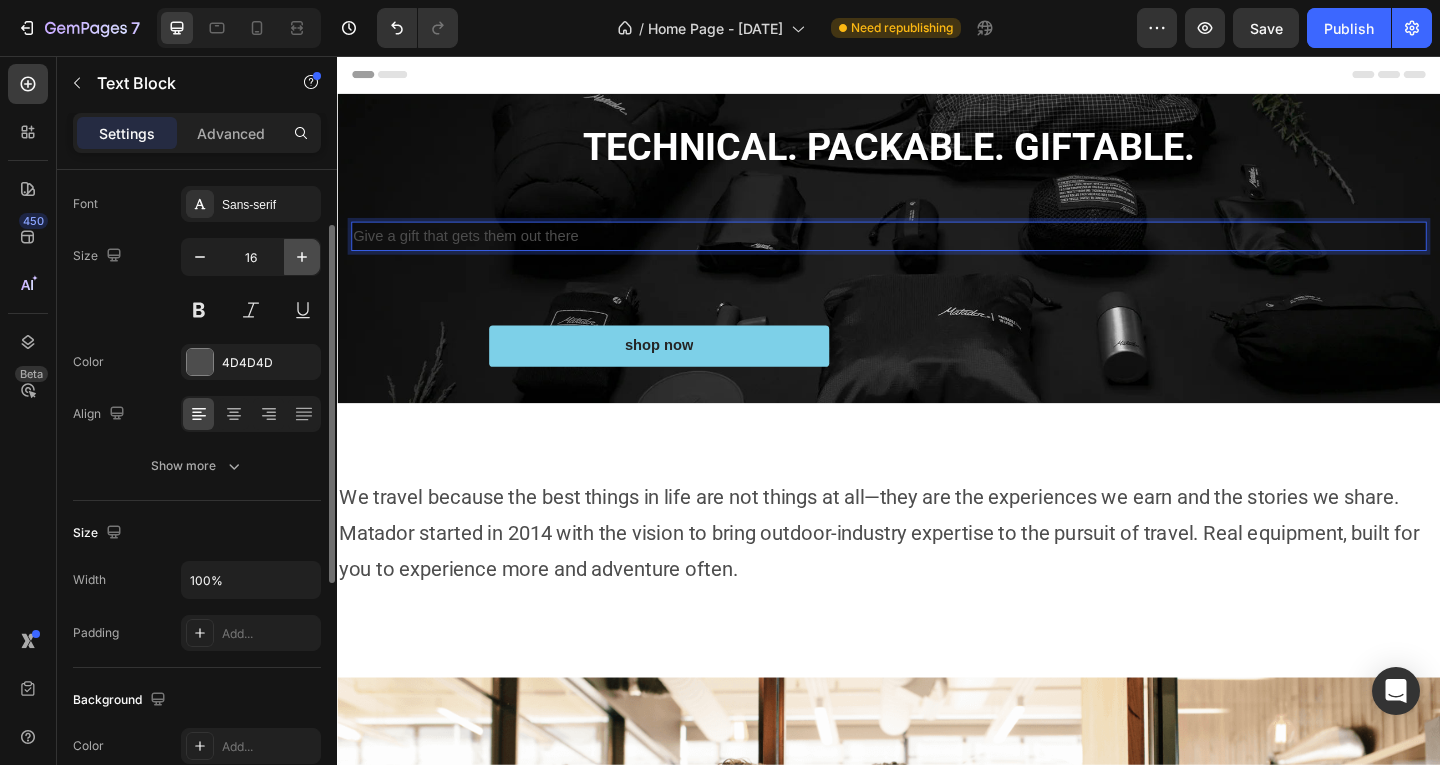 click 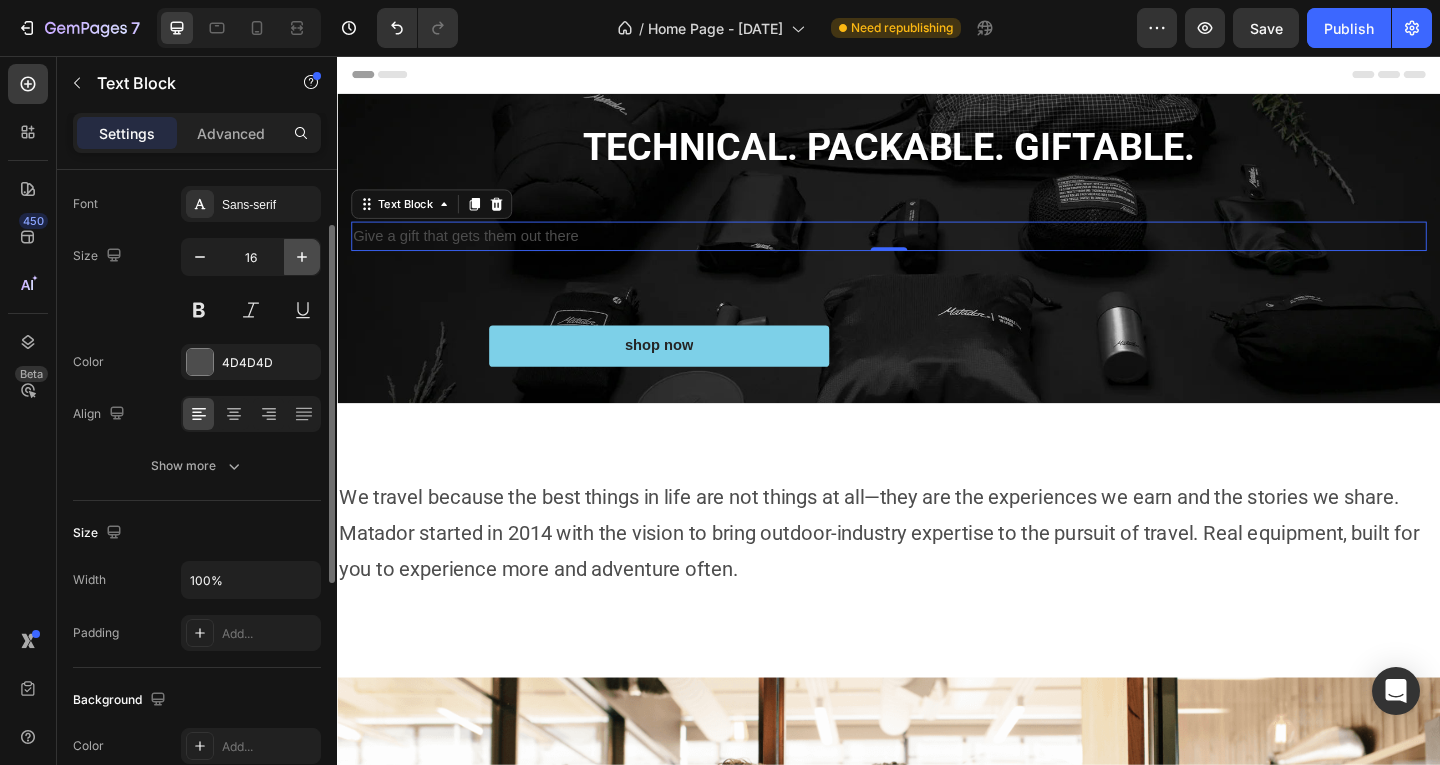 type on "17" 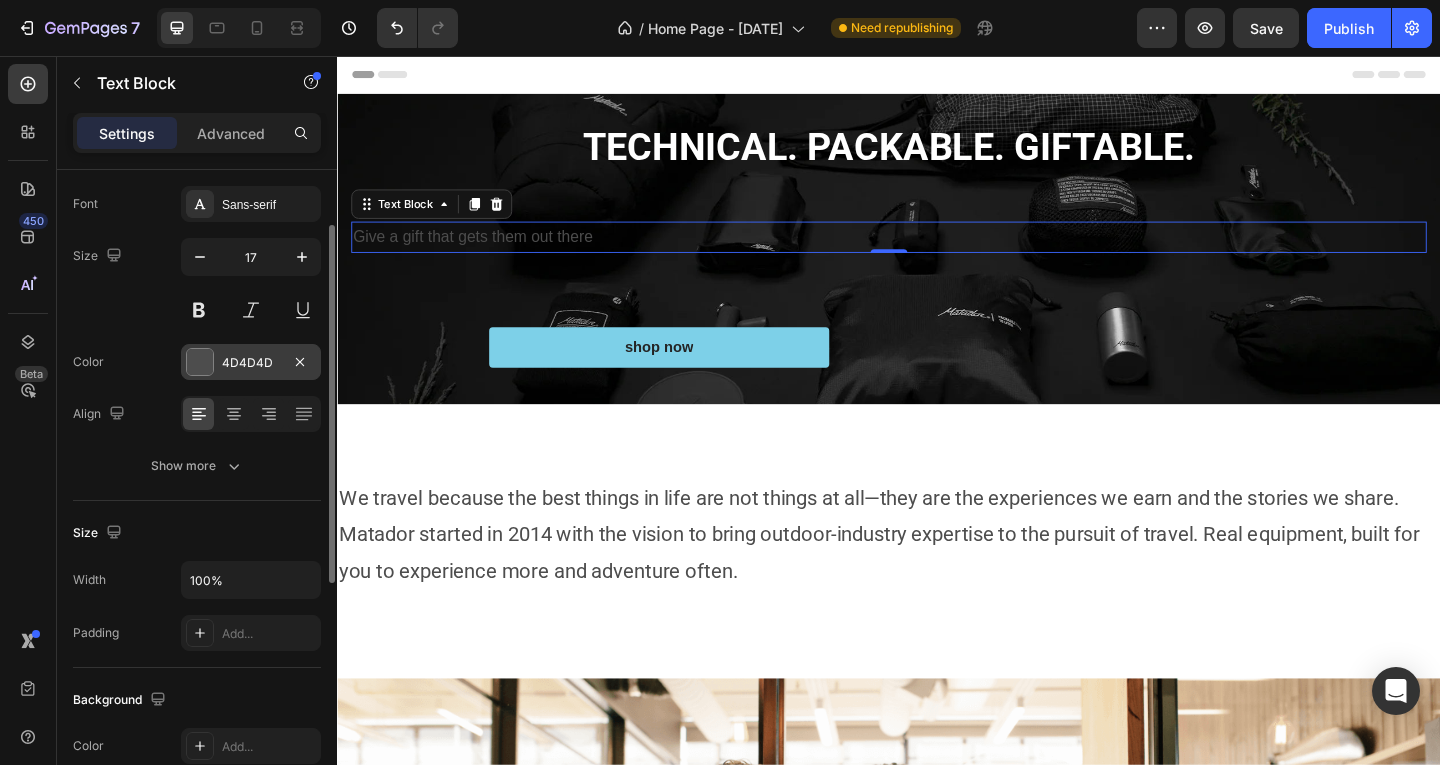 click at bounding box center (200, 362) 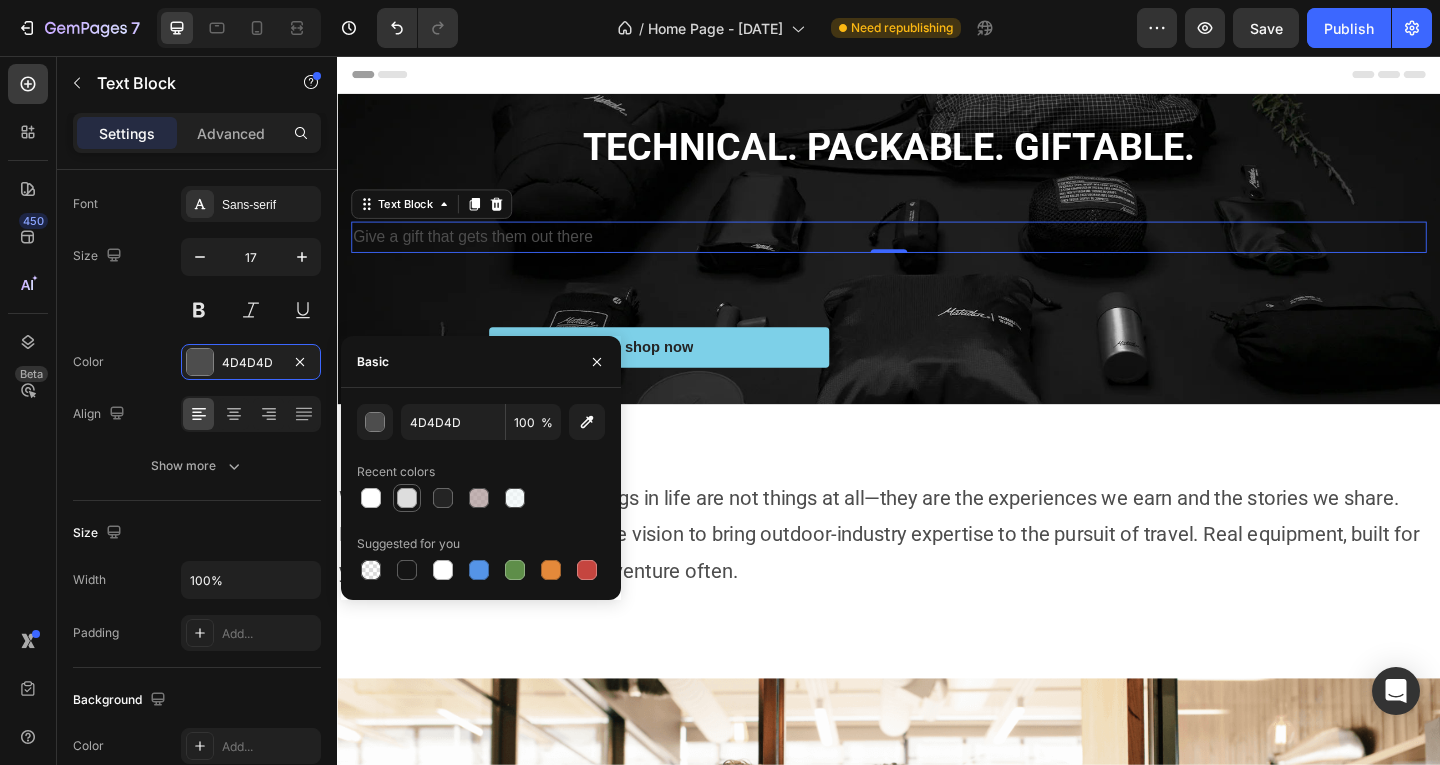 click at bounding box center (407, 498) 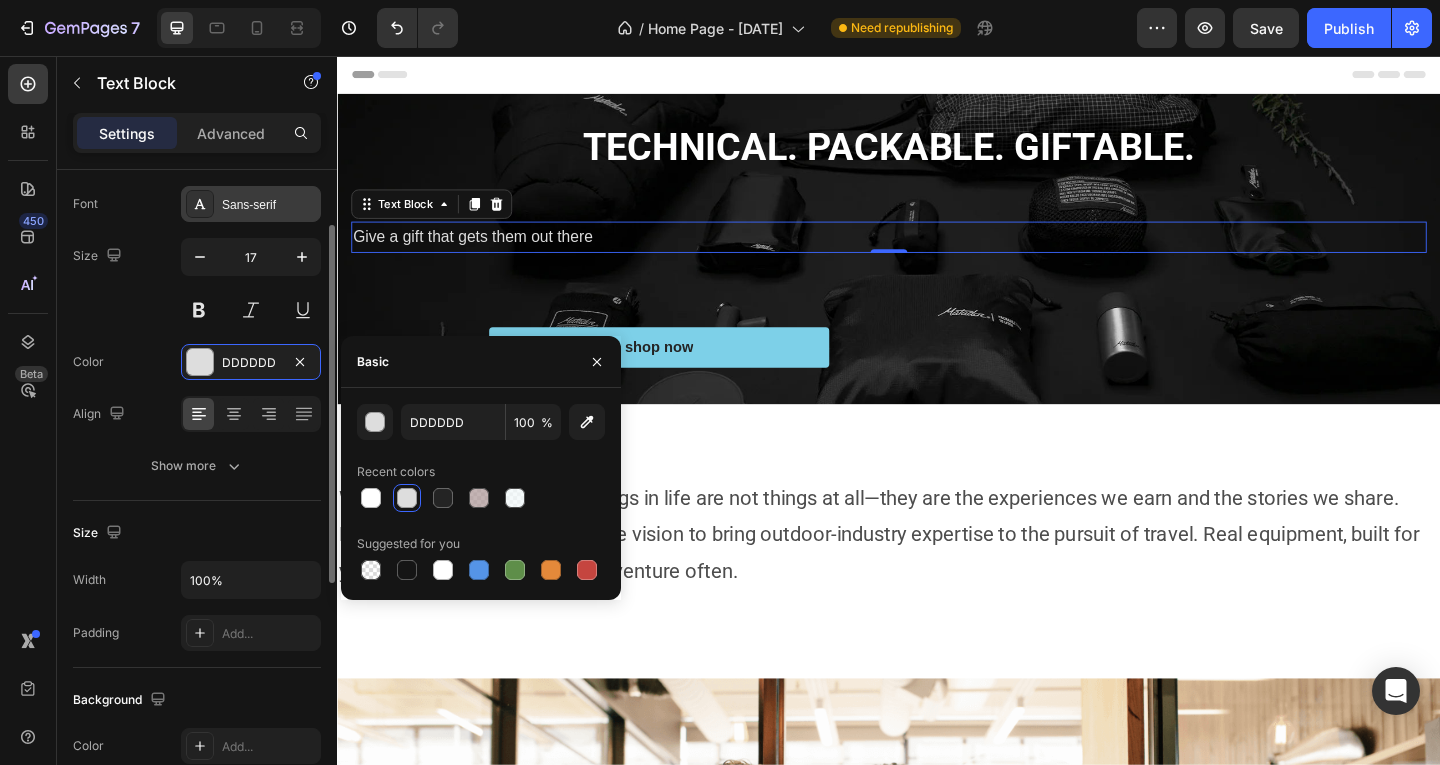 click on "Sans-serif" at bounding box center [269, 205] 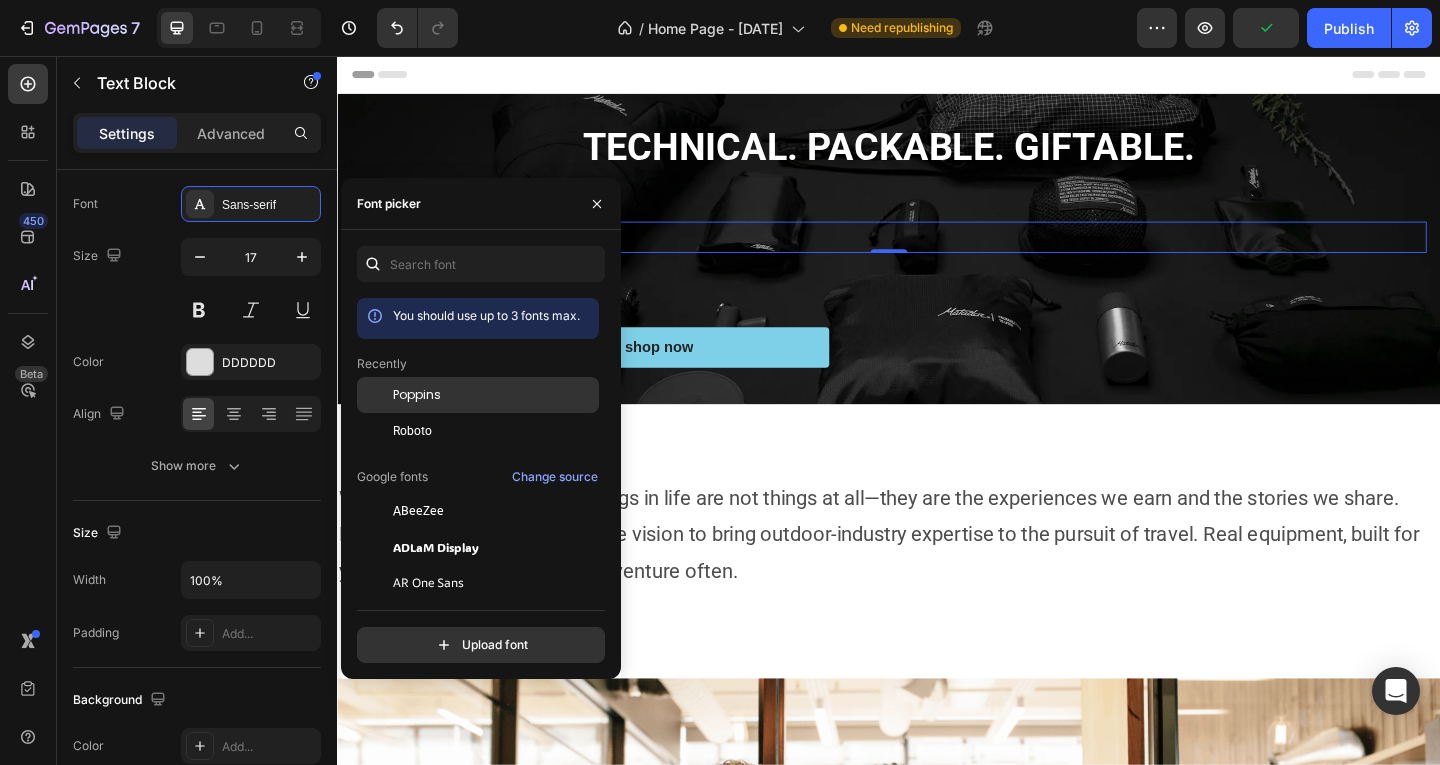click at bounding box center (375, 395) 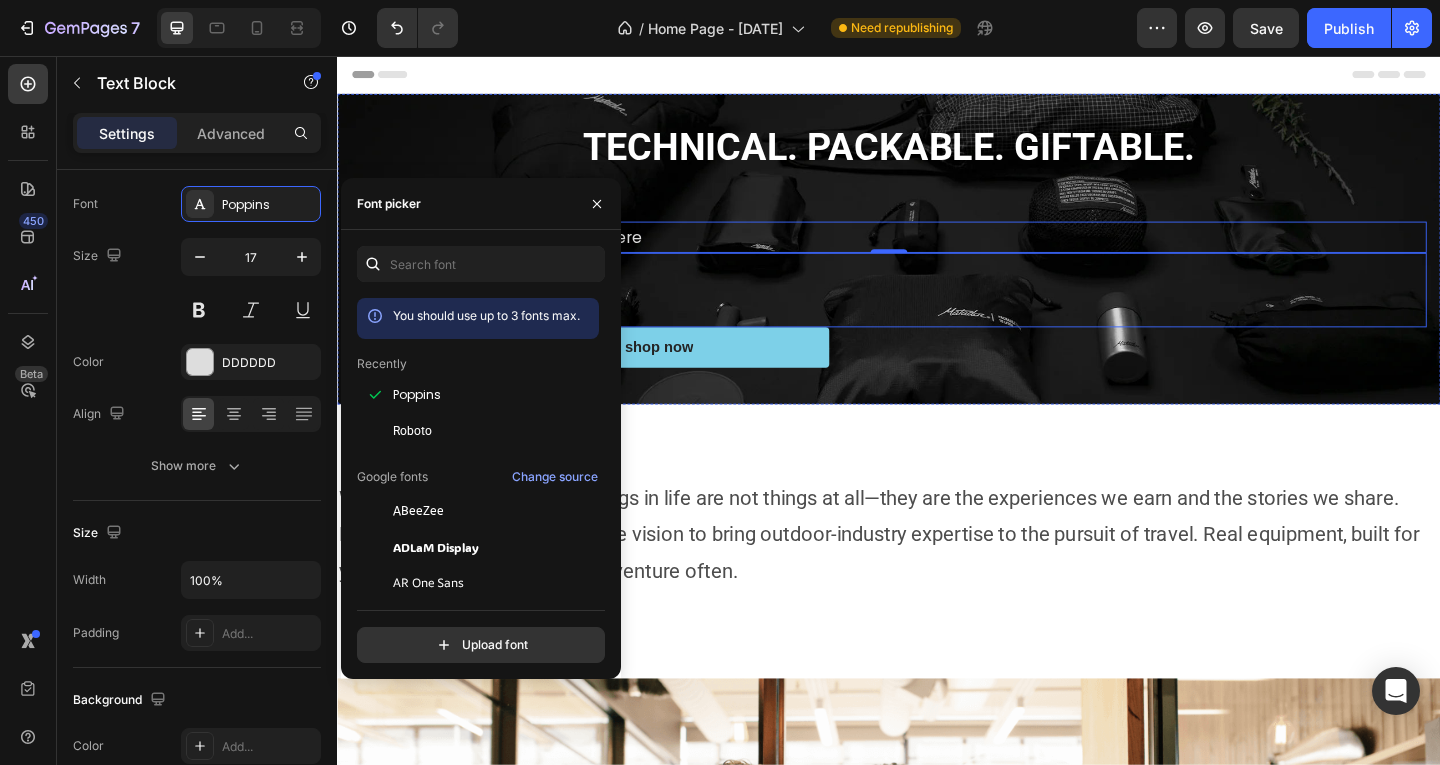 click at bounding box center (977, 285) 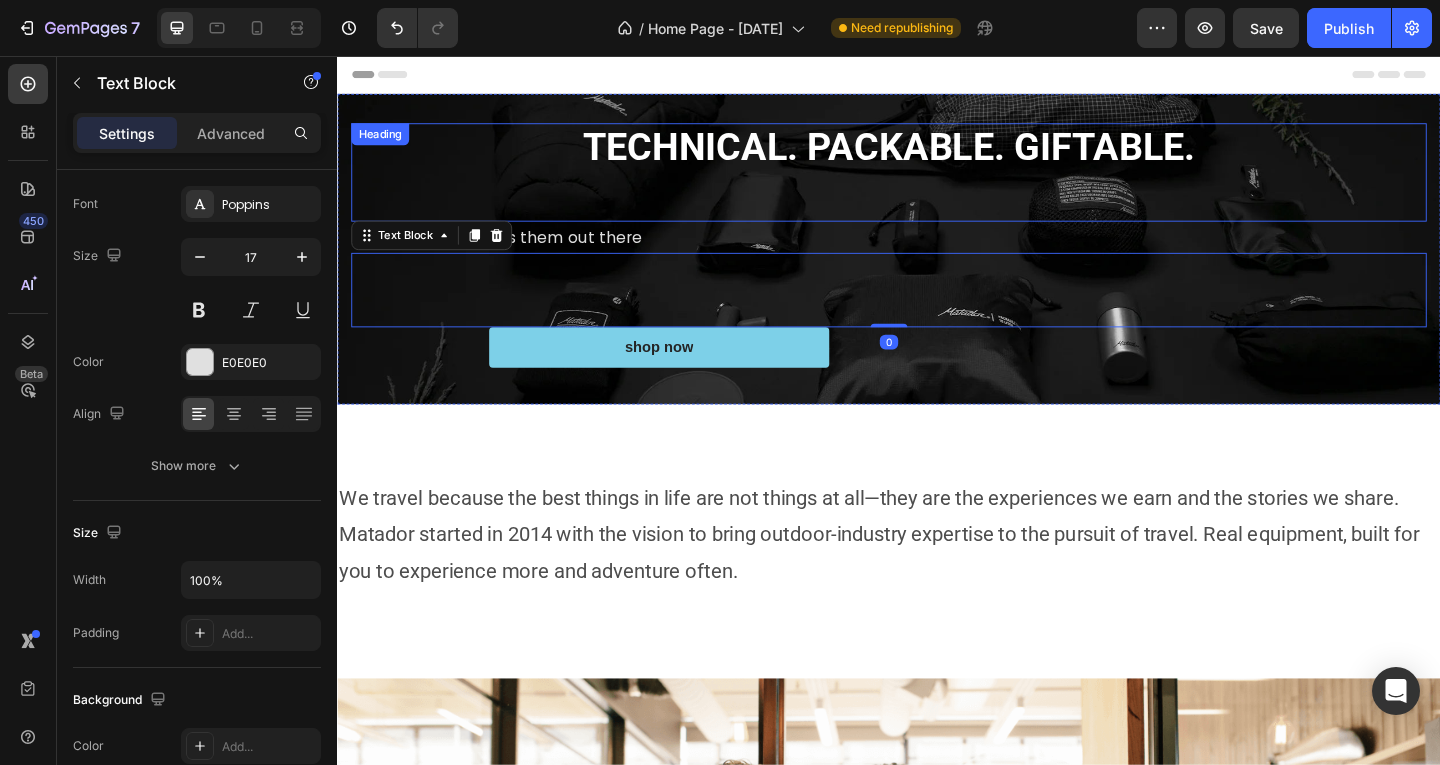 click on "TECHNICAL. PACKABLE. GIFTABLE." at bounding box center (937, 155) 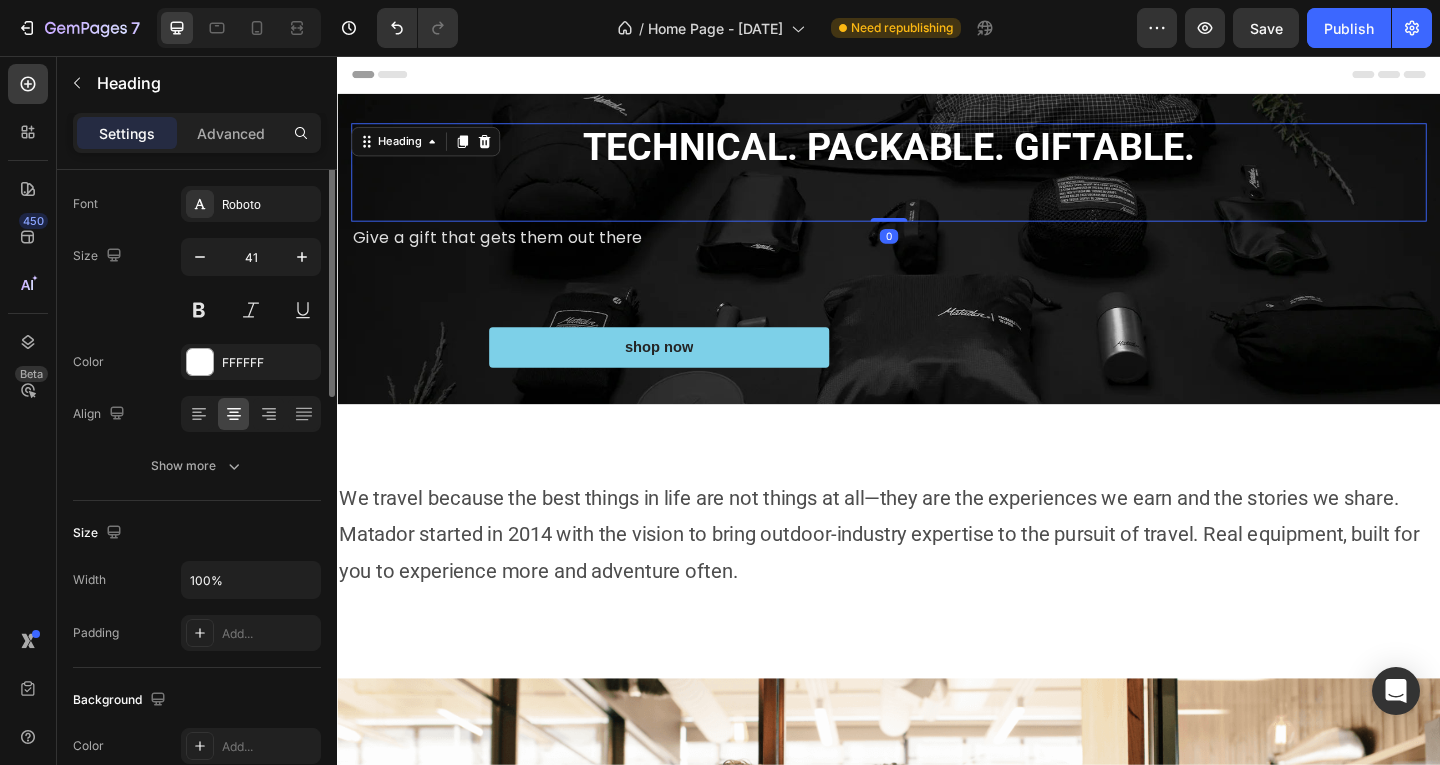 scroll, scrollTop: 0, scrollLeft: 0, axis: both 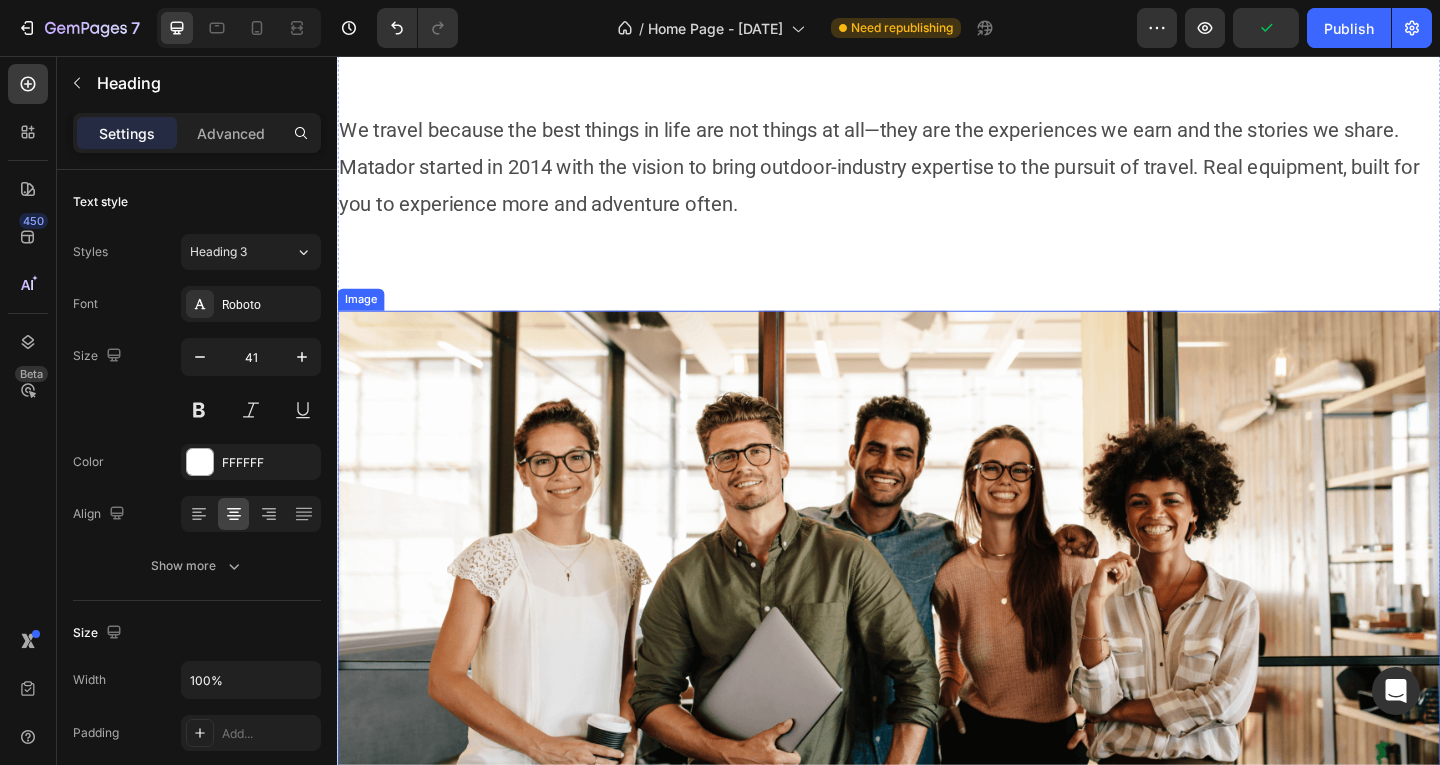 click at bounding box center (937, 590) 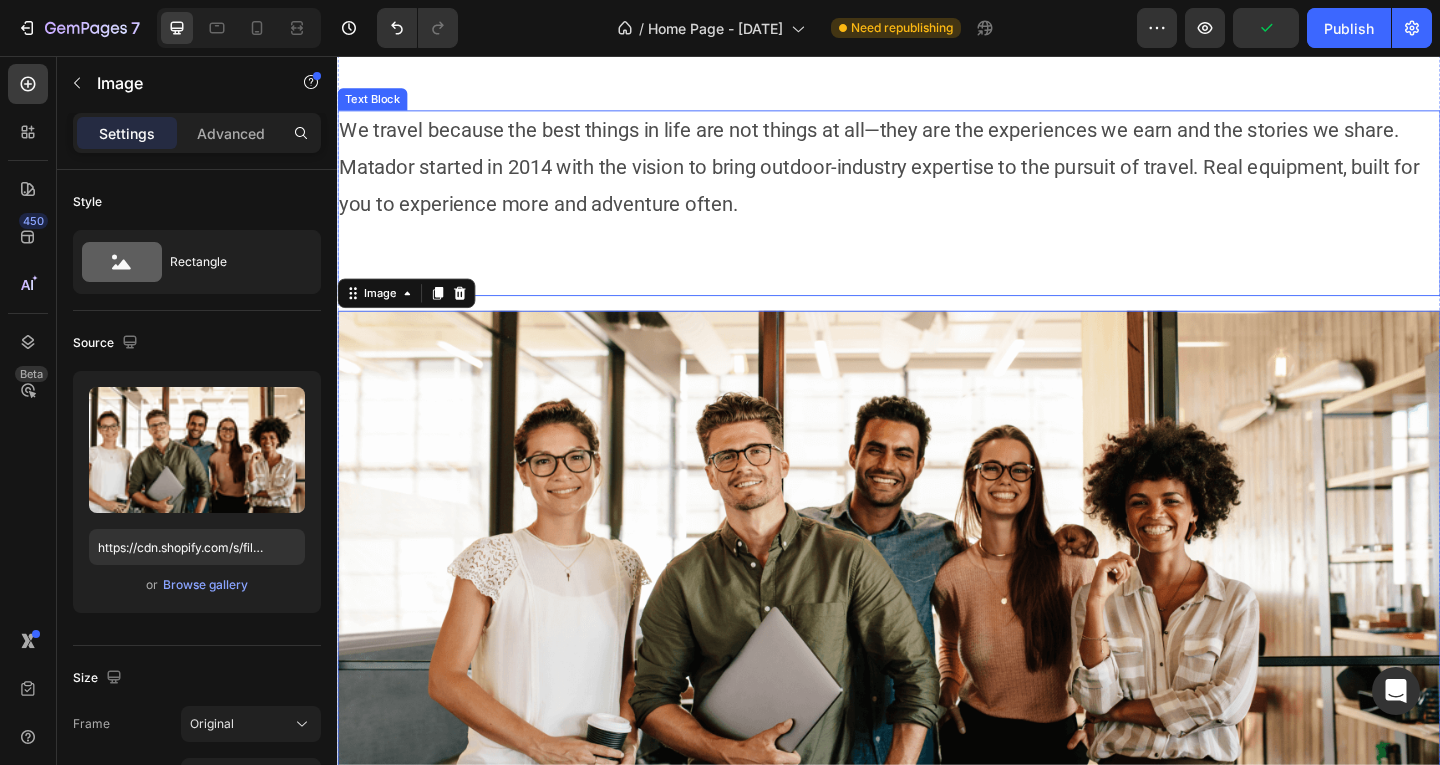 click on "We travel because the best things in life are not things at all—they are the experiences we earn and the stories we share. Matador started in 2014 with the vision to bring outdoor-industry expertise to the pursuit of travel. Real equipment, built for you to experience more and adventure often." at bounding box center (937, 176) 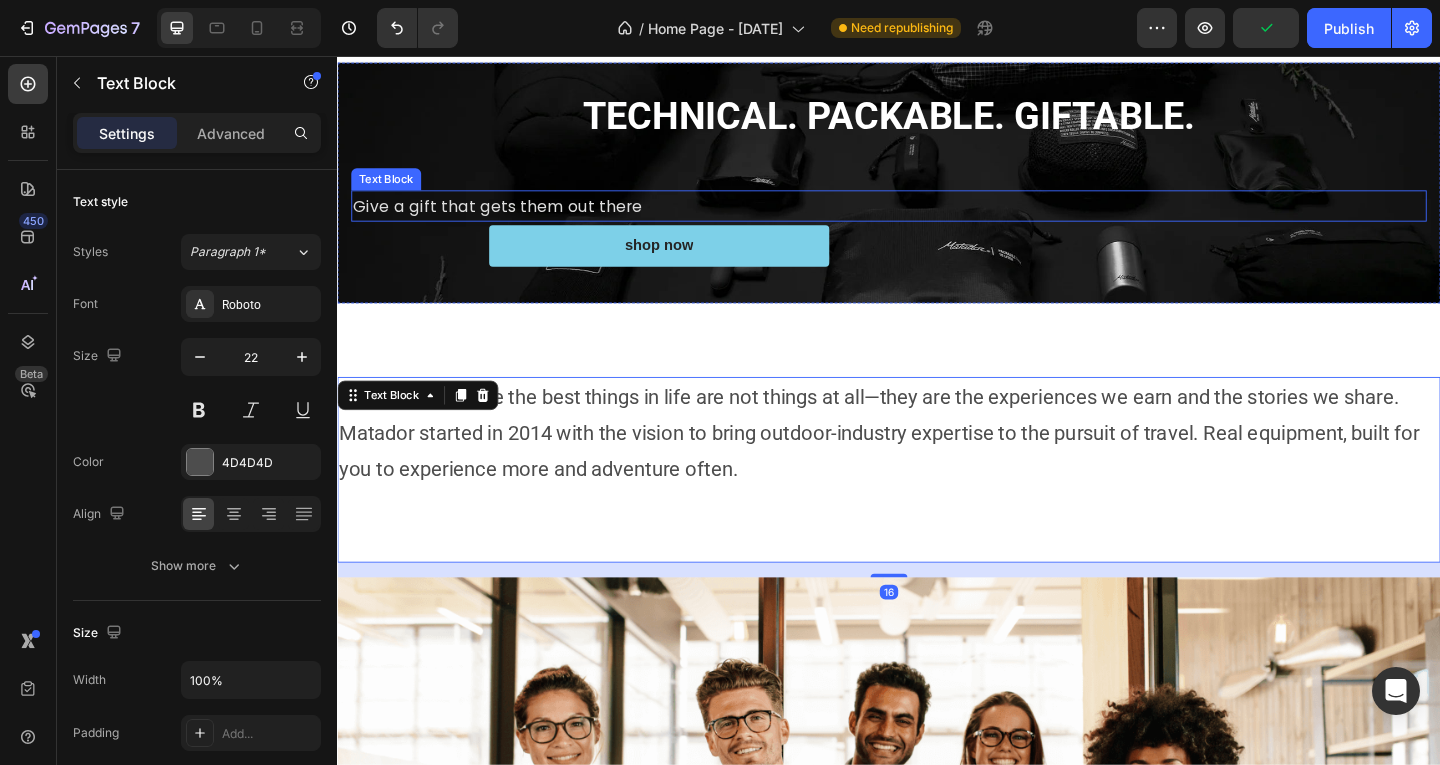 scroll, scrollTop: 0, scrollLeft: 0, axis: both 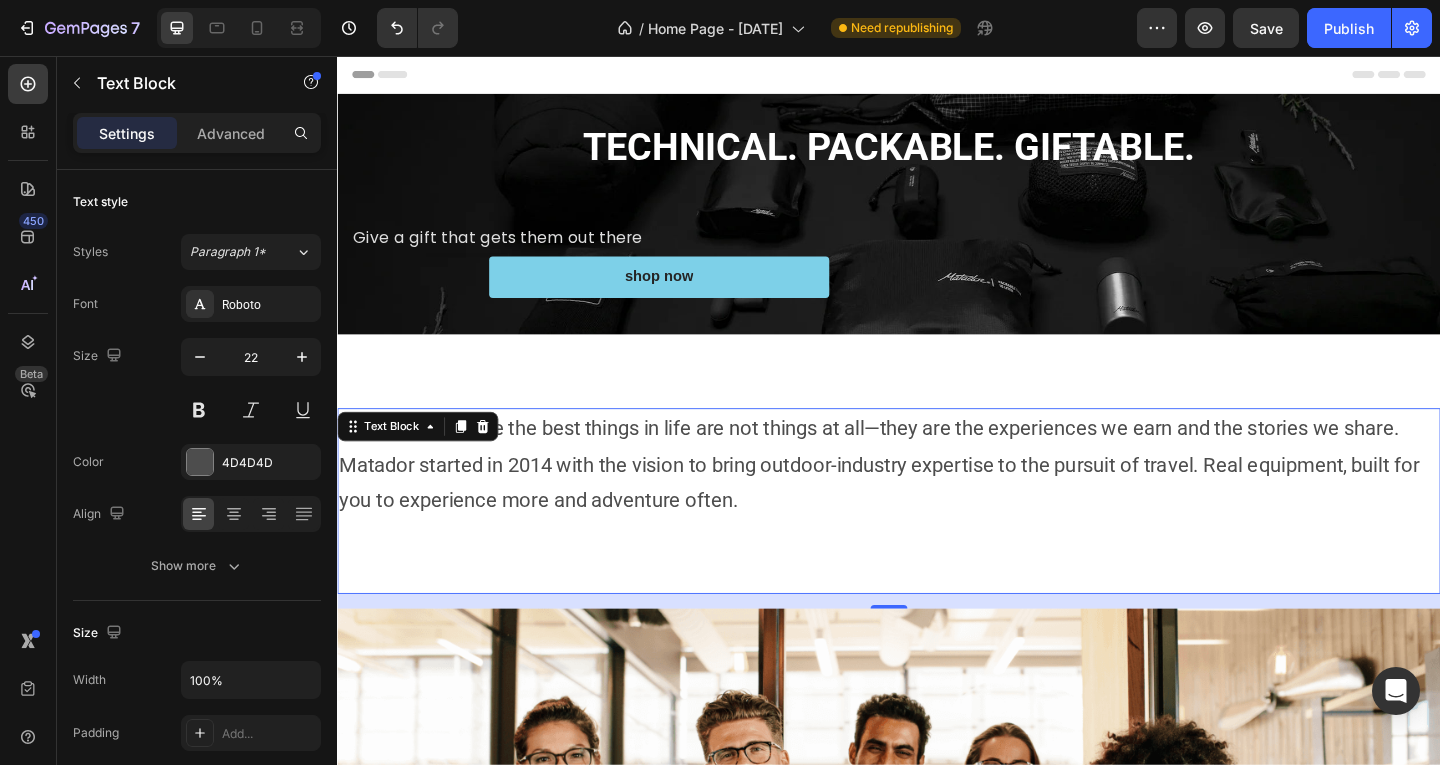 click on "We travel because the best things in life are not things at all—they are the experiences we earn and the stories we share. Matador started in 2014 with the vision to bring outdoor-industry expertise to the pursuit of travel. Real equipment, built for you to experience more and adventure often." at bounding box center [937, 500] 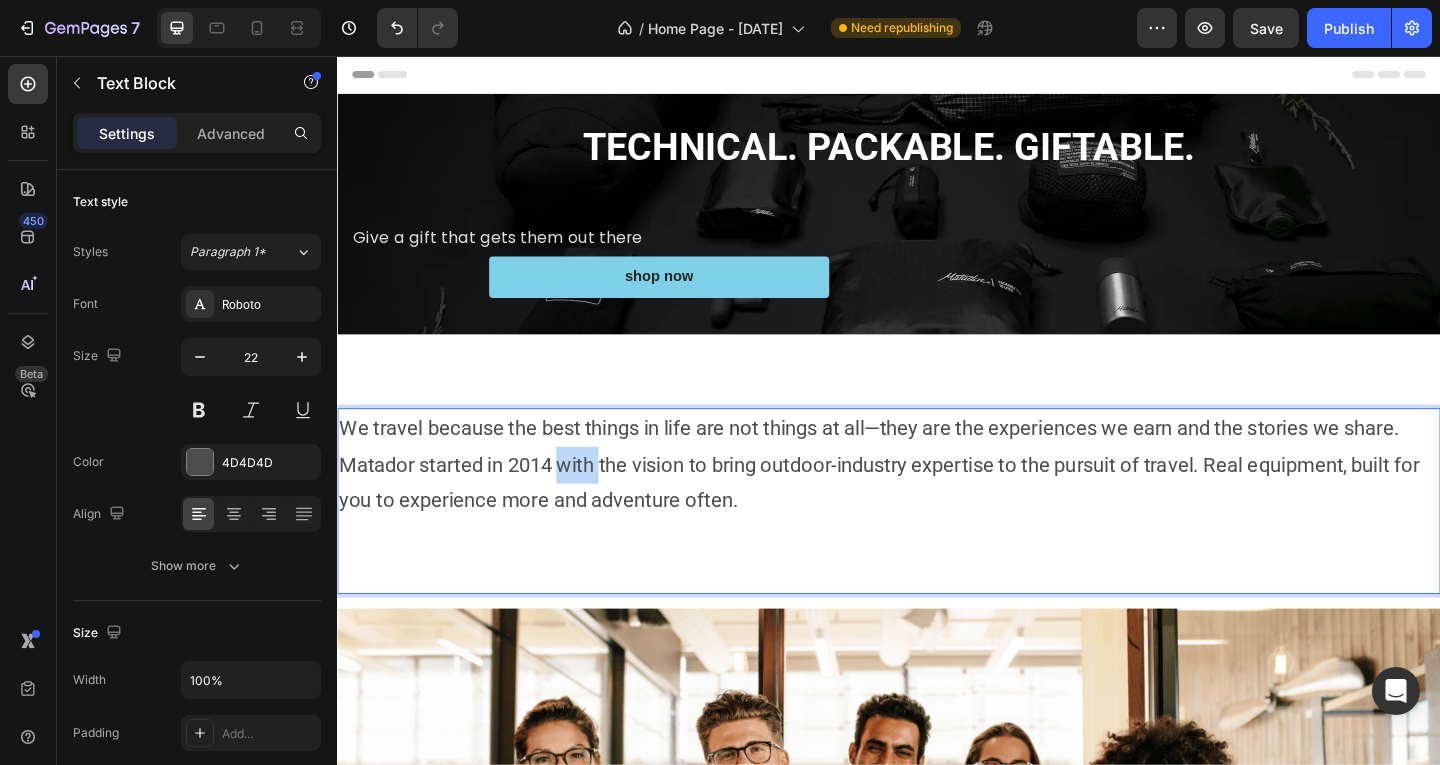 click on "We travel because the best things in life are not things at all—they are the experiences we earn and the stories we share. Matador started in 2014 with the vision to bring outdoor-industry expertise to the pursuit of travel. Real equipment, built for you to experience more and adventure often." at bounding box center [937, 500] 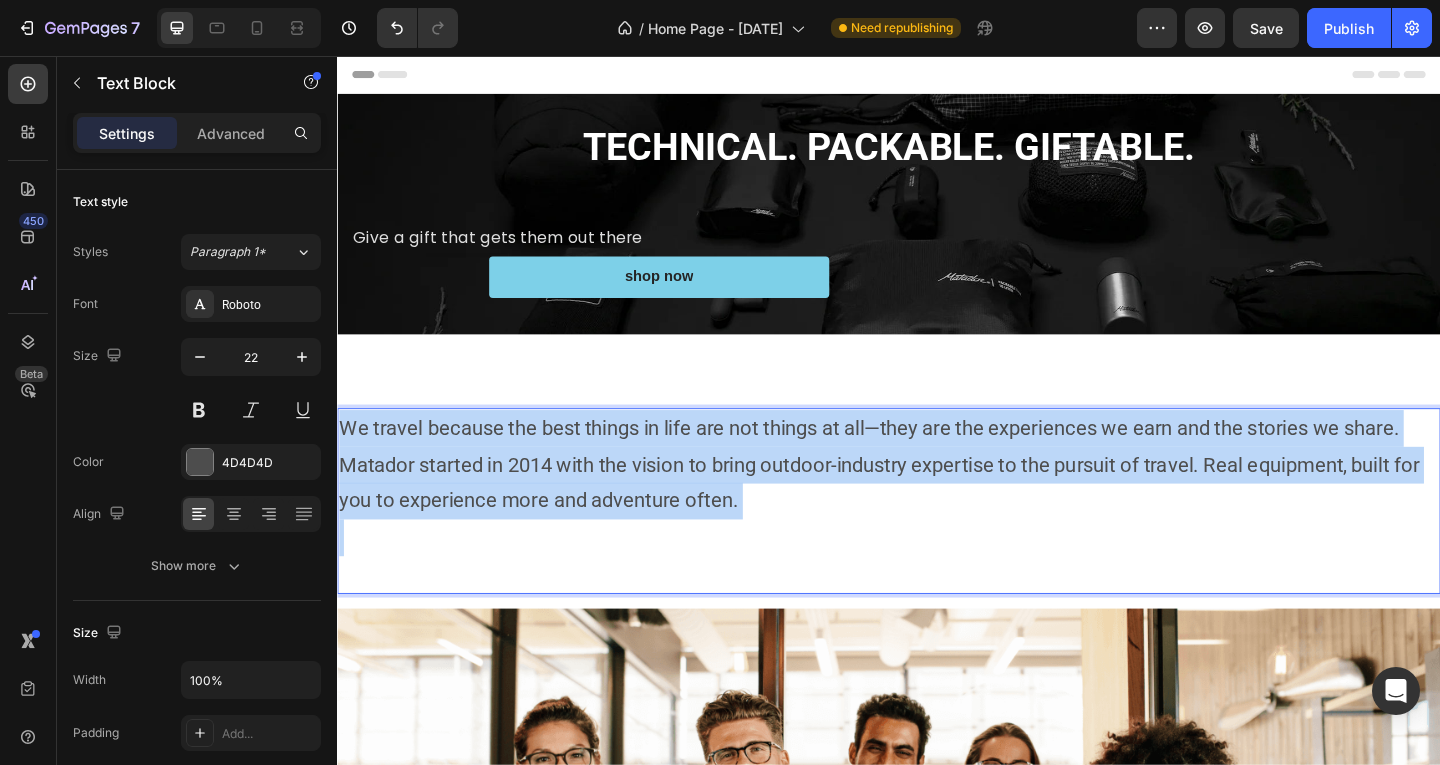 click on "We travel because the best things in life are not things at all—they are the experiences we earn and the stories we share. Matador started in 2014 with the vision to bring outdoor-industry expertise to the pursuit of travel. Real equipment, built for you to experience more and adventure often." at bounding box center (937, 500) 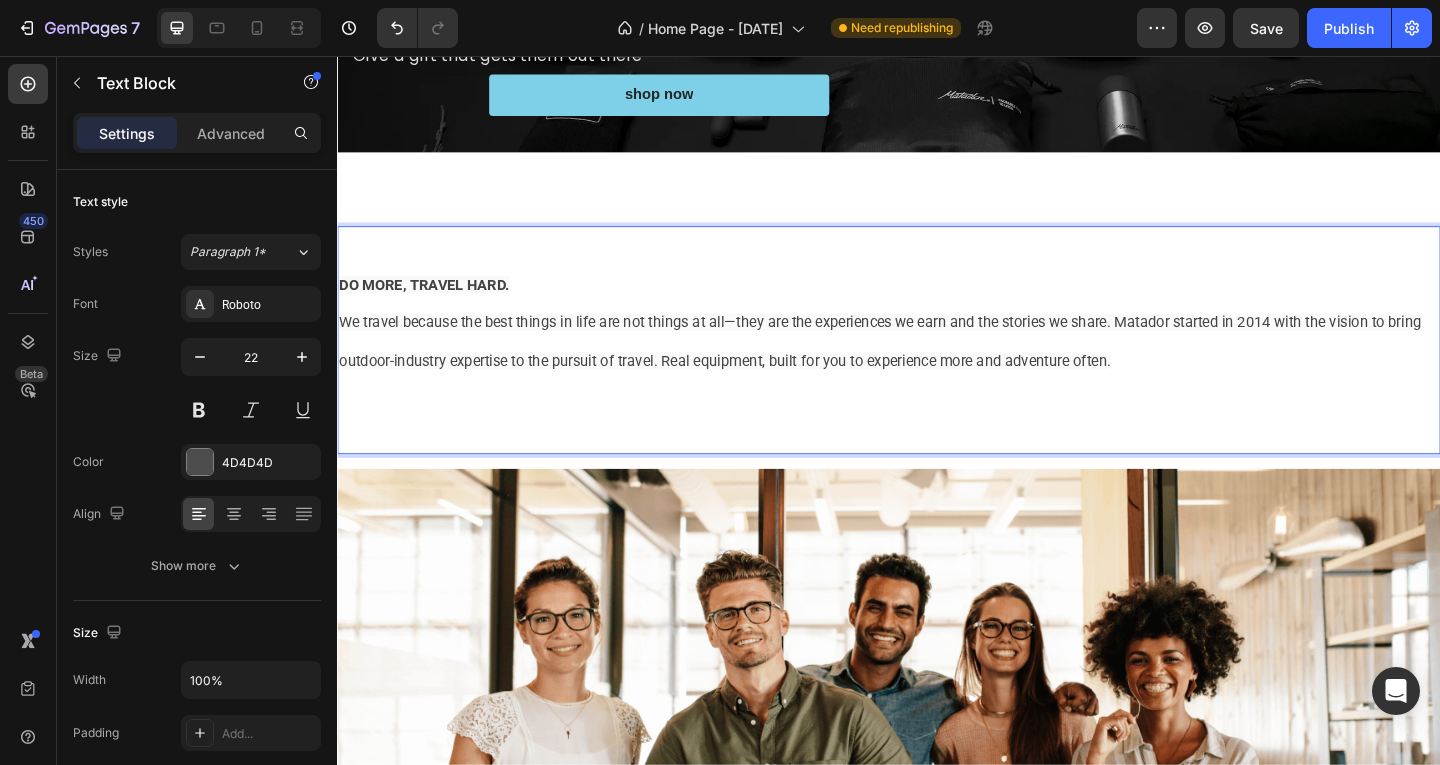 scroll, scrollTop: 200, scrollLeft: 0, axis: vertical 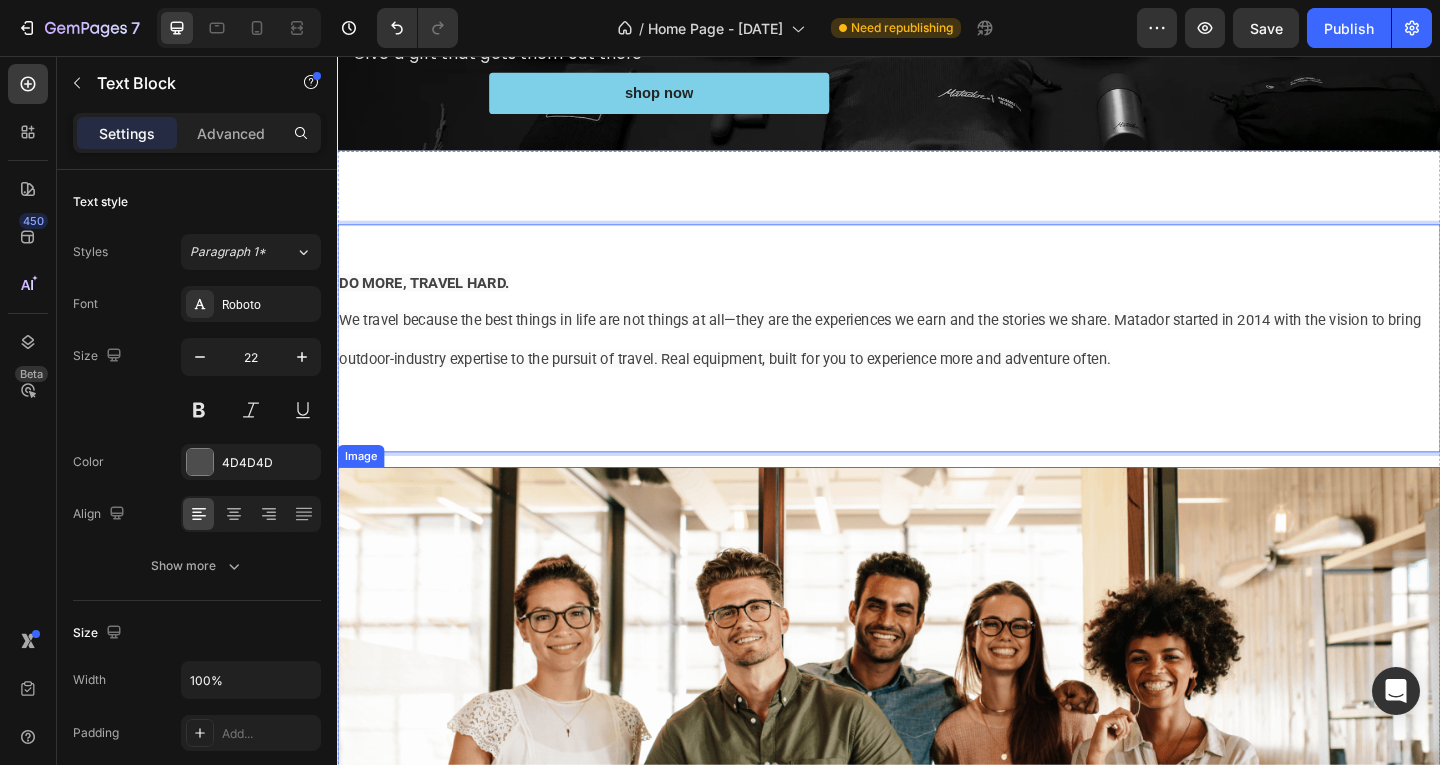 click at bounding box center (937, 760) 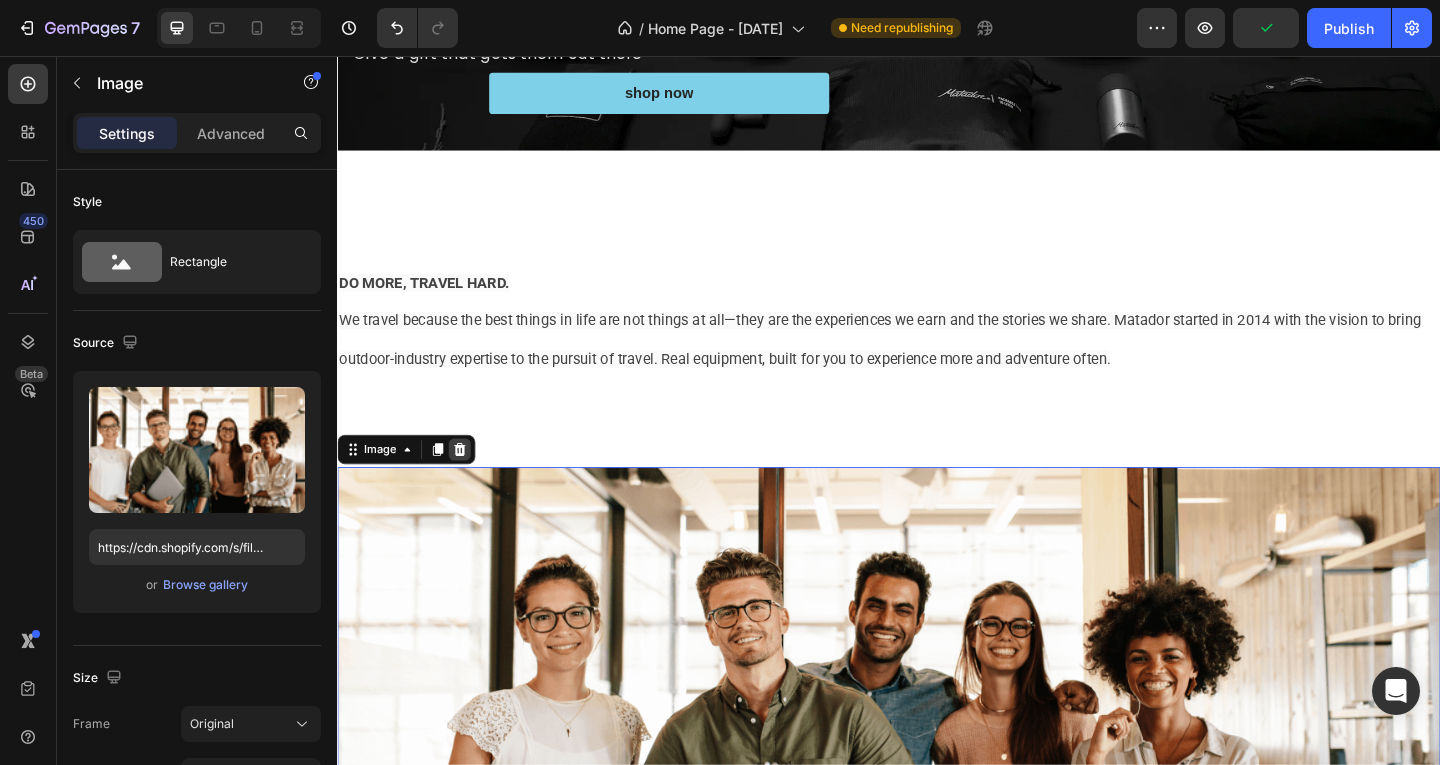 click 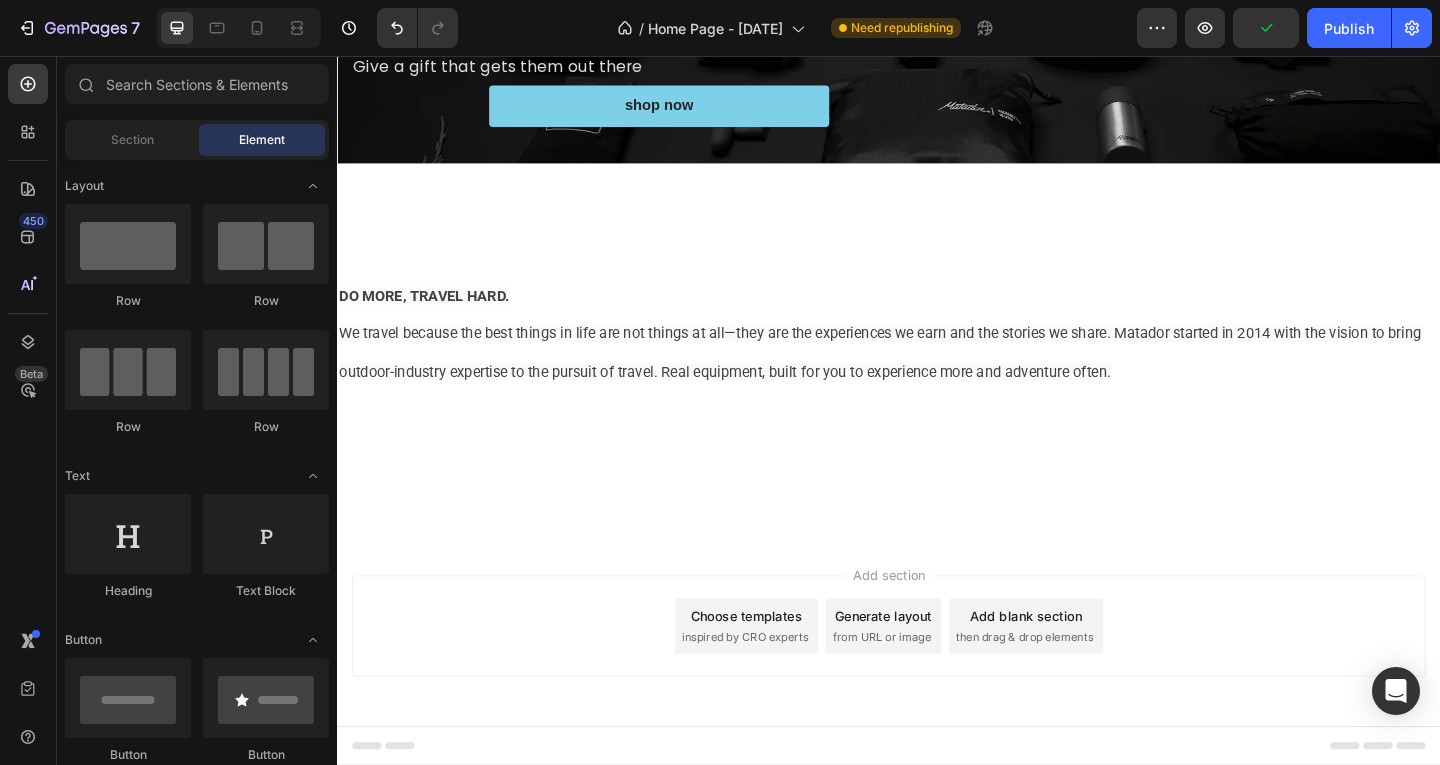scroll, scrollTop: 186, scrollLeft: 0, axis: vertical 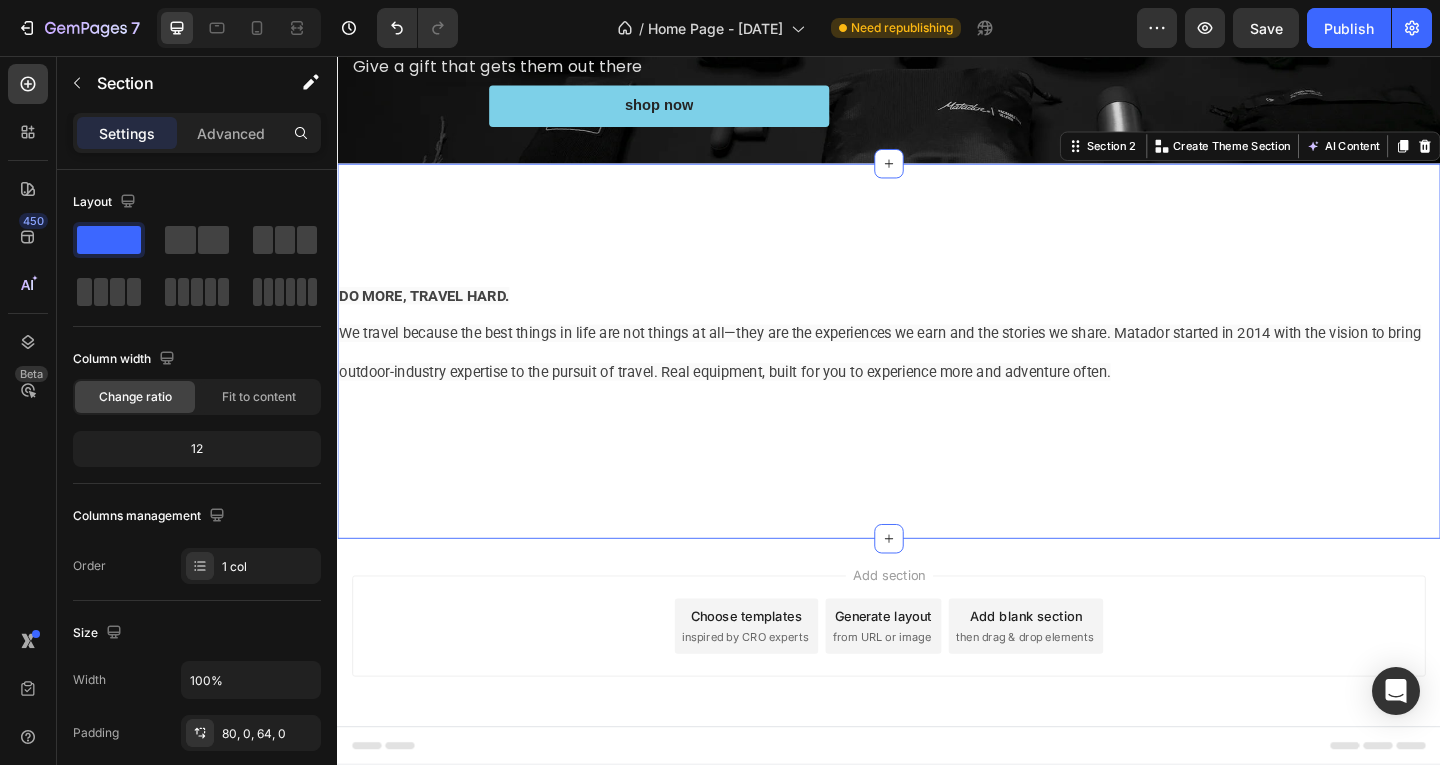 click on "DO MORE, TRAVEL HARD. We travel because the best things in life are not things at all—they are the experiences we earn and the stories we share. Matador started in [YEAR] with the vision to bring outdoor-industry expertise to the pursuit of travel. Real equipment, built for you to experience more and adventure often. Text Block Lorem ipsum dolor sit amet, consectetur adipiscing elit, sed do eiusmod tempor incididunt ut labore et dolore magna aliqua. Ut enim ad minim veniam, quis nostrud exercitation ullamco laboris nisi ut aliquip ex ea commodo consequat. Text Block Row" at bounding box center (937, 385) 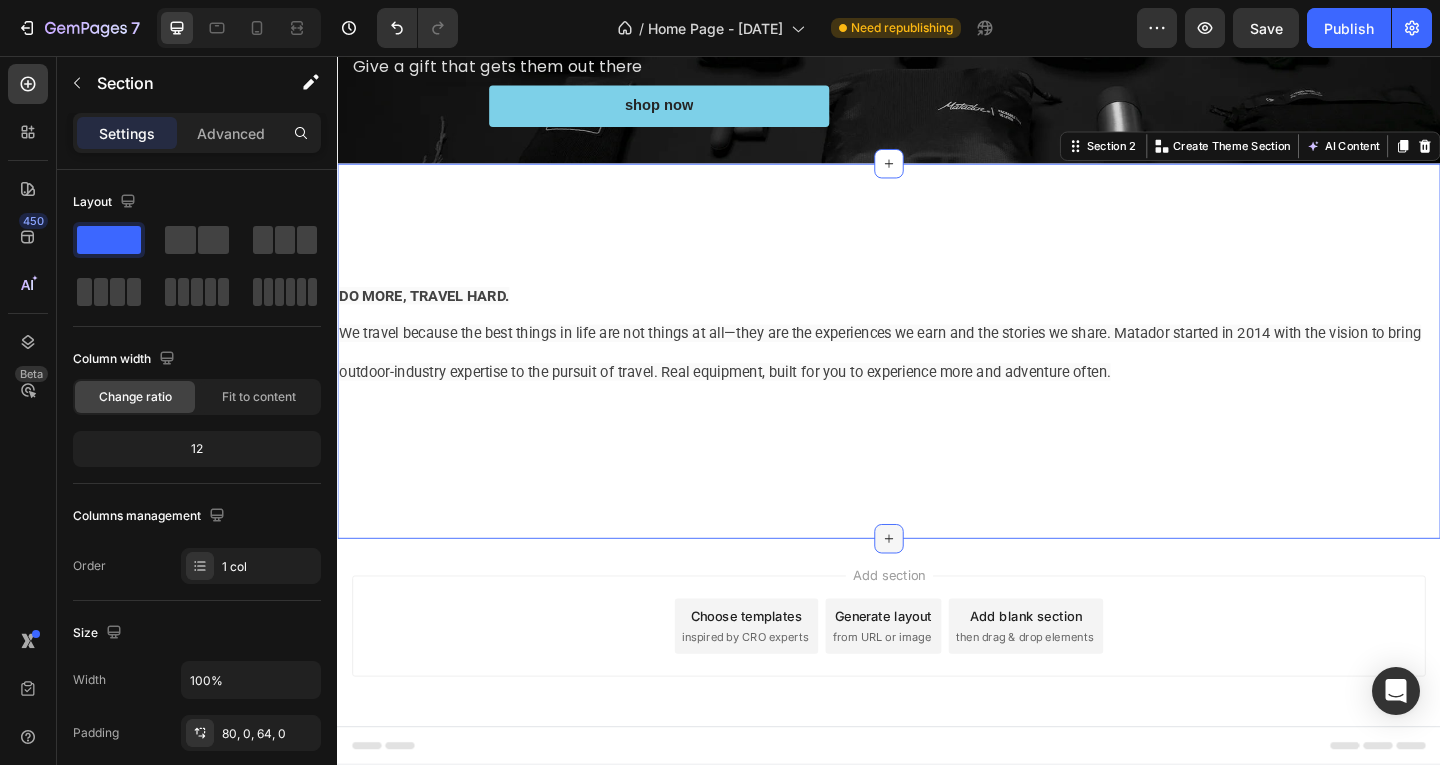 click 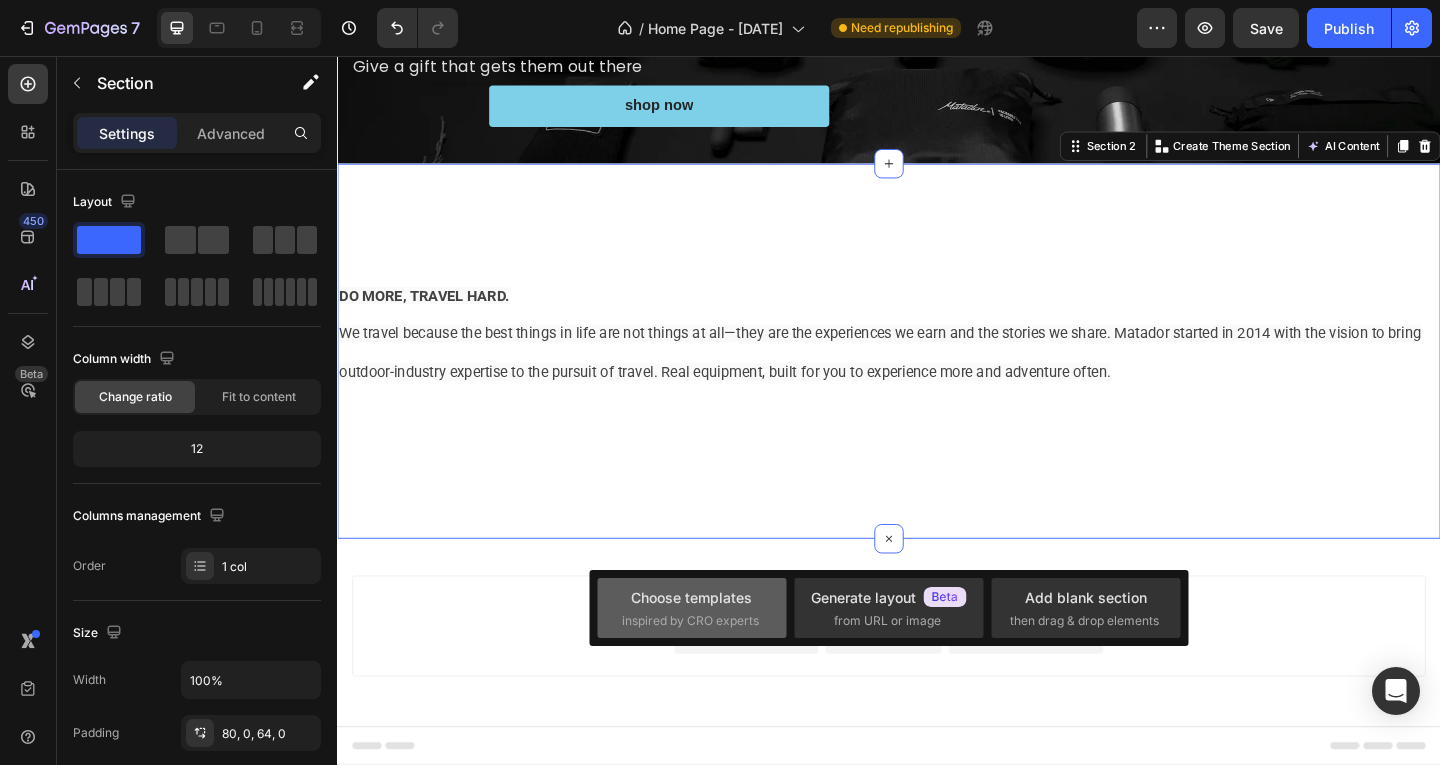 click on "Choose templates" at bounding box center [691, 597] 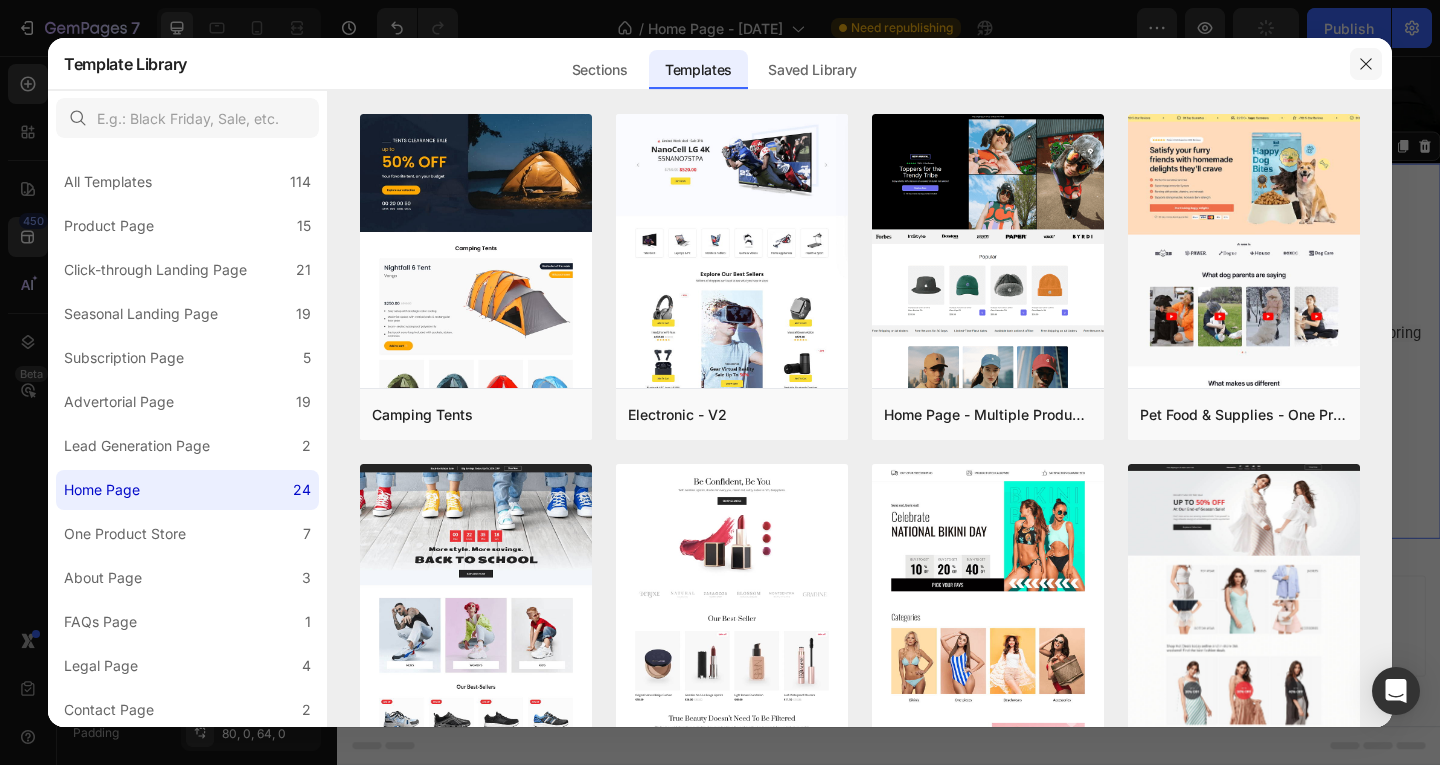 drag, startPoint x: 1363, startPoint y: 63, endPoint x: 1106, endPoint y: 26, distance: 259.64975 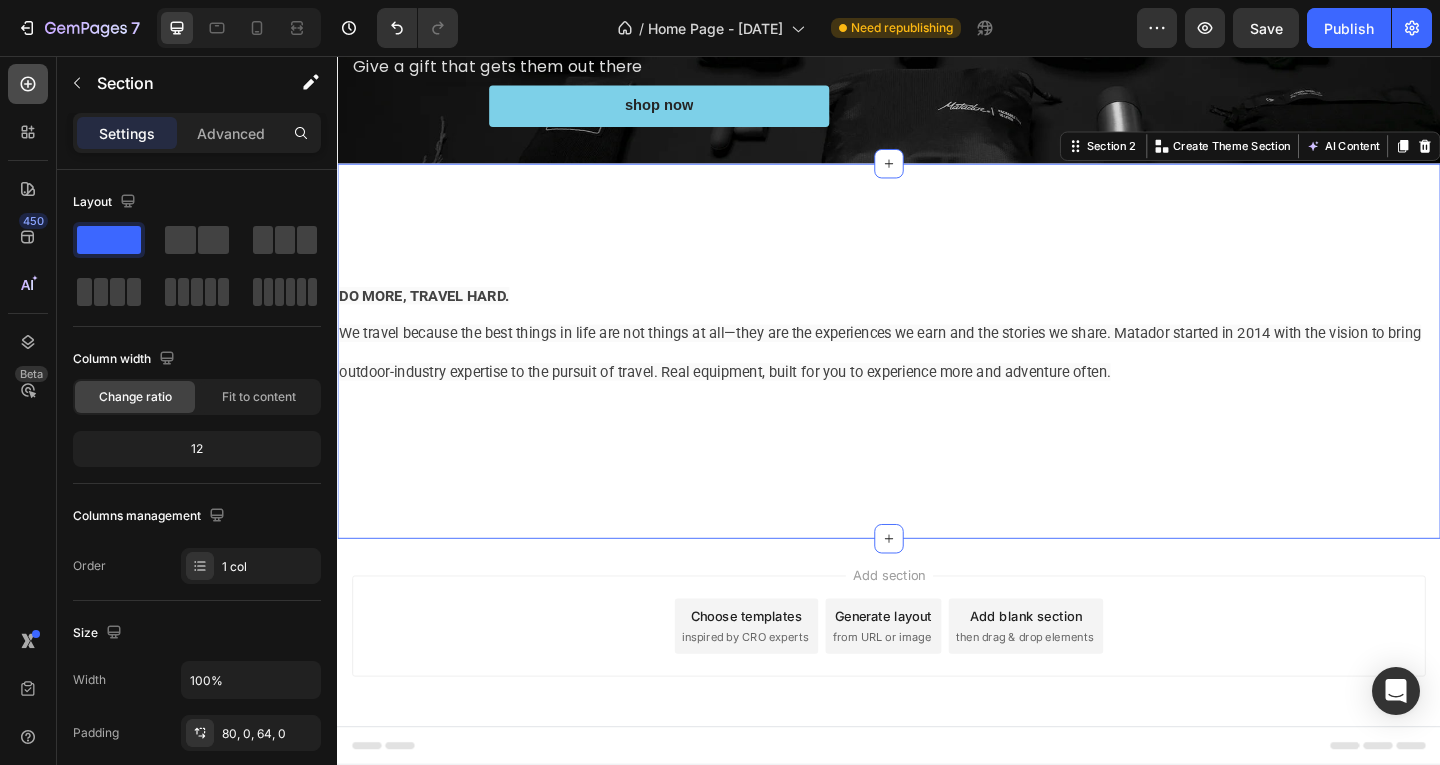 click 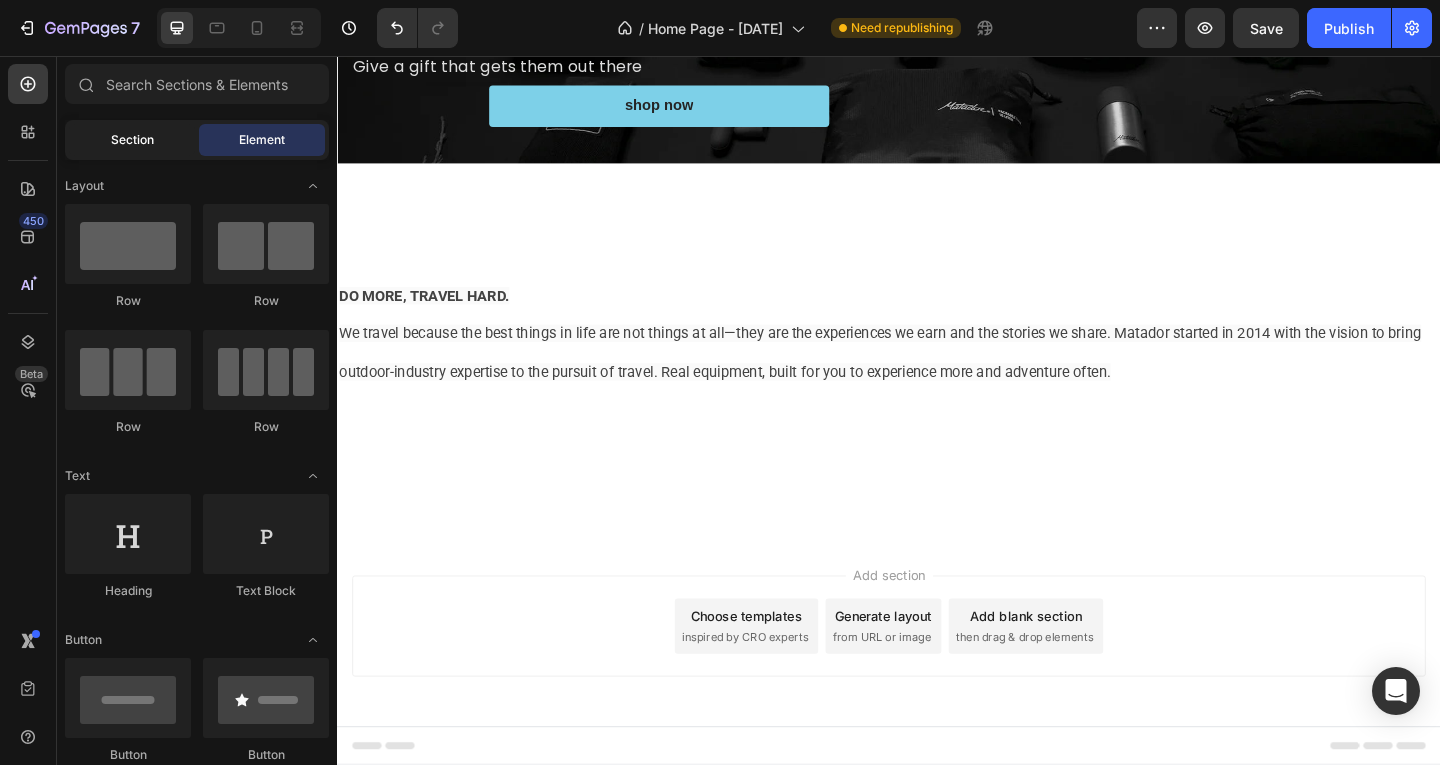click on "Section" 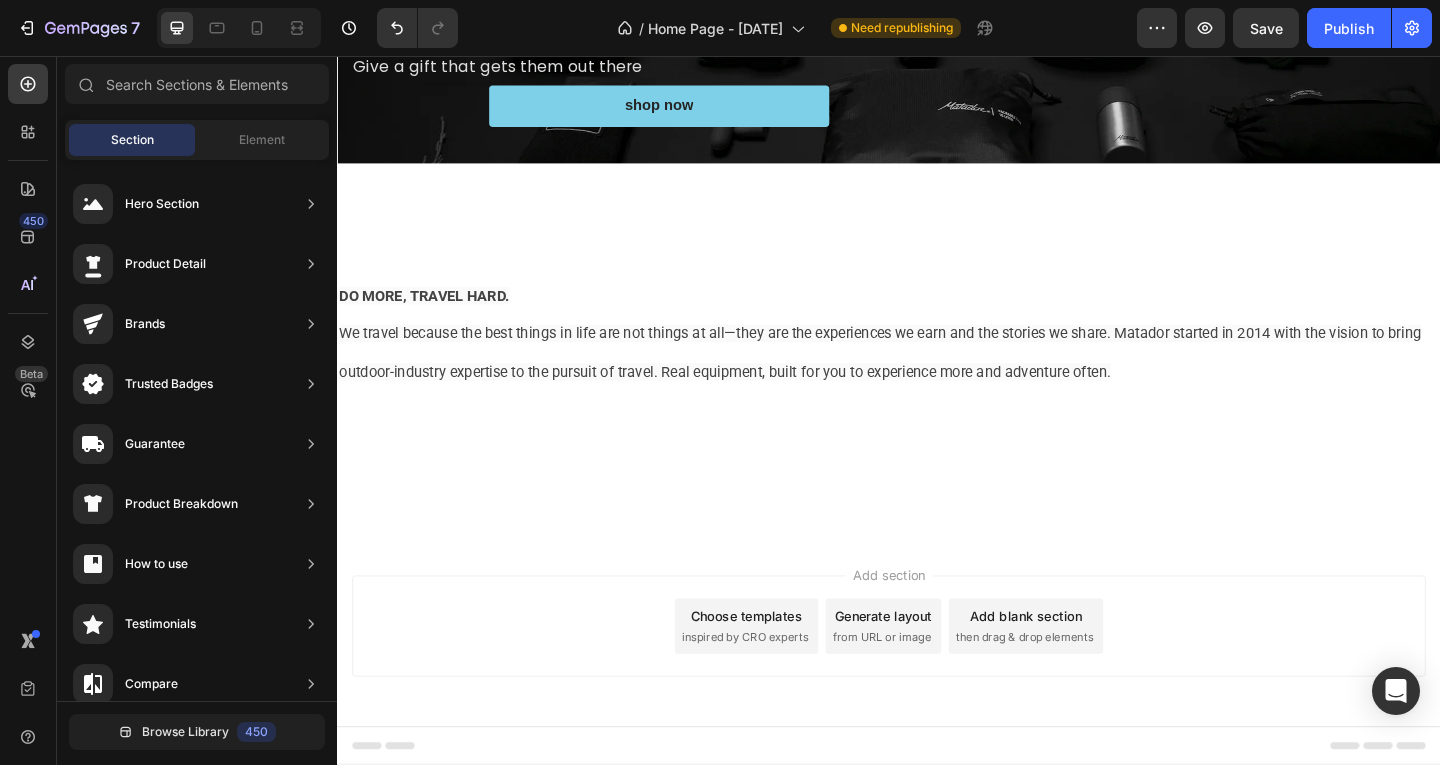click on "Section Element" at bounding box center [197, 140] 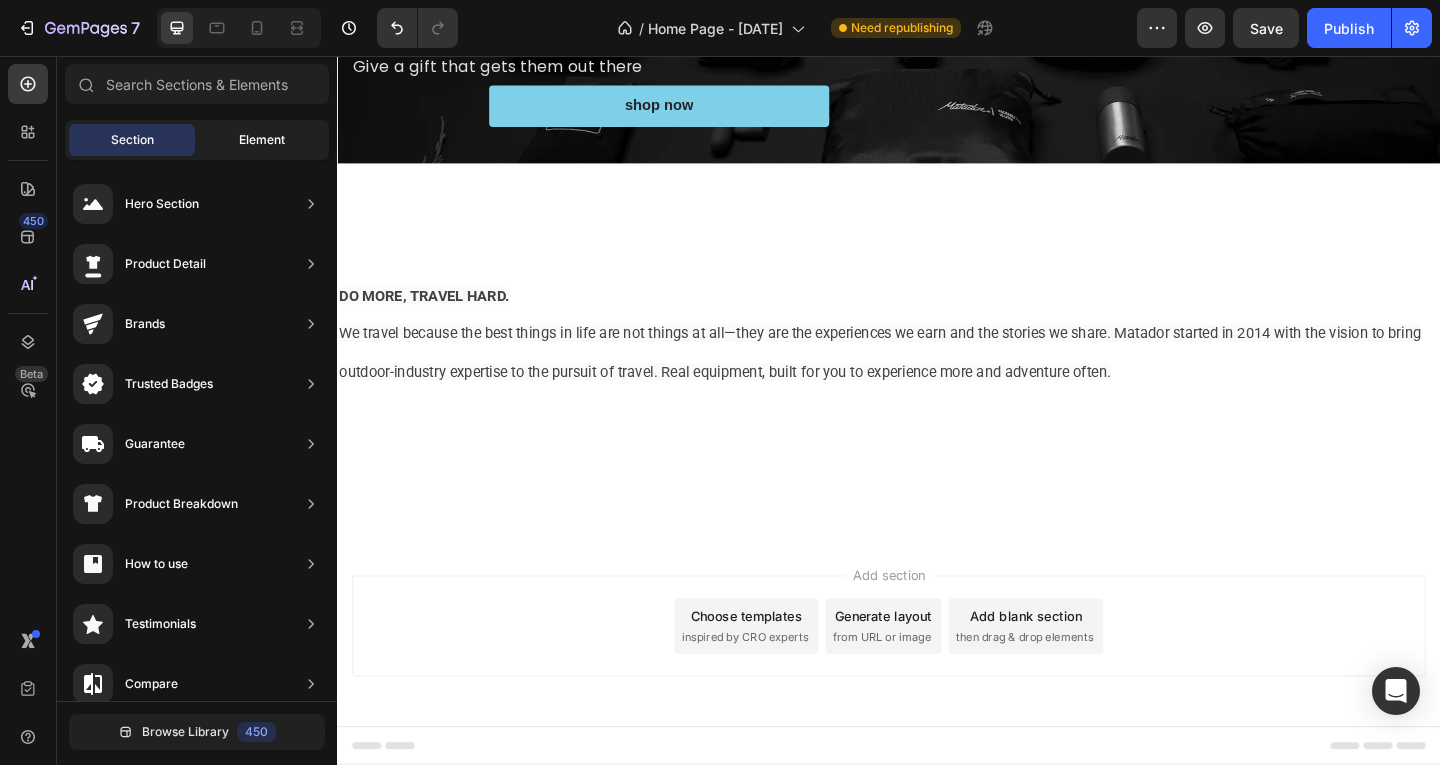 click on "Element" 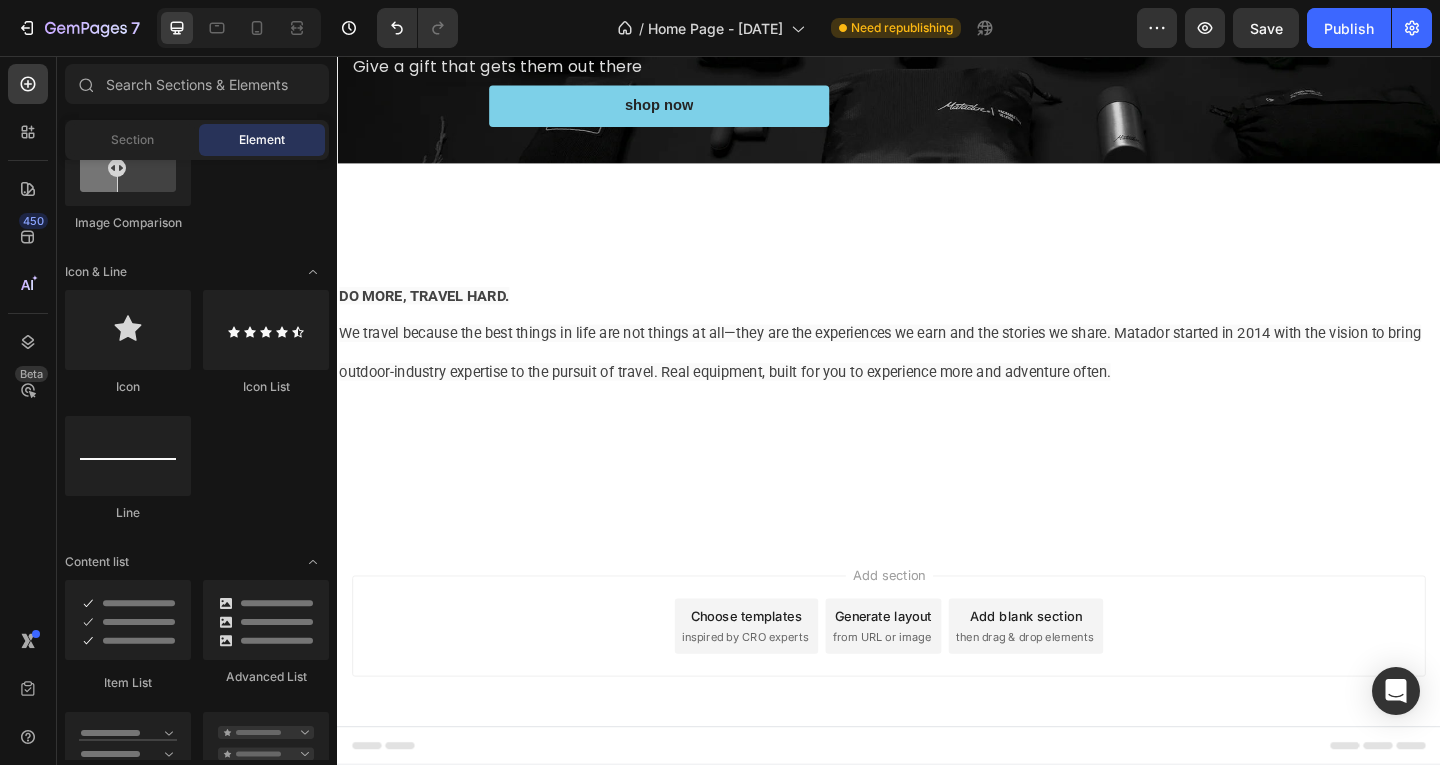 scroll, scrollTop: 400, scrollLeft: 0, axis: vertical 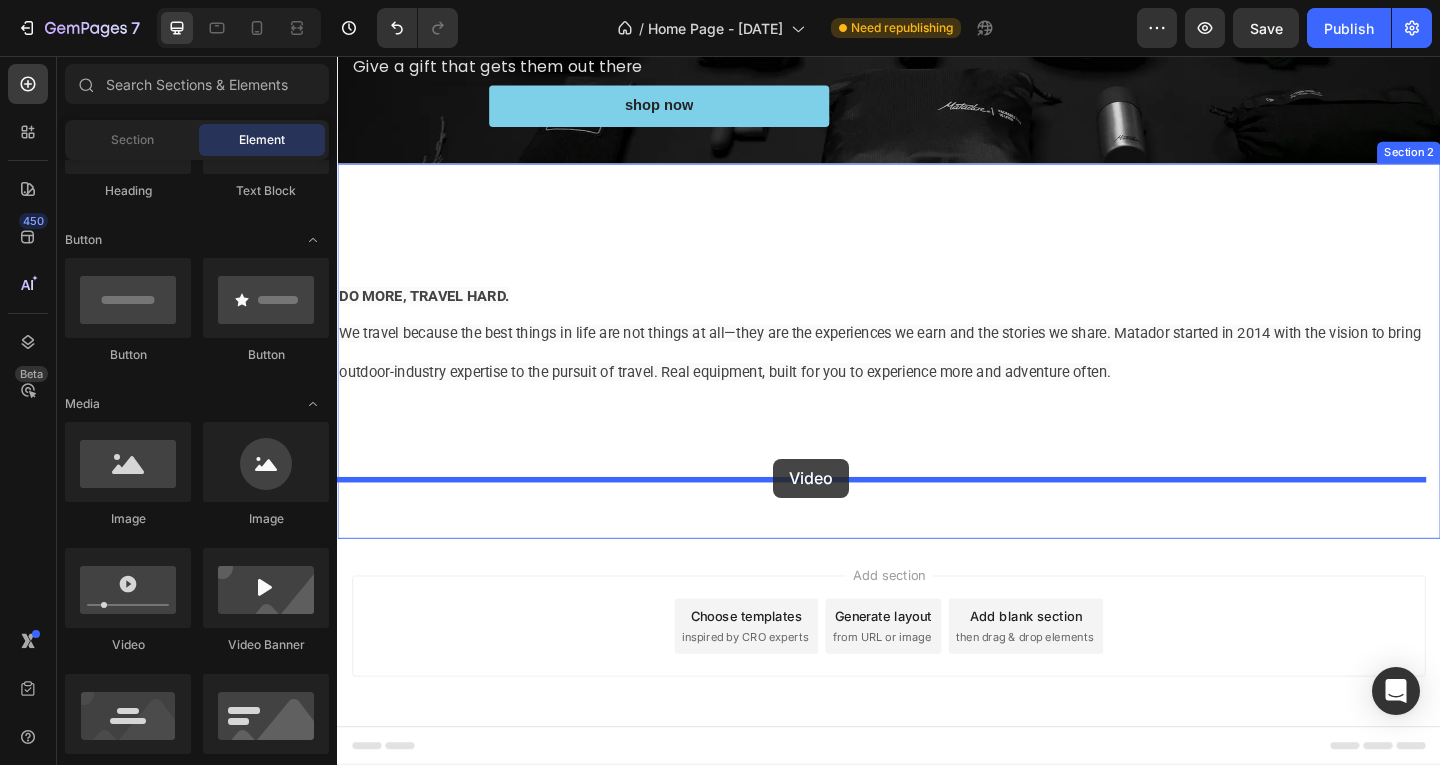 drag, startPoint x: 479, startPoint y: 659, endPoint x: 811, endPoint y: 494, distance: 370.74115 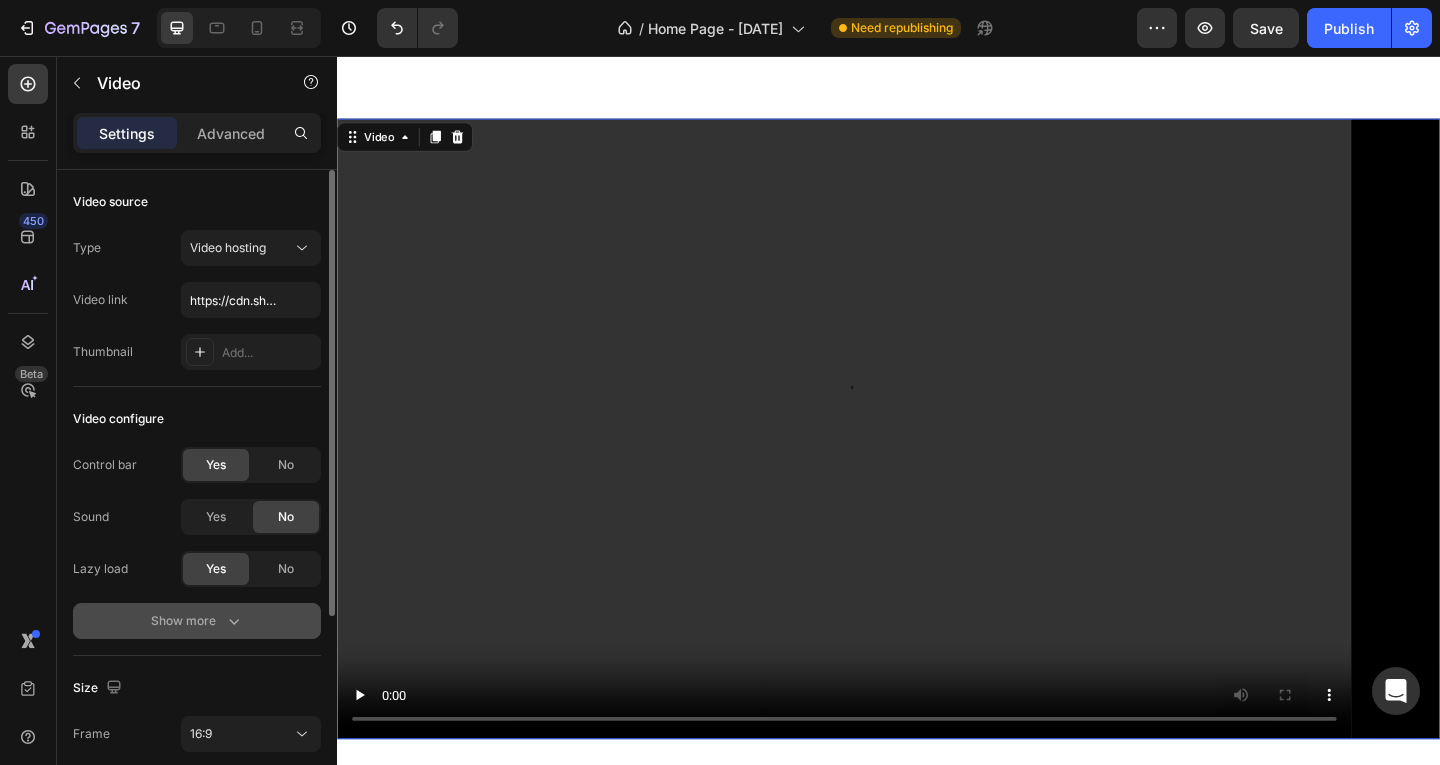 scroll, scrollTop: 586, scrollLeft: 0, axis: vertical 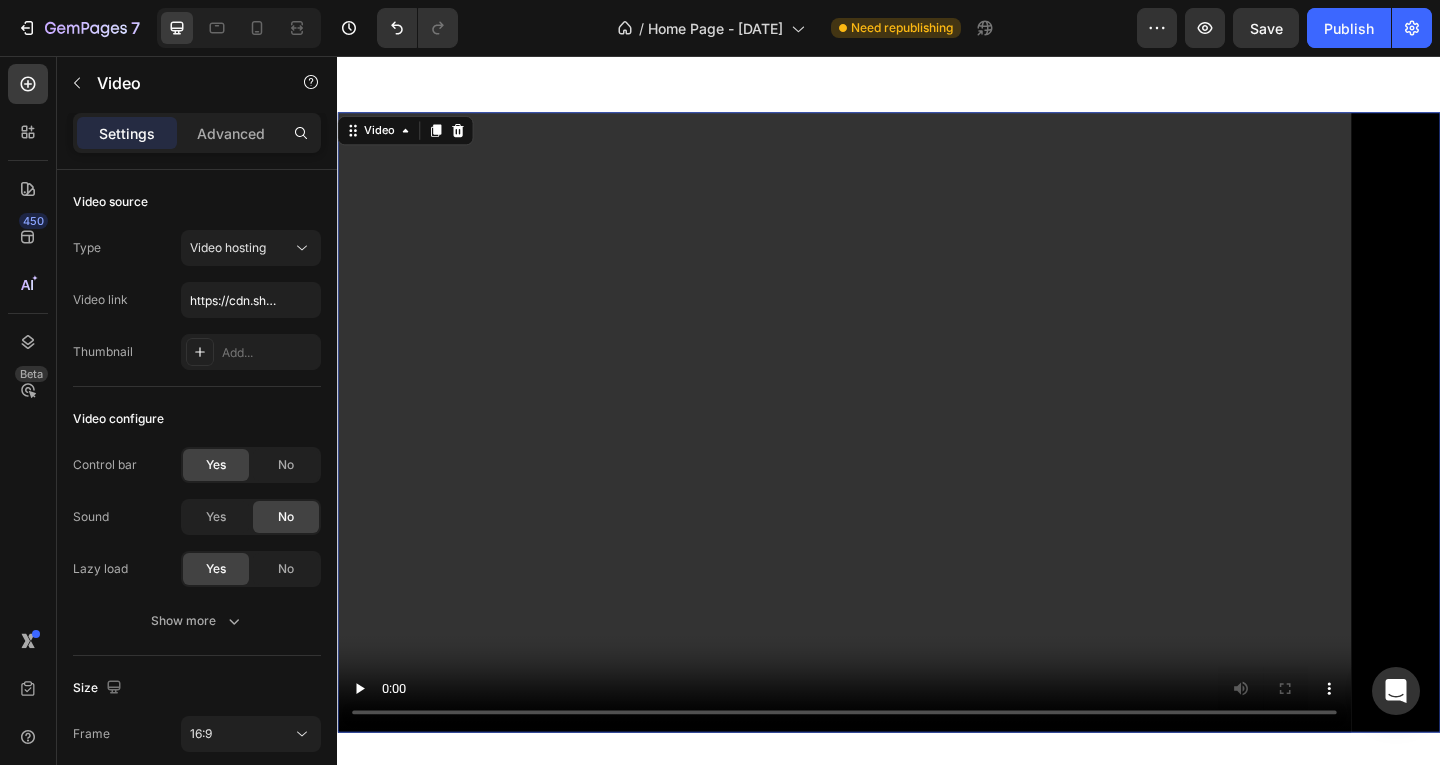 click at bounding box center (937, 454) 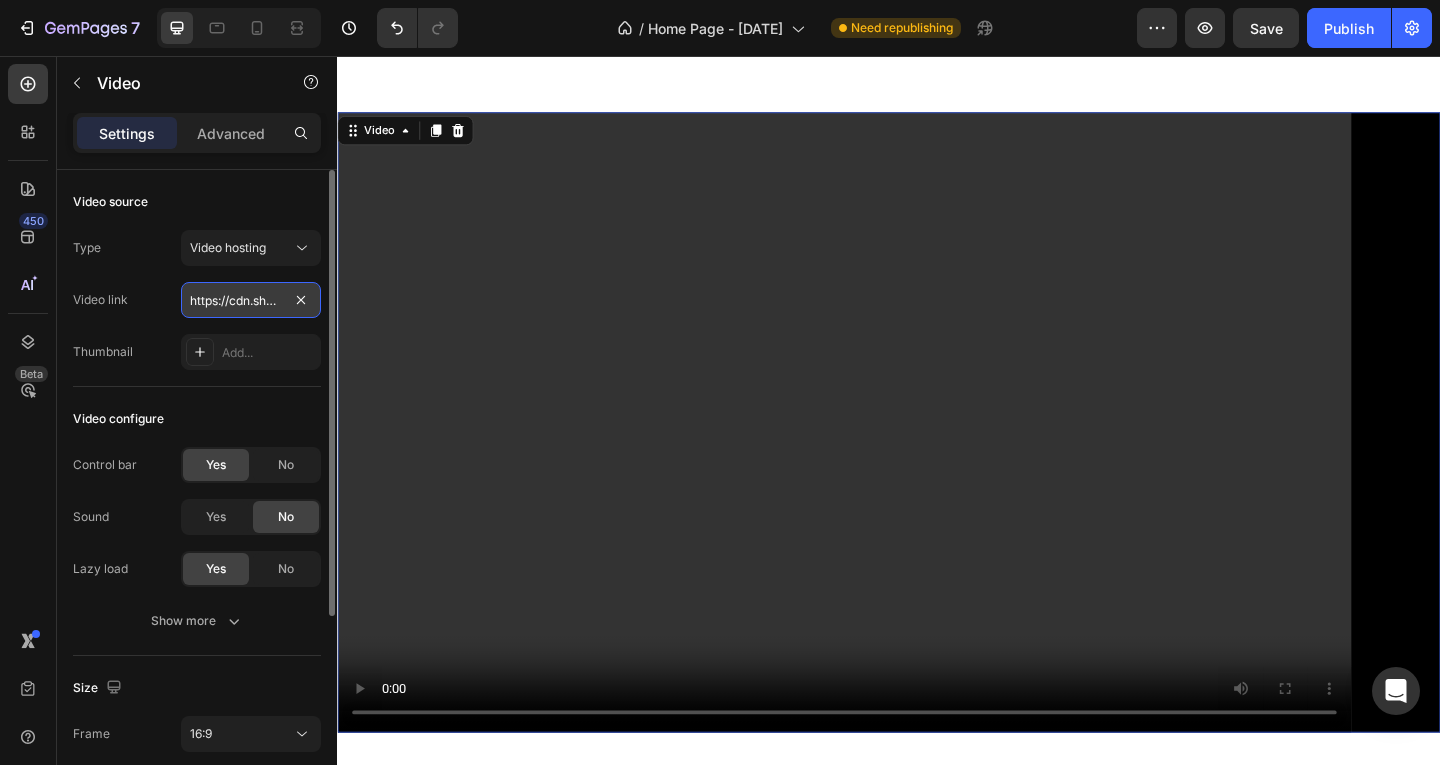 click on "https://cdn.shopify.com/videos/c/o/v/2cd3deb506b54b009063f7270ab5cf2e.mp4" at bounding box center (251, 300) 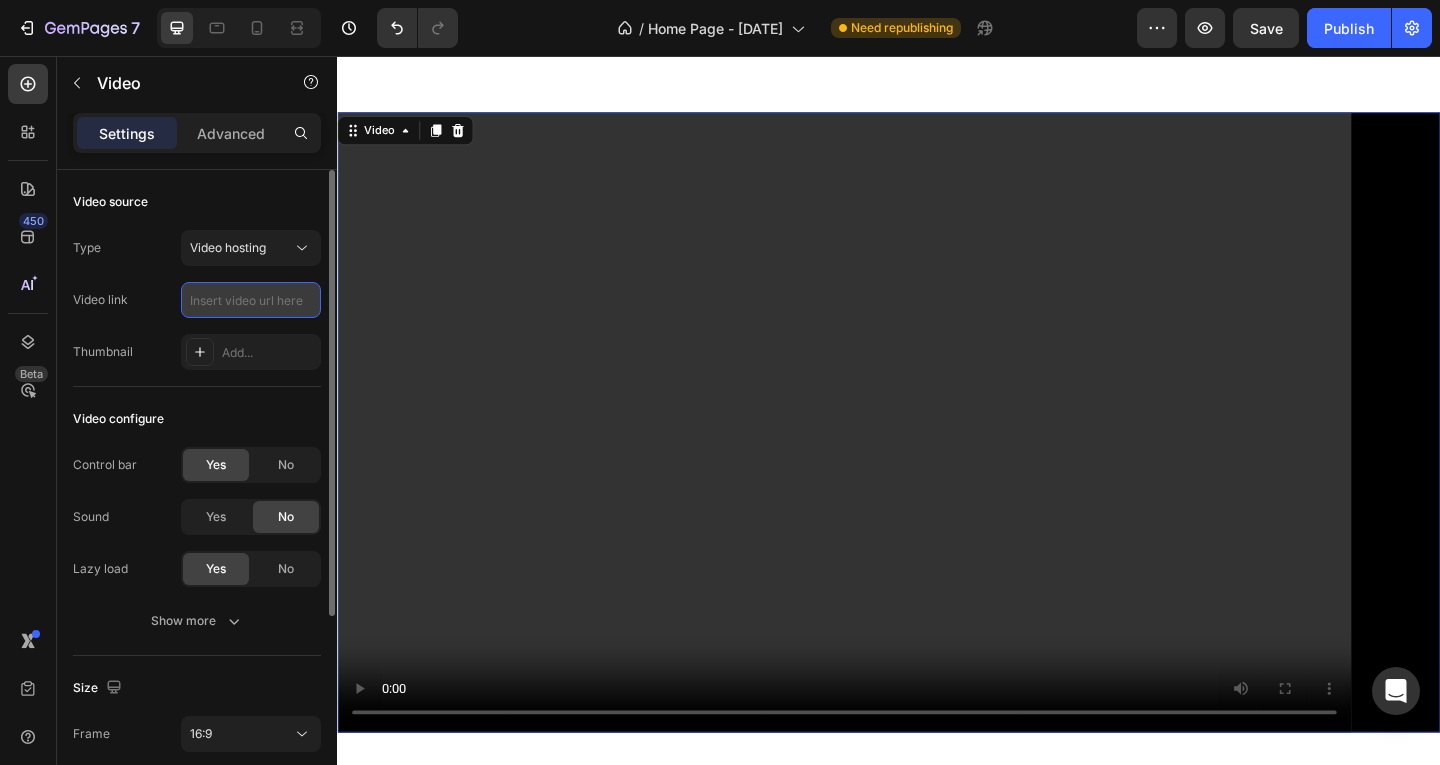 click at bounding box center (251, 300) 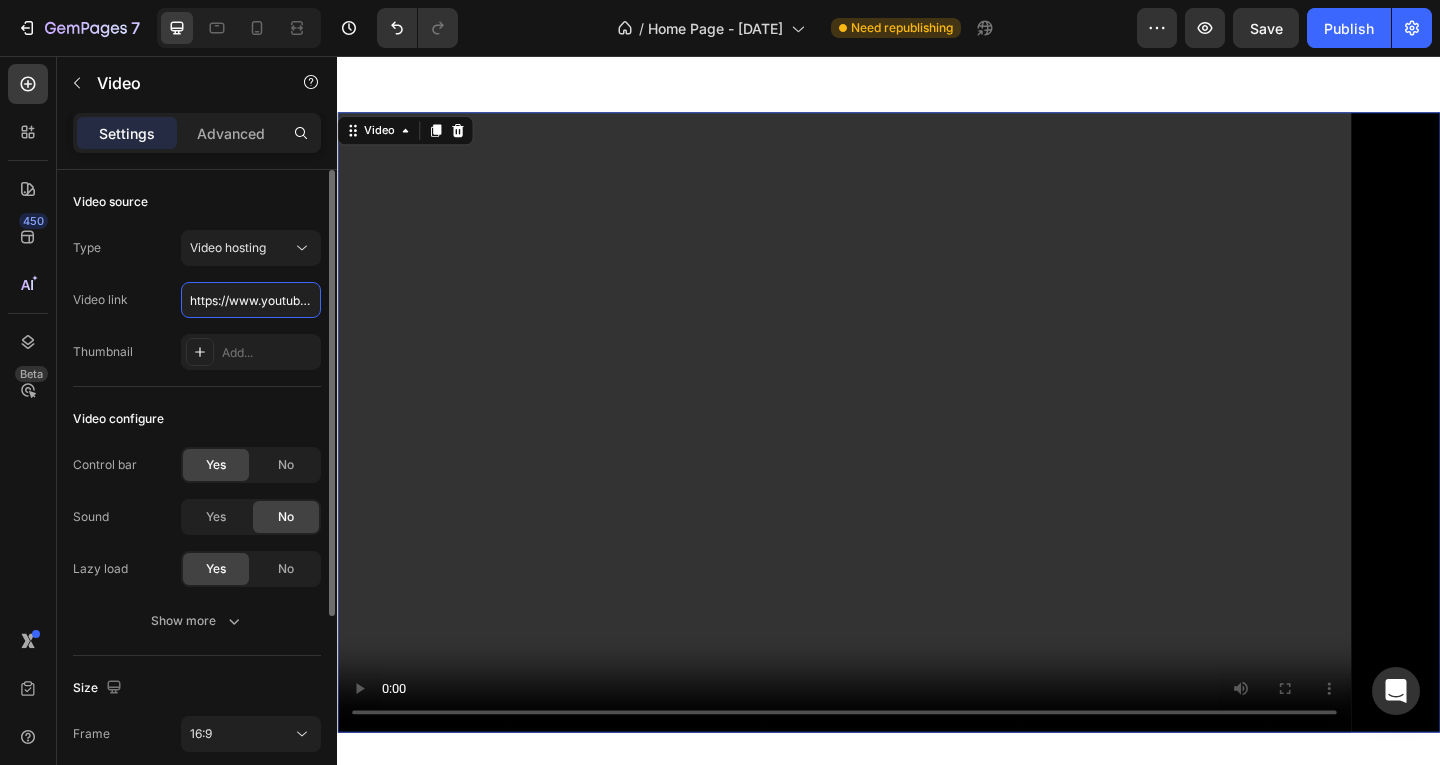 scroll, scrollTop: 0, scrollLeft: 201, axis: horizontal 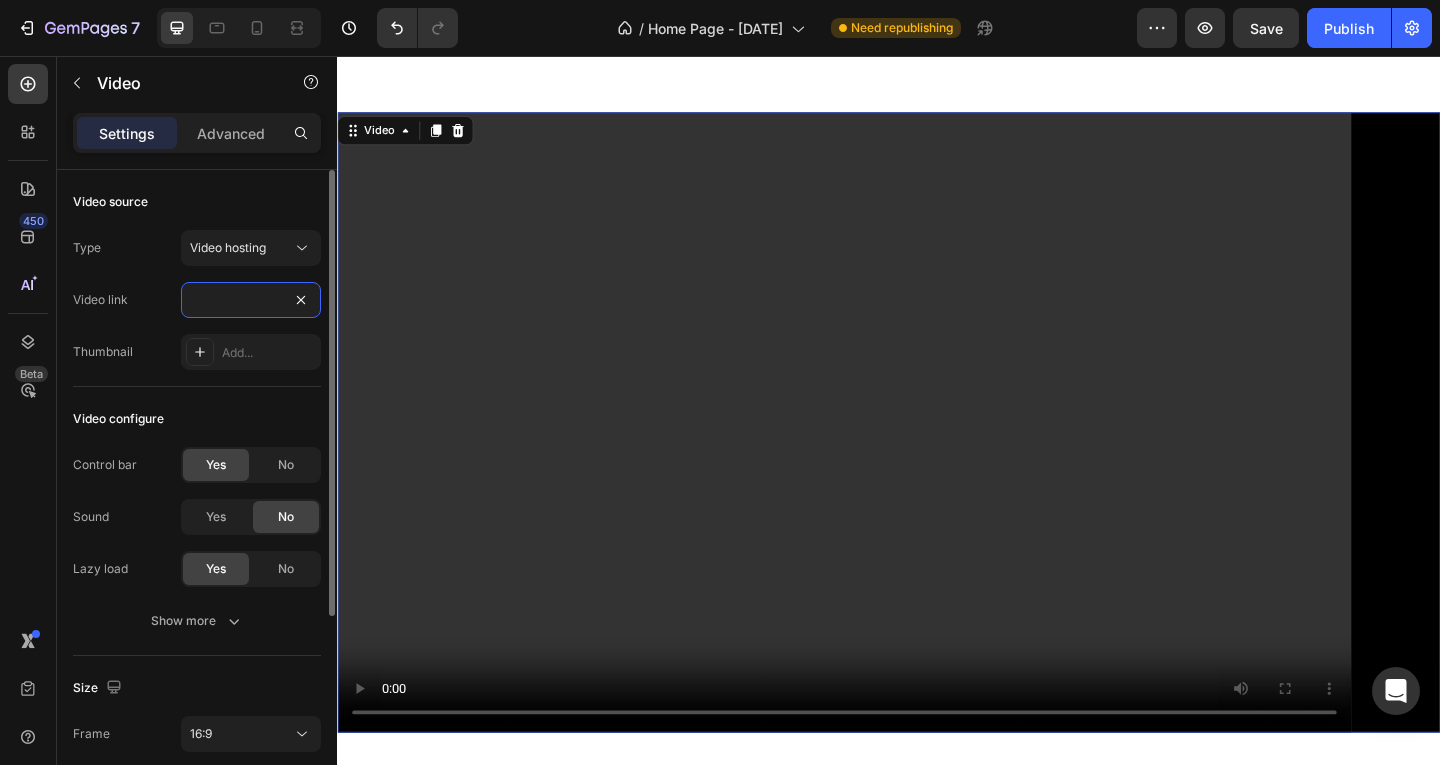 type on "https://www.youtube.com/watch?v=o9eW3wKUPAI" 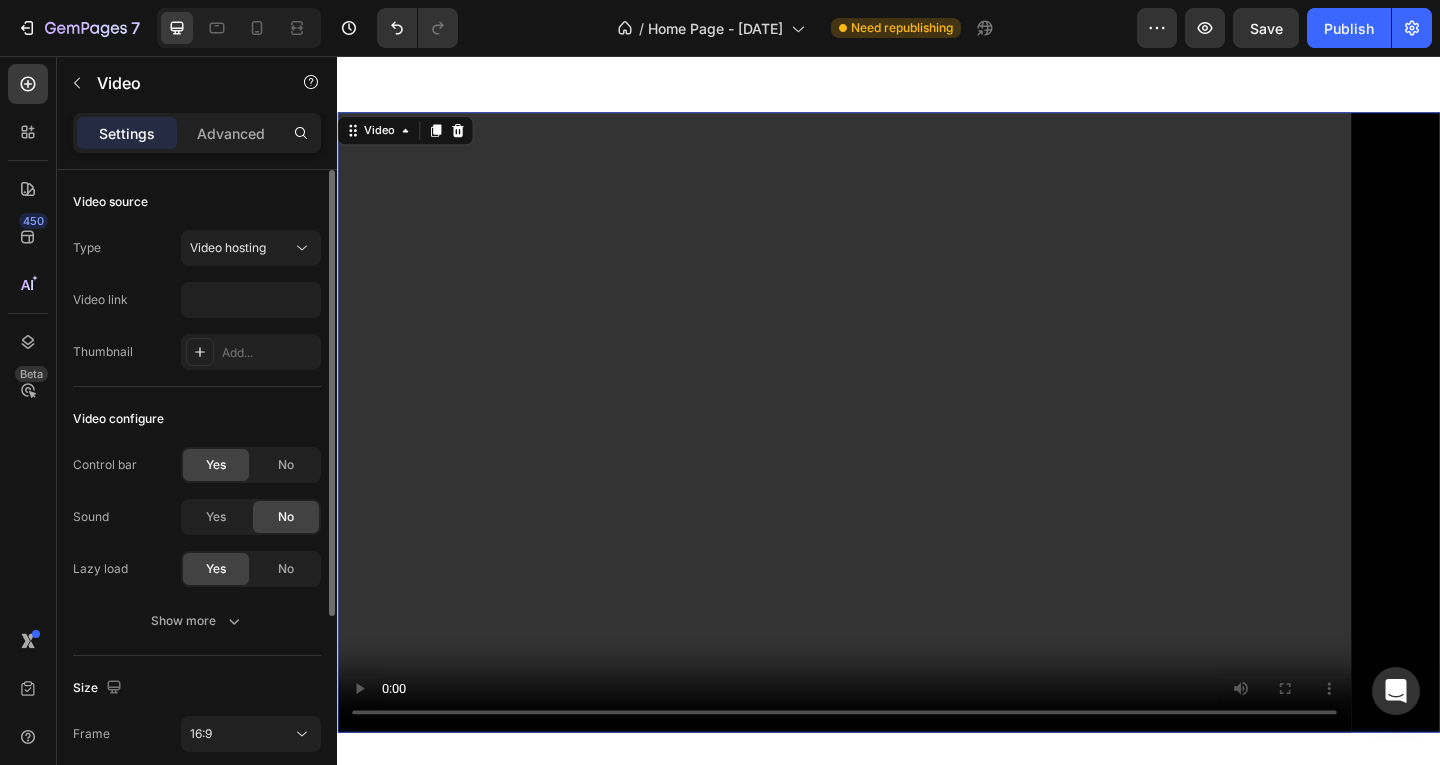 scroll, scrollTop: 0, scrollLeft: 0, axis: both 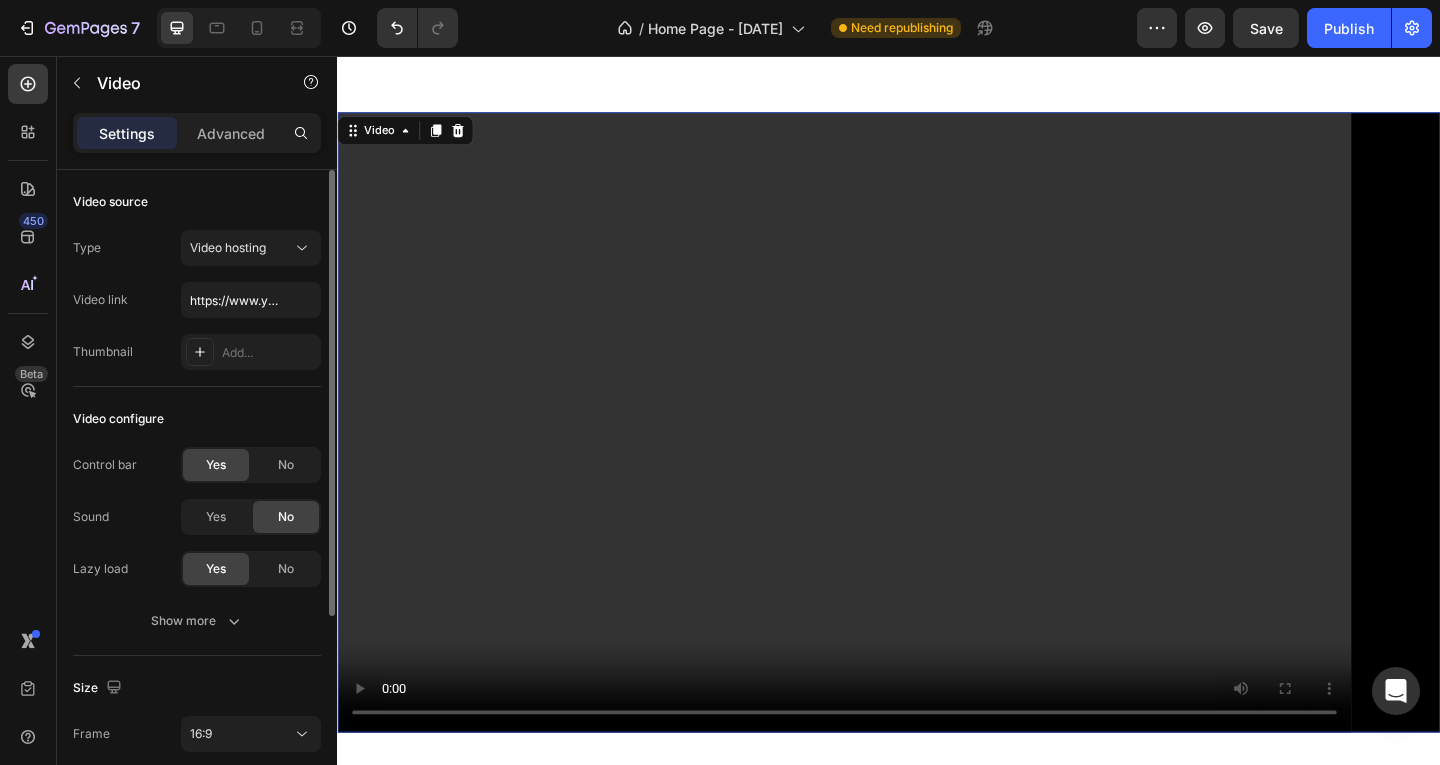 click on "Type Video hosting Video link https://www.youtube.com/watch?v=o9eW3wKUPAI Thumbnail Add..." at bounding box center [197, 300] 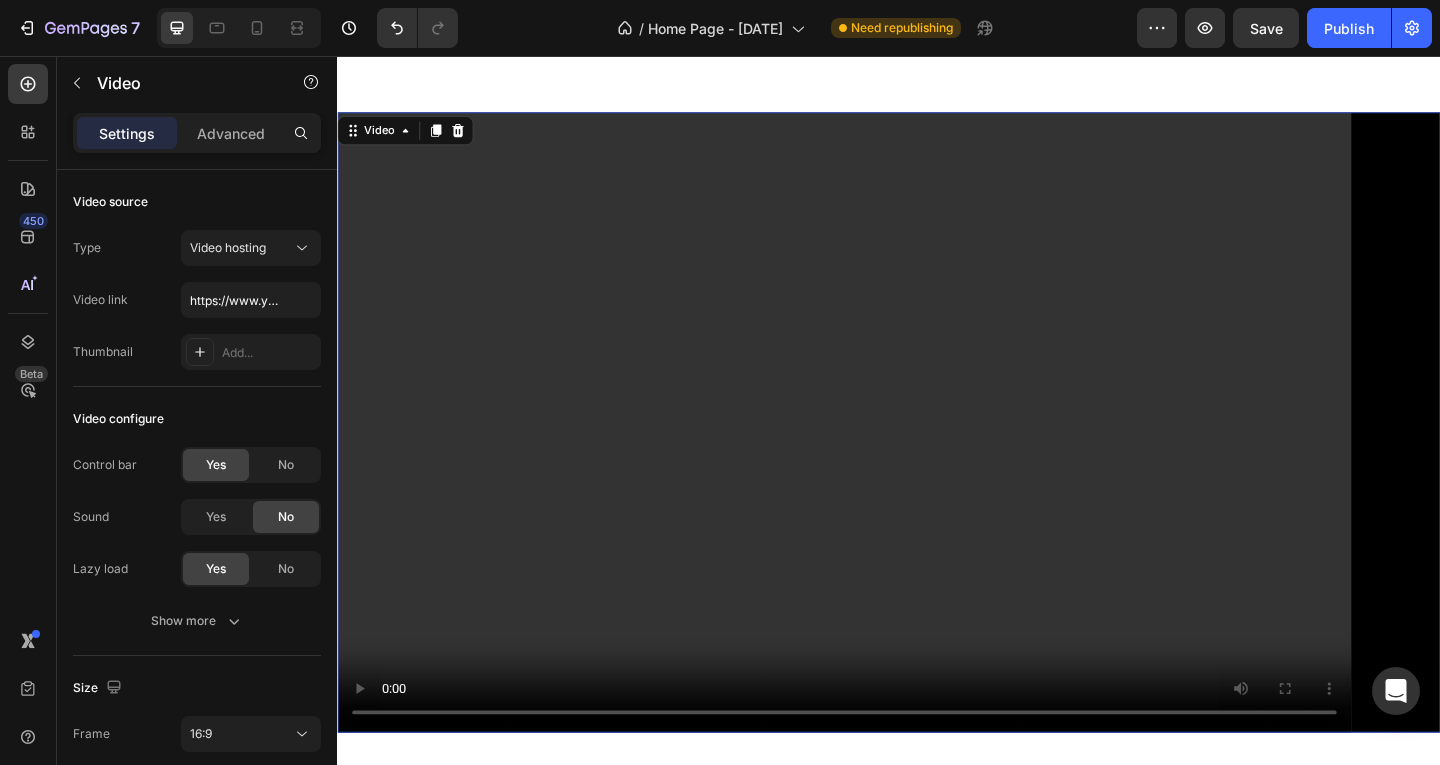 click at bounding box center (937, 454) 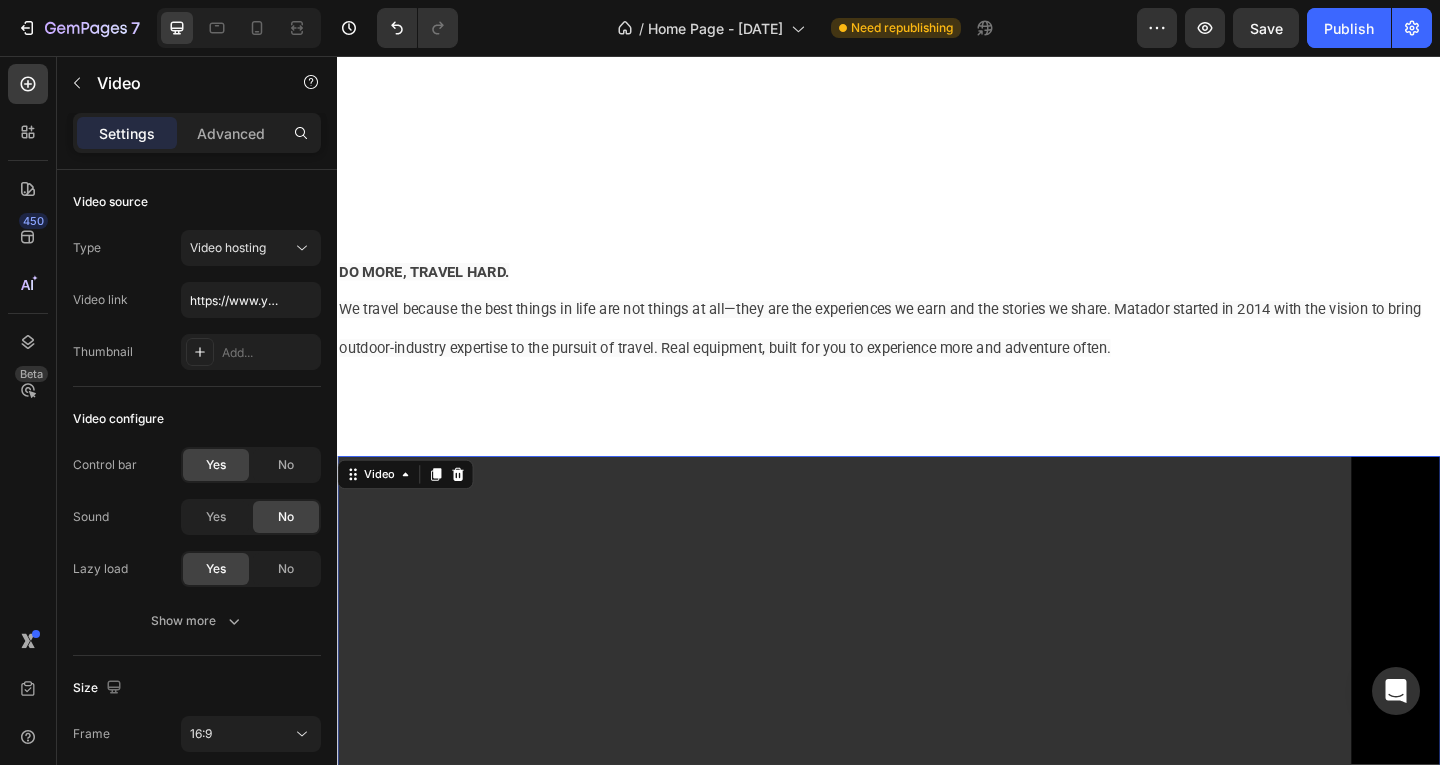 scroll, scrollTop: 400, scrollLeft: 0, axis: vertical 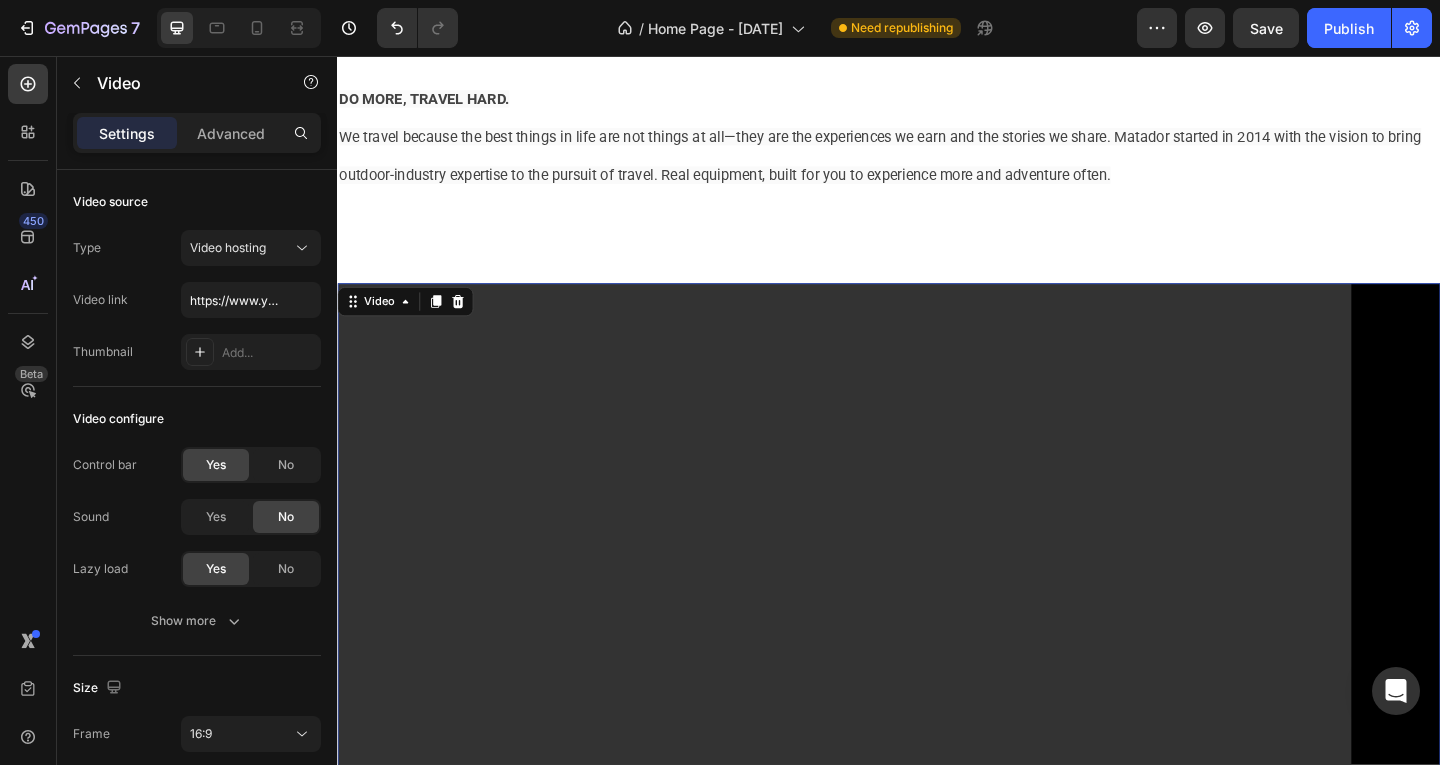 click at bounding box center (937, 640) 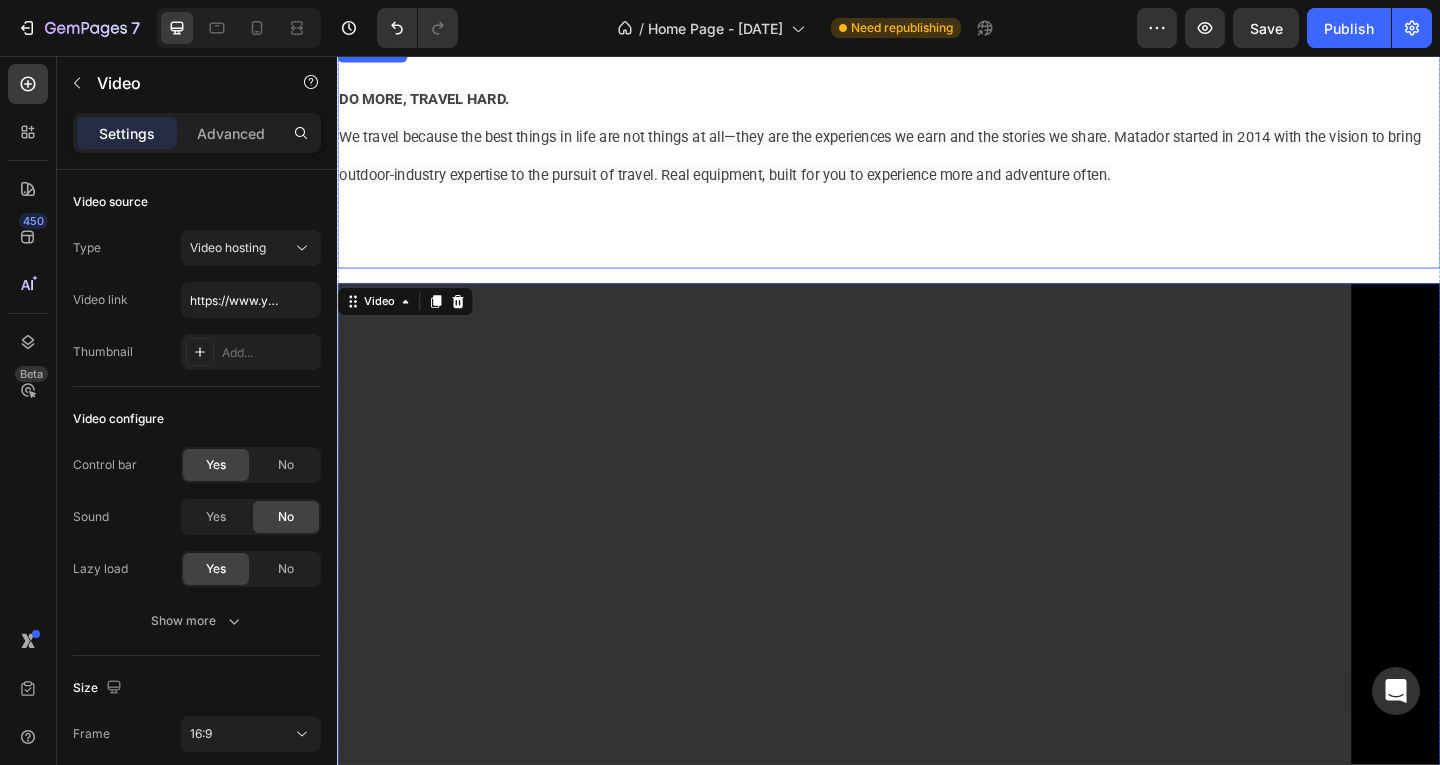 click on "We travel because the best things in life are not things at all—they are the experiences we earn and the stories we share. Matador started in 2014 with the vision to bring outdoor-industry expertise to the pursuit of travel. Real equipment, built for you to experience more and adventure often." at bounding box center (937, 163) 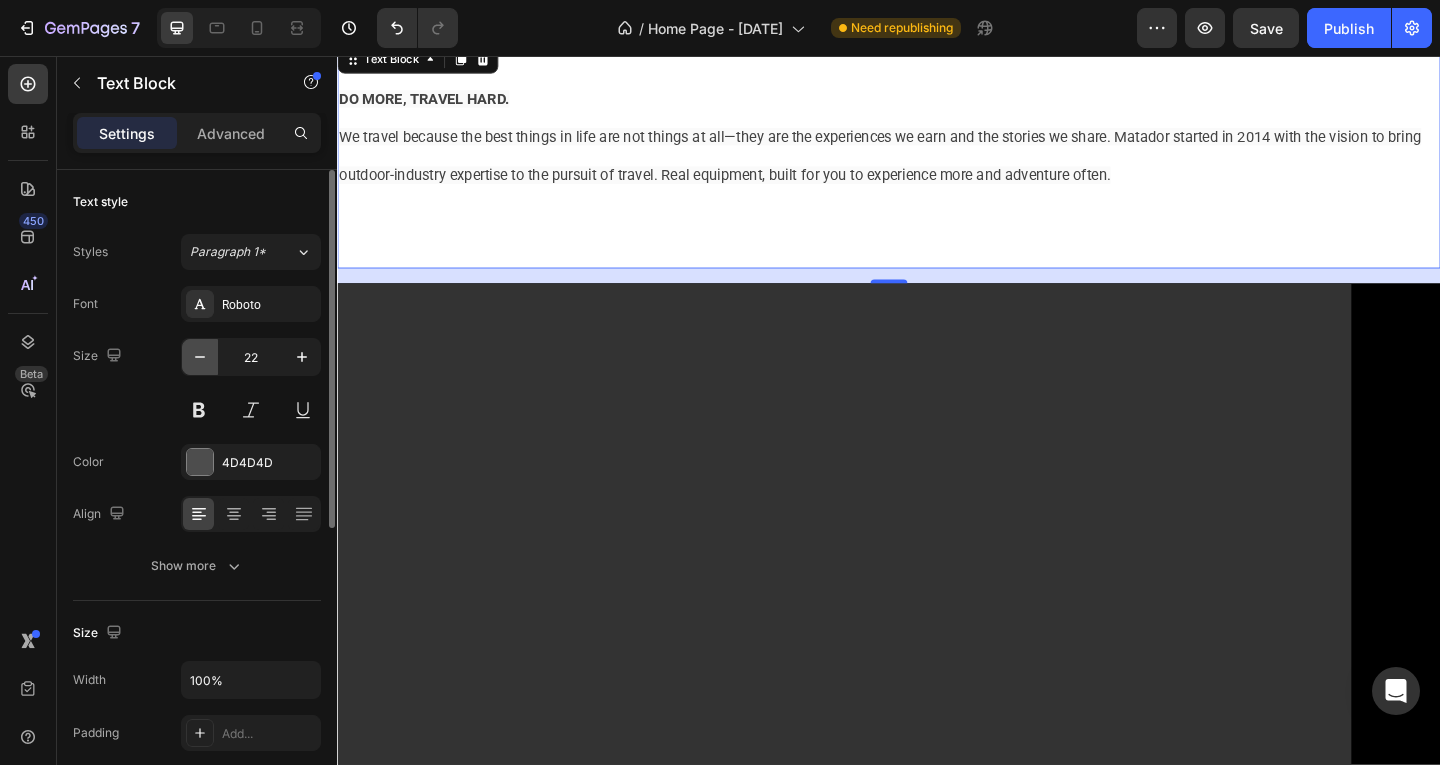 click 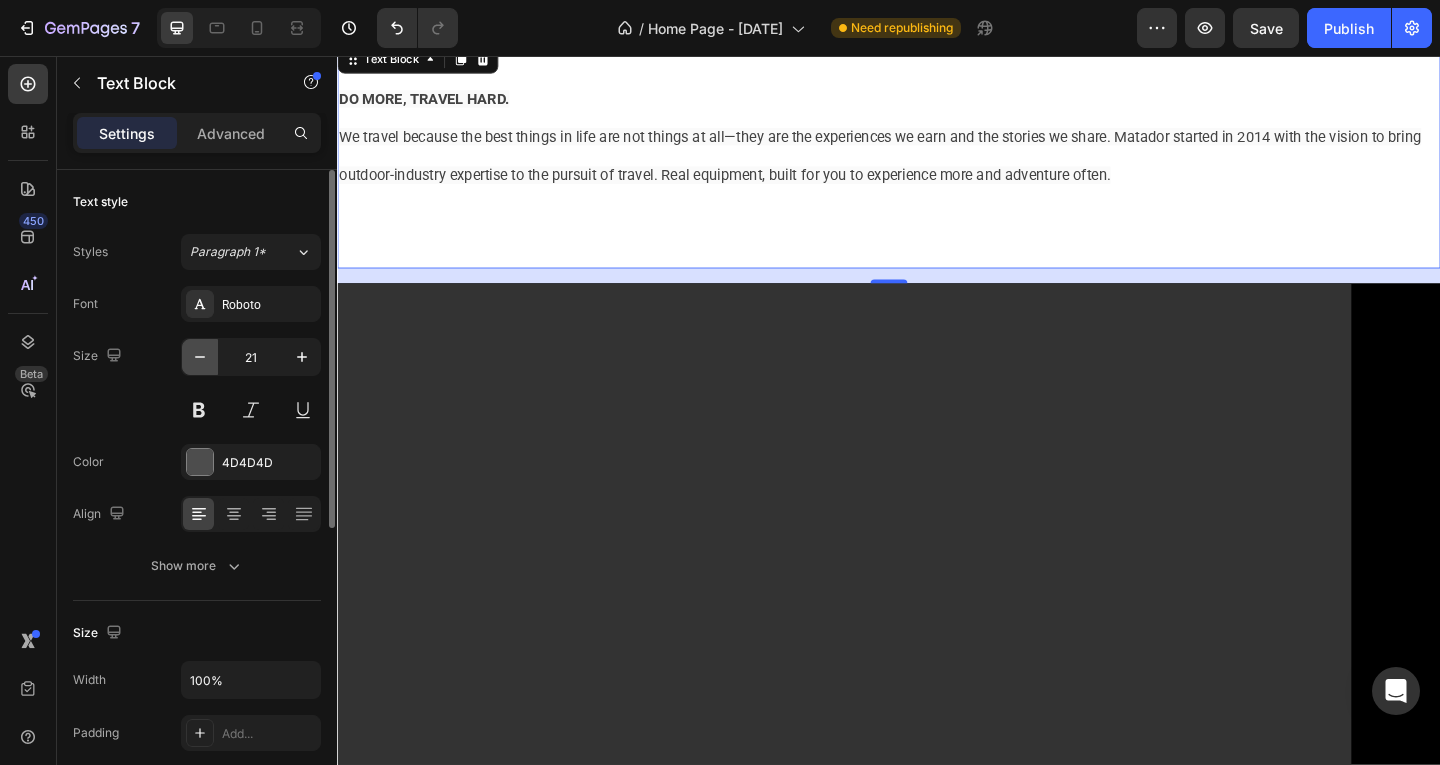 scroll, scrollTop: 397, scrollLeft: 0, axis: vertical 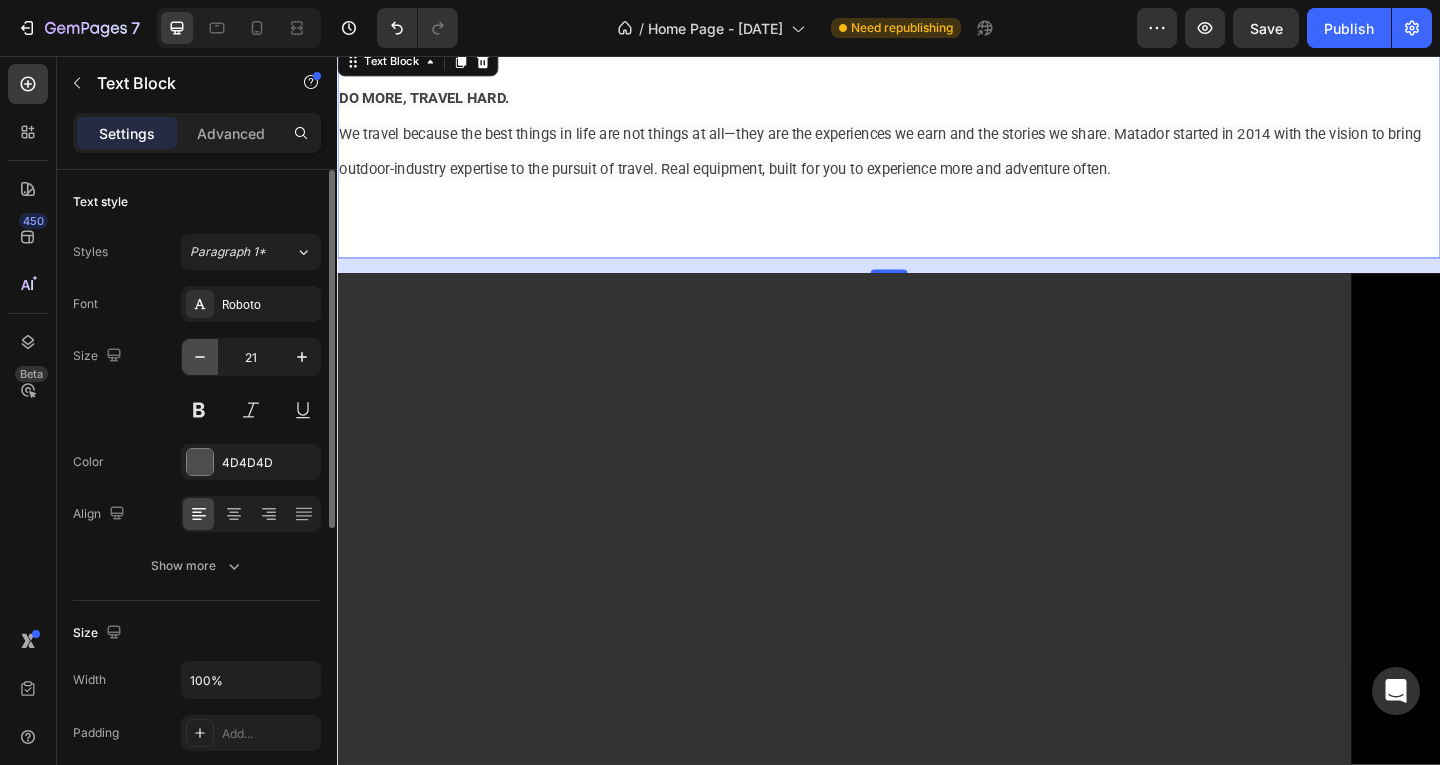 click 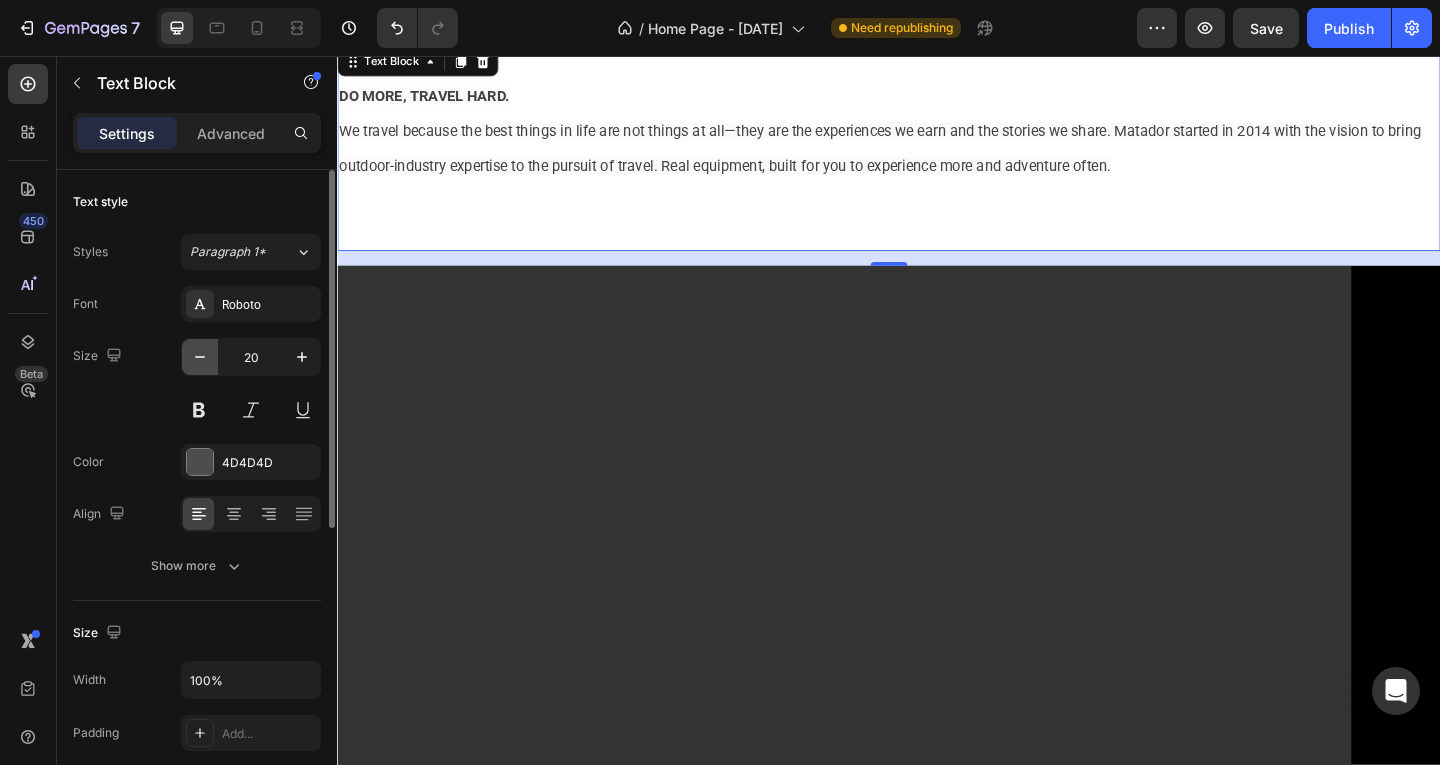 scroll, scrollTop: 394, scrollLeft: 0, axis: vertical 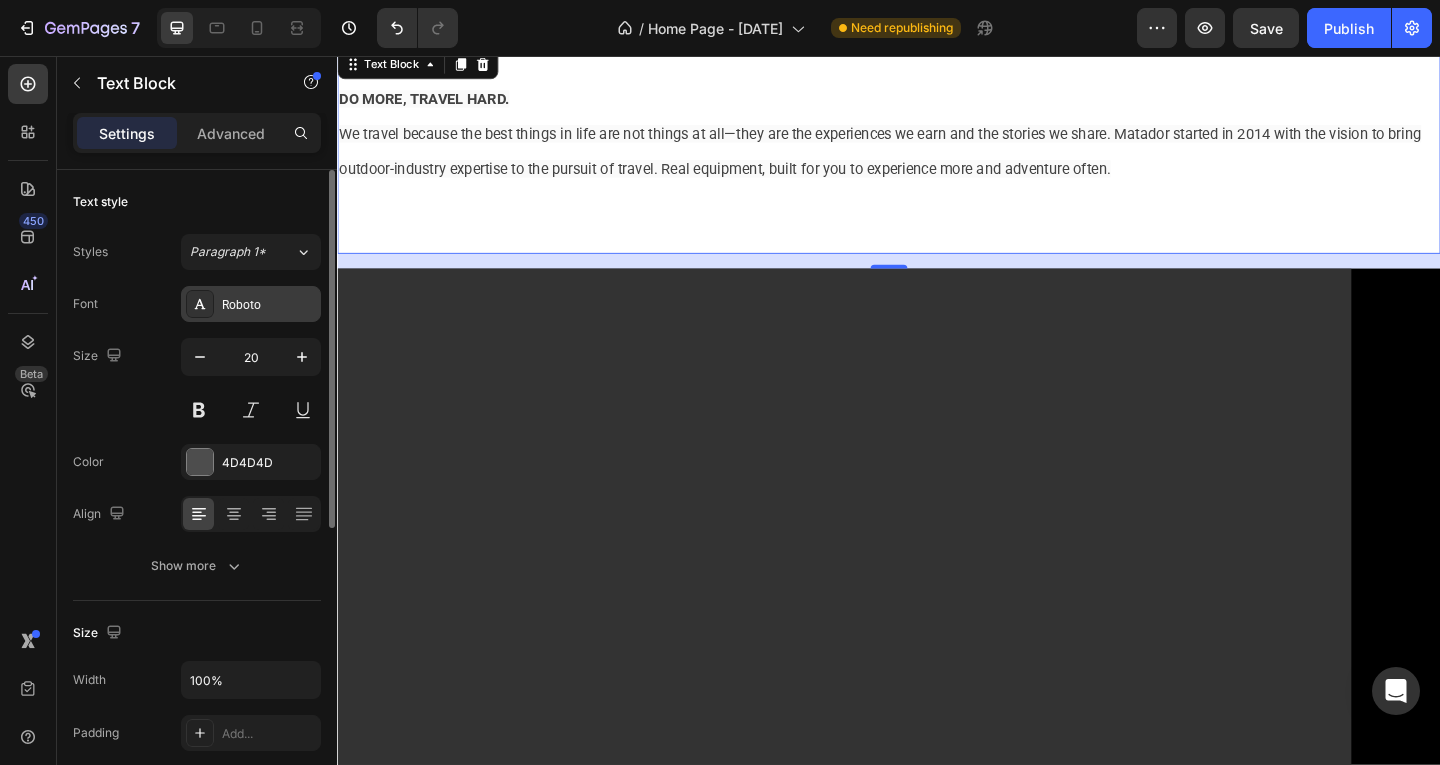 click on "Roboto" at bounding box center [269, 305] 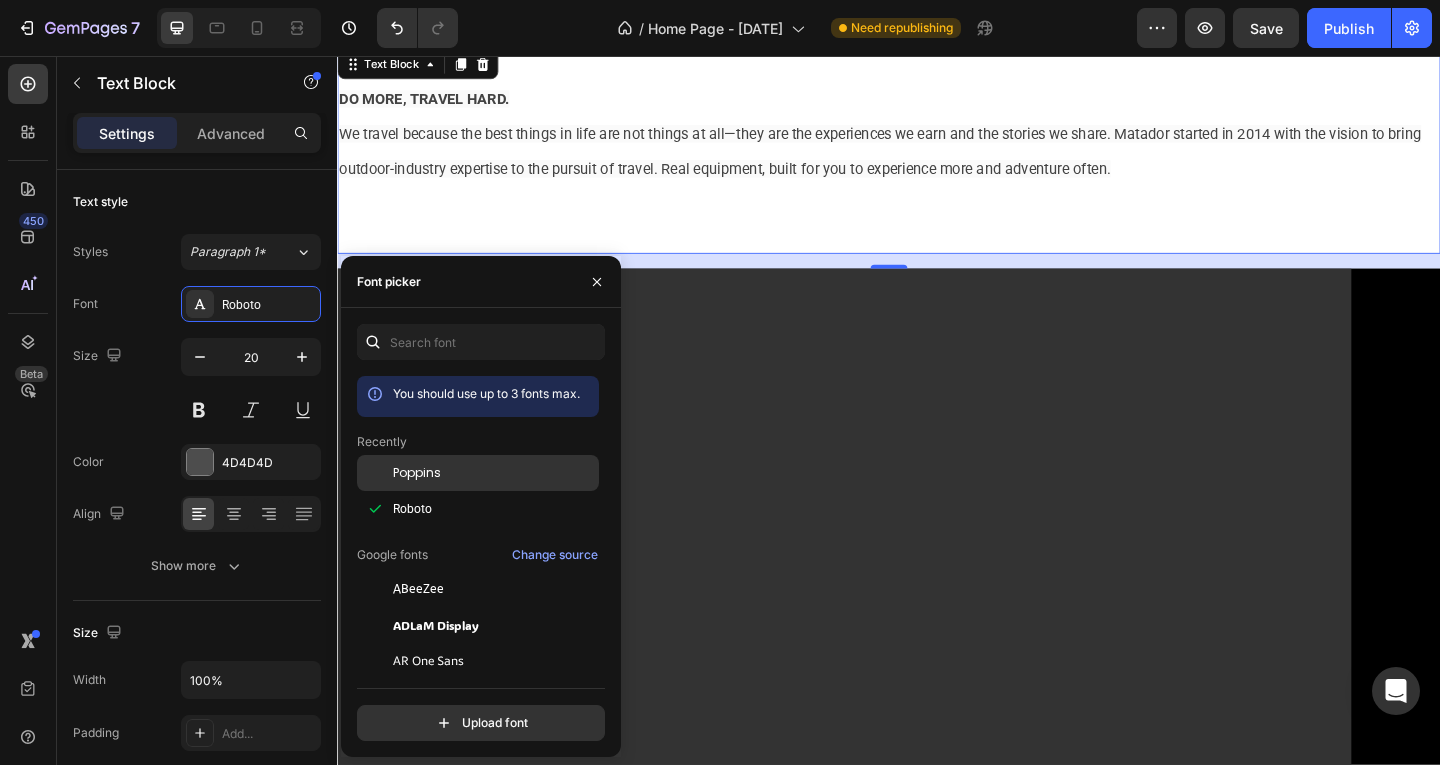 click on "Poppins" at bounding box center [494, 473] 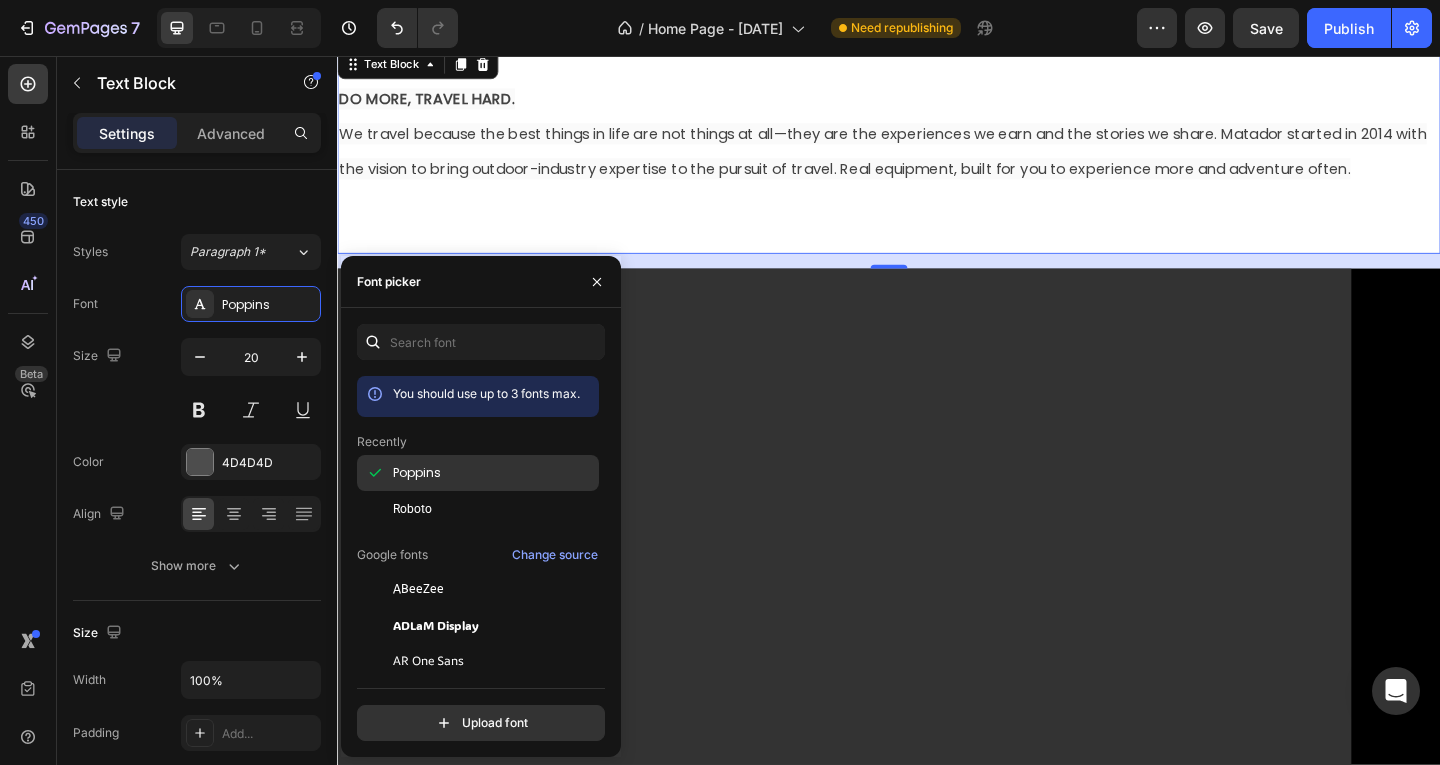 scroll, scrollTop: 392, scrollLeft: 0, axis: vertical 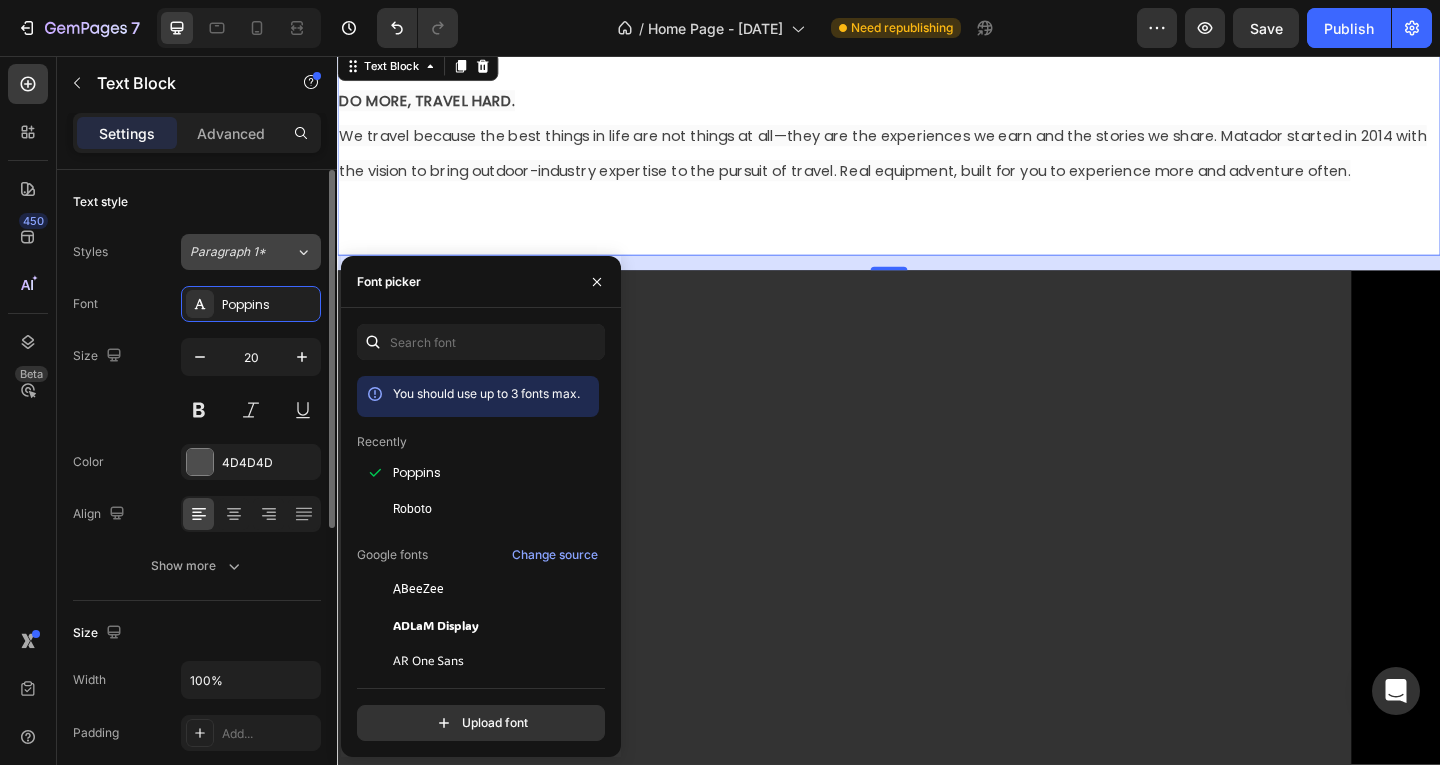 click on "Paragraph 1*" 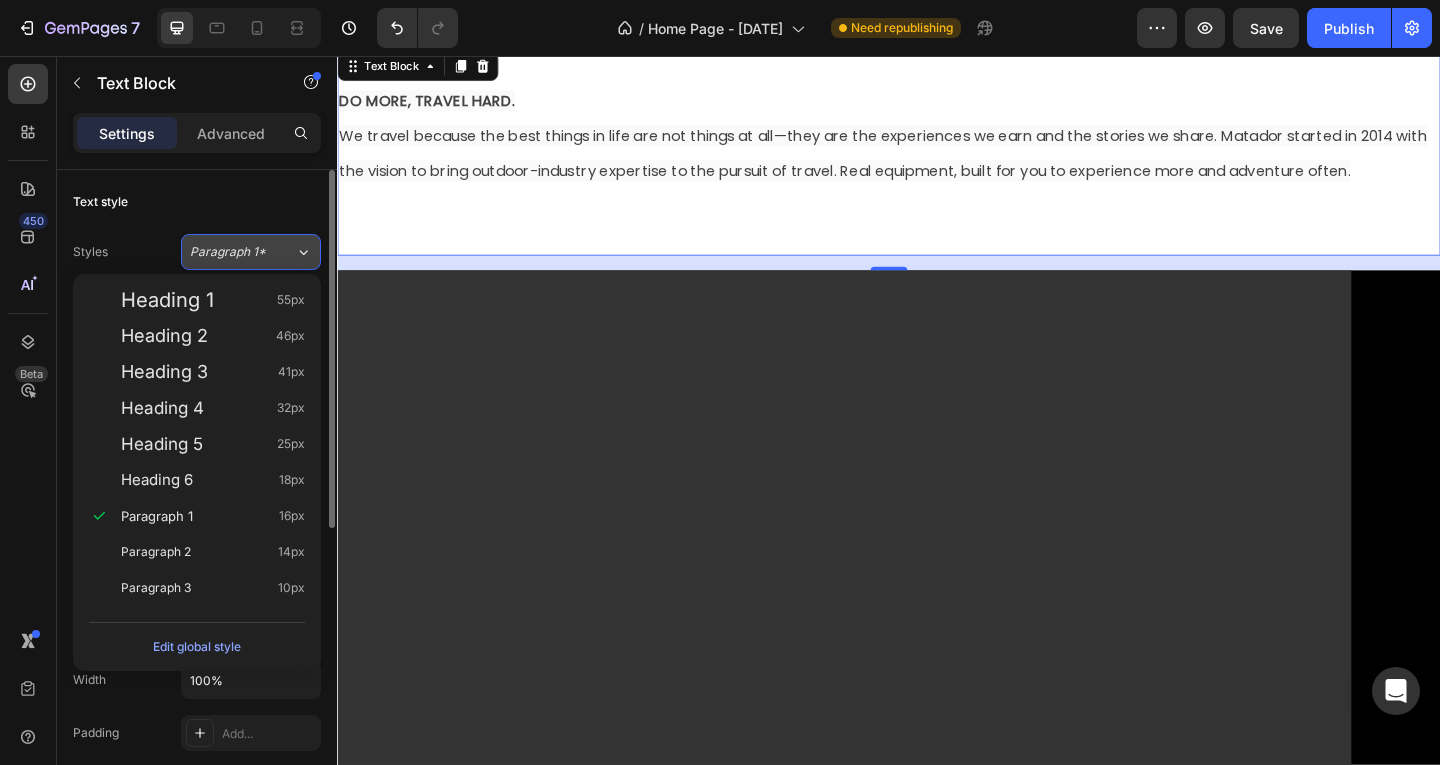 click on "Paragraph 1*" 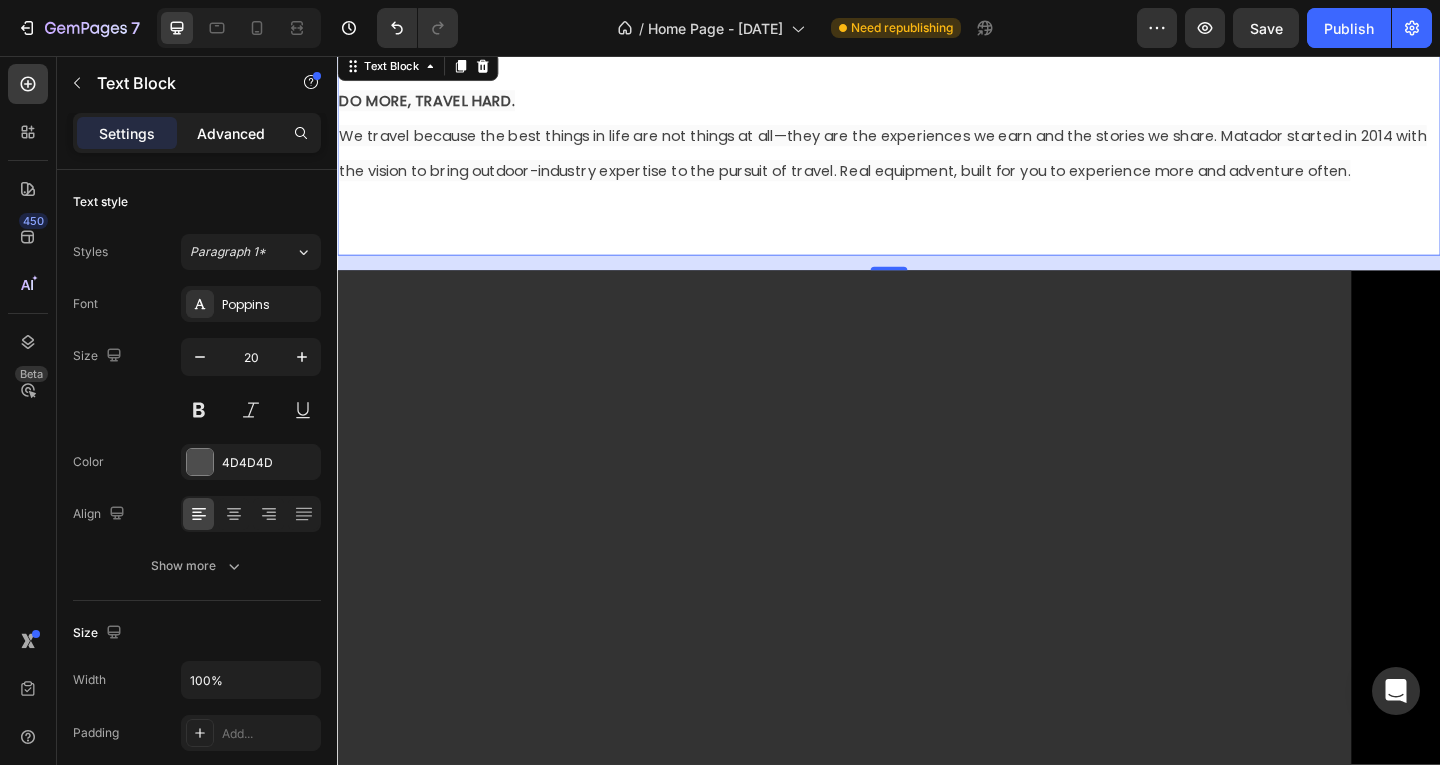 click on "Advanced" 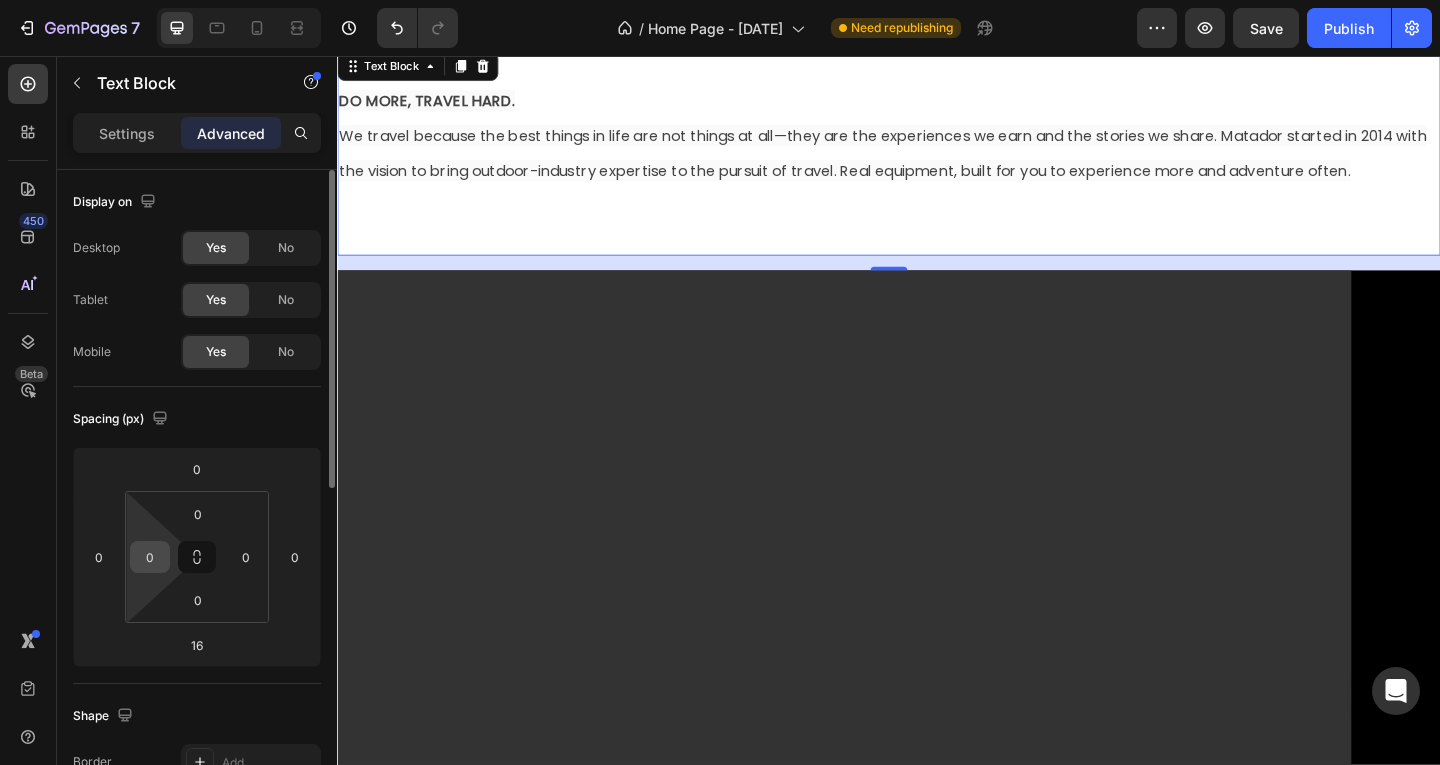 click on "0" at bounding box center (150, 557) 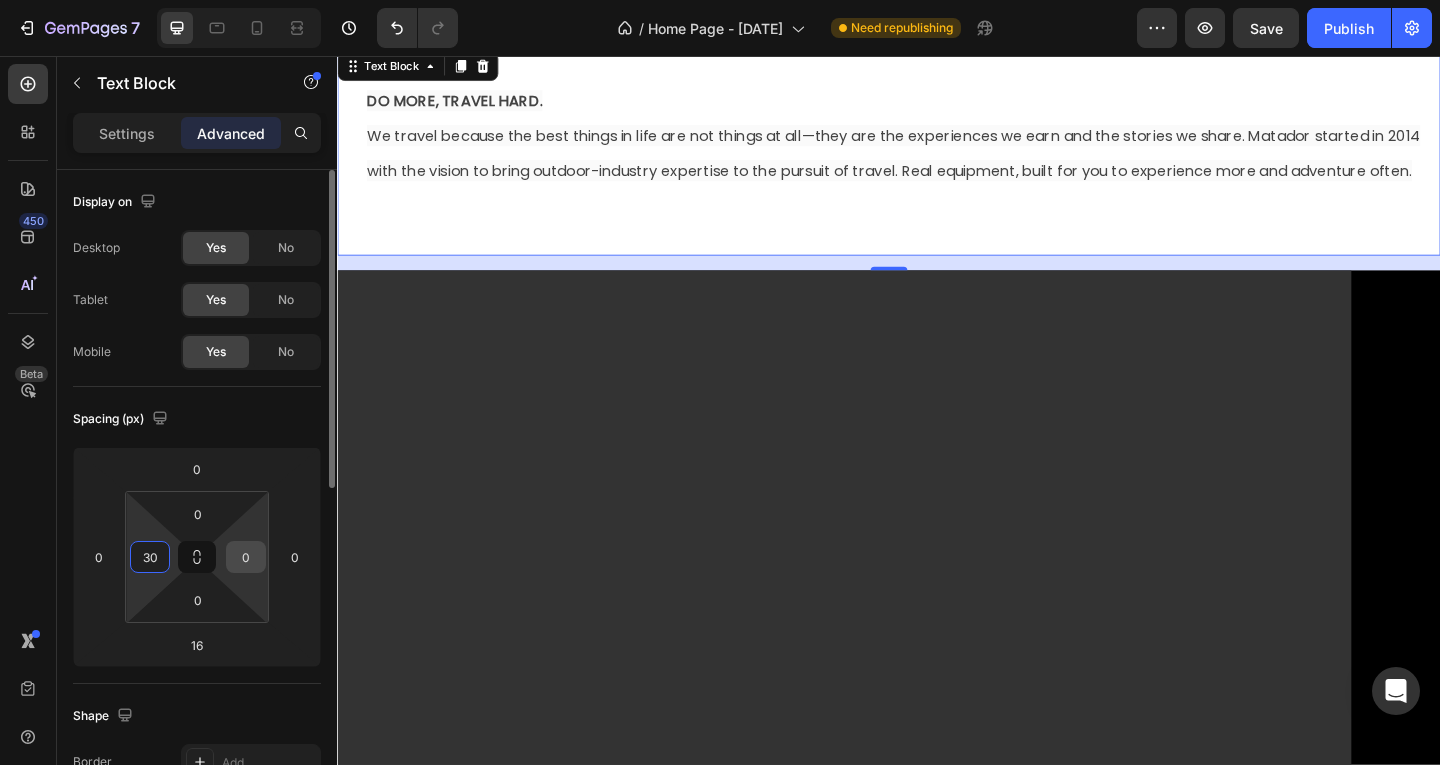 type on "30" 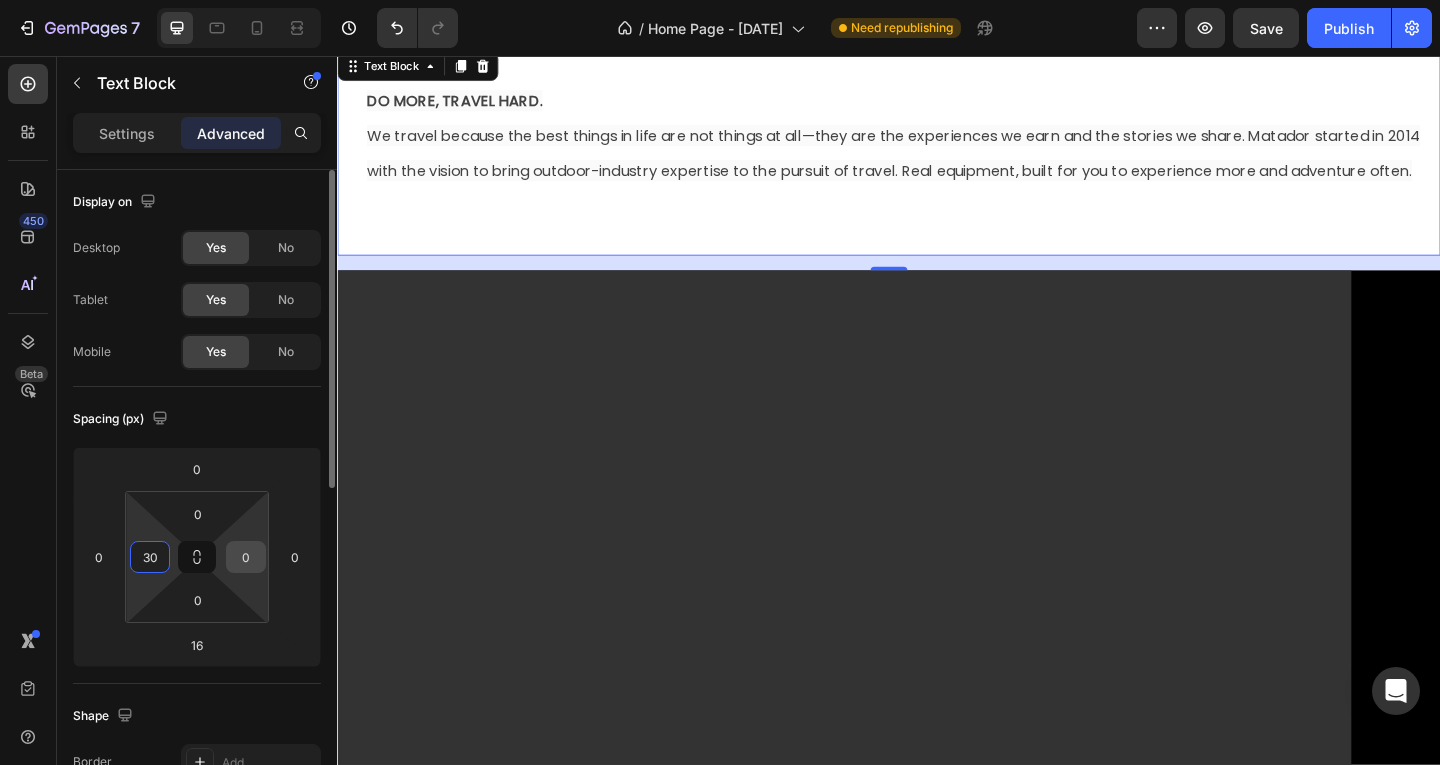 click on "0" at bounding box center [246, 557] 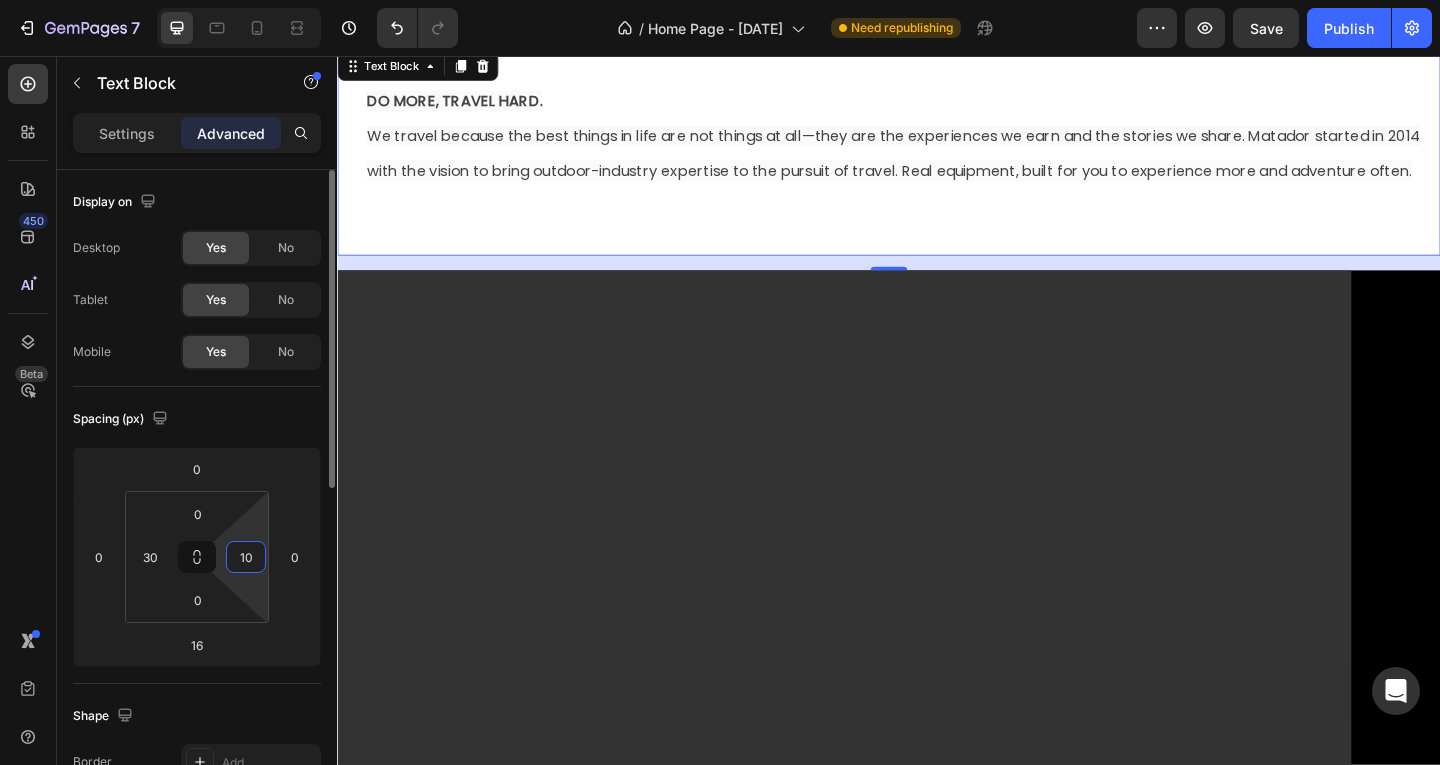 type on "10" 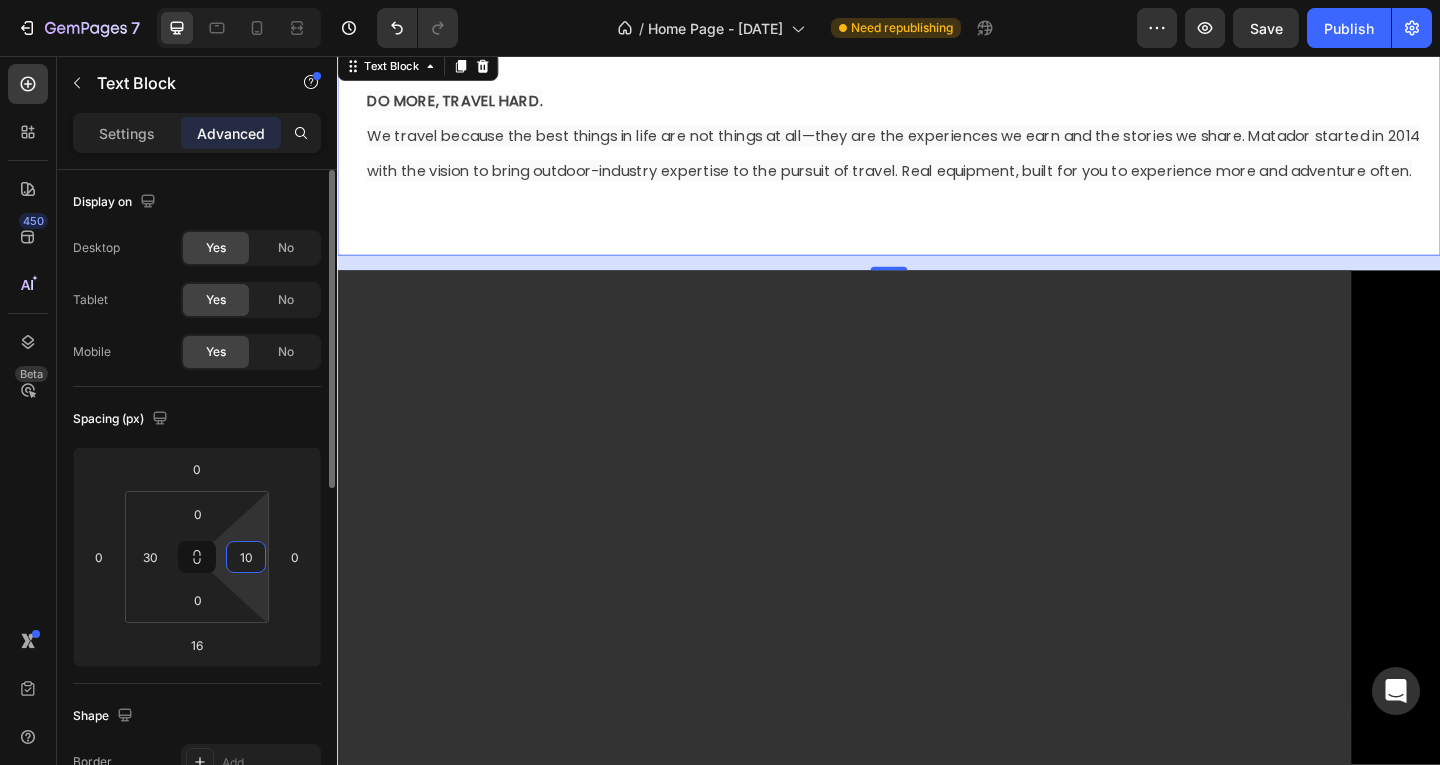click on "Spacing (px)" at bounding box center (197, 419) 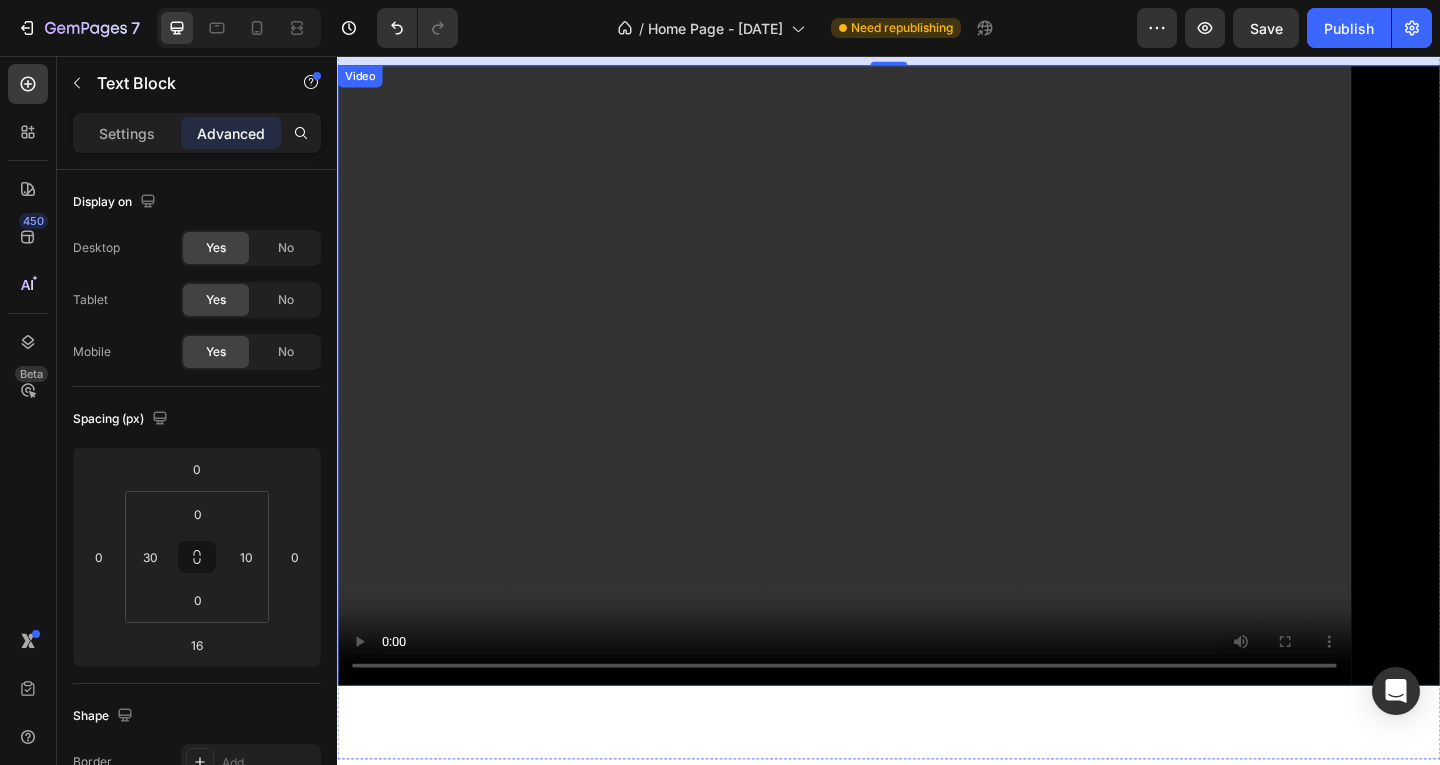 scroll, scrollTop: 692, scrollLeft: 0, axis: vertical 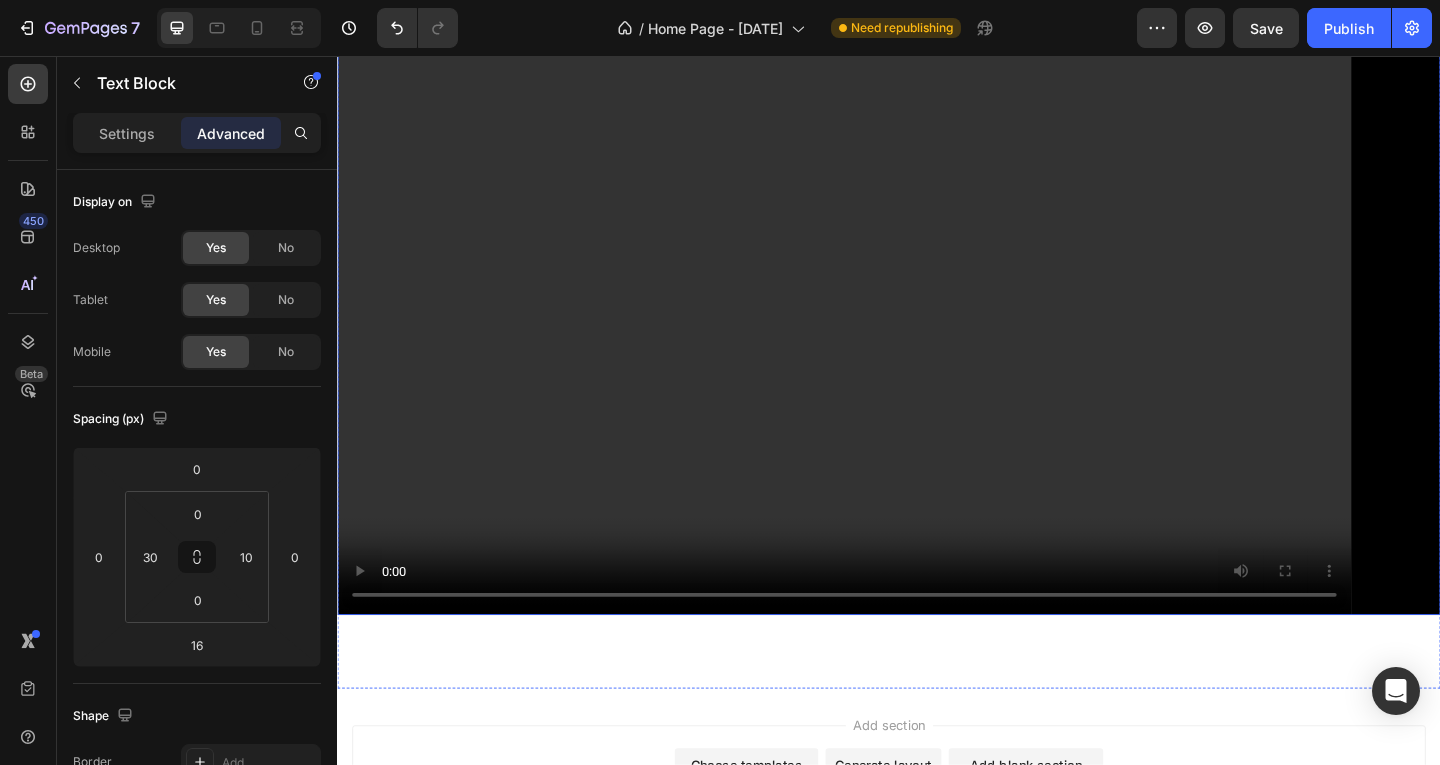 click at bounding box center [937, 326] 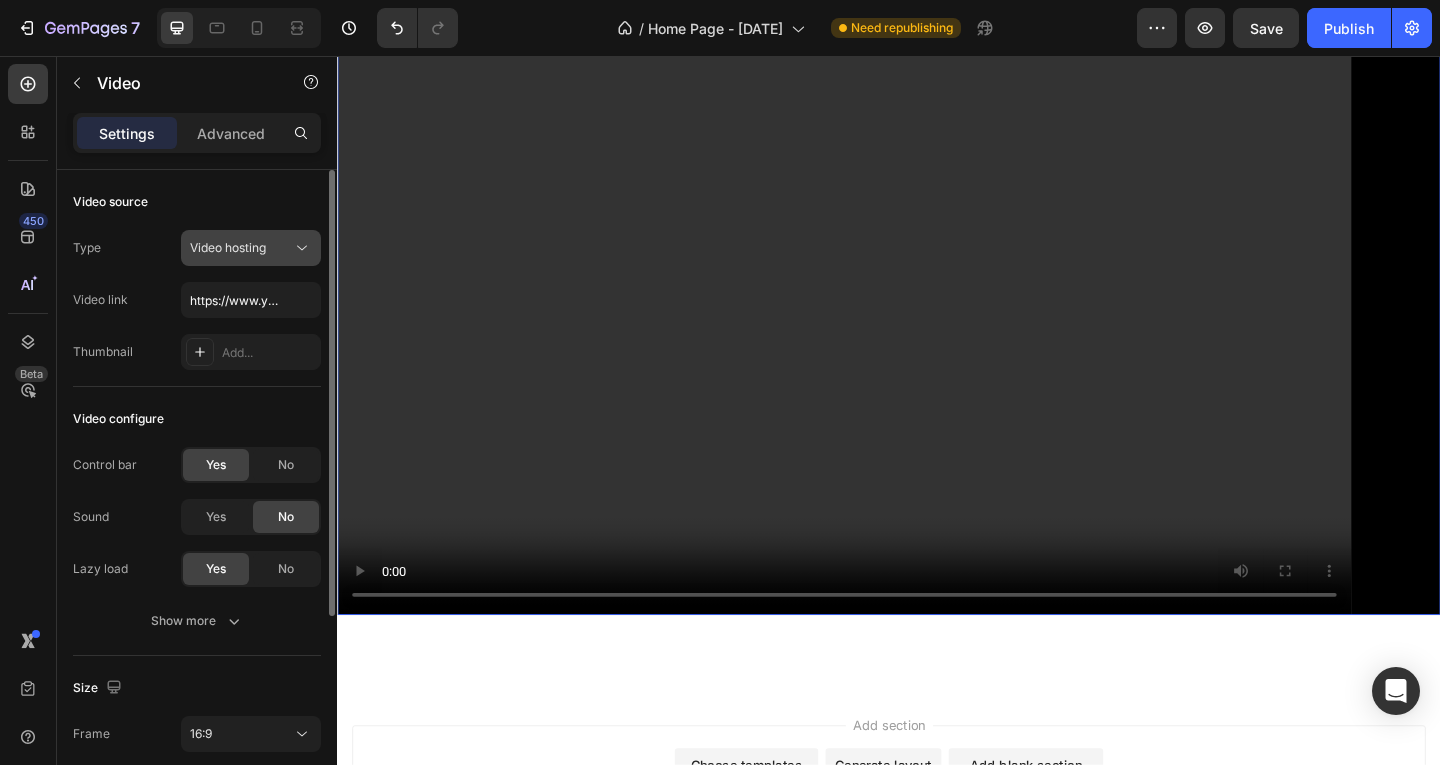 click on "Video hosting" at bounding box center [228, 248] 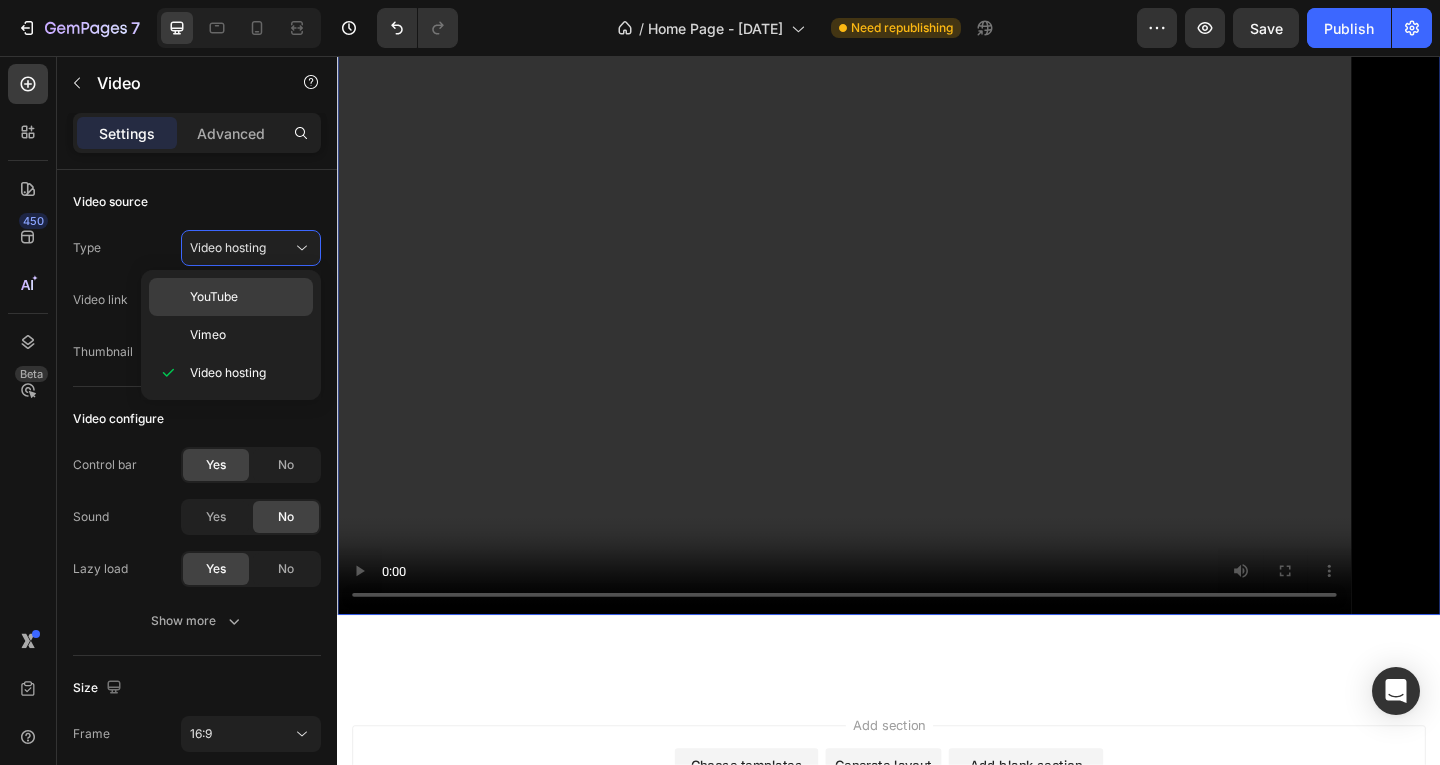 click on "YouTube" 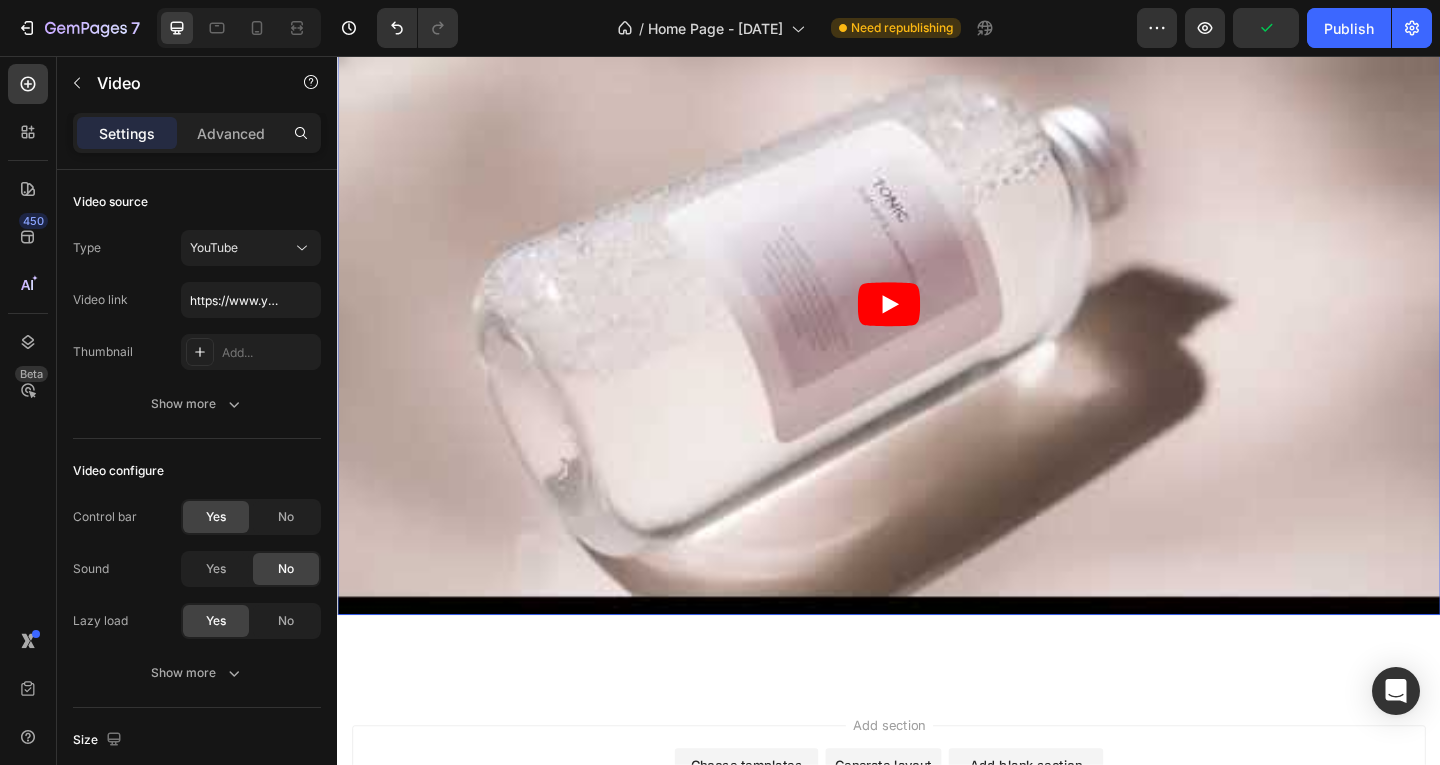 click 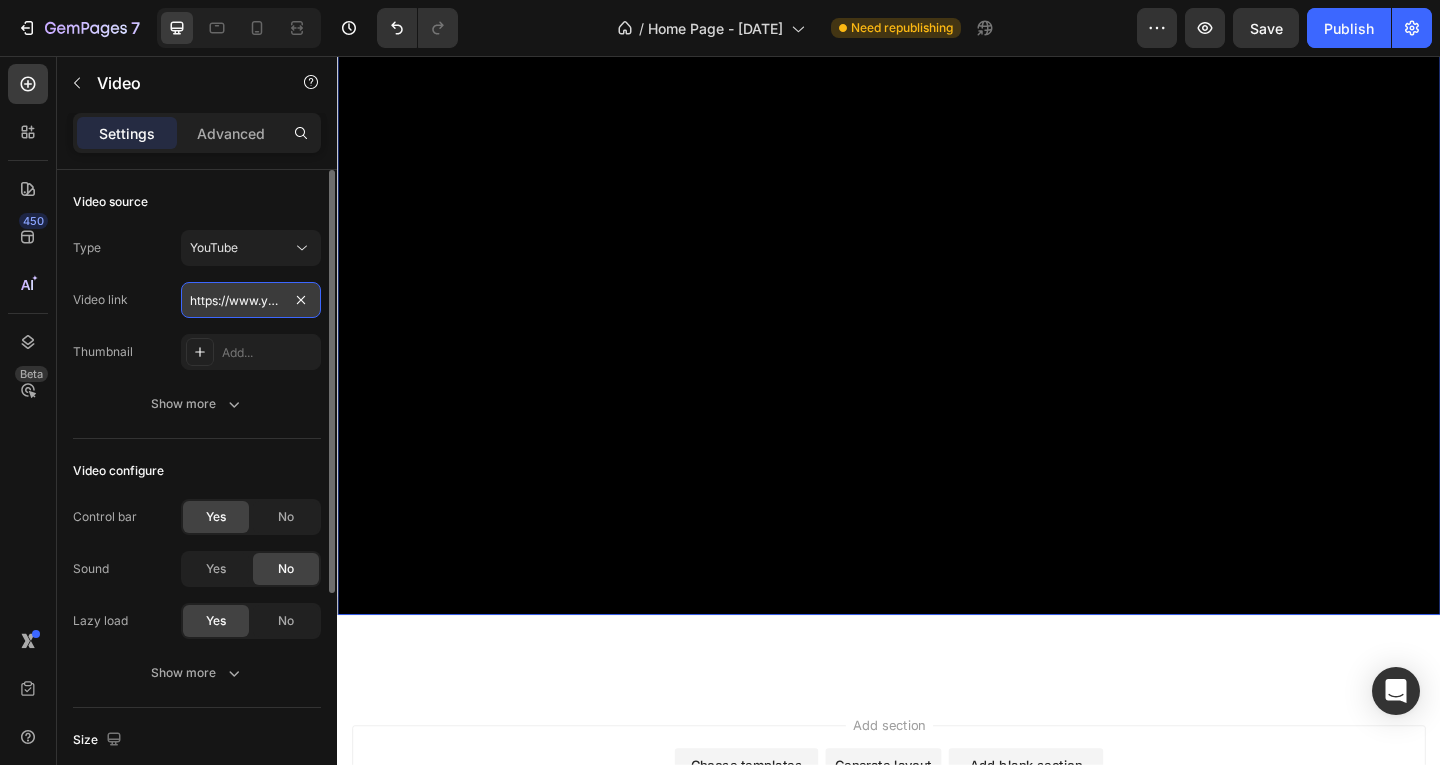 click on "https://www.youtube.com/watch?v=drIt4RH_kyQ" at bounding box center [251, 300] 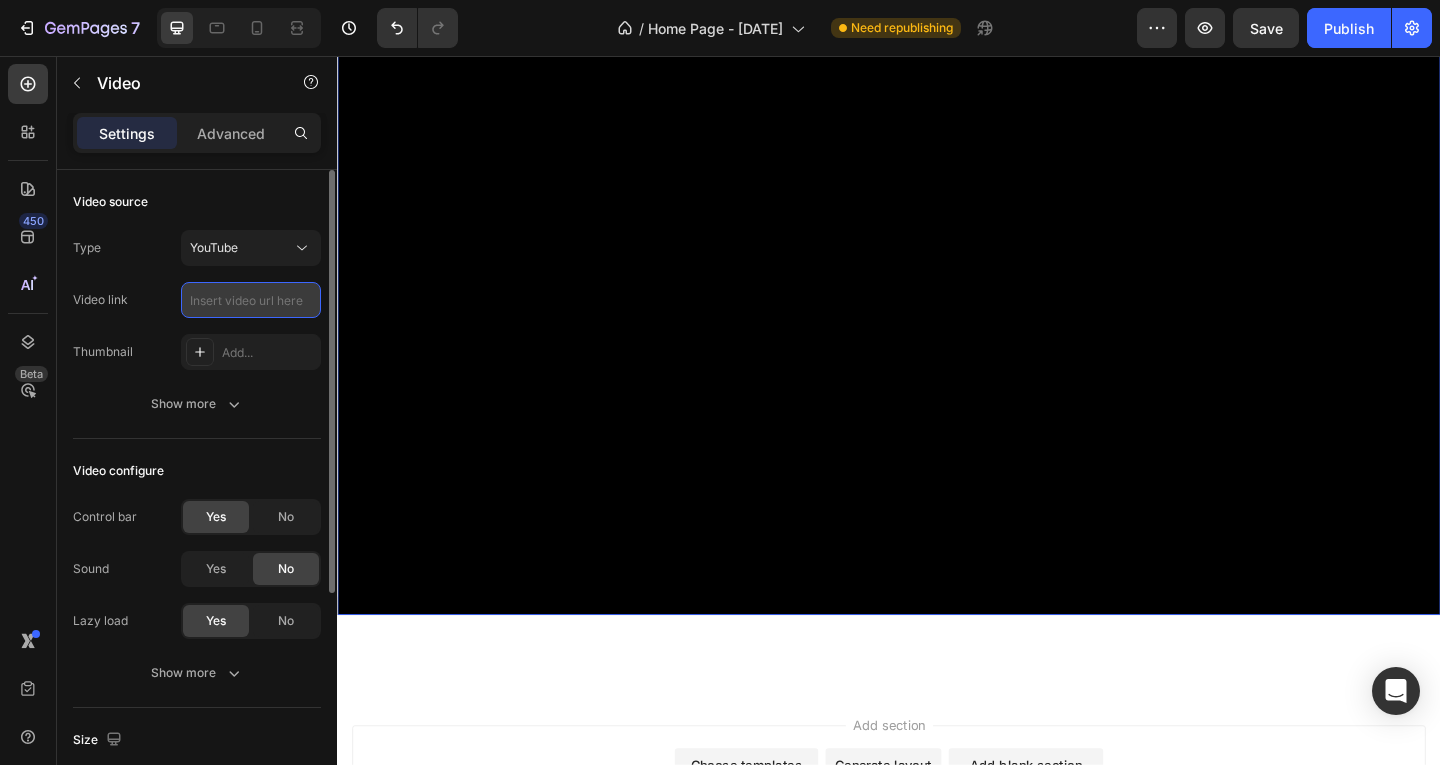 click at bounding box center (251, 300) 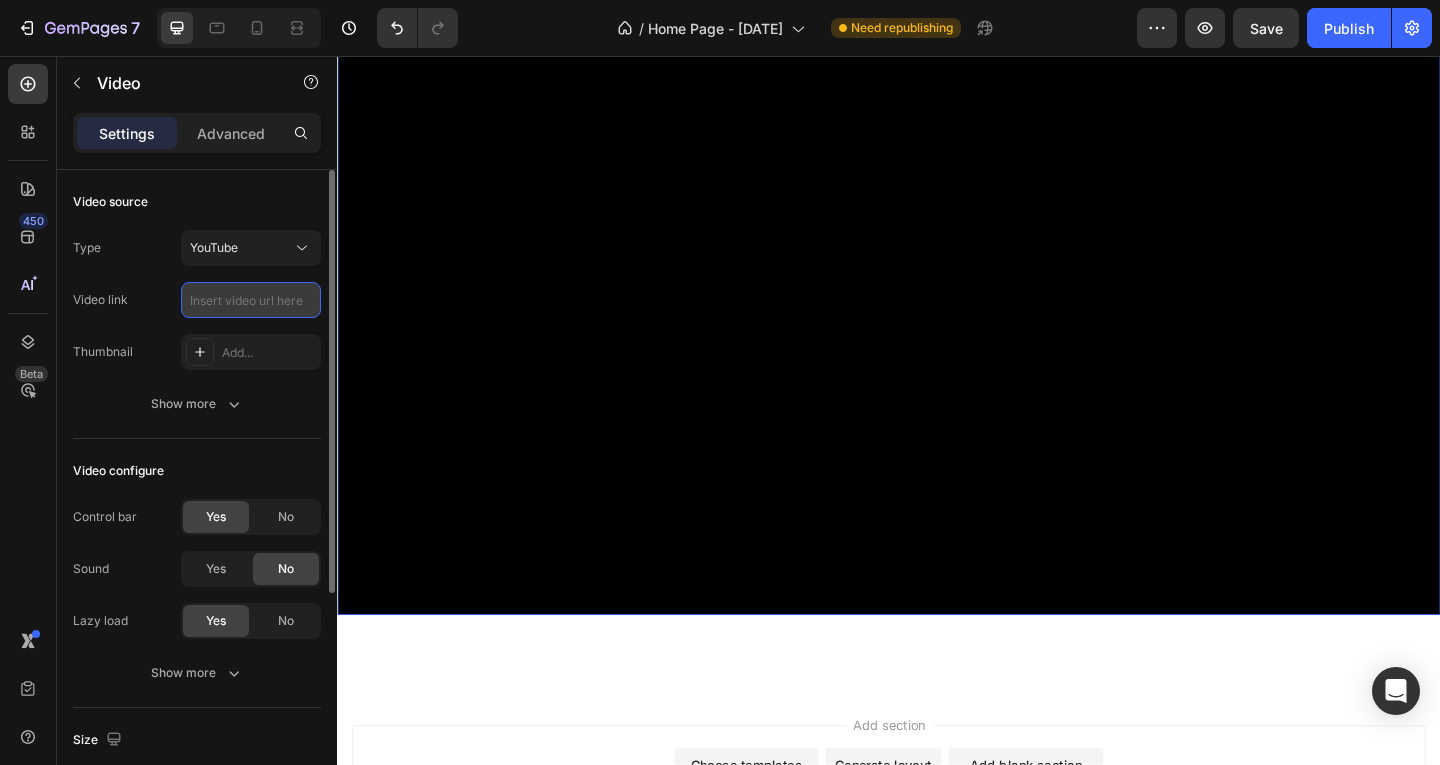 paste on "https://youtu.be/o9eW3wKUPAI?si=Nr7ftDGxhMnbEhCV" 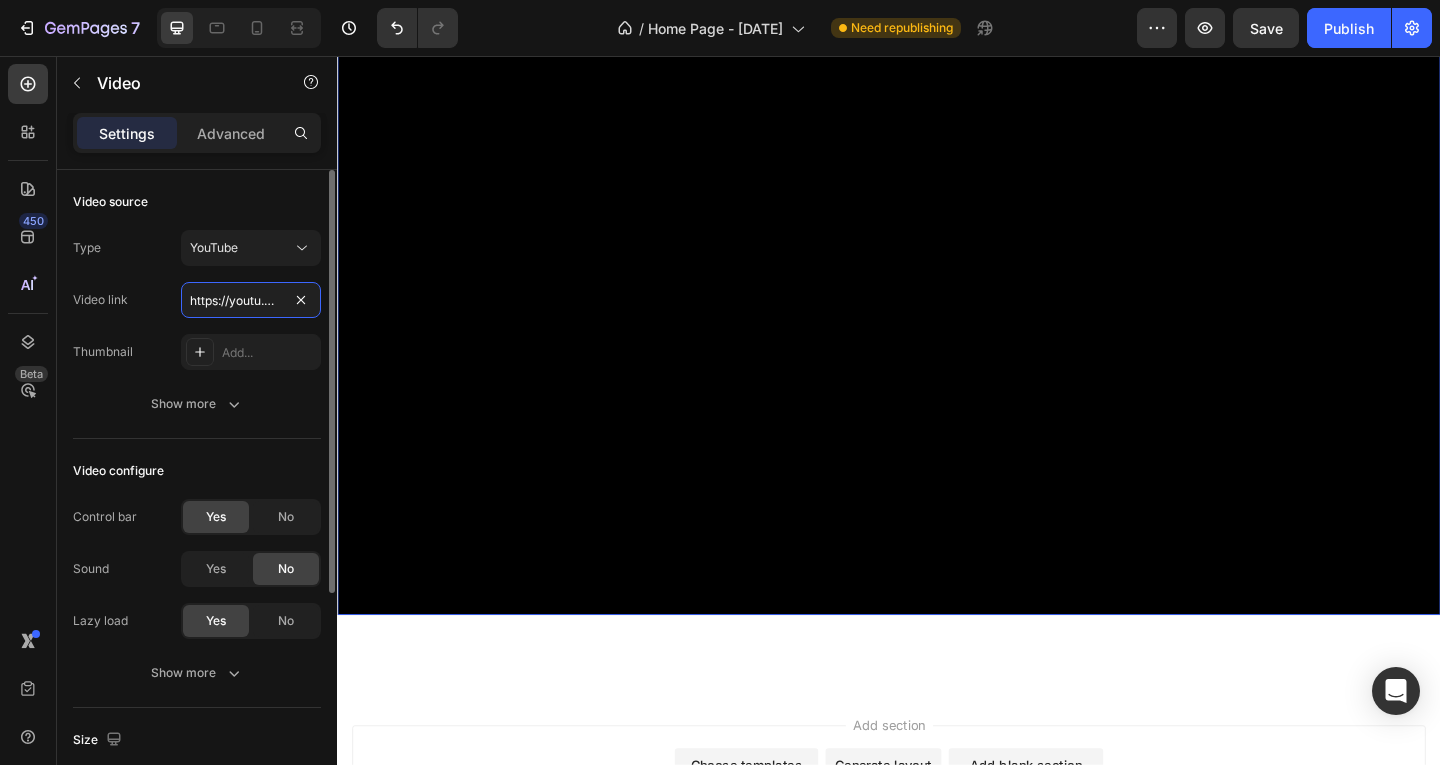 scroll, scrollTop: 0, scrollLeft: 229, axis: horizontal 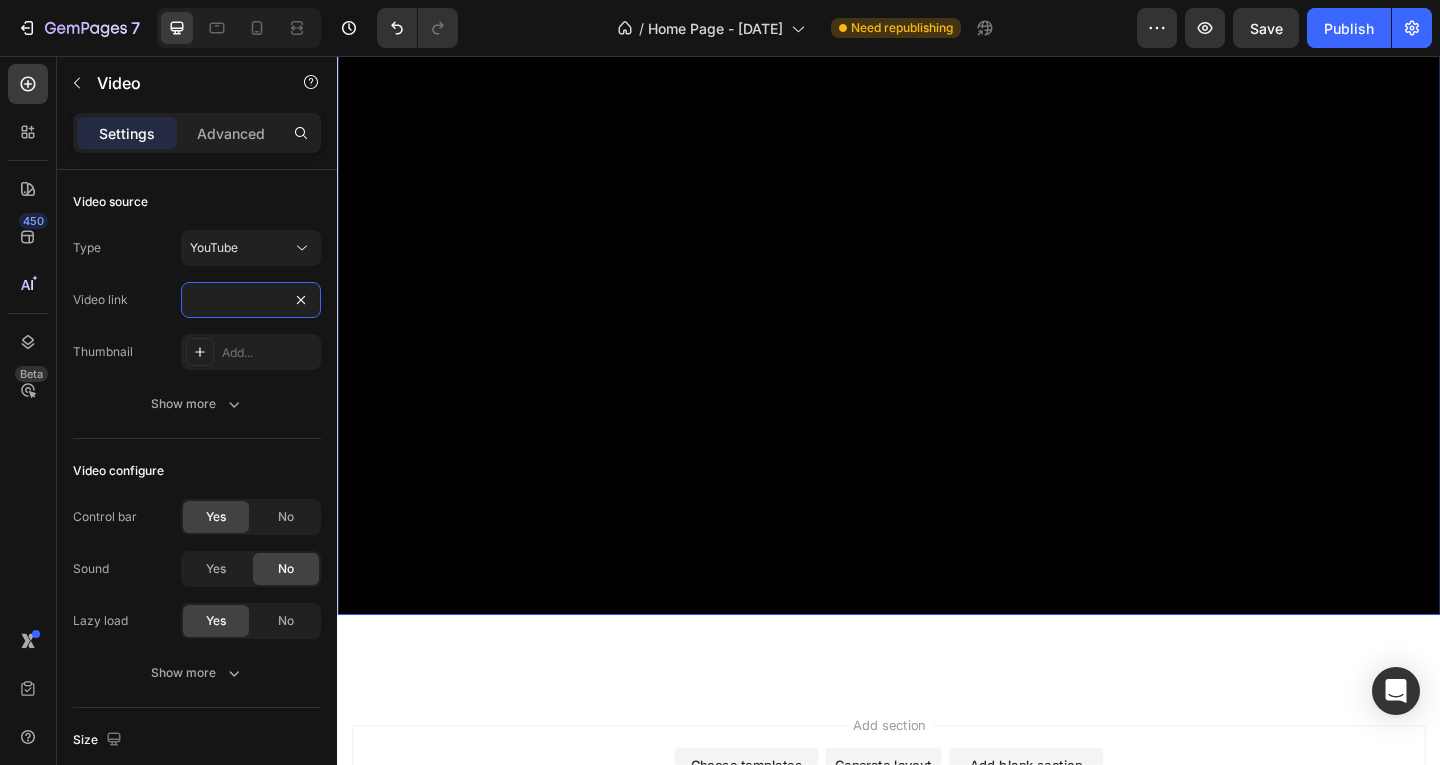 type on "https://youtu.be/o9eW3wKUPAI?si=Nr7ftDGxhMnbEhCV" 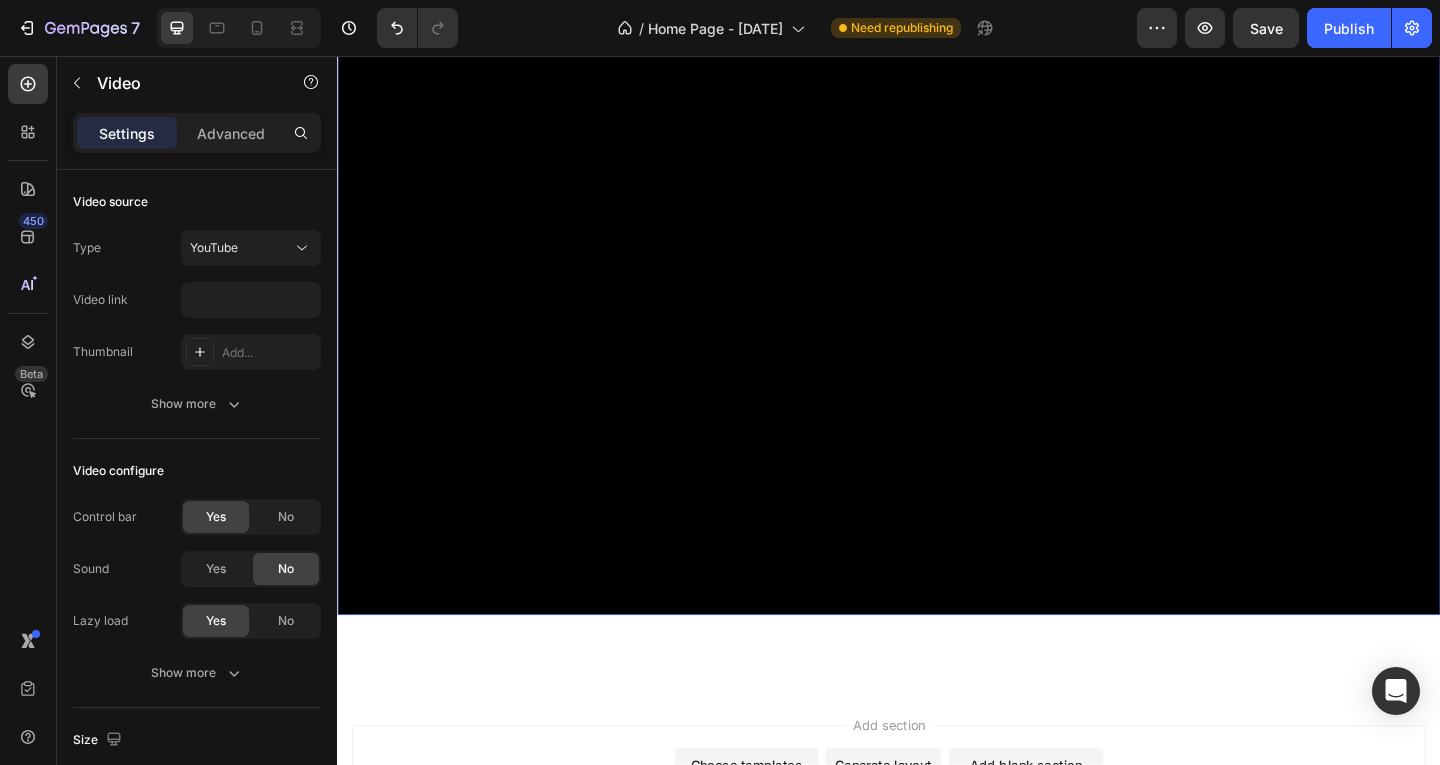 scroll, scrollTop: 0, scrollLeft: 0, axis: both 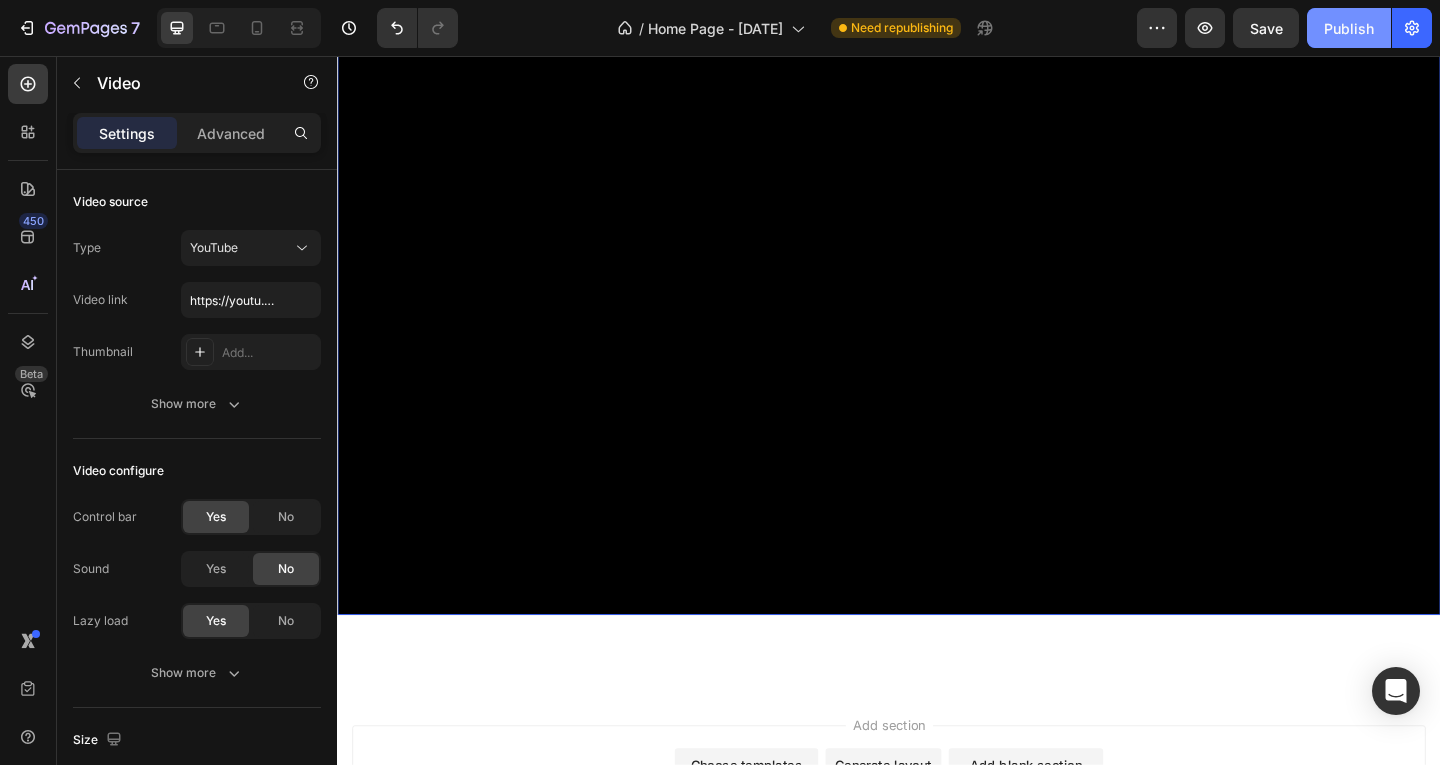click on "Publish" 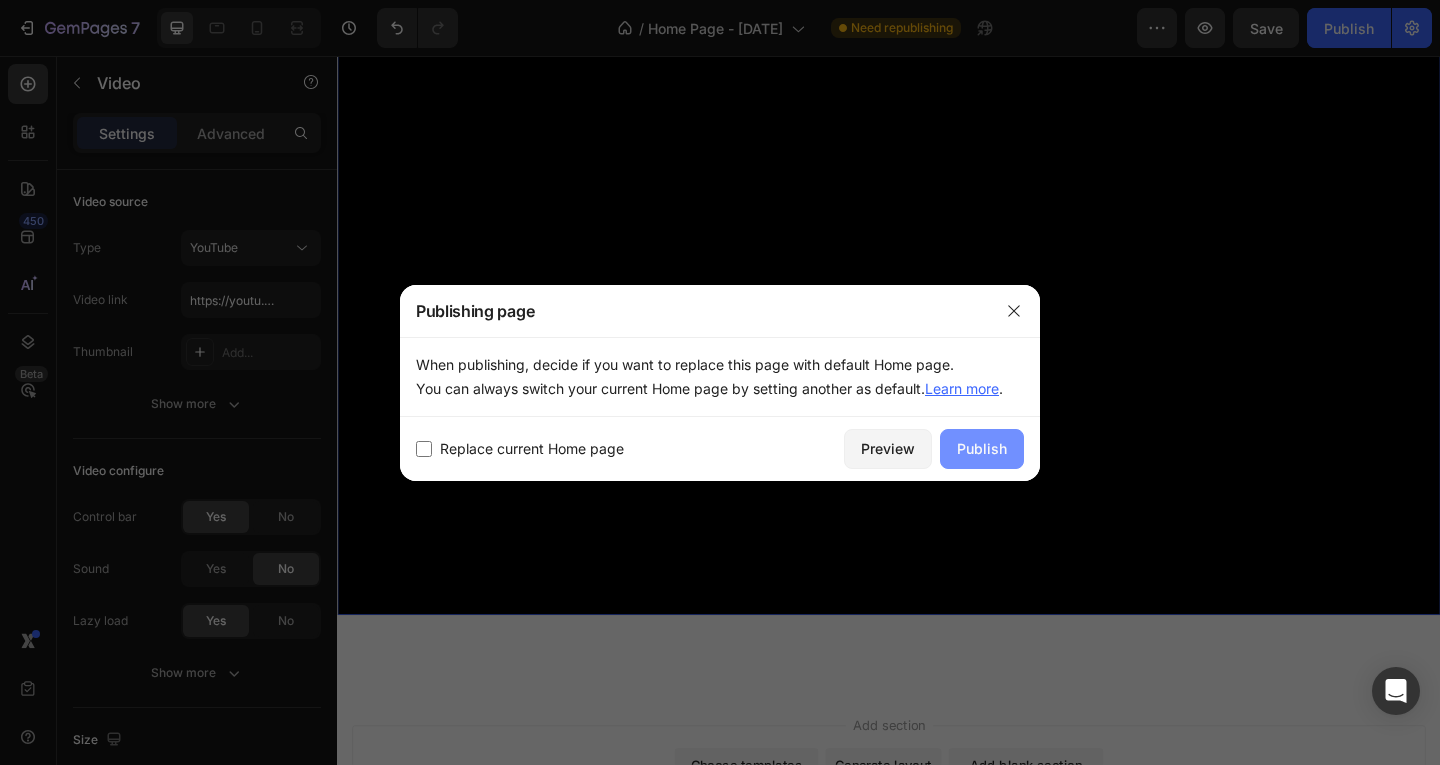 click on "Publish" at bounding box center [982, 448] 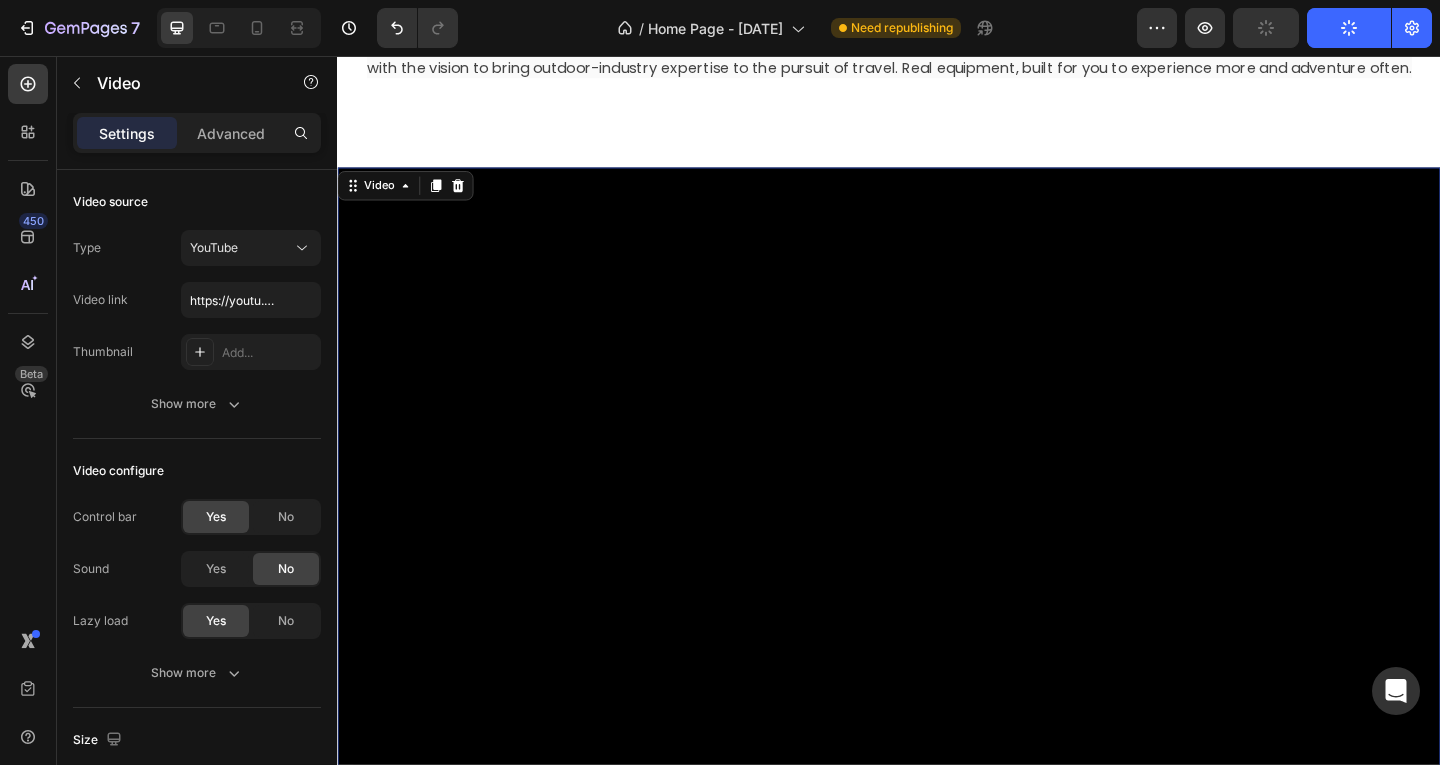 scroll, scrollTop: 392, scrollLeft: 0, axis: vertical 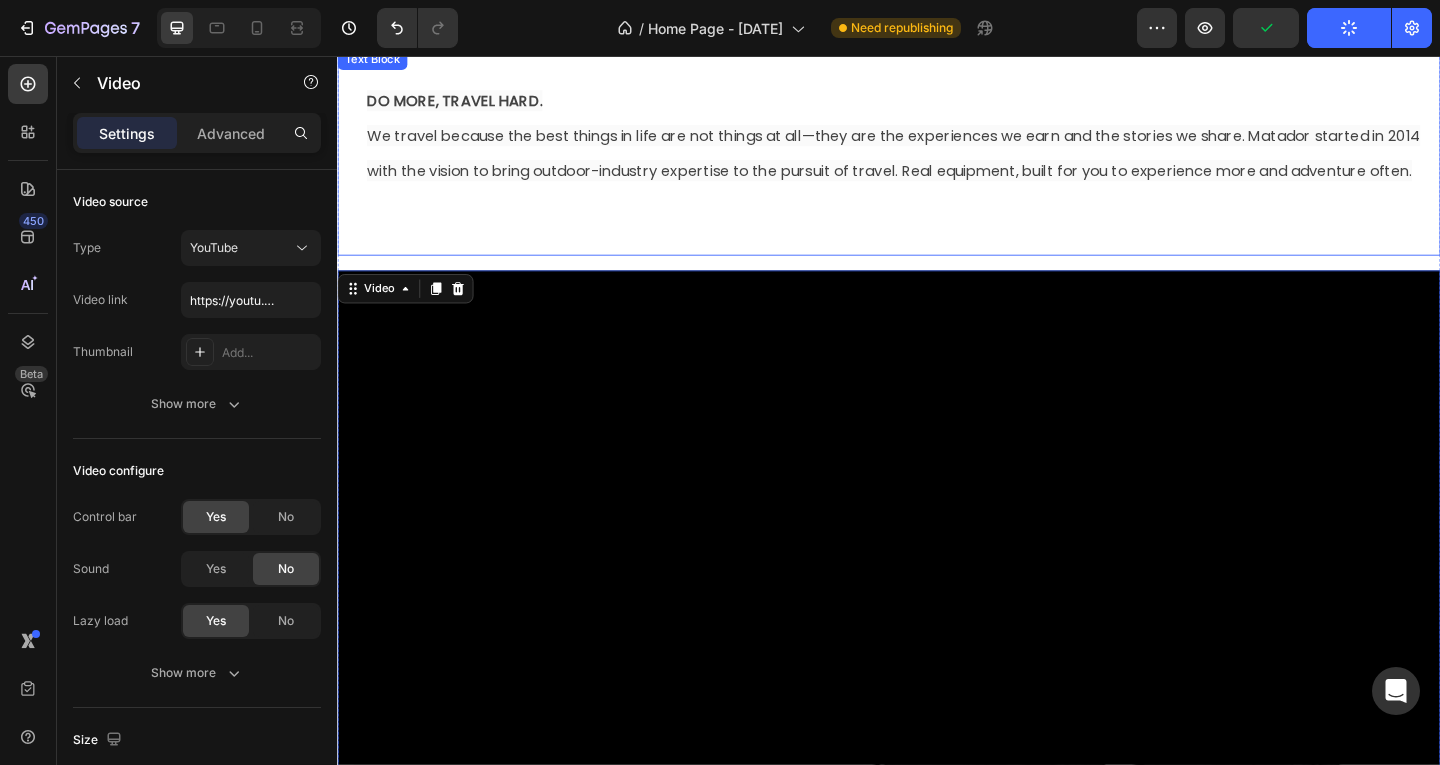 click on "We travel because the best things in life are not things at all—they are the experiences we earn and the stories we share. Matador started in 2014 with the vision to bring outdoor-industry expertise to the pursuit of travel. Real equipment, built for you to experience more and adventure often." at bounding box center (942, 161) 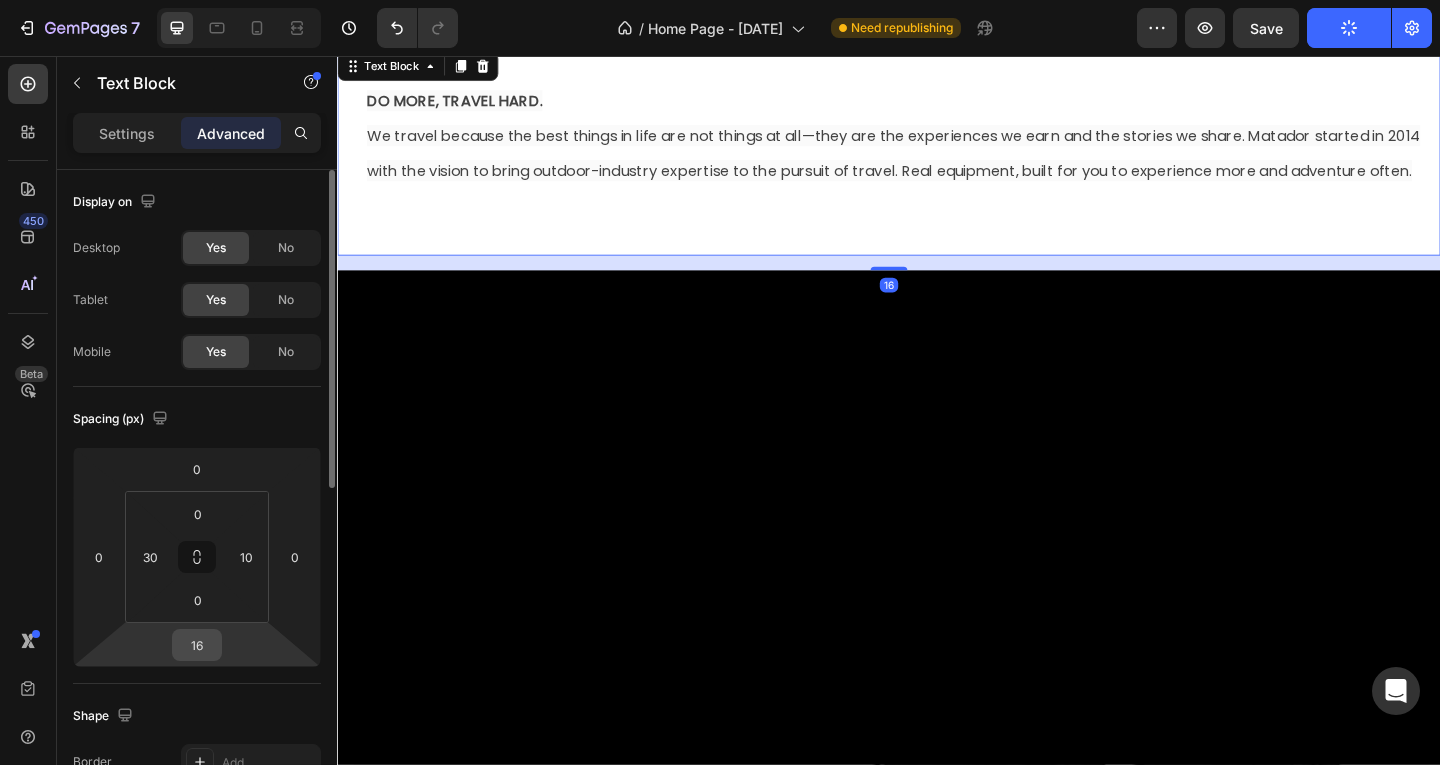 click on "16" at bounding box center [197, 645] 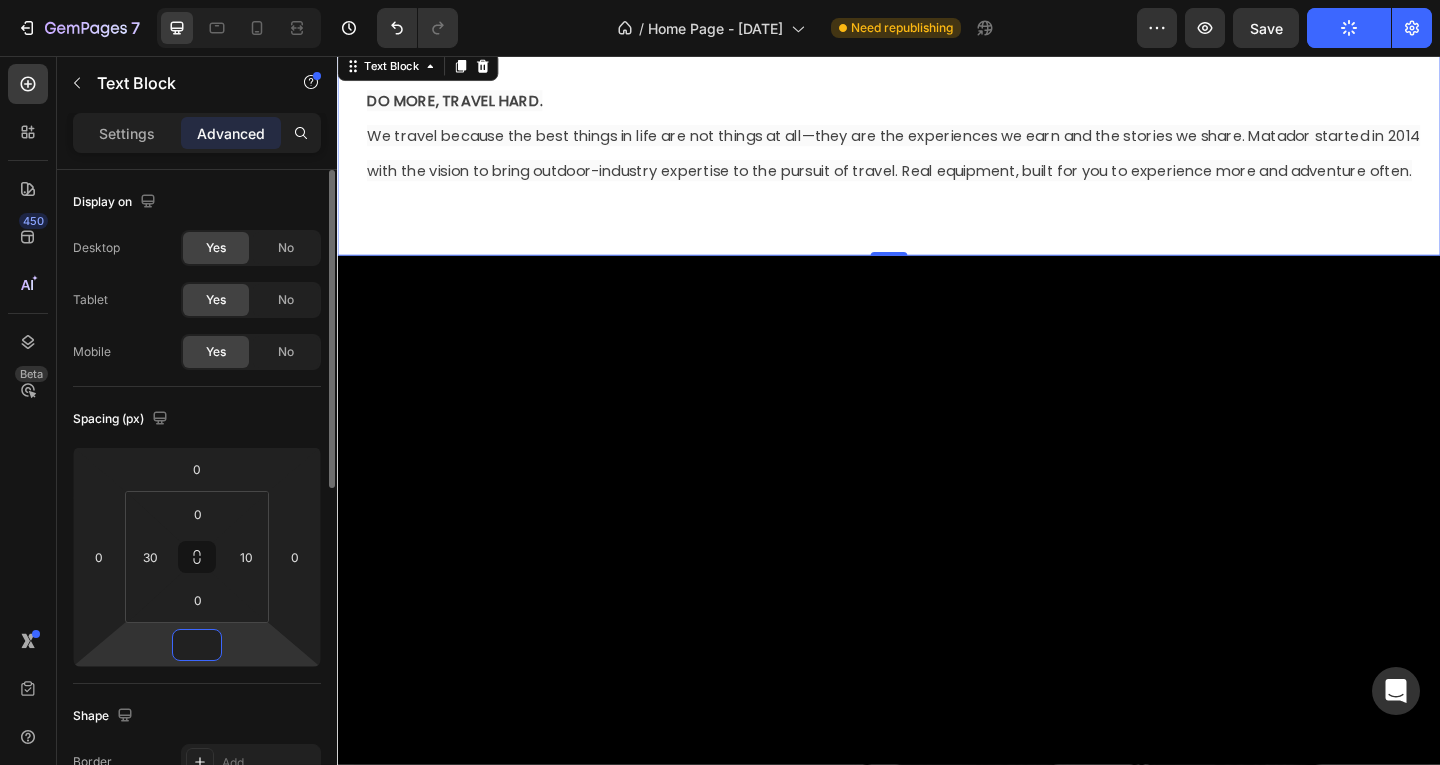 type on "0" 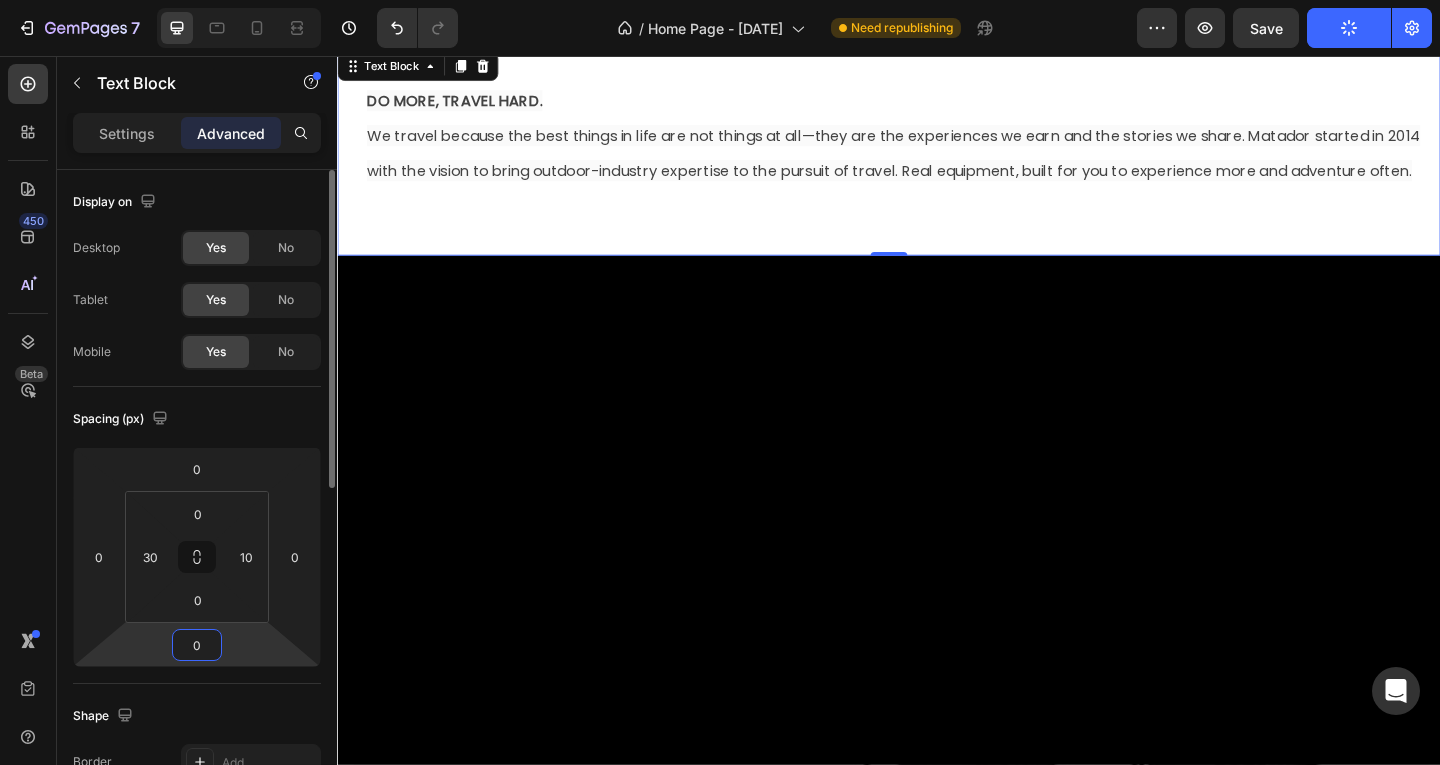 click on "Spacing (px)" at bounding box center (197, 419) 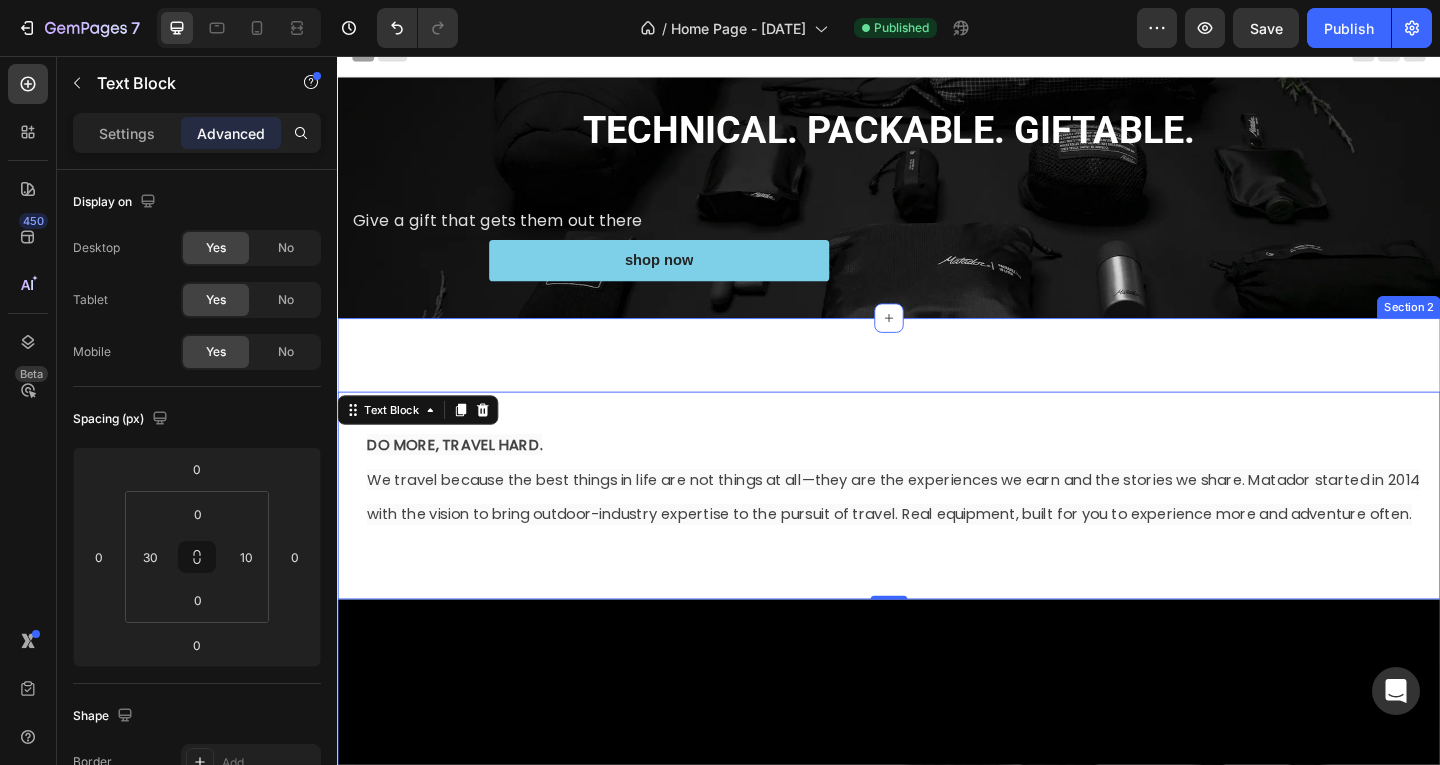 scroll, scrollTop: 0, scrollLeft: 0, axis: both 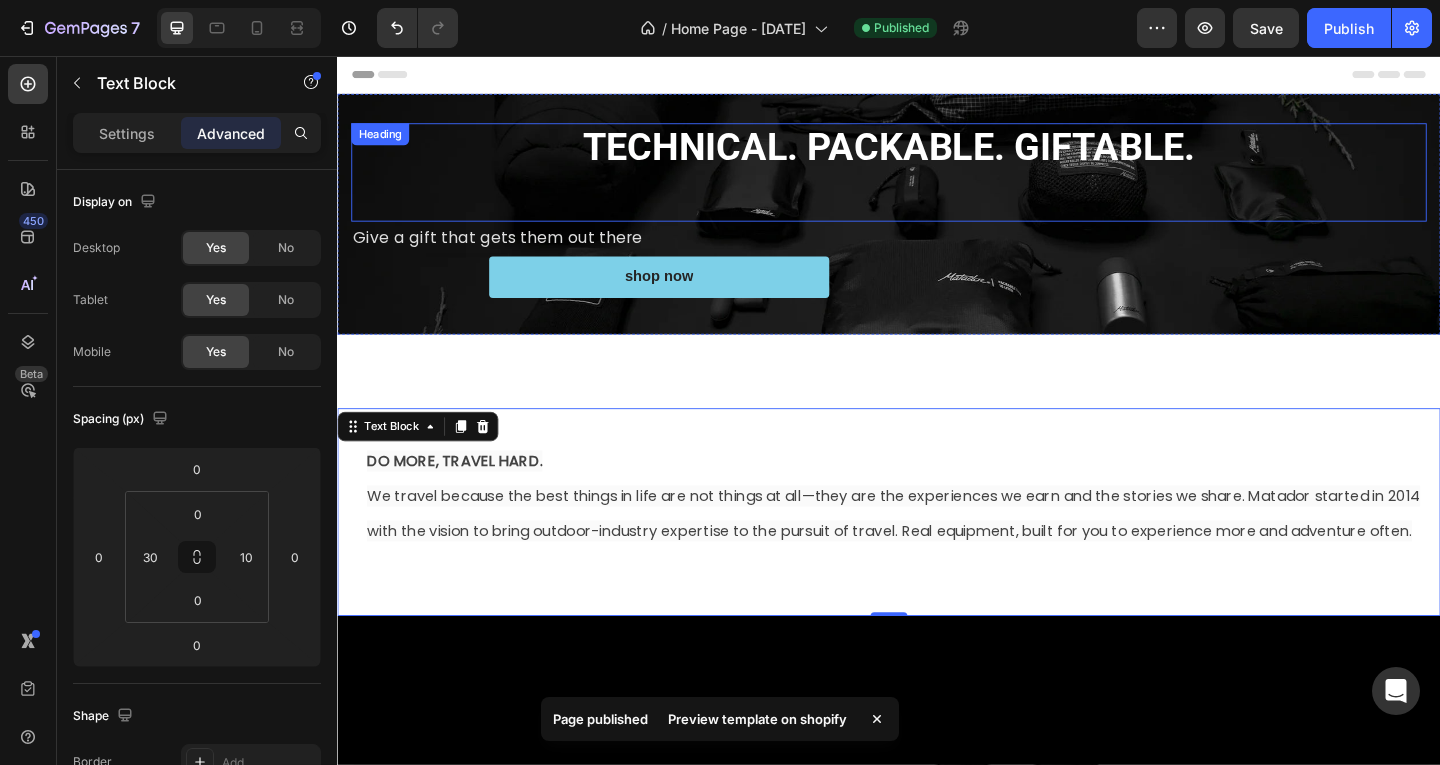 click on "TECHNICAL. PACKABLE. GIFTABLE." at bounding box center [937, 182] 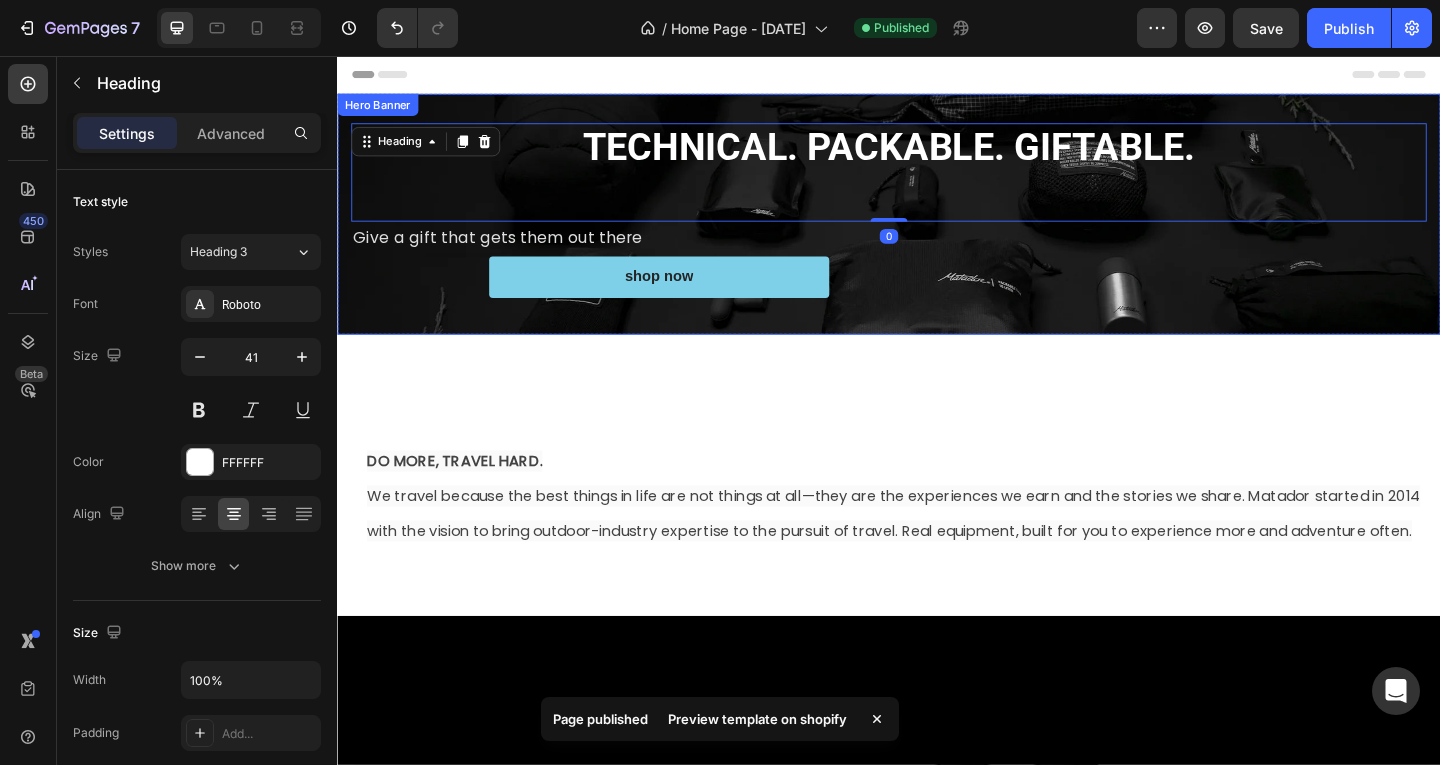 click on "TECHNICAL. PACKABLE. GIFTABLE.   Heading   0 Give a gift that gets them out there Text Block Text Block shop now Button Row" at bounding box center [937, 228] 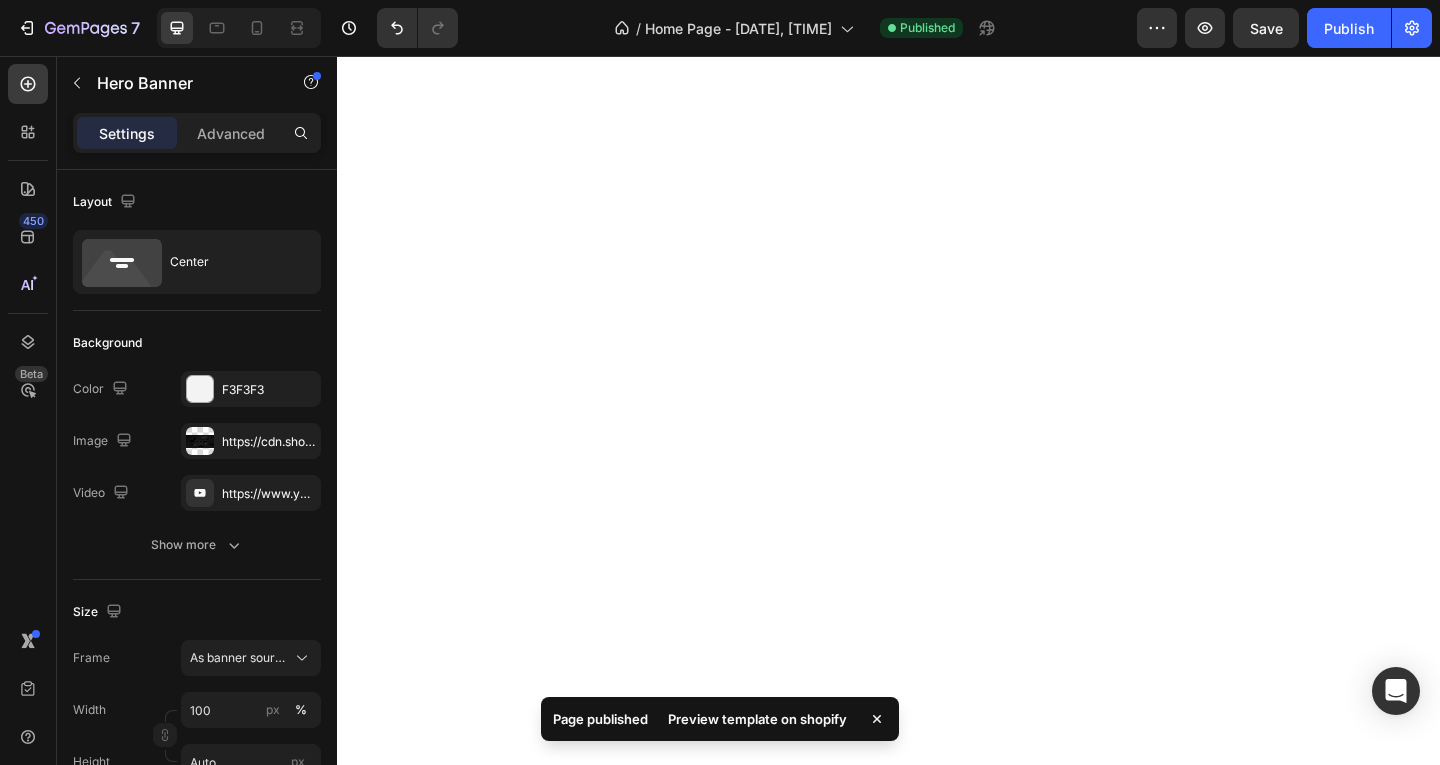 scroll, scrollTop: 0, scrollLeft: 0, axis: both 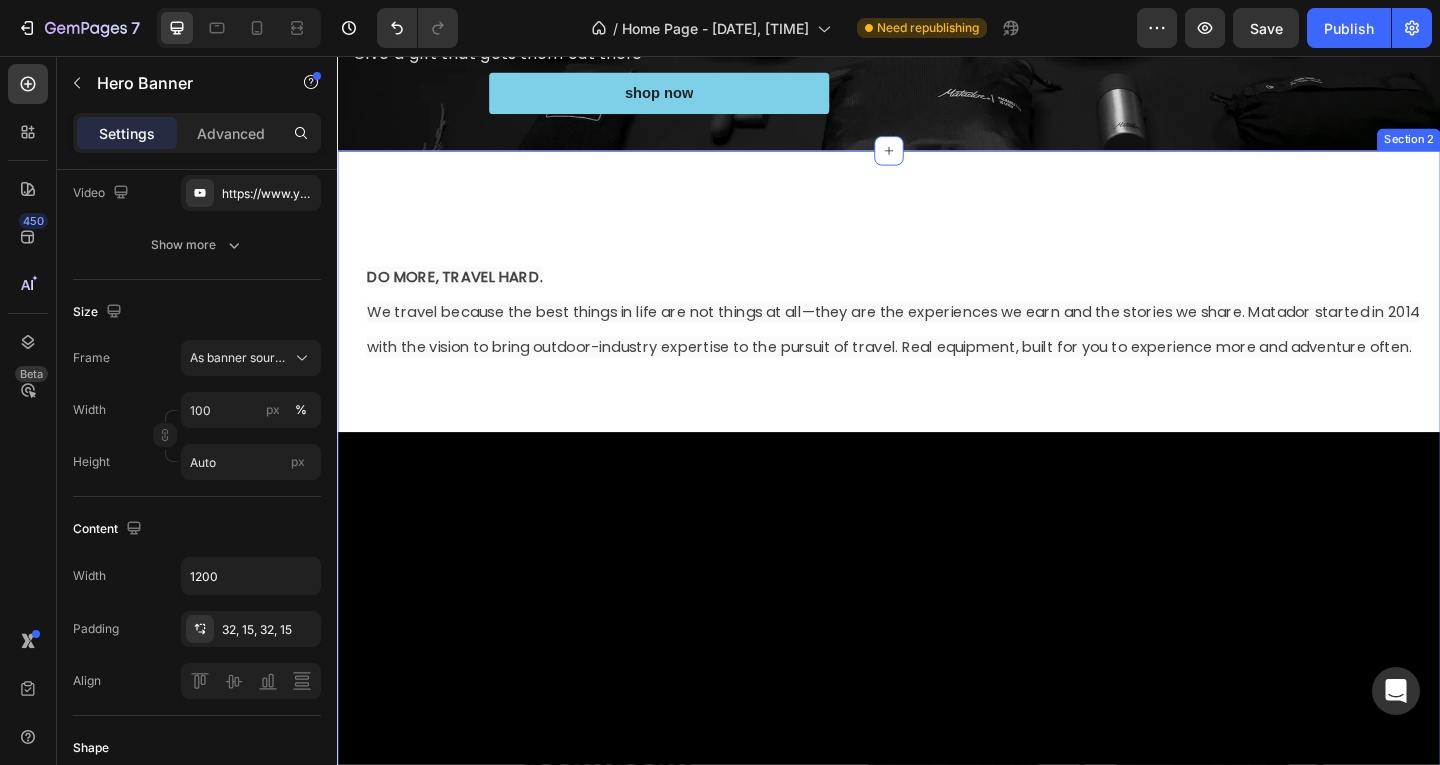 click on "DO MORE, TRAVEL HARD. We travel because the best things in life are not things at all—they are the experiences we earn and the stories we share. Matador started in 2014 with the vision to bring outdoor-industry expertise to the pursuit of travel. Real equipment, built for you to experience more and adventure often.   Text Block Video Lorem ipsum dolor sit amet, consectetur adipiscing elit, sed do eiusmod tempor incididunt ut labore et dolore magna aliqua. Ut enim ad minim veniam, quis nostrud exercitation ullamco laboris nisi ut aliquip ex ea commodo consequat. Text Block Row Section 2" at bounding box center (937, 689) 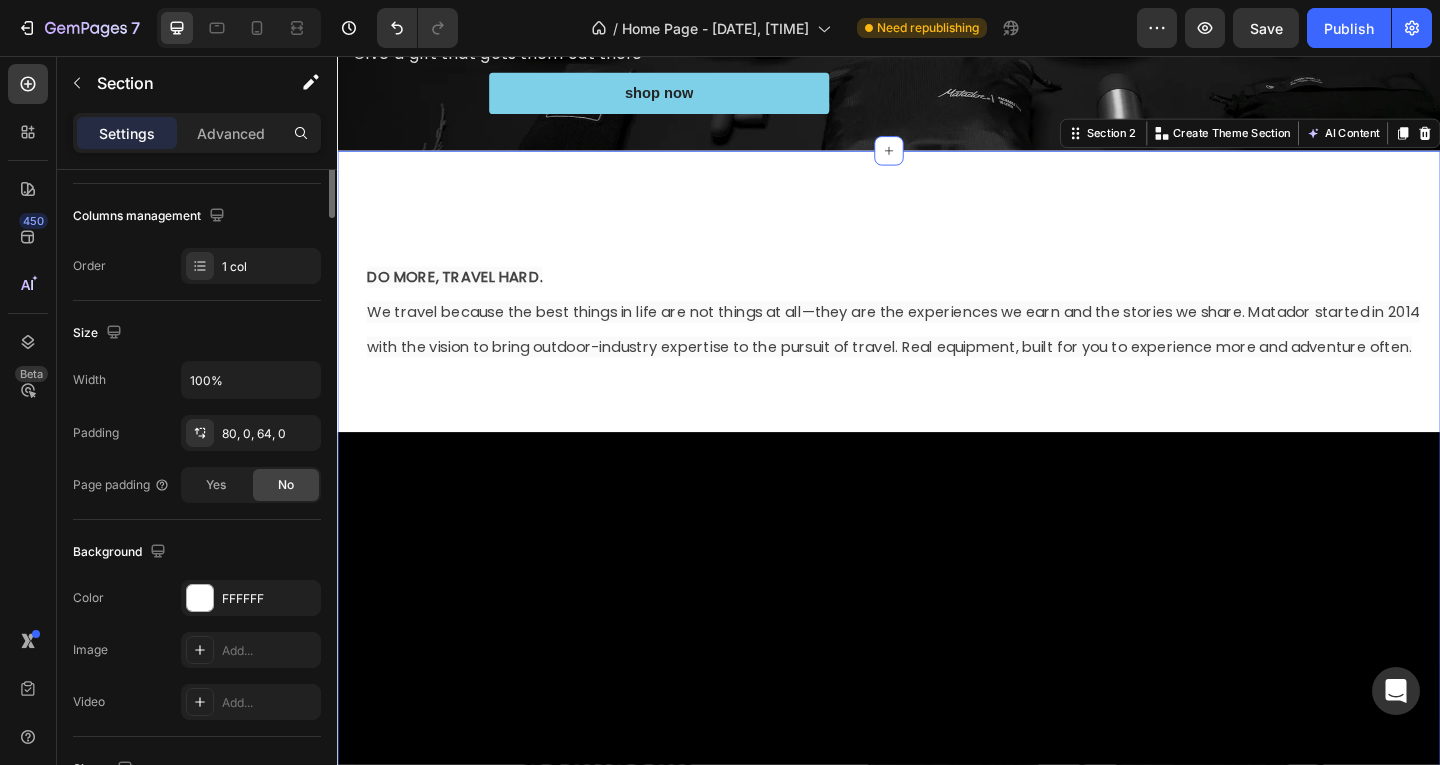 scroll, scrollTop: 0, scrollLeft: 0, axis: both 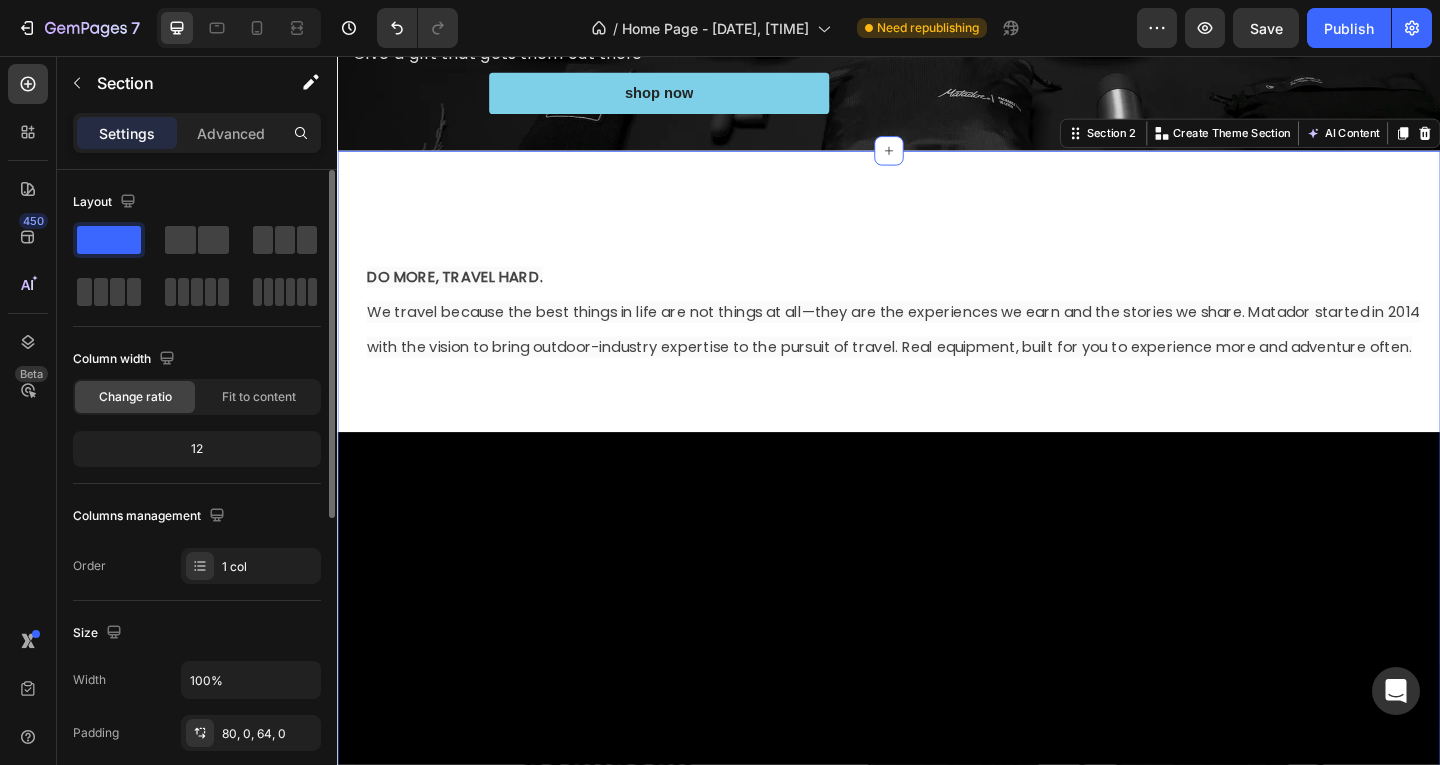 click on "12" 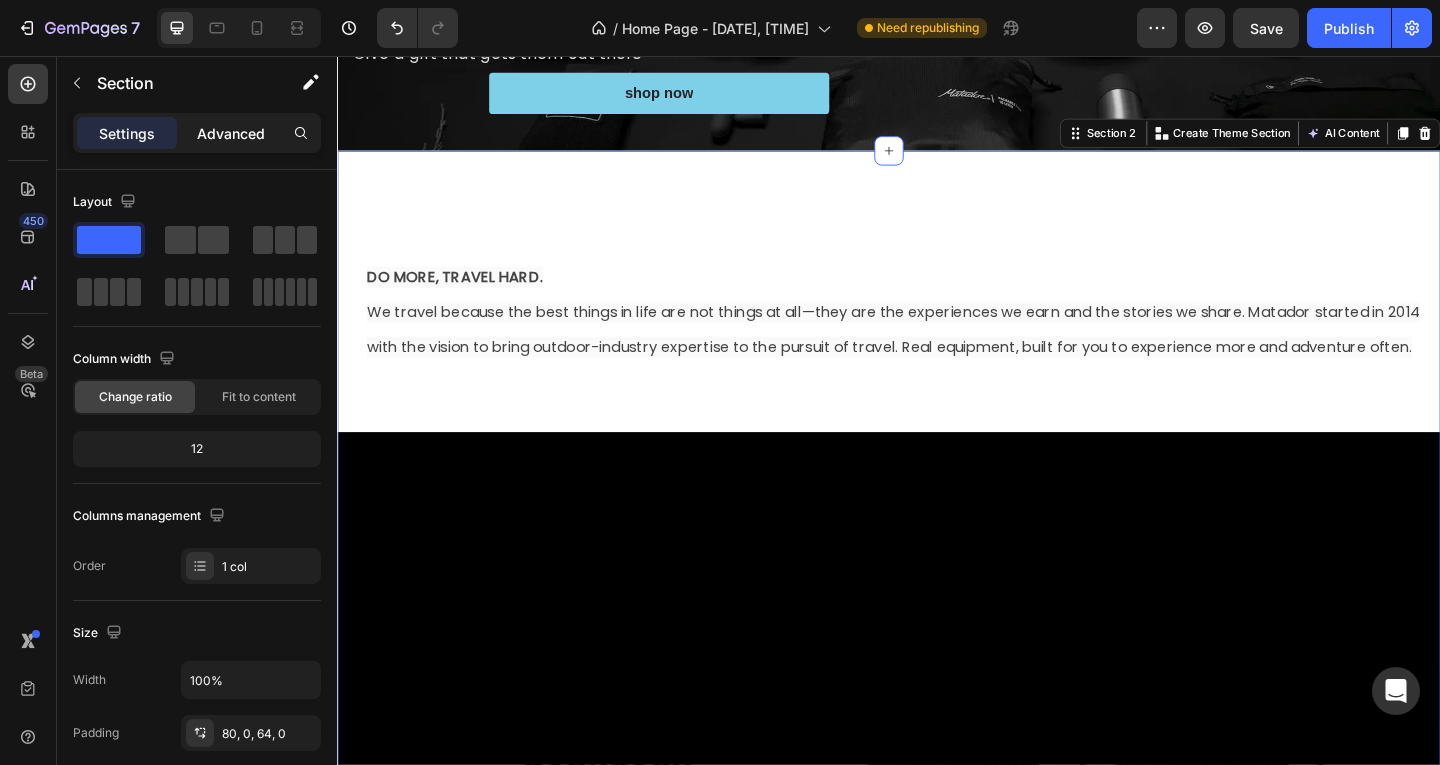 click on "Advanced" 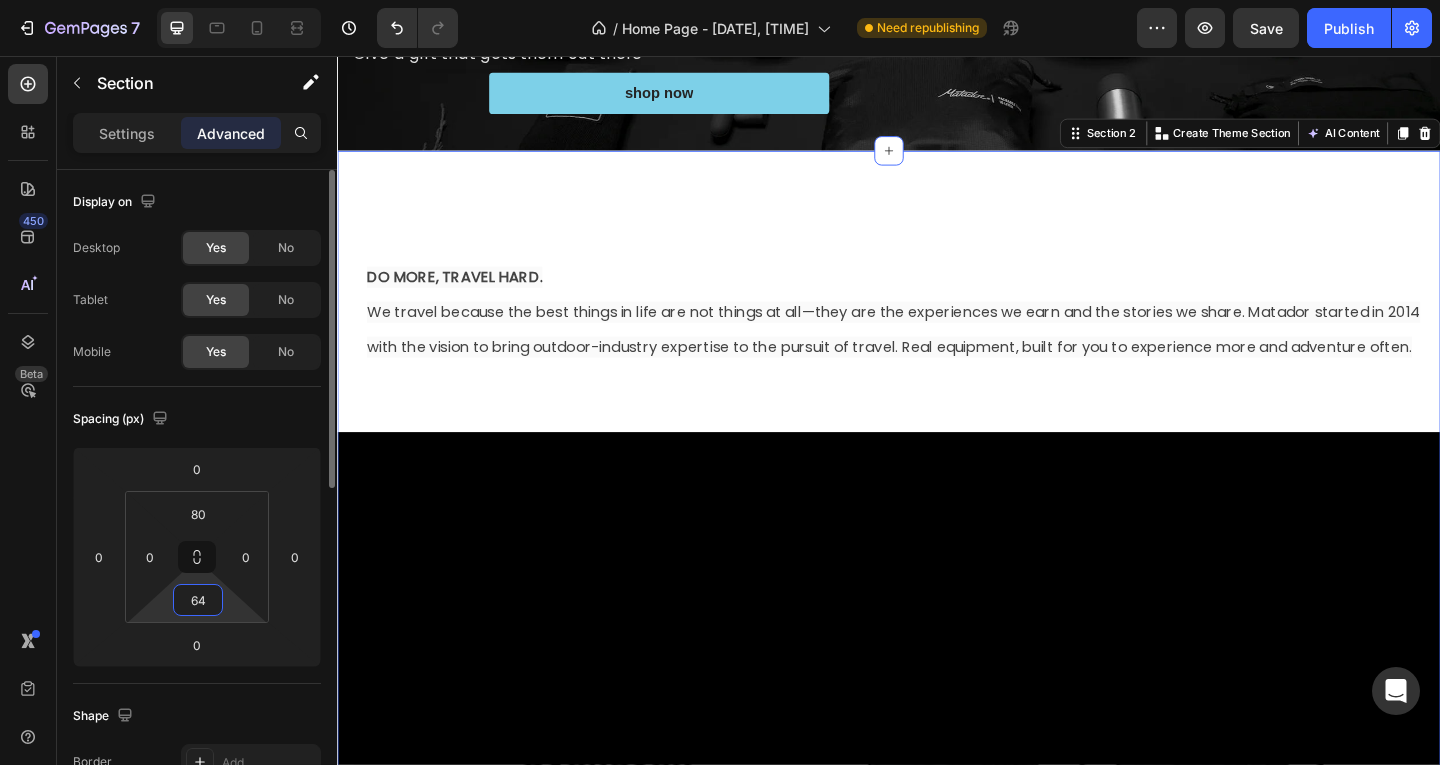 drag, startPoint x: 204, startPoint y: 607, endPoint x: 193, endPoint y: 604, distance: 11.401754 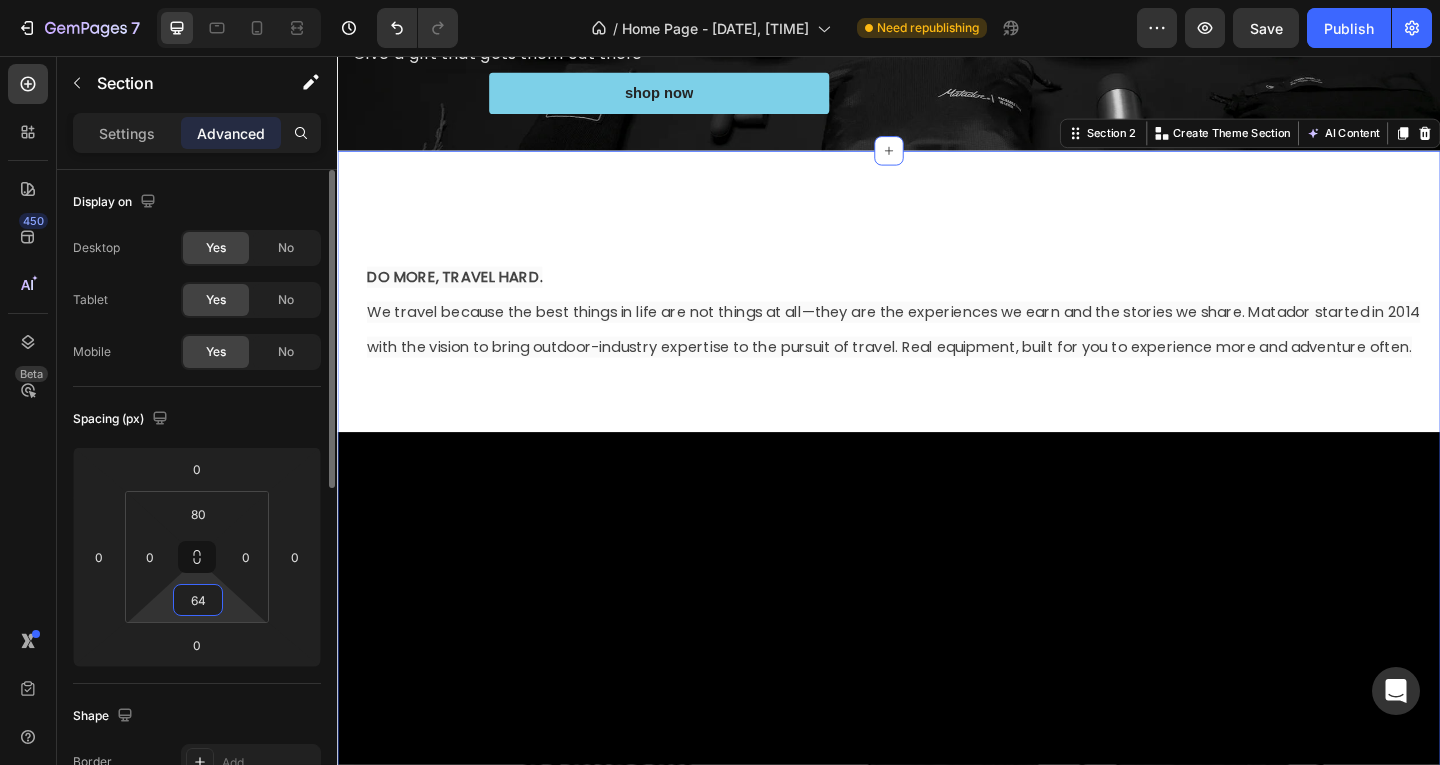 click on "64" at bounding box center (198, 600) 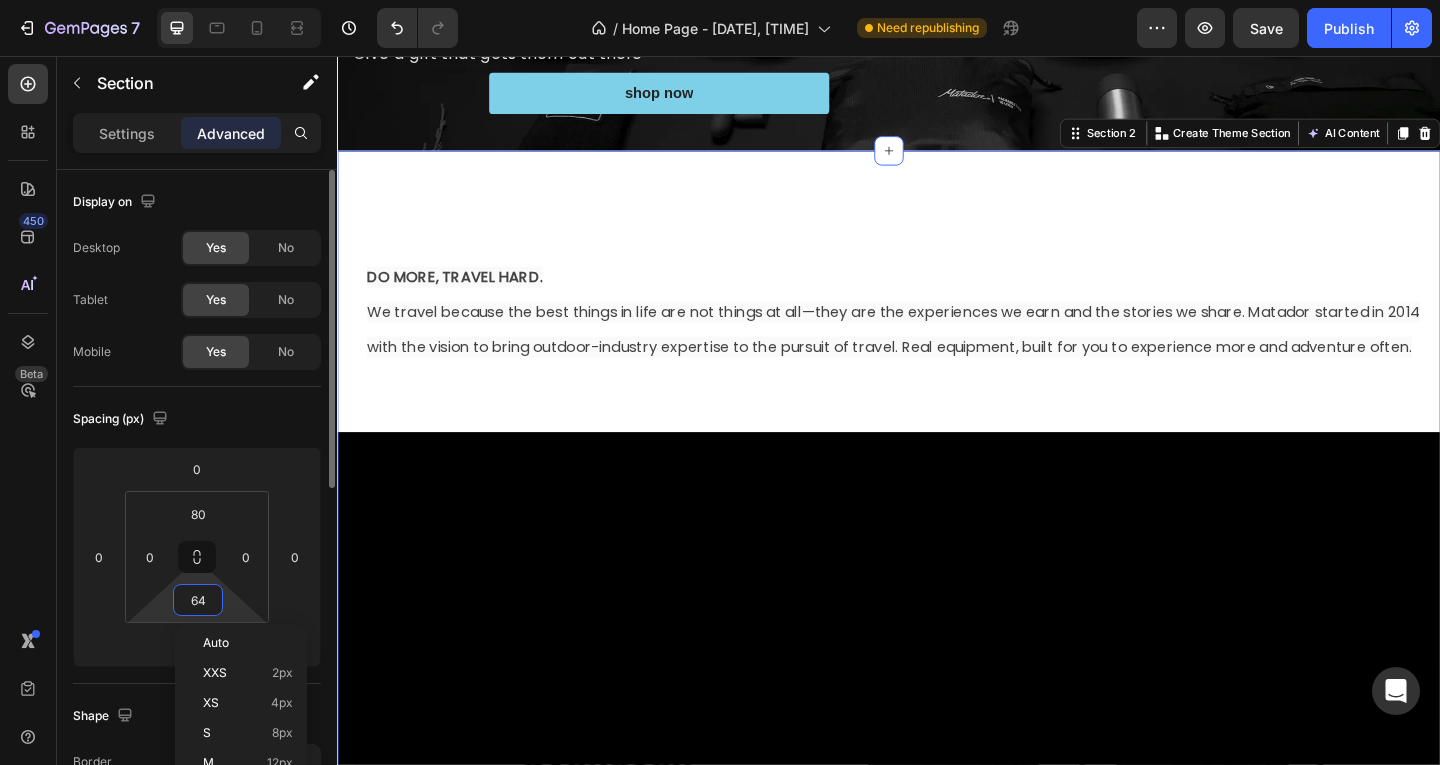 type on "6" 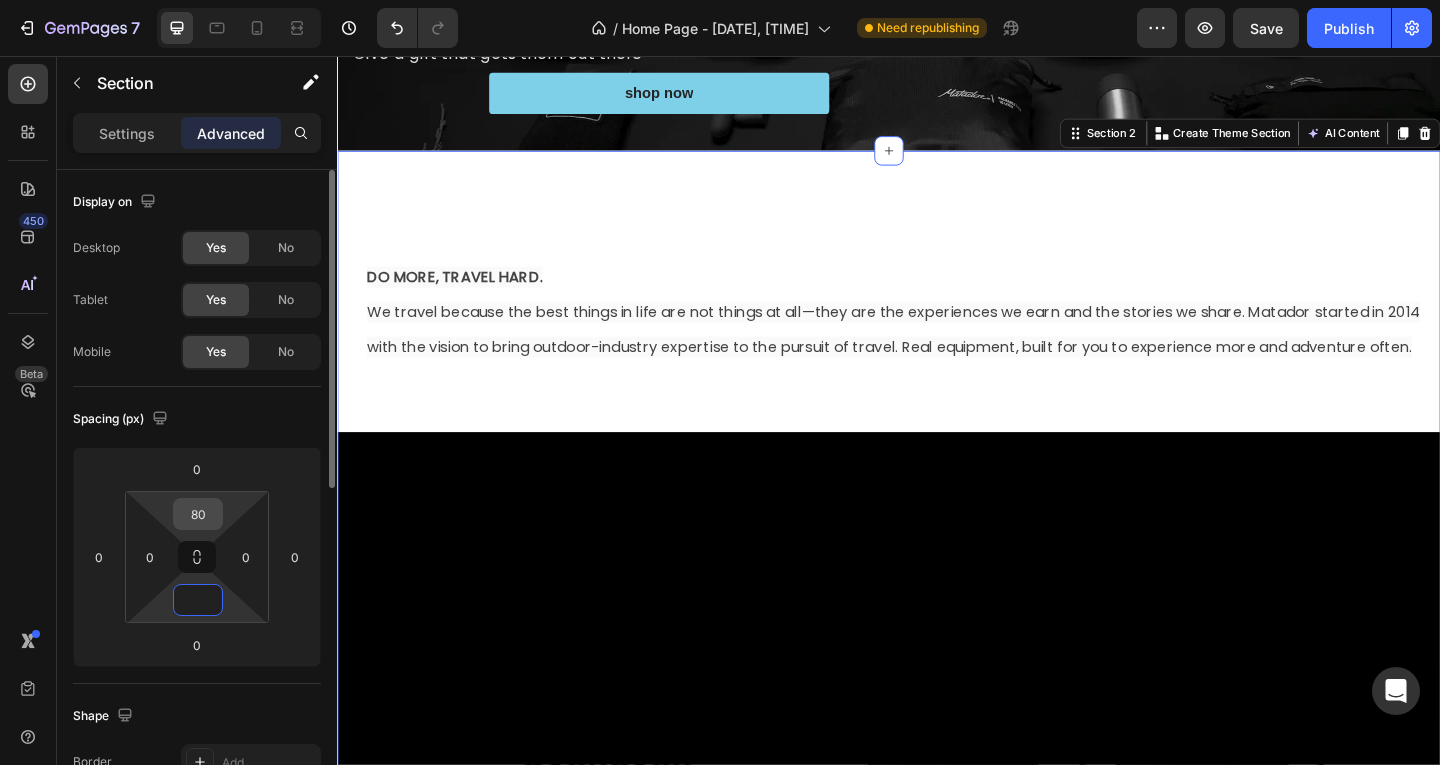 type on "0" 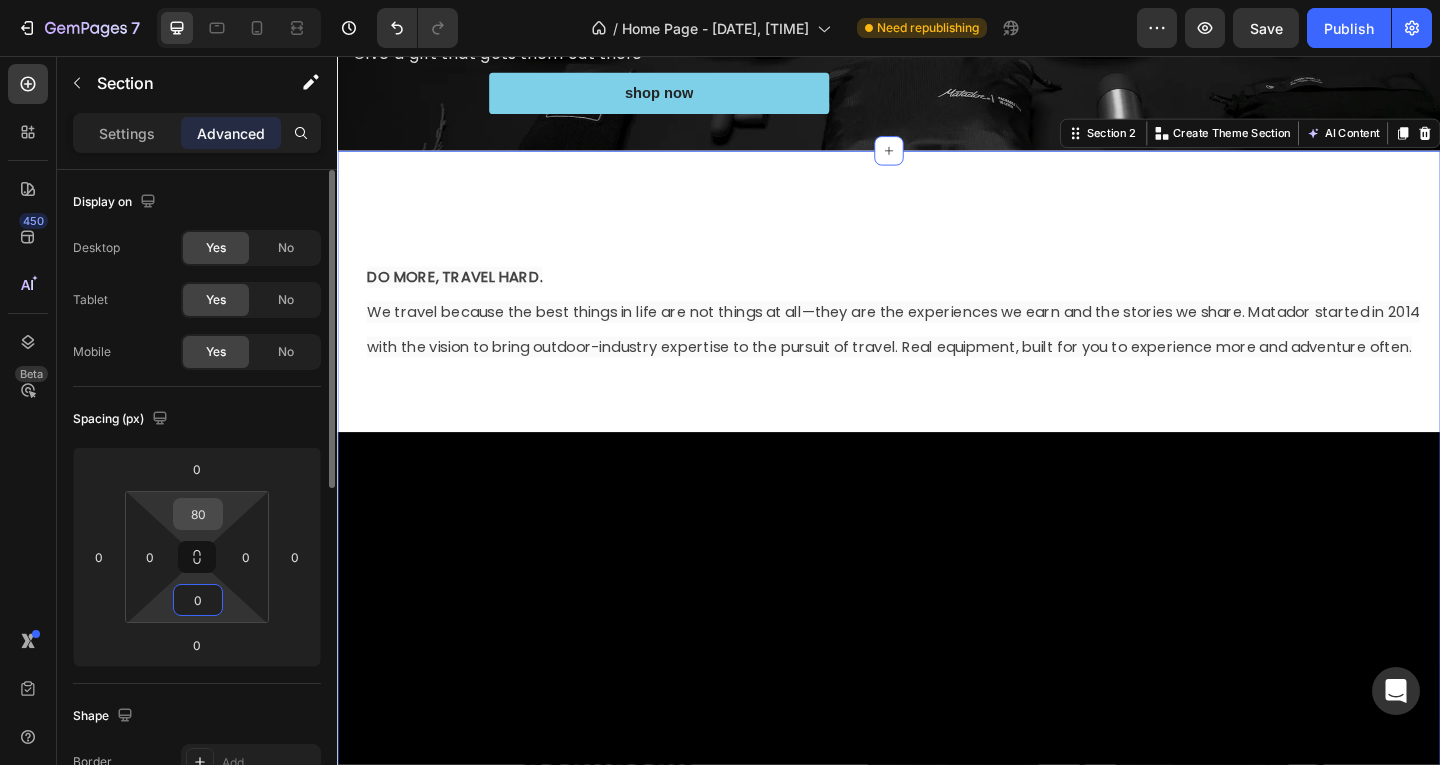 click on "80" at bounding box center (198, 514) 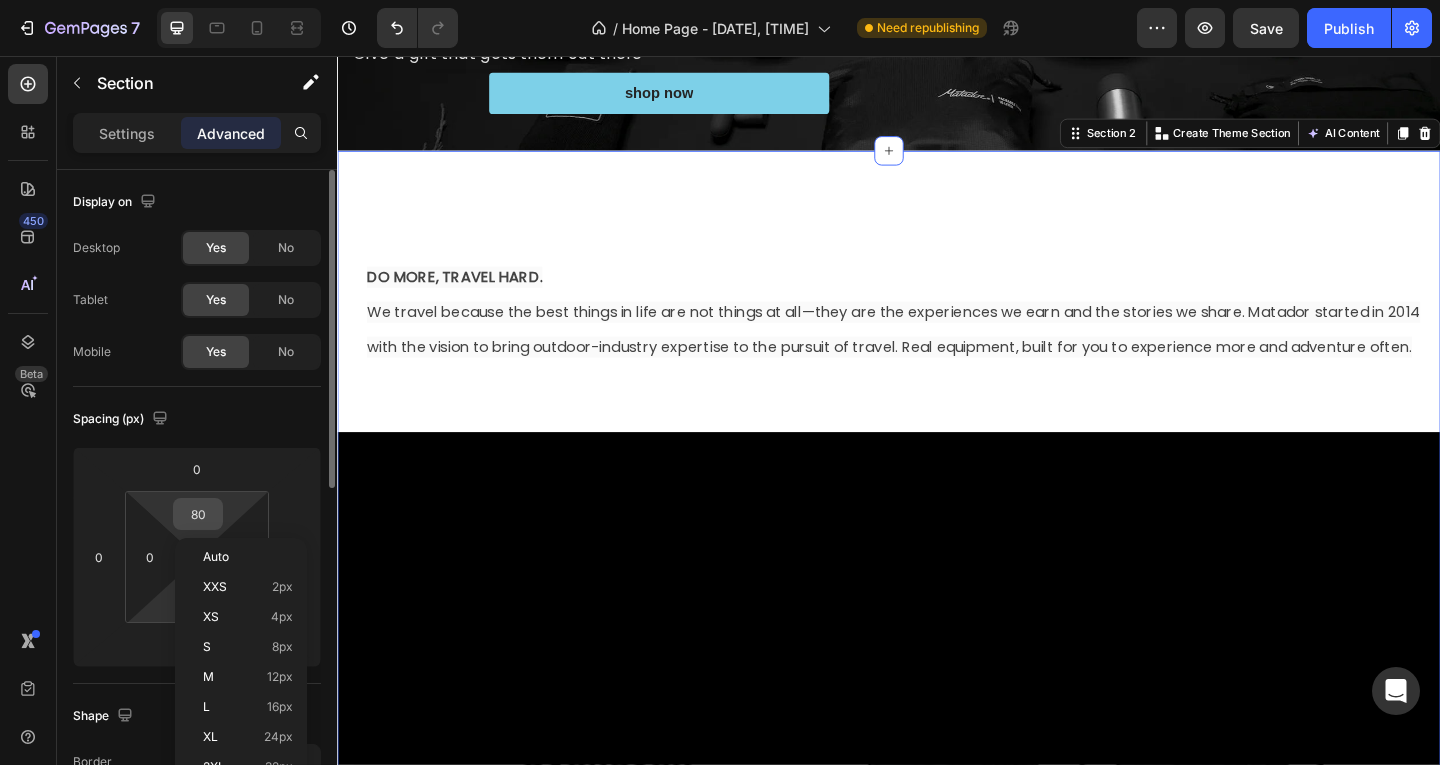 click on "80" at bounding box center (198, 514) 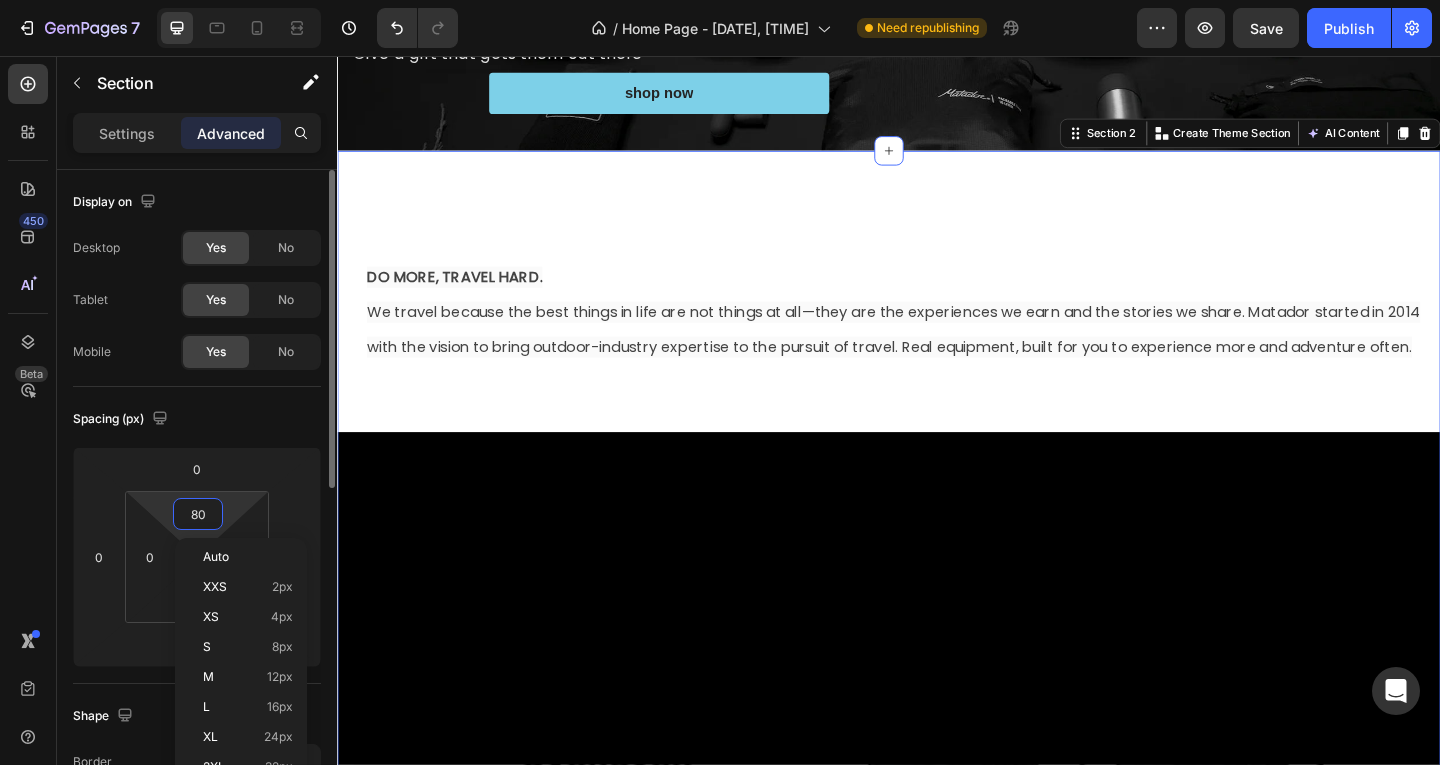 type 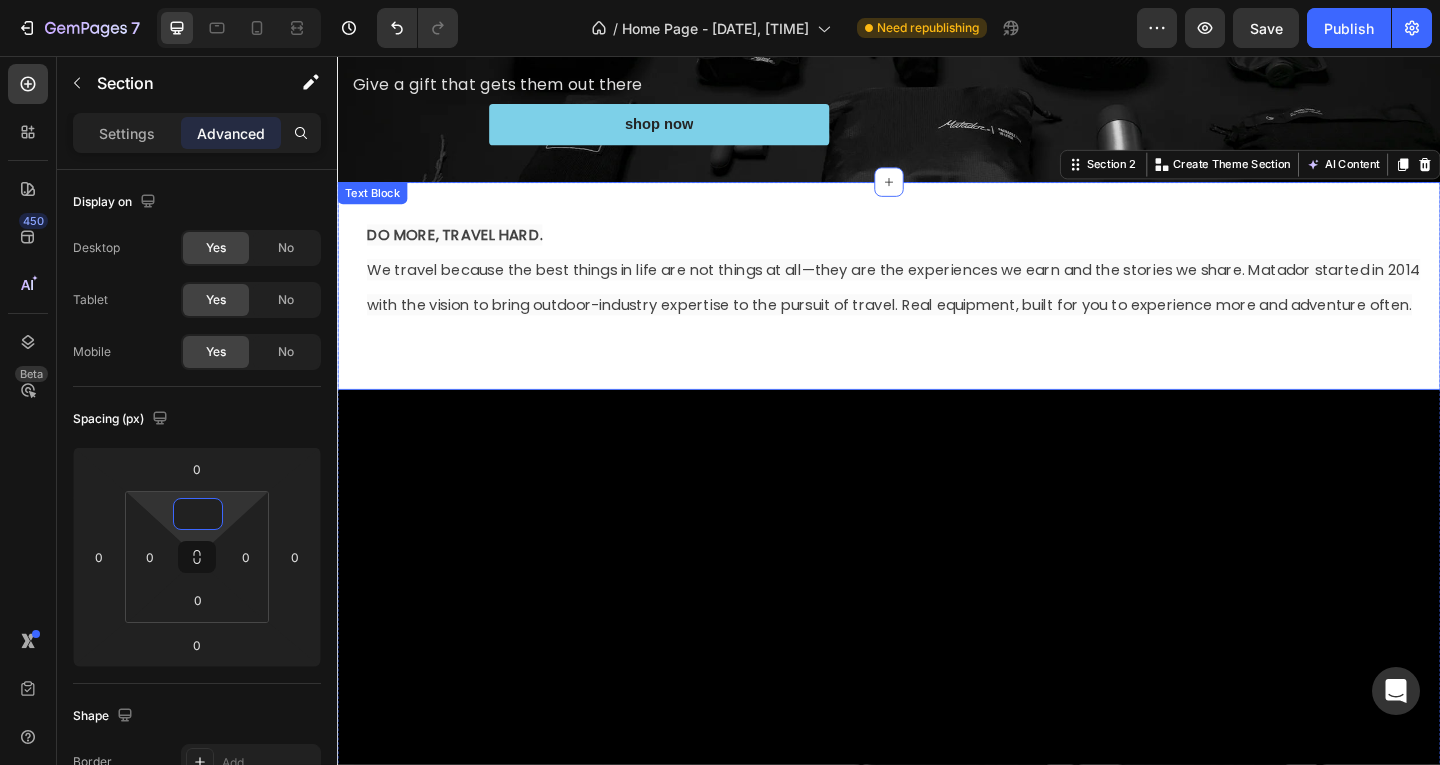 scroll, scrollTop: 0, scrollLeft: 0, axis: both 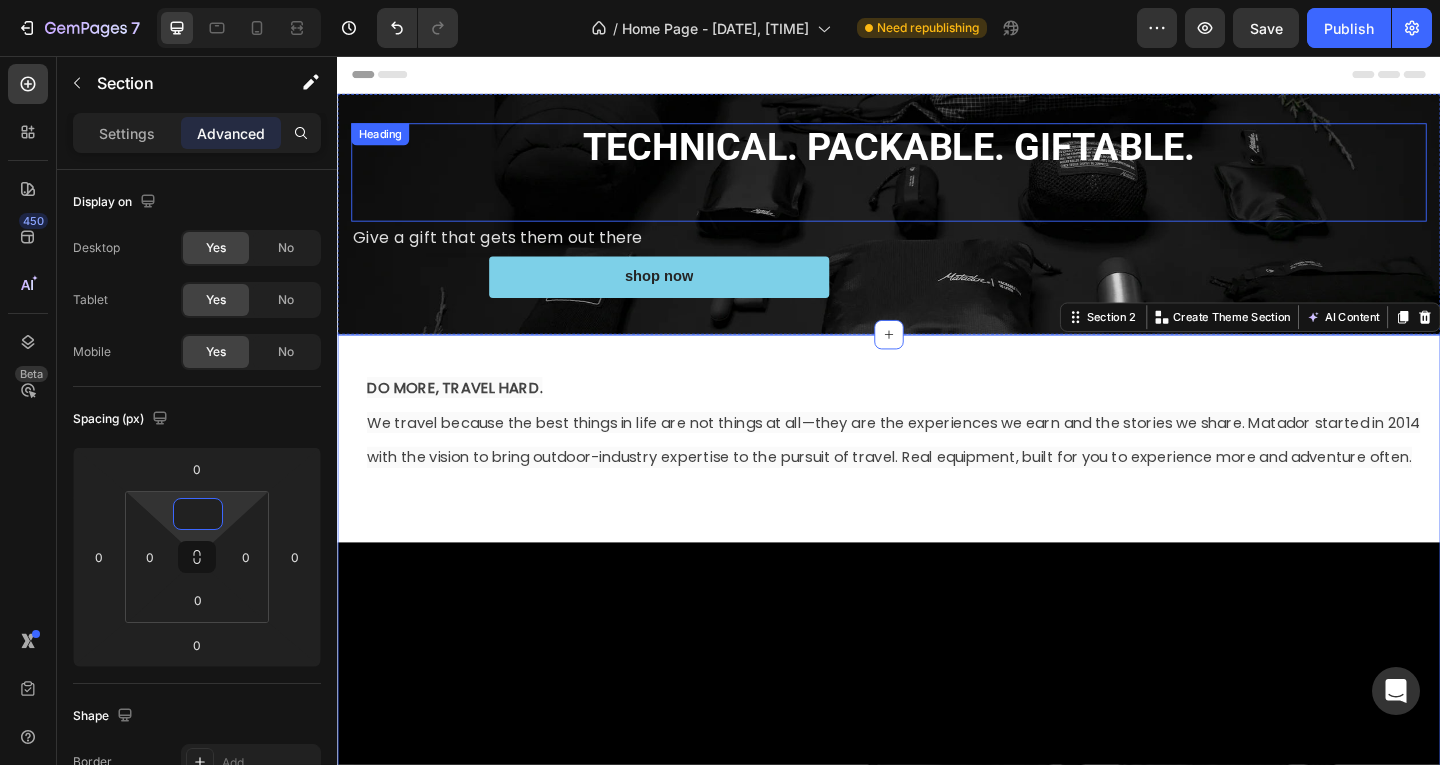 click on "TECHNICAL. PACKABLE. GIFTABLE." at bounding box center [937, 182] 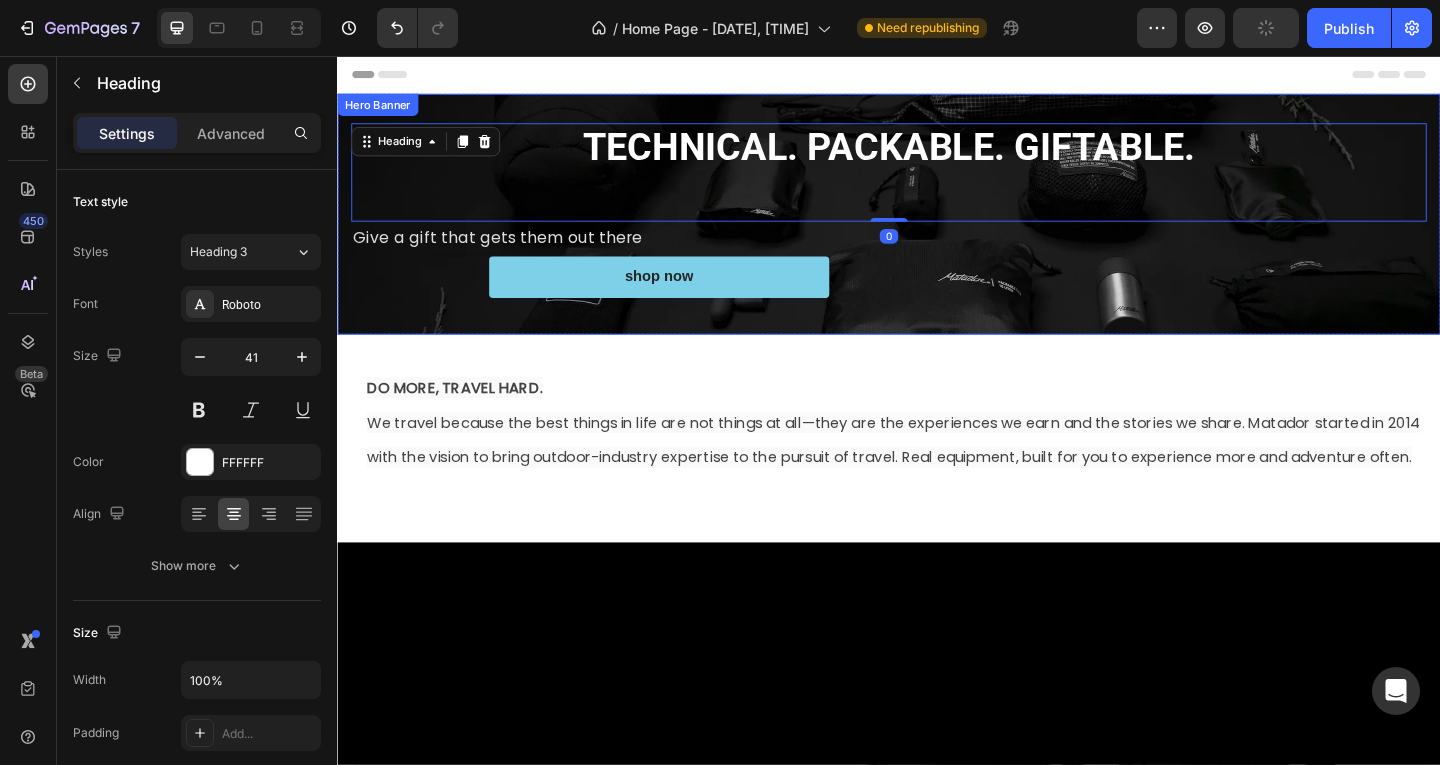 click on "TECHNICAL. PACKABLE. GIFTABLE.   Heading   0 Give a gift that gets them out there Text Block Text Block shop now Button Row" at bounding box center [937, 228] 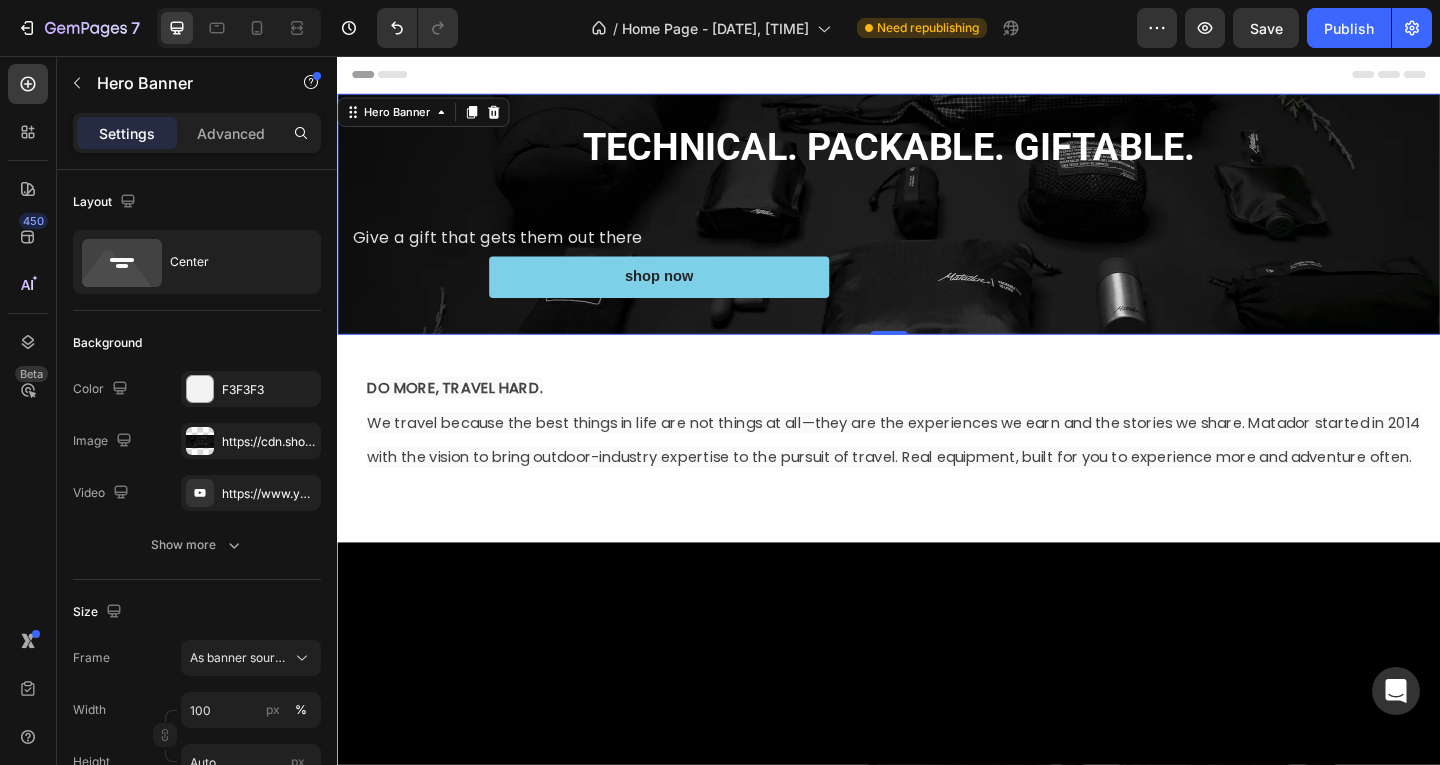 click on "TECHNICAL. PACKABLE. GIFTABLE.   Heading Give a gift that gets them out there Text Block Text Block shop now Button Row" at bounding box center [937, 228] 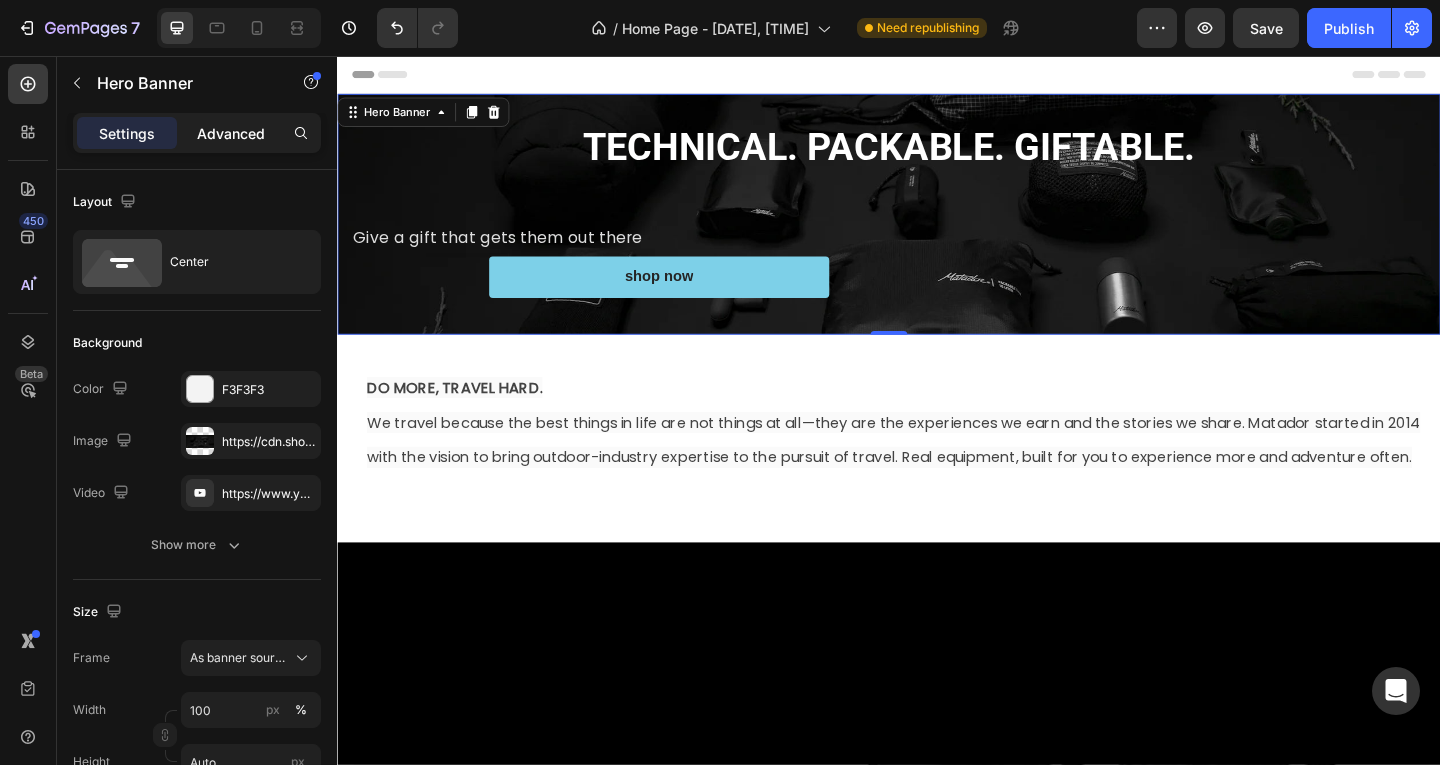 click on "Advanced" at bounding box center (231, 133) 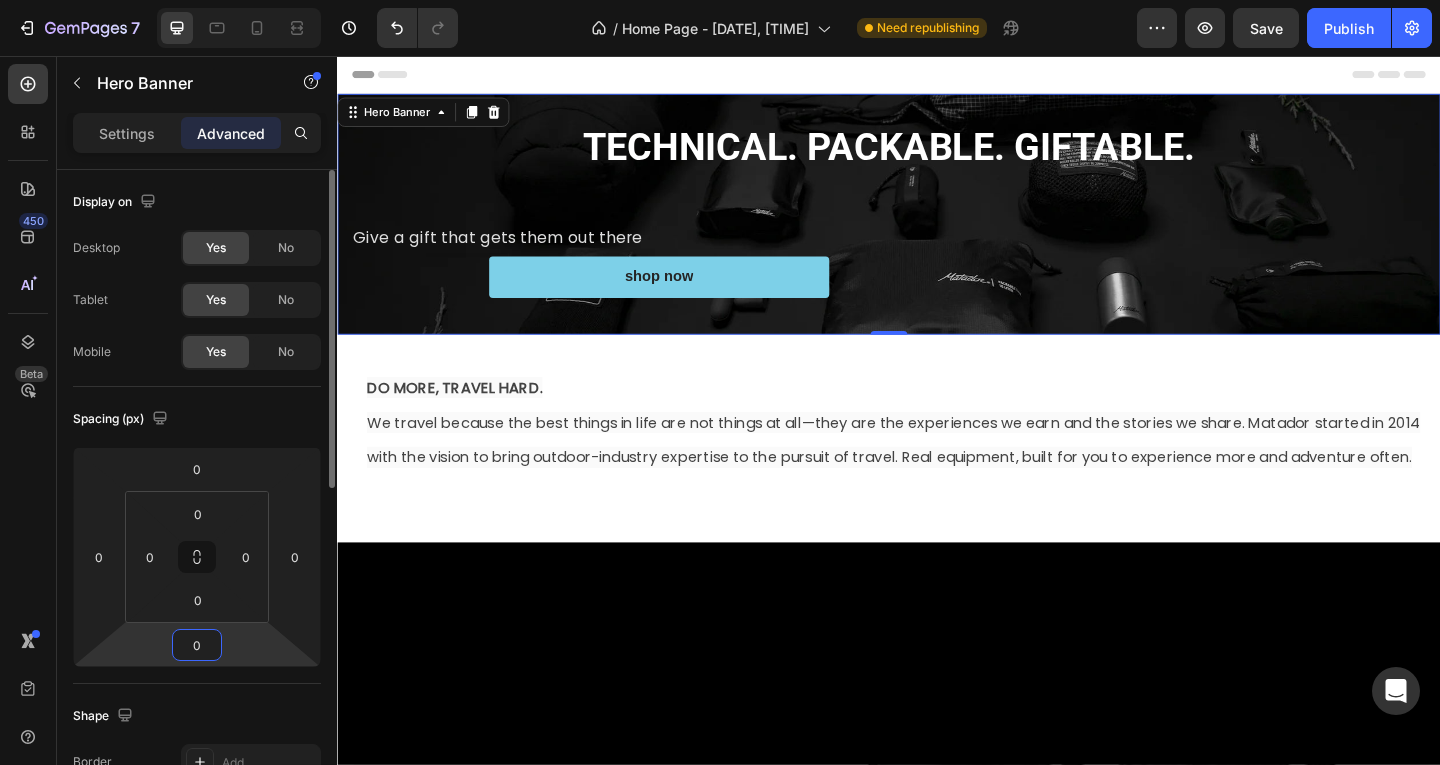 click on "0" at bounding box center [197, 645] 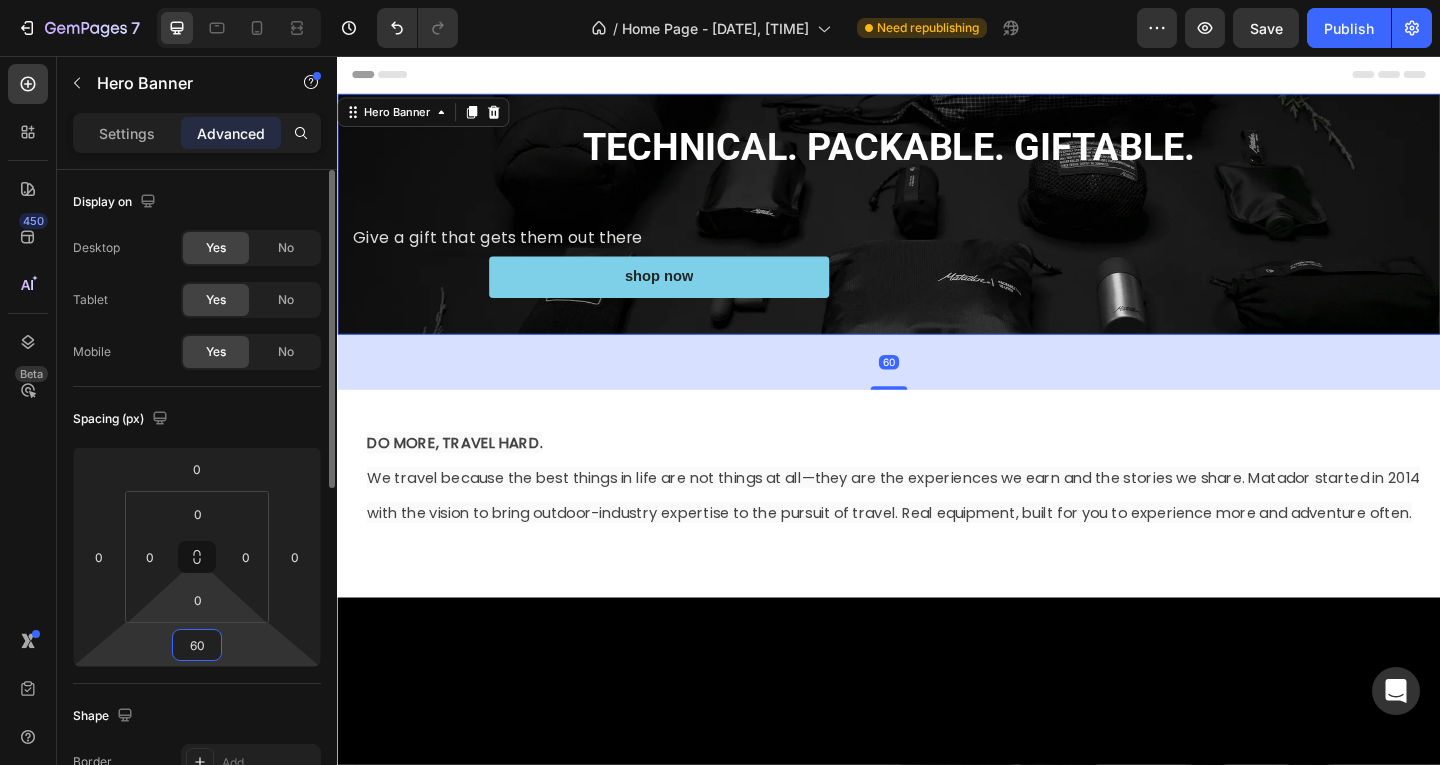 type on "6" 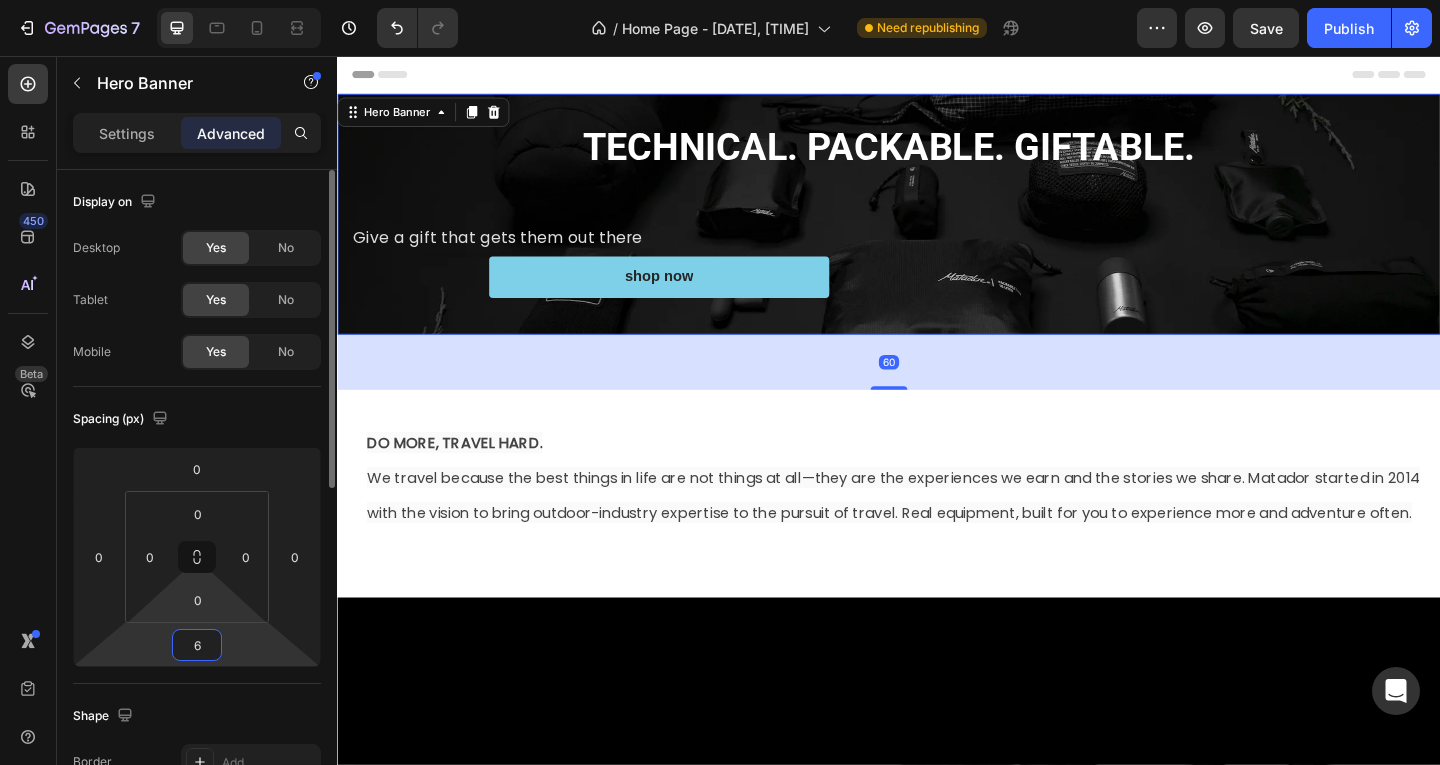type 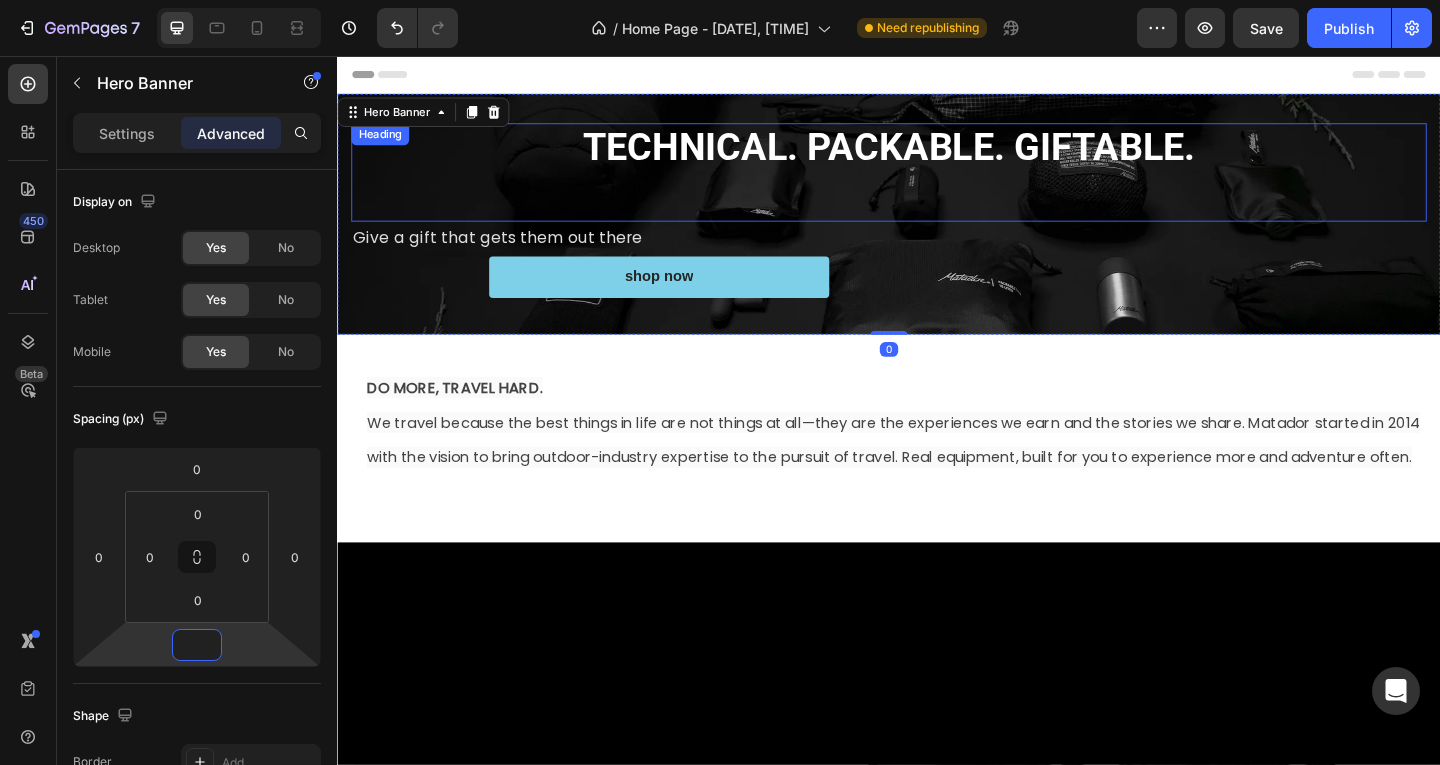 click on "TECHNICAL. PACKABLE. GIFTABLE." at bounding box center [937, 155] 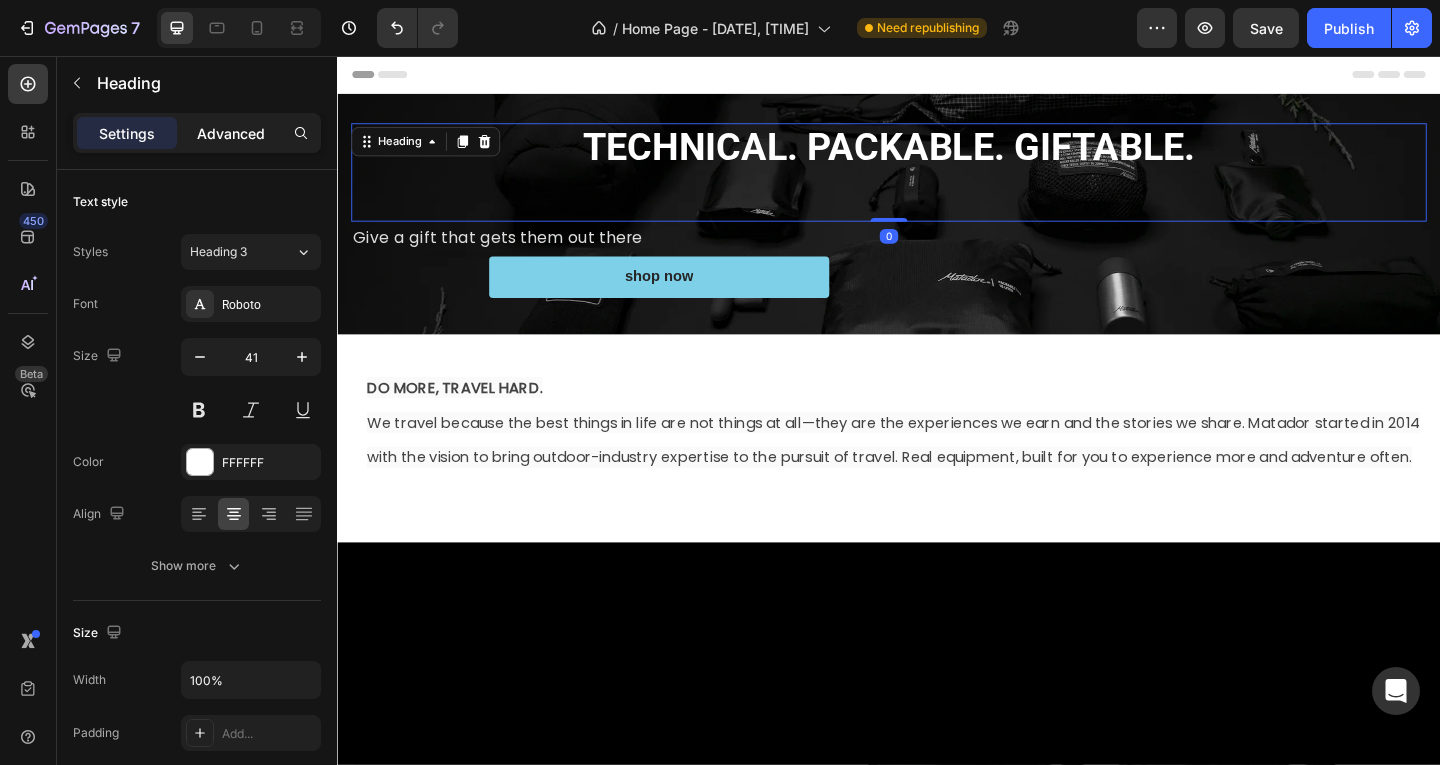 click on "Advanced" at bounding box center [231, 133] 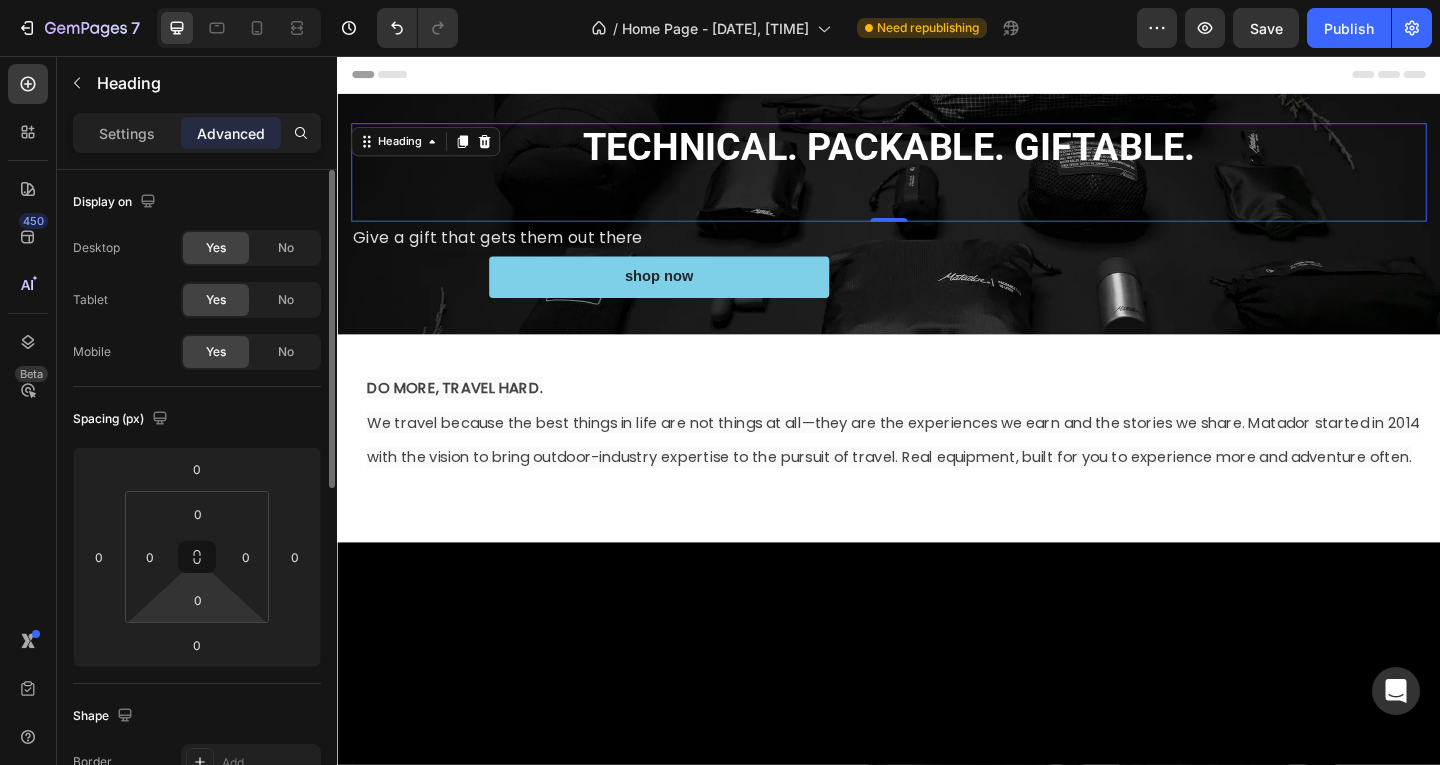 click on "7  Version history  /  Home Page - Aug 4, 00:01:28 Need republishing Preview  Save   Publish  450 Beta Sections(18) Elements(83) Section Element Hero Section Product Detail Brands Trusted Badges Guarantee Product Breakdown How to use Testimonials Compare Bundle FAQs Social Proof Brand Story Product List Collection Blog List Contact Sticky Add to Cart Custom Footer Browse Library 450 Layout
Row
Row
Row
Row Text
Heading
Text Block Button
Button
Button Media
Image
Image" at bounding box center [720, 0] 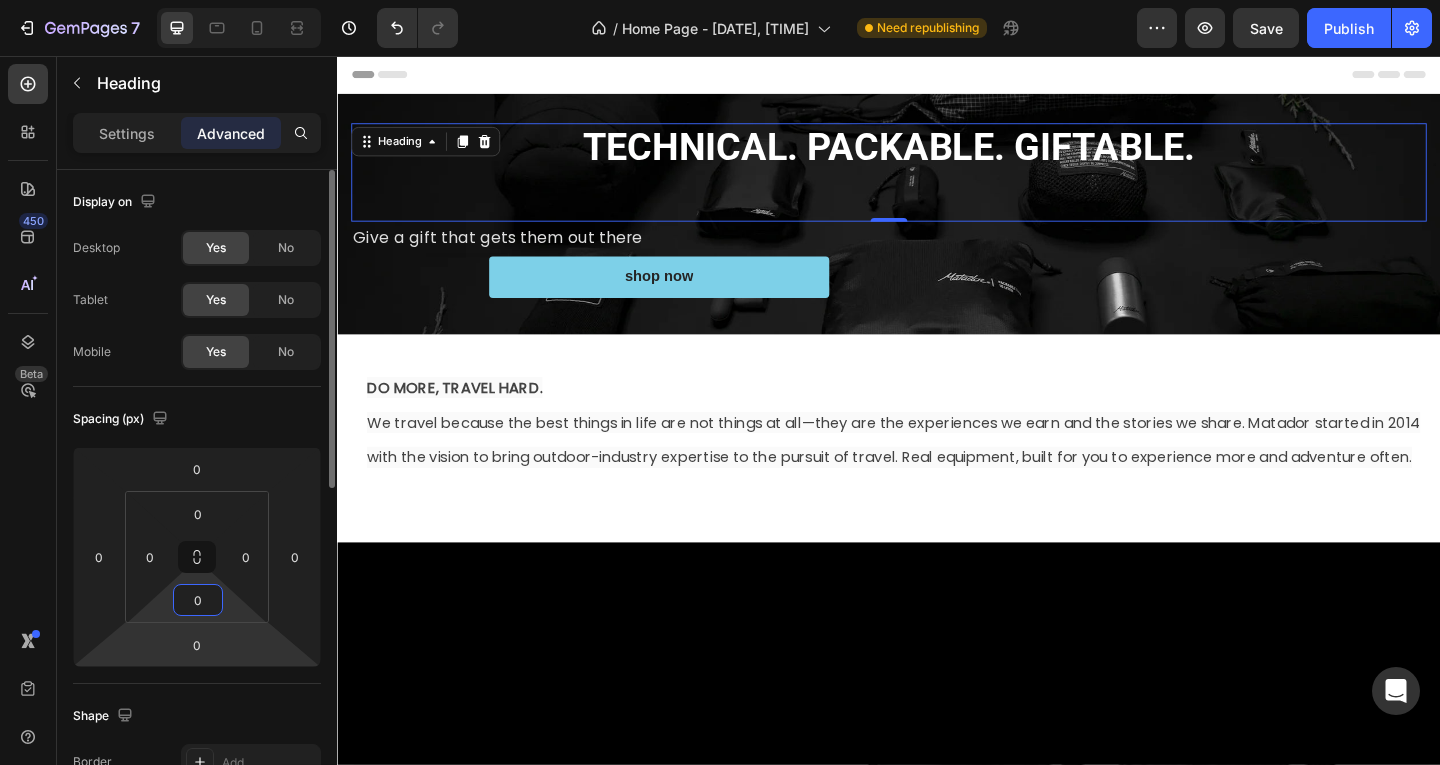 click on "Spacing (px) 0 0 0 0 0 0 0 0" 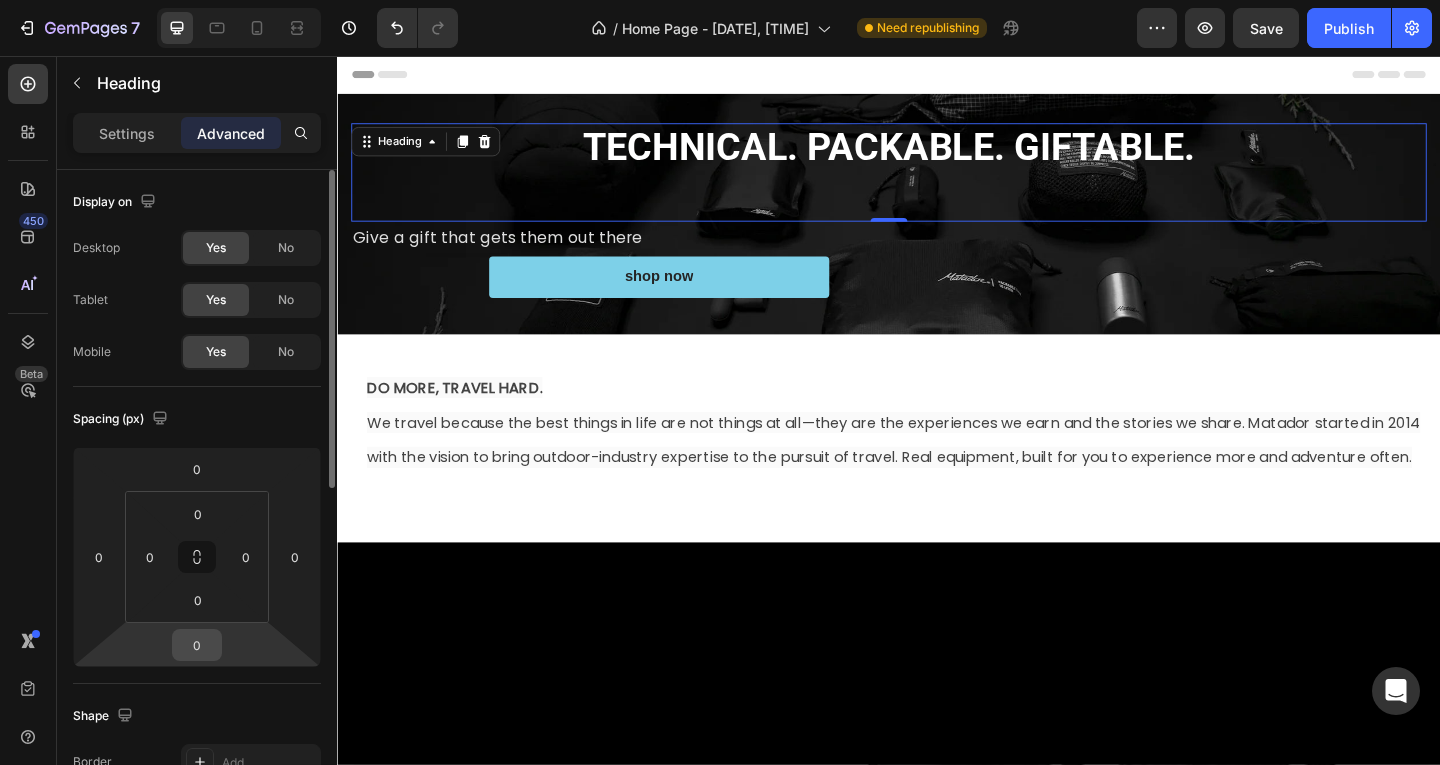 click on "0" at bounding box center (197, 645) 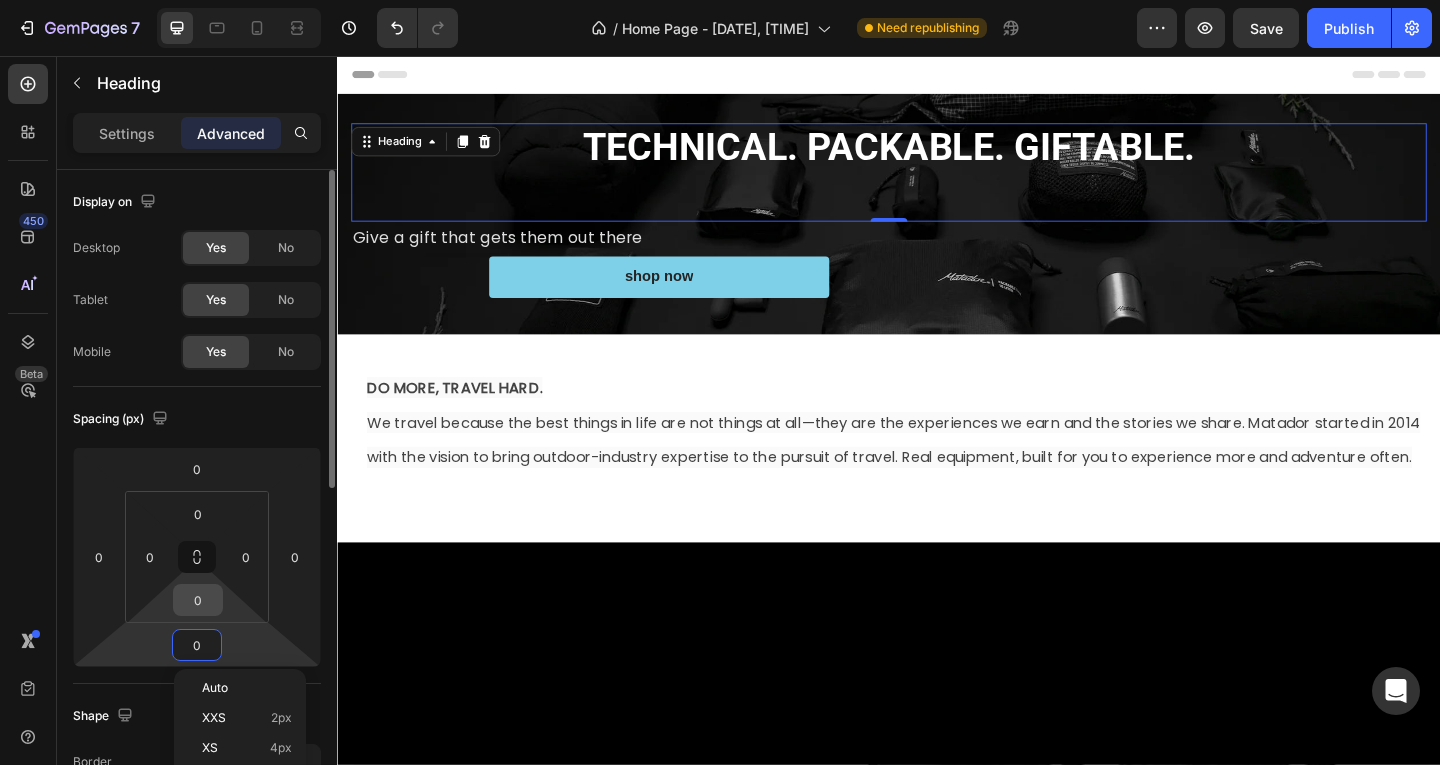click on "0" at bounding box center [198, 600] 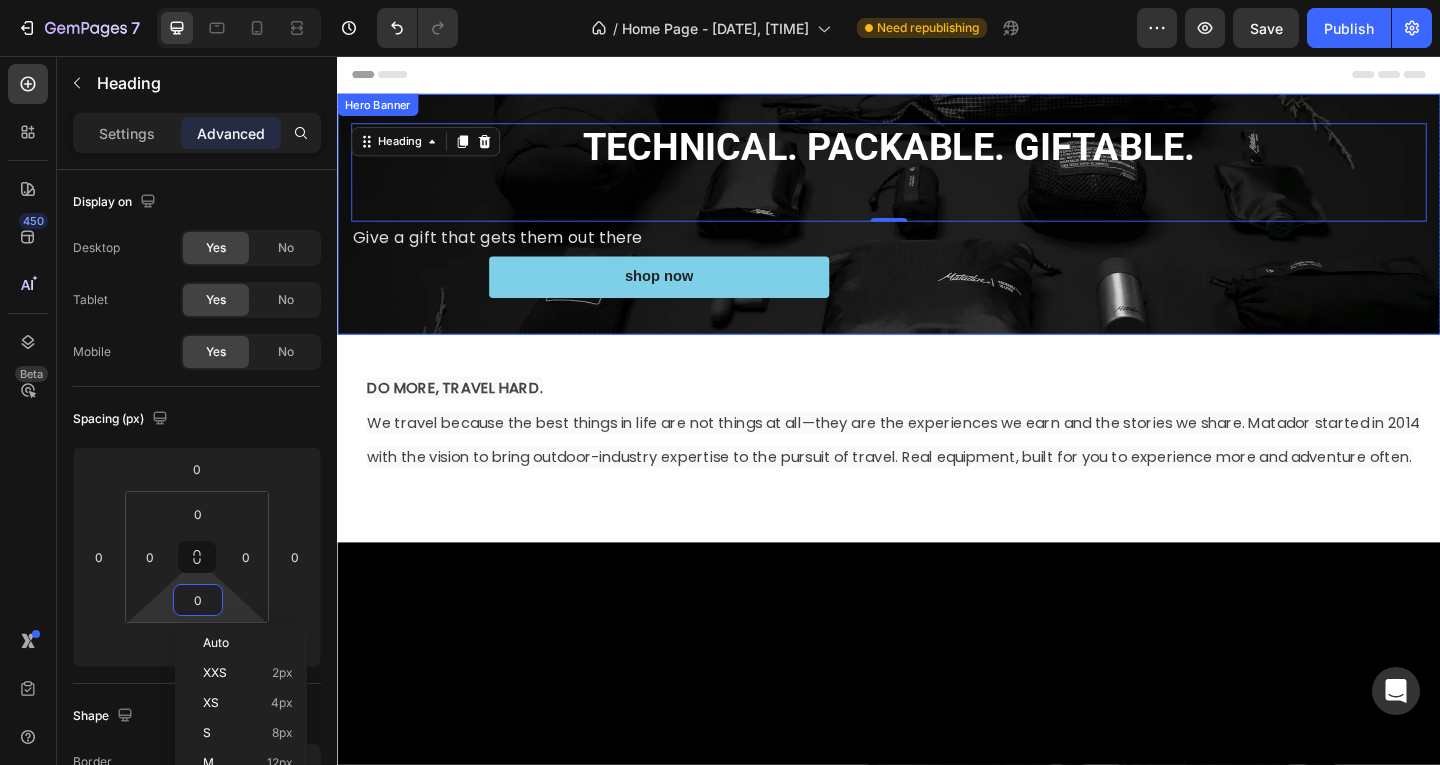 click on "TECHNICAL. PACKABLE. GIFTABLE.   Heading   0 Give a gift that gets them out there Text Block Text Block shop now Button Row" at bounding box center (937, 228) 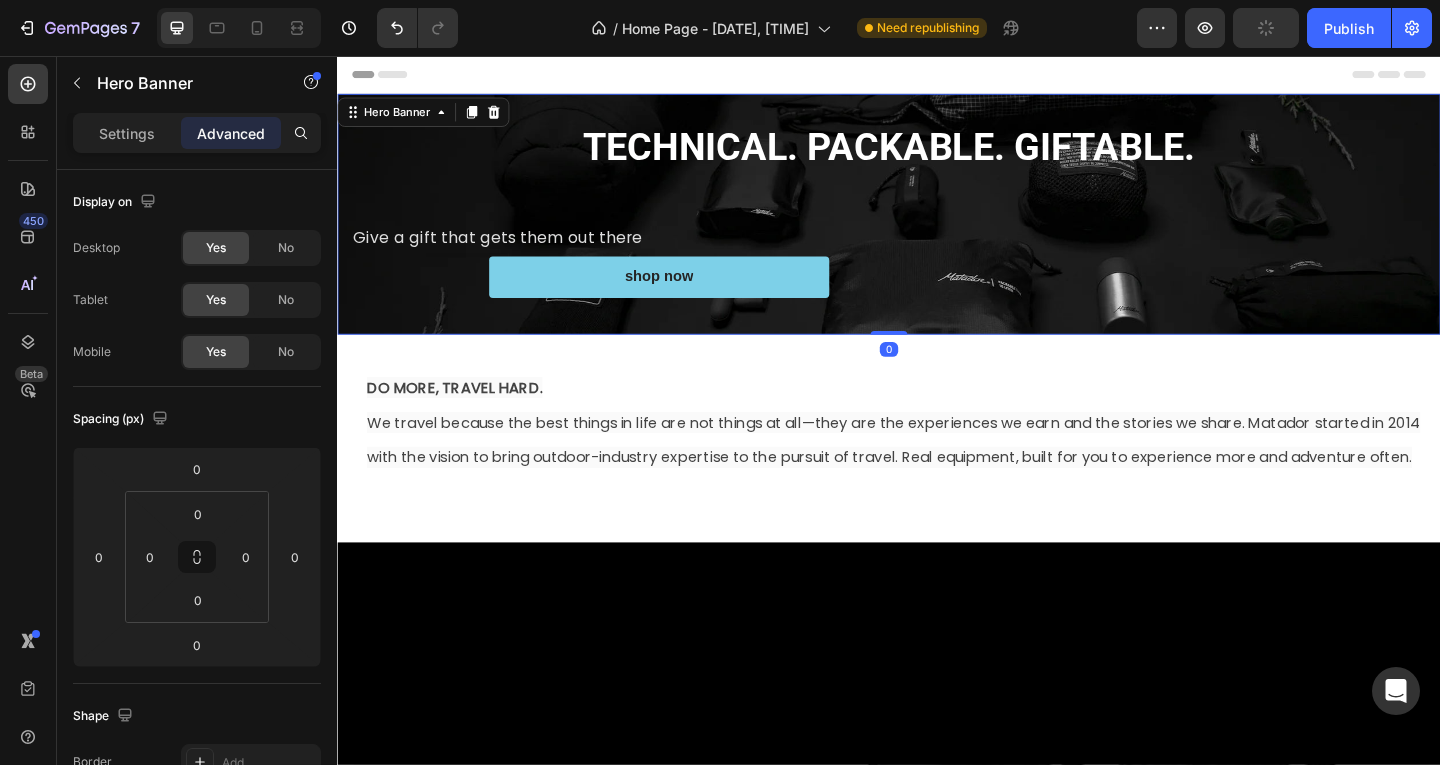 click on "TECHNICAL. PACKABLE. GIFTABLE.   Heading Give a gift that gets them out there Text Block Text Block shop now Button Row" at bounding box center (937, 228) 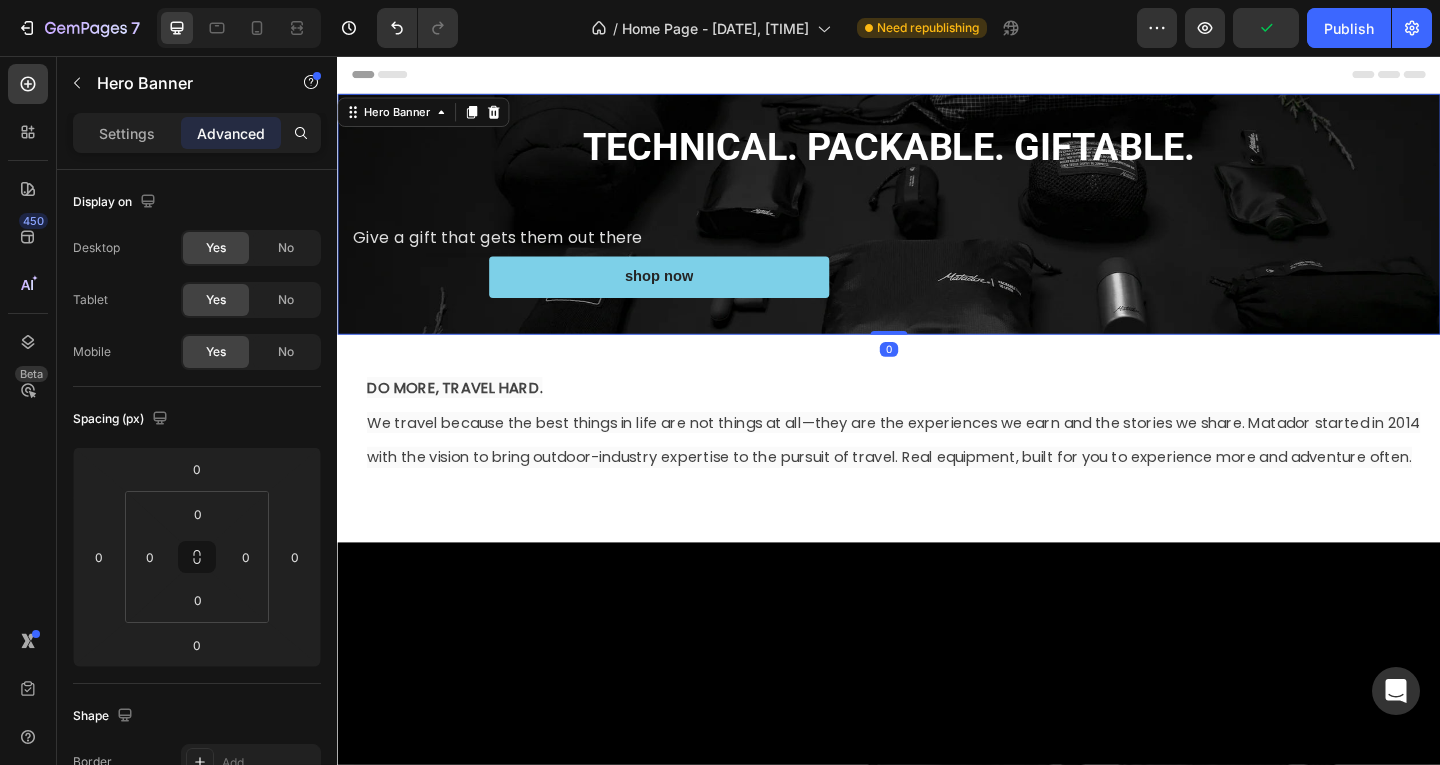 click on "TECHNICAL. PACKABLE. GIFTABLE.   Heading Give a gift that gets them out there Text Block Text Block shop now Button Row" at bounding box center (937, 228) 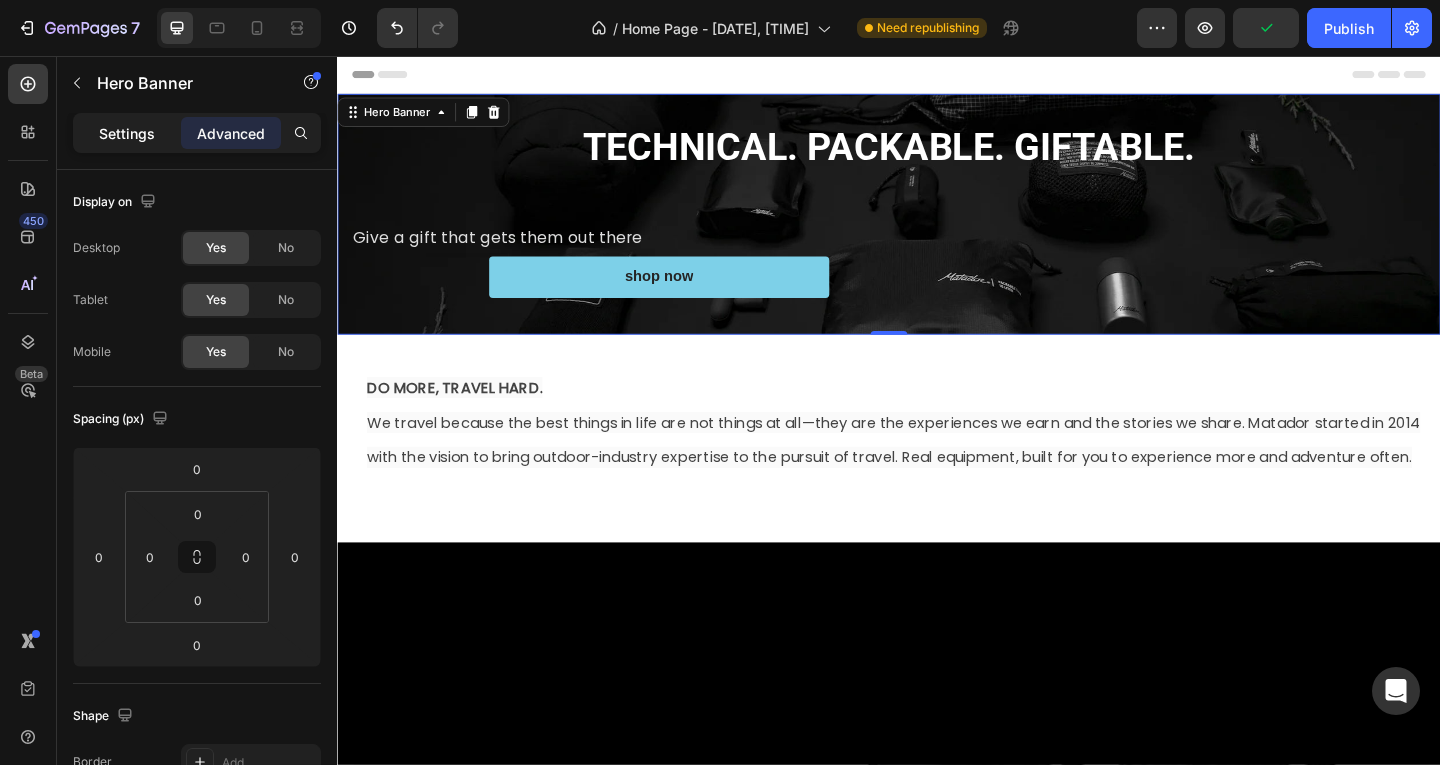 click on "Settings" at bounding box center [127, 133] 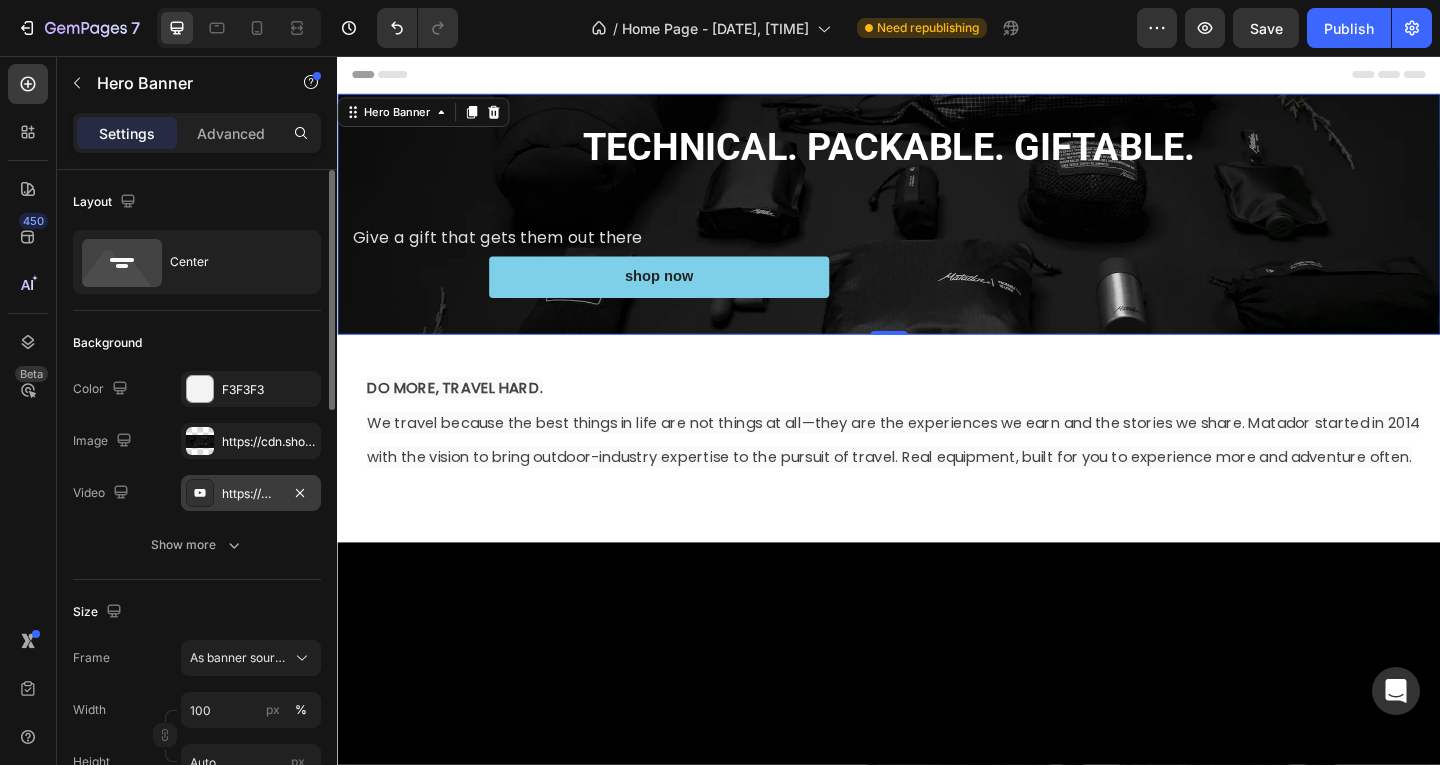 scroll, scrollTop: 200, scrollLeft: 0, axis: vertical 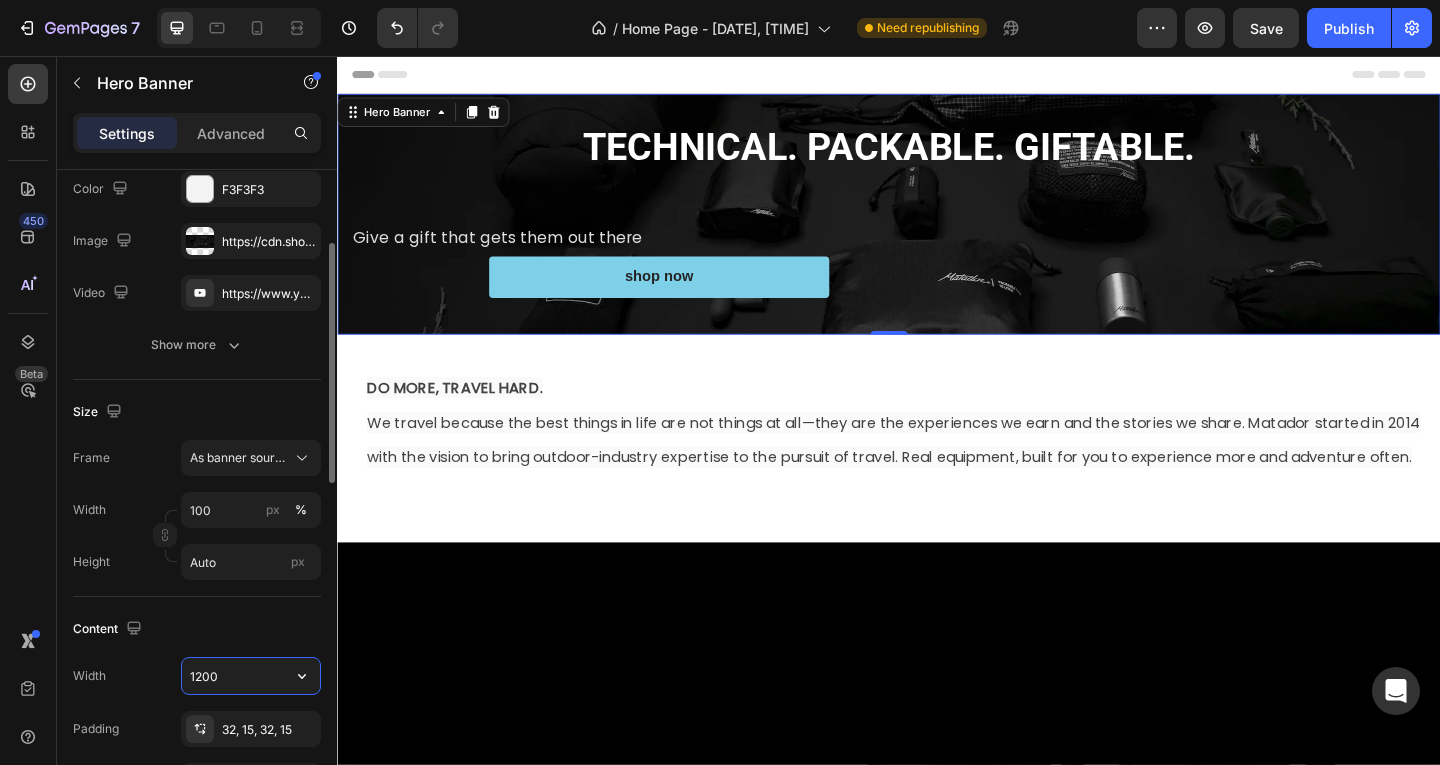 click on "1200" at bounding box center [251, 676] 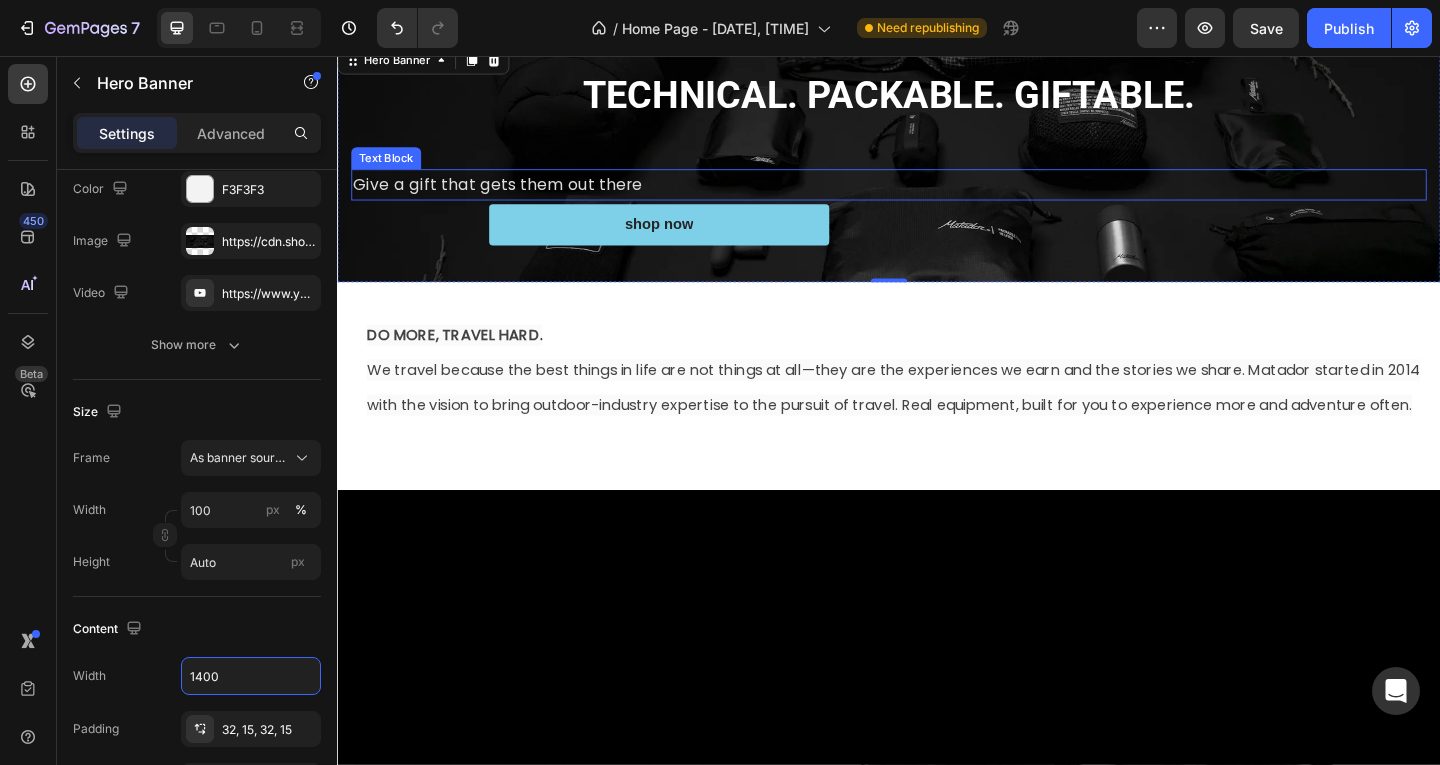 scroll, scrollTop: 0, scrollLeft: 0, axis: both 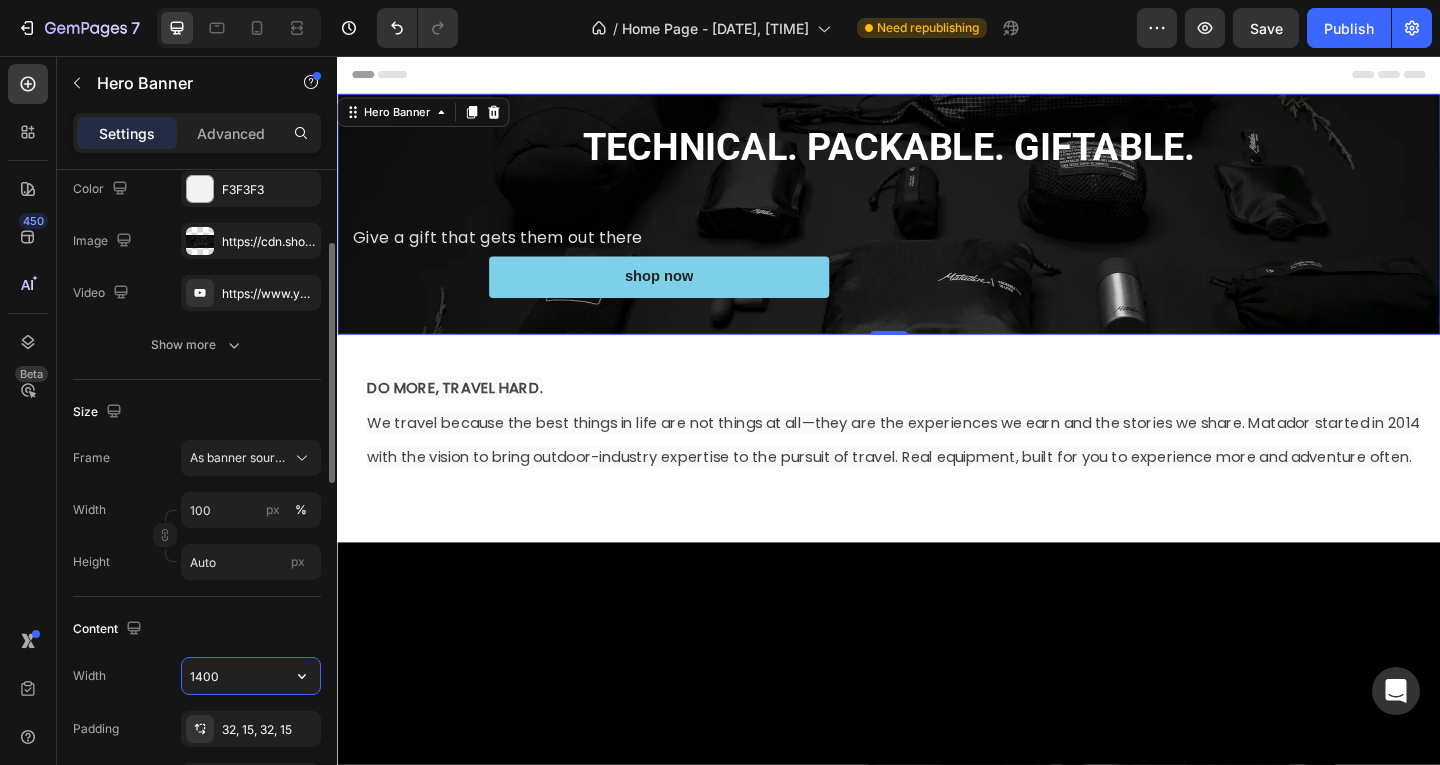 click on "1400" at bounding box center [251, 676] 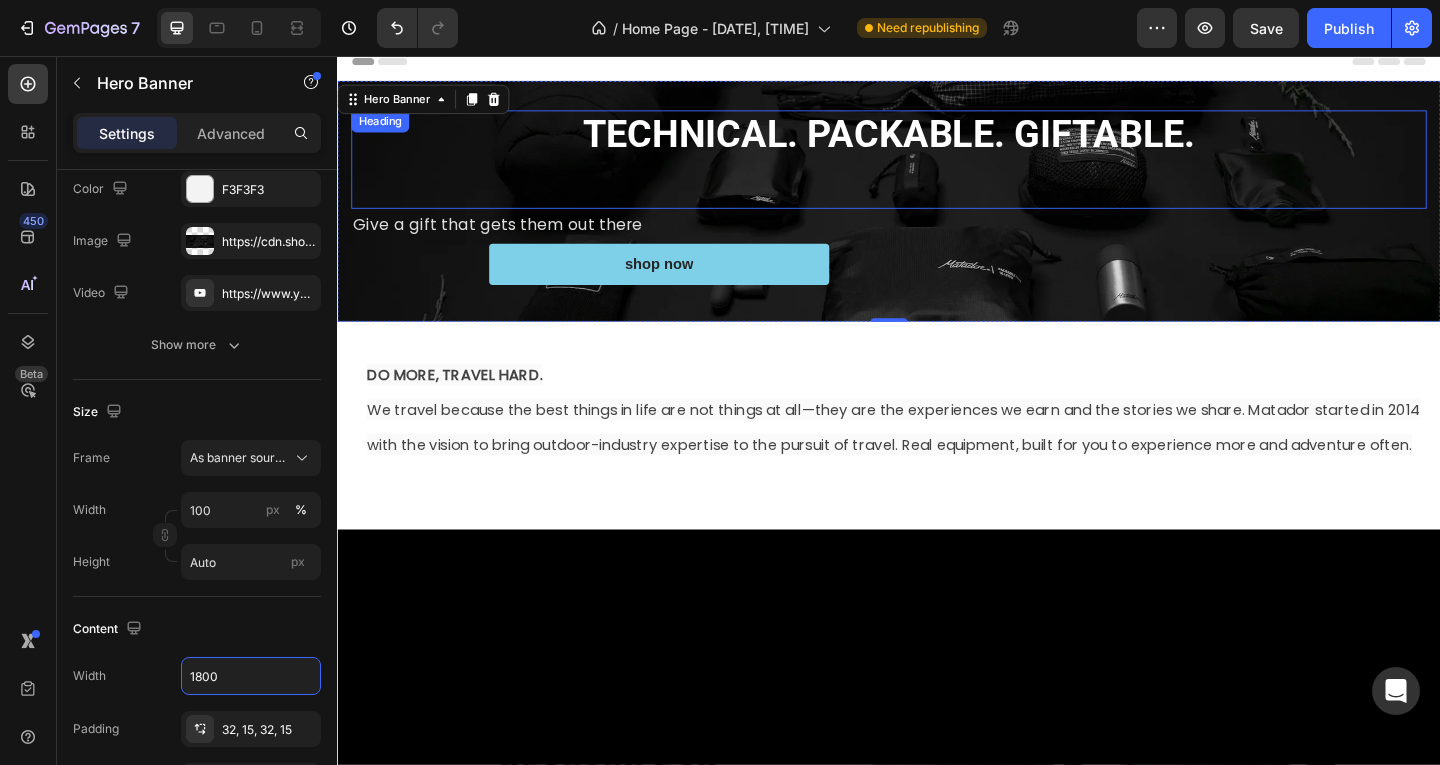 scroll, scrollTop: 0, scrollLeft: 0, axis: both 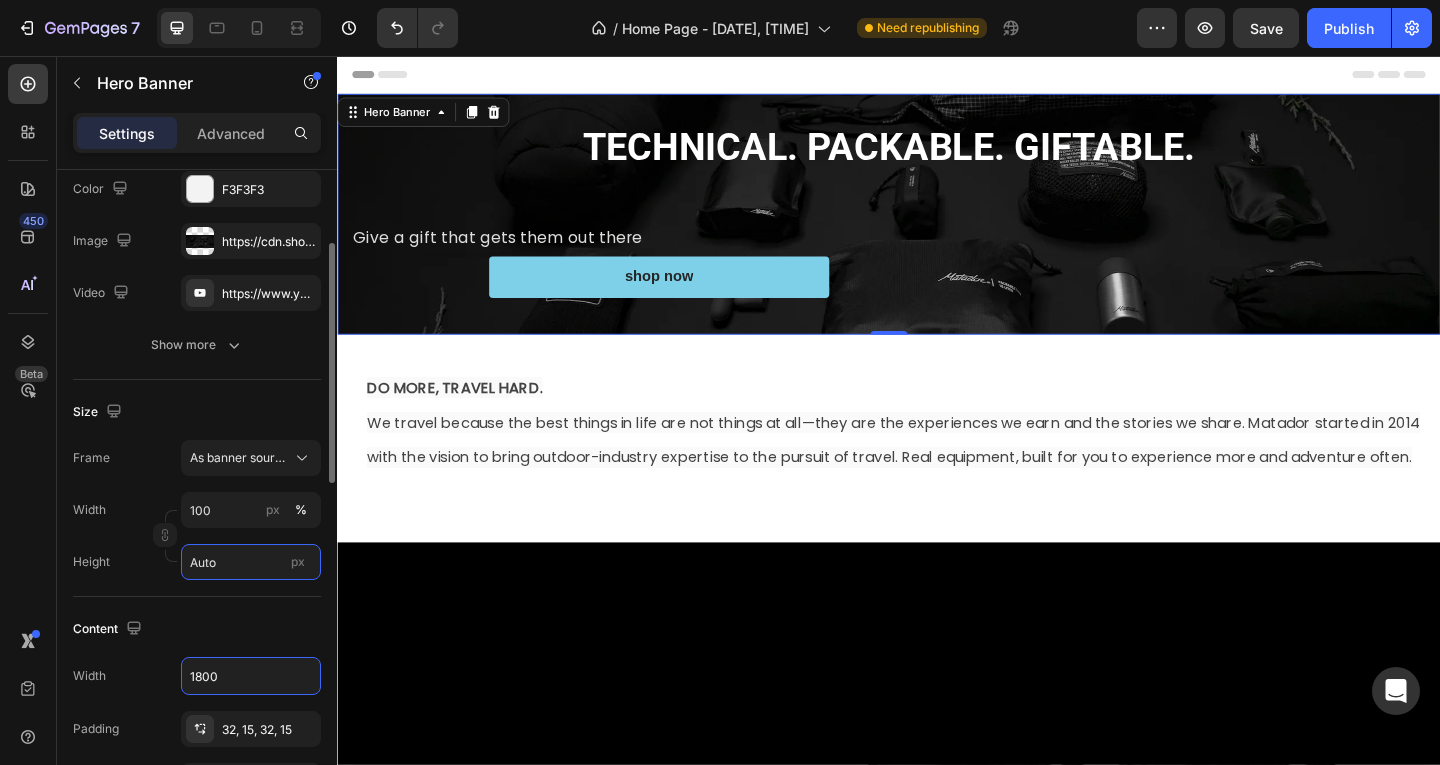click on "Auto" at bounding box center (251, 562) 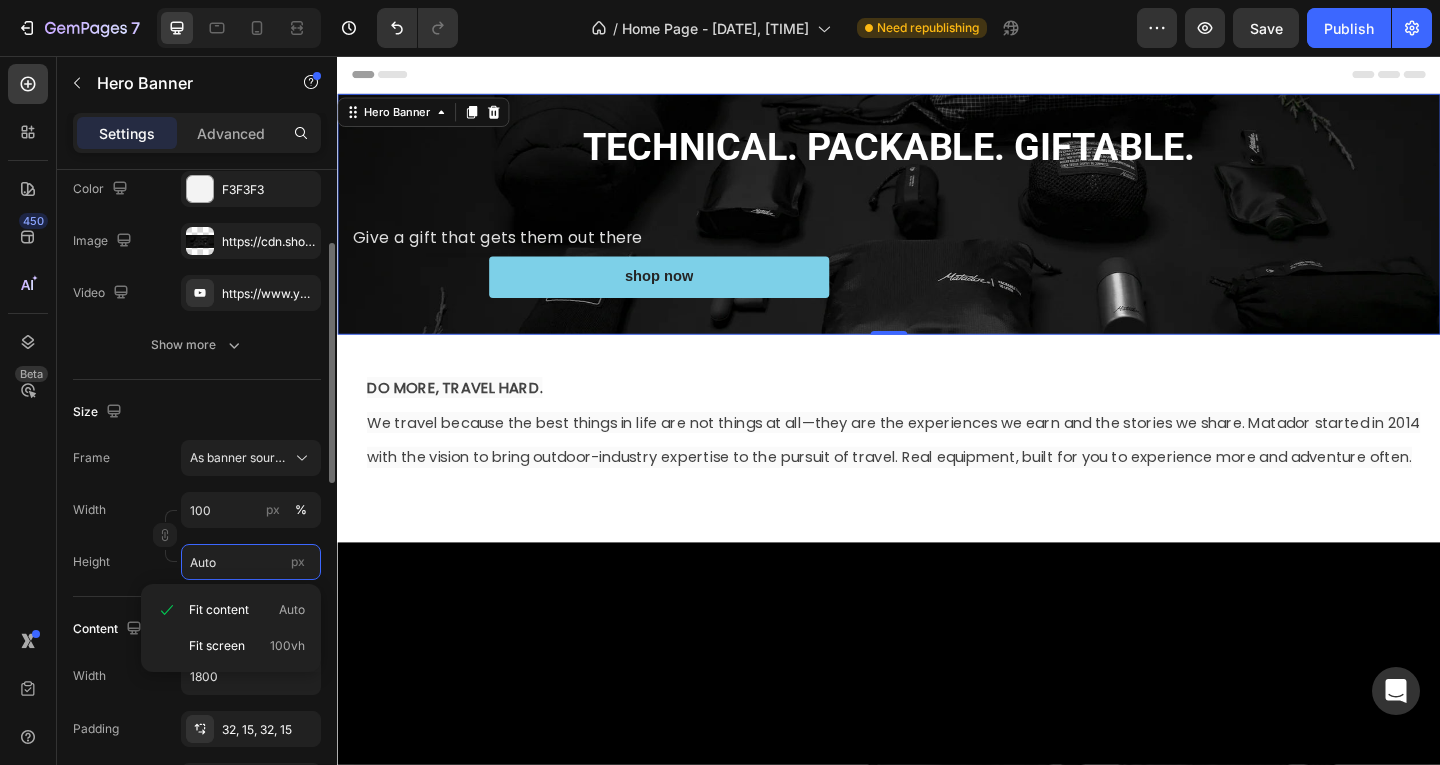 click on "Auto" at bounding box center (251, 562) 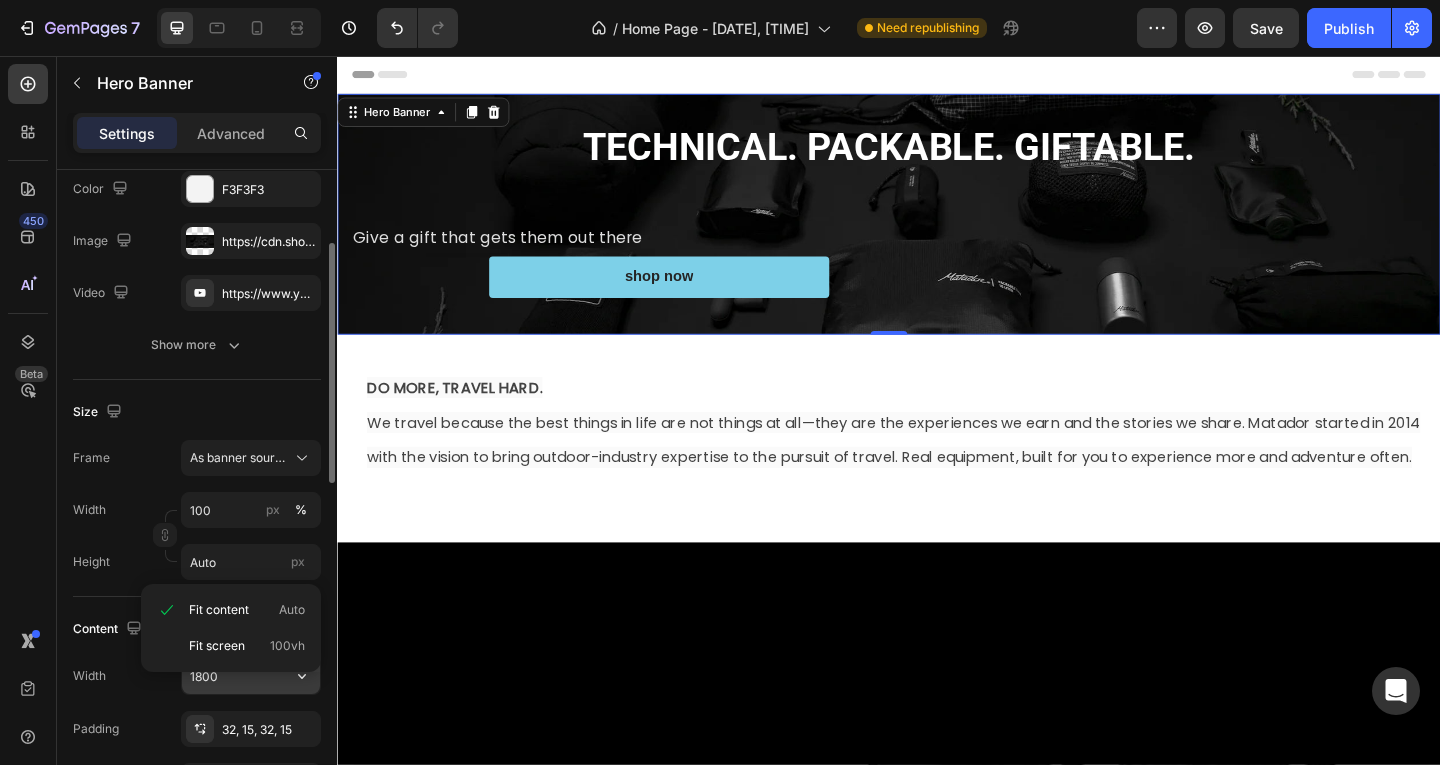 click on "1800" at bounding box center [251, 676] 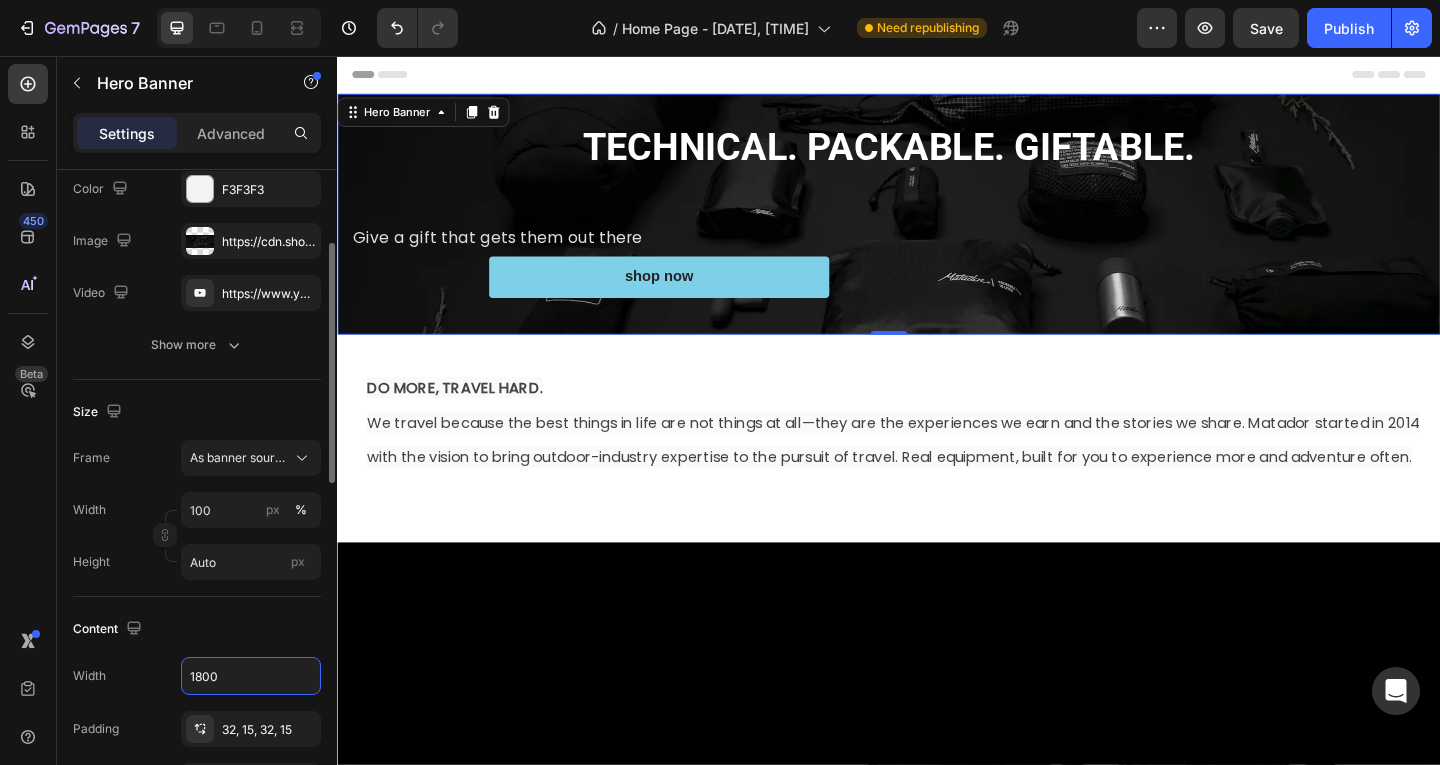 scroll, scrollTop: 300, scrollLeft: 0, axis: vertical 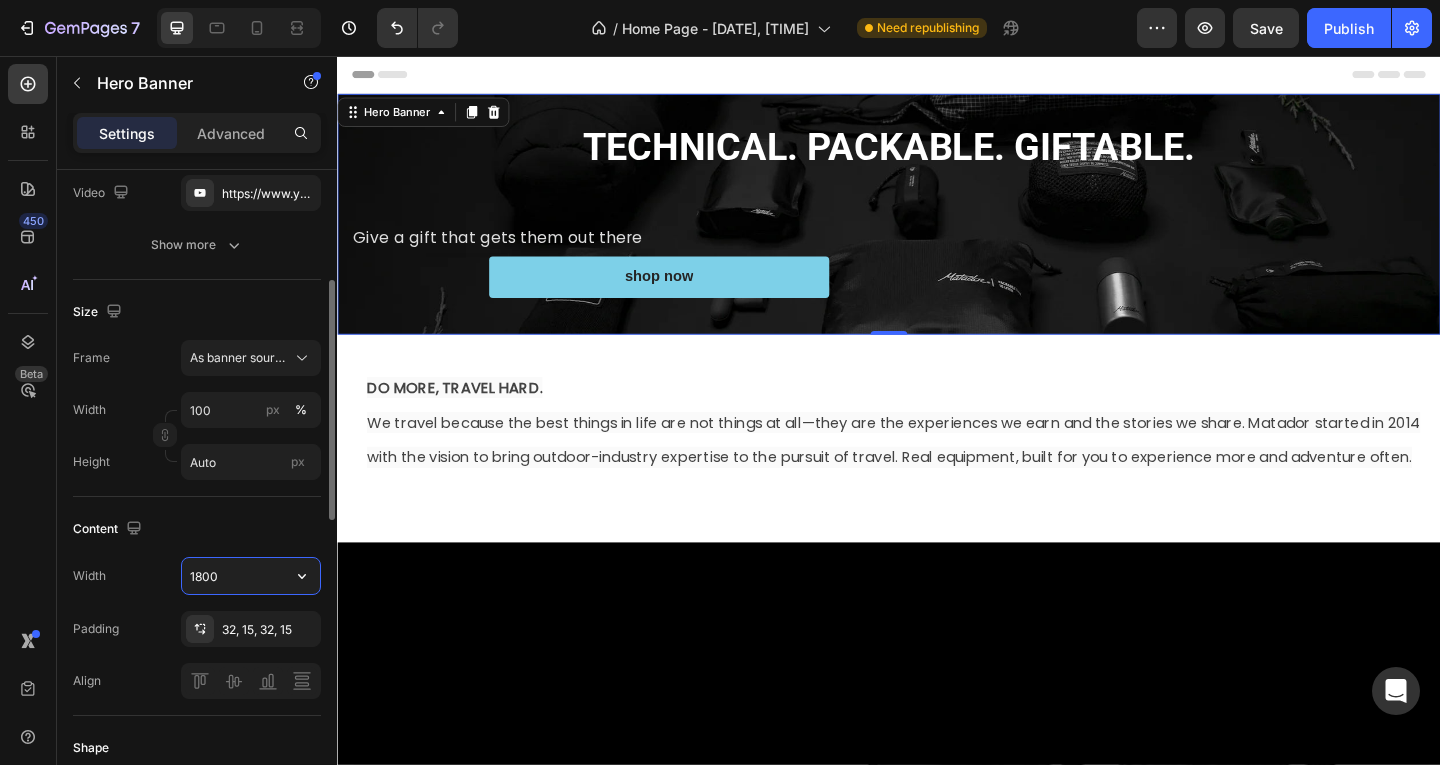click on "1800" at bounding box center [251, 576] 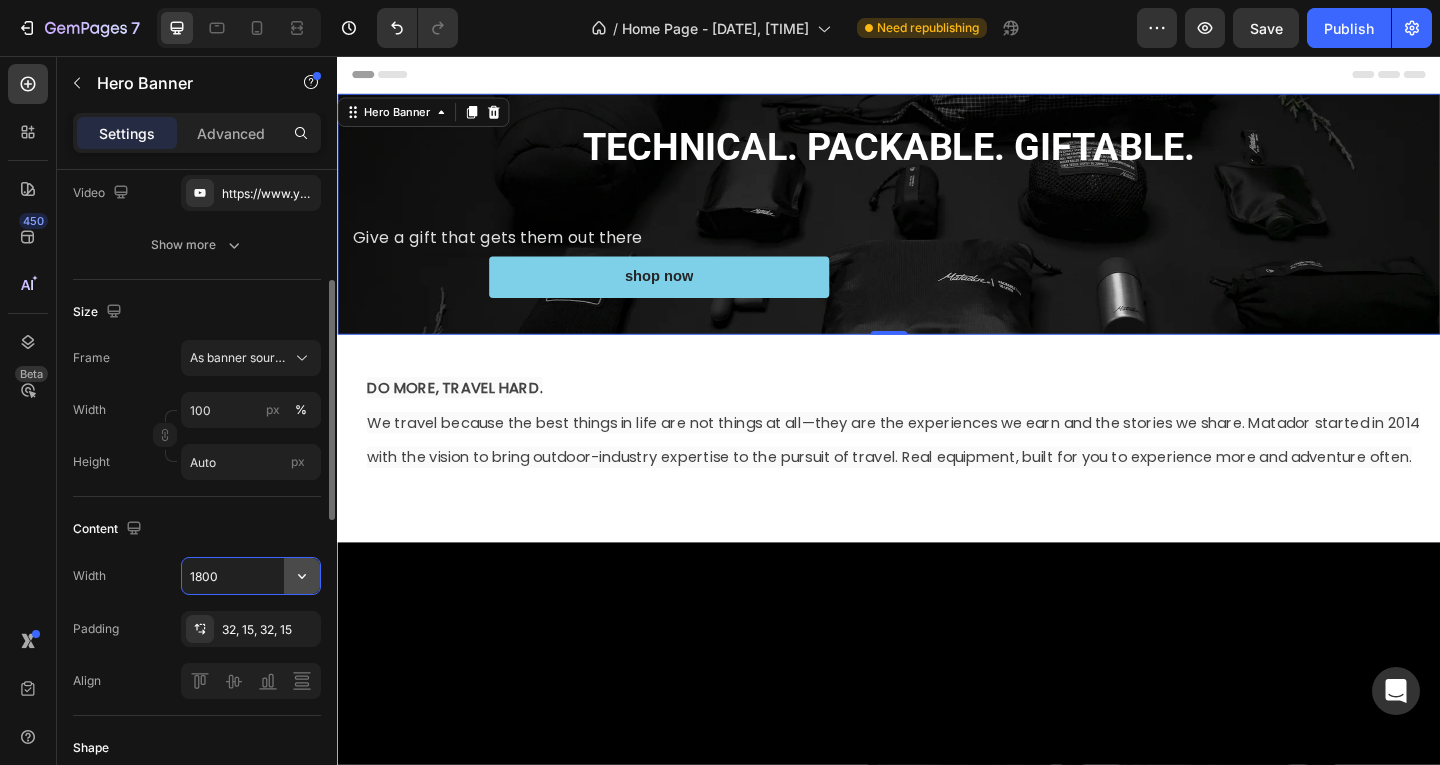 click 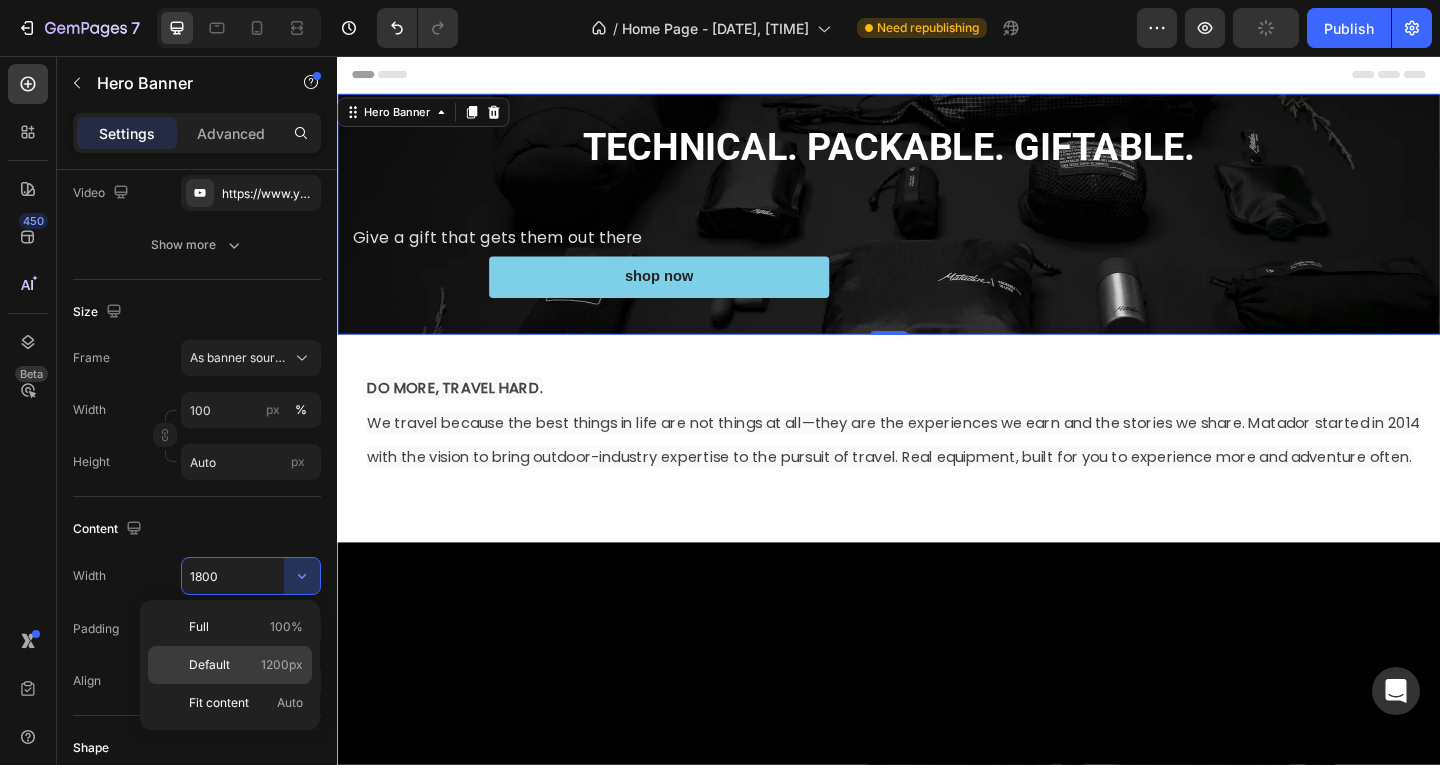 click on "Default 1200px" at bounding box center [246, 665] 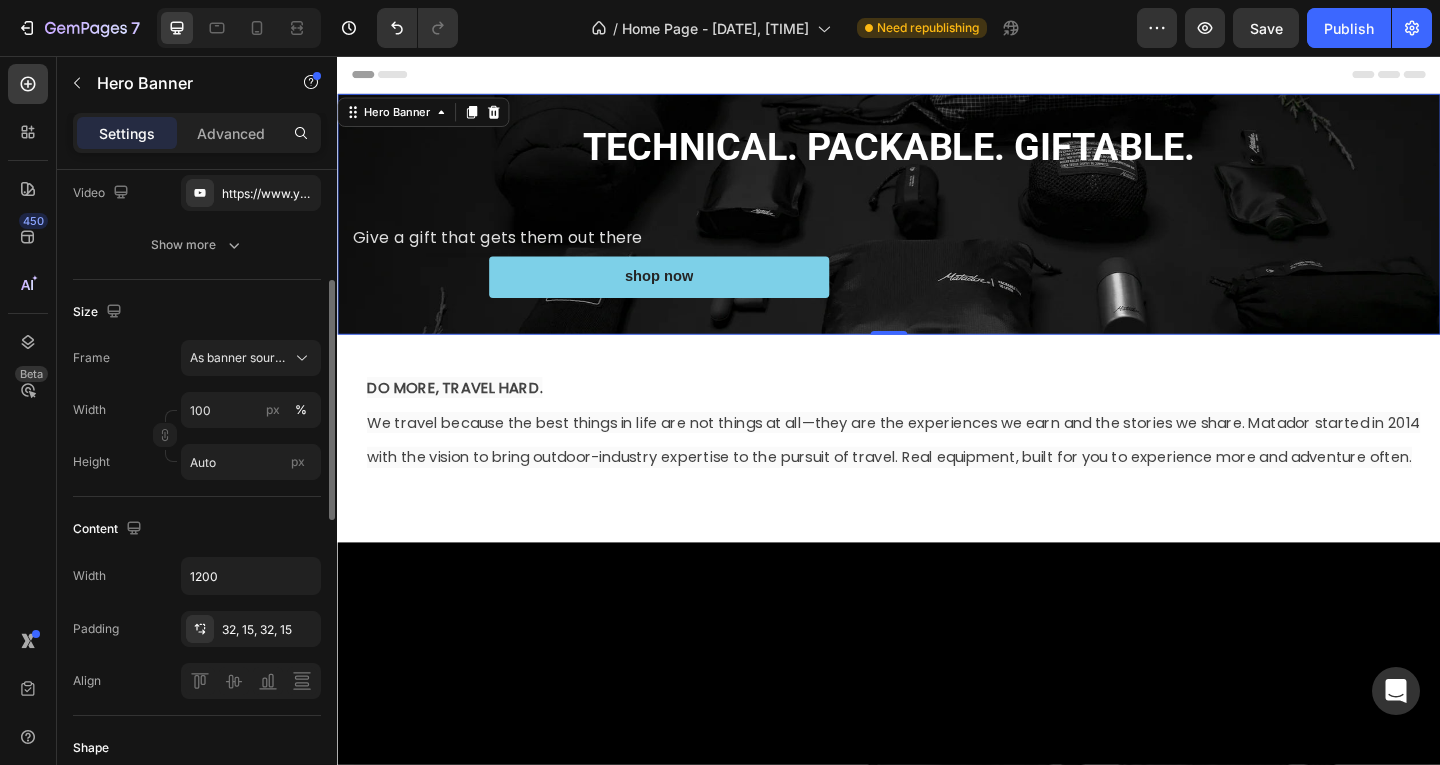 click on "Content Width 1200 Padding 32, 15, 32, 15 Align" 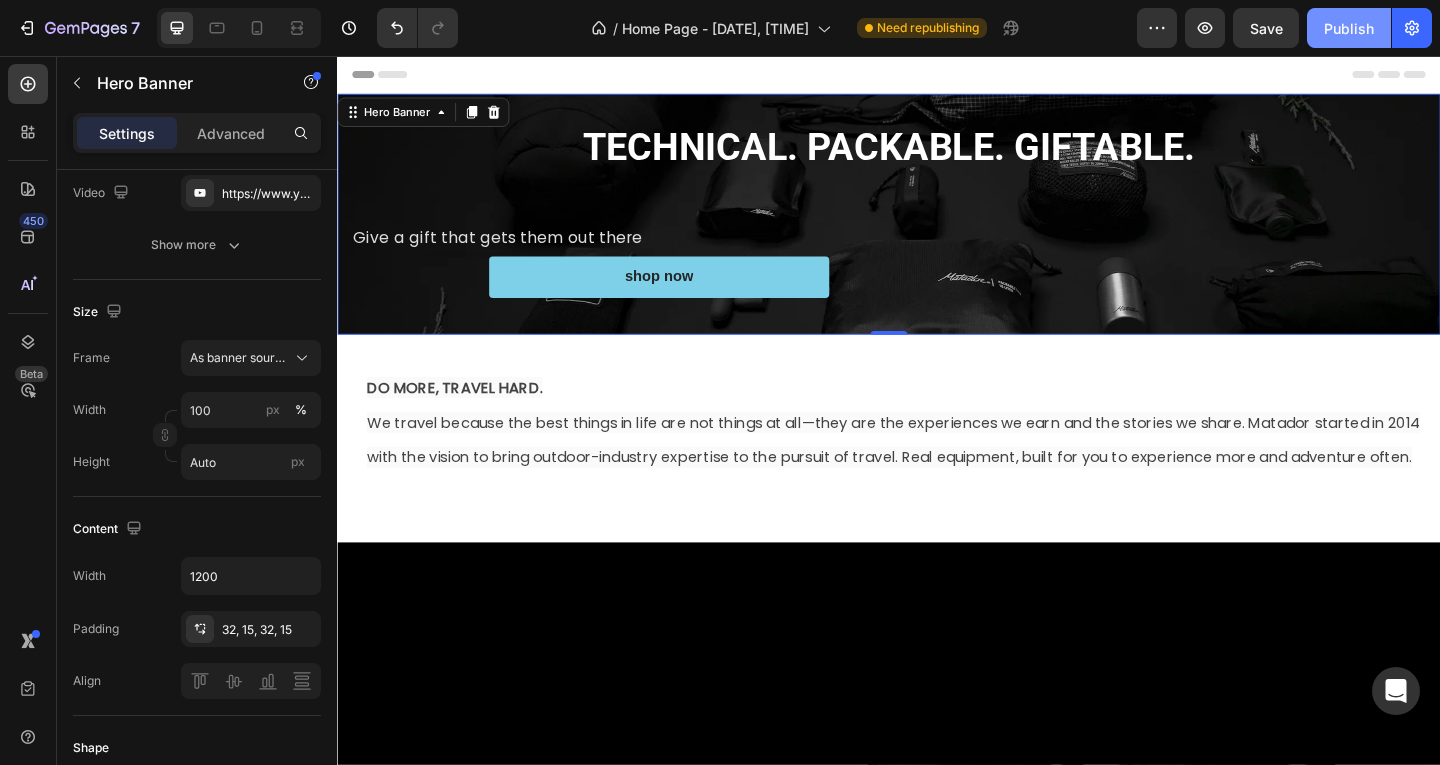 click on "Publish" at bounding box center [1349, 28] 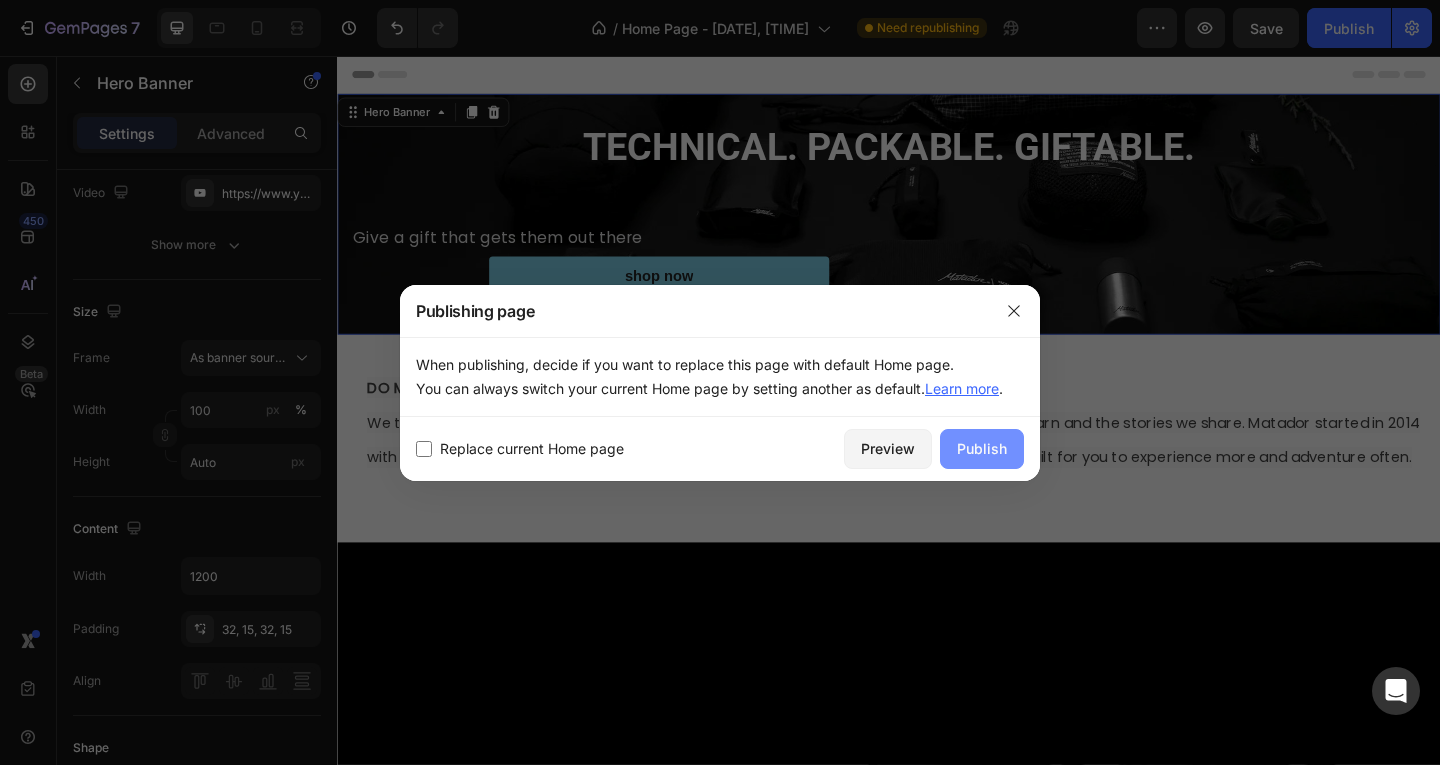 click on "Publish" at bounding box center [982, 448] 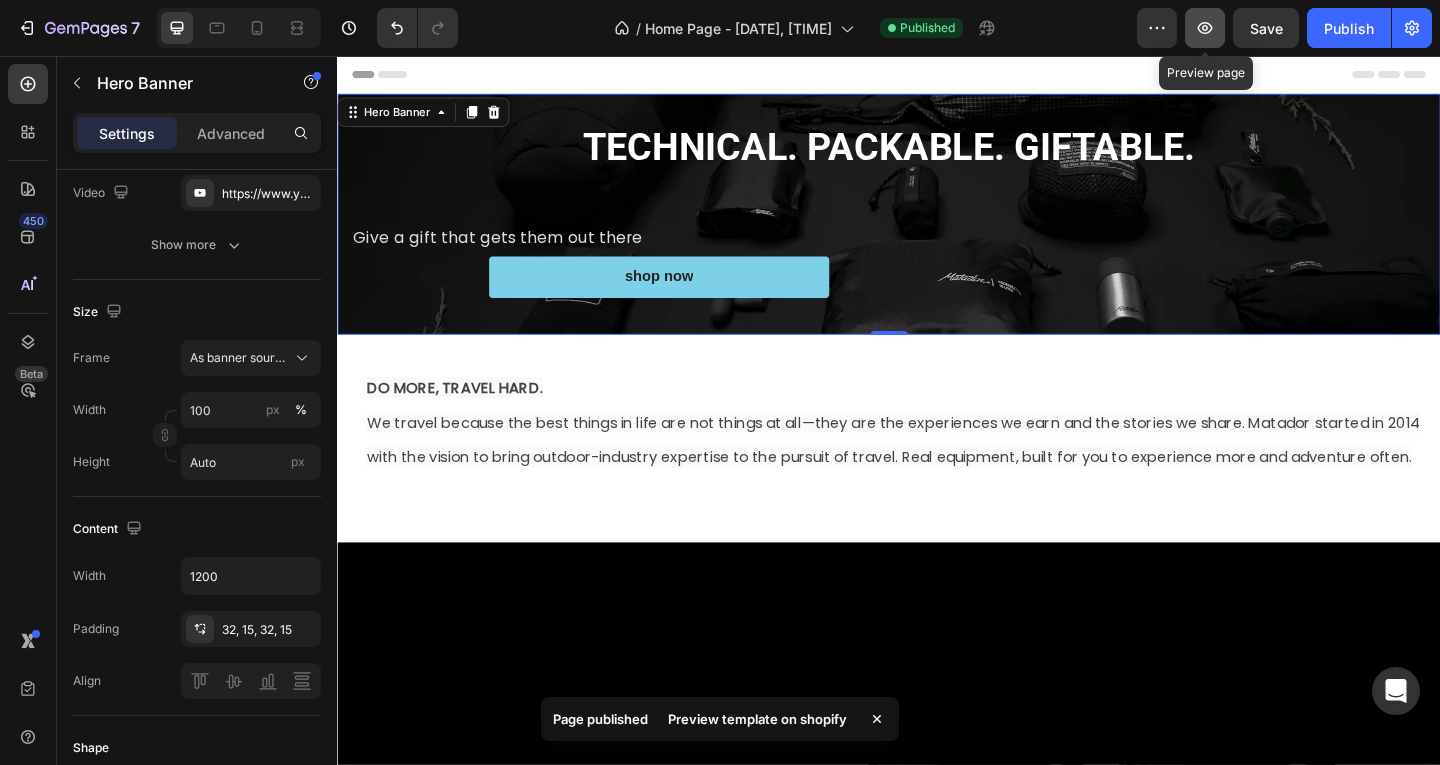 click 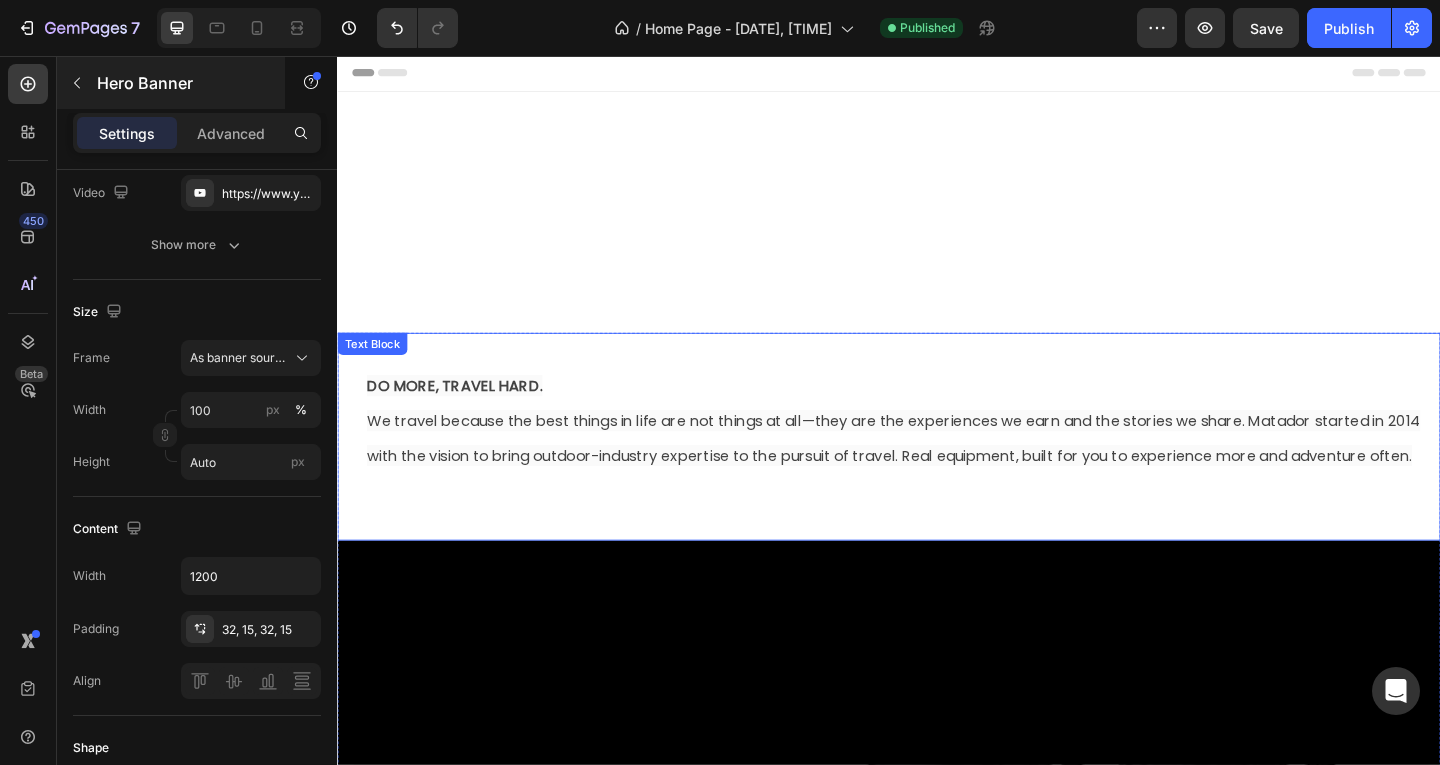 scroll, scrollTop: 0, scrollLeft: 0, axis: both 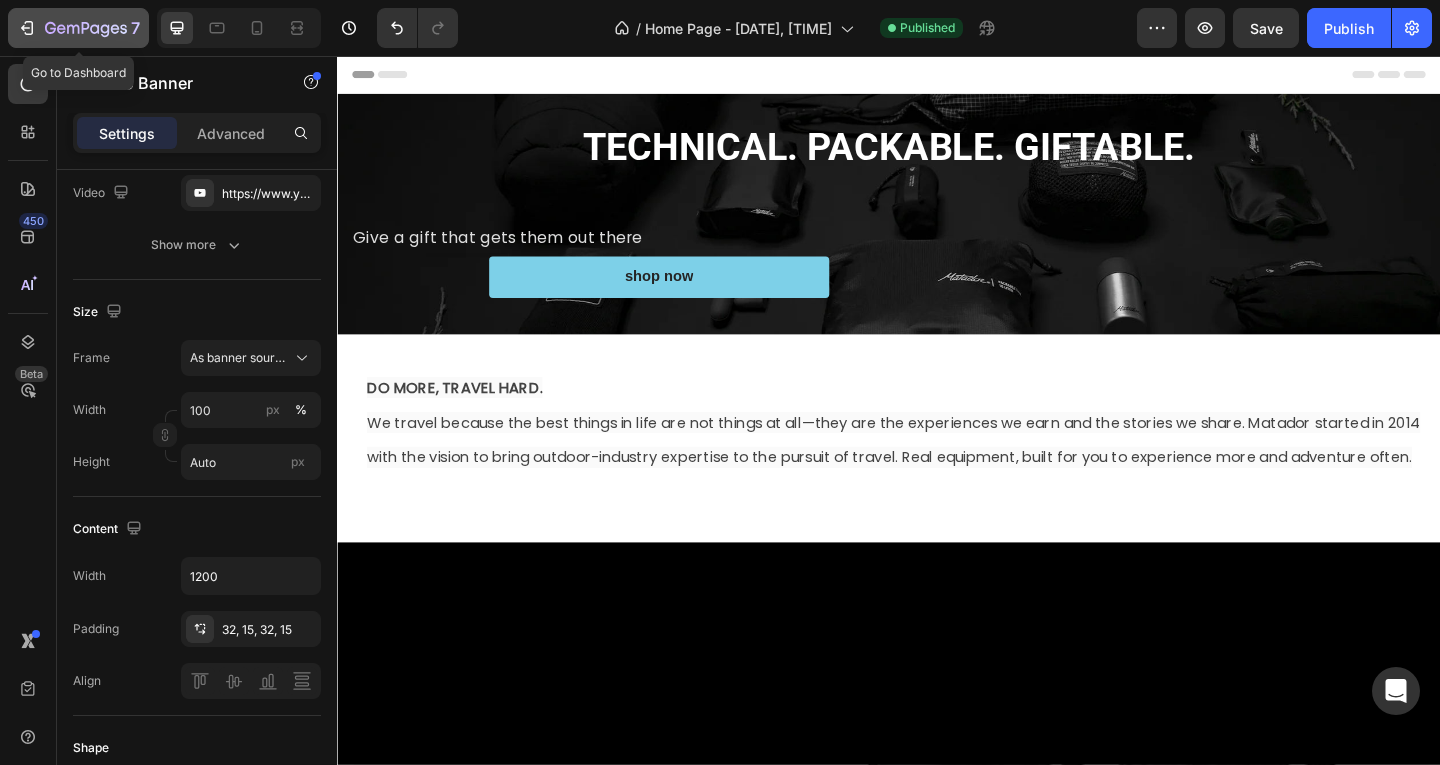 click on "7" at bounding box center [78, 28] 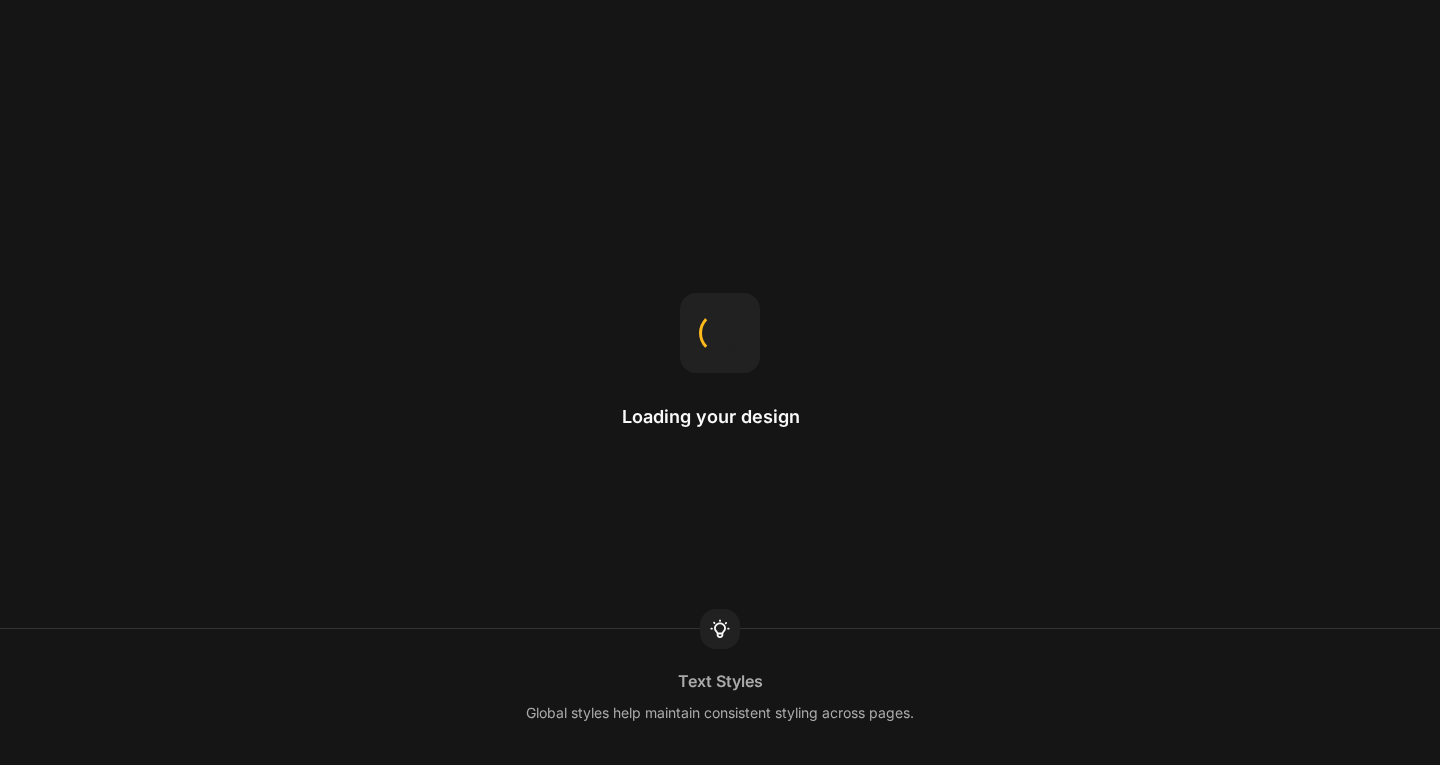 scroll, scrollTop: 0, scrollLeft: 0, axis: both 